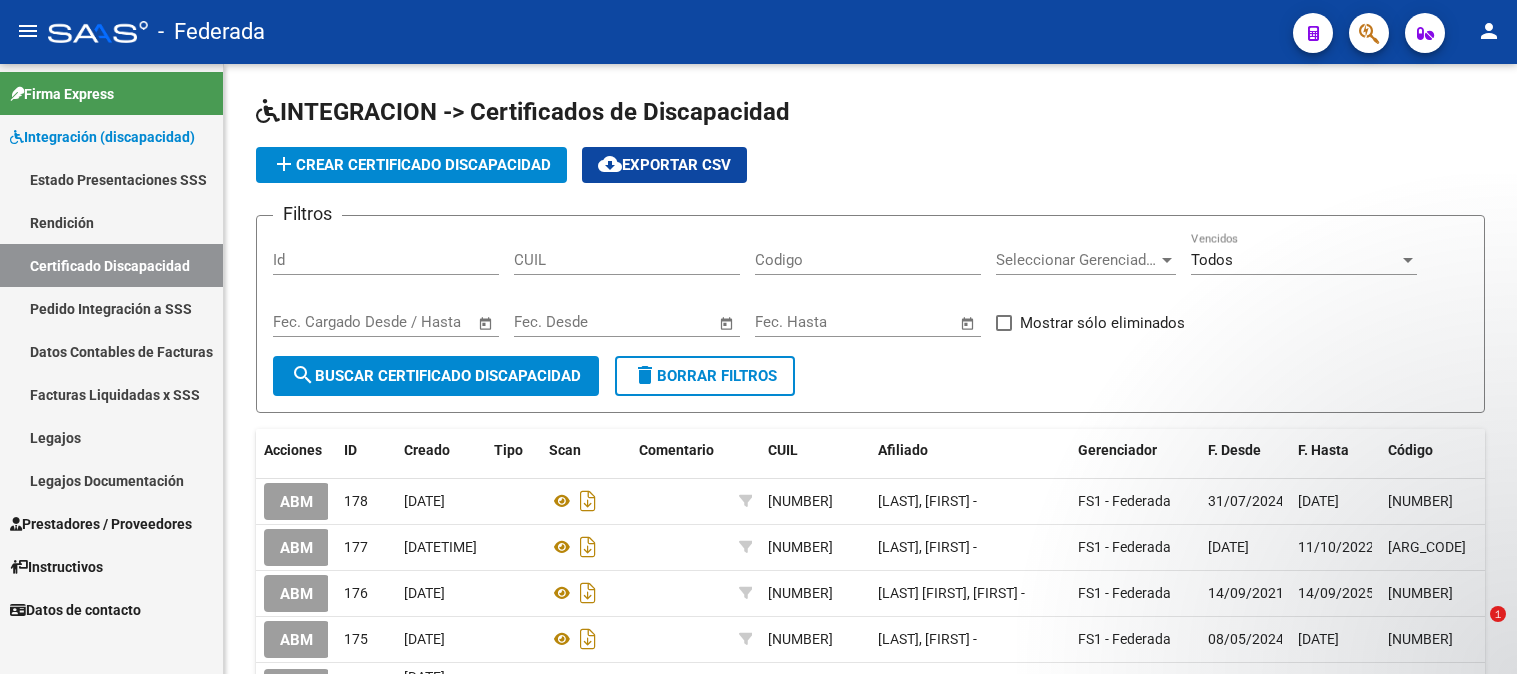 scroll, scrollTop: 0, scrollLeft: 0, axis: both 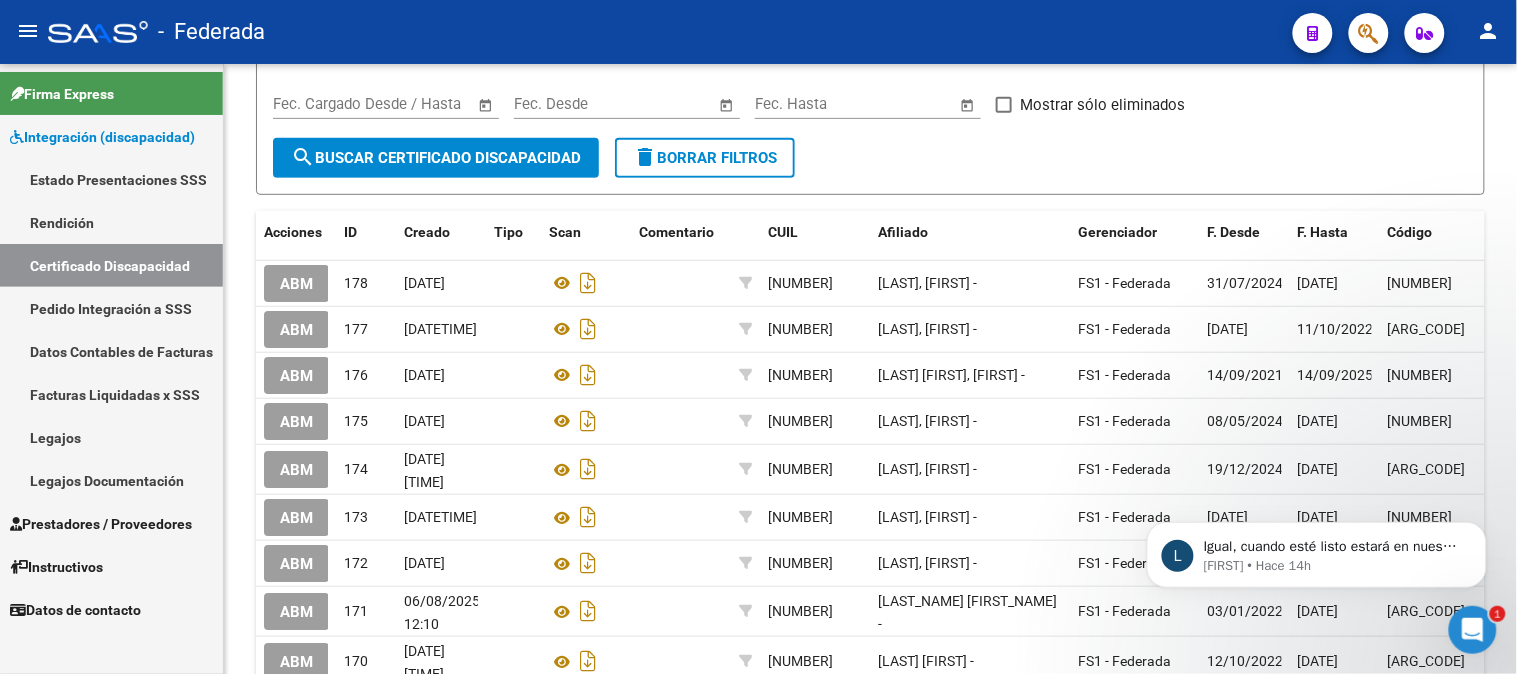 click on "Certificado Discapacidad" at bounding box center (111, 265) 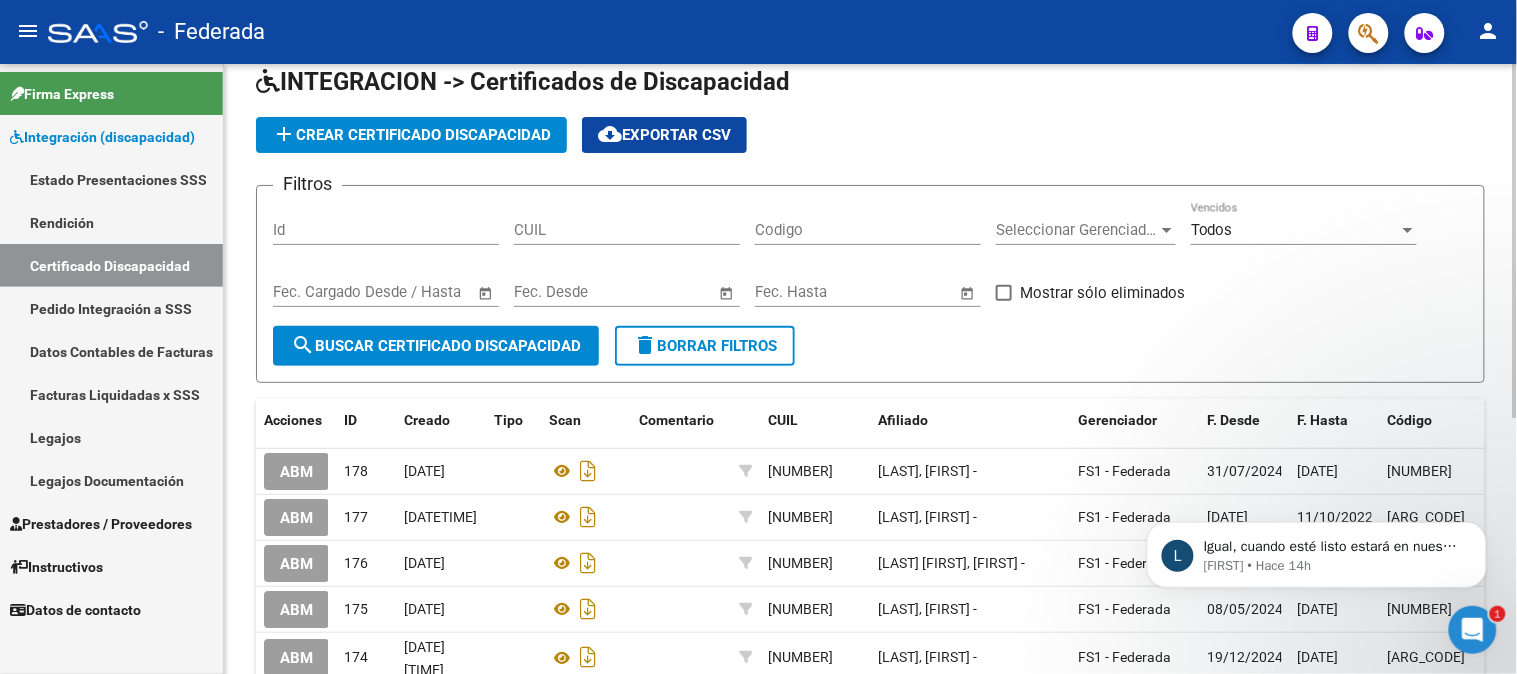 scroll, scrollTop: 0, scrollLeft: 0, axis: both 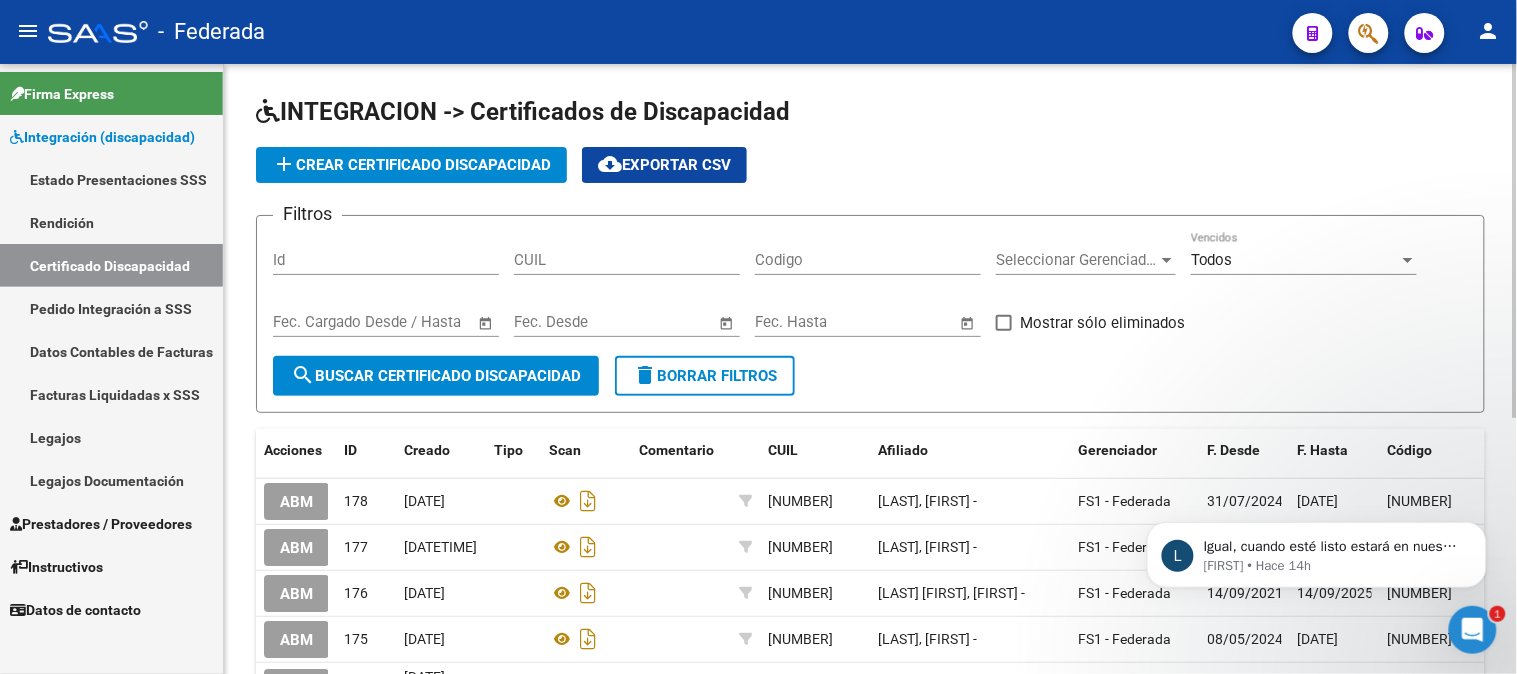 click on "add  Crear Certificado Discapacidad" 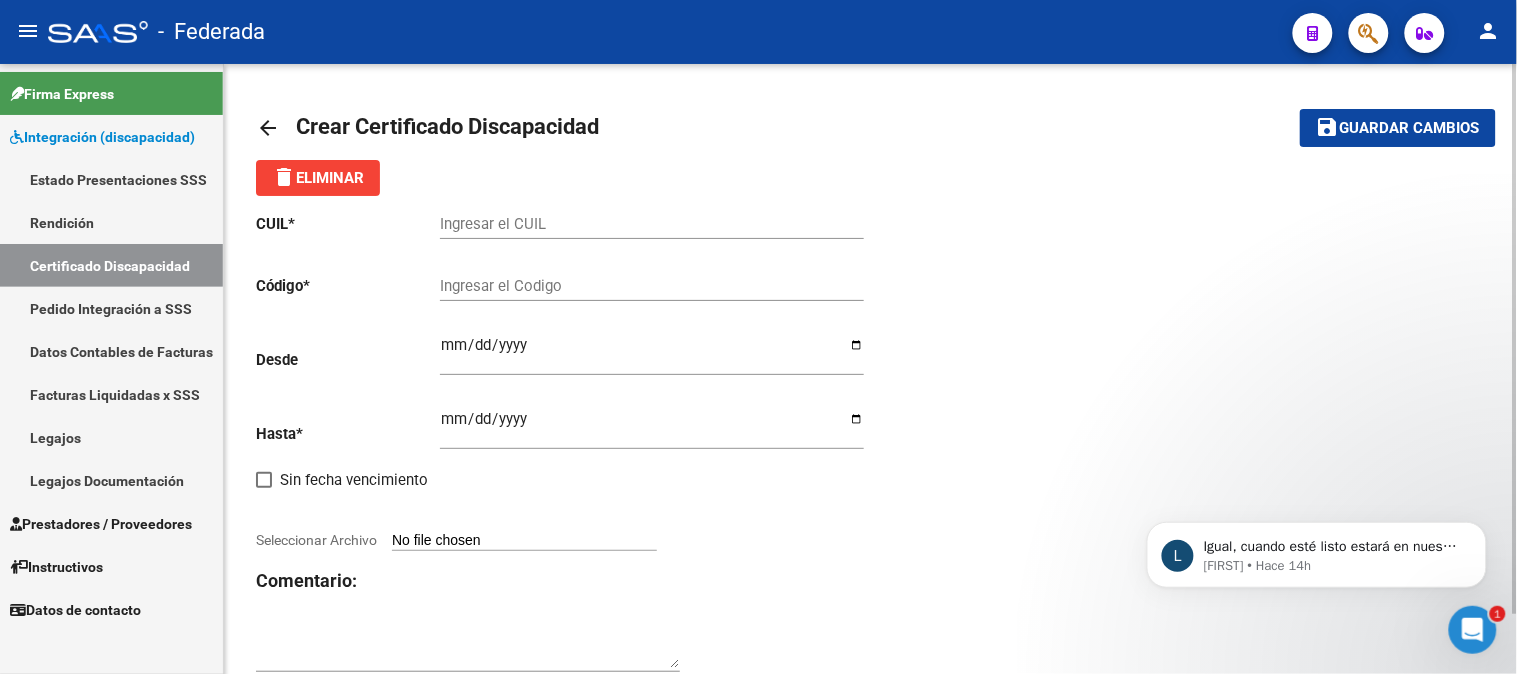 click on "Ingresar el CUIL" at bounding box center [652, 224] 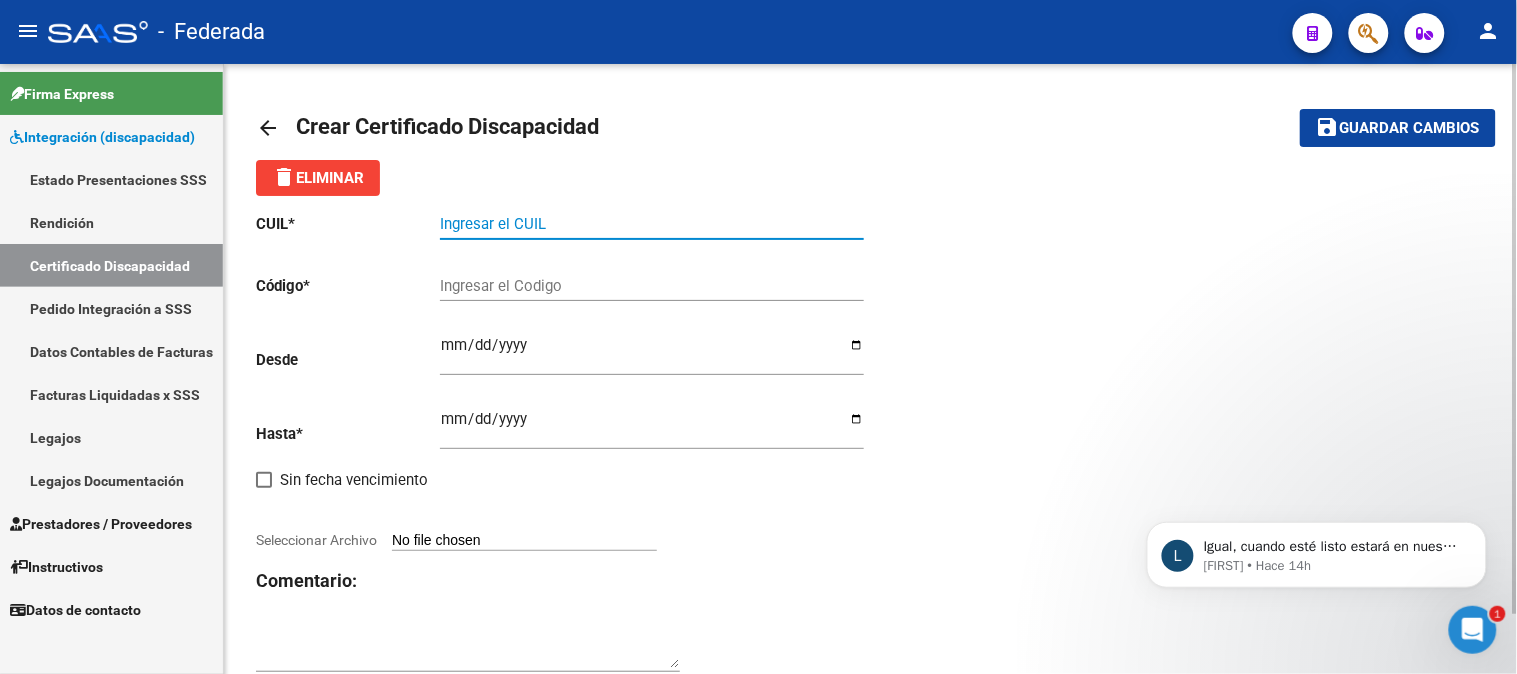 paste on "[CUIL]" 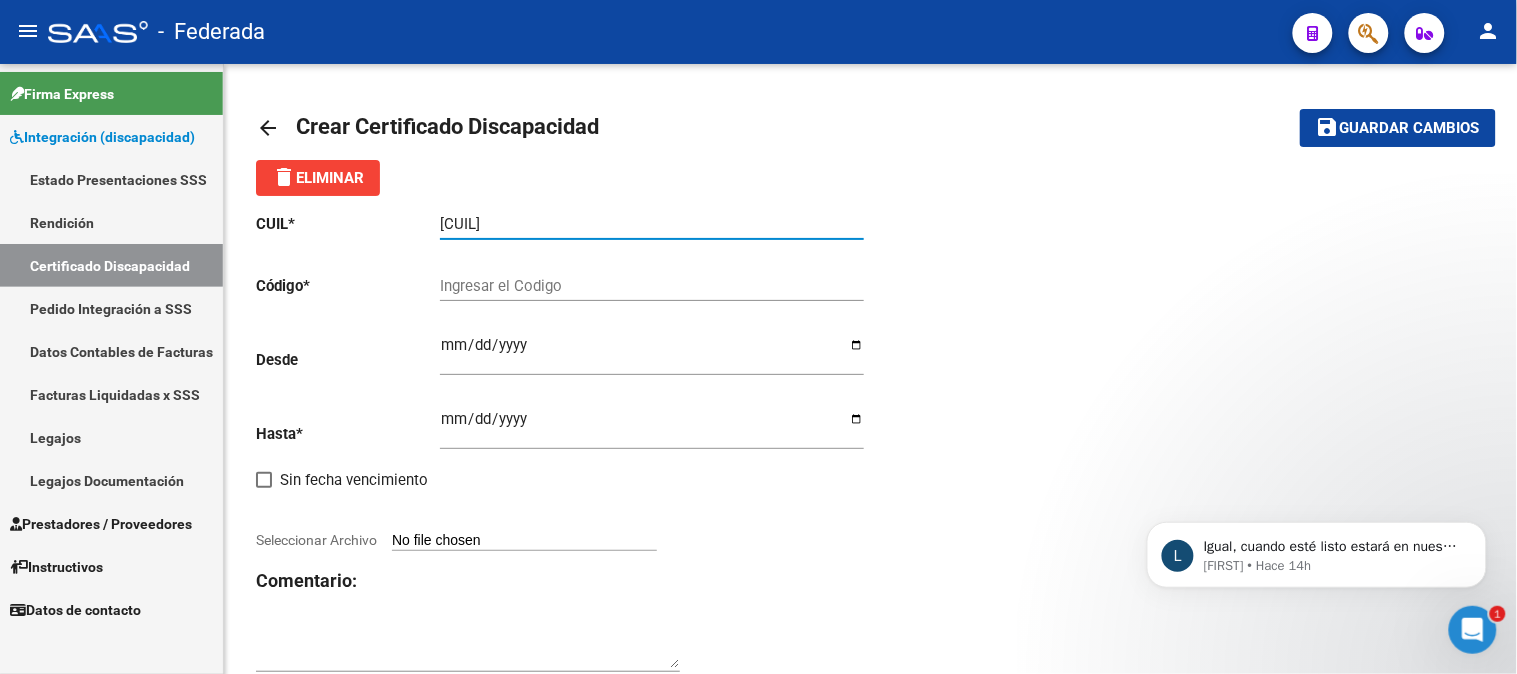 type on "[CUIL]" 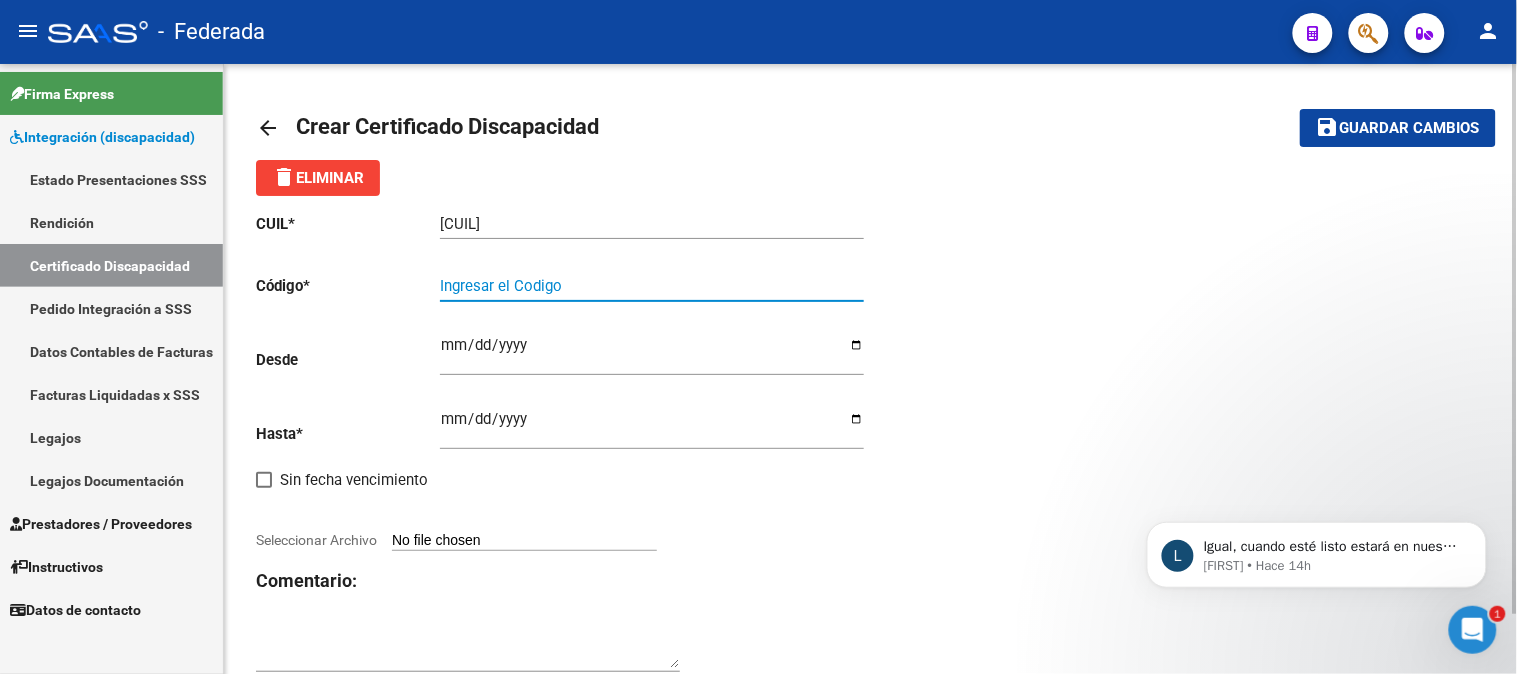 click on "Ingresar el Codigo" at bounding box center (652, 286) 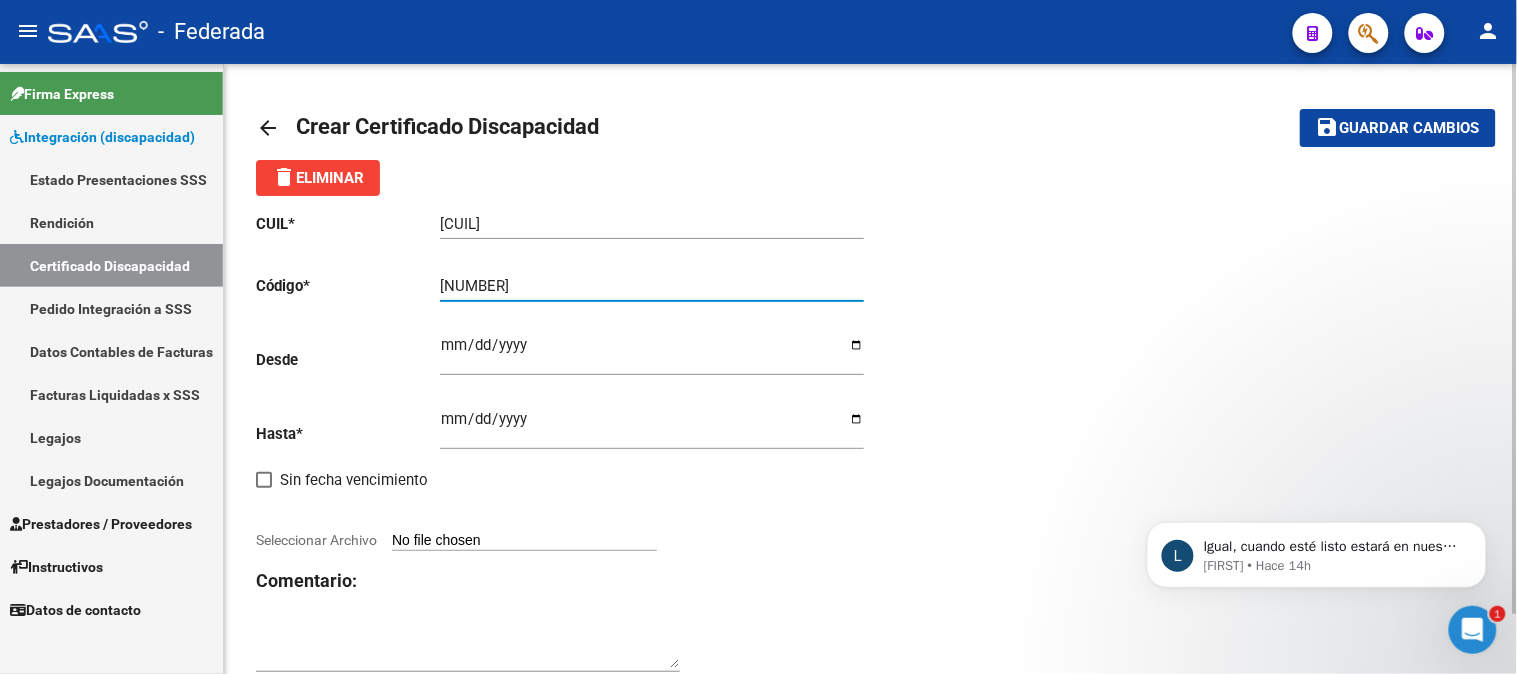 click on "[NUMBER]" at bounding box center (652, 286) 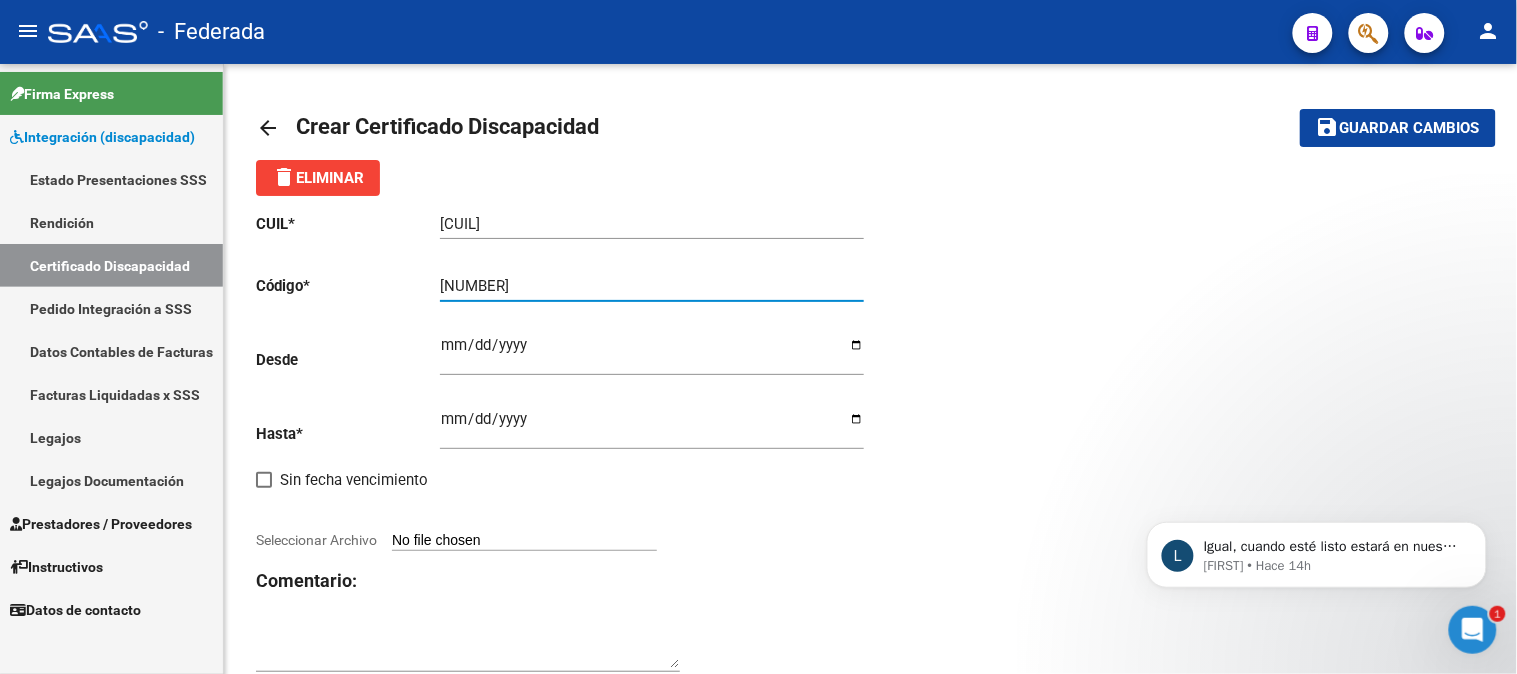 type on "[NUMBER]" 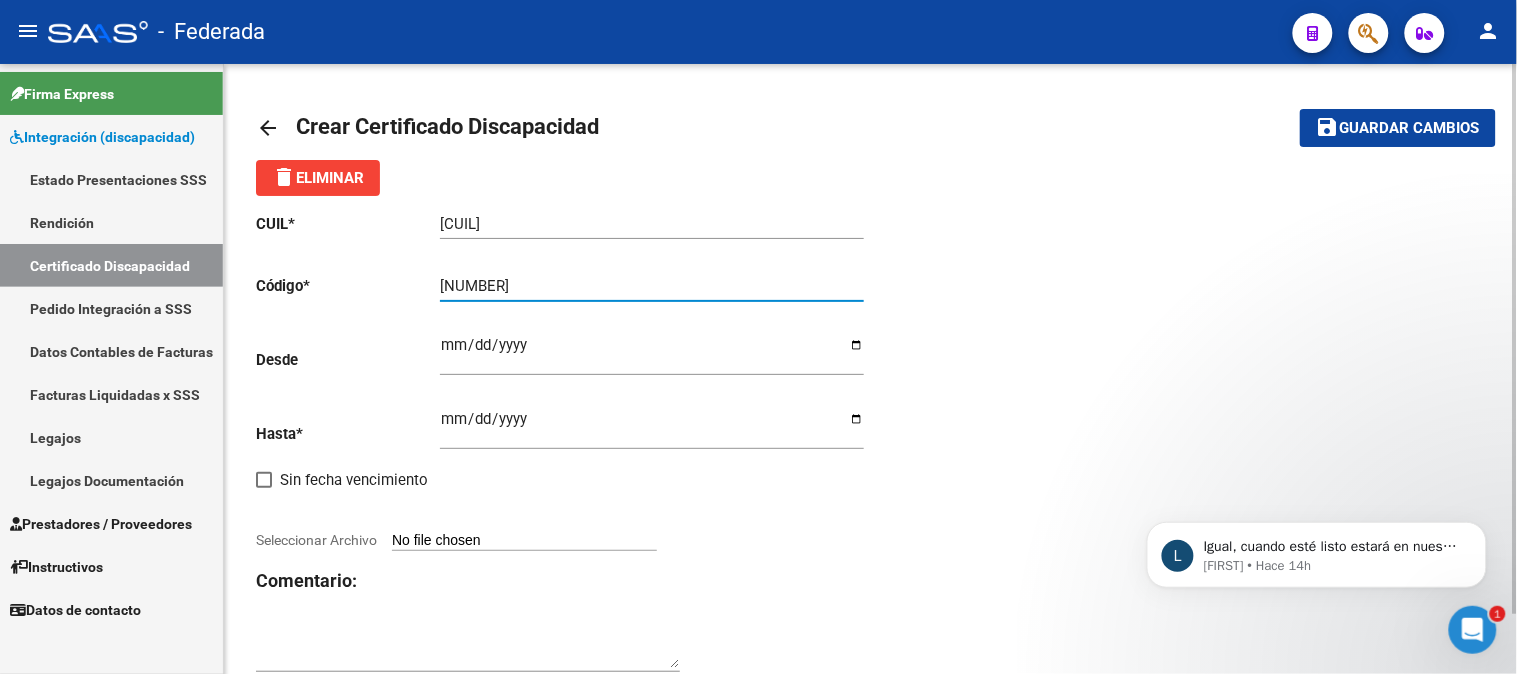click on "Ingresar fec. Desde" at bounding box center (652, 353) 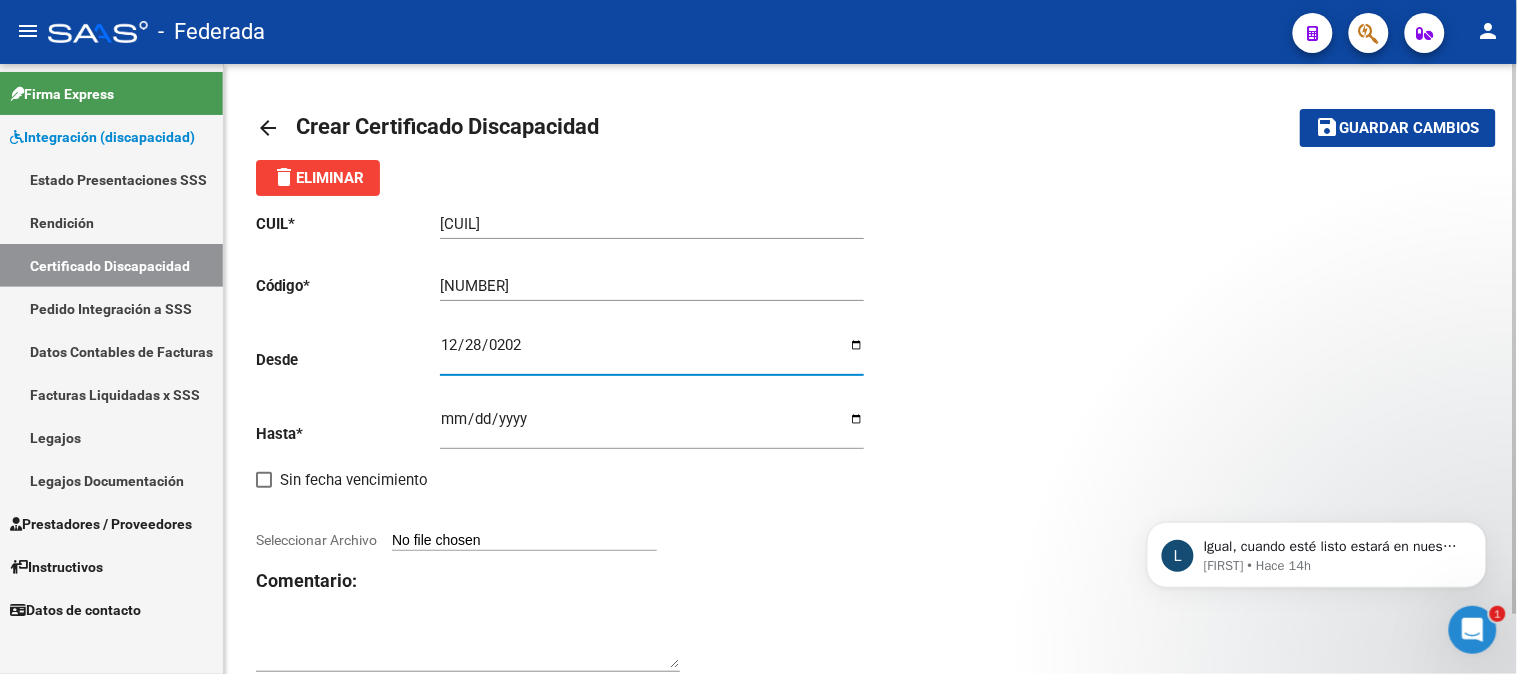 type on "[DATE]" 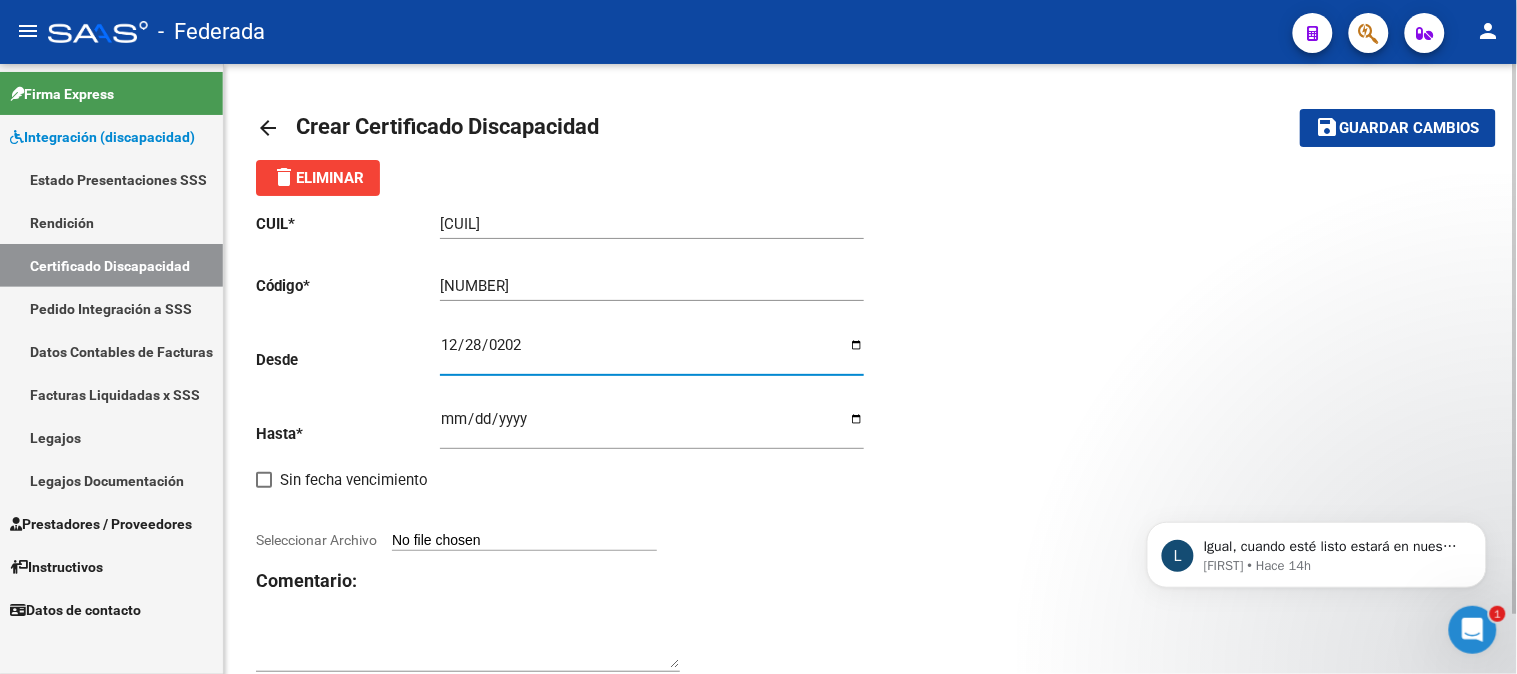 click on "Ingresar fec. Hasta" at bounding box center [652, 427] 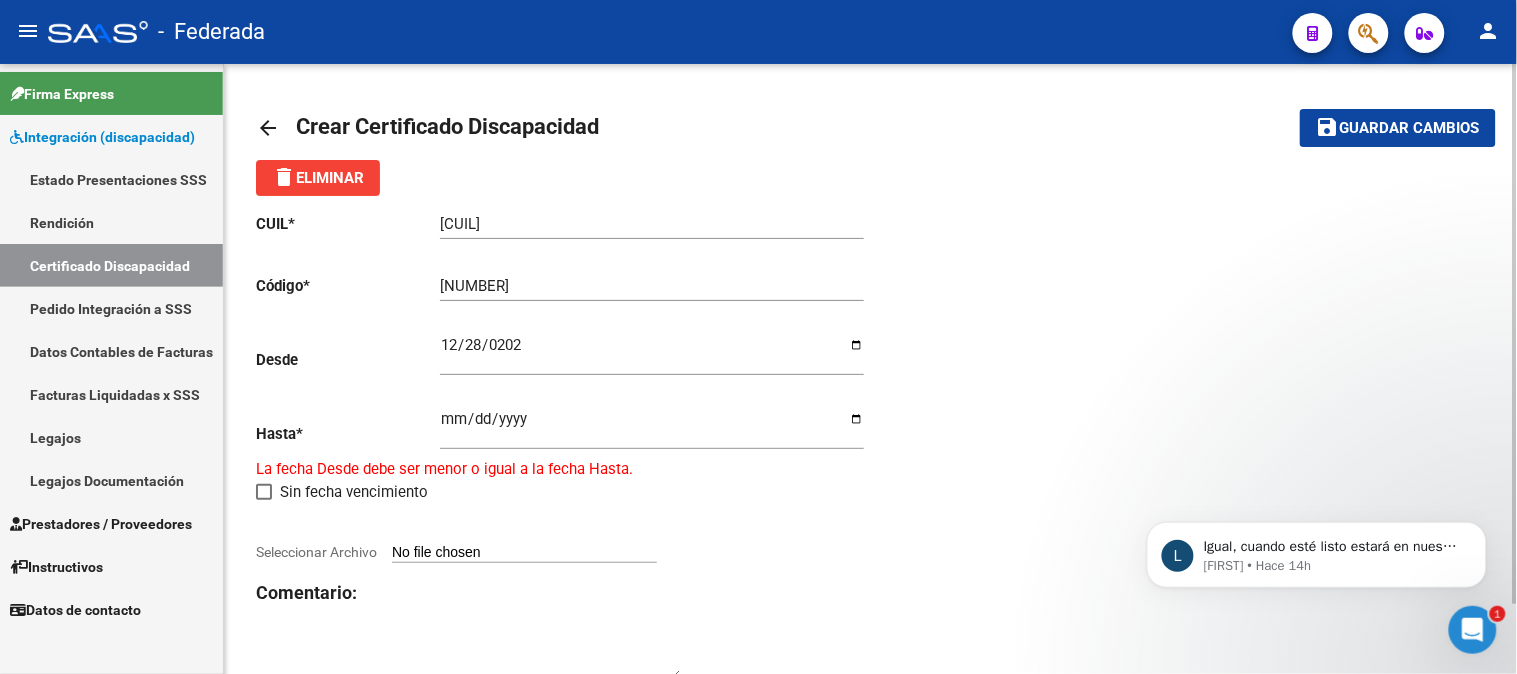 click on "CUIL  *   [CUIL] Ingresar el CUIL  Código  *   [NUMBER] Ingresar el Codigo  Desde    [DATE] Ingresar fec. Desde  Hasta  *   [DATE] Ingresar fec. Hasta  La fecha Desde debe ser menor o igual a la fecha Hasta.    Sin fecha vencimiento        Seleccionar Archivo Comentario:" 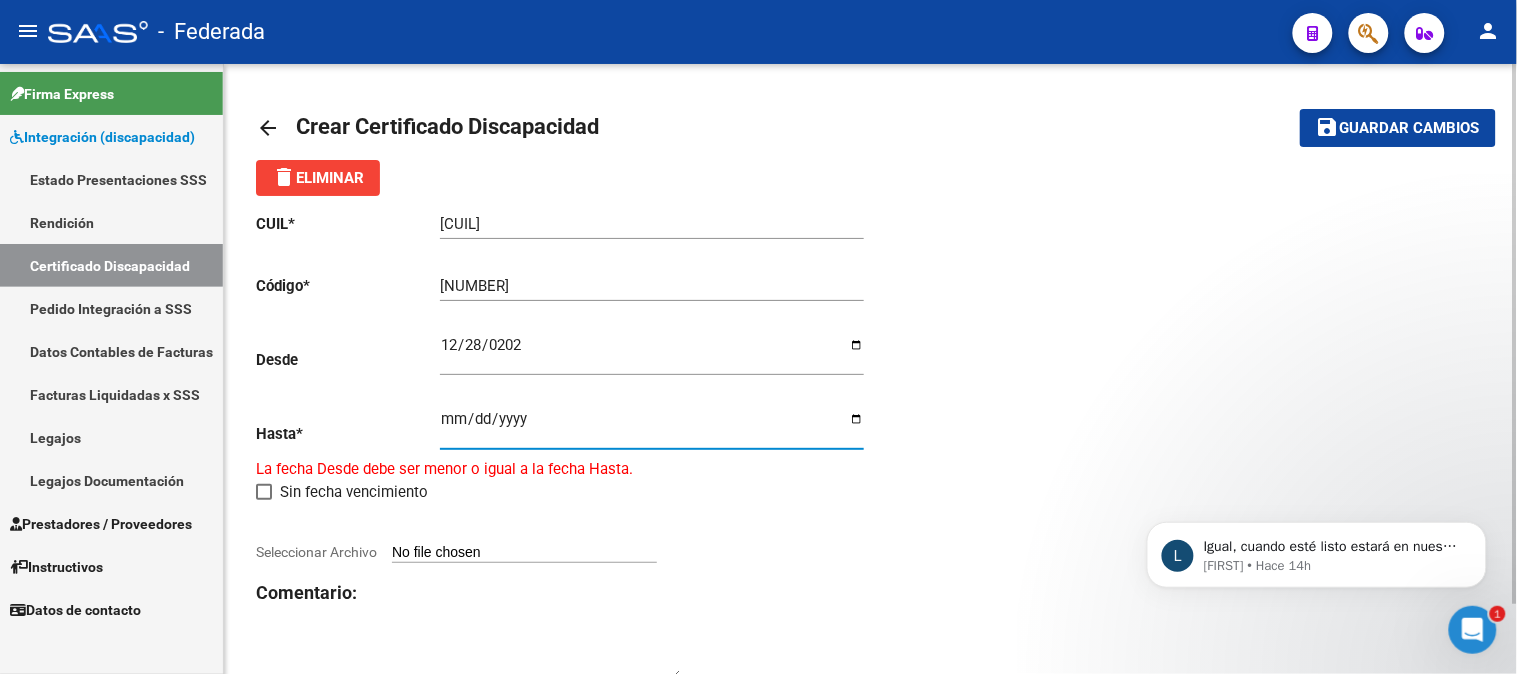 click on "[DATE]" at bounding box center (652, 427) 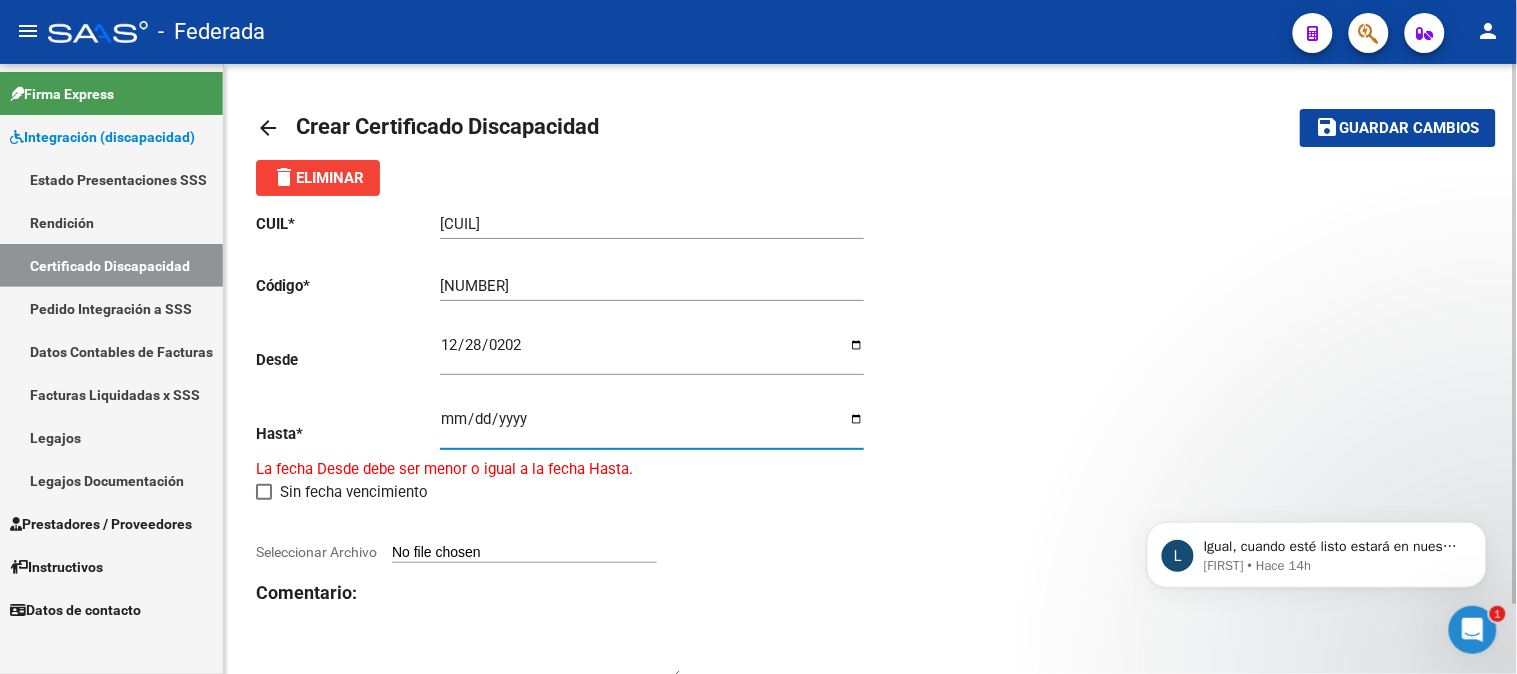 type on "[DATE]" 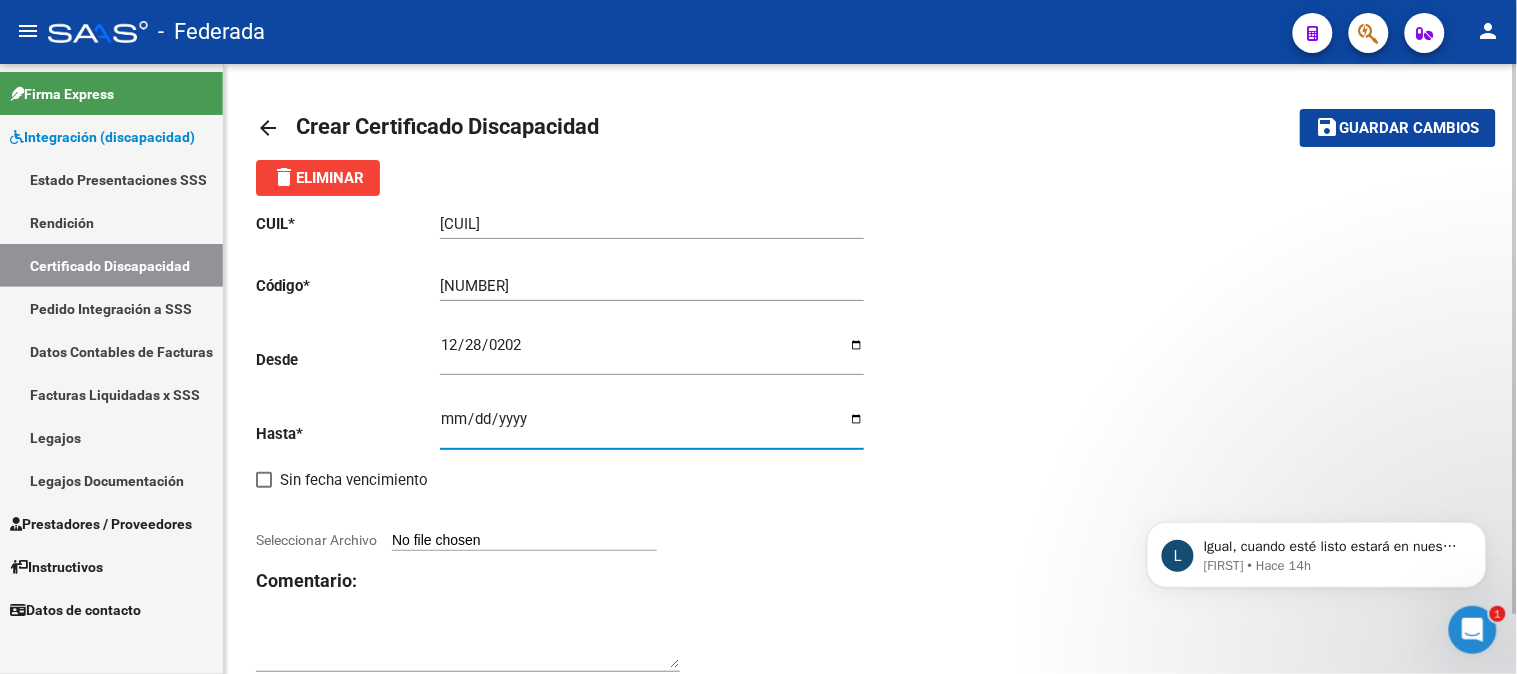 click on "CUIL  *   [CUIL] Ingresar el CUIL  Código  *   [ARG_CODE] Ingresar el Codigo  Desde    [DATE] Ingresar fec. Desde  Hasta  *   [DATE] Ingresar fec. Hasta     Sin fecha vencimiento        Seleccionar Archivo Comentario:" 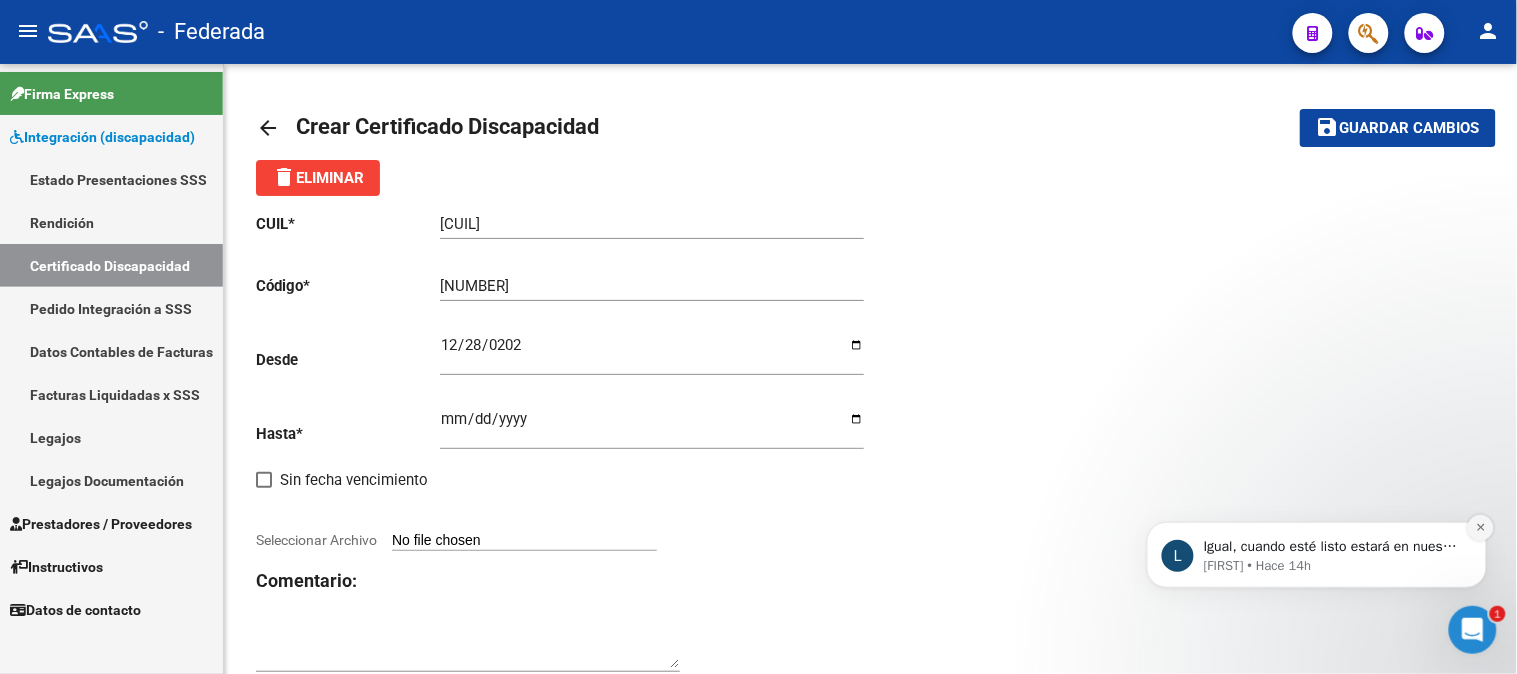 click 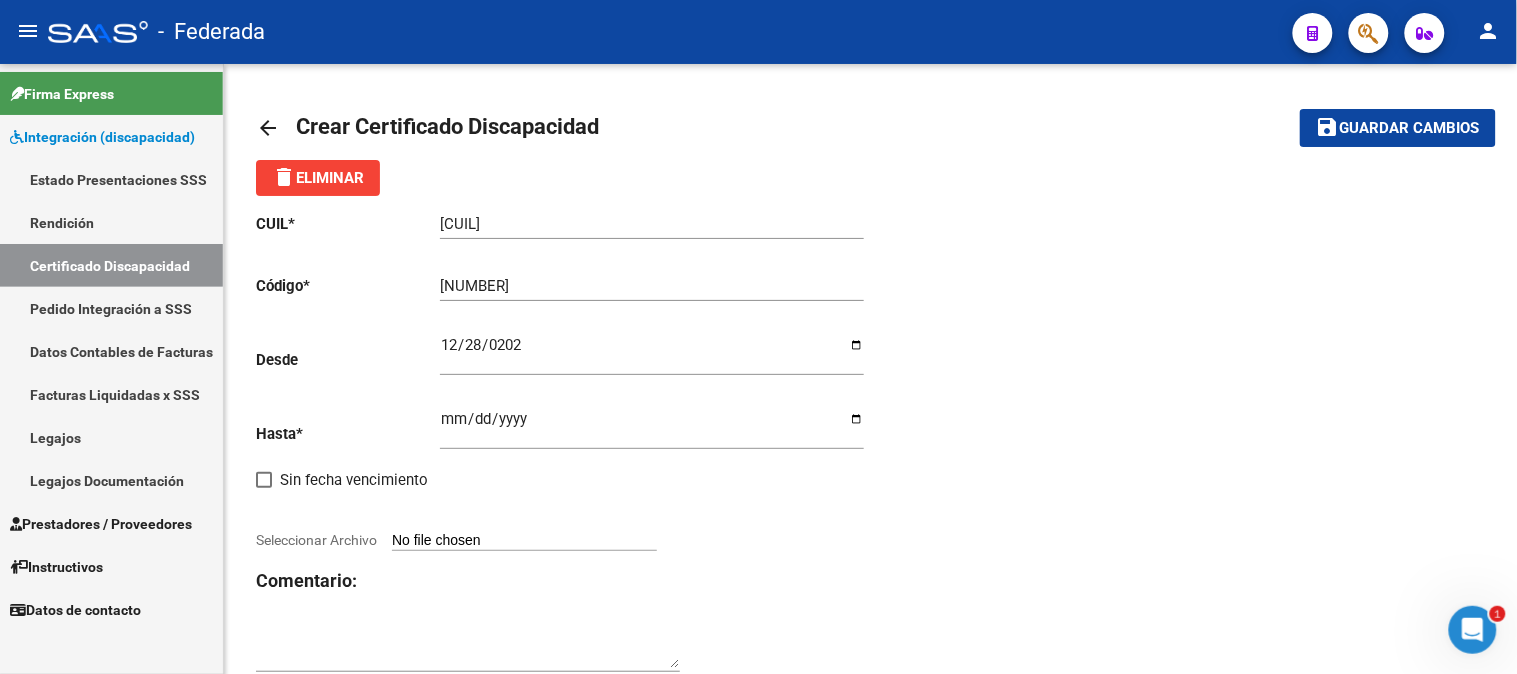 click on "Seleccionar Archivo" at bounding box center [524, 541] 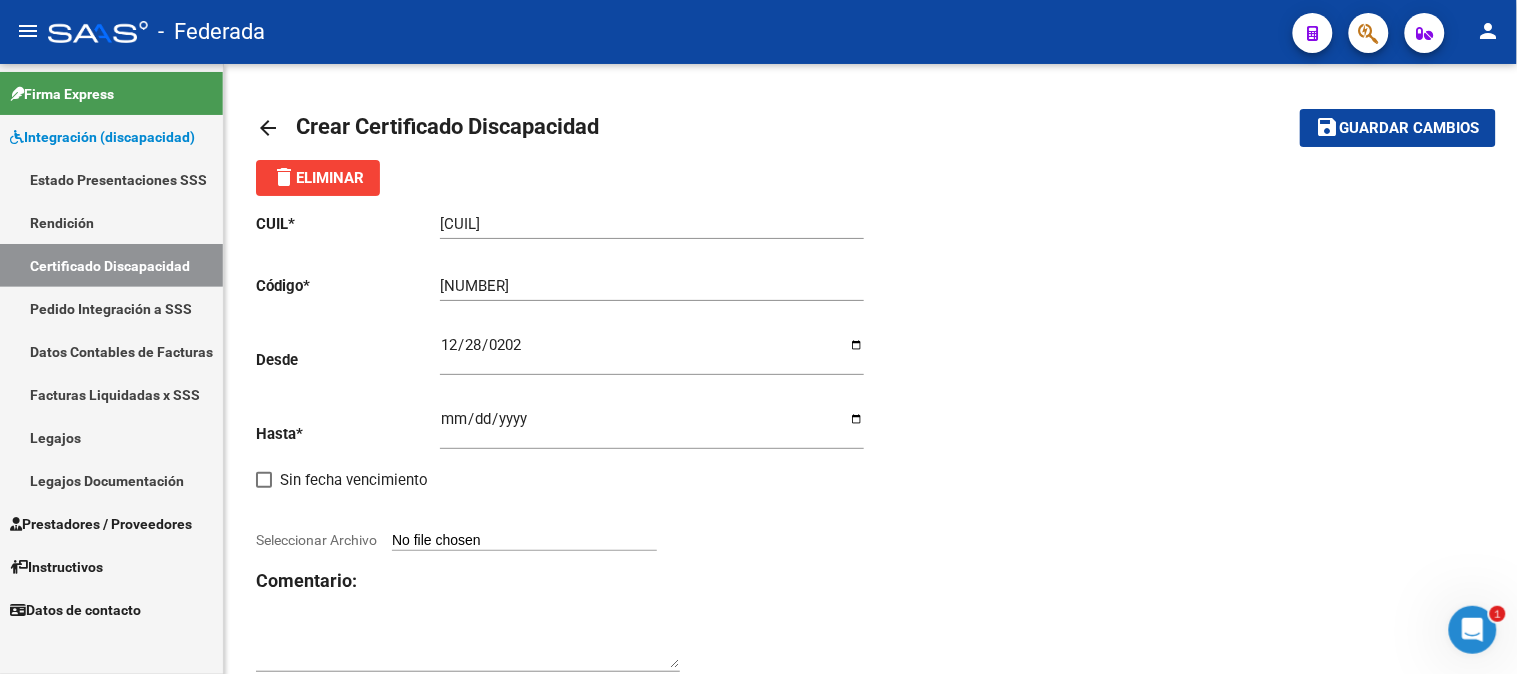 type on "C:\fakepath\[NUMBER] [LAST] [FIRST].pdf" 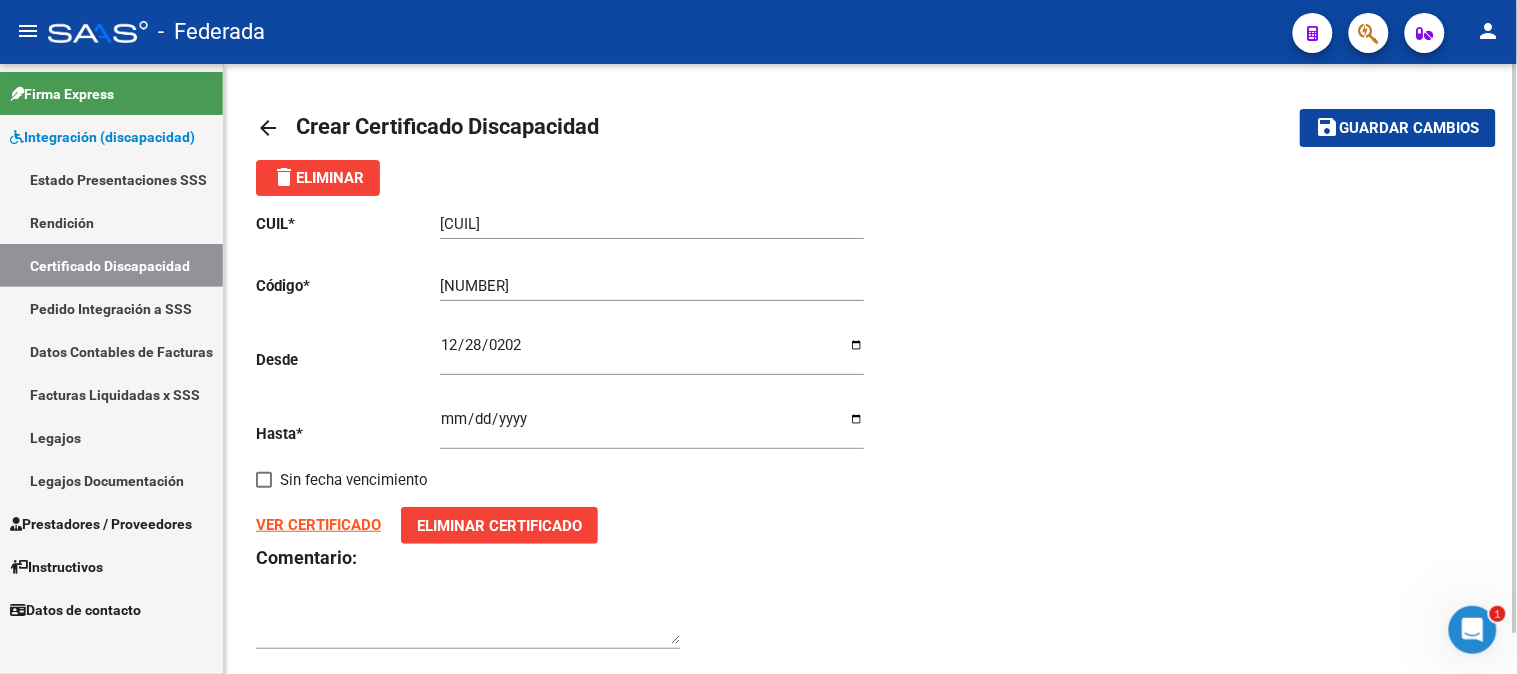 click on "save" 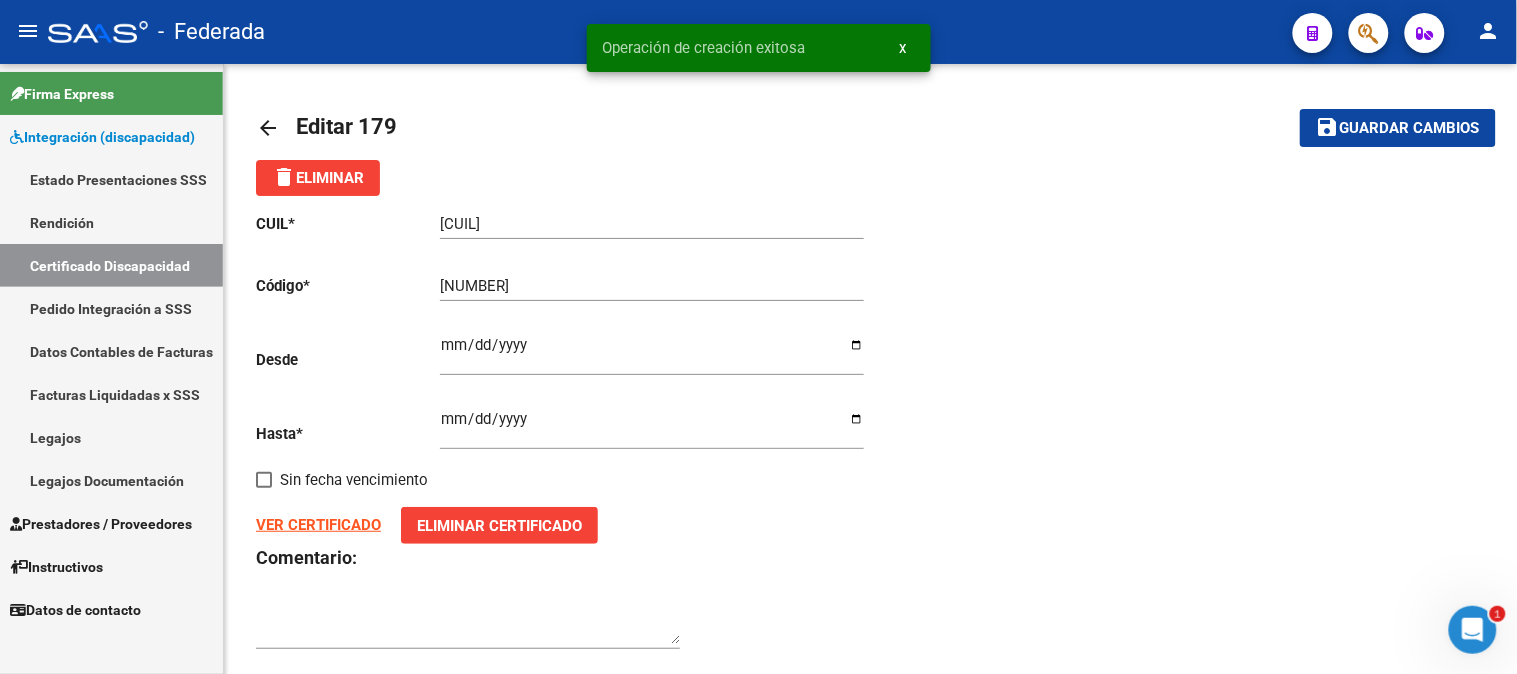 click on "x" at bounding box center (903, 48) 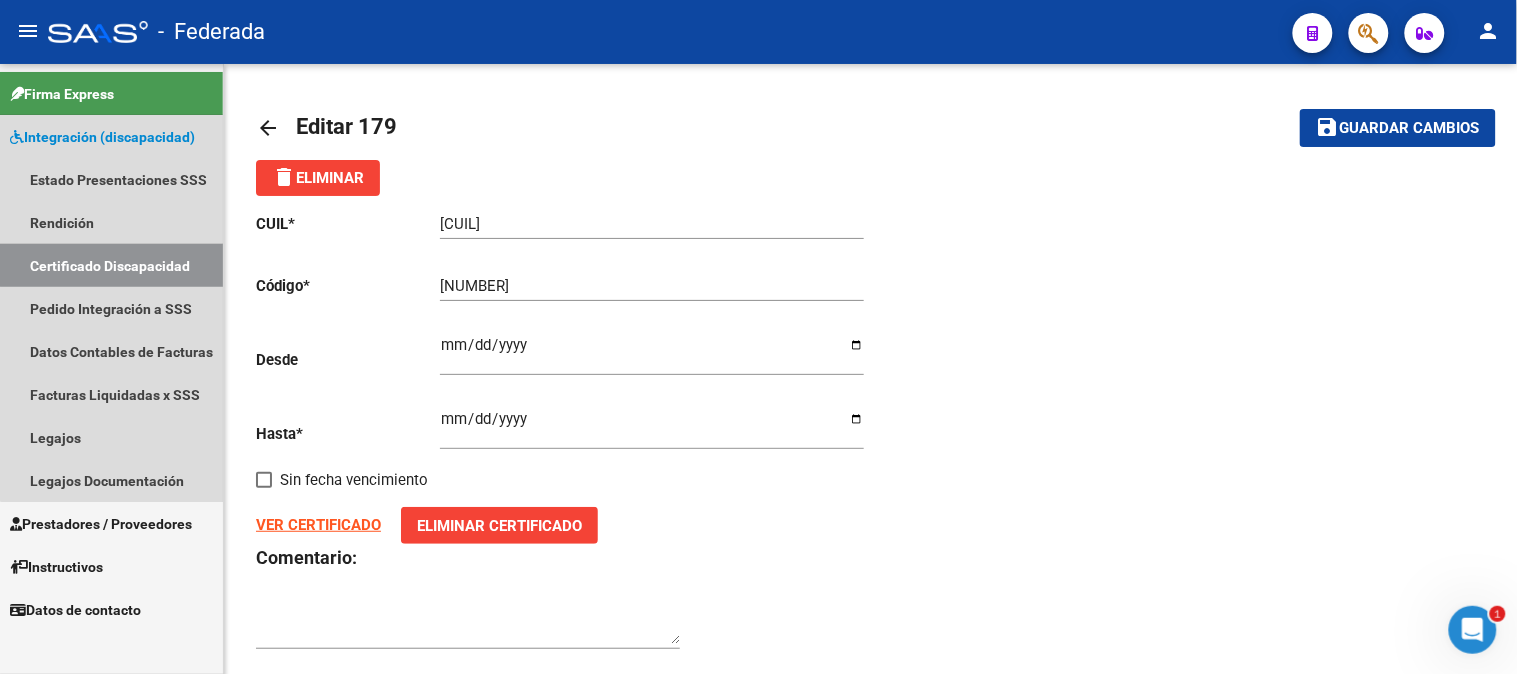 click on "Certificado Discapacidad" at bounding box center [111, 265] 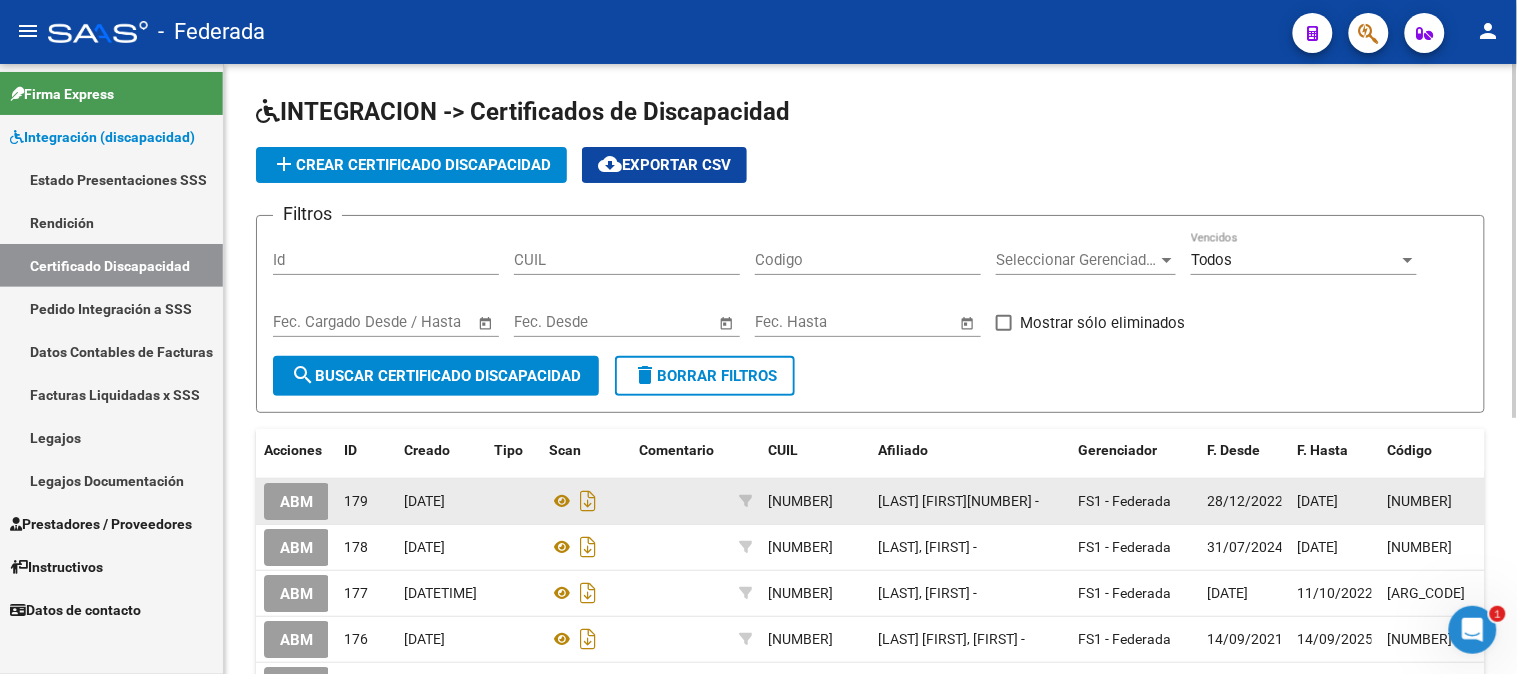 click on "ABM" 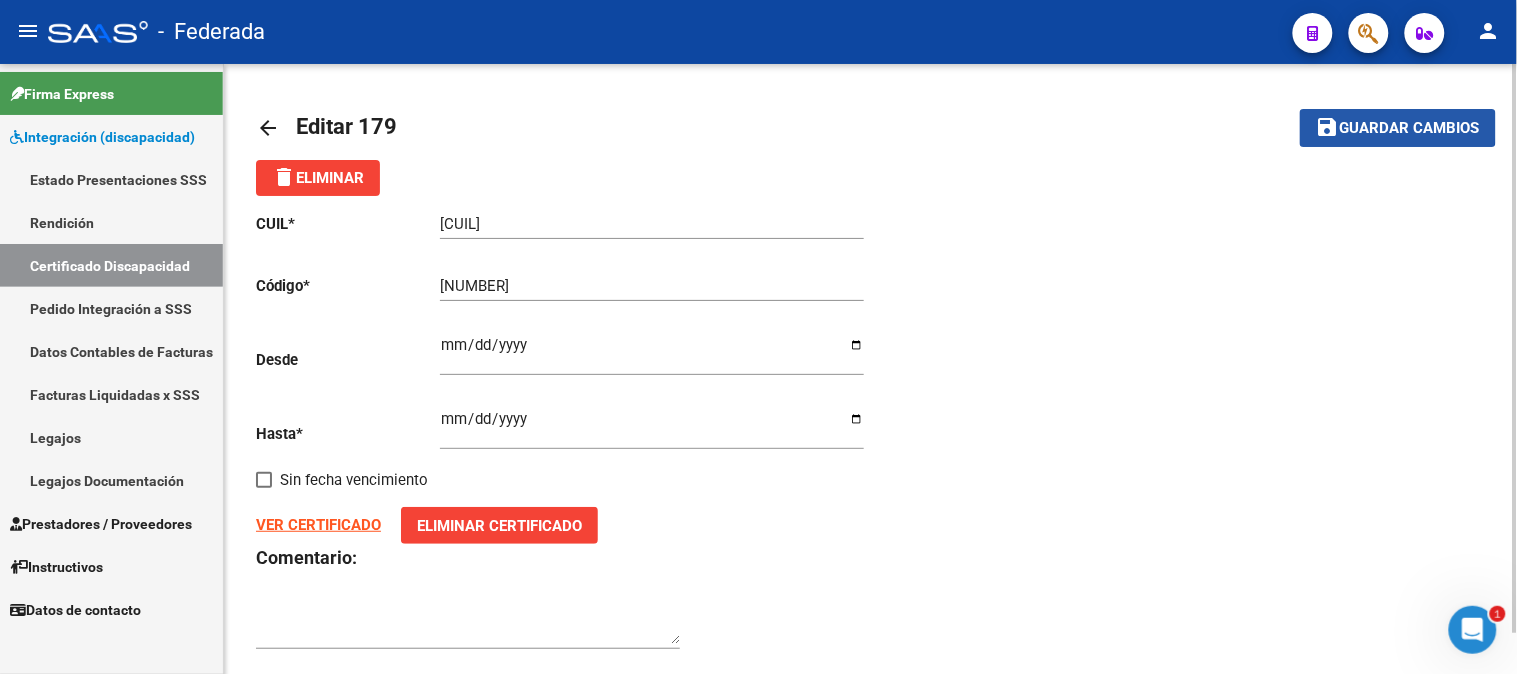 click on "save Guardar cambios" 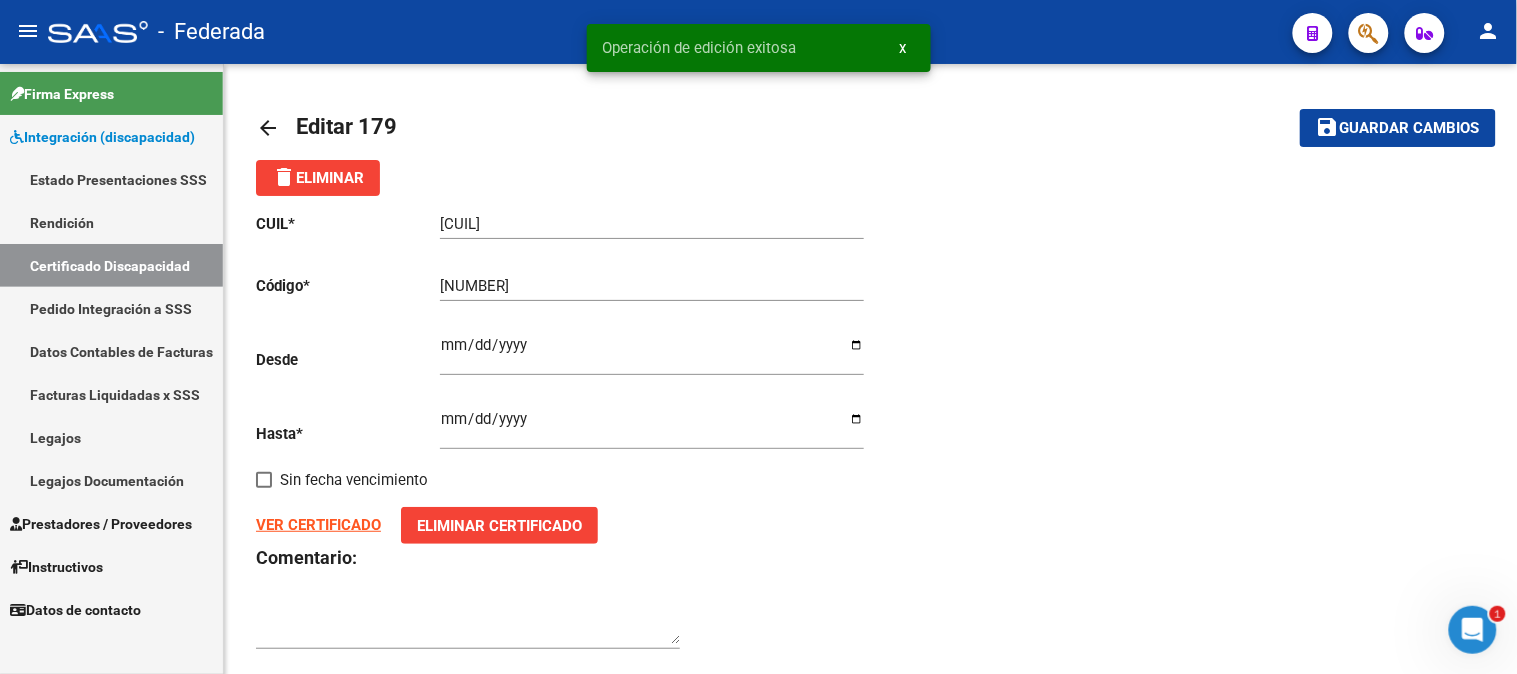click on "x" at bounding box center (903, 48) 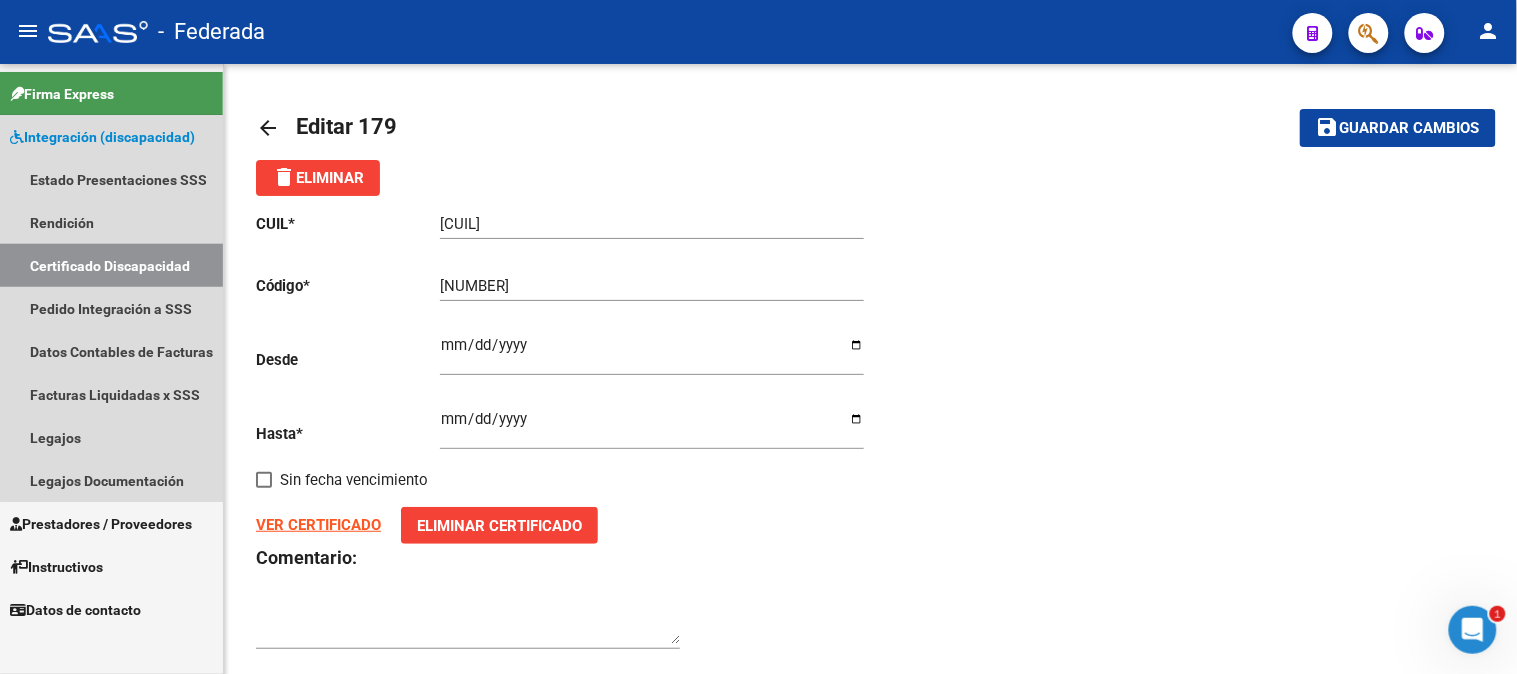 click on "Certificado Discapacidad" at bounding box center [111, 265] 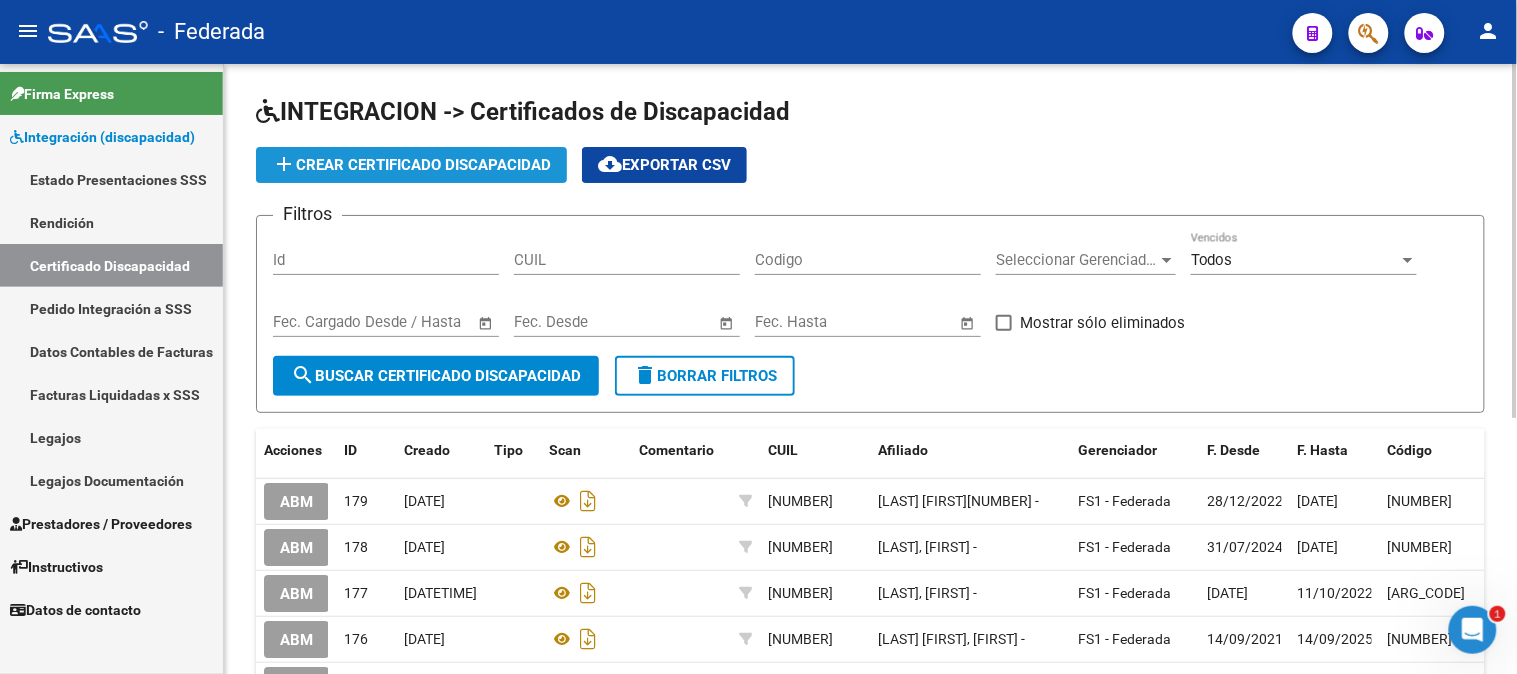 click on "add  Crear Certificado Discapacidad" 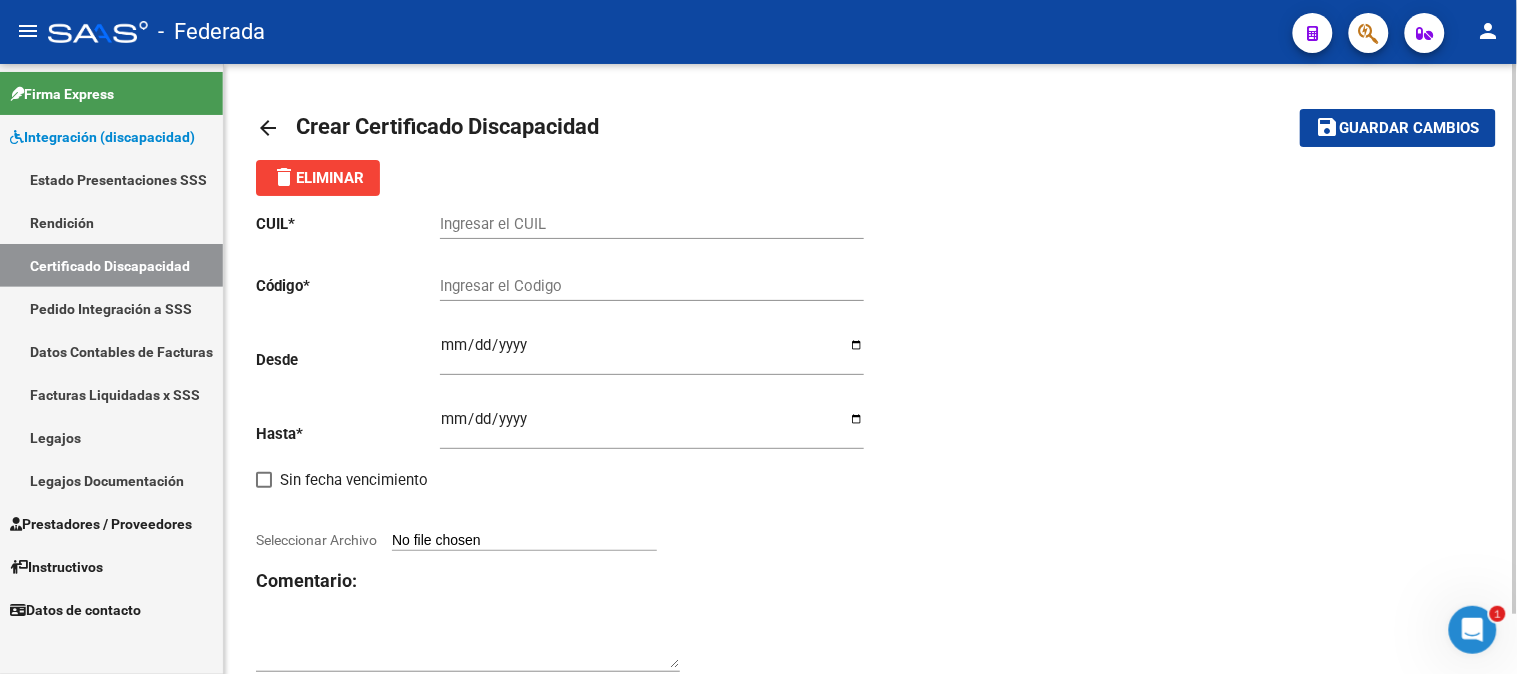 click on "Ingresar el CUIL" at bounding box center (652, 224) 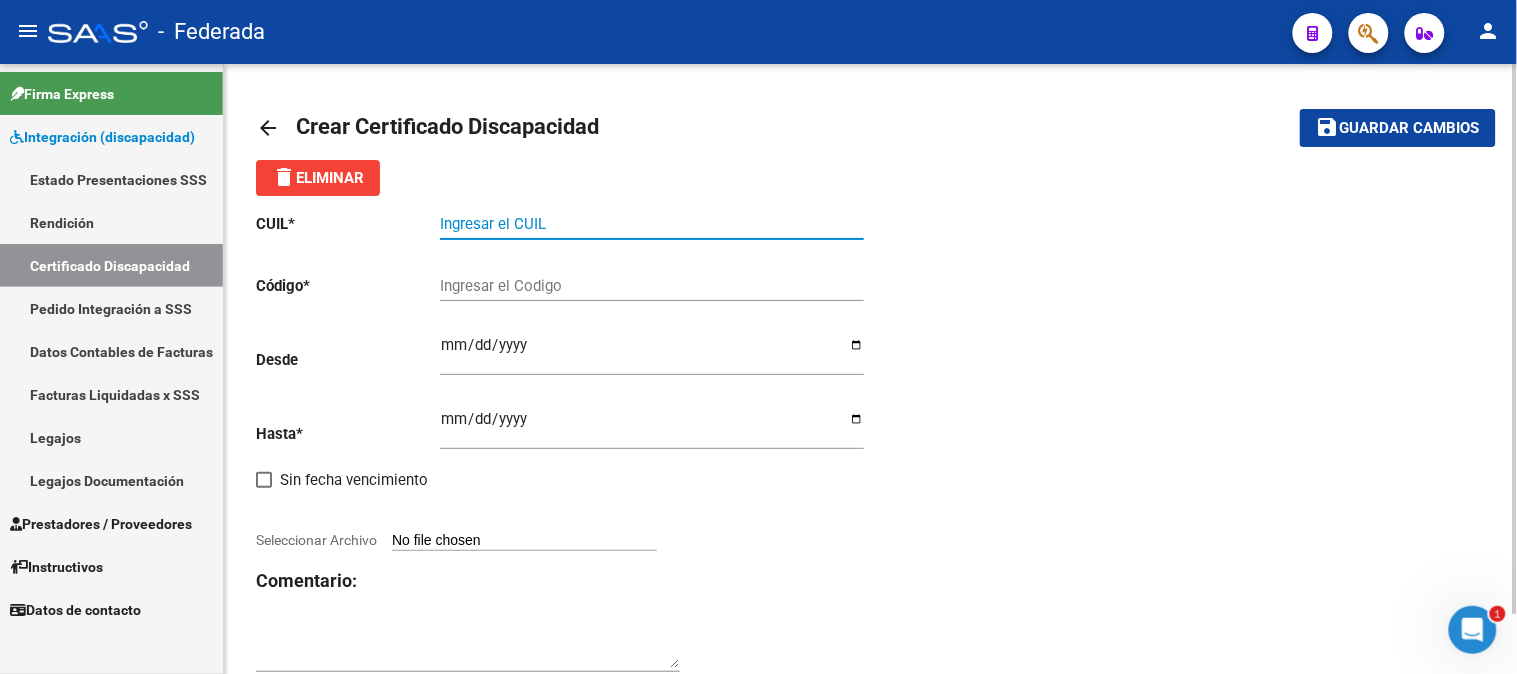 paste on "[CUIL]" 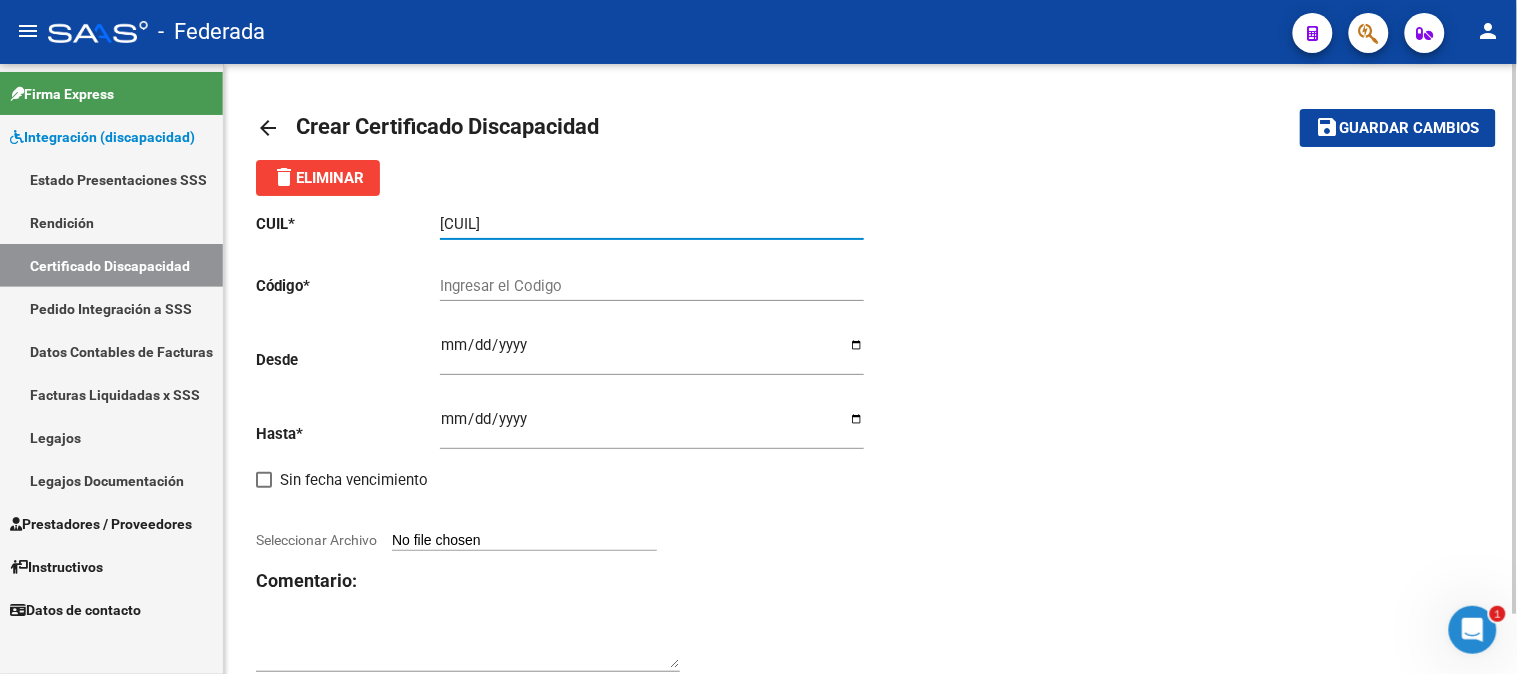 type on "[CUIL]" 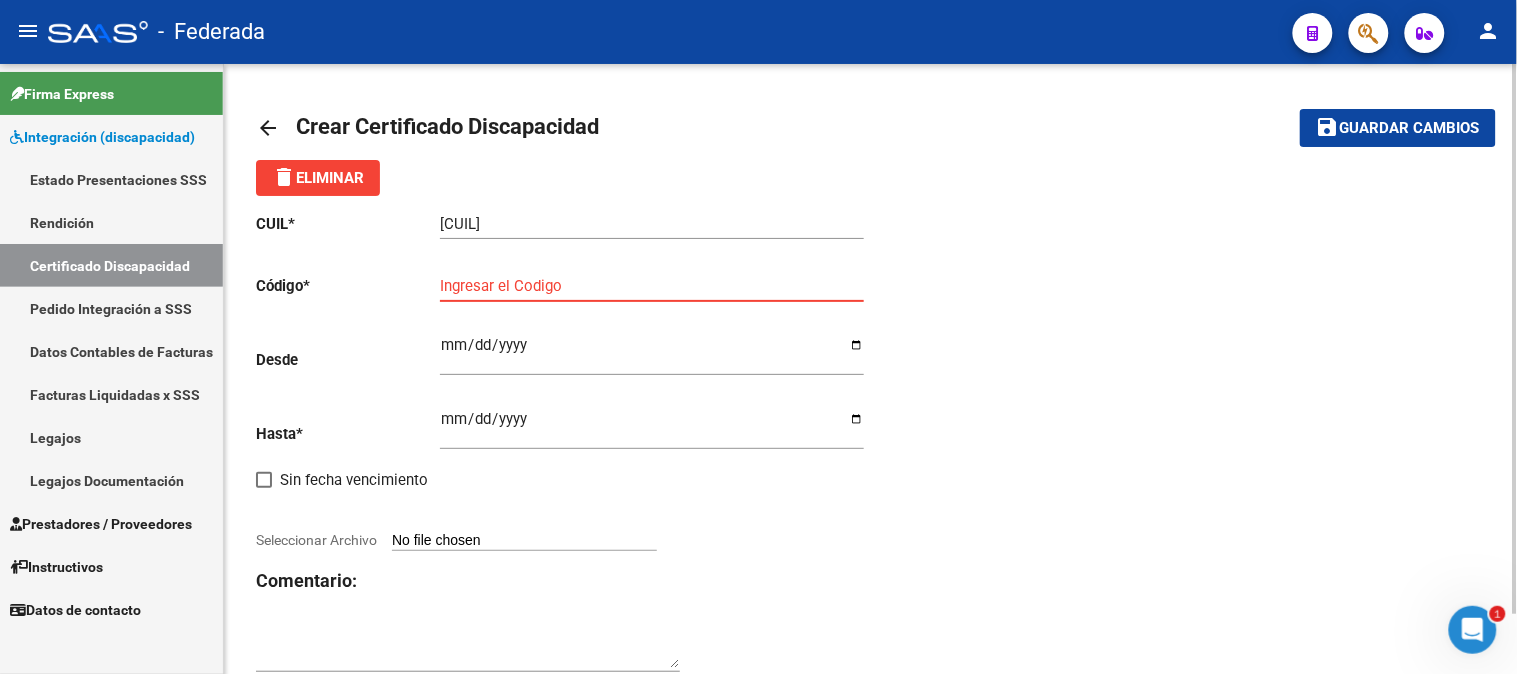 paste on "[ARG_CODE]" 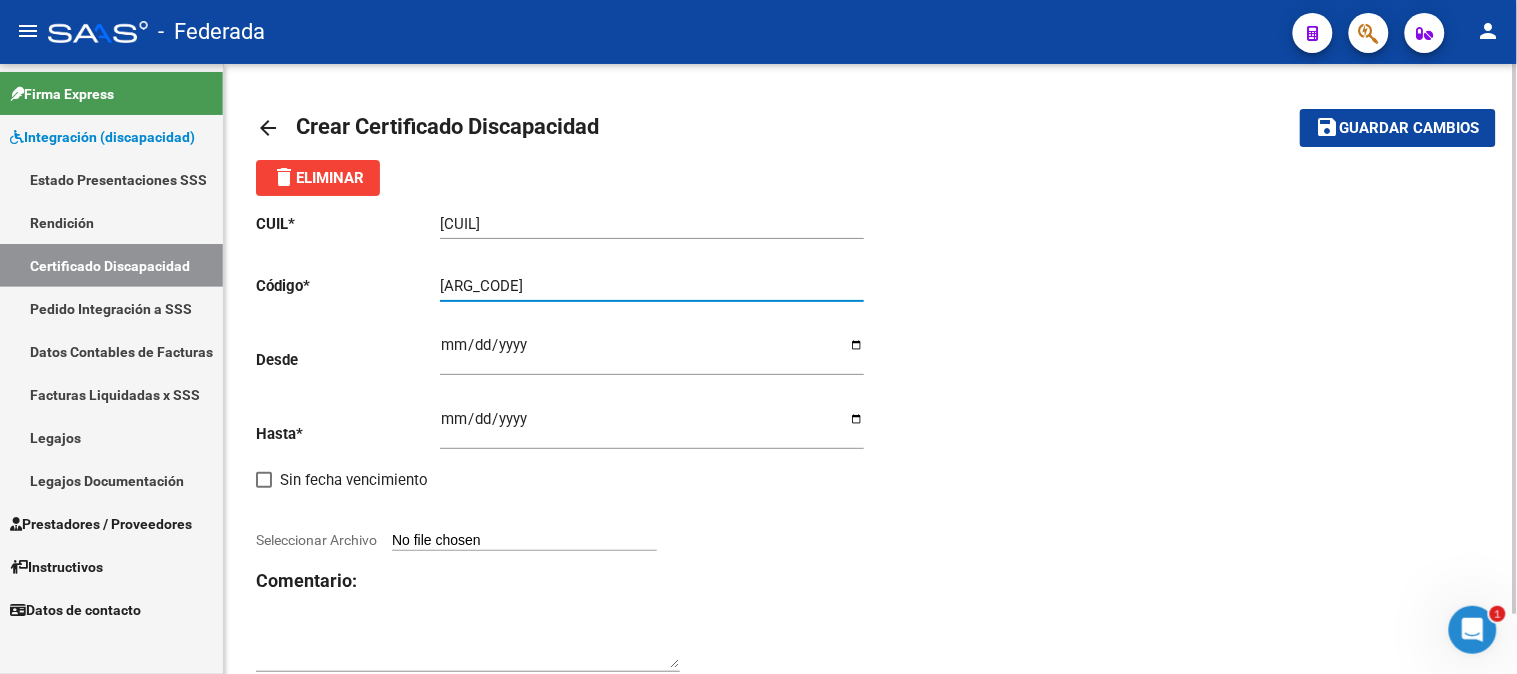 click on "[ARG_CODE]" at bounding box center [652, 286] 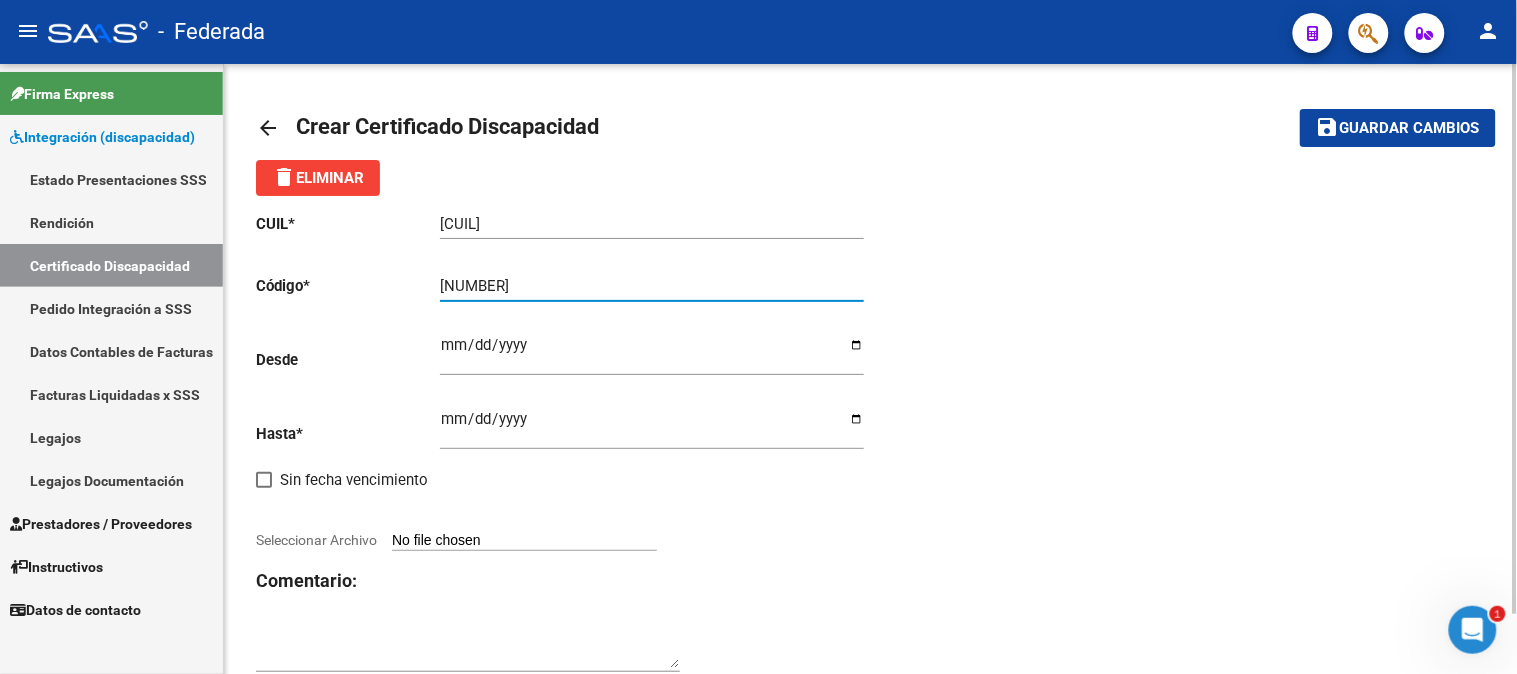 type on "[NUMBER]" 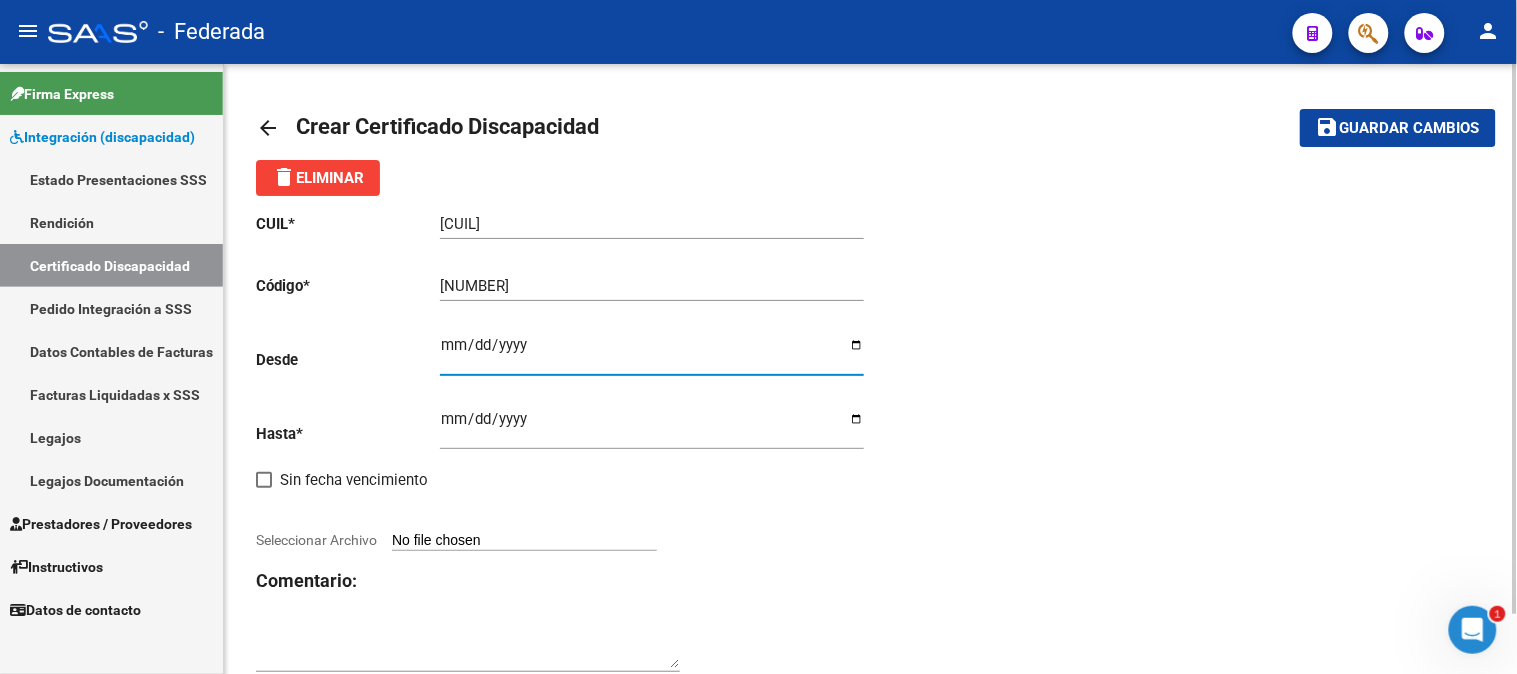 type on "[DATE]" 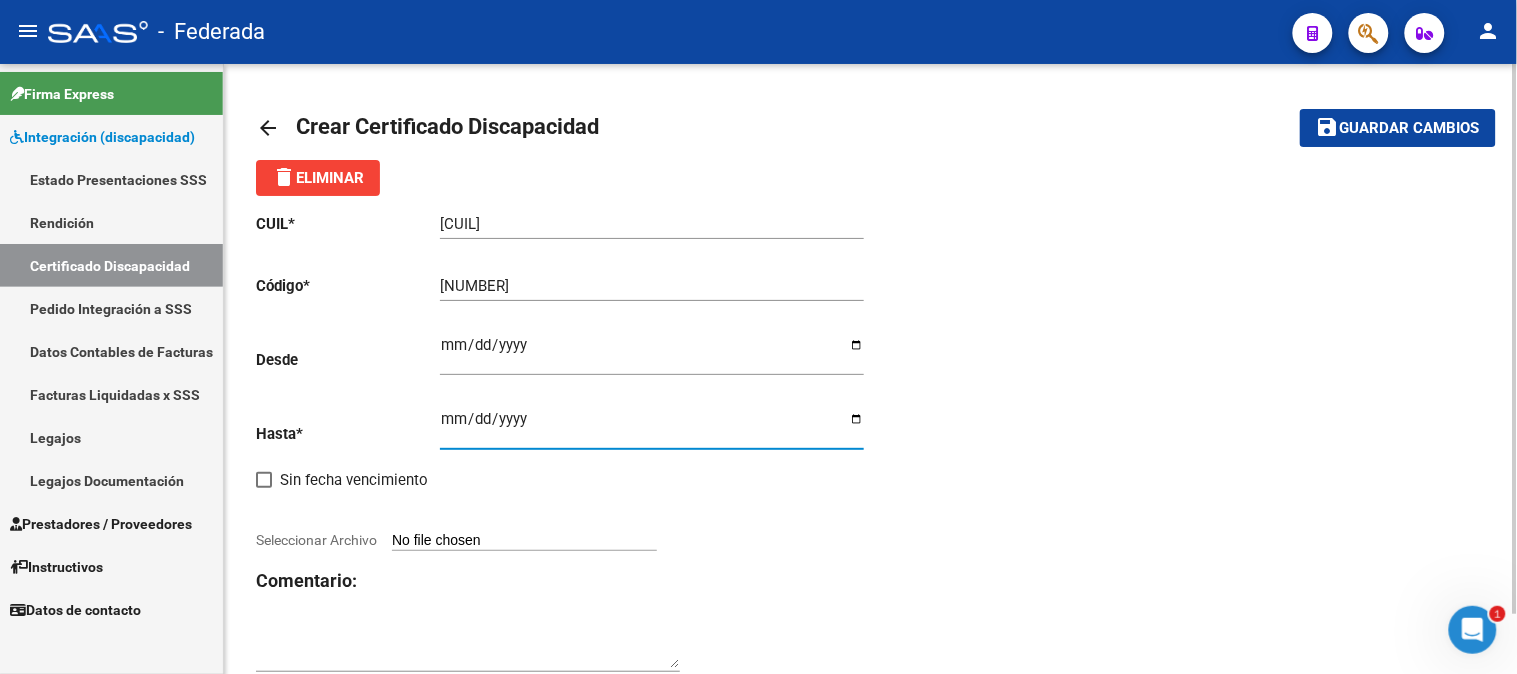 click on "Ingresar fec. Hasta" at bounding box center [652, 427] 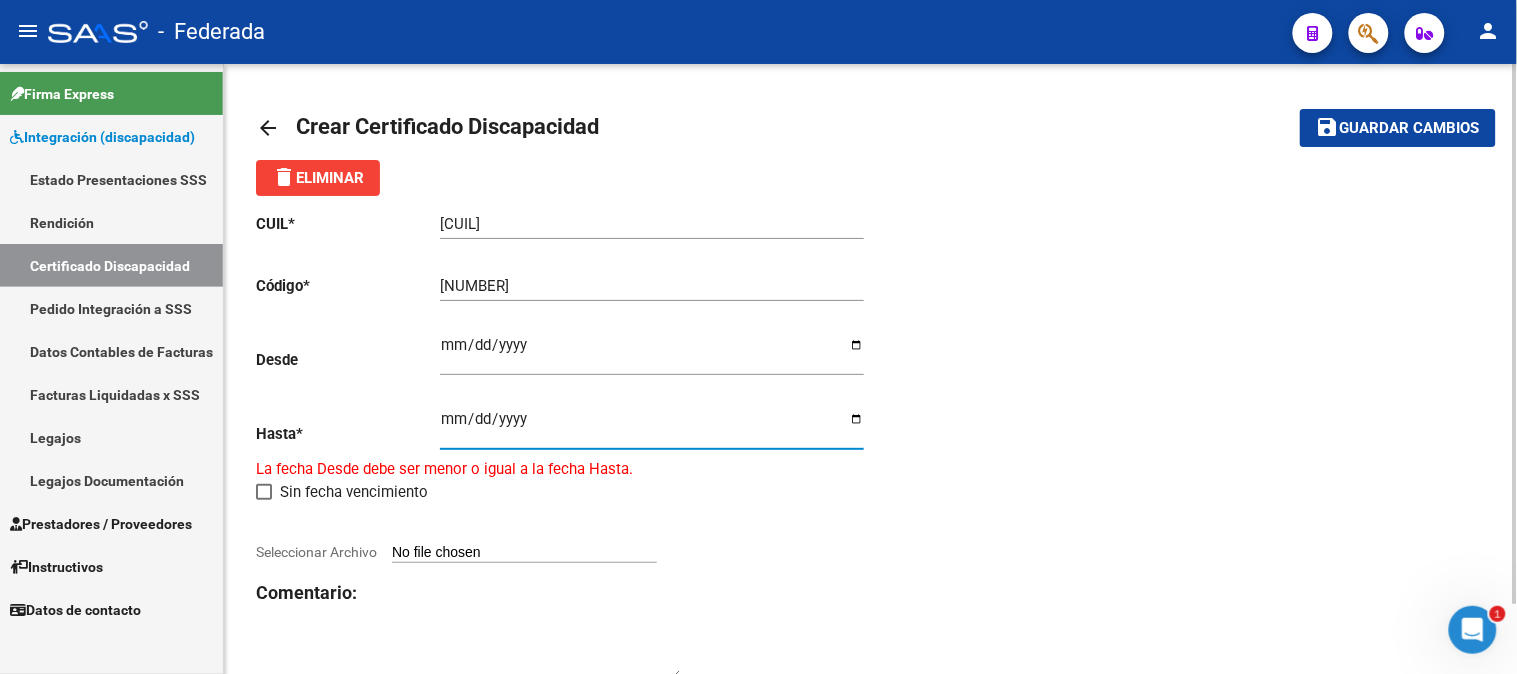 type on "[DATE]" 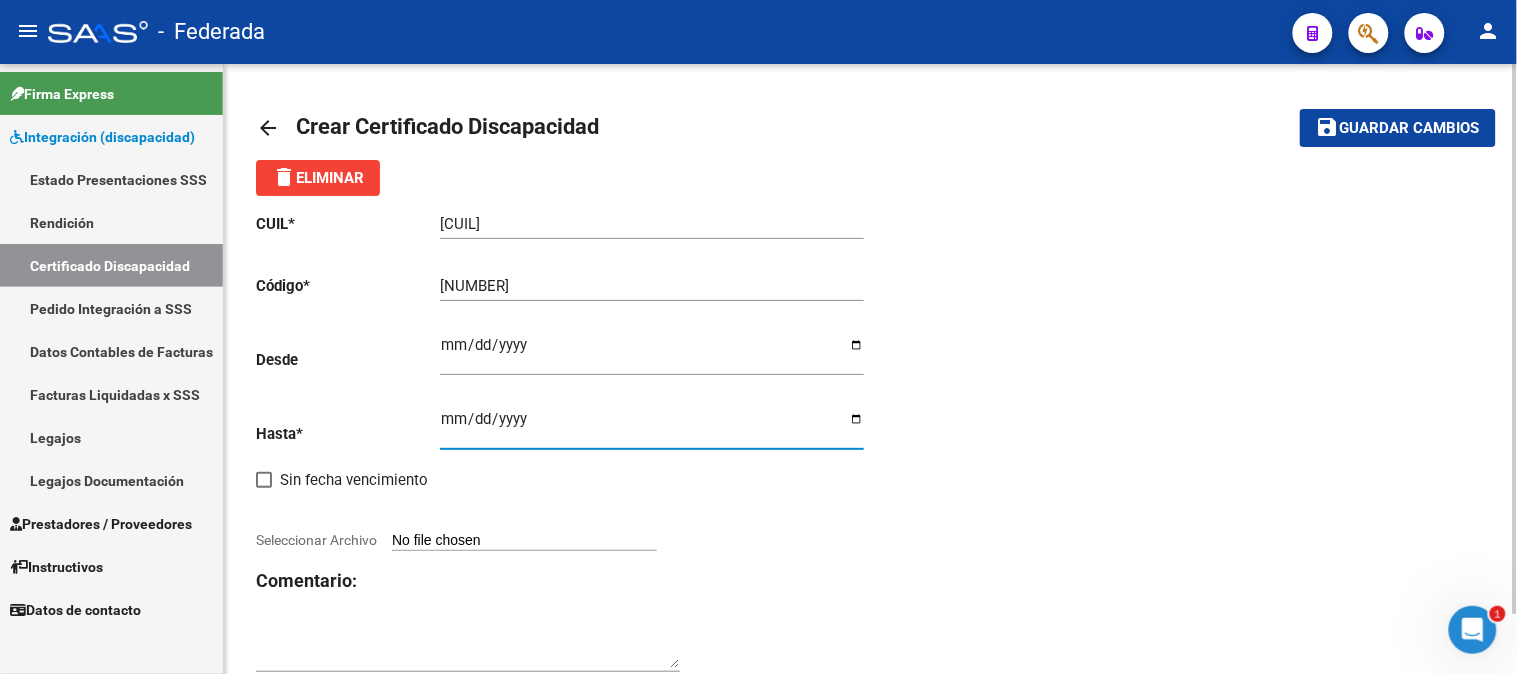 click on "CUIL  *   [CUIL] Ingresar el CUIL  Código  *   [ARG_CODE] Ingresar el Codigo  Desde    [DATE] Ingresar fec. Desde  Hasta  *   [DATE] Ingresar fec. Hasta     Sin fecha vencimiento        Seleccionar Archivo Comentario:" 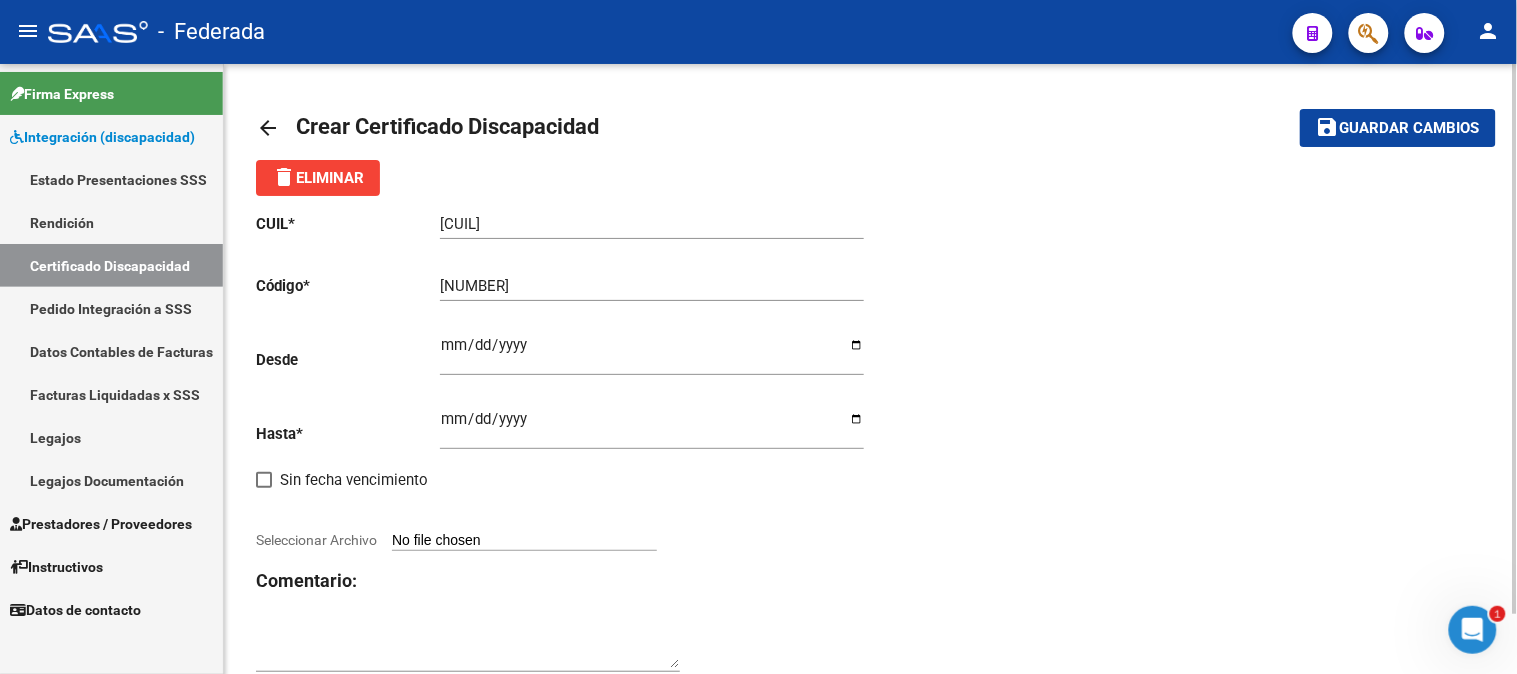 click on "Seleccionar Archivo" at bounding box center (524, 541) 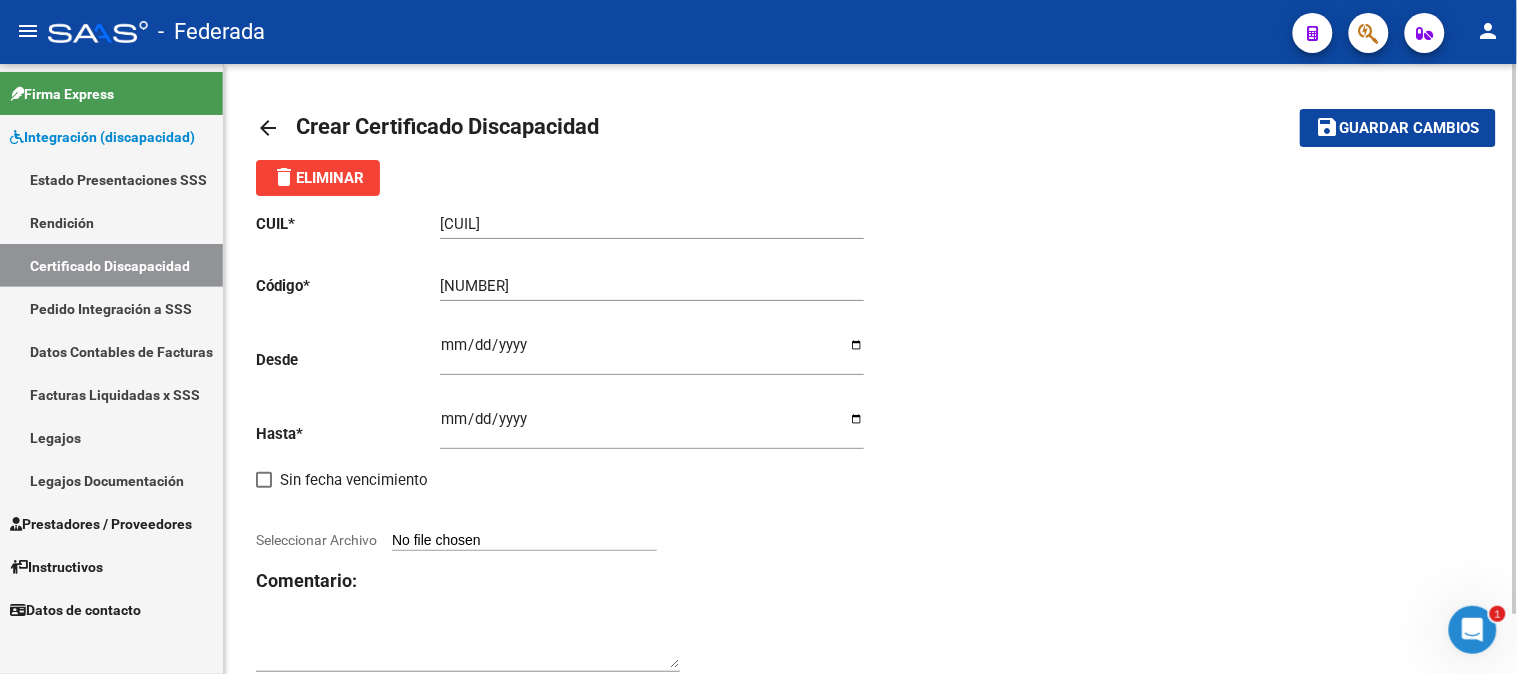 type on "C:\fakepath\[NUMBER] [LAST] [FIRST].jpg" 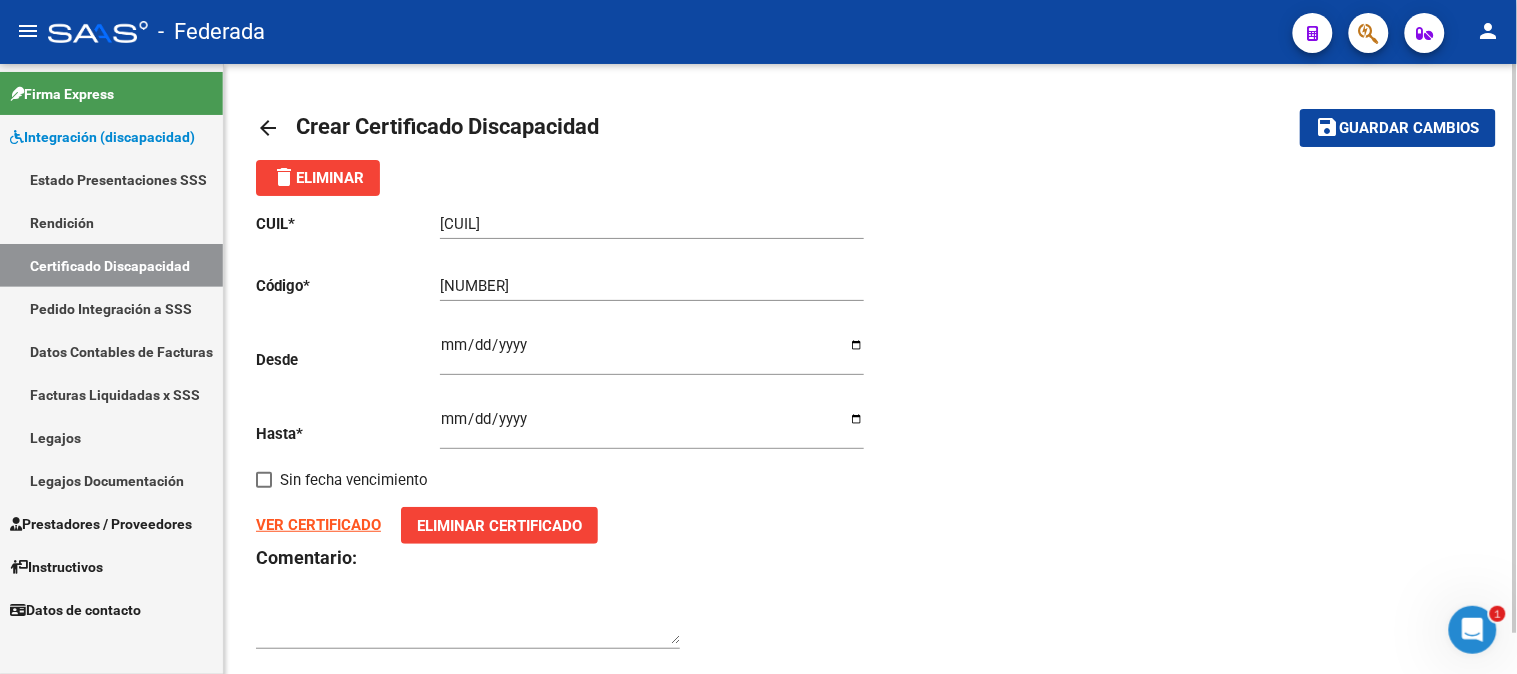 click on "Guardar cambios" 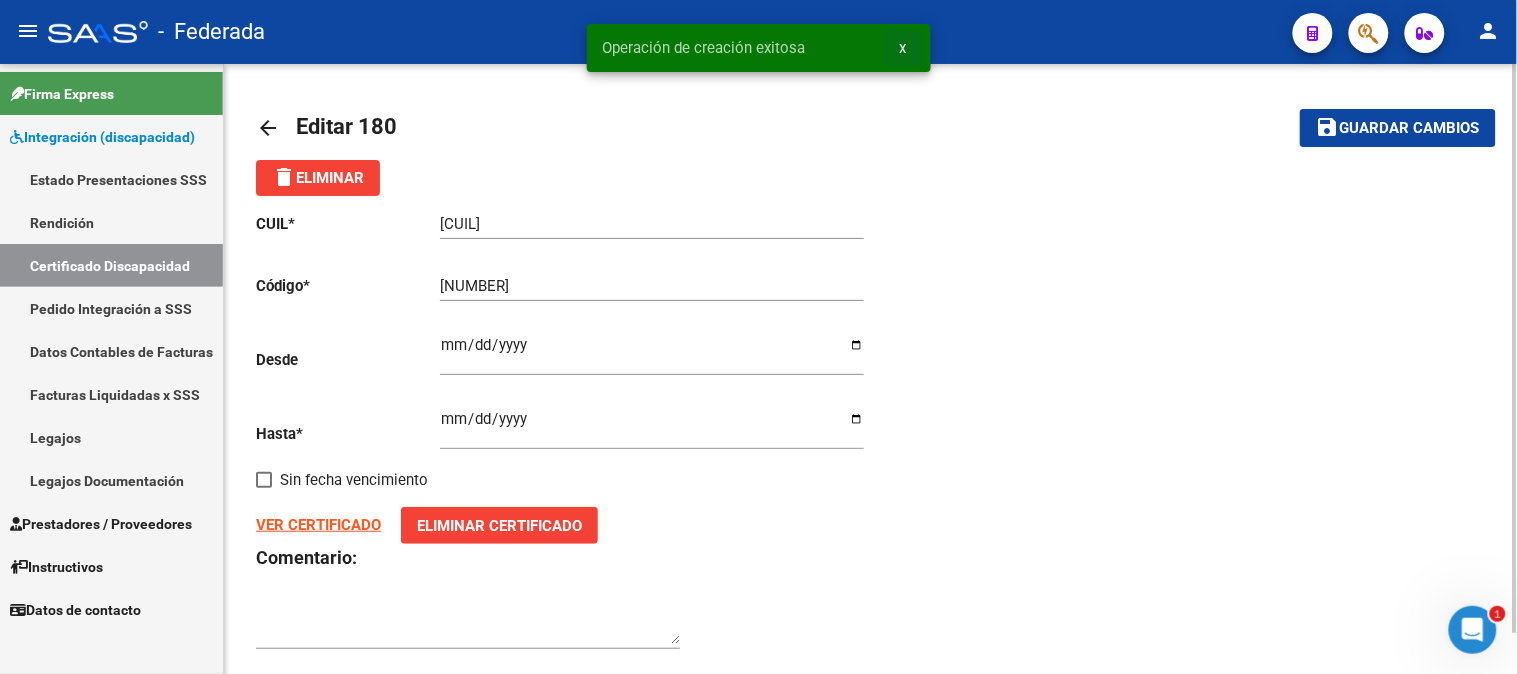 click on "x" at bounding box center (903, 48) 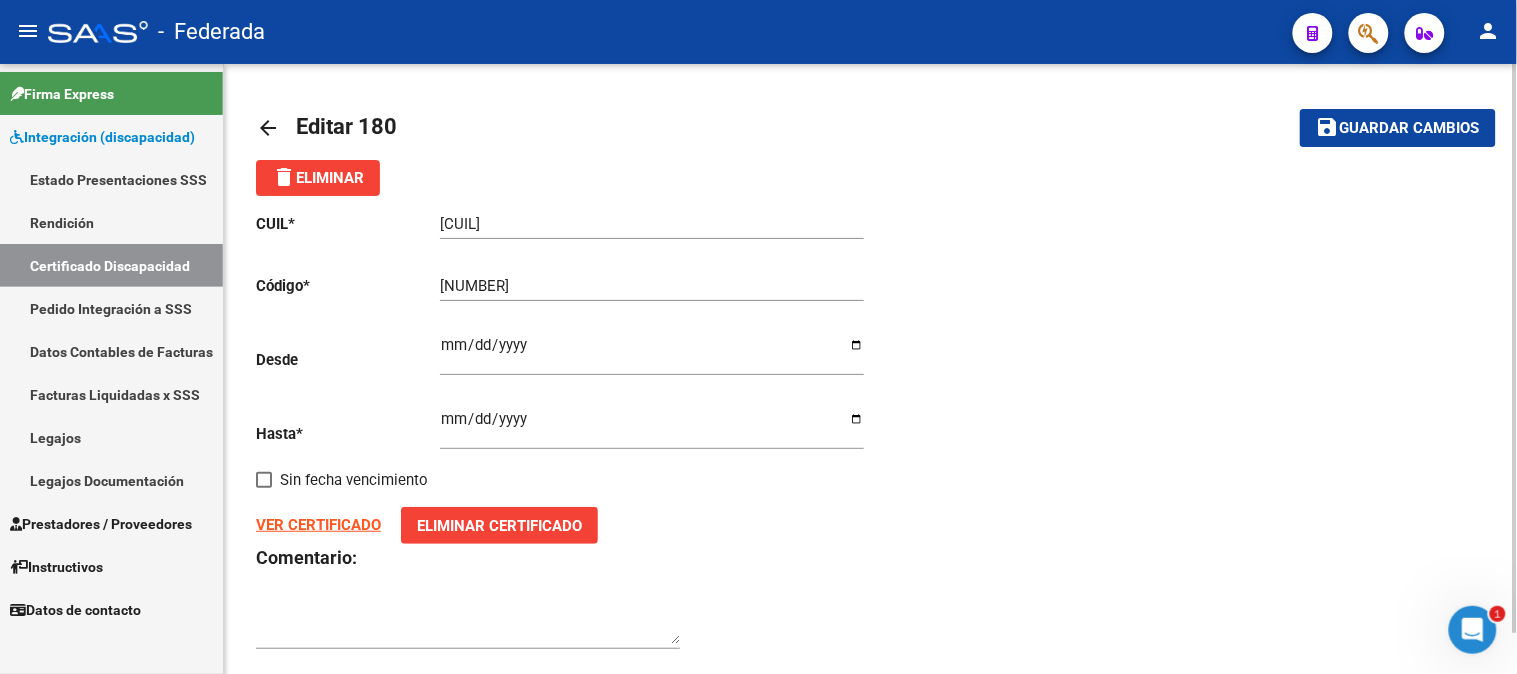 click on "Certificado Discapacidad" at bounding box center [111, 265] 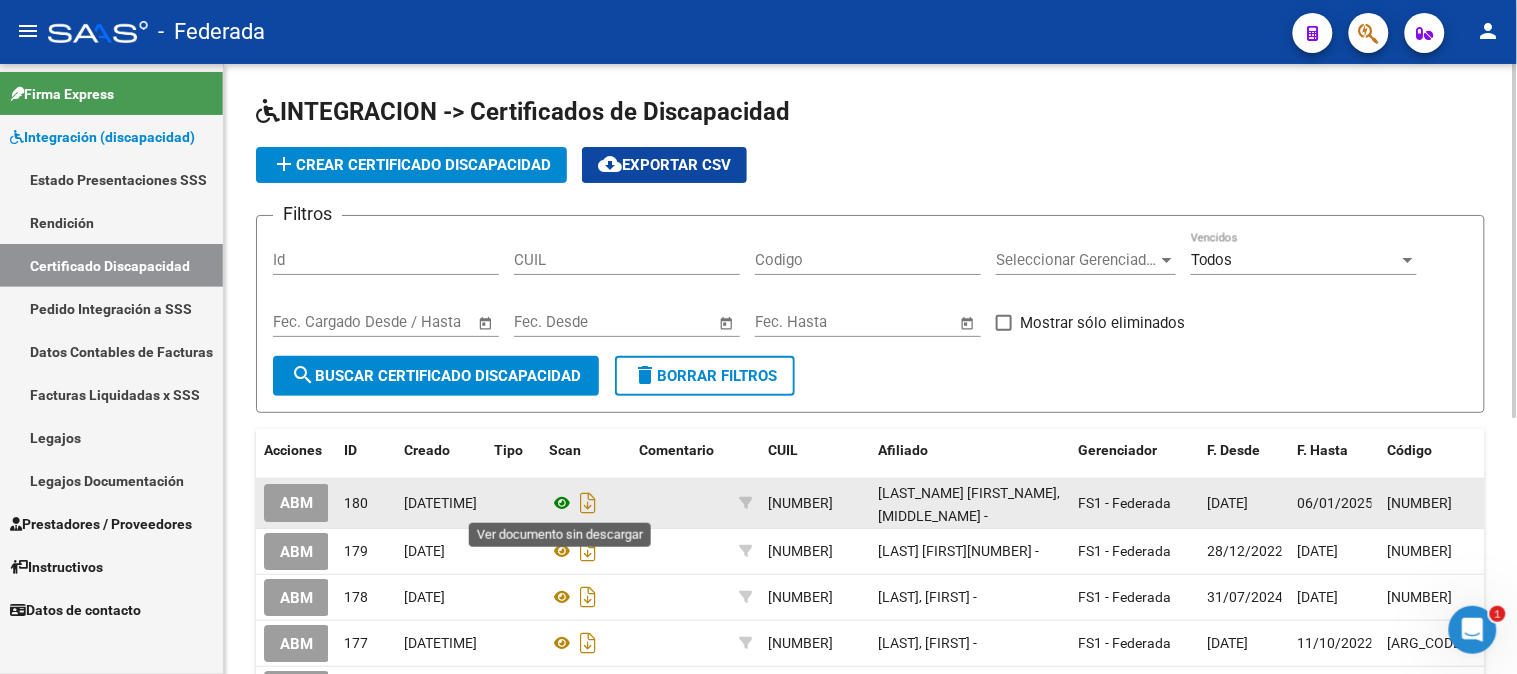 click 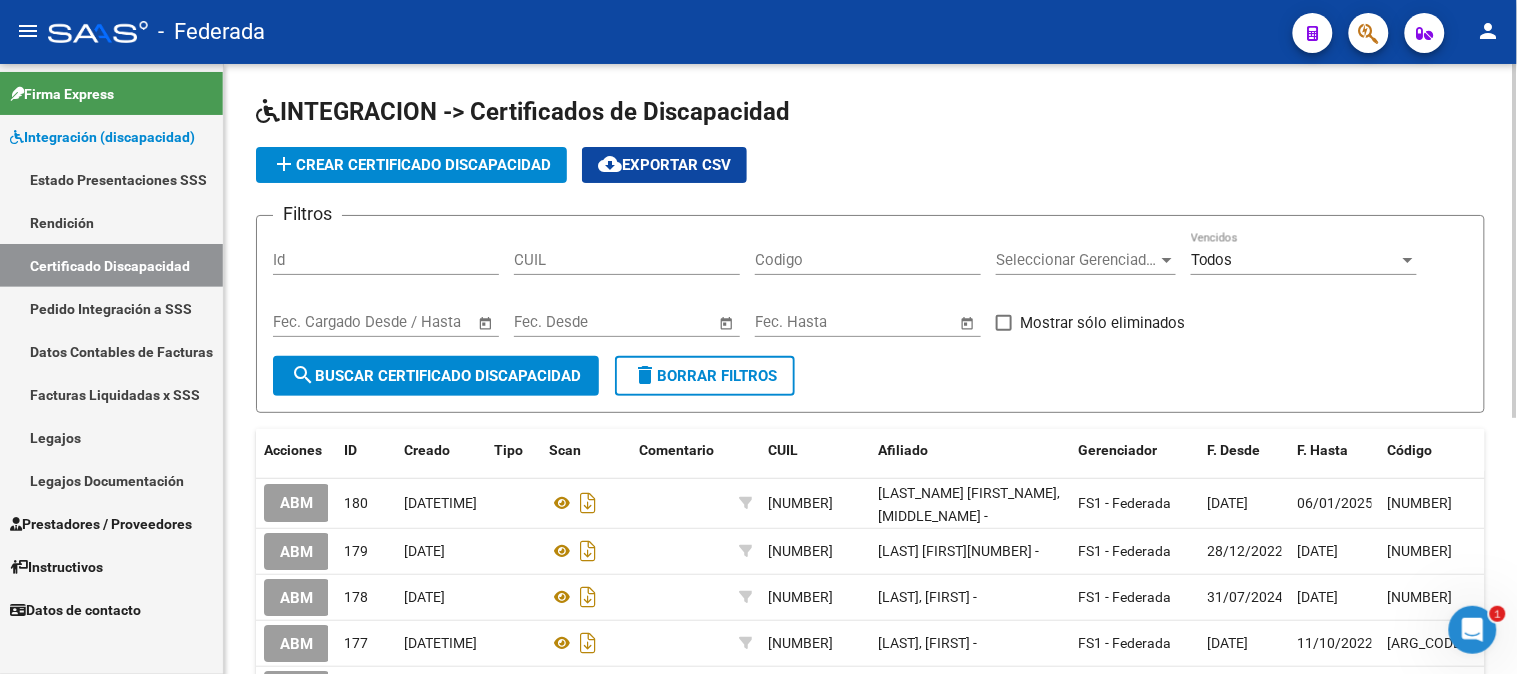 click on "add  Crear Certificado Discapacidad" 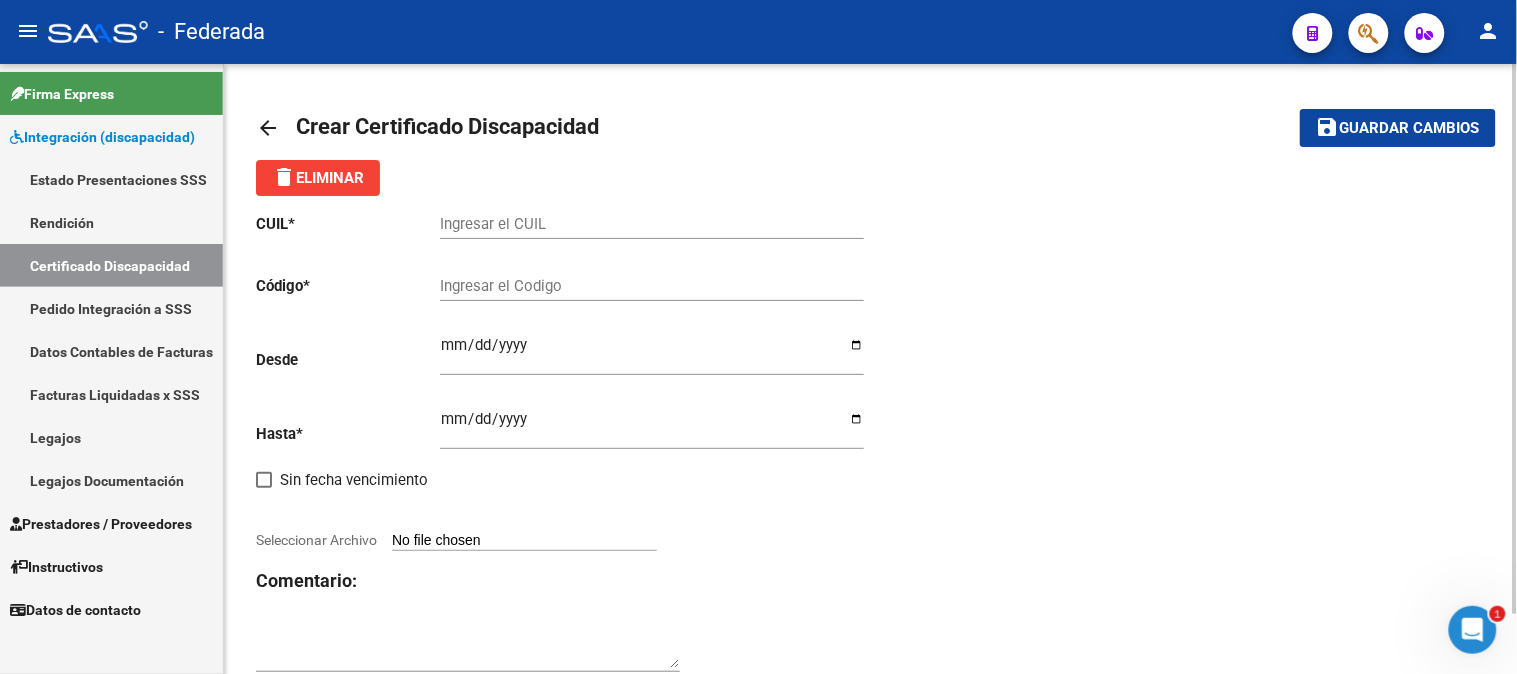 click on "Ingresar el CUIL" at bounding box center [652, 224] 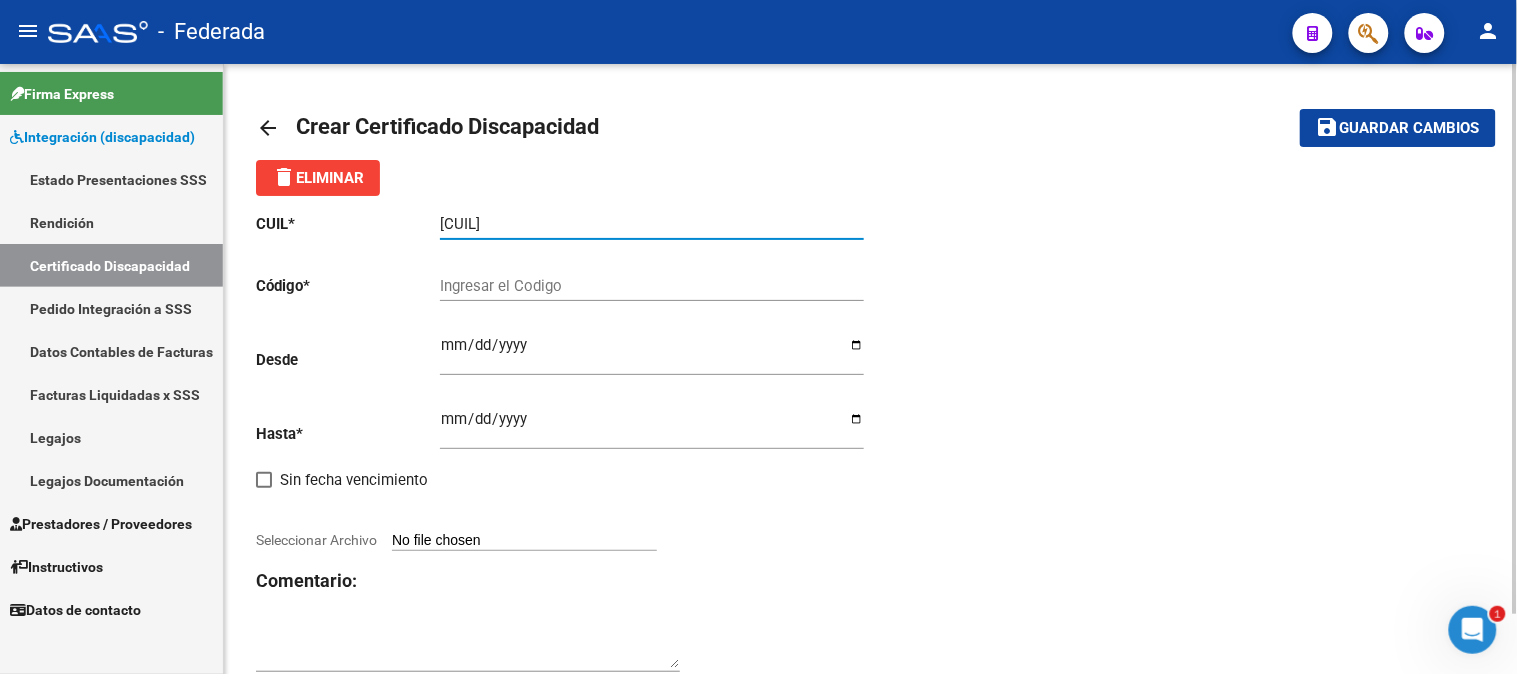 type on "[CUIL]" 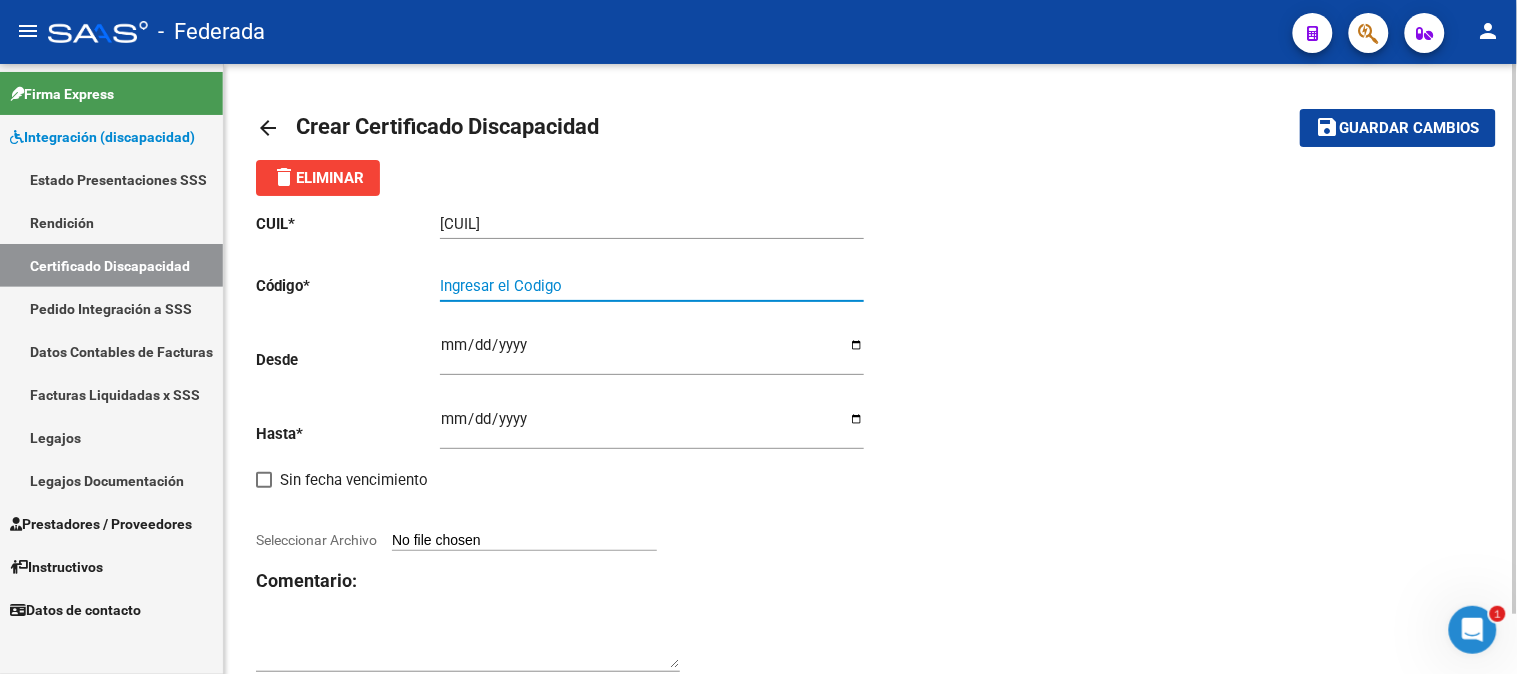 click on "Ingresar el Codigo" at bounding box center [652, 286] 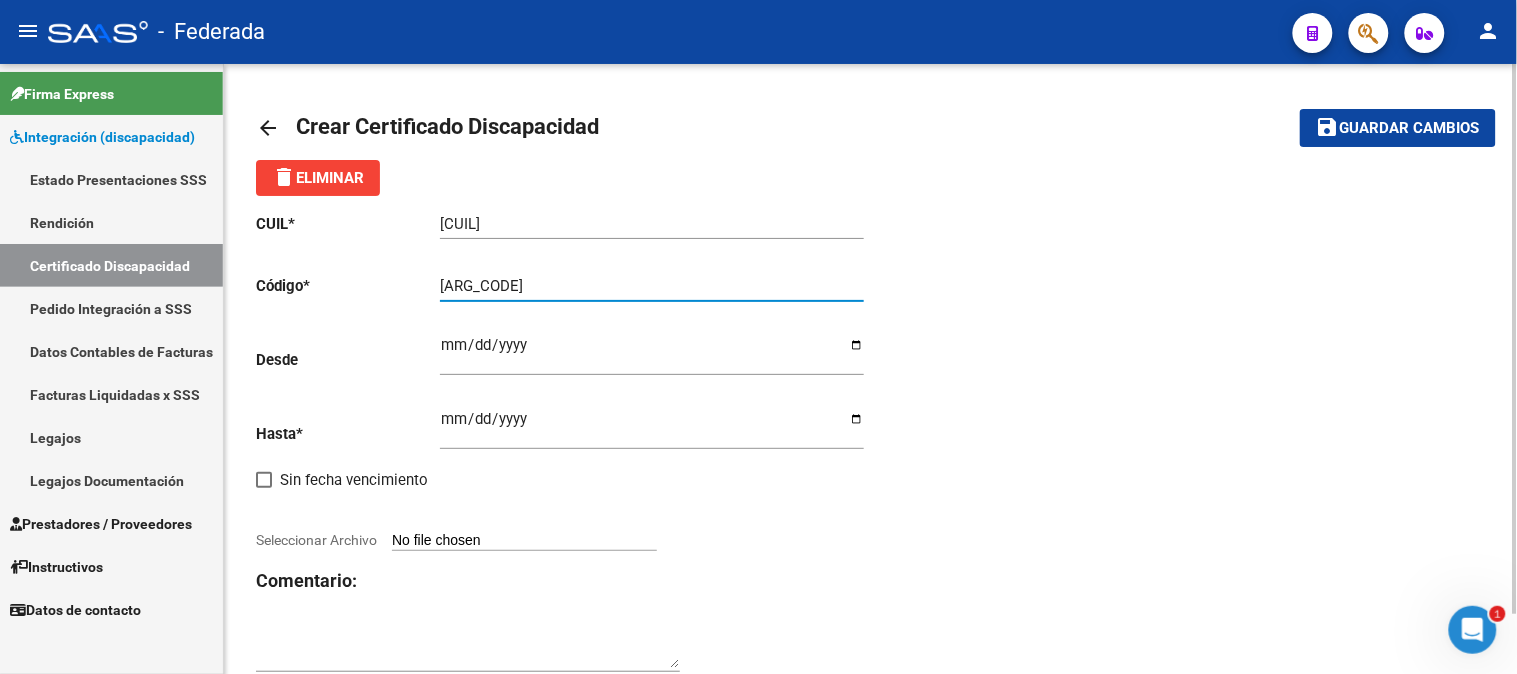 type on "[ARG_CODE]" 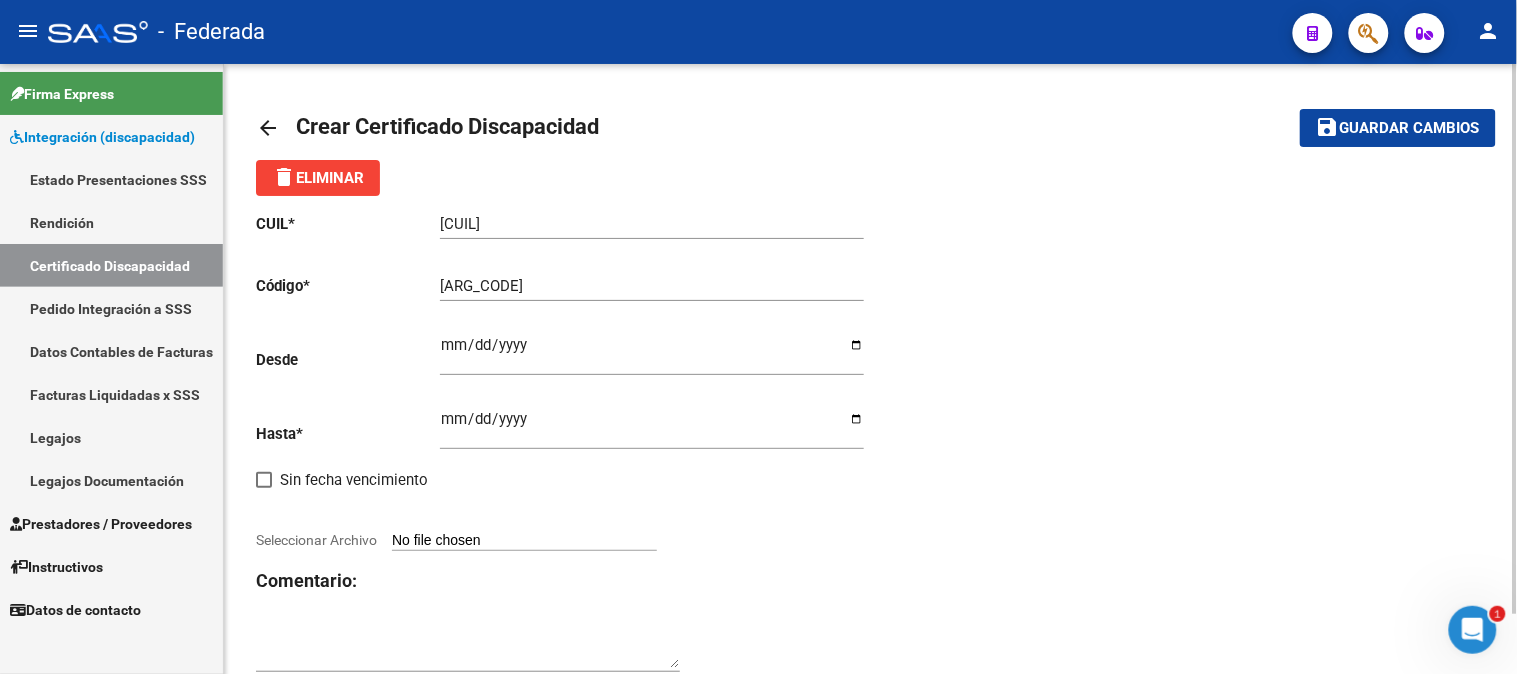 click on "CUIL  *   [CUIL] Ingresar el CUIL  Código  *   [NUMBER] Ingresar el Codigo  Desde    Ingresar fec. Desde  Hasta  *   Ingresar fec. Hasta     Sin fecha vencimiento        Seleccionar Archivo Comentario:" 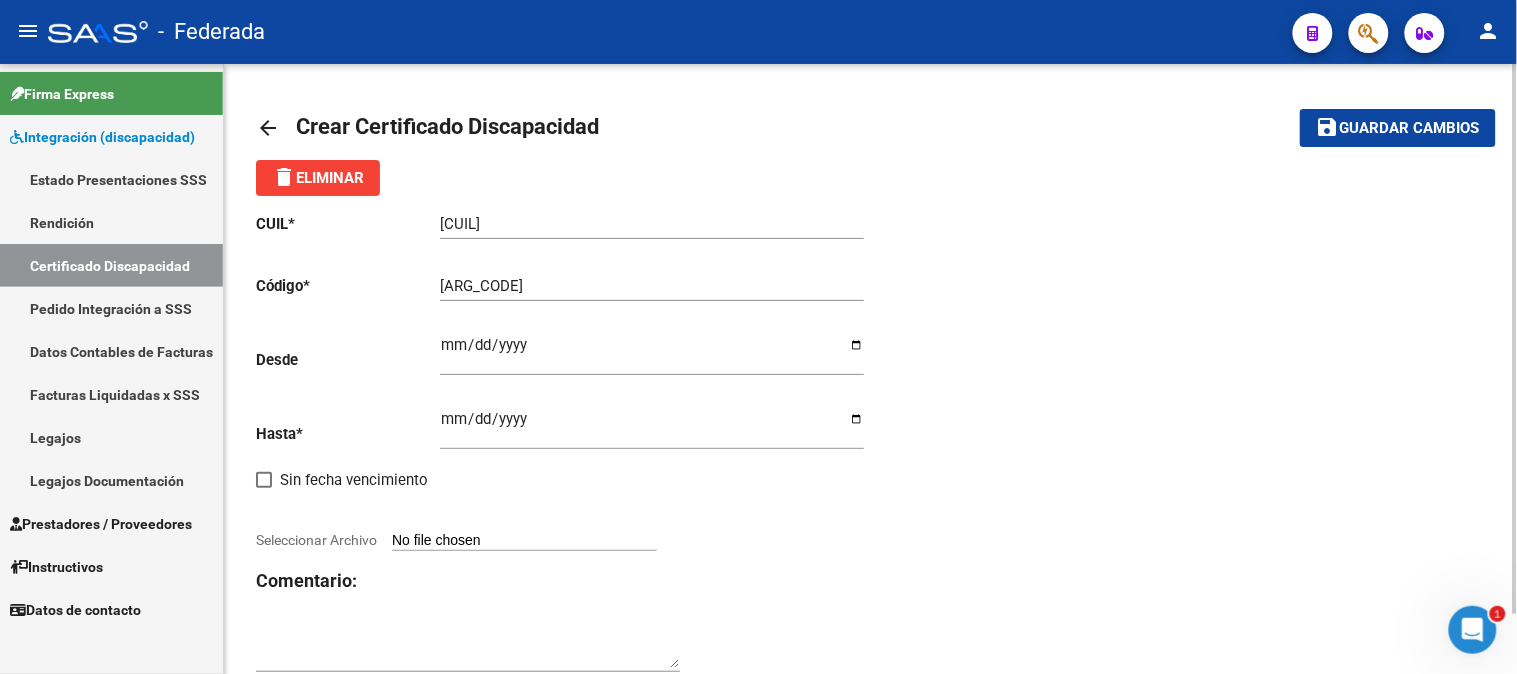 click on "Ingresar fec. Desde" at bounding box center (652, 353) 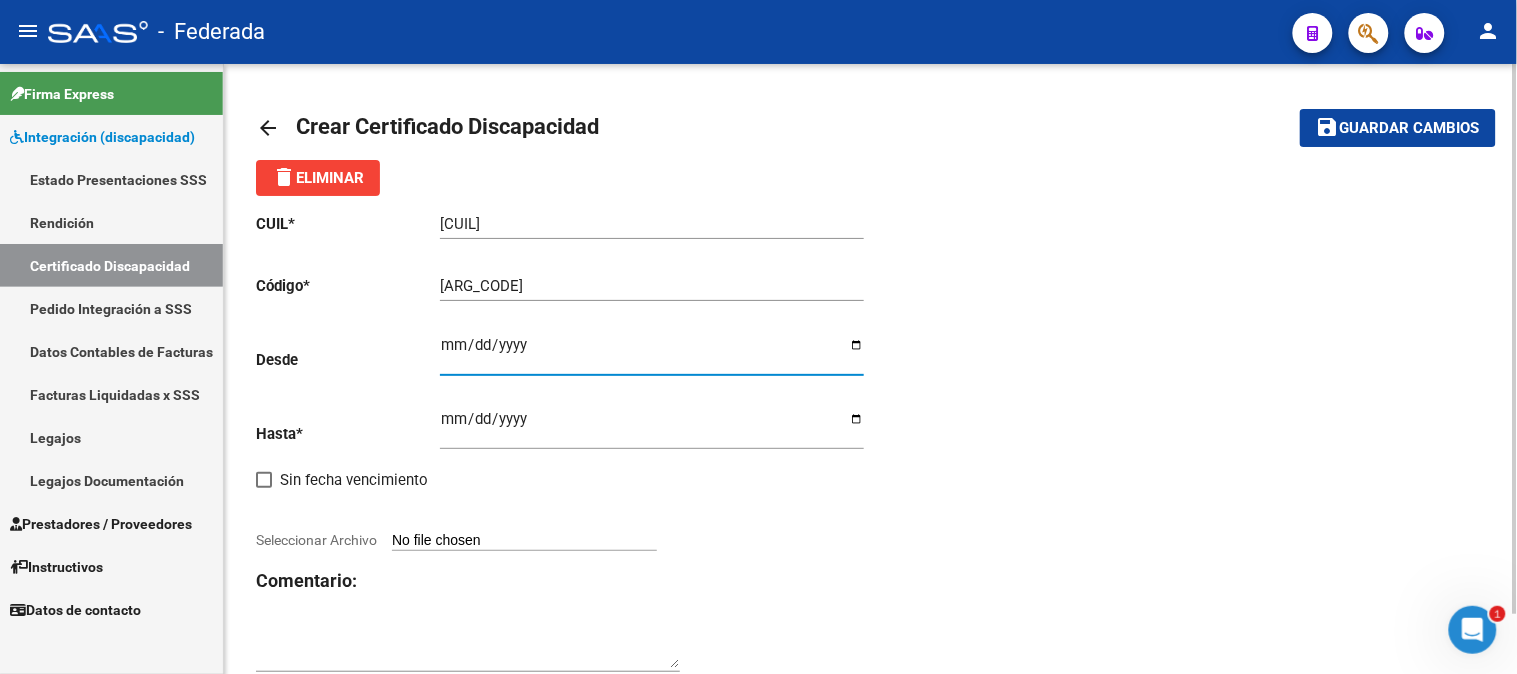 type on "[DATE]" 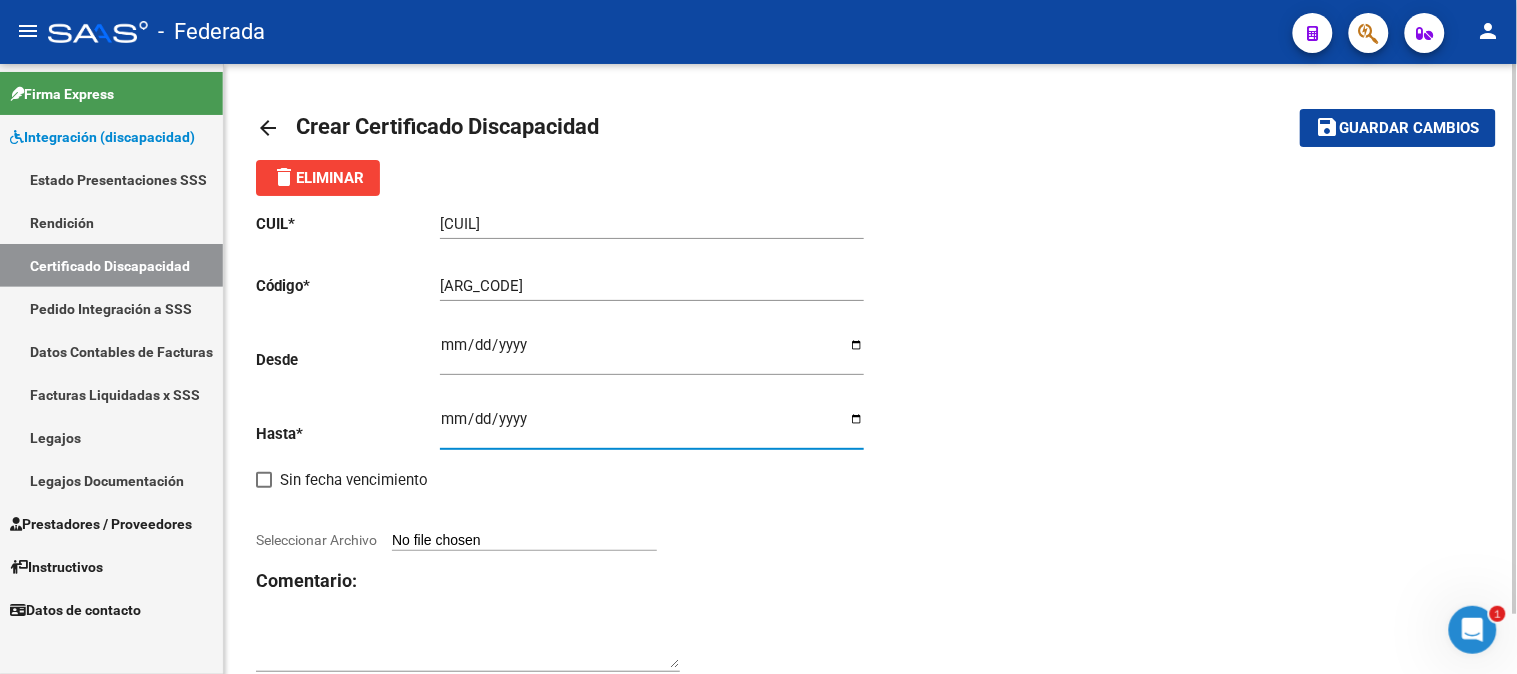 click on "Ingresar fec. Hasta" at bounding box center [652, 427] 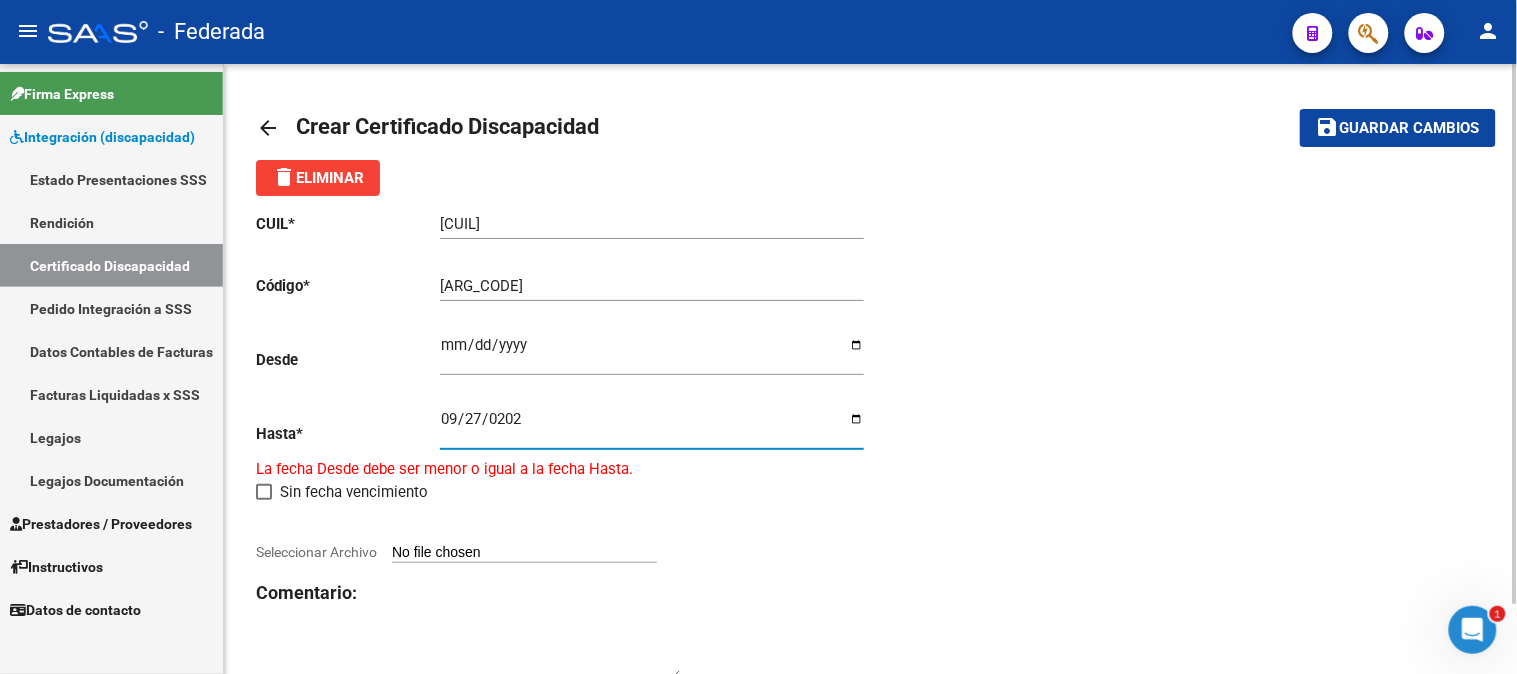type on "[DATE]" 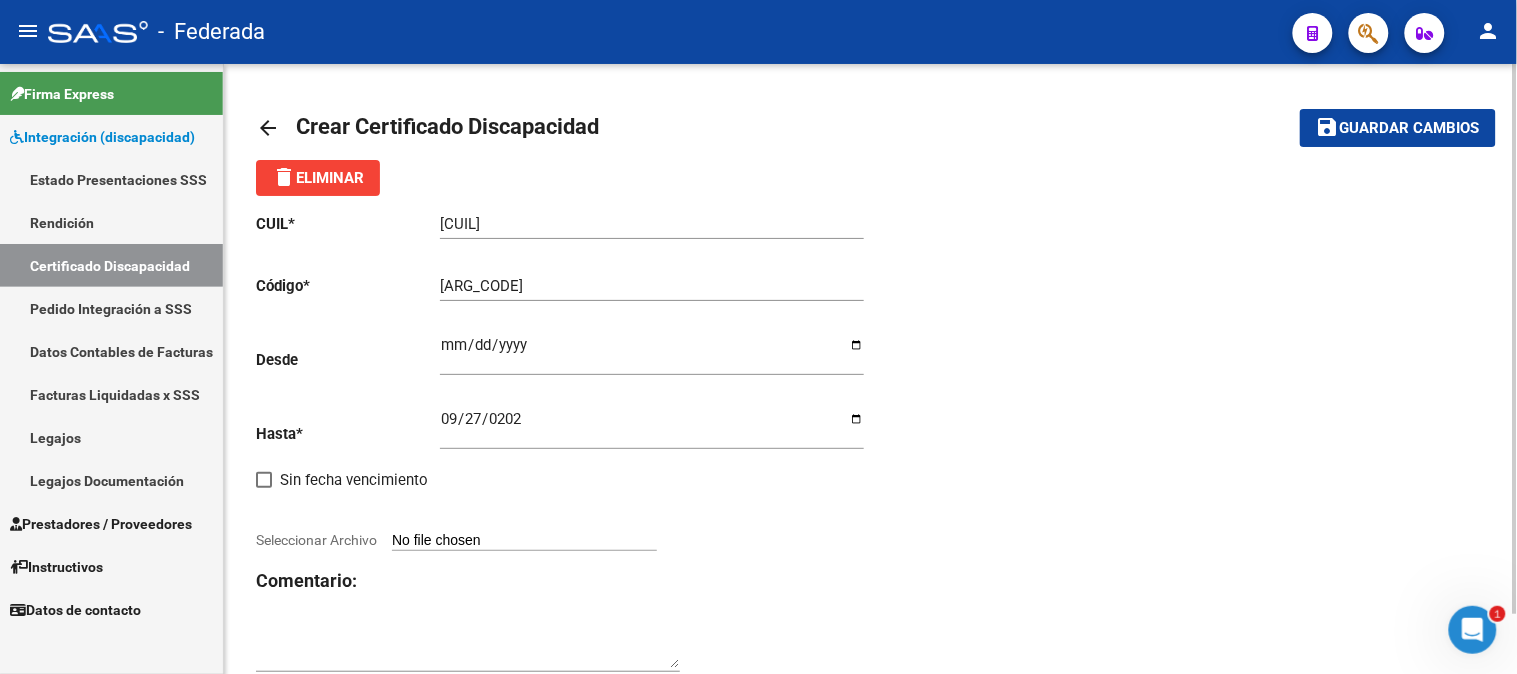 click on "CUIL  *   [CUIL] Ingresar el CUIL  Código  *   [ARG_CODE] Ingresar el Codigo  Desde    [DATE] Ingresar fec. Desde  Hasta  *   [DATE] Ingresar fec. Hasta     Sin fecha vencimiento        Seleccionar Archivo Comentario:" 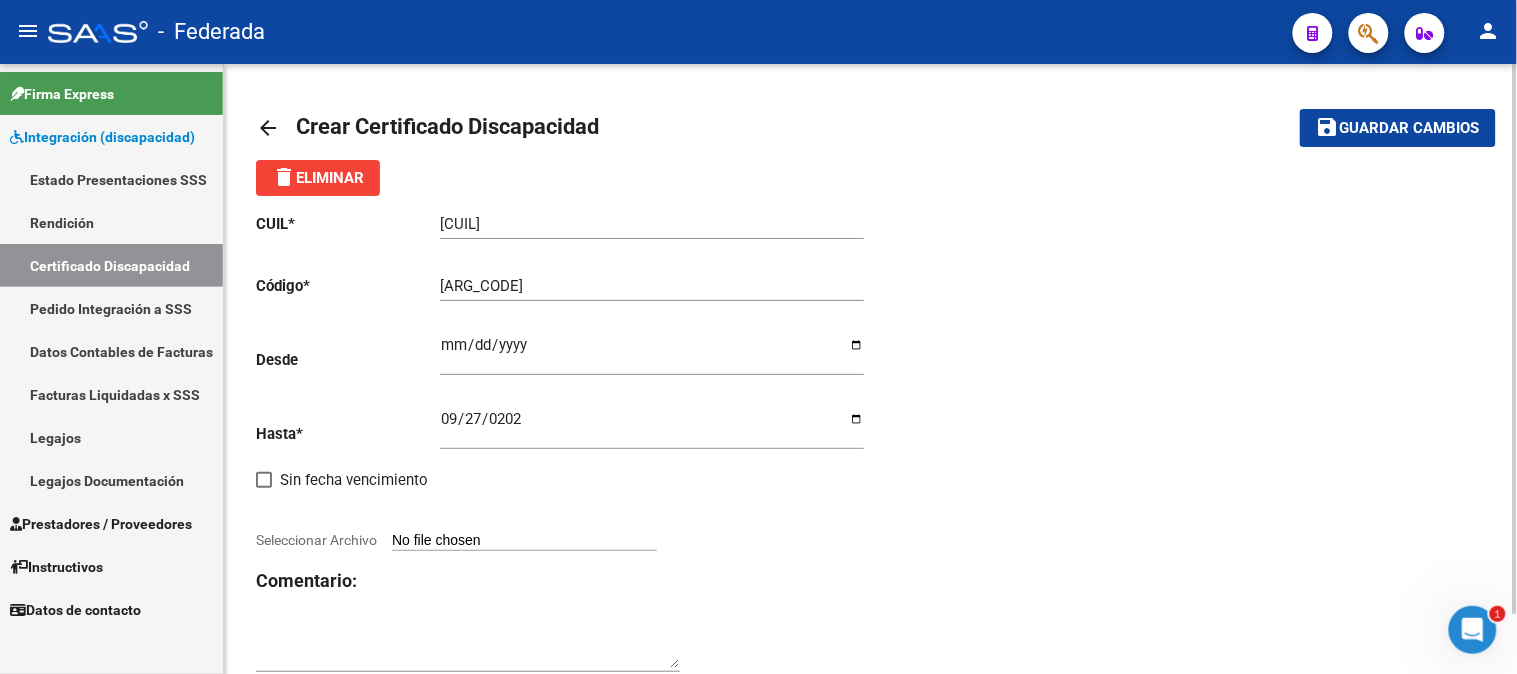 type on "C:\fakepath\[NUMBER] [LAST] [FIRST].pdf" 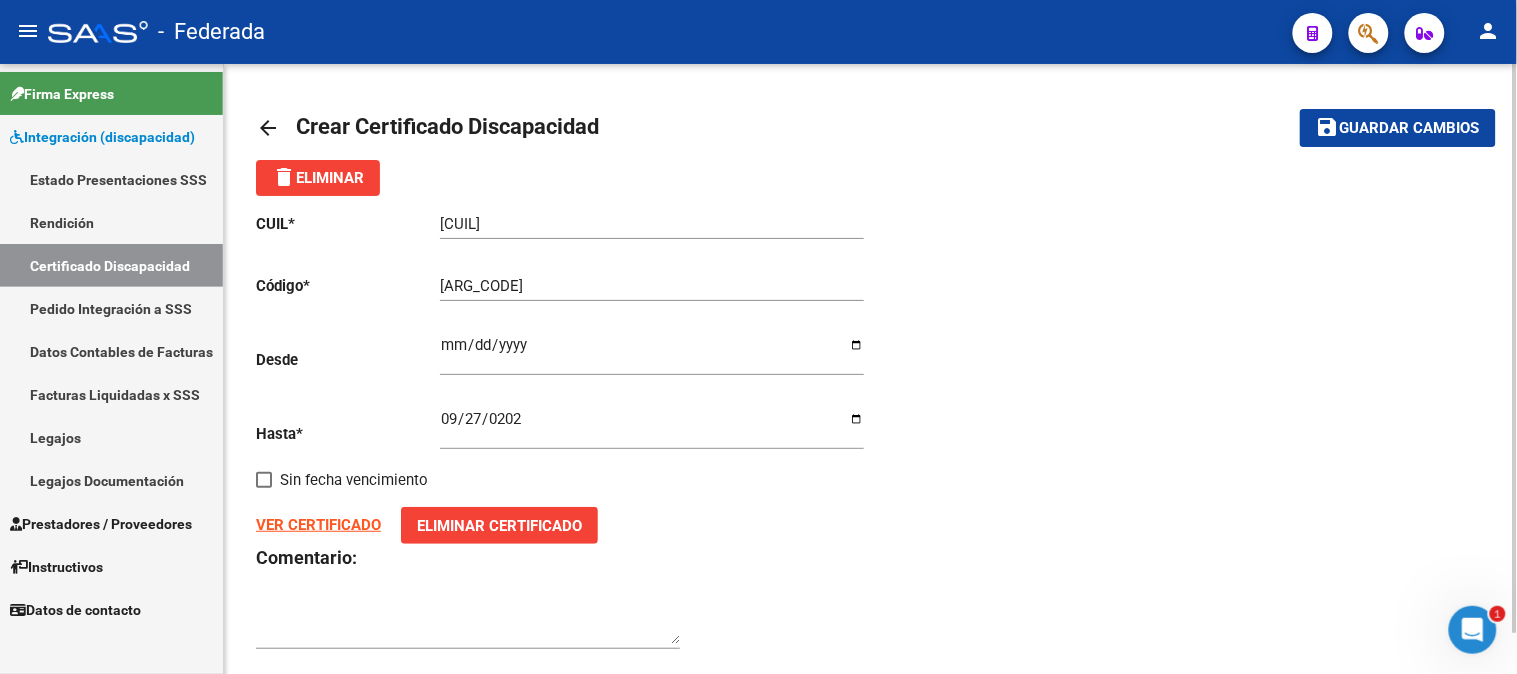 click on "save" 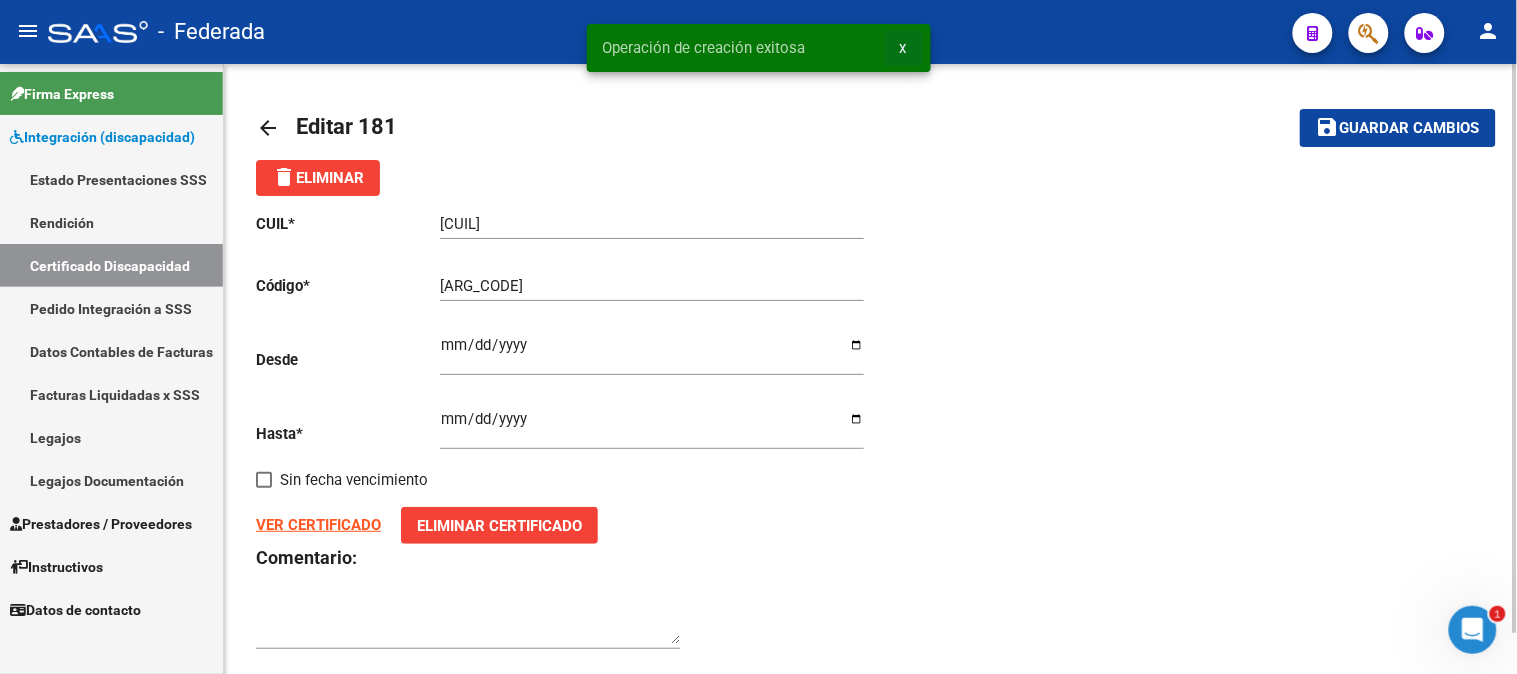 click on "x" at bounding box center (903, 48) 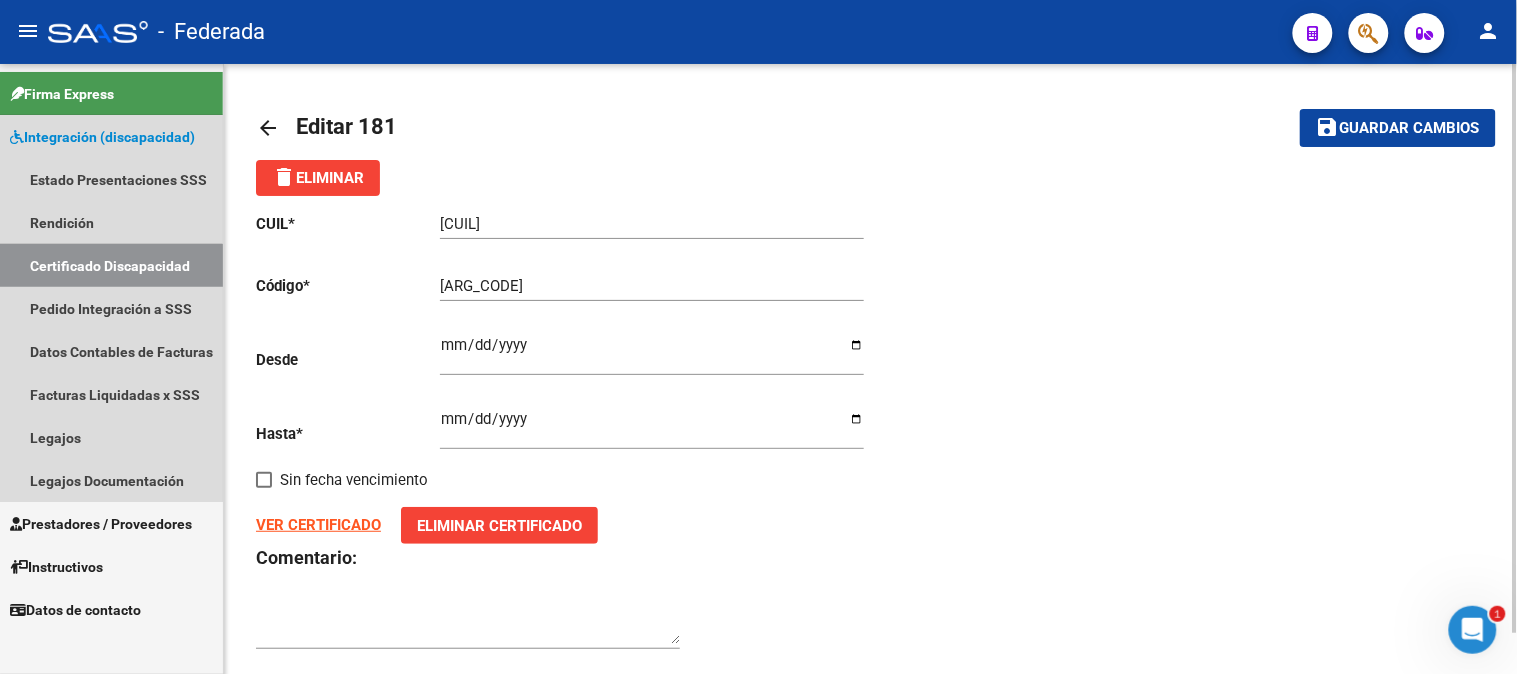 click on "Certificado Discapacidad" at bounding box center (111, 265) 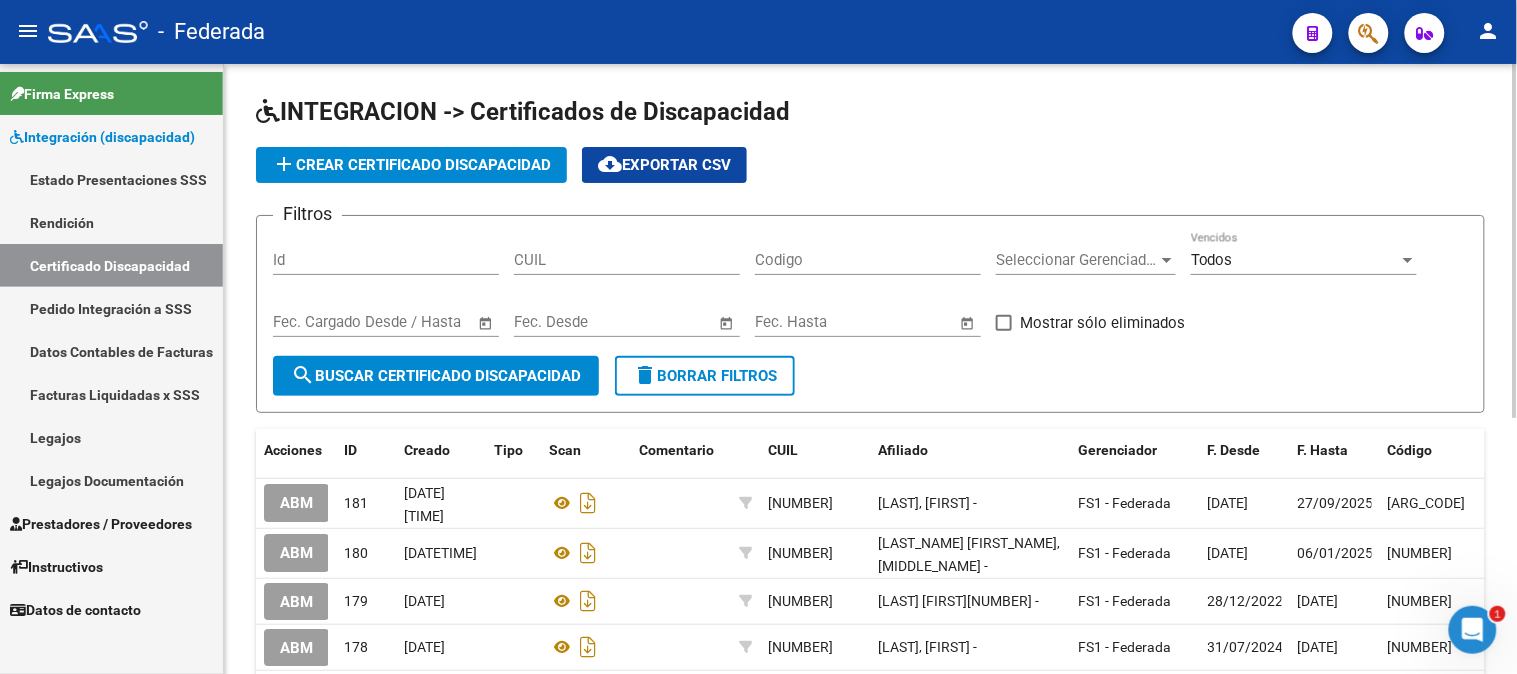 click on "add  Crear Certificado Discapacidad" 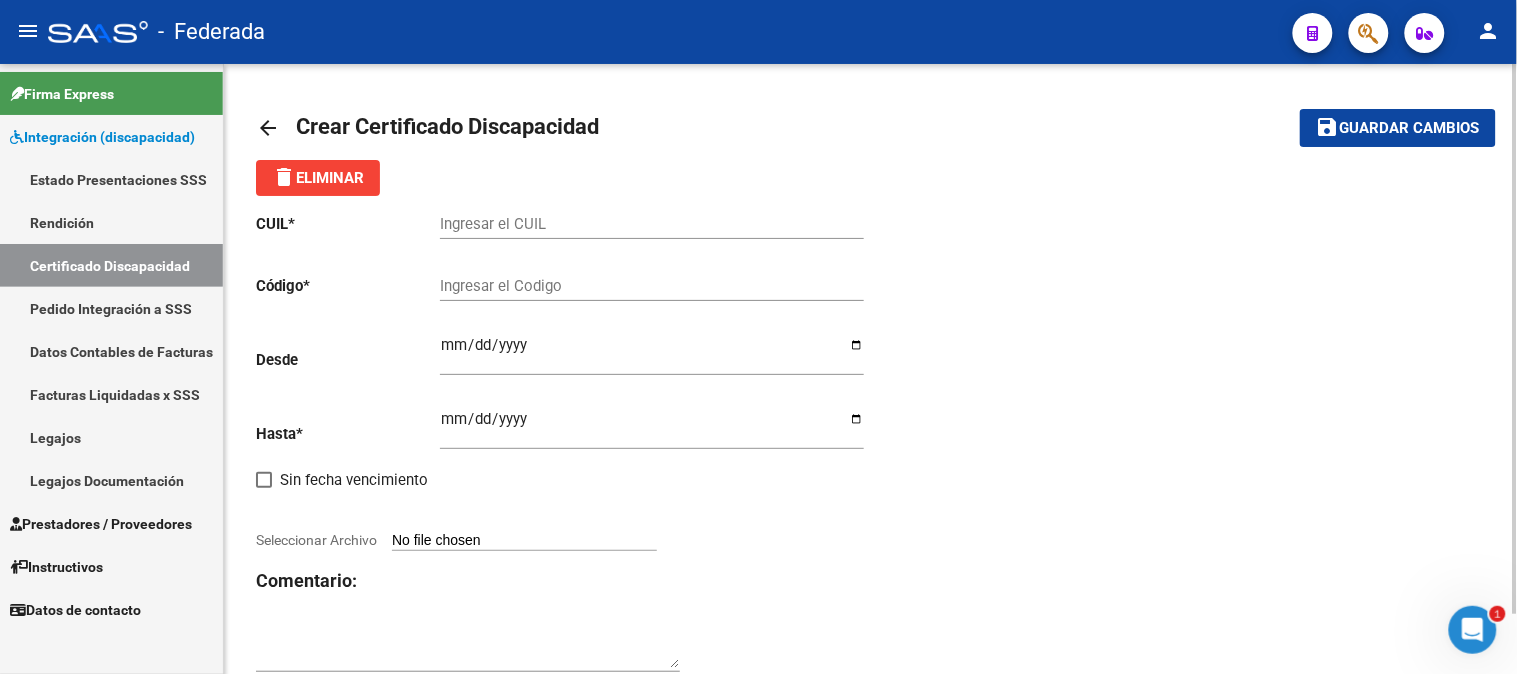click on "Ingresar el CUIL" at bounding box center [652, 224] 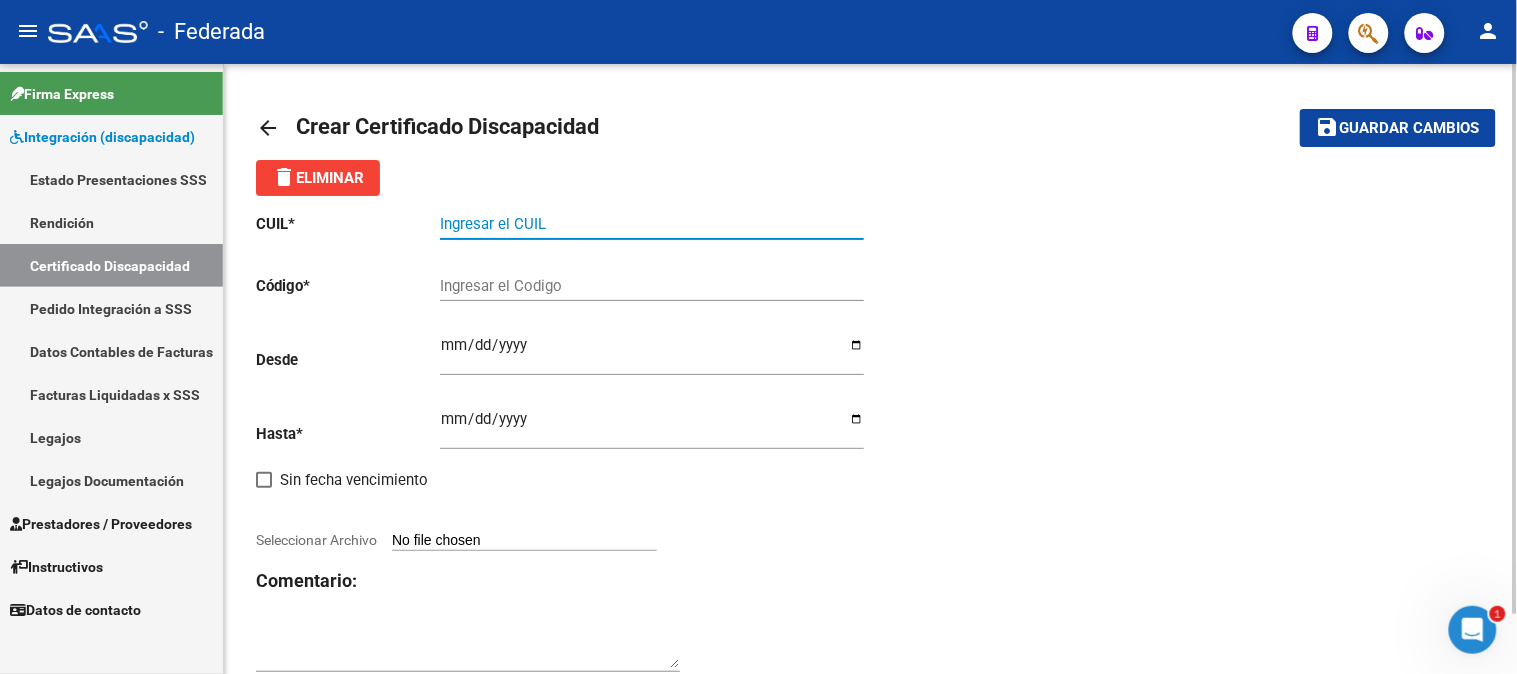 paste on "[CUIL]" 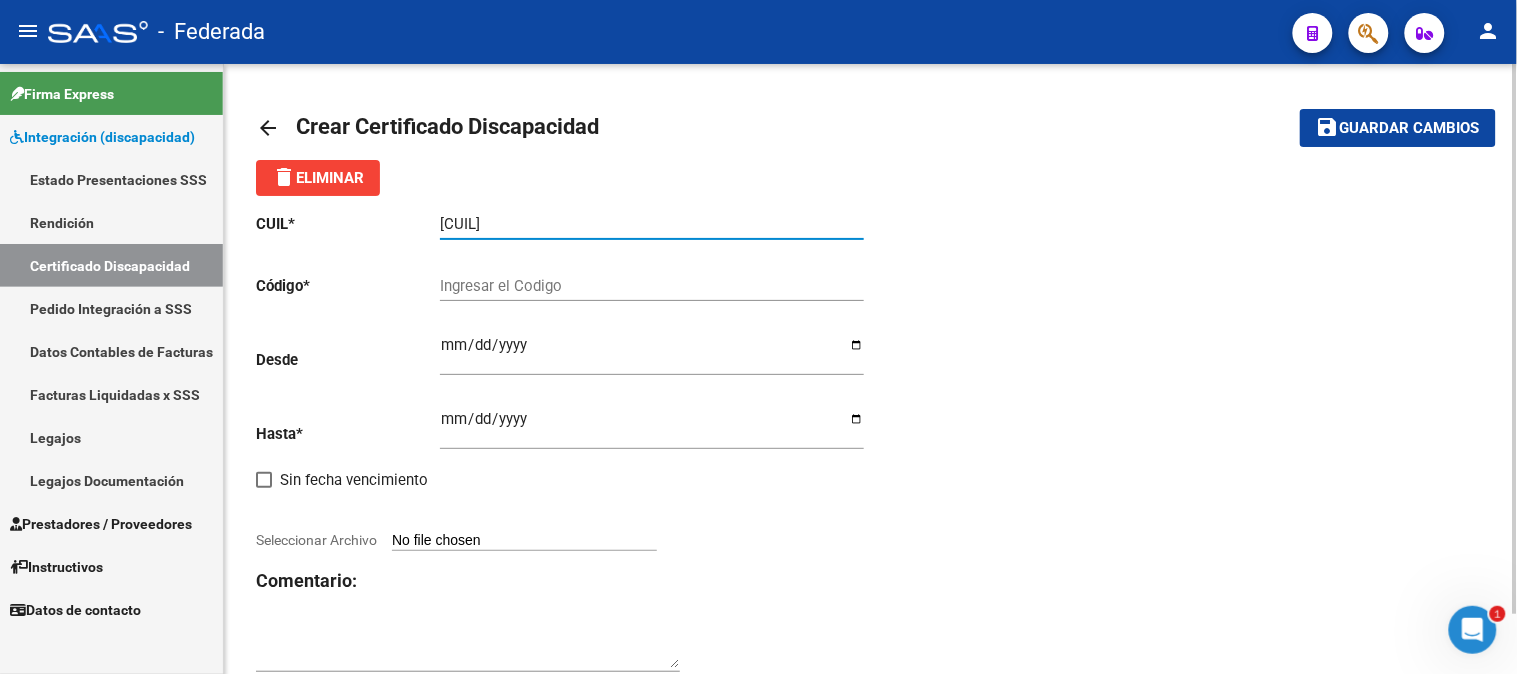 type on "[CUIL]" 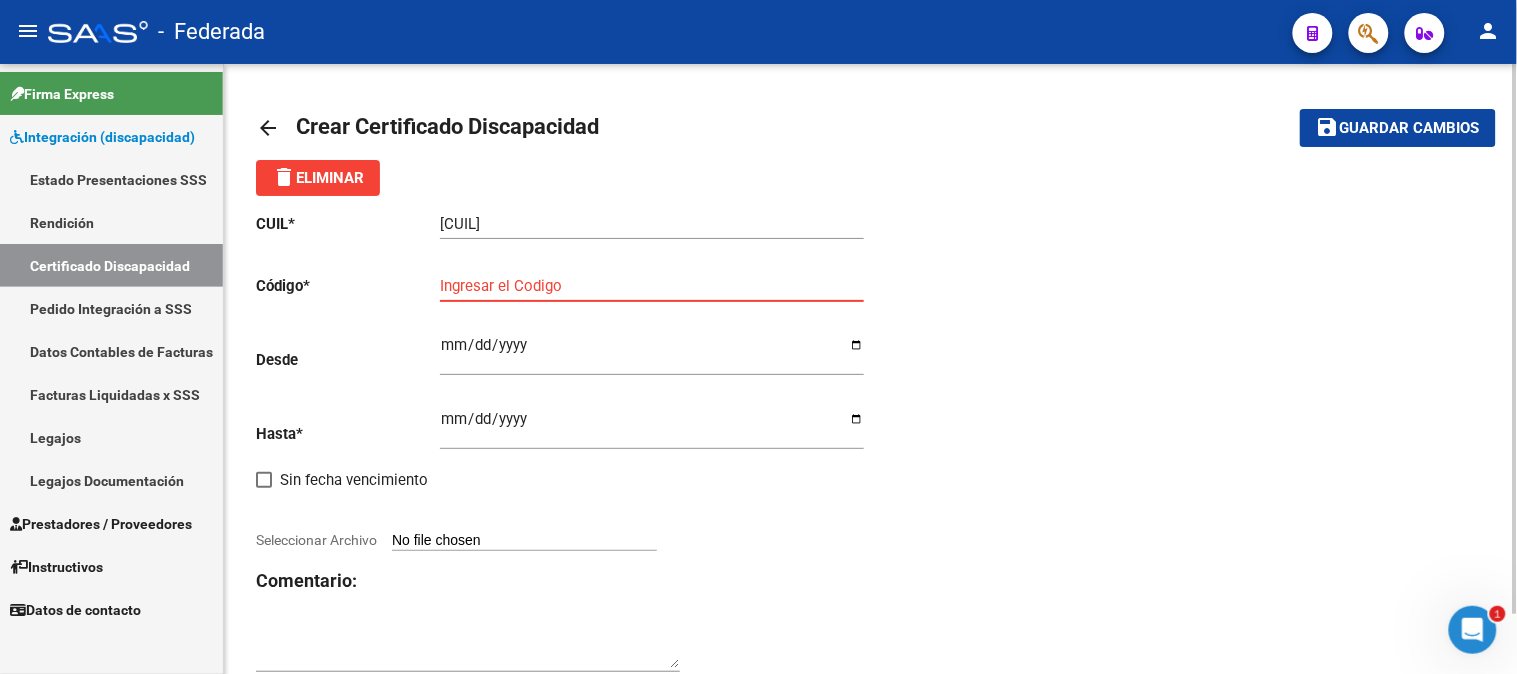 paste on "[NUMBER]" 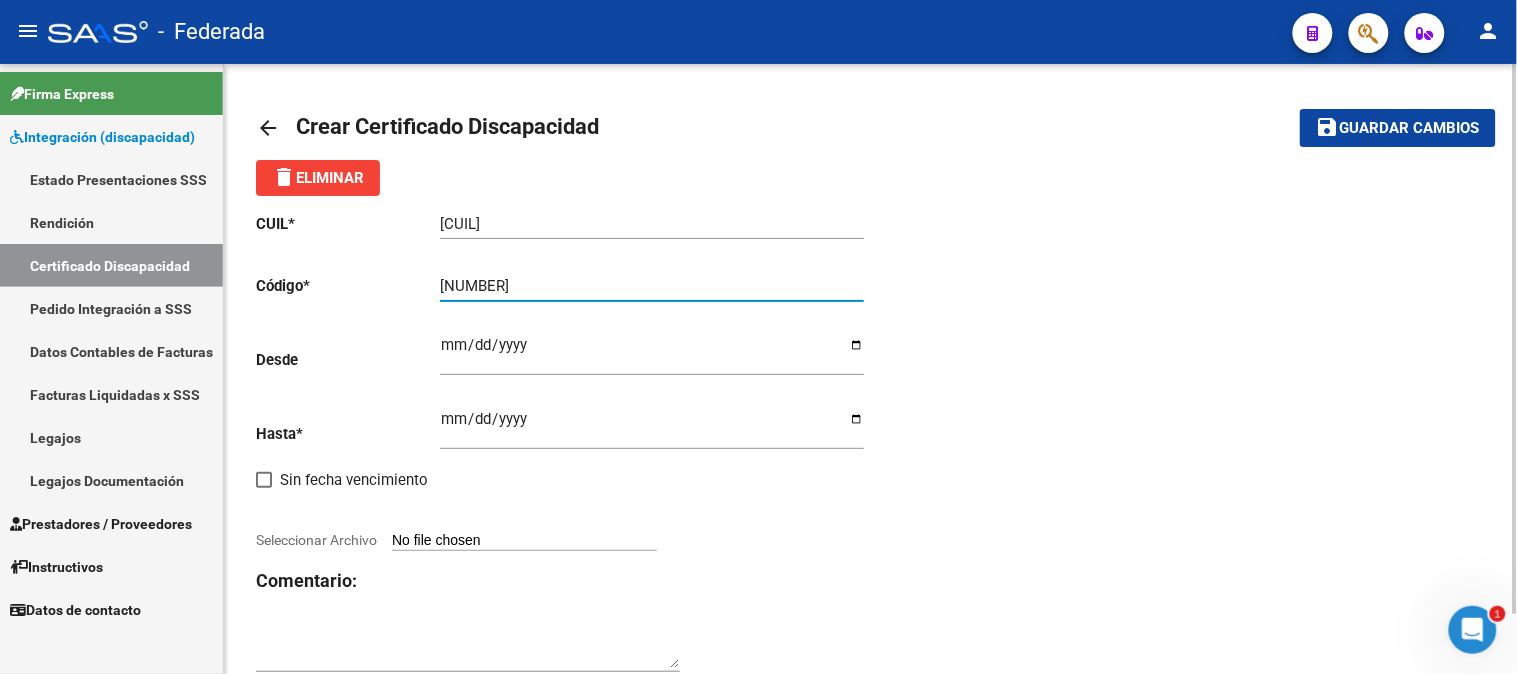 click on "[NUMBER]" at bounding box center (652, 286) 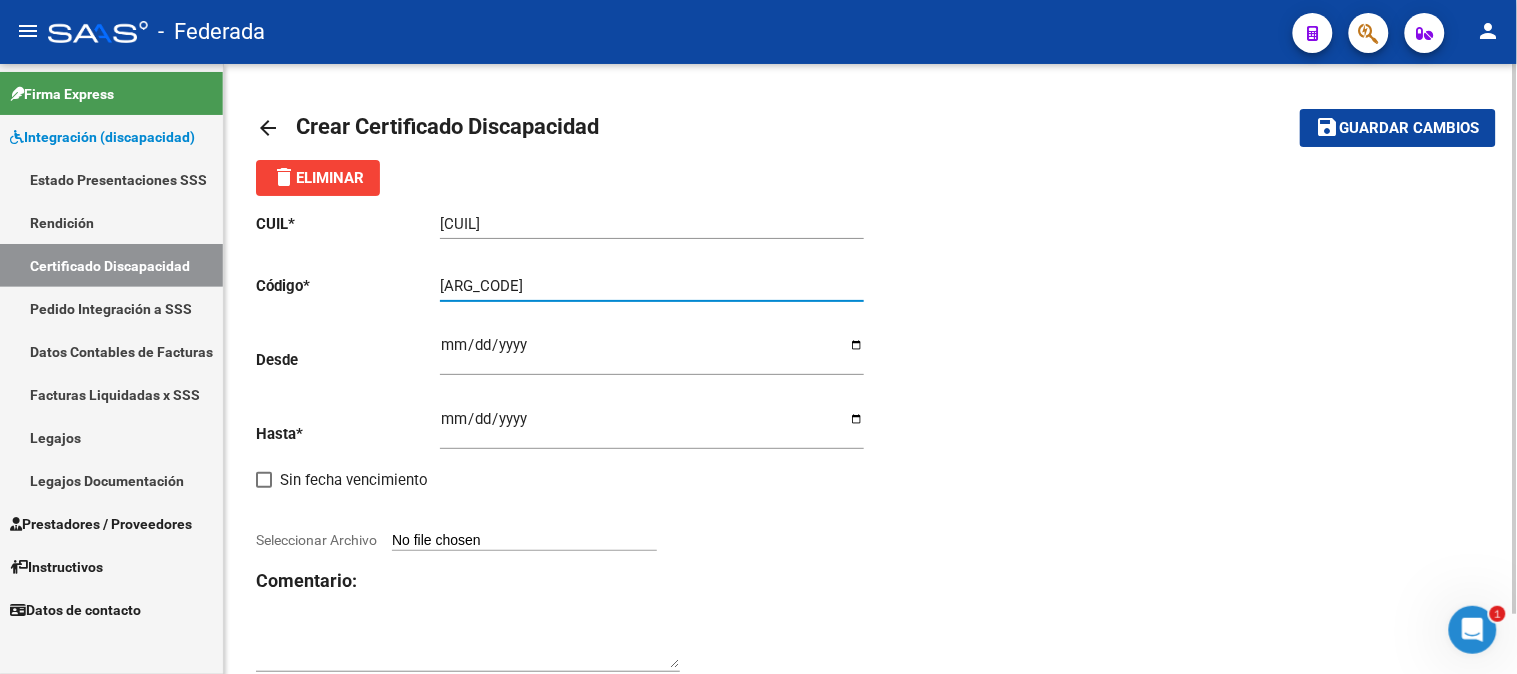 type on "[ARG_CODE]" 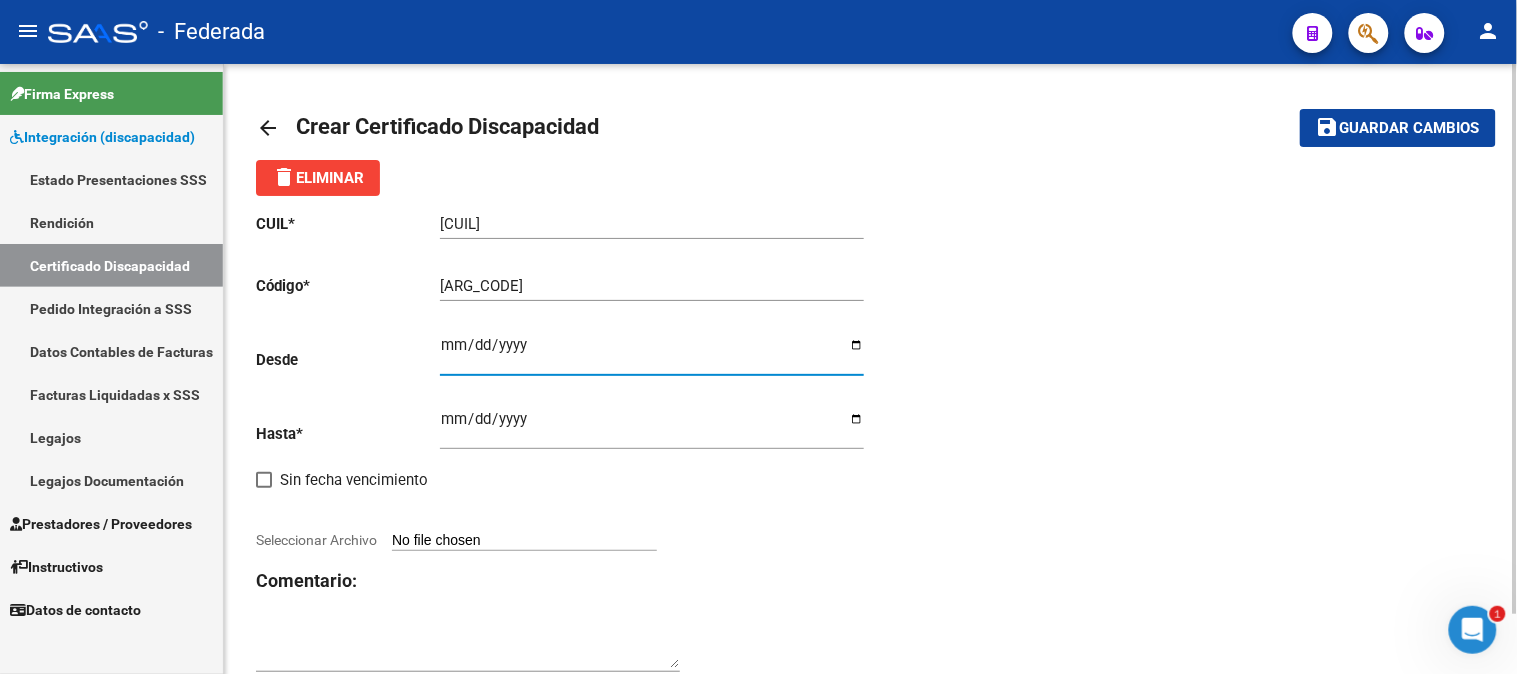 click on "Ingresar fec. Desde" at bounding box center (652, 353) 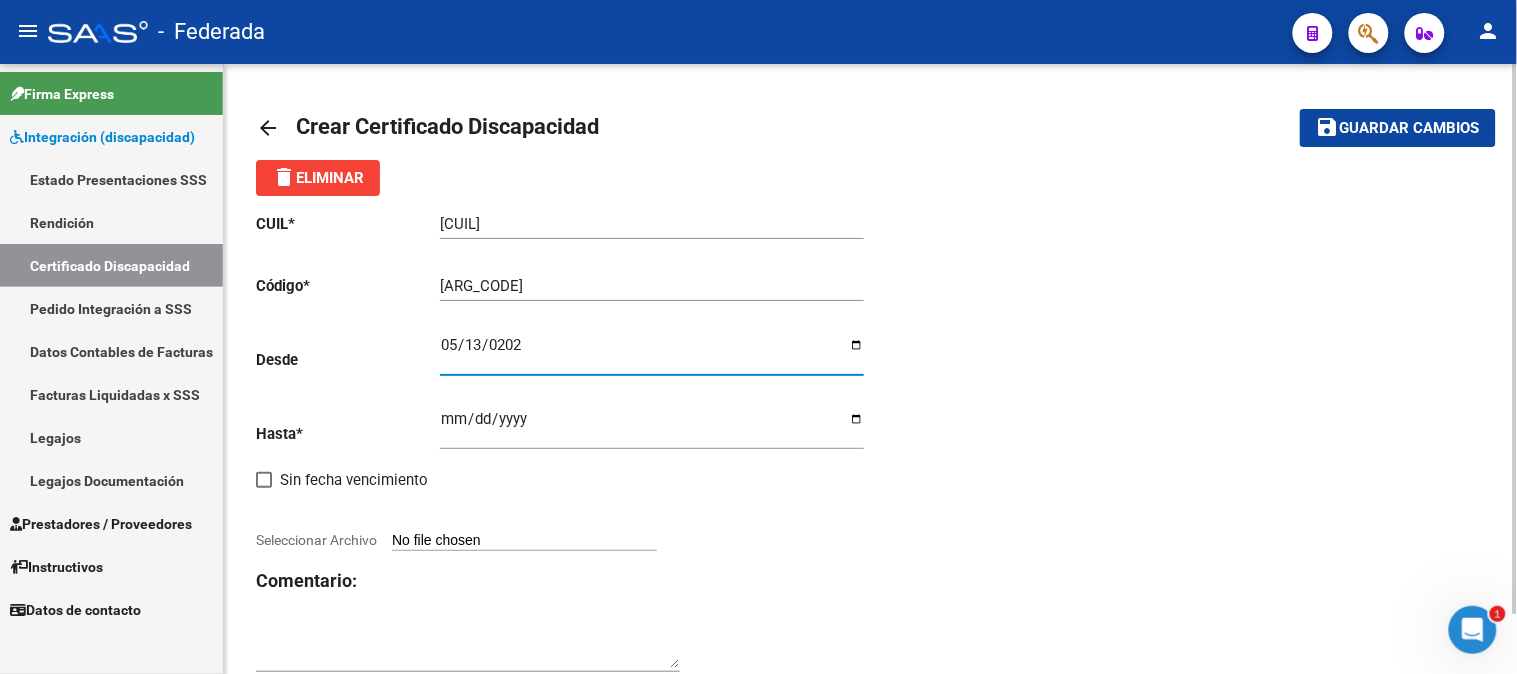 type on "2025-05-13" 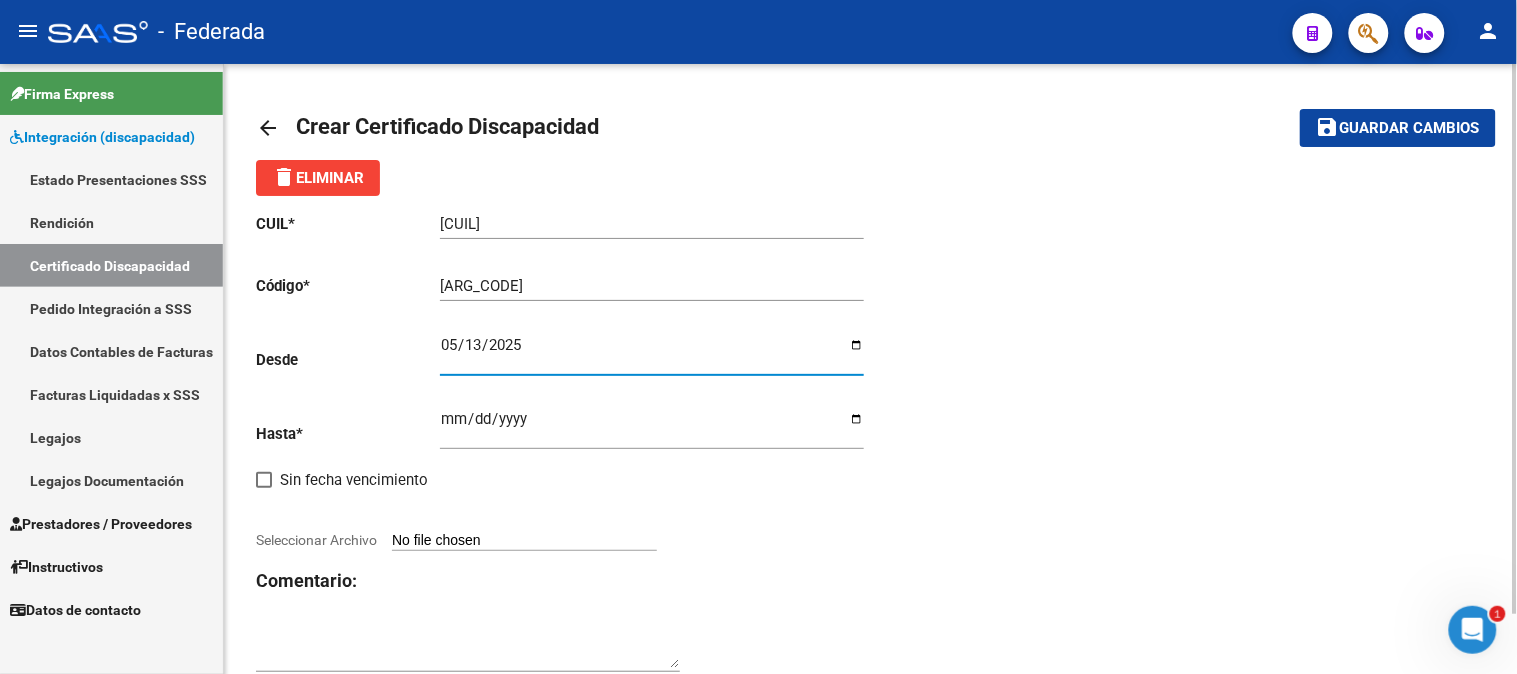 click on "Ingresar fec. Hasta" at bounding box center (652, 427) 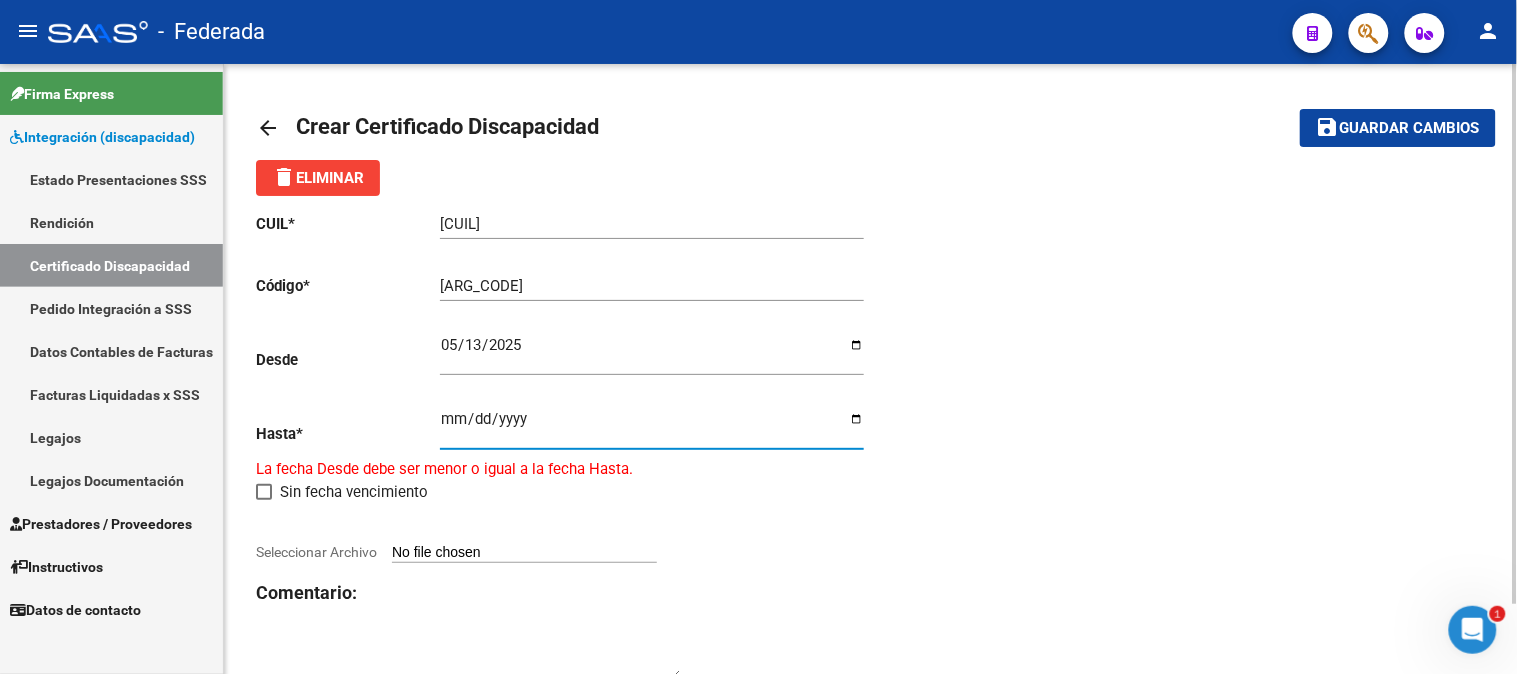 type on "[DATE]" 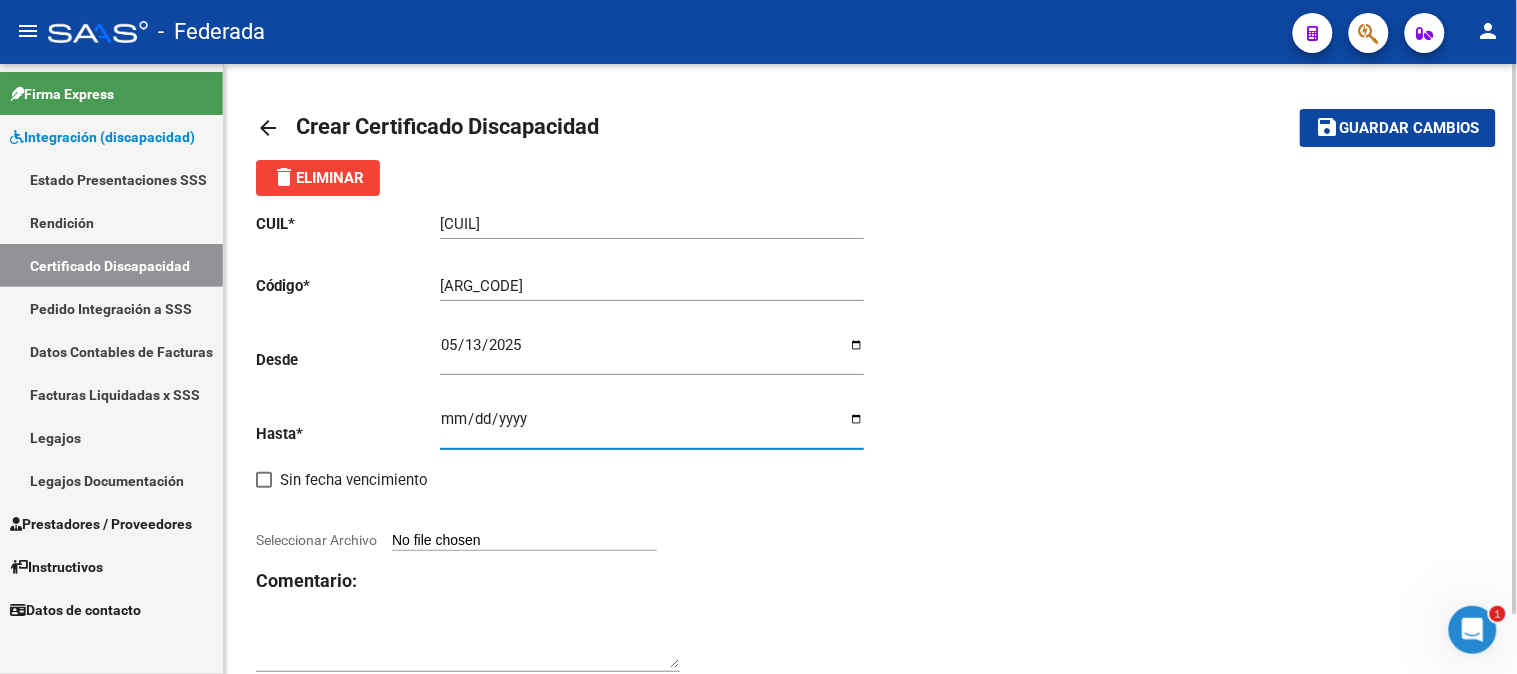 click on "CUIL  *   [CUIL] Ingresar el CUIL  Código  *   [ARG_CODE] Ingresar el Codigo  Desde    [DATE] Ingresar fec. Desde  Hasta  *   [DATE] Ingresar fec. Hasta     Sin fecha vencimiento        Seleccionar Archivo Comentario:" 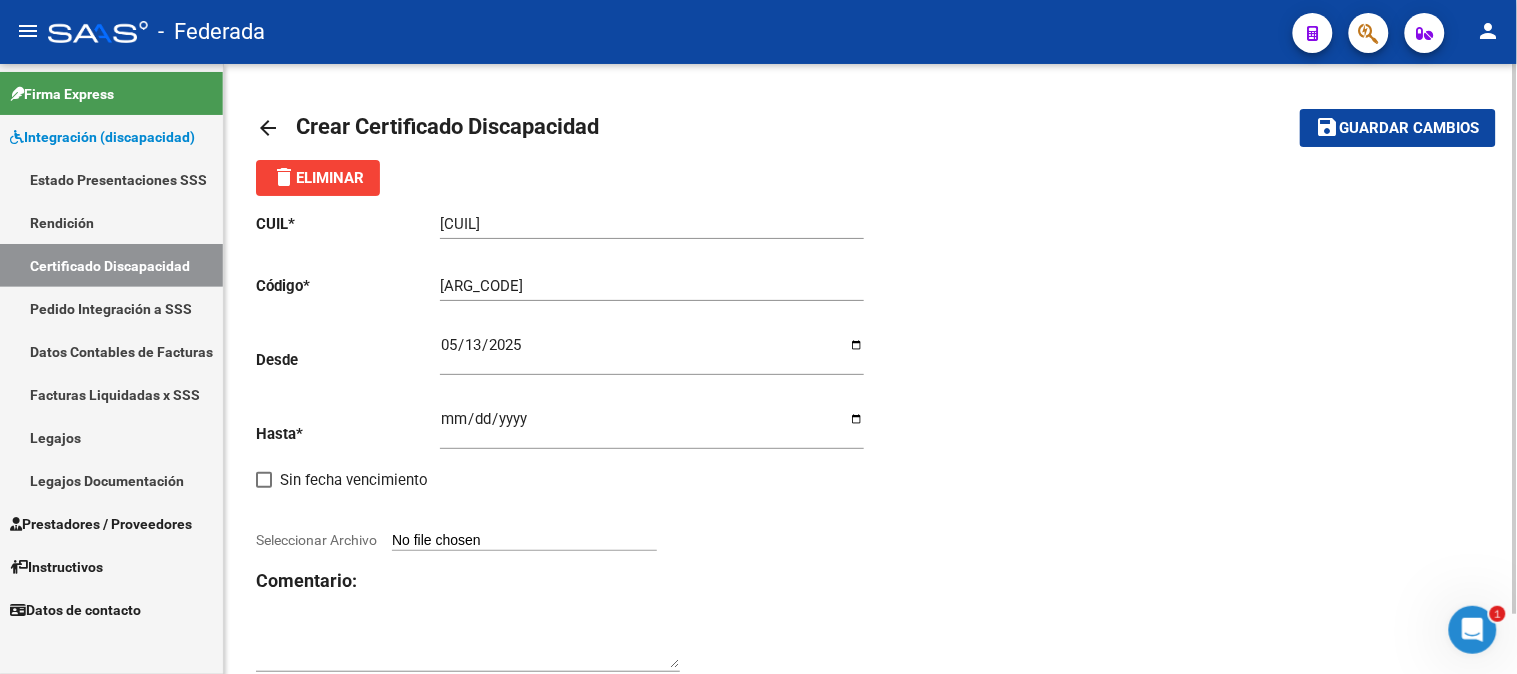 click on "Seleccionar Archivo" at bounding box center [524, 541] 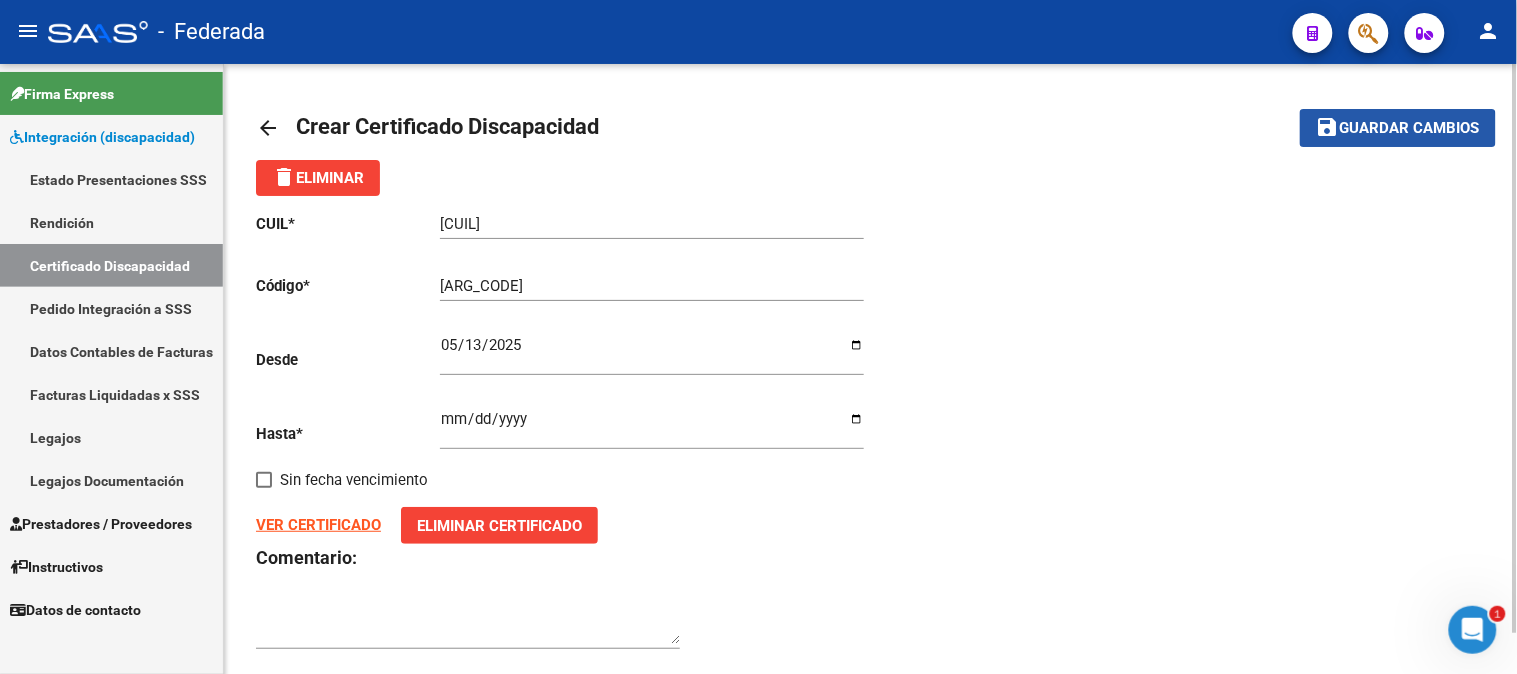 click on "save" 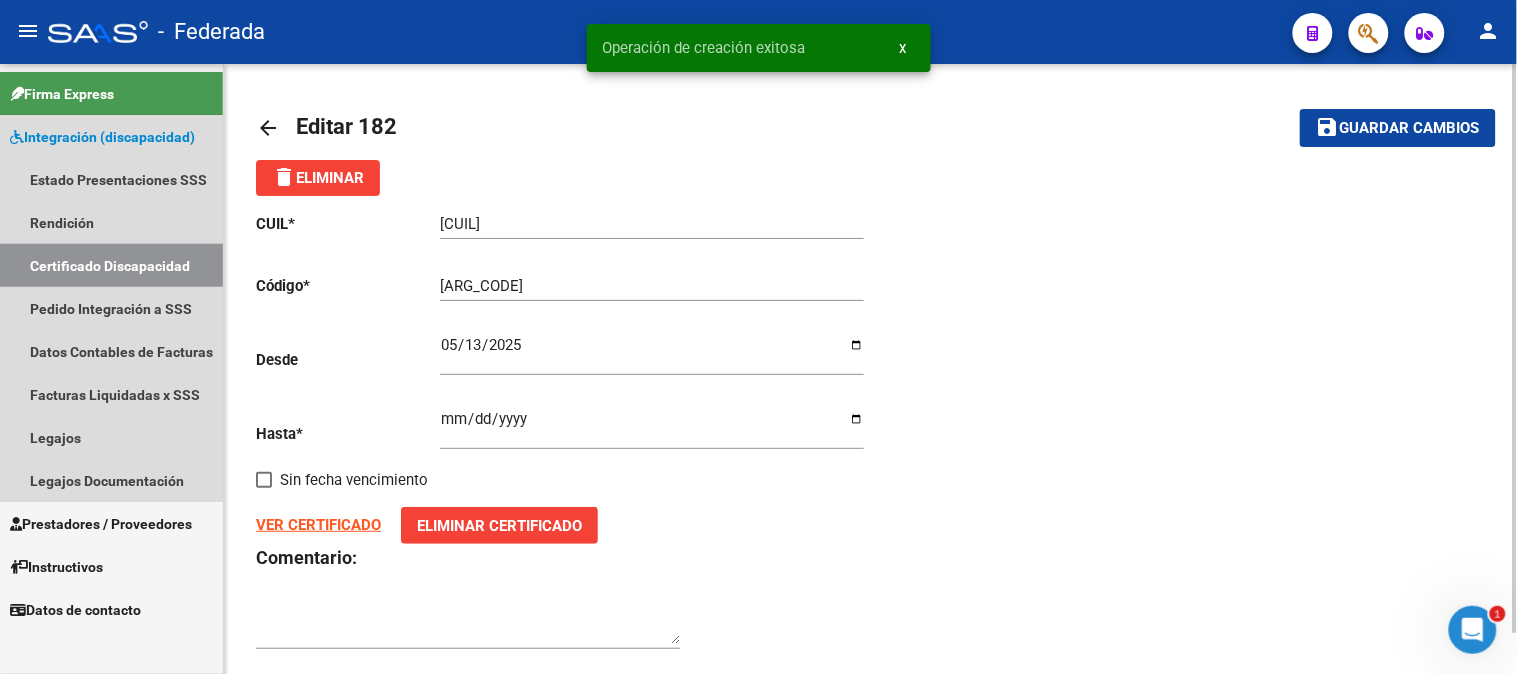 click on "Certificado Discapacidad" at bounding box center (111, 265) 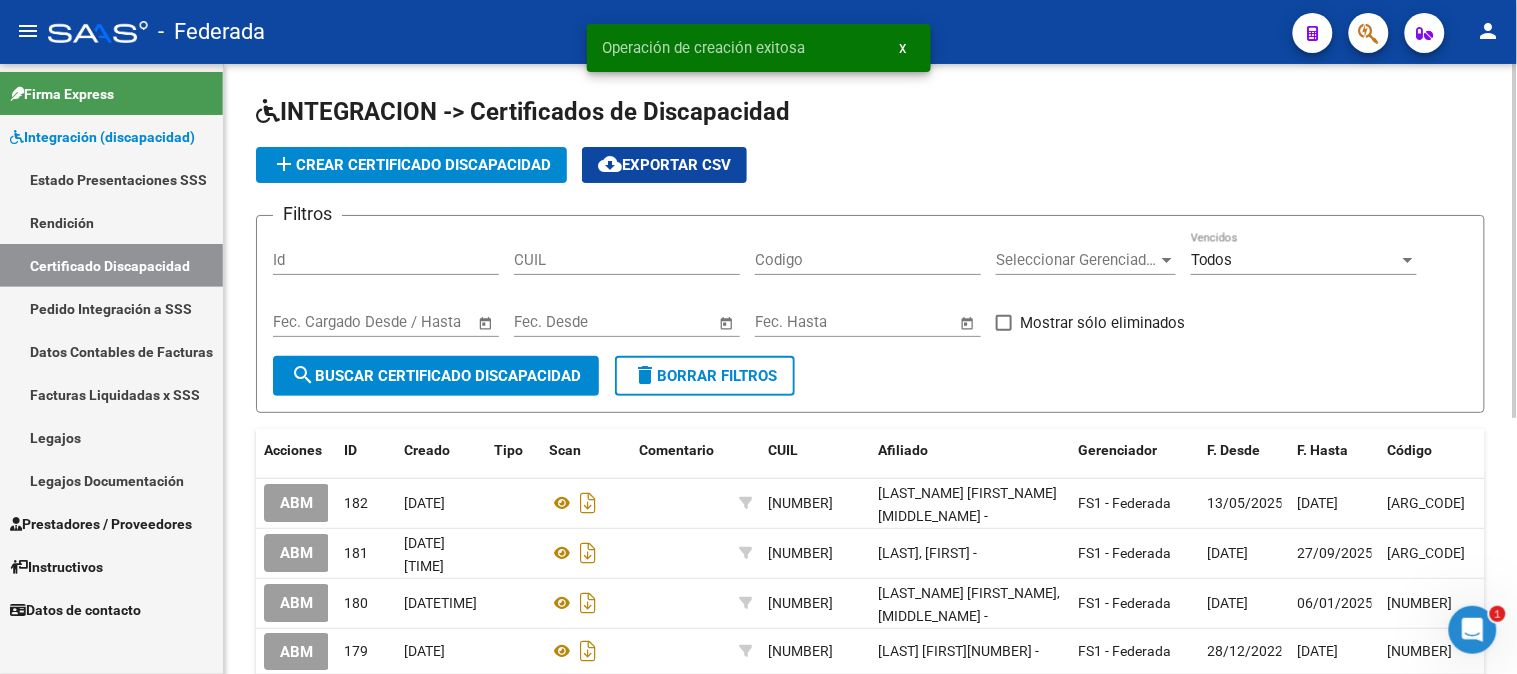 click on "x" at bounding box center (903, 48) 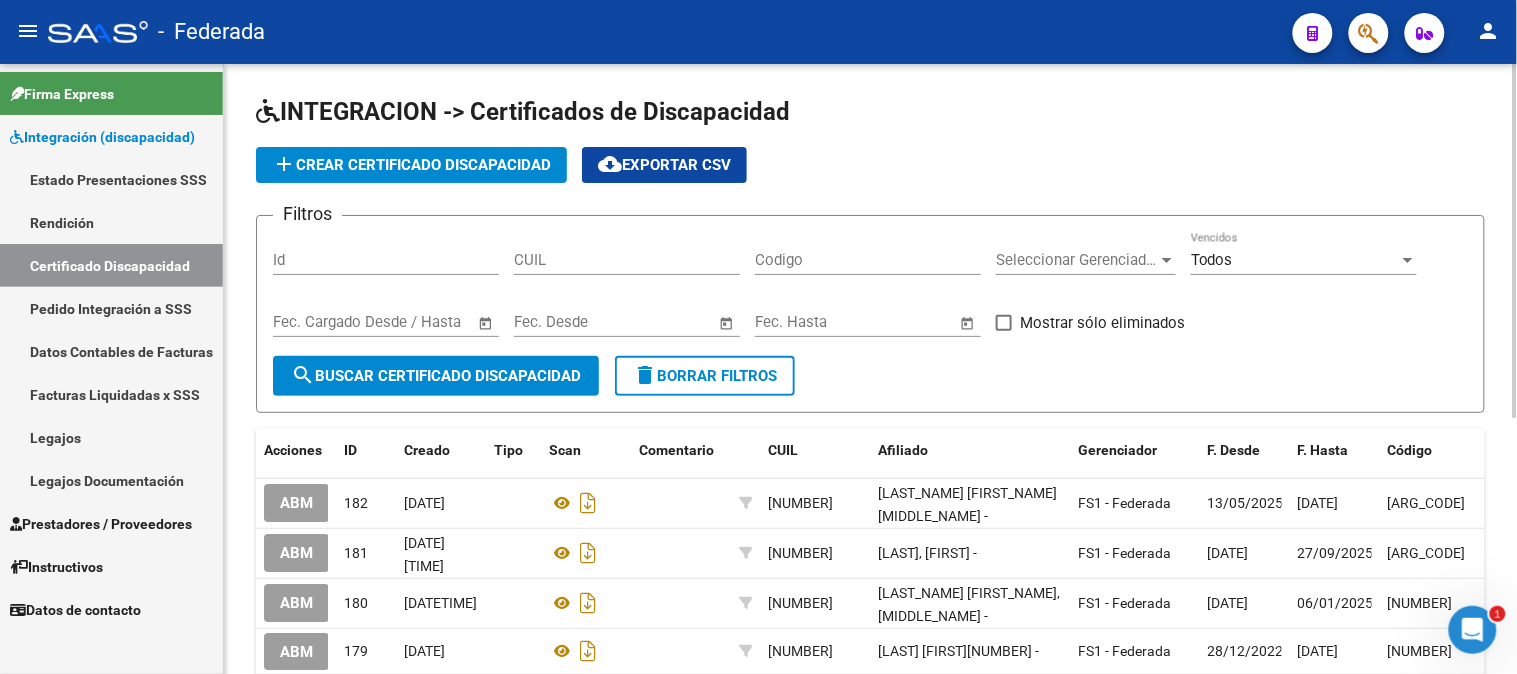 click on "add  Crear Certificado Discapacidad" 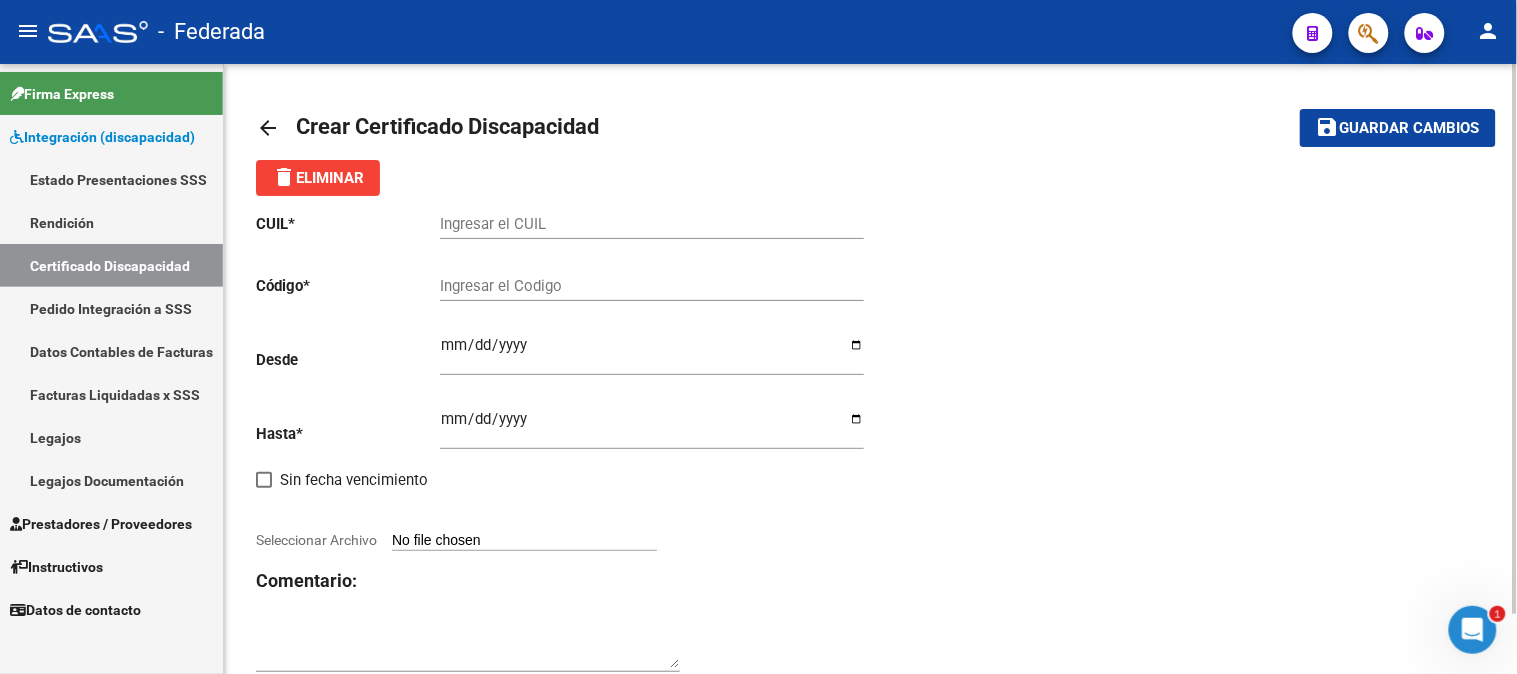 click on "Ingresar el CUIL" at bounding box center [652, 224] 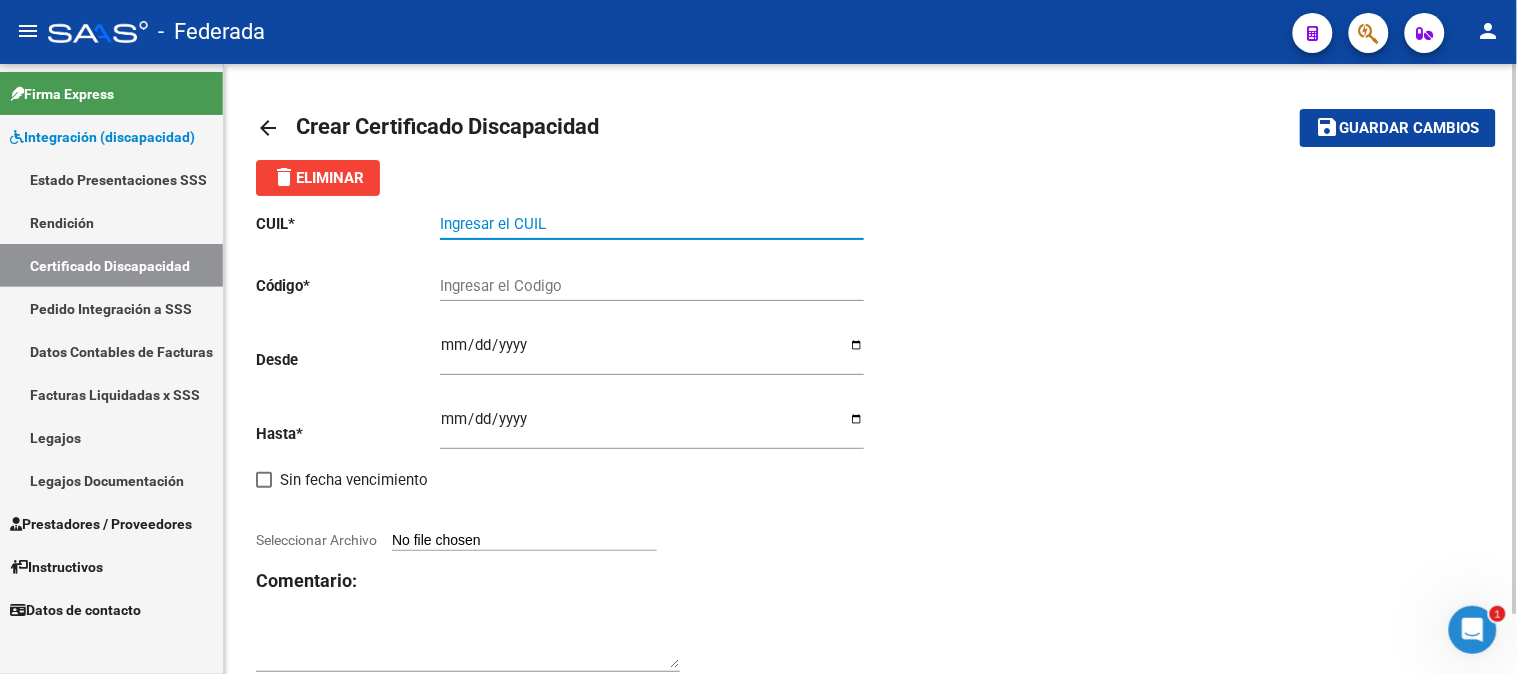 paste on "[CUIL]" 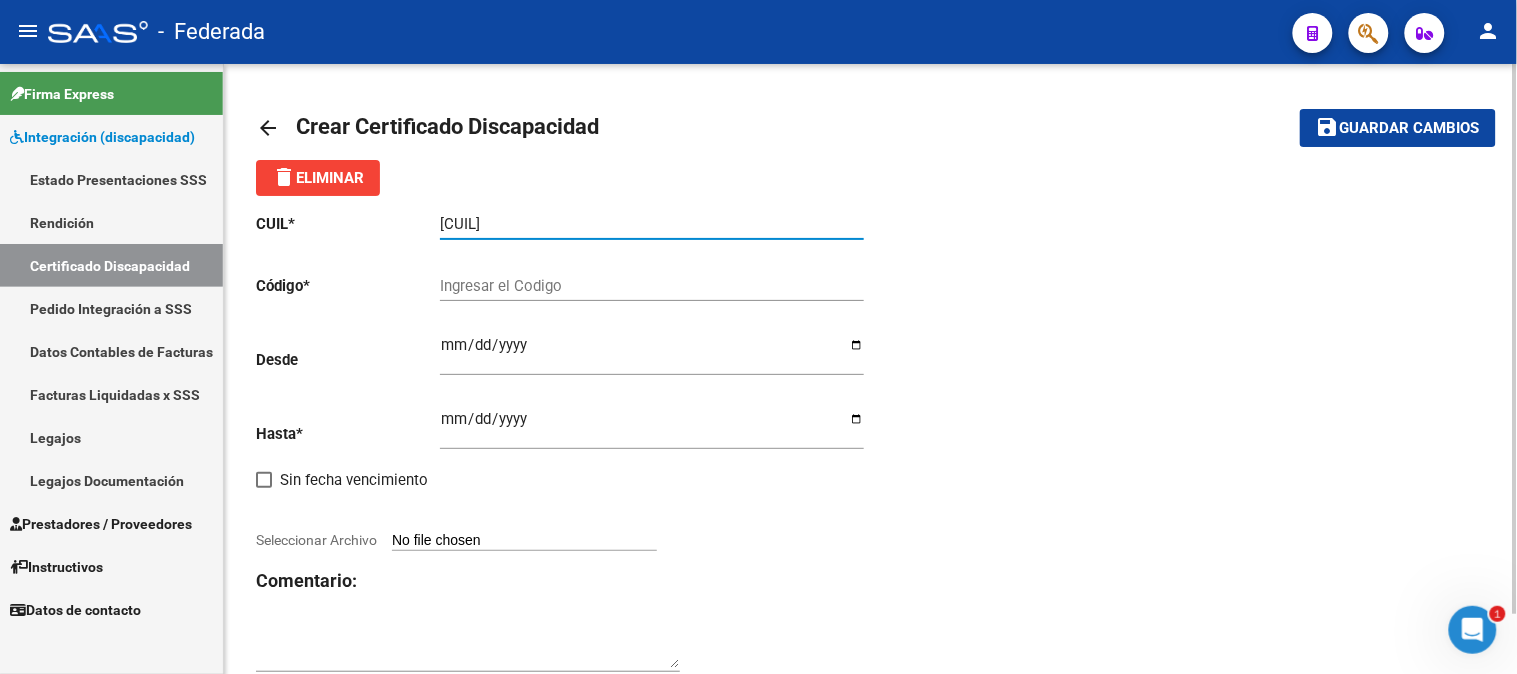 type on "[CUIL]" 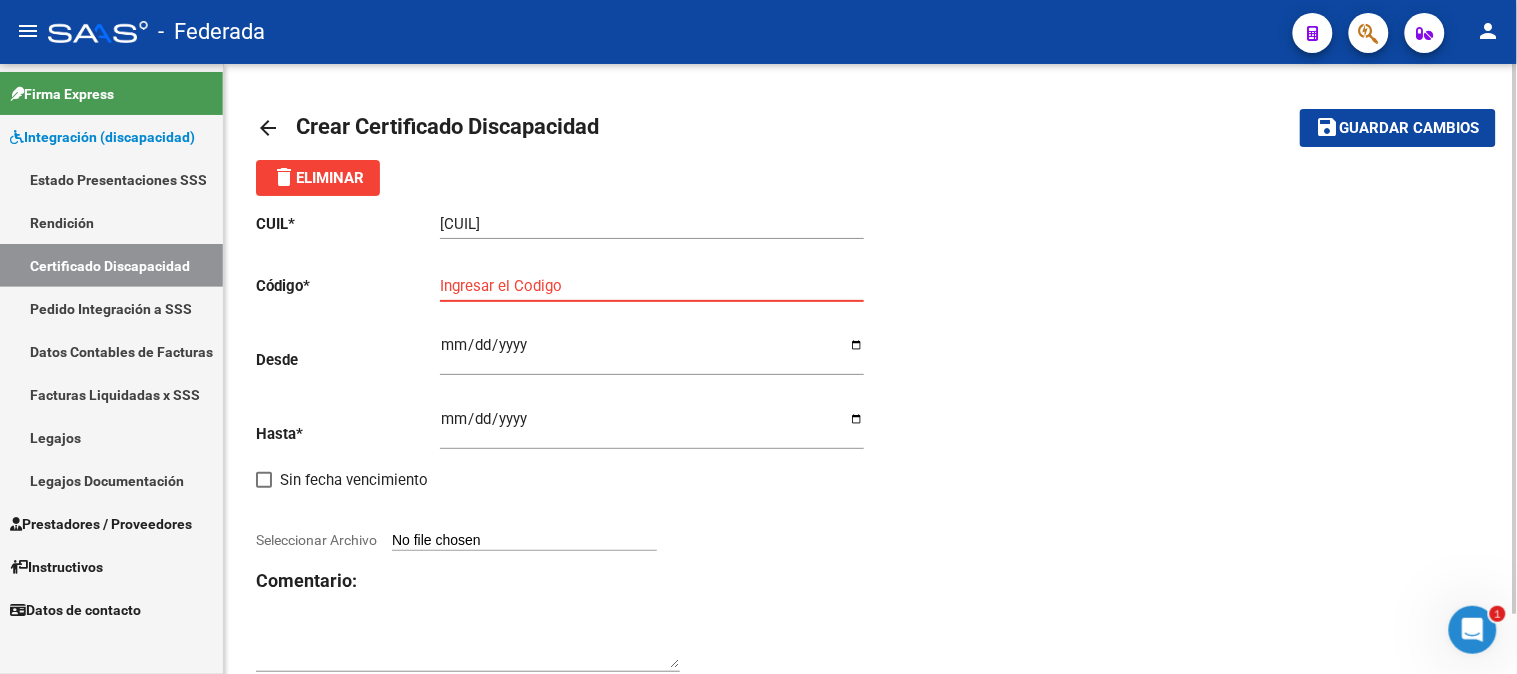 click on "Ingresar el Codigo" at bounding box center [652, 286] 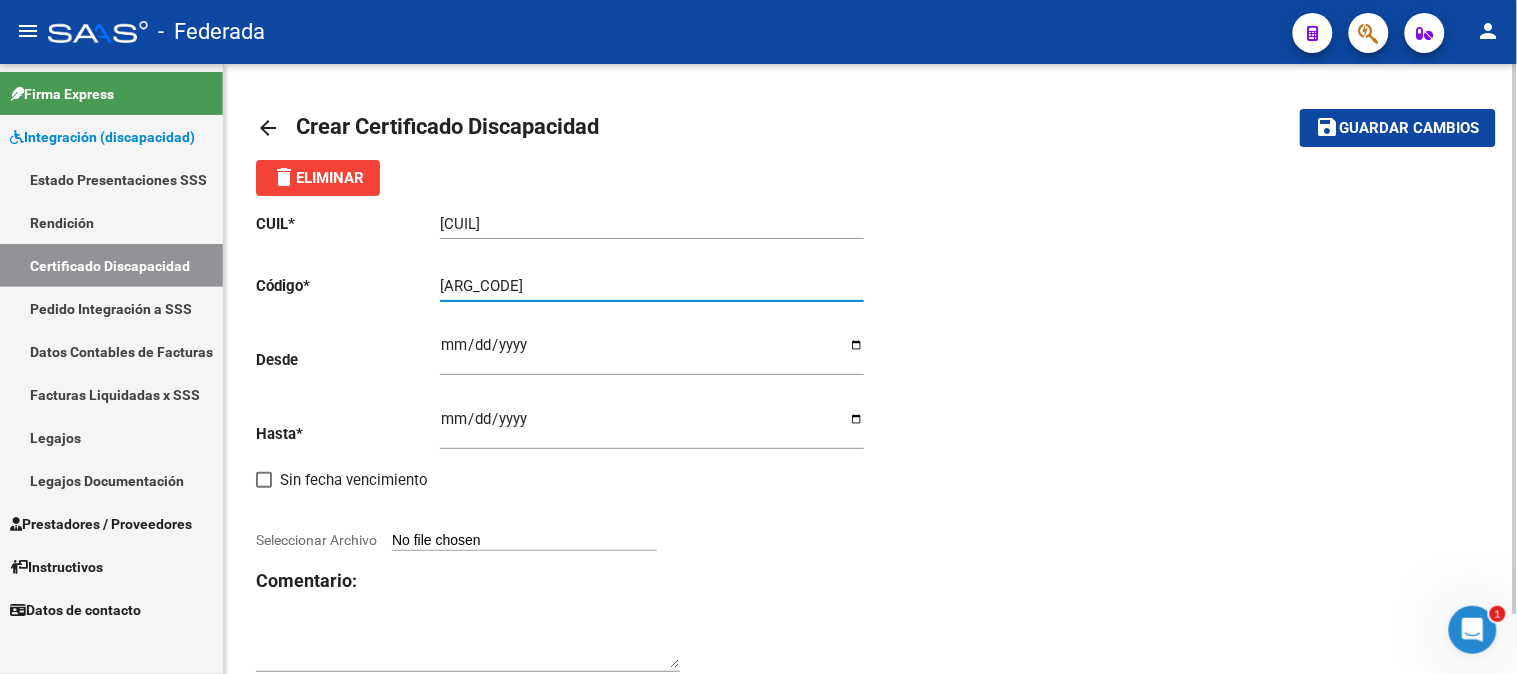 click on "[ARG_CODE]" at bounding box center [652, 286] 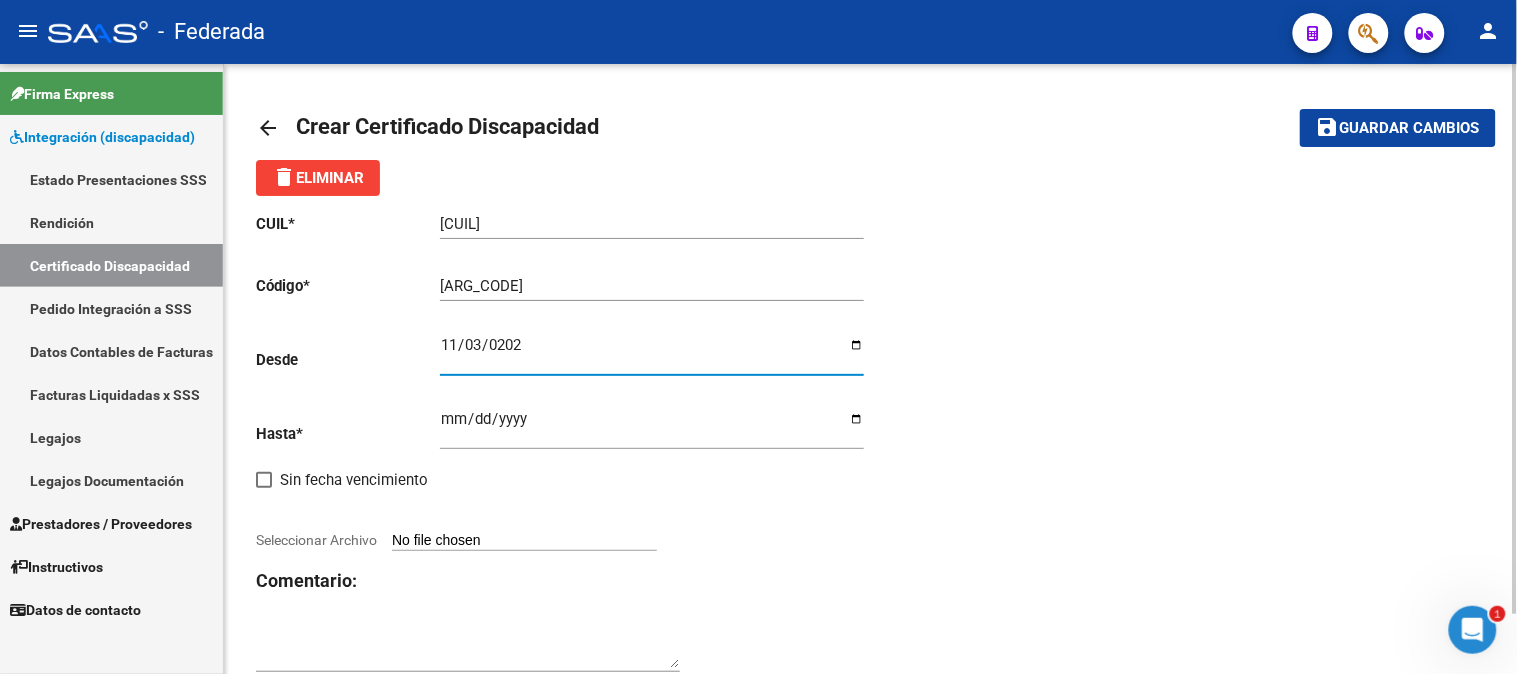 type on "[DATE]" 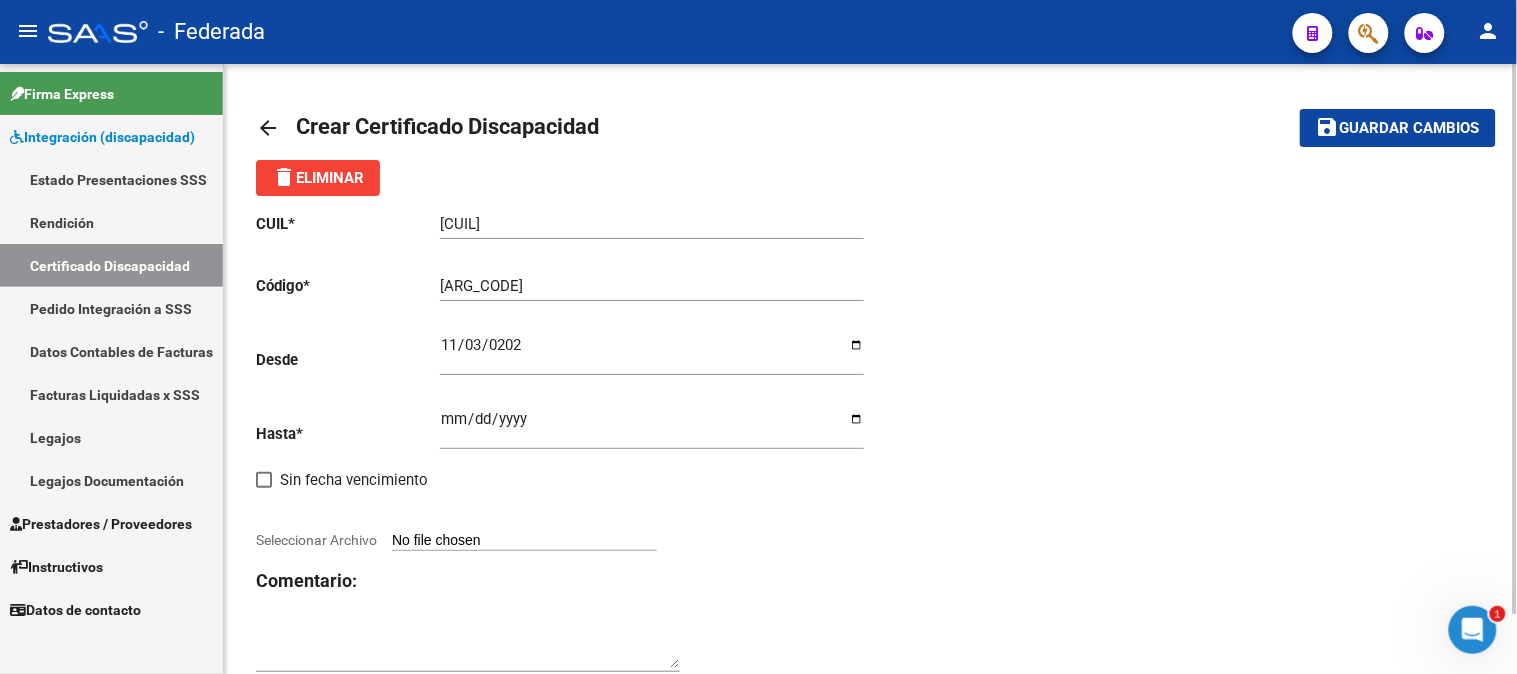 click on "CUIL  *   [CUIL] Ingresar el CUIL  Código  *   [NUMBER] Ingresar el Codigo  Desde    [DATE] Ingresar fec. Desde  Hasta  *   Ingresar fec. Hasta     Sin fecha vencimiento        Seleccionar Archivo Comentario:" 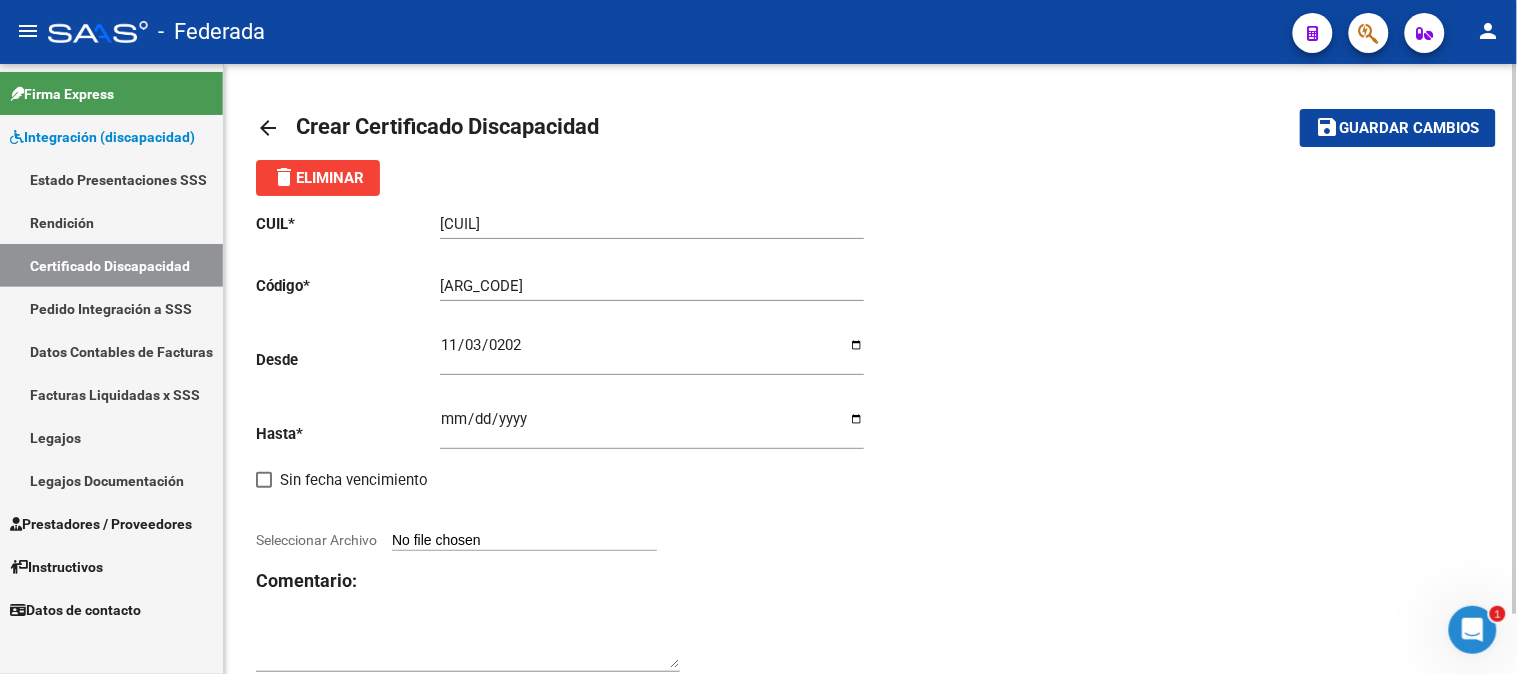 click on "Ingresar fec. Hasta" at bounding box center [652, 427] 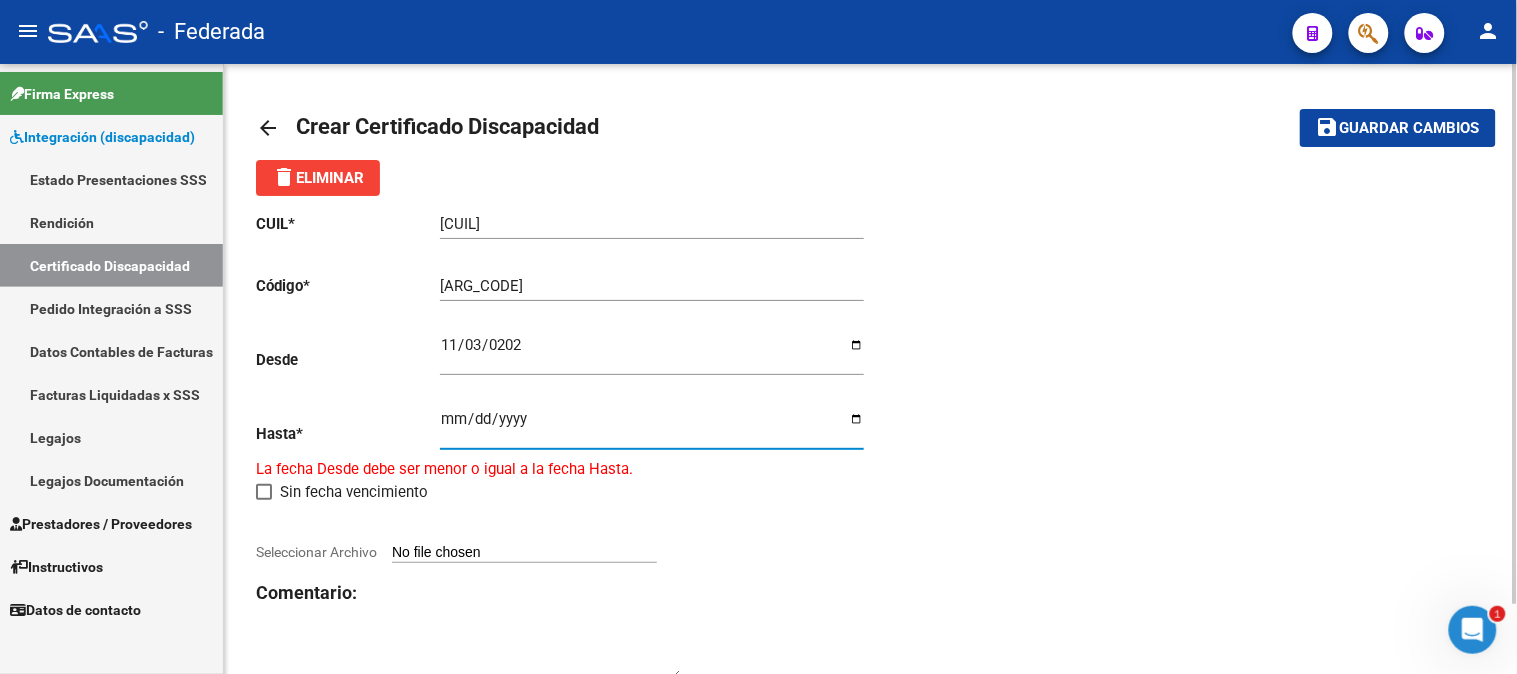 type on "[DATE]" 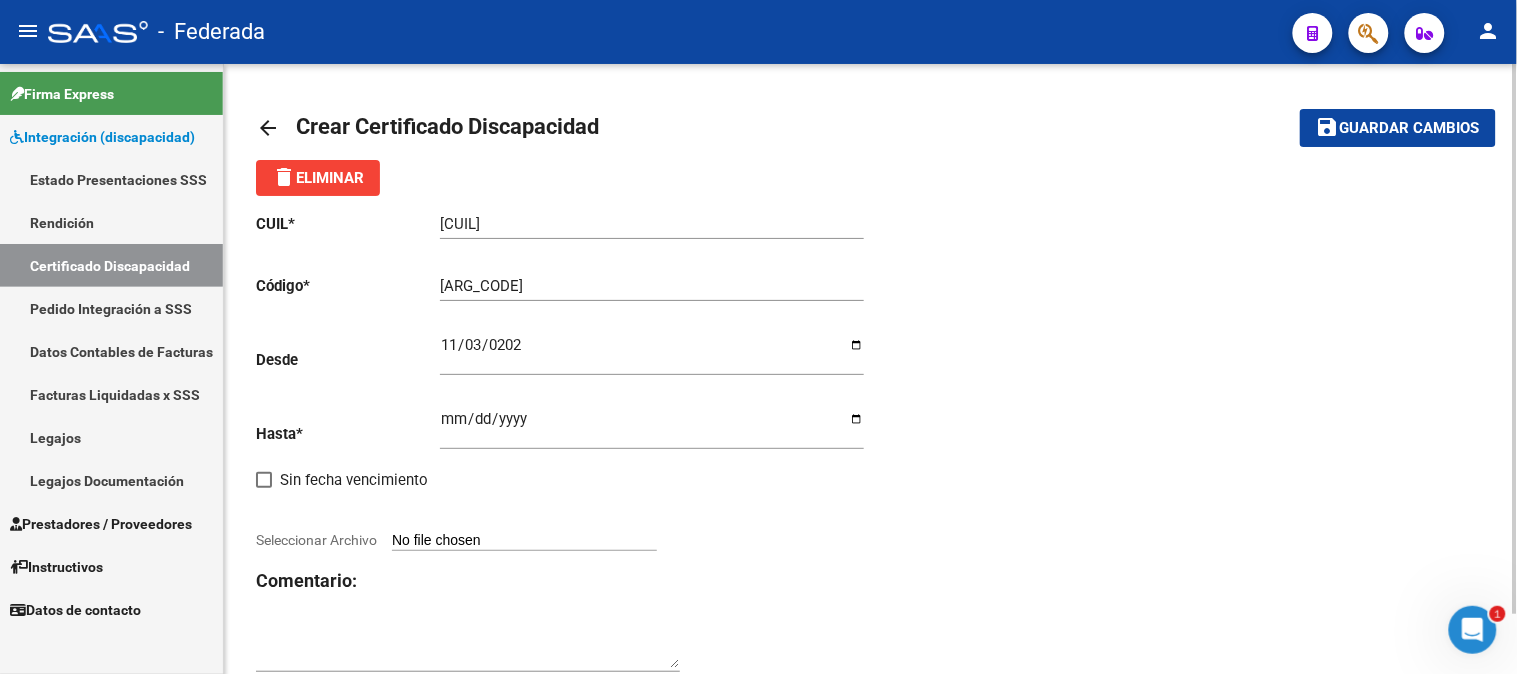 click on "CUIL  *   [CUIL] Ingresar el CUIL  Código  *   [ARG_CODE] Ingresar el Codigo  Desde    [DATE] Ingresar fec. Desde  Hasta  *   [DATE] Ingresar fec. Hasta     Sin fecha vencimiento        Seleccionar Archivo Comentario:" 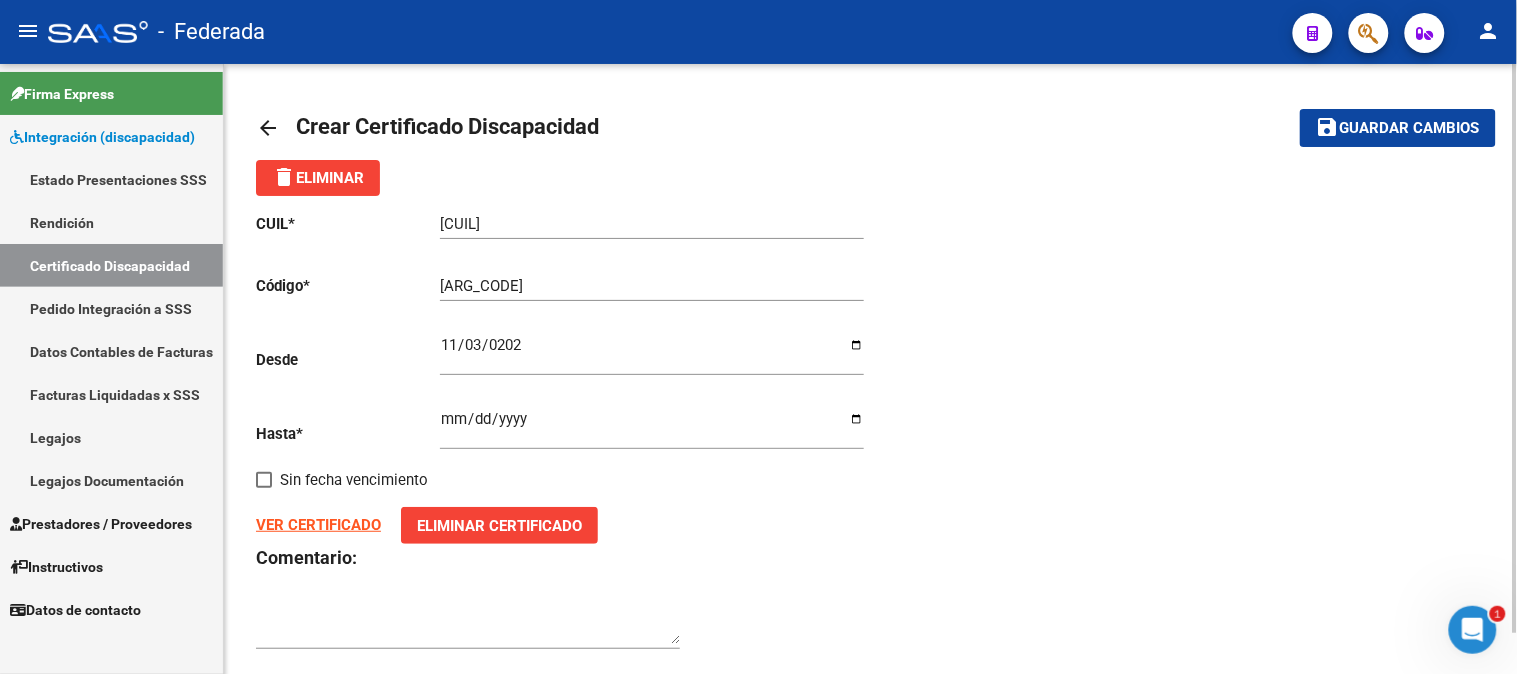 click on "Guardar cambios" 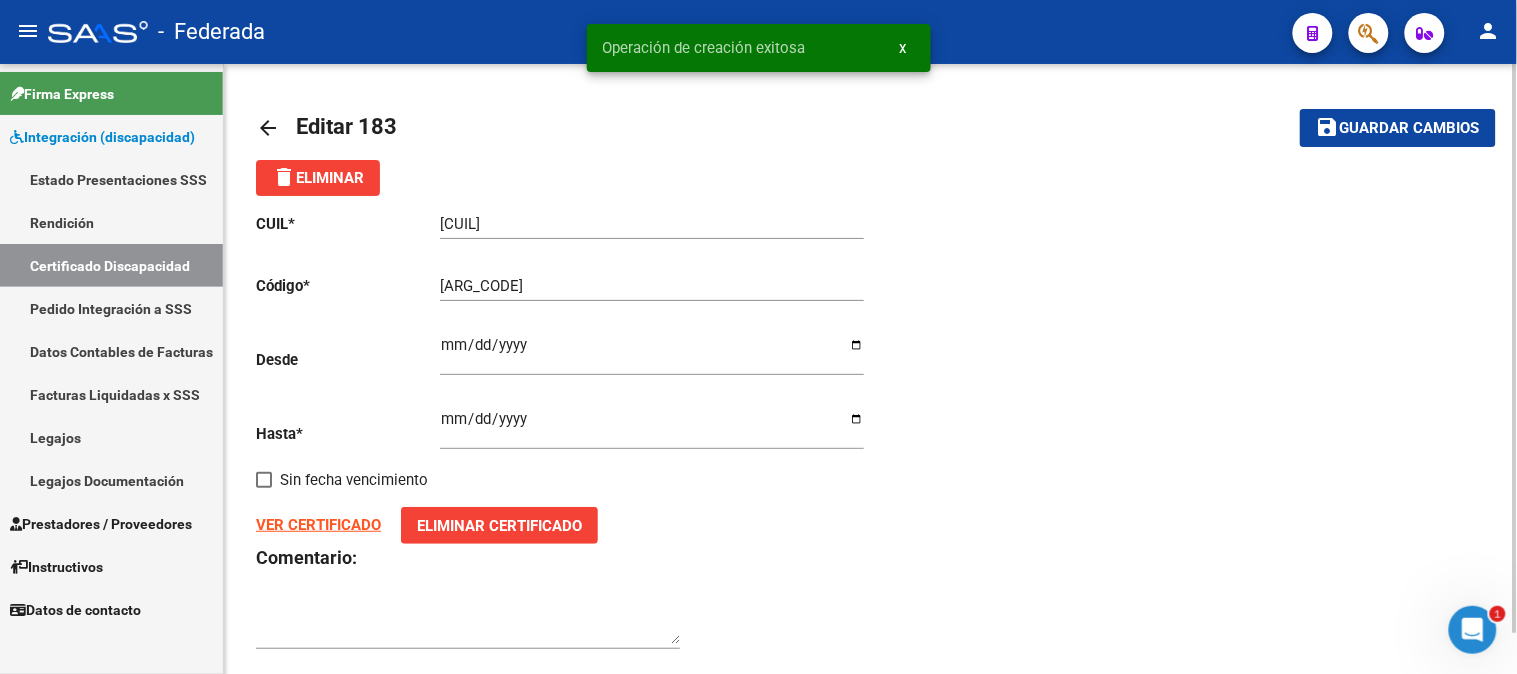 click on "Certificado Discapacidad" at bounding box center (111, 265) 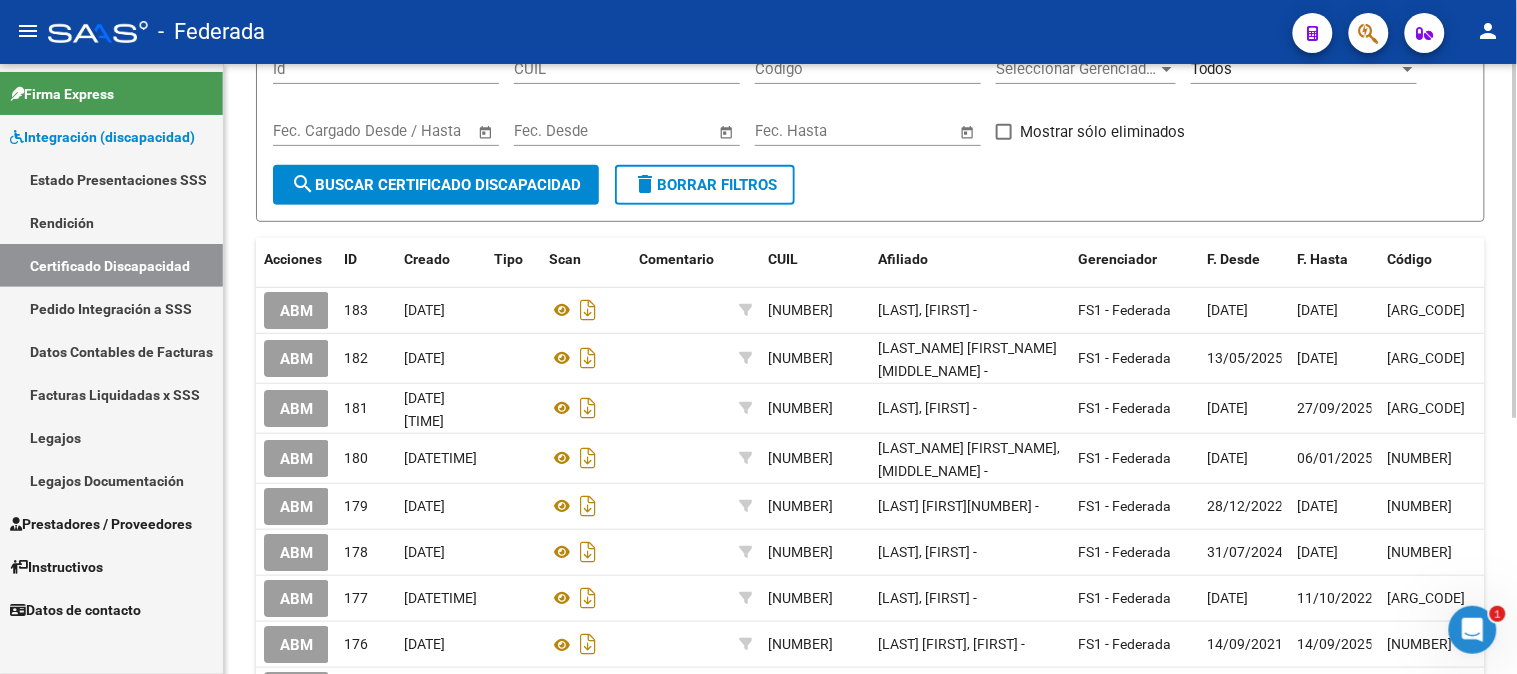 scroll, scrollTop: 222, scrollLeft: 0, axis: vertical 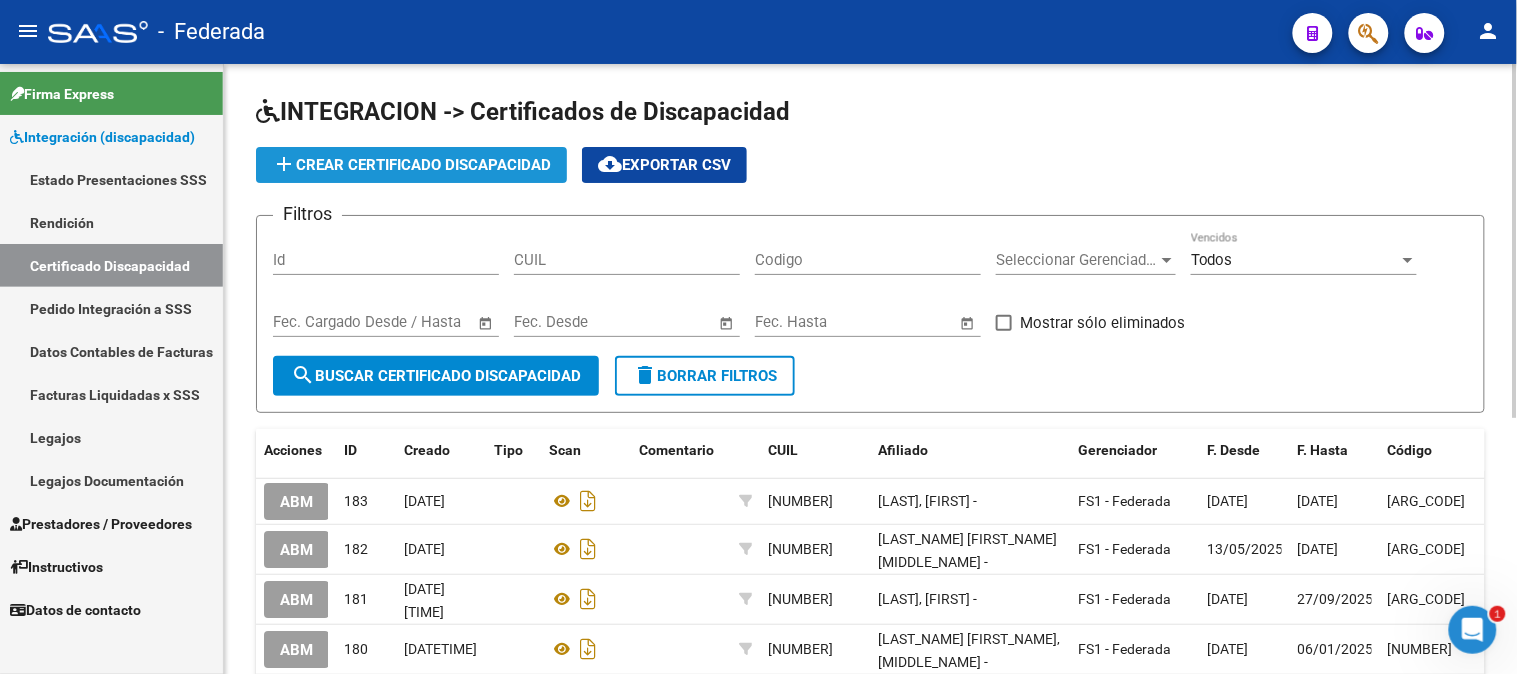 click on "add  Crear Certificado Discapacidad" 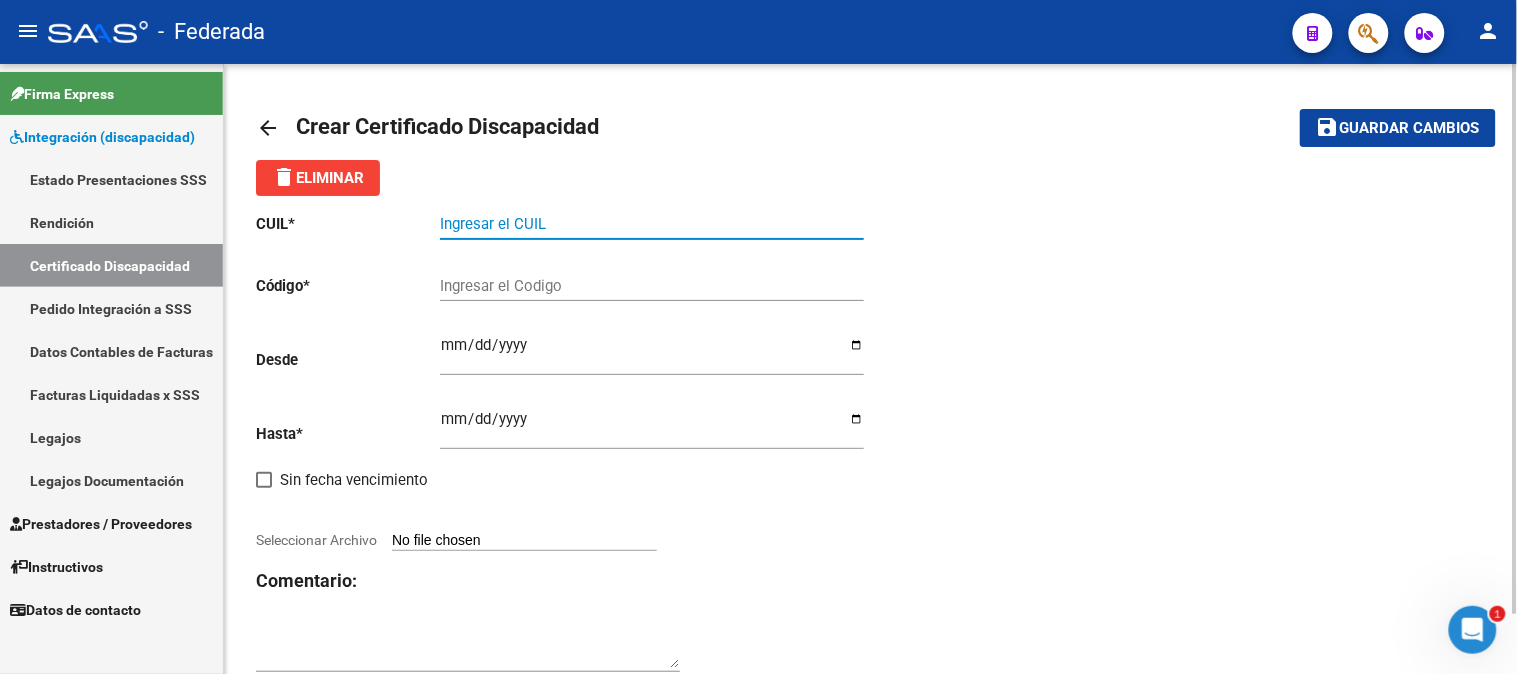 click on "Ingresar el CUIL" at bounding box center [652, 224] 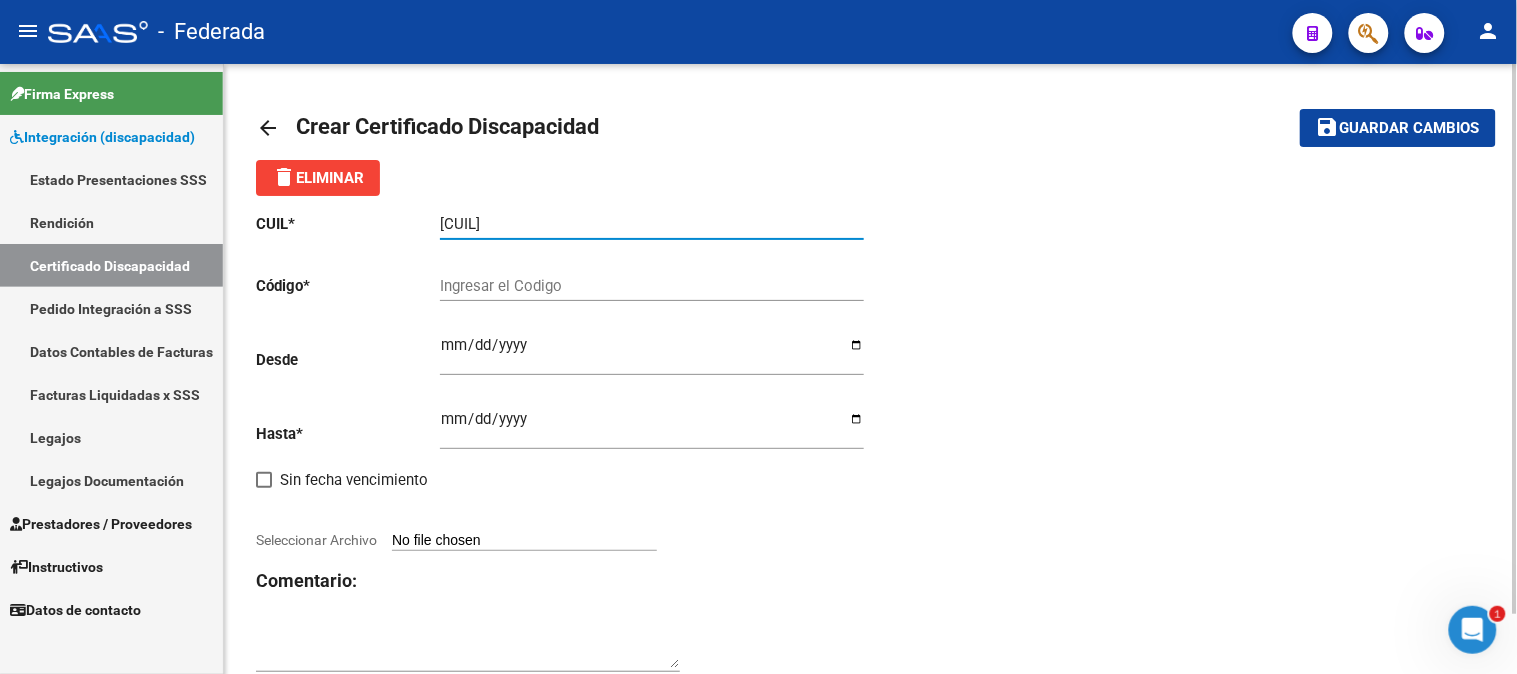 type on "[CUIL]" 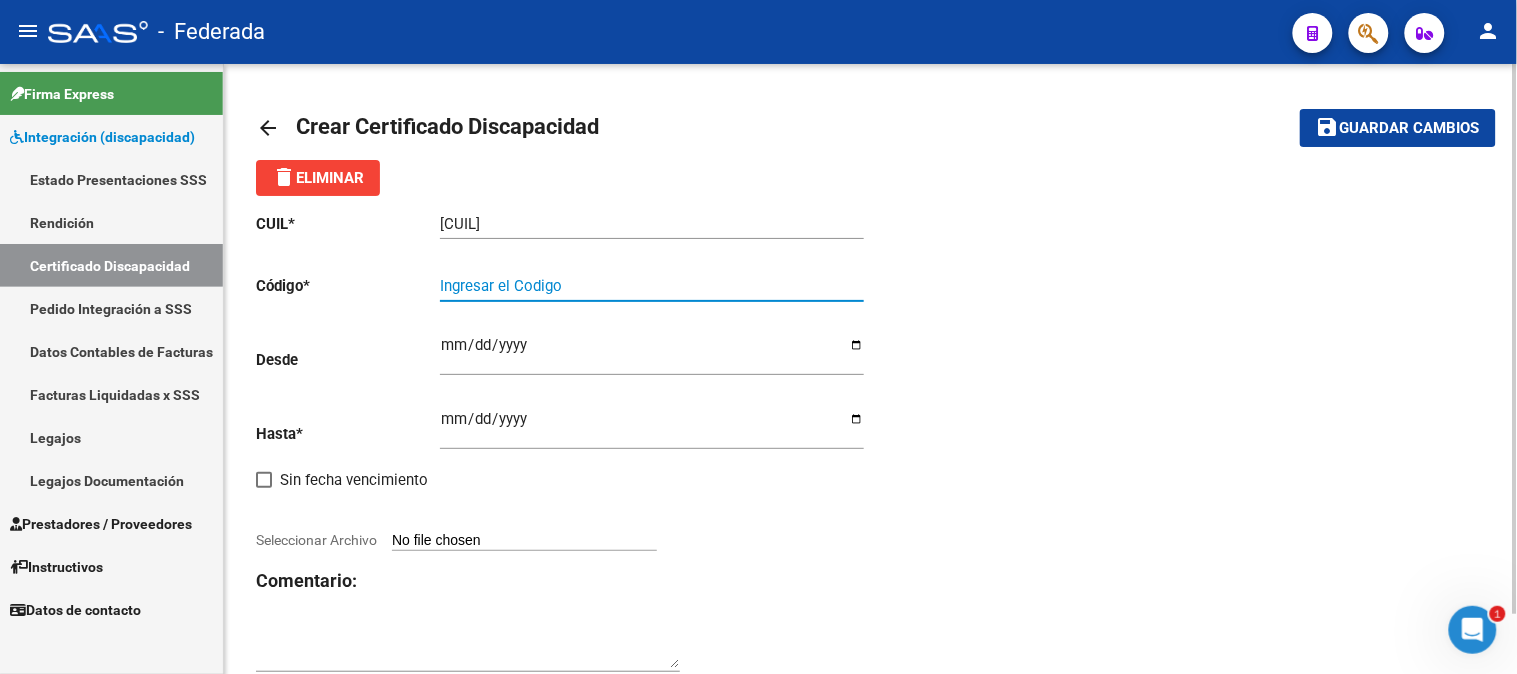 click on "Ingresar el Codigo" at bounding box center (652, 286) 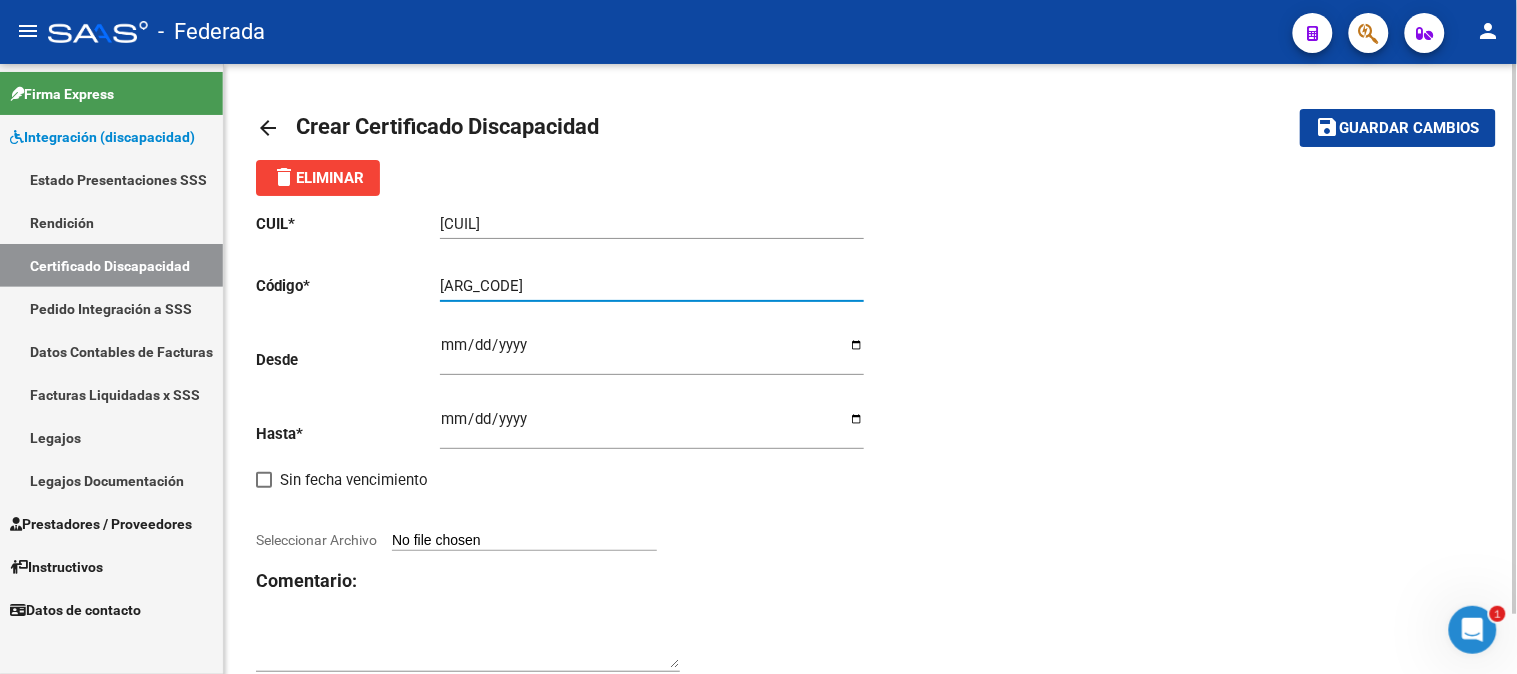 type on "[ARG_CODE]" 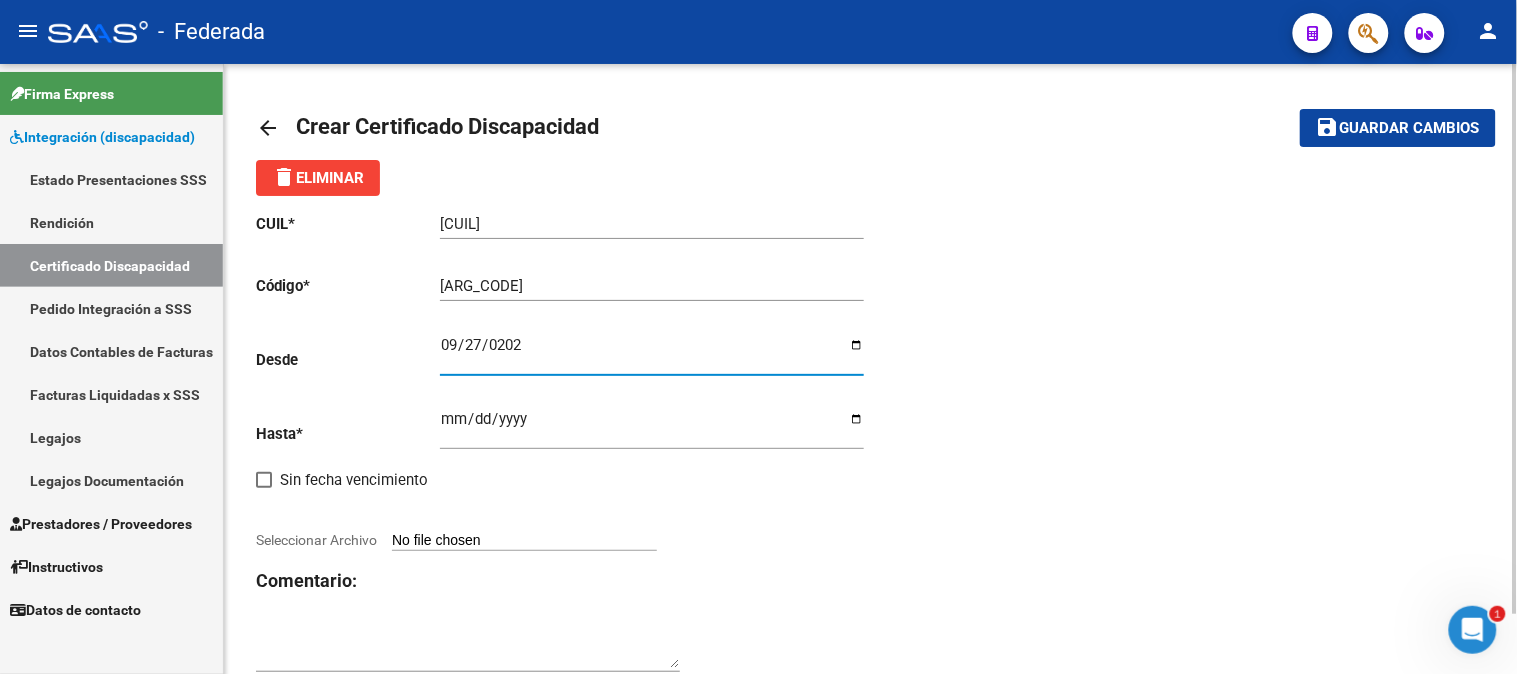 type on "[DATE]" 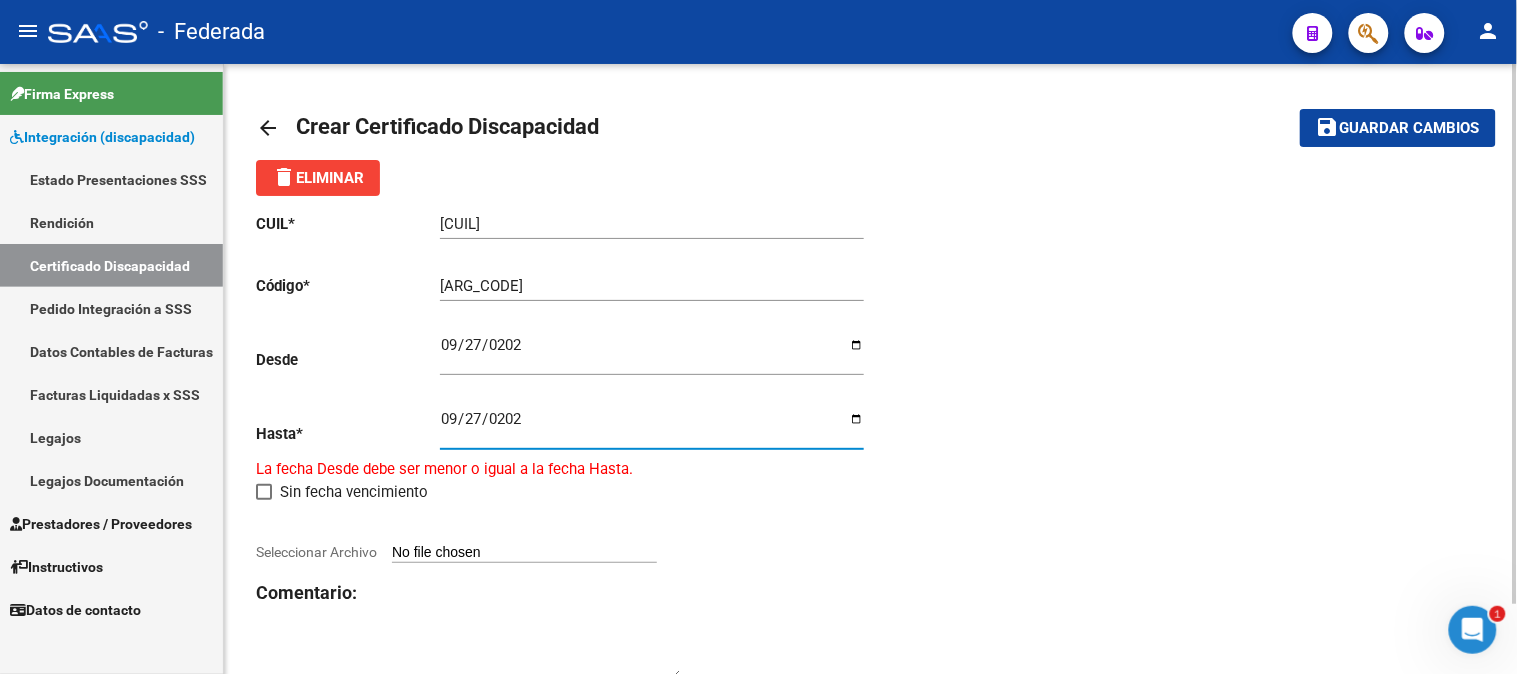 type on "[DATE]" 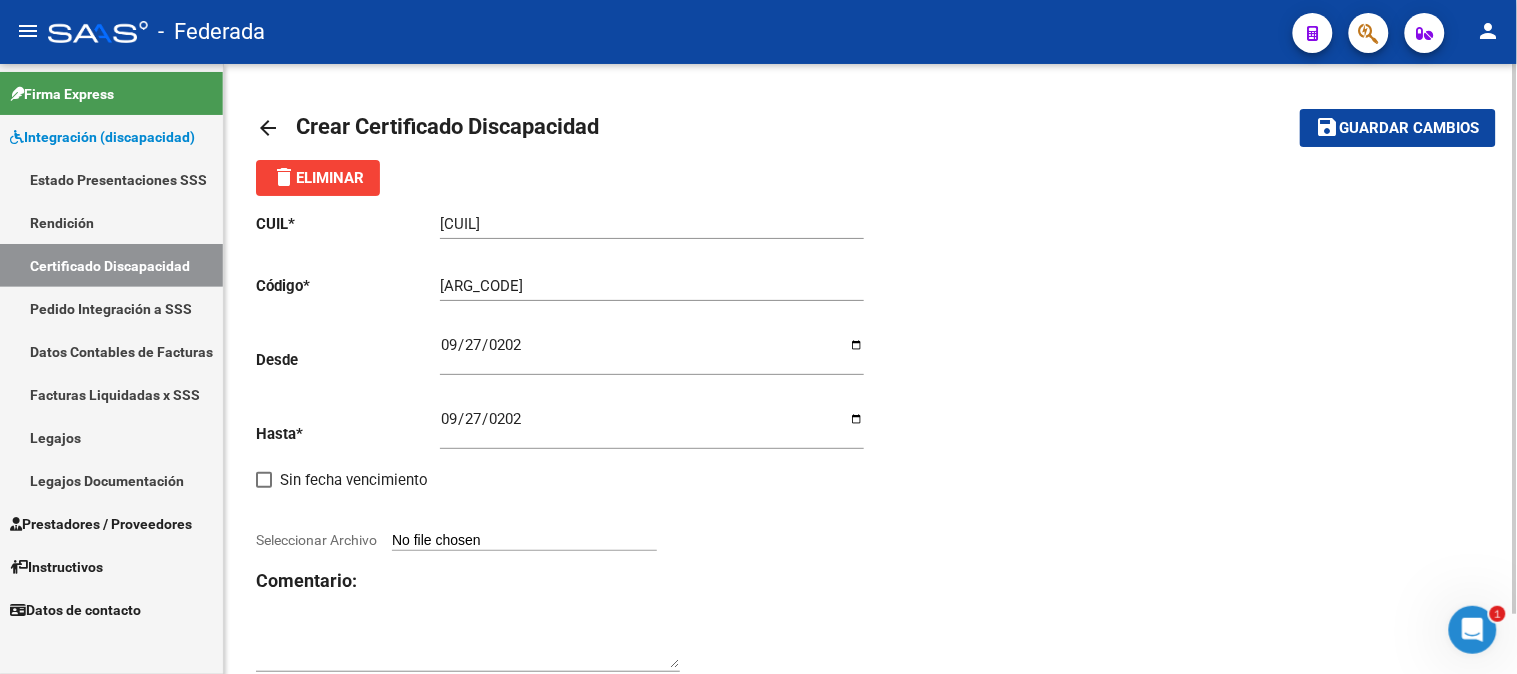 click on "CUIL  *   [CUIL] Ingresar el CUIL  Código  *   [ARG_CODE] Ingresar el Codigo  Desde    [DATE] Ingresar fec. Desde  Hasta  *   [DATE] Ingresar fec. Hasta     Sin fecha vencimiento        Seleccionar Archivo Comentario:" 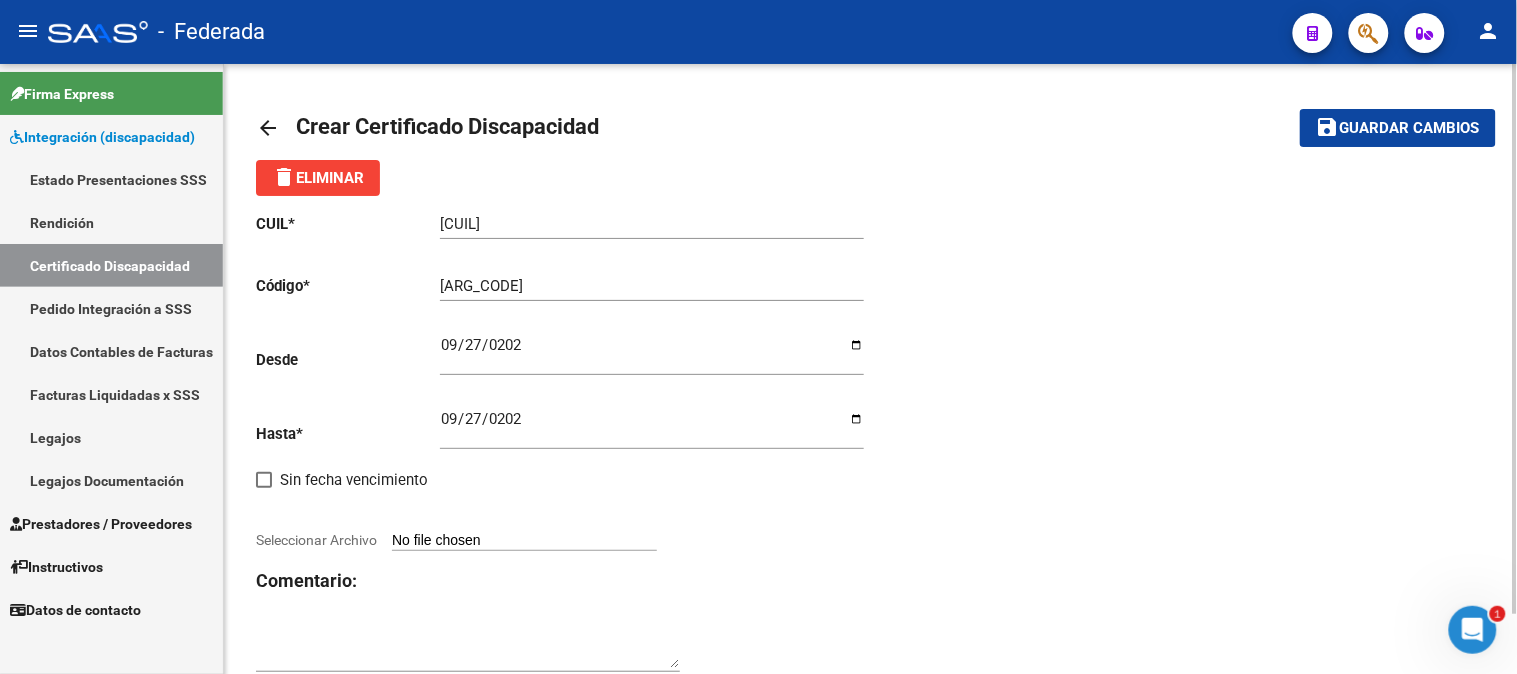 click on "Seleccionar Archivo" at bounding box center (524, 541) 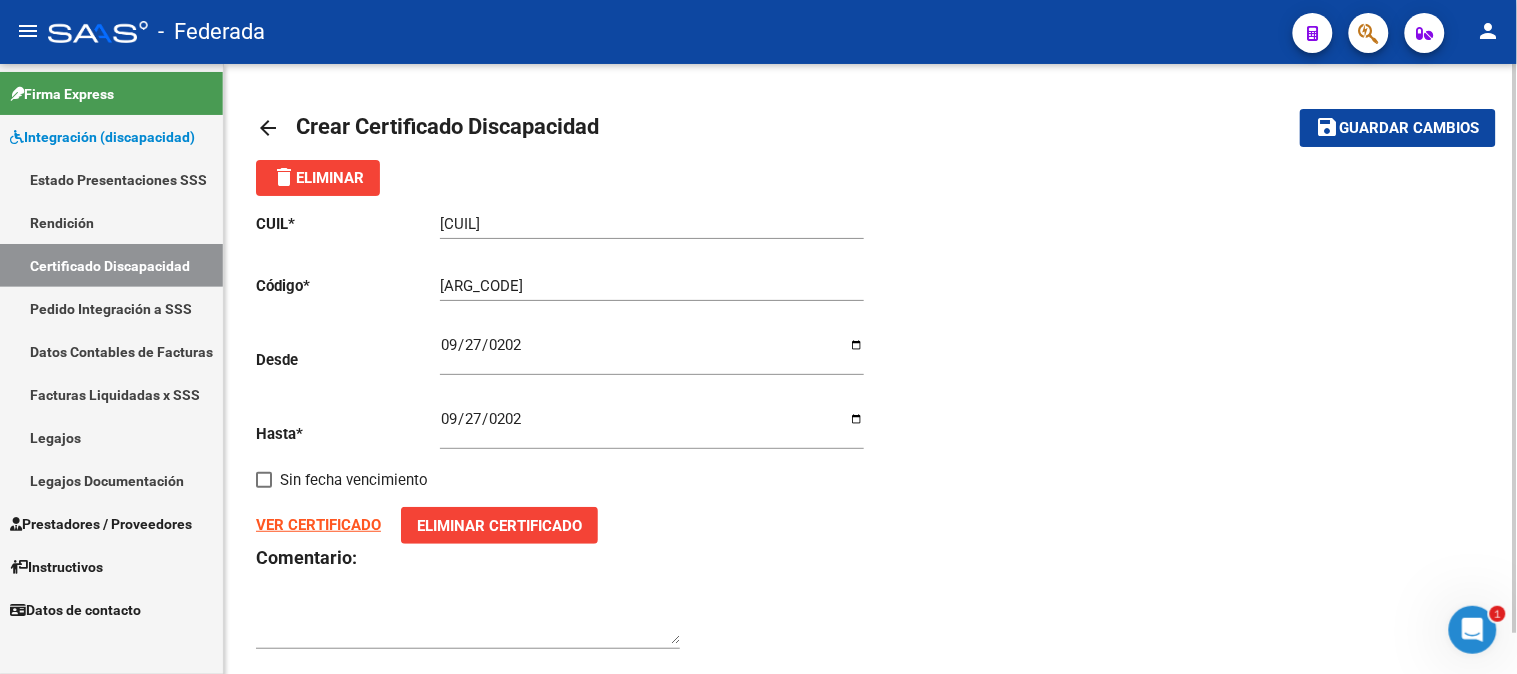 click on "save" 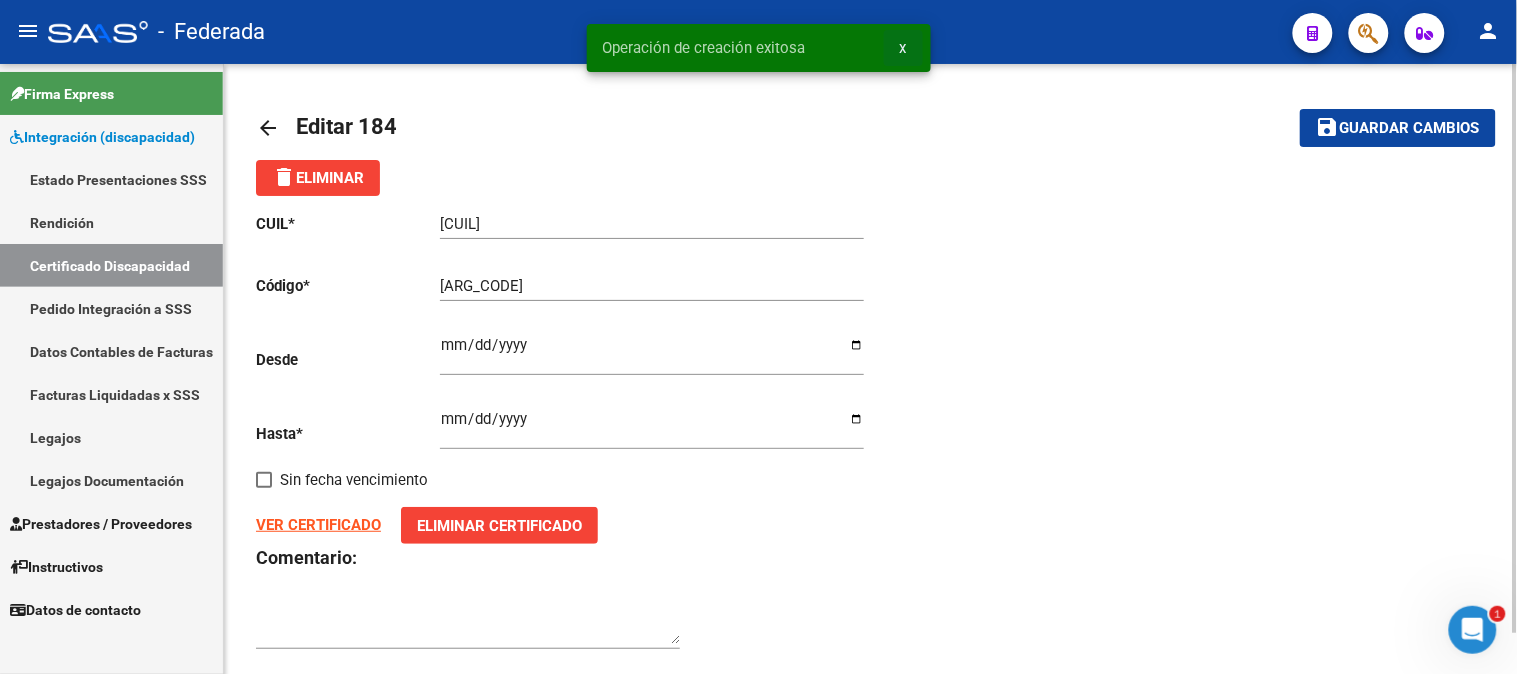 click on "x" at bounding box center (903, 48) 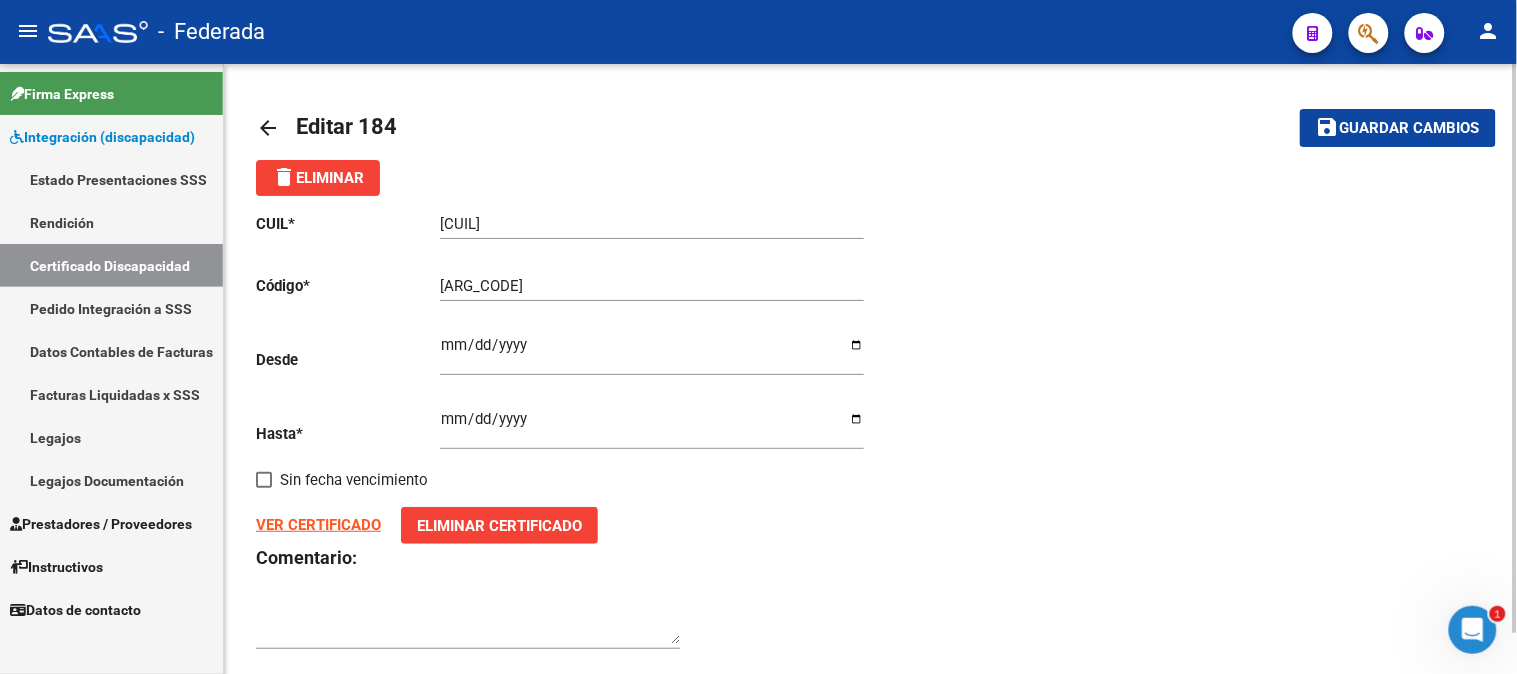 click on "Certificado Discapacidad" at bounding box center [111, 265] 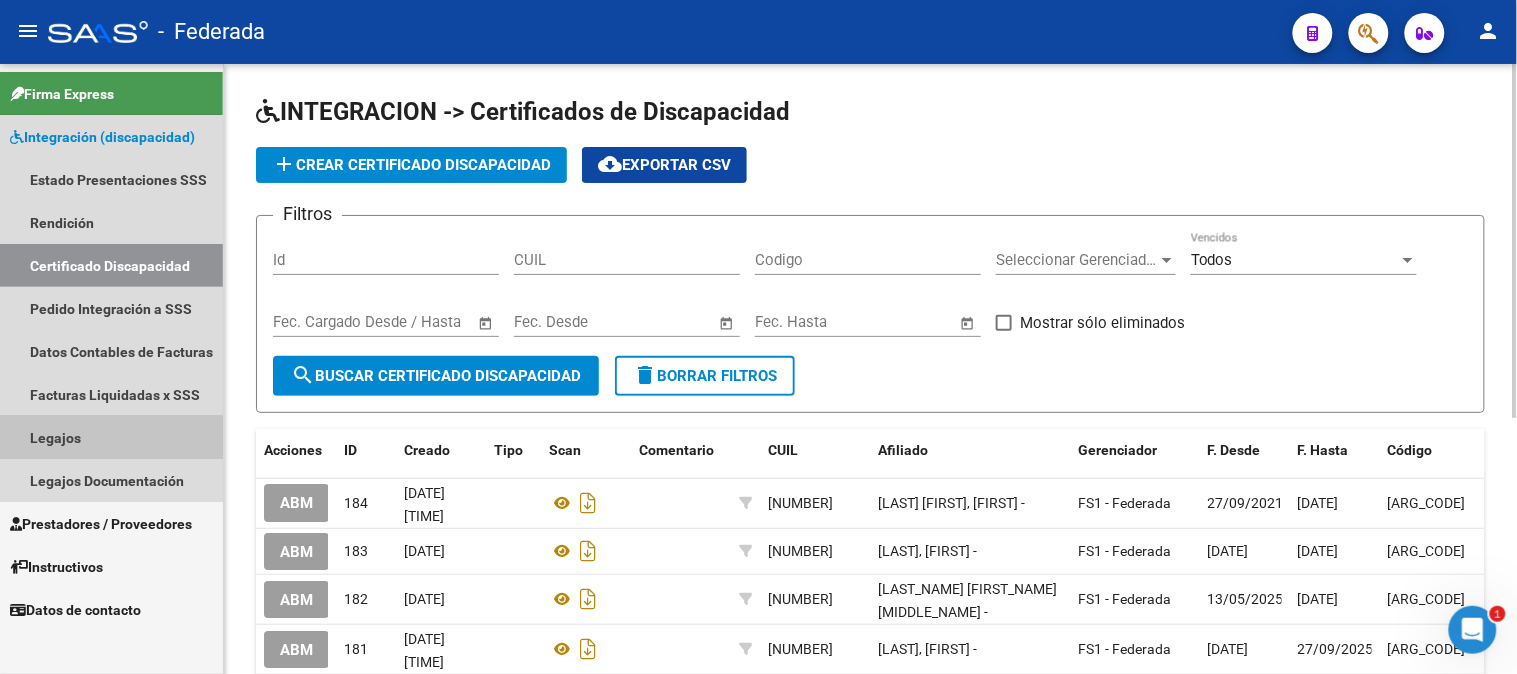 click on "Legajos" at bounding box center (111, 437) 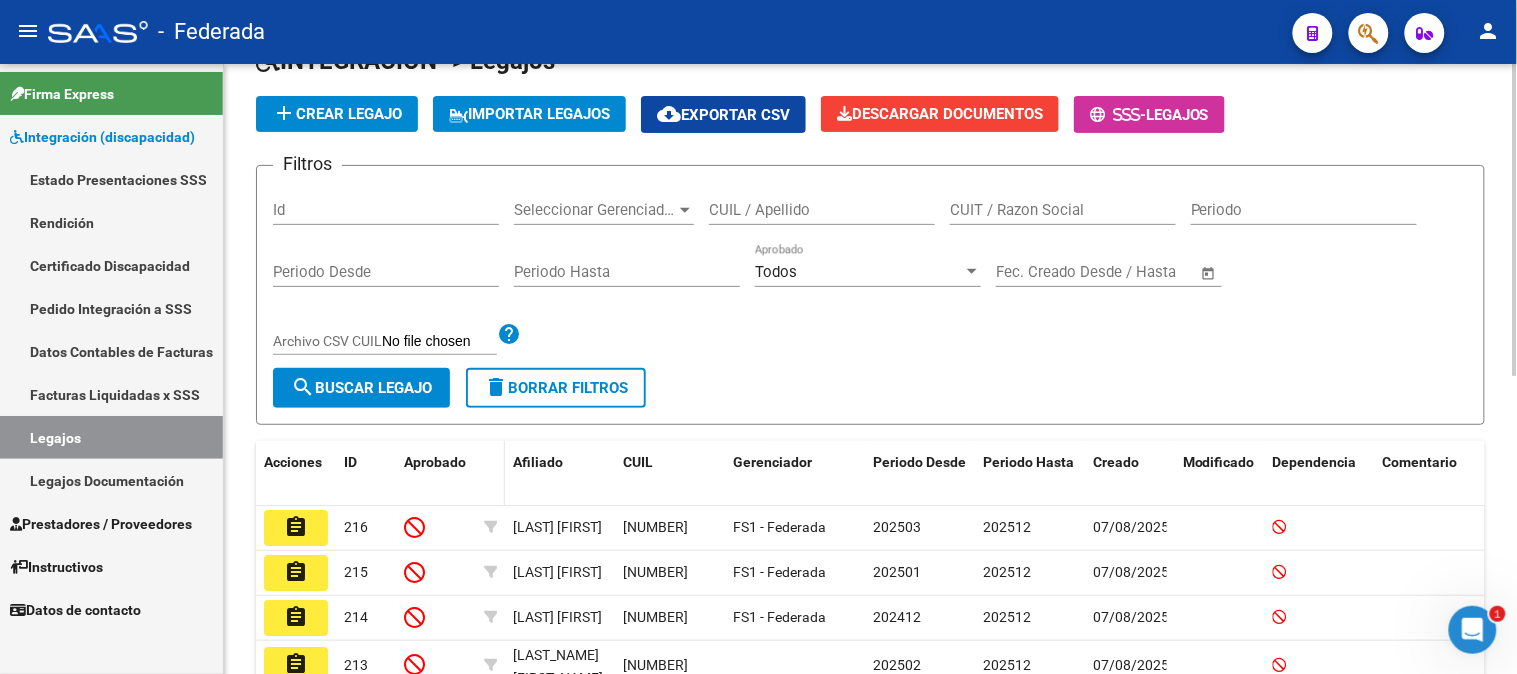 scroll, scrollTop: 25, scrollLeft: 0, axis: vertical 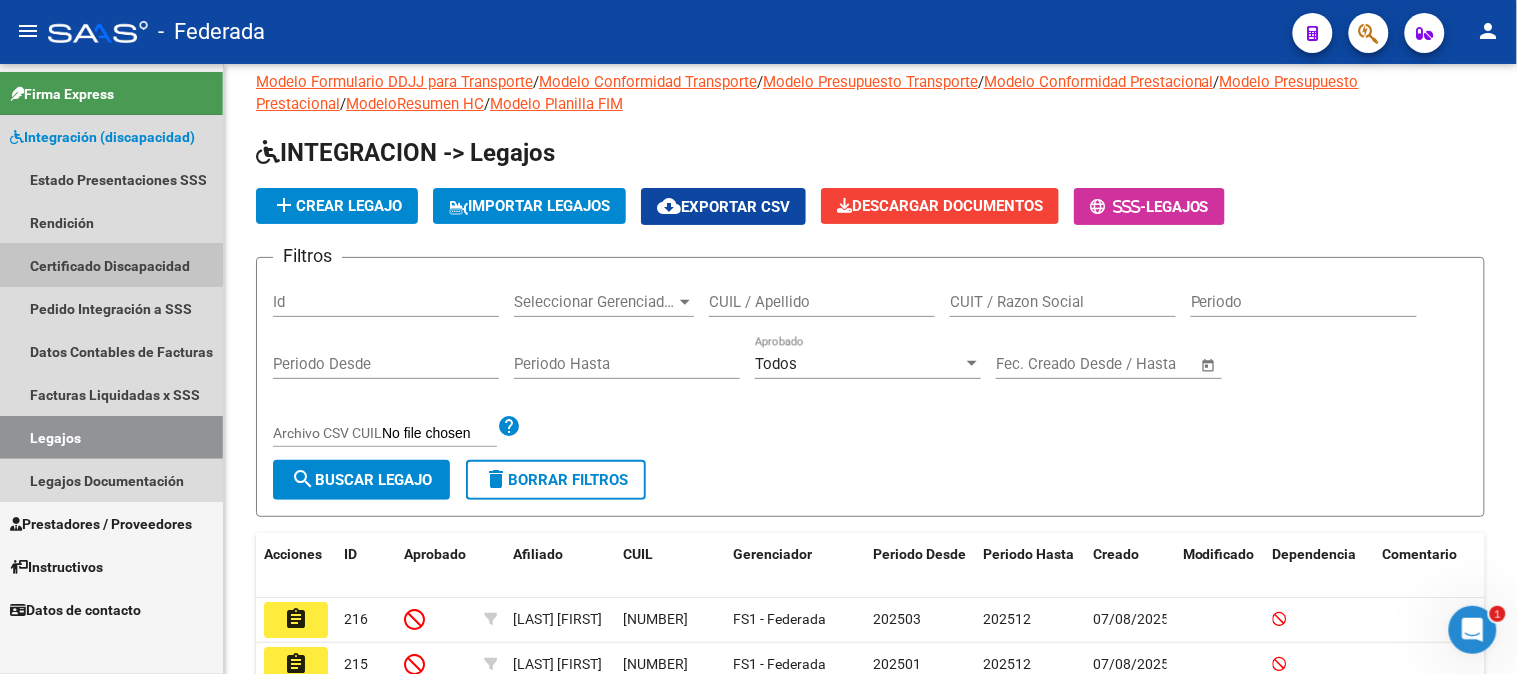 click on "Certificado Discapacidad" at bounding box center [111, 265] 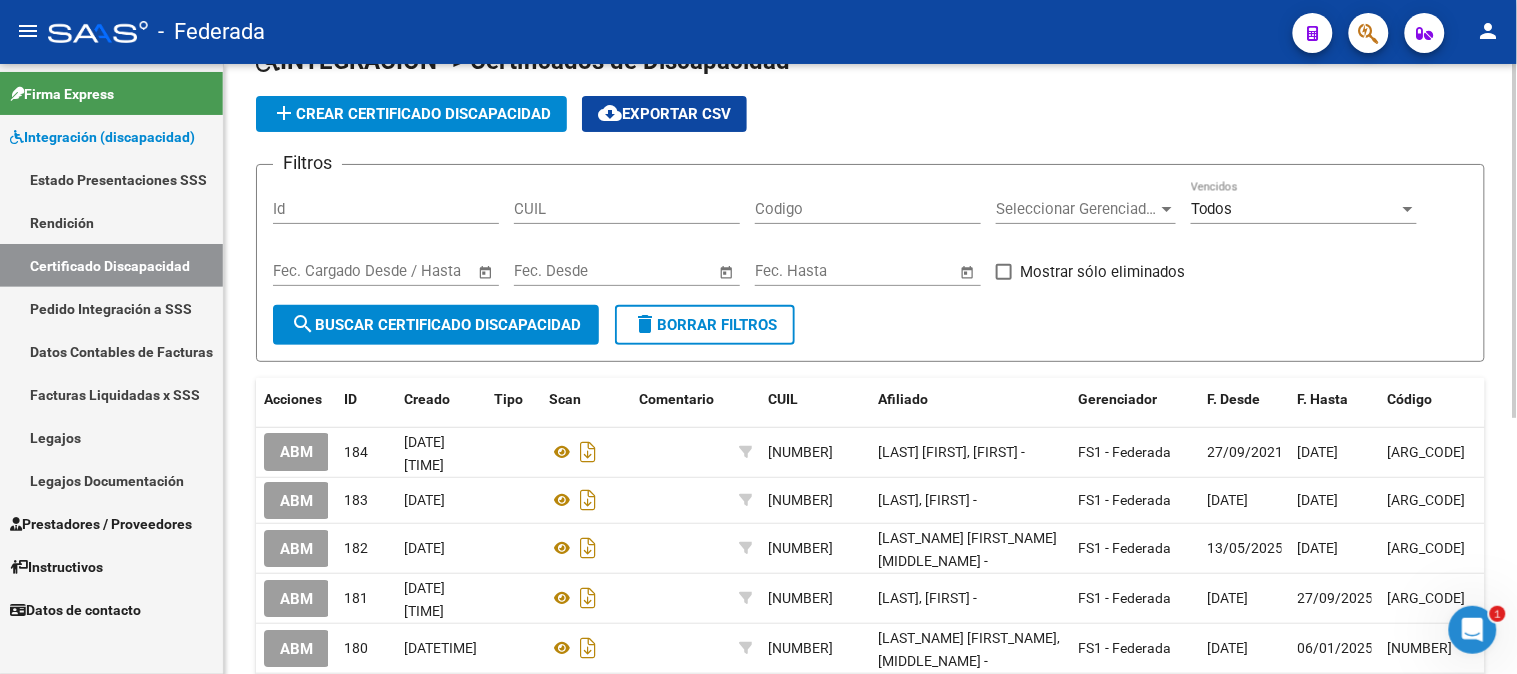 scroll, scrollTop: 0, scrollLeft: 0, axis: both 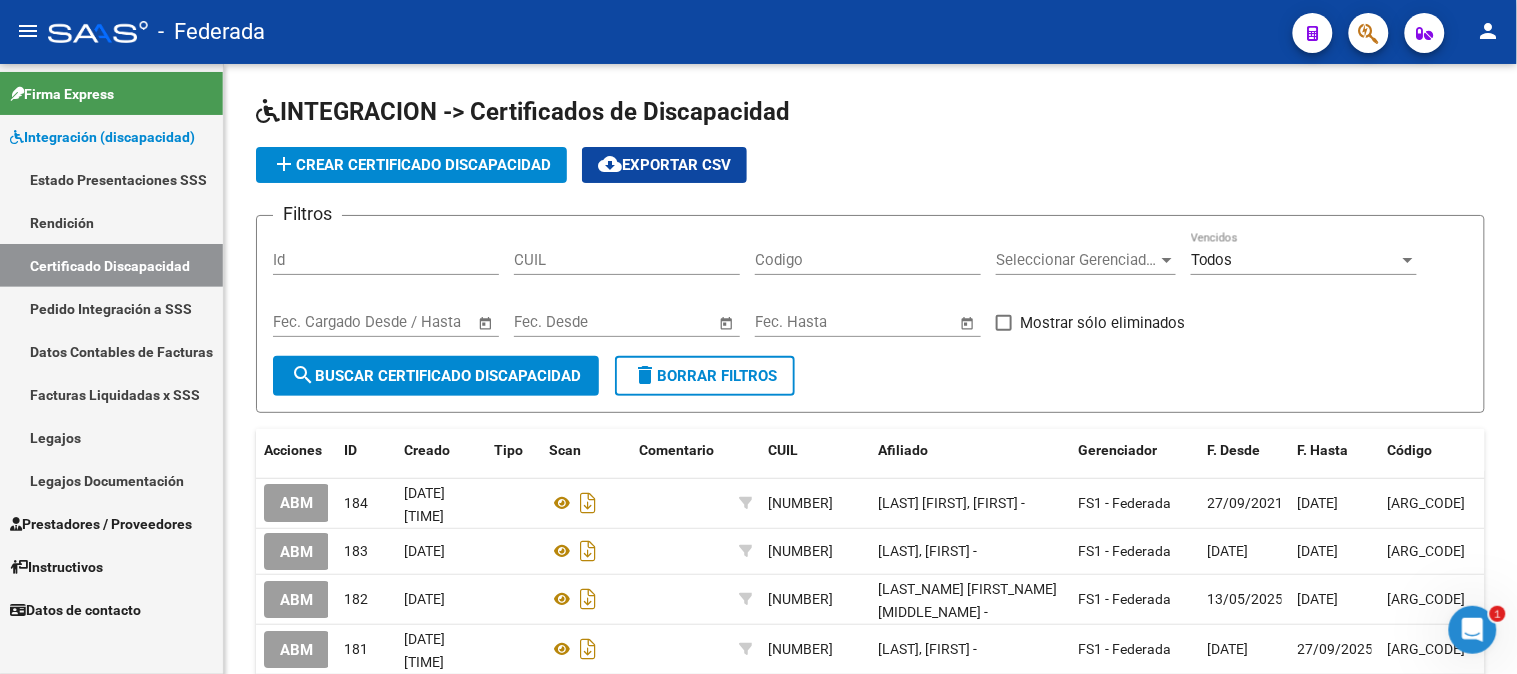 click on "Legajos" at bounding box center [111, 437] 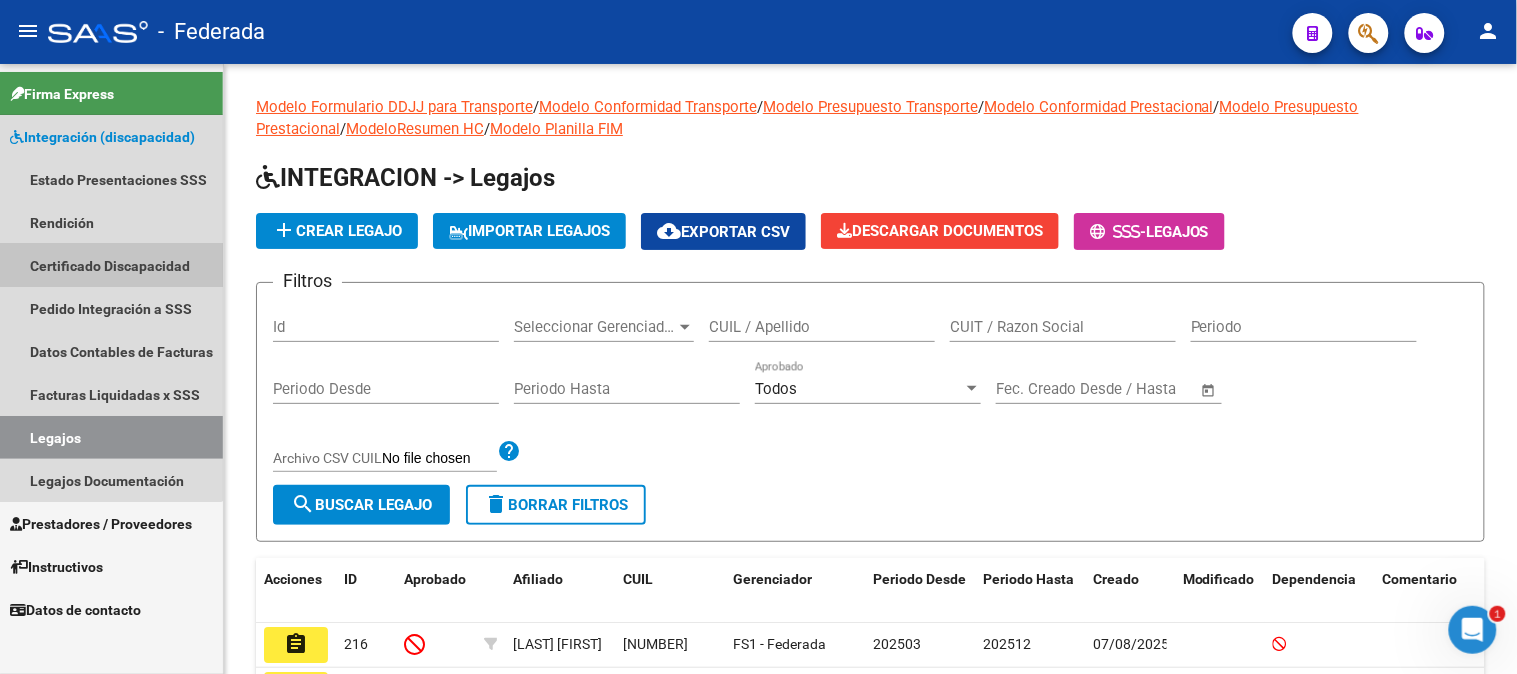 click on "Certificado Discapacidad" at bounding box center [111, 265] 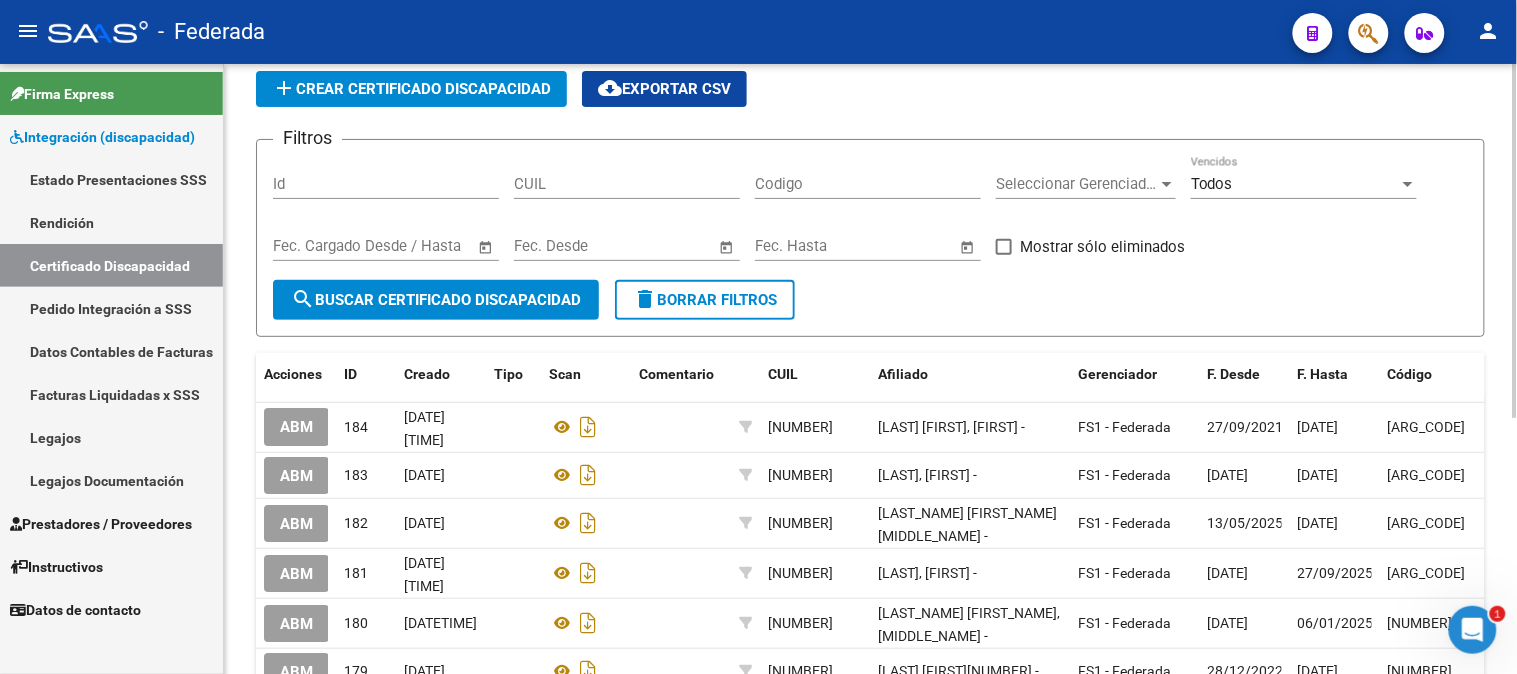 scroll, scrollTop: 111, scrollLeft: 0, axis: vertical 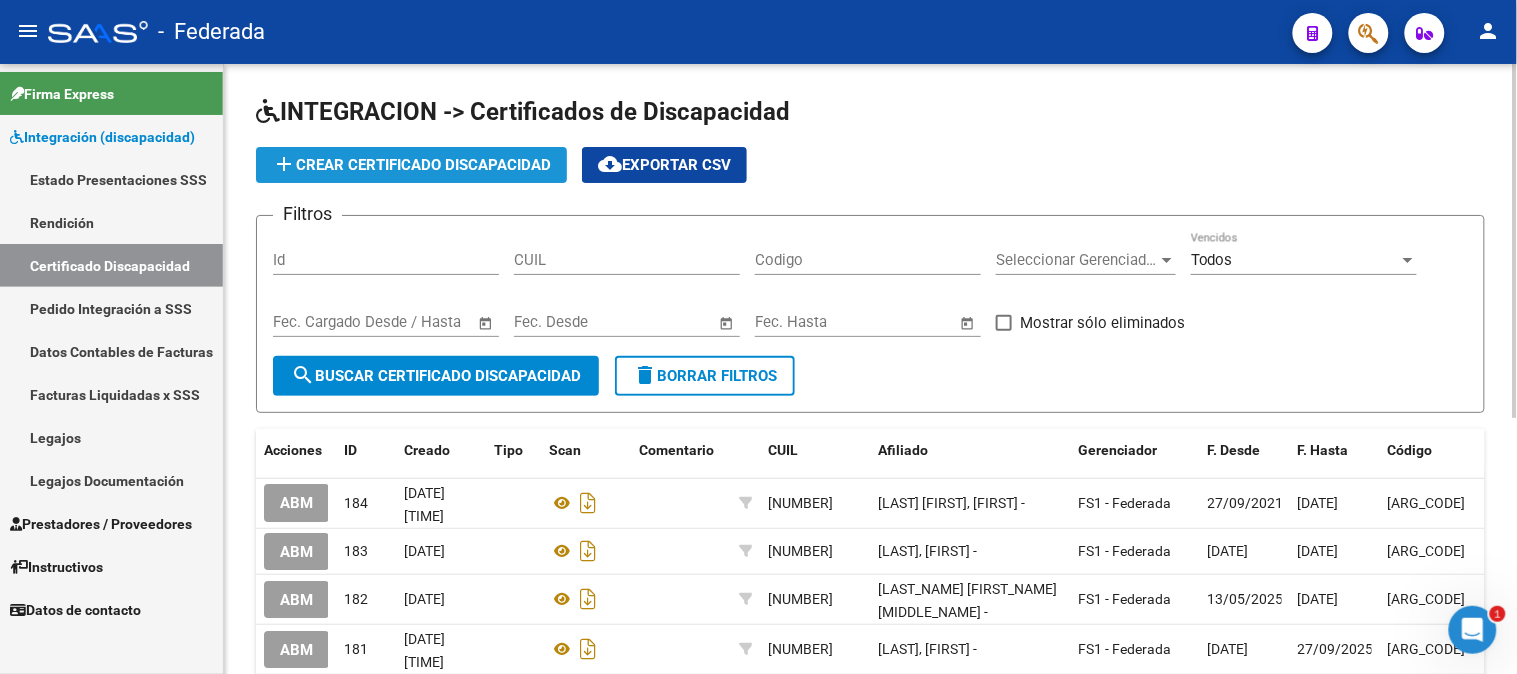 click on "add  Crear Certificado Discapacidad" 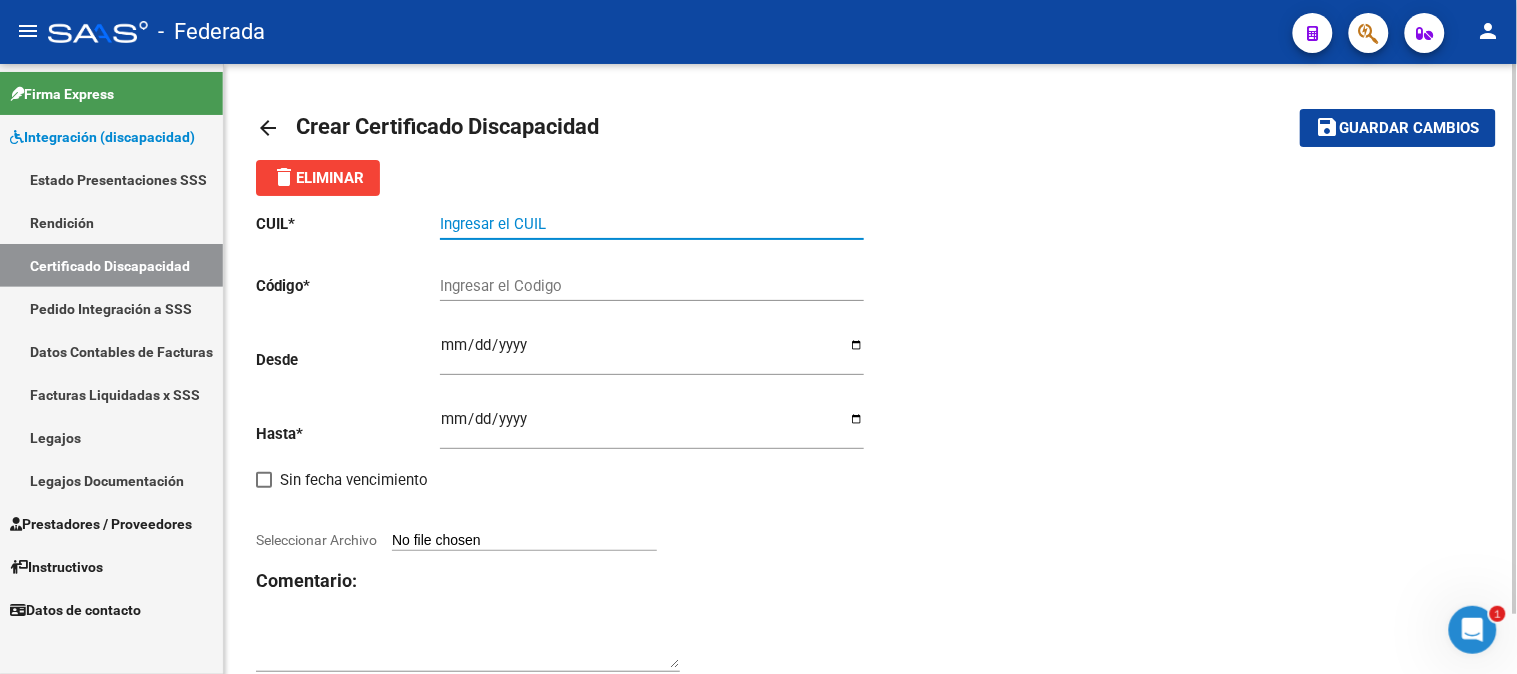 click on "Ingresar el CUIL" at bounding box center (652, 224) 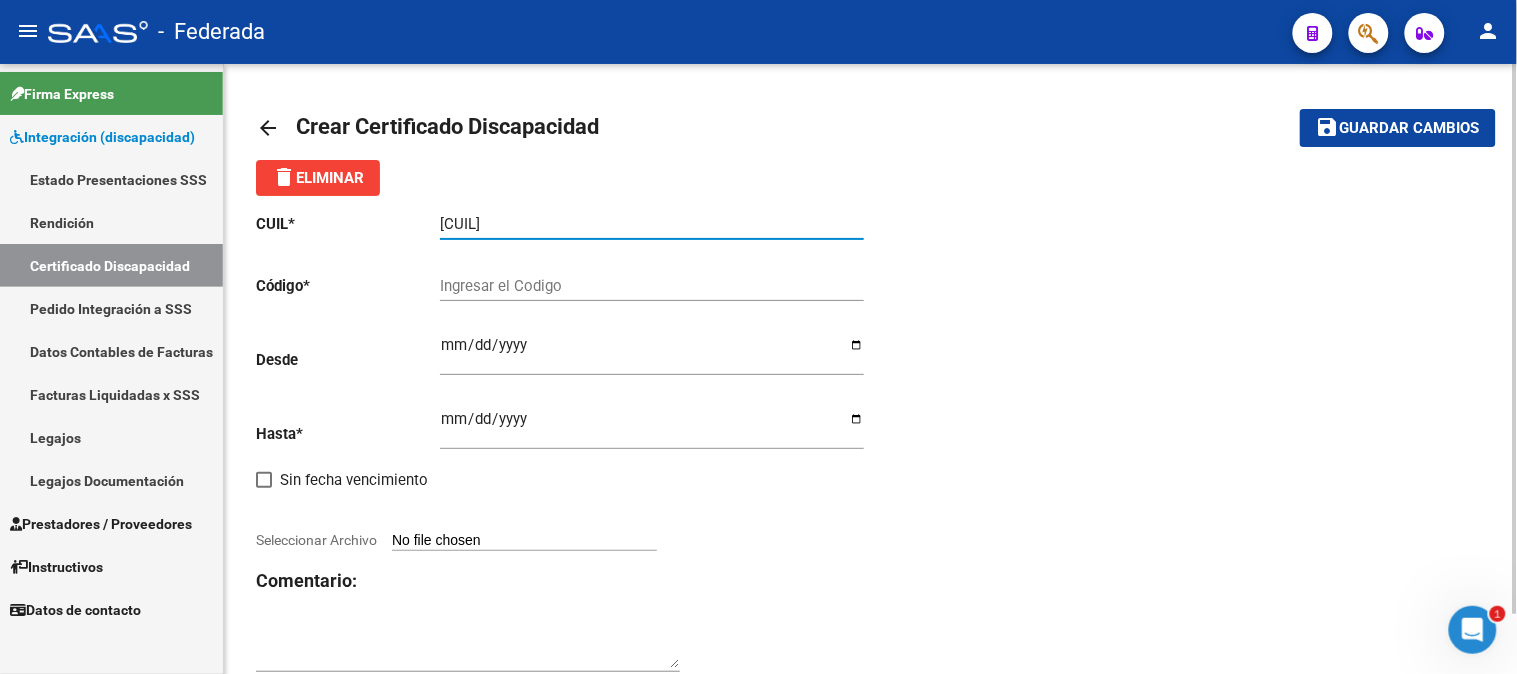 type on "[CUIL]" 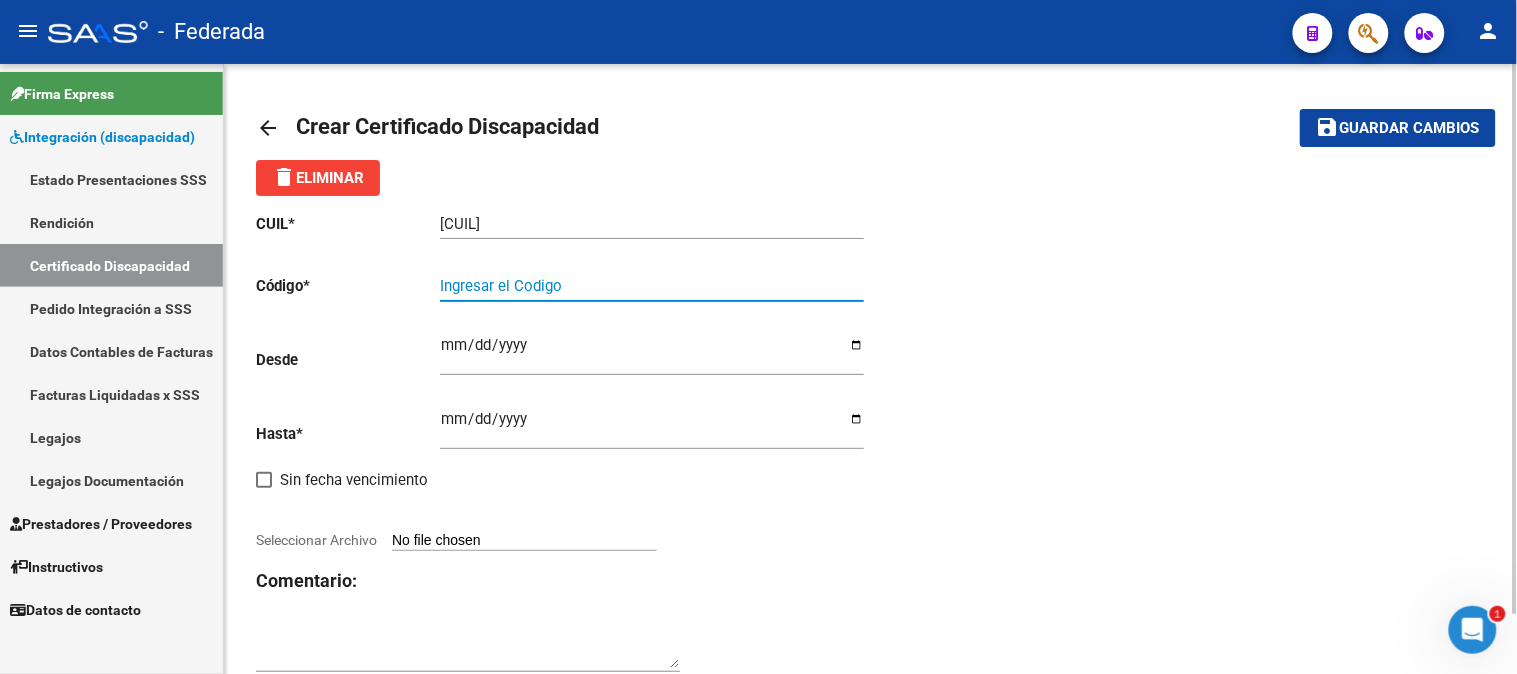 click on "Ingresar el Codigo" at bounding box center (652, 286) 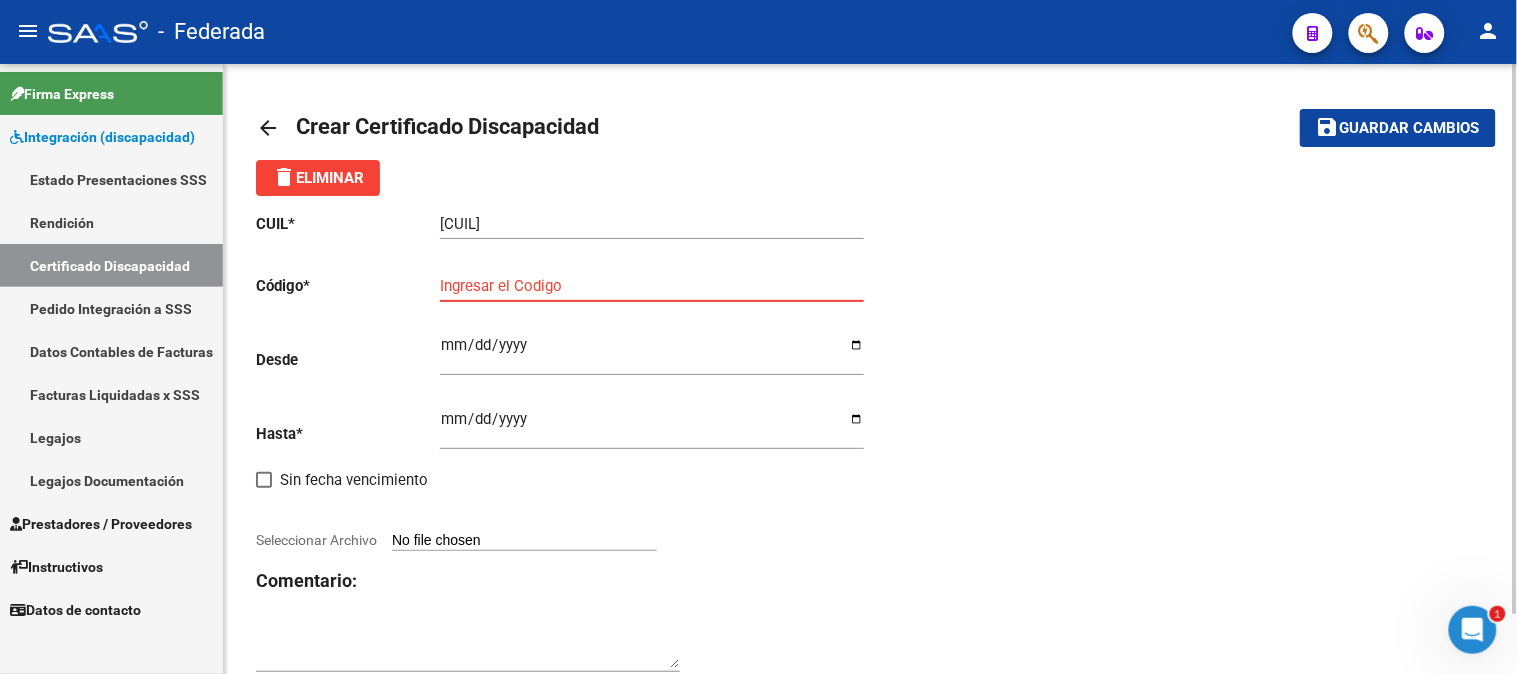 paste on "[ARG_CODE]" 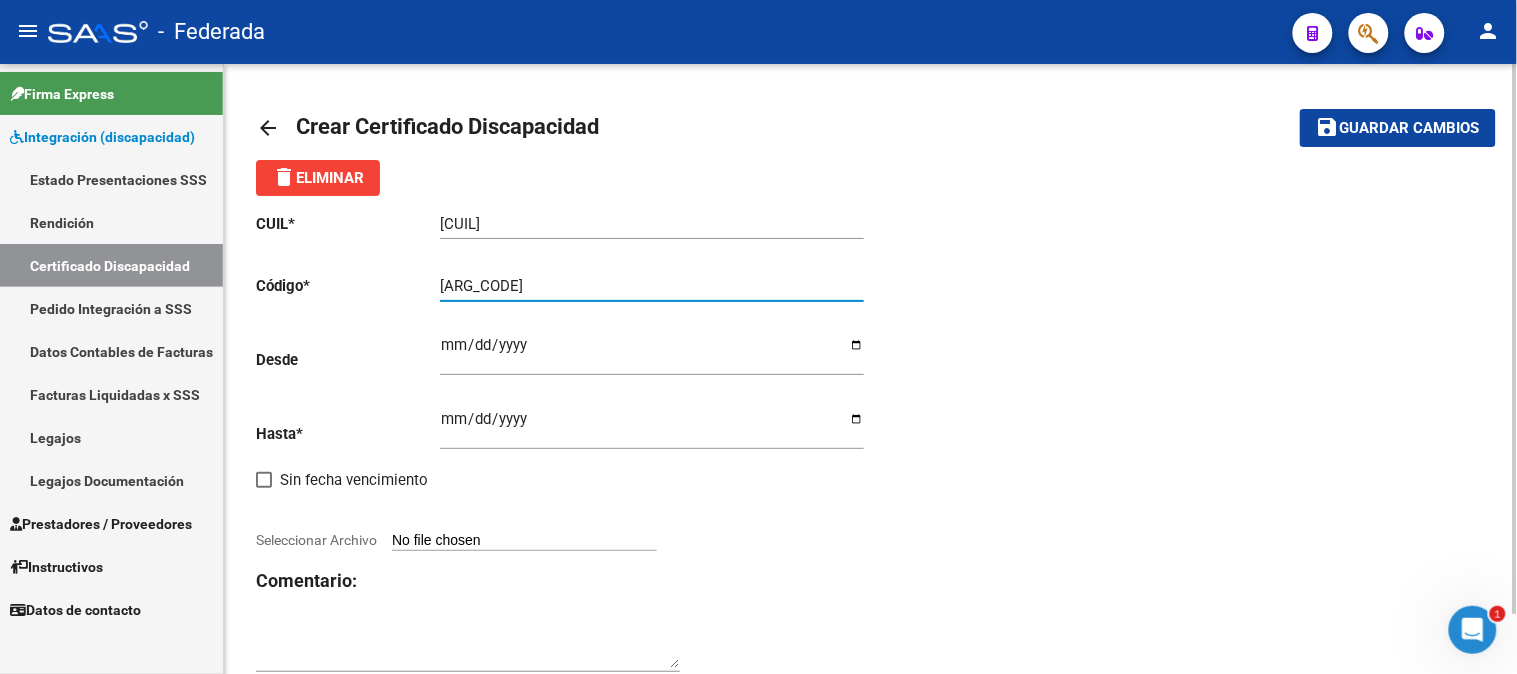 click on "[ARG_CODE]" at bounding box center (652, 286) 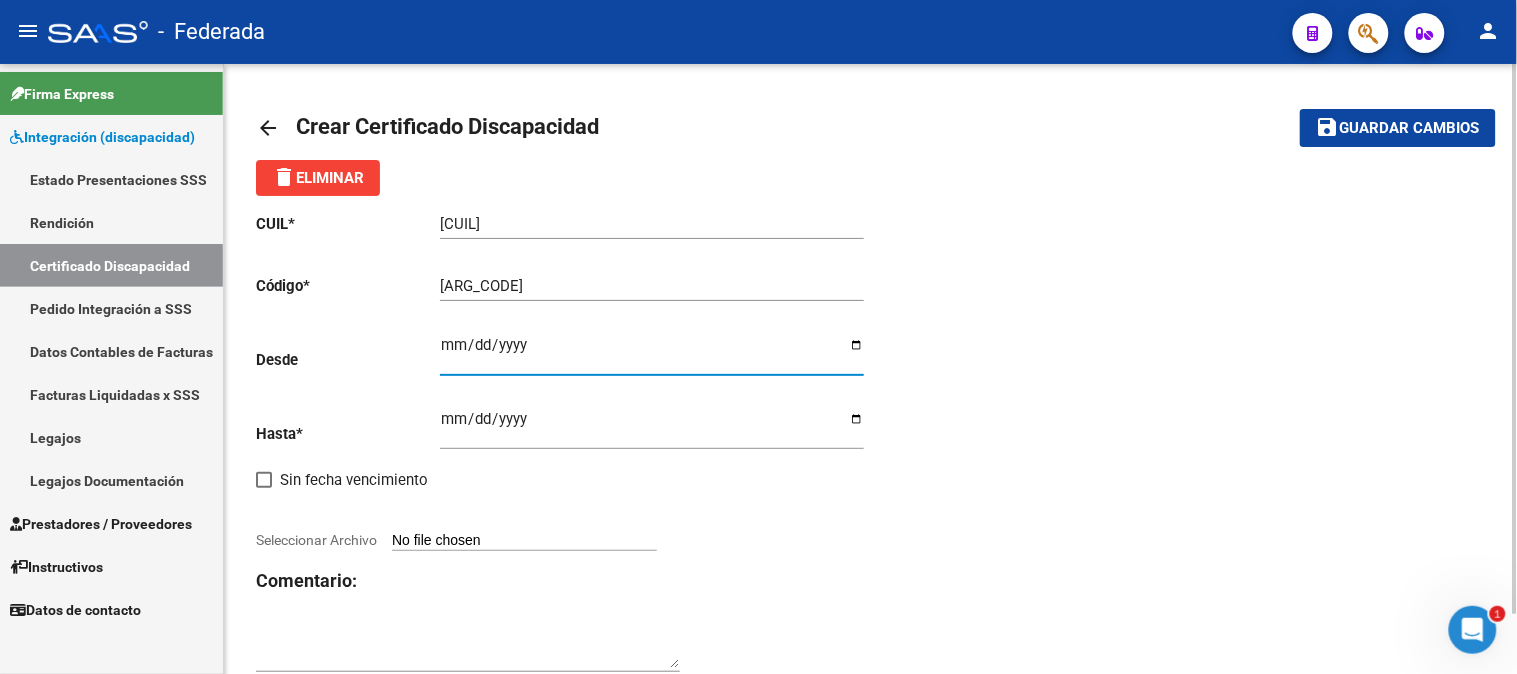 type on "[DATE]" 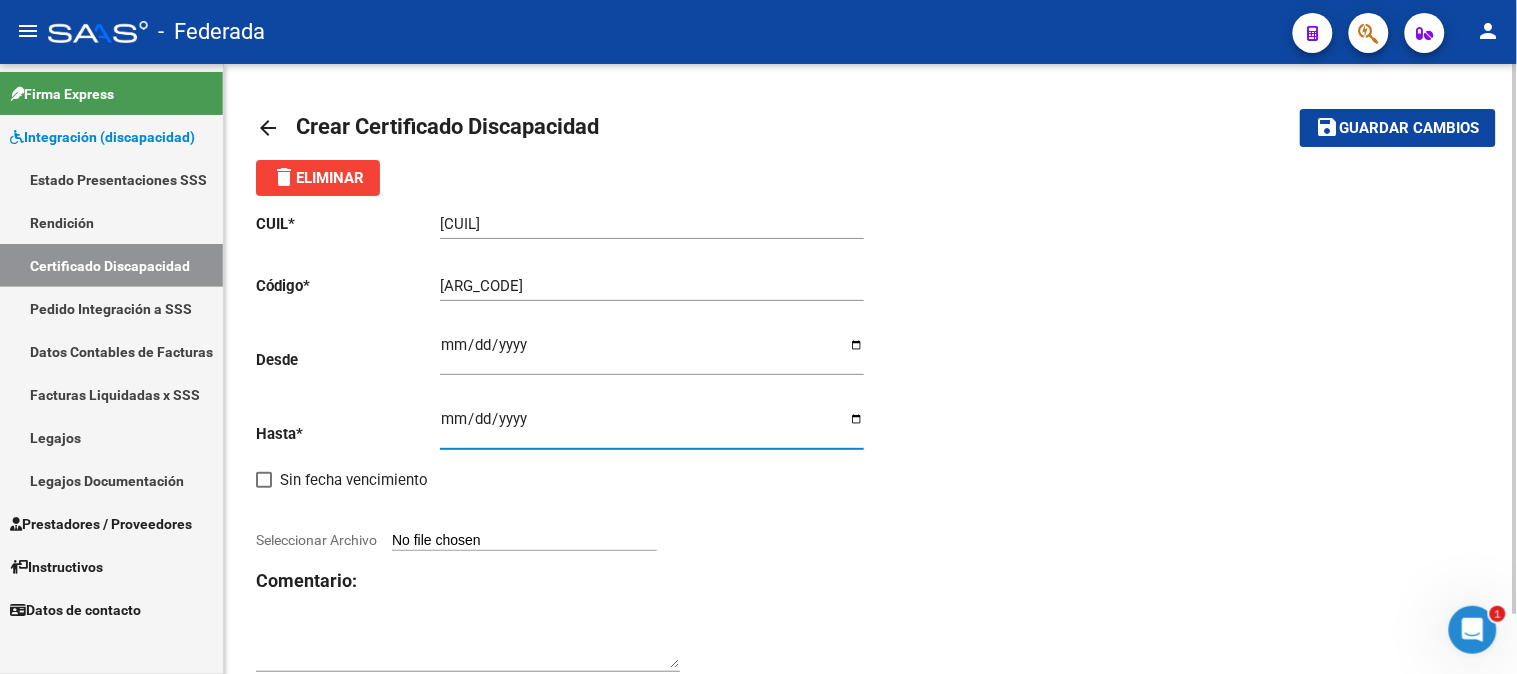 click on "Ingresar fec. Hasta" at bounding box center (652, 427) 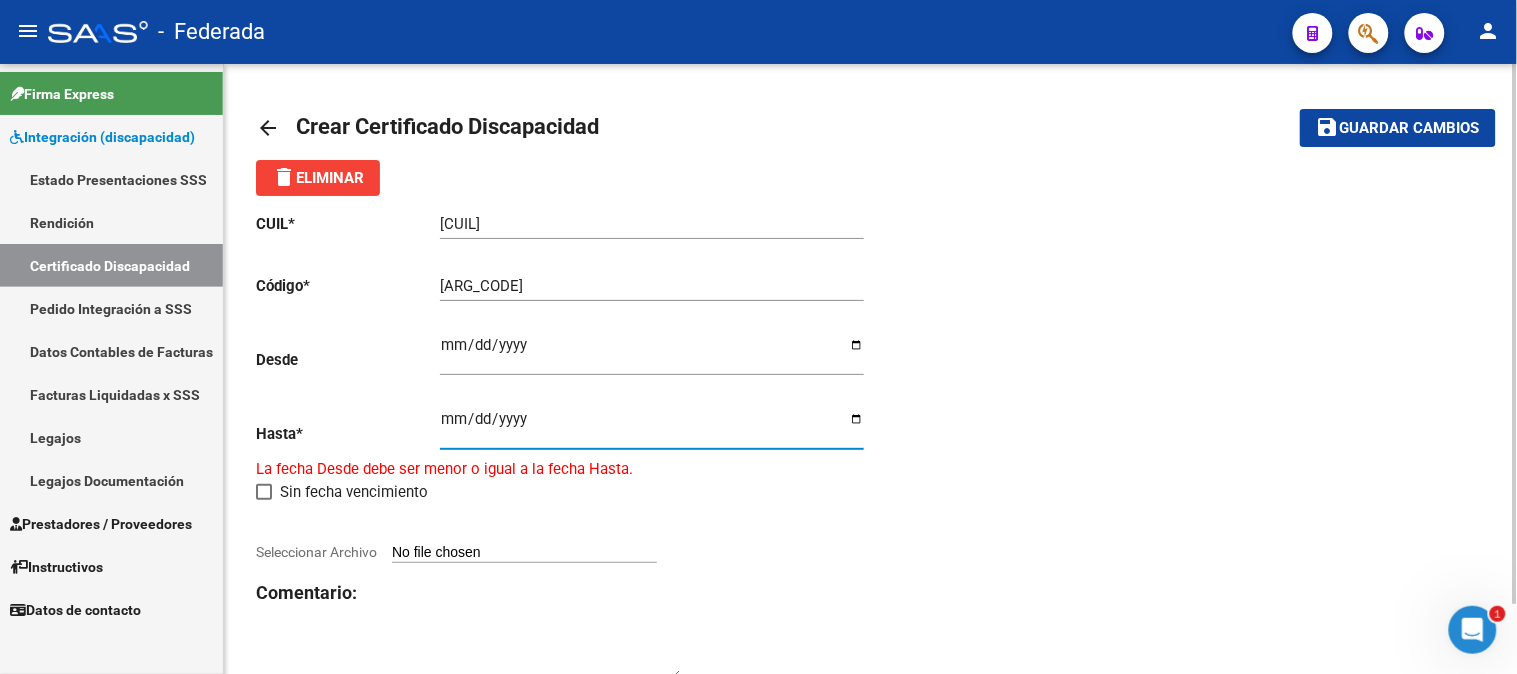 type on "[DATE]" 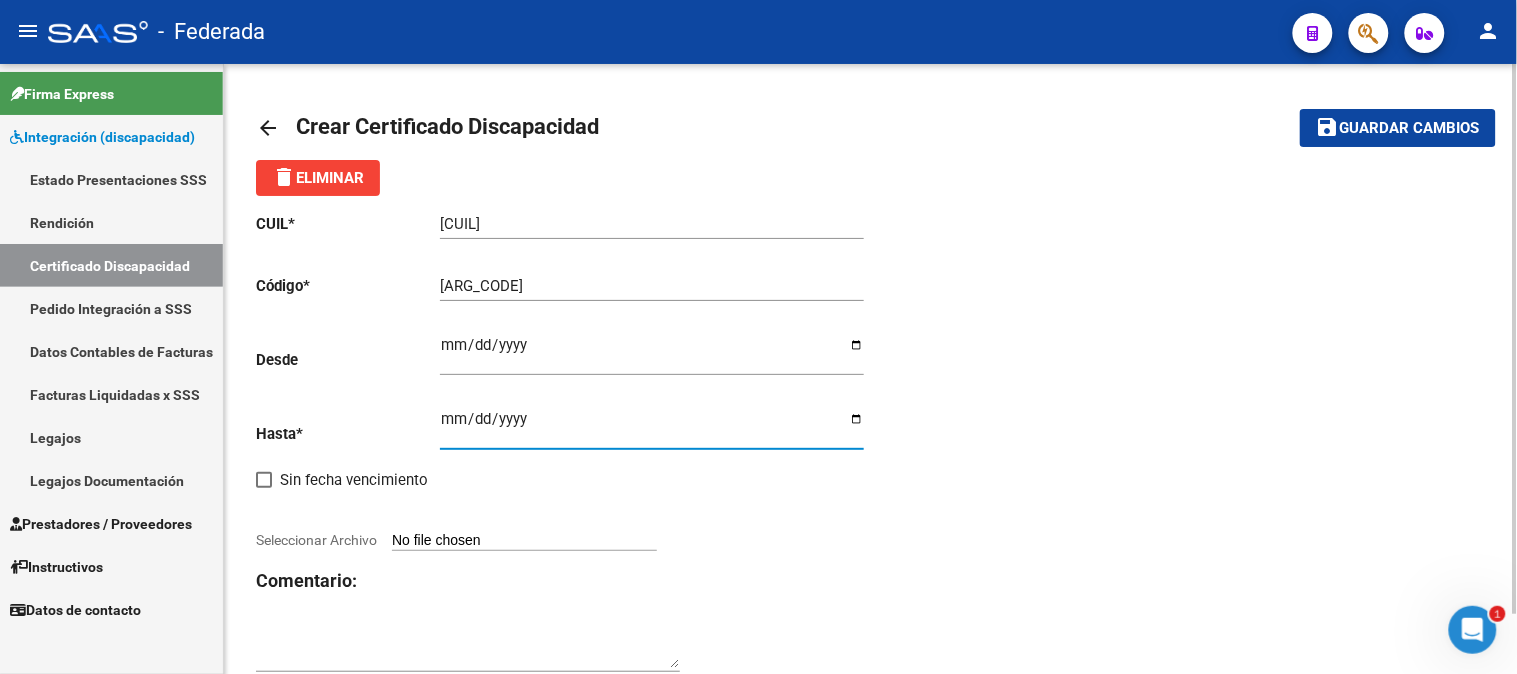 click on "CUIL  *   [CUIL] Ingresar el CUIL  Código  *   [NUMBER] Ingresar el Codigo  Desde    [DATE] Ingresar fec. Desde  Hasta  *   [DATE] Ingresar fec. Hasta     Sin fecha vencimiento        Seleccionar Archivo Comentario:" 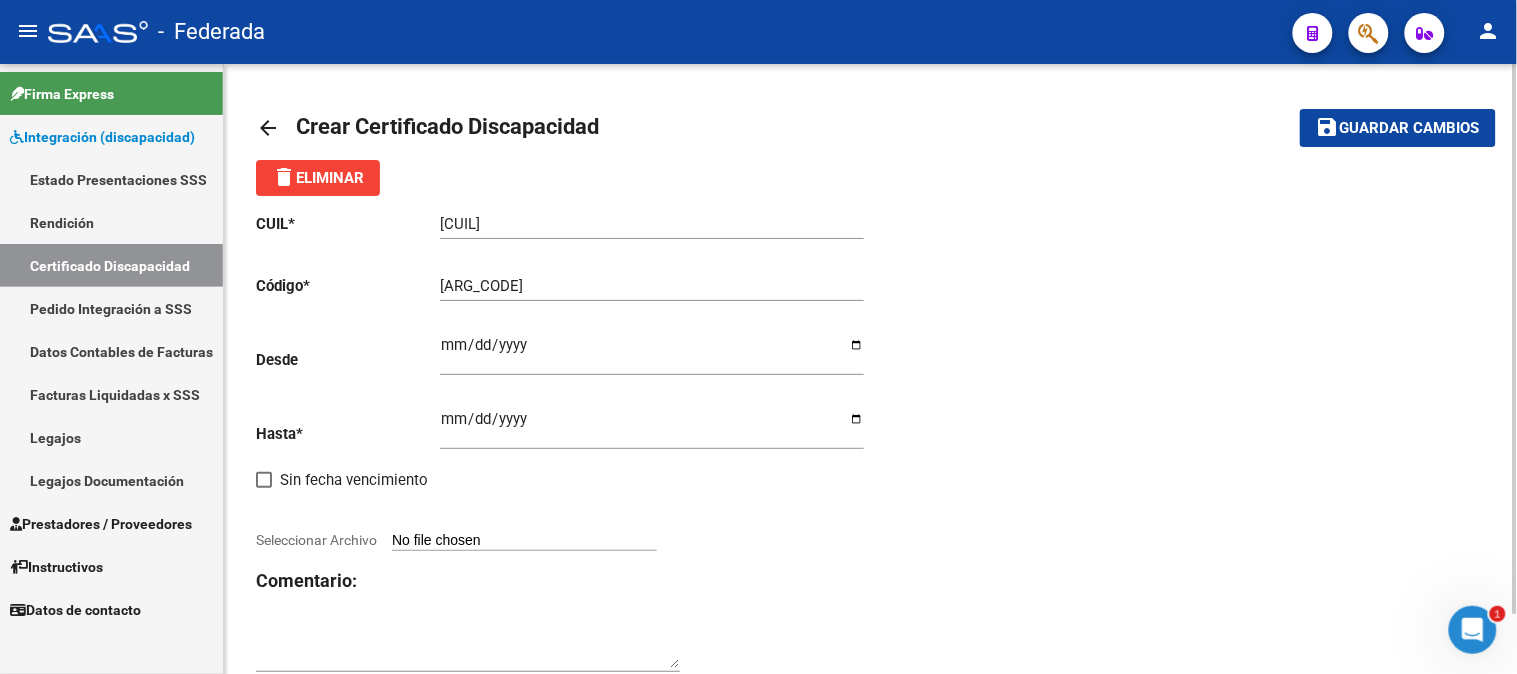 click on "Seleccionar Archivo" at bounding box center [524, 541] 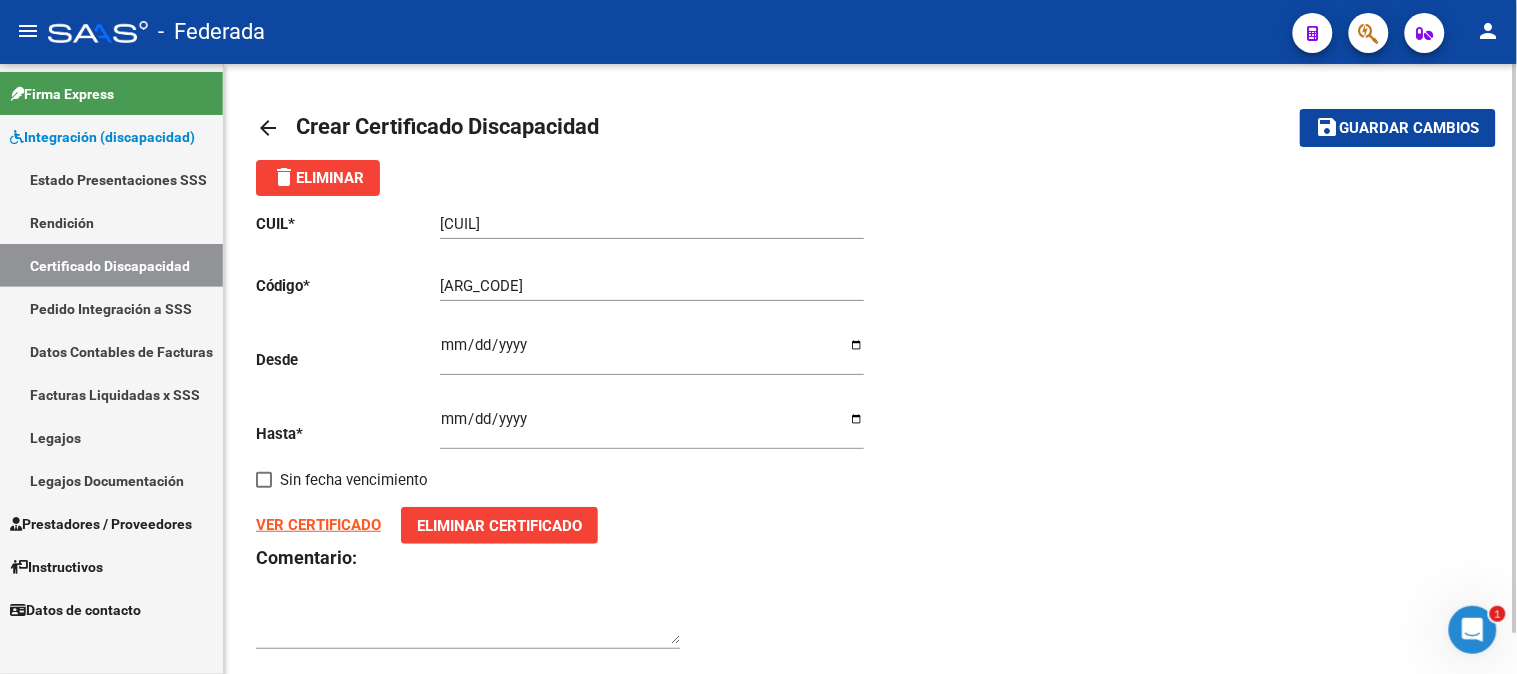 click on "save" 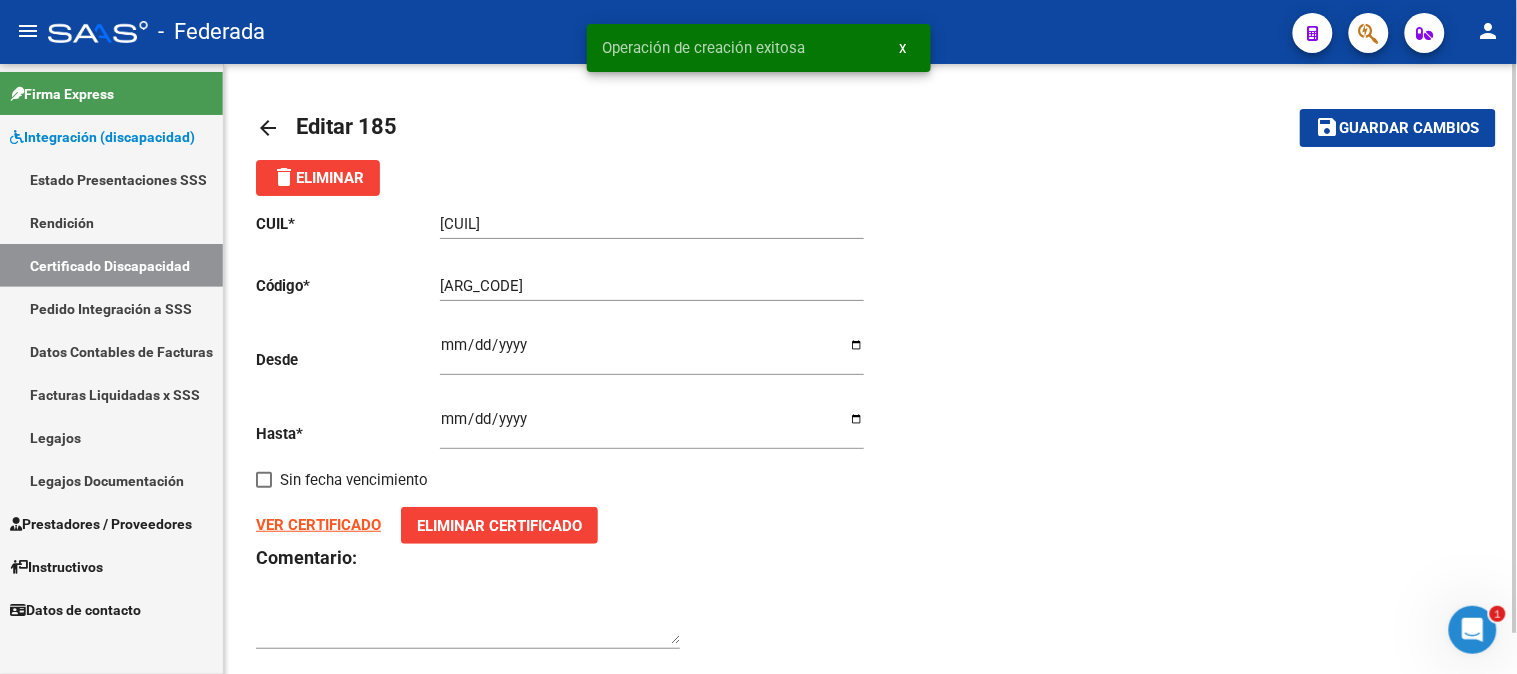 click on "x" at bounding box center (903, 48) 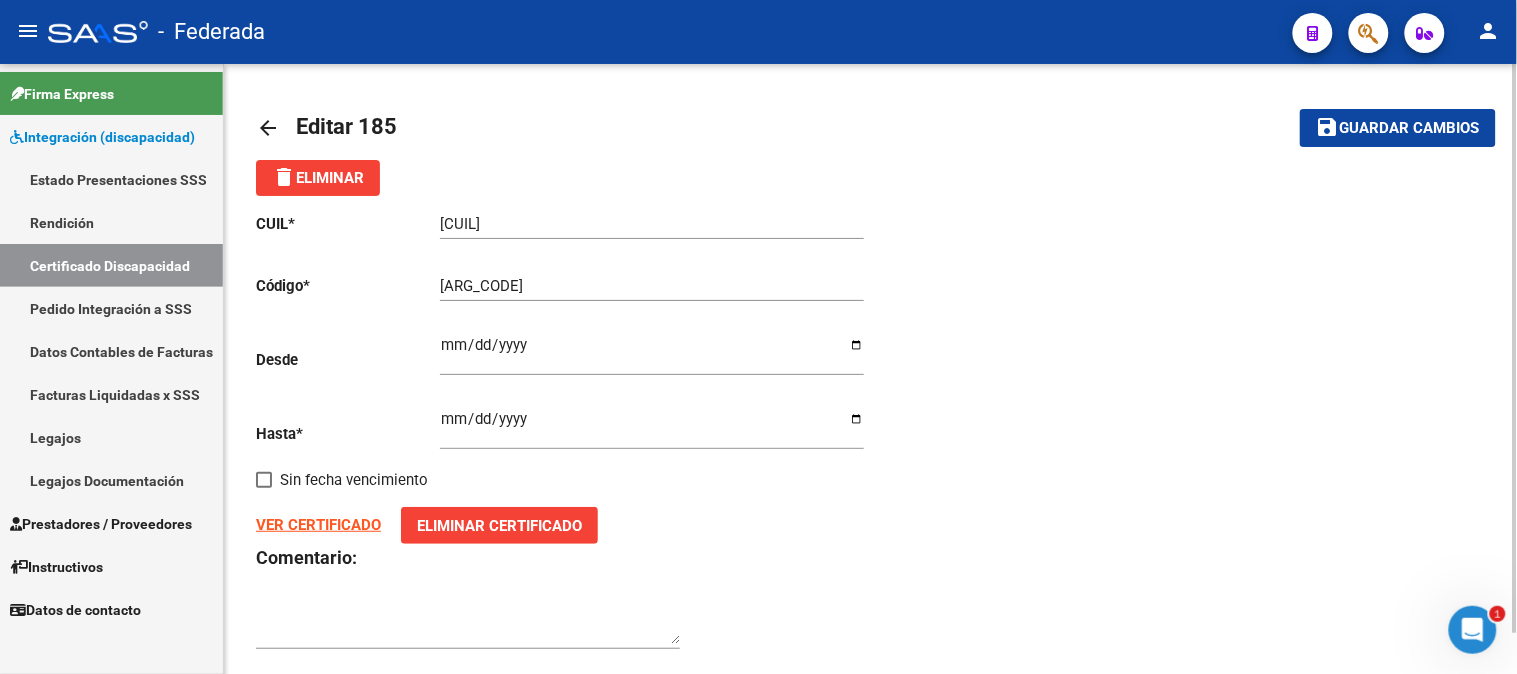 click on "Certificado Discapacidad" at bounding box center (111, 265) 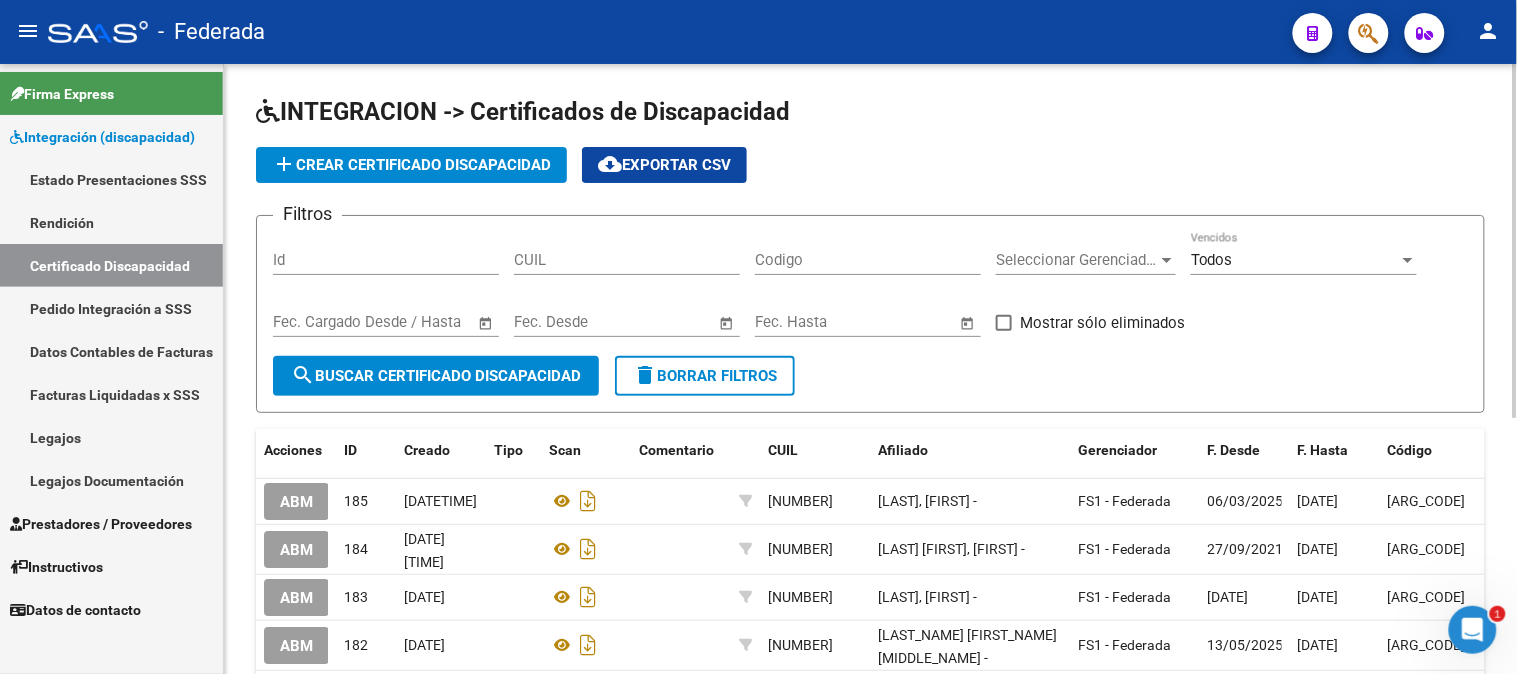 click 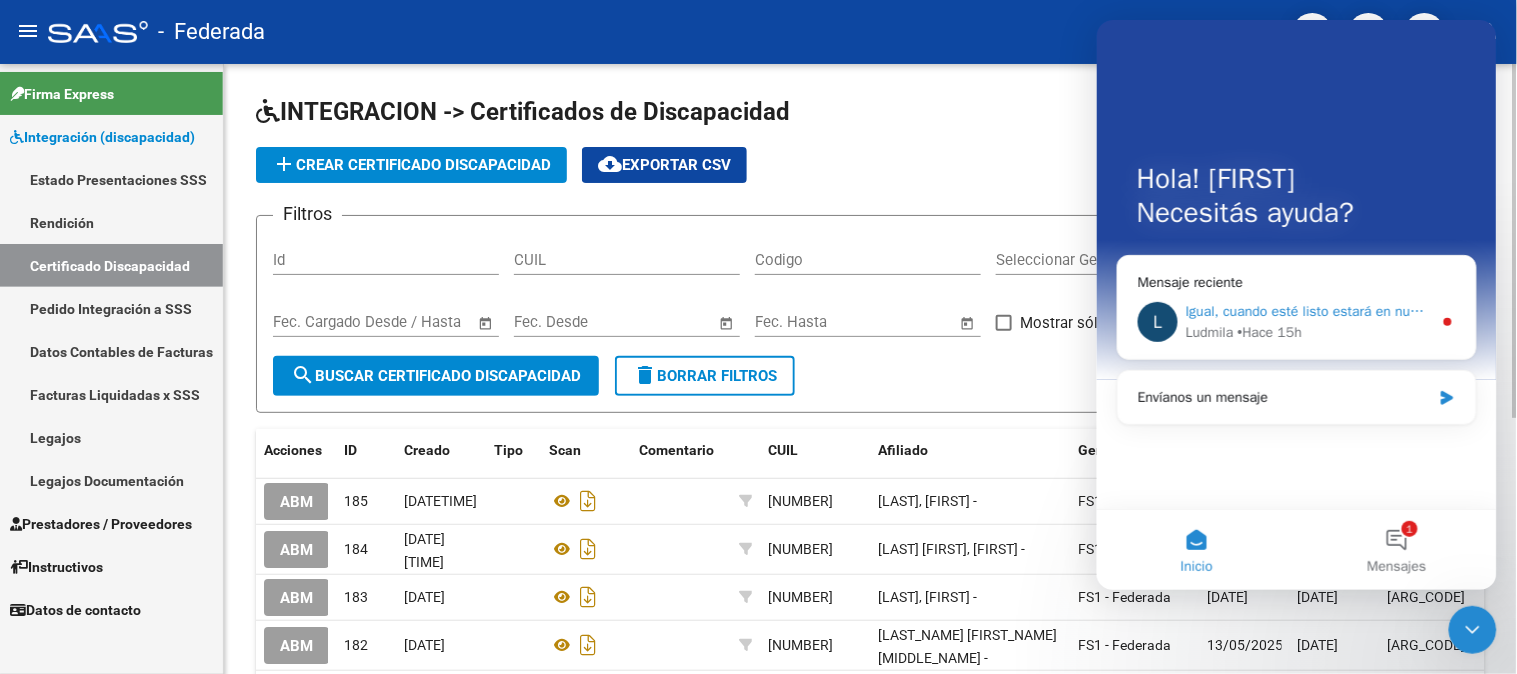 click on "[PERSON] •  Hace [TIME_AGO]" at bounding box center [1308, 331] 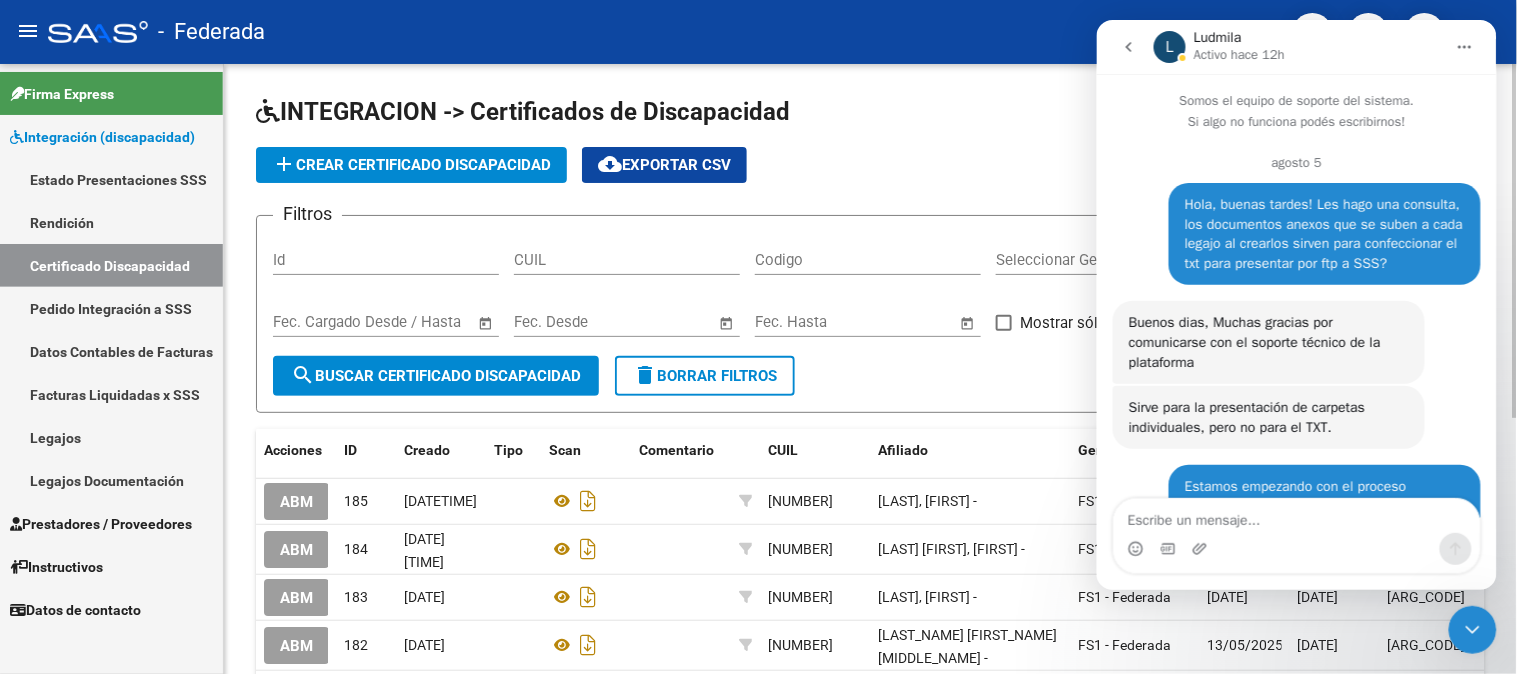 scroll, scrollTop: 2, scrollLeft: 0, axis: vertical 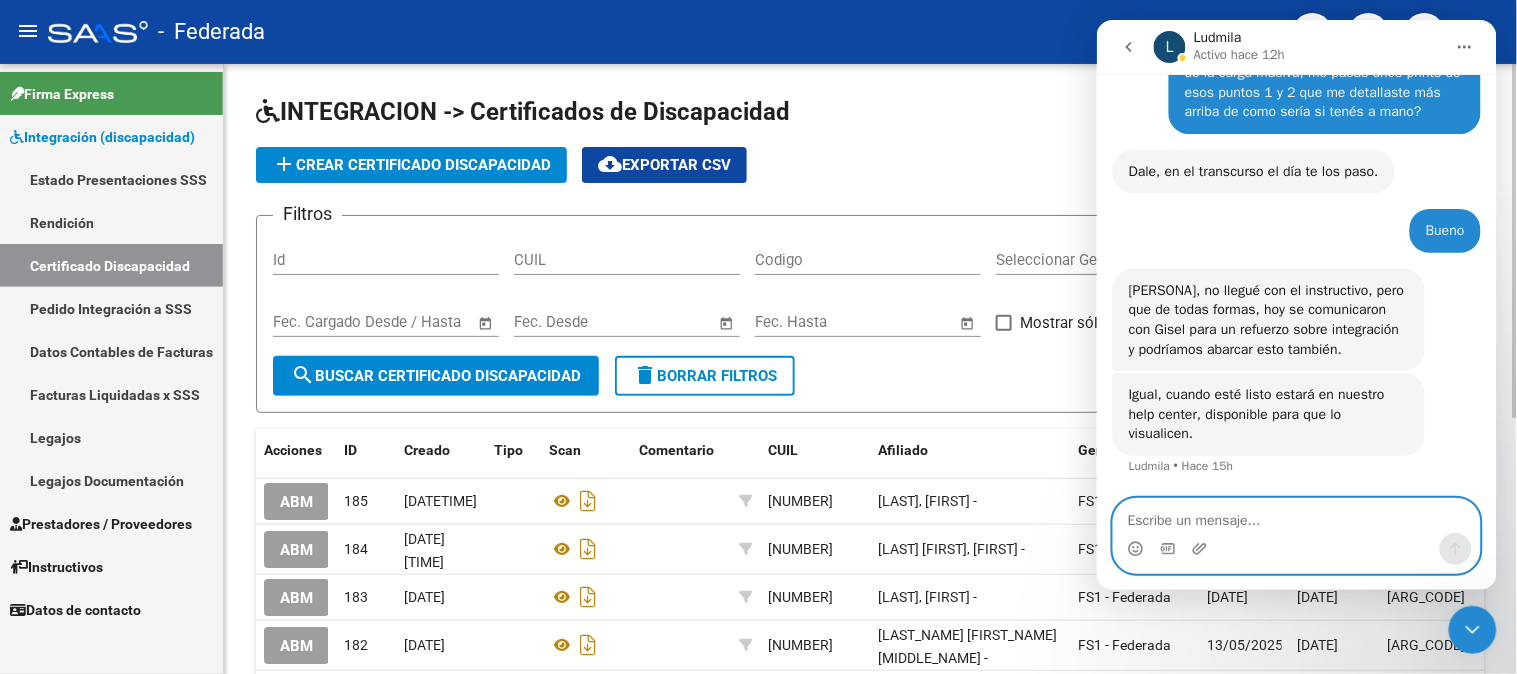 click at bounding box center (1296, 515) 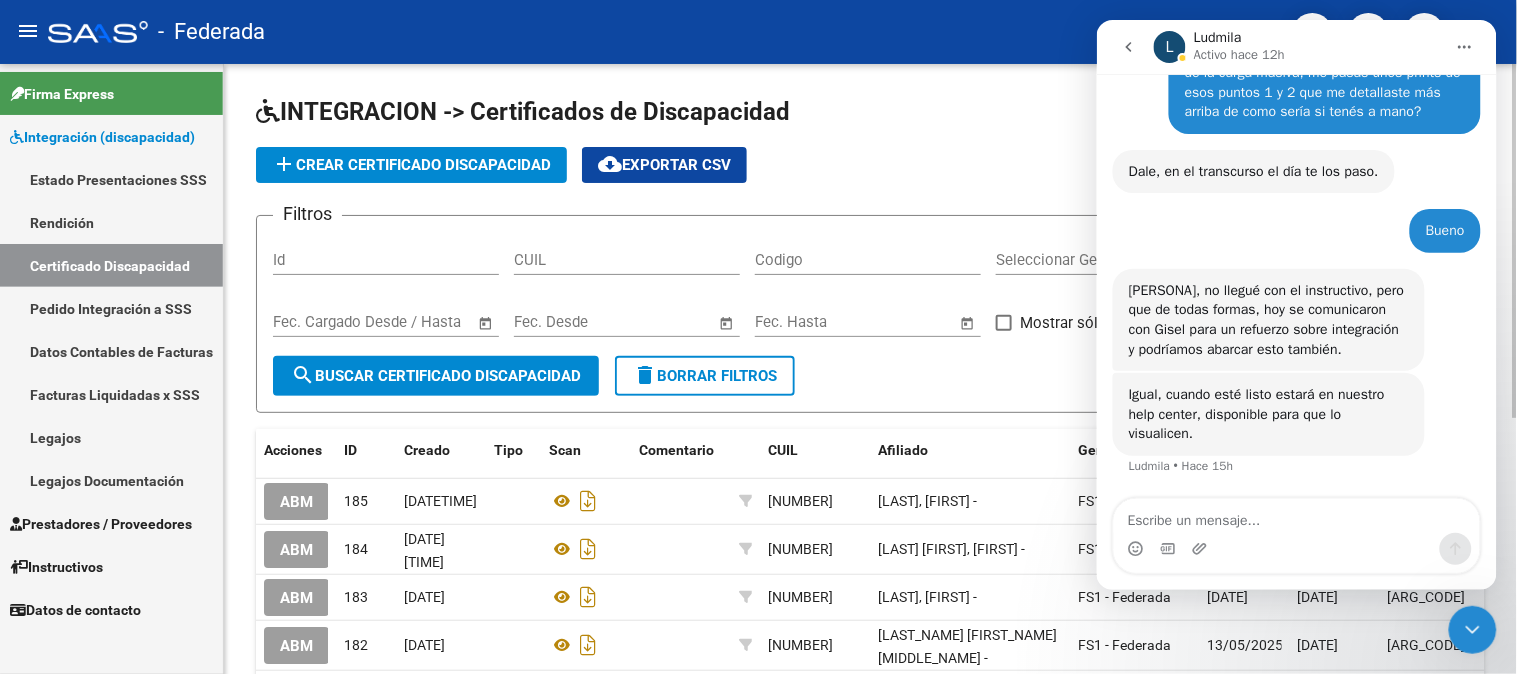 click 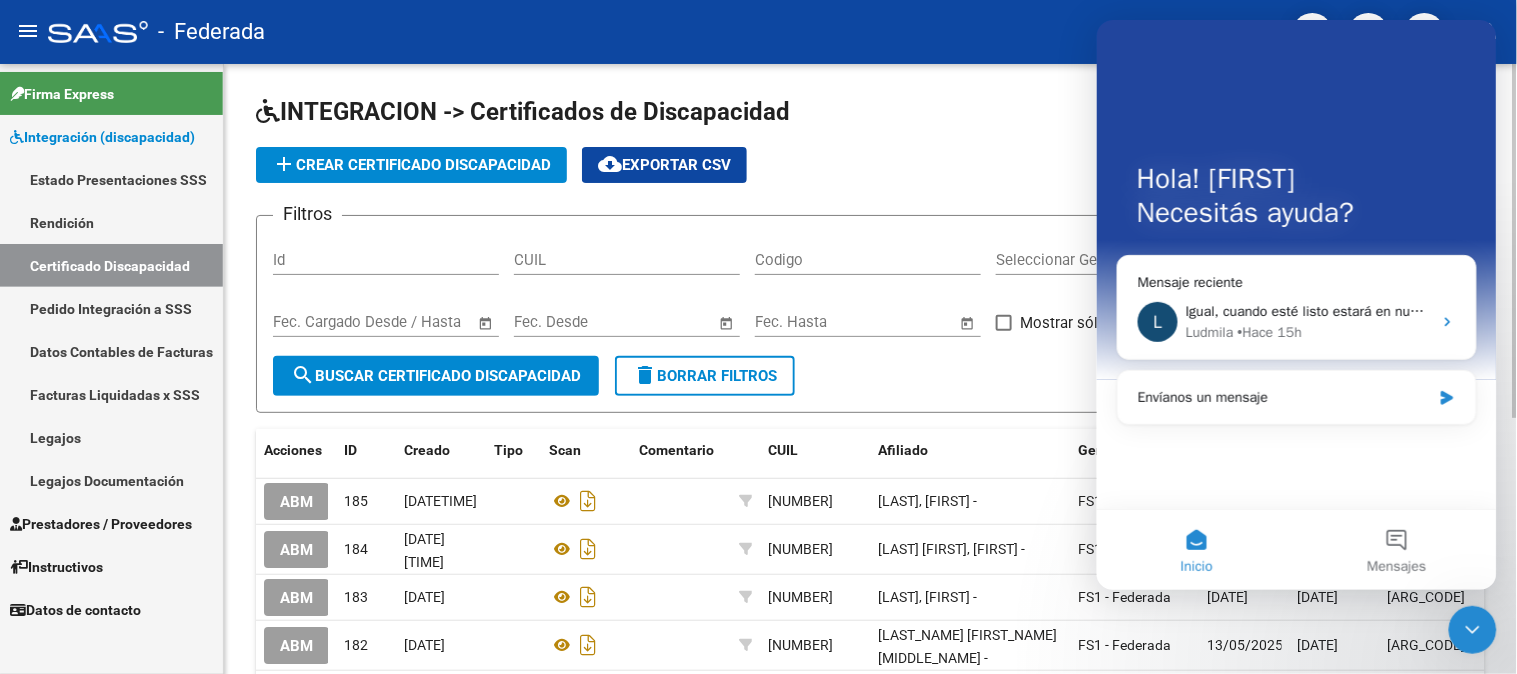 scroll, scrollTop: 0, scrollLeft: 0, axis: both 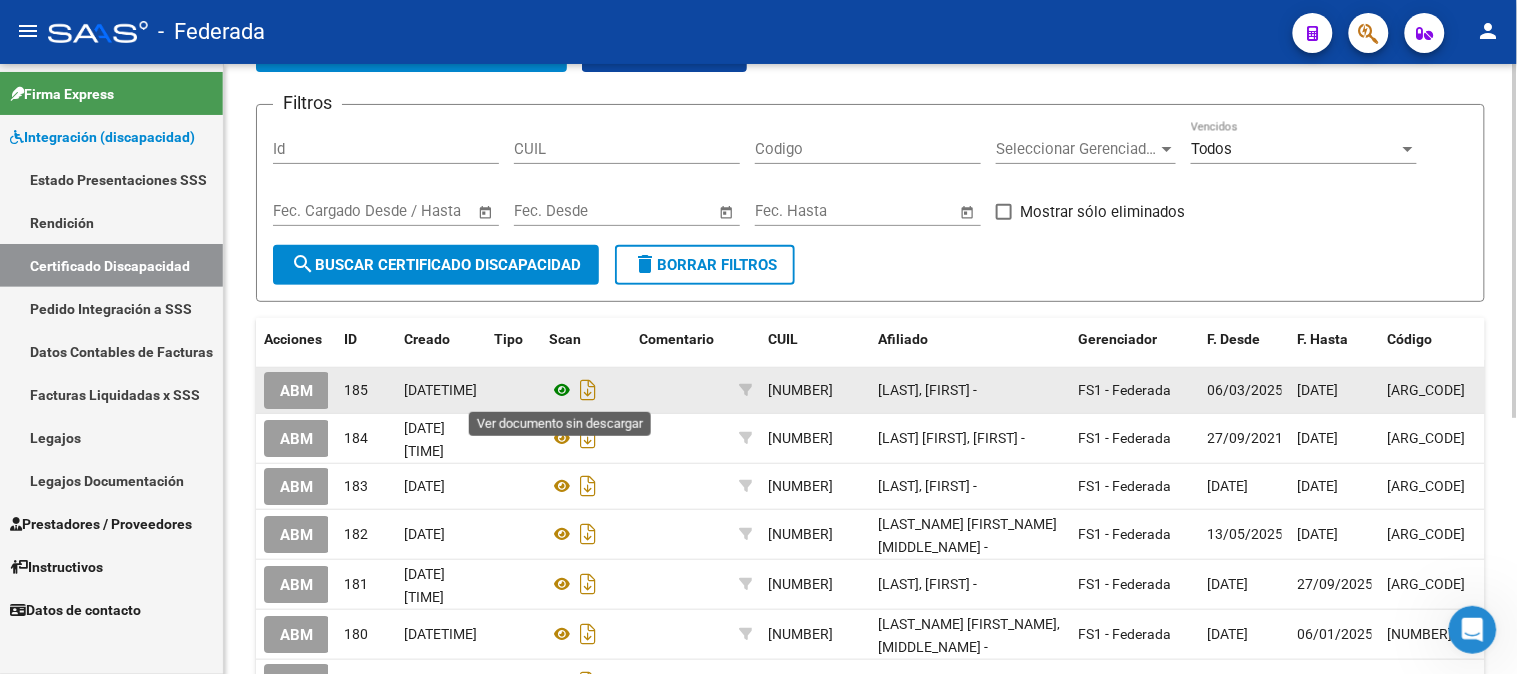 click 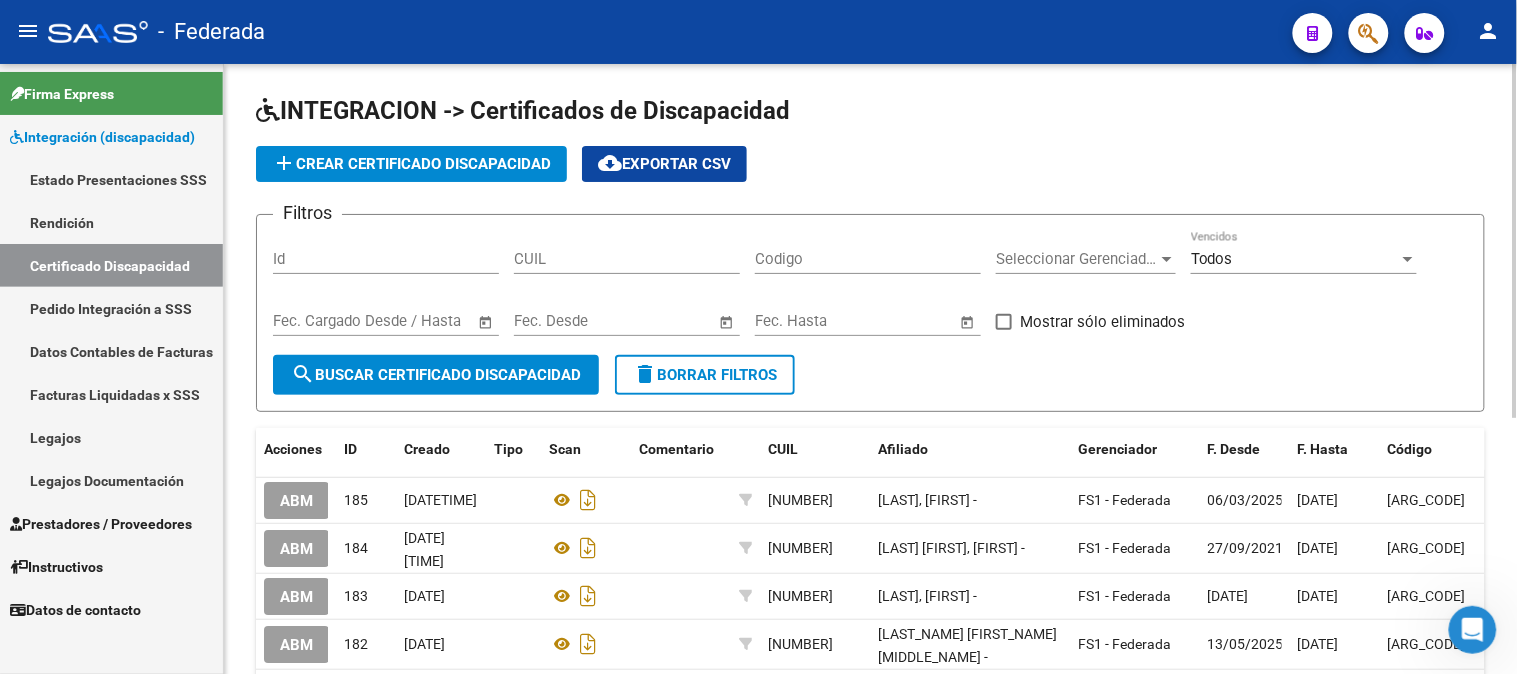 scroll, scrollTop: 0, scrollLeft: 0, axis: both 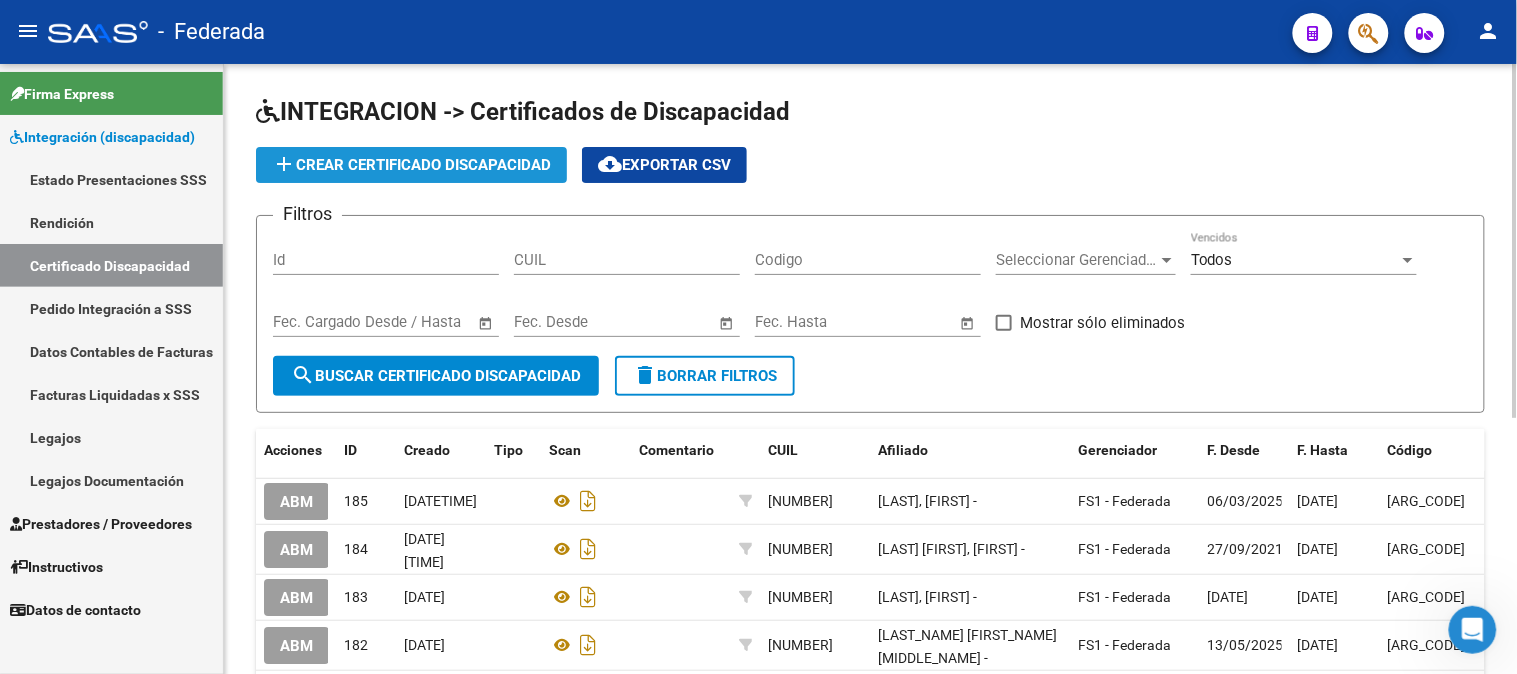 click on "add  Crear Certificado Discapacidad" 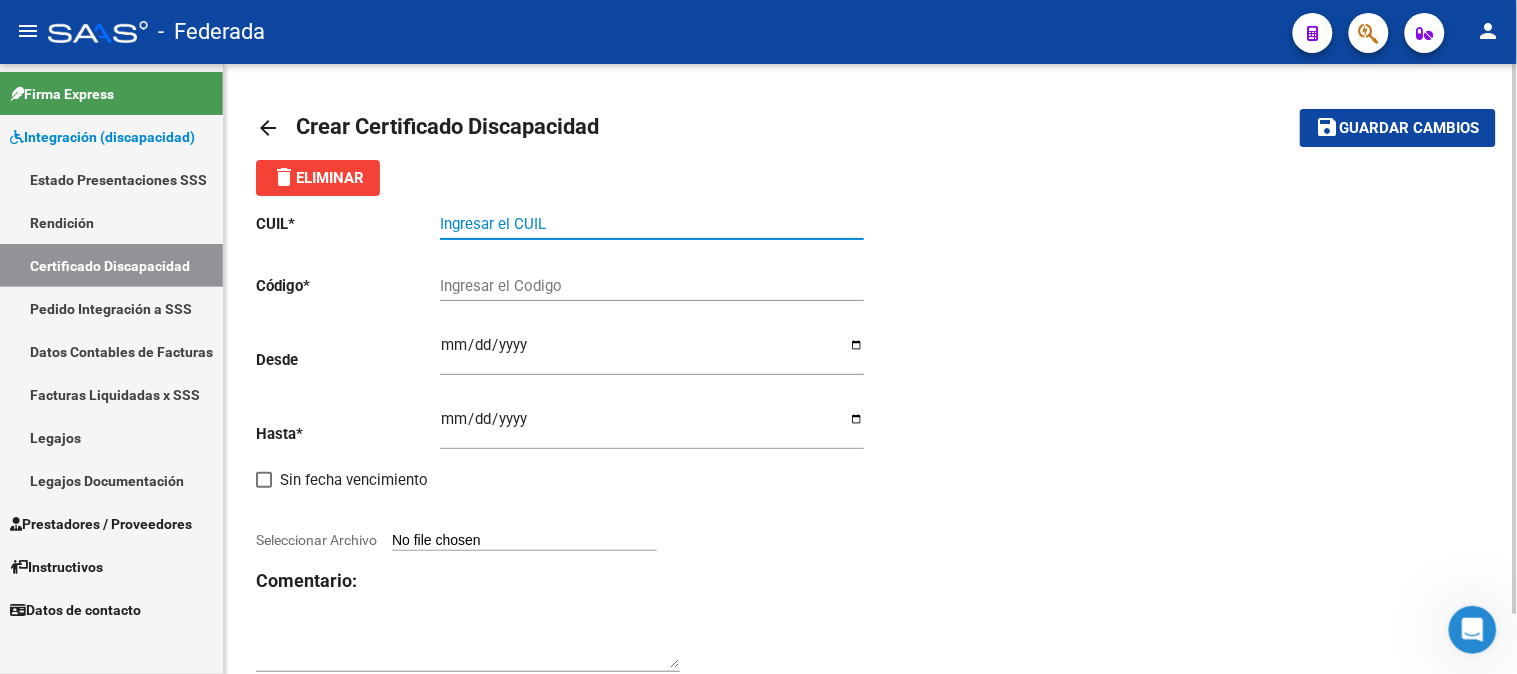 click on "Ingresar el CUIL" at bounding box center [652, 224] 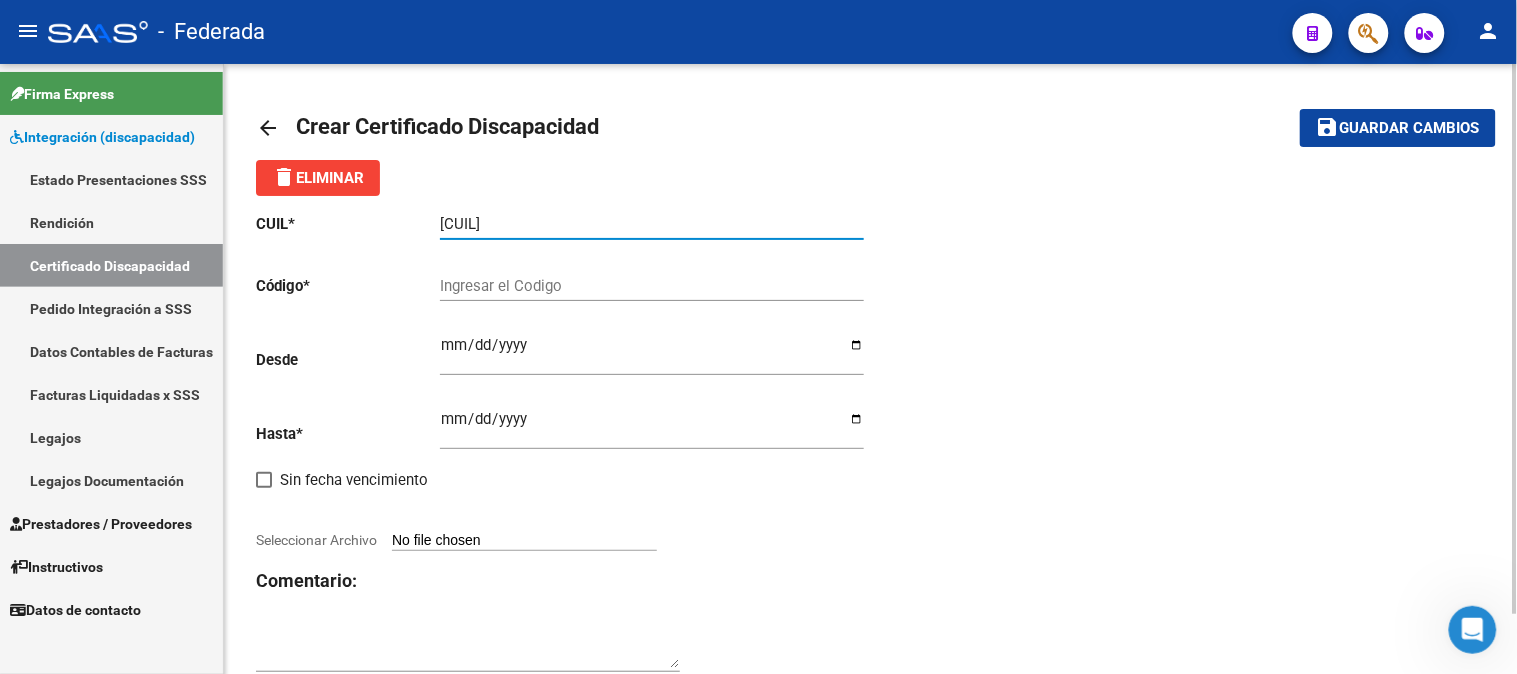 type on "[CUIL]" 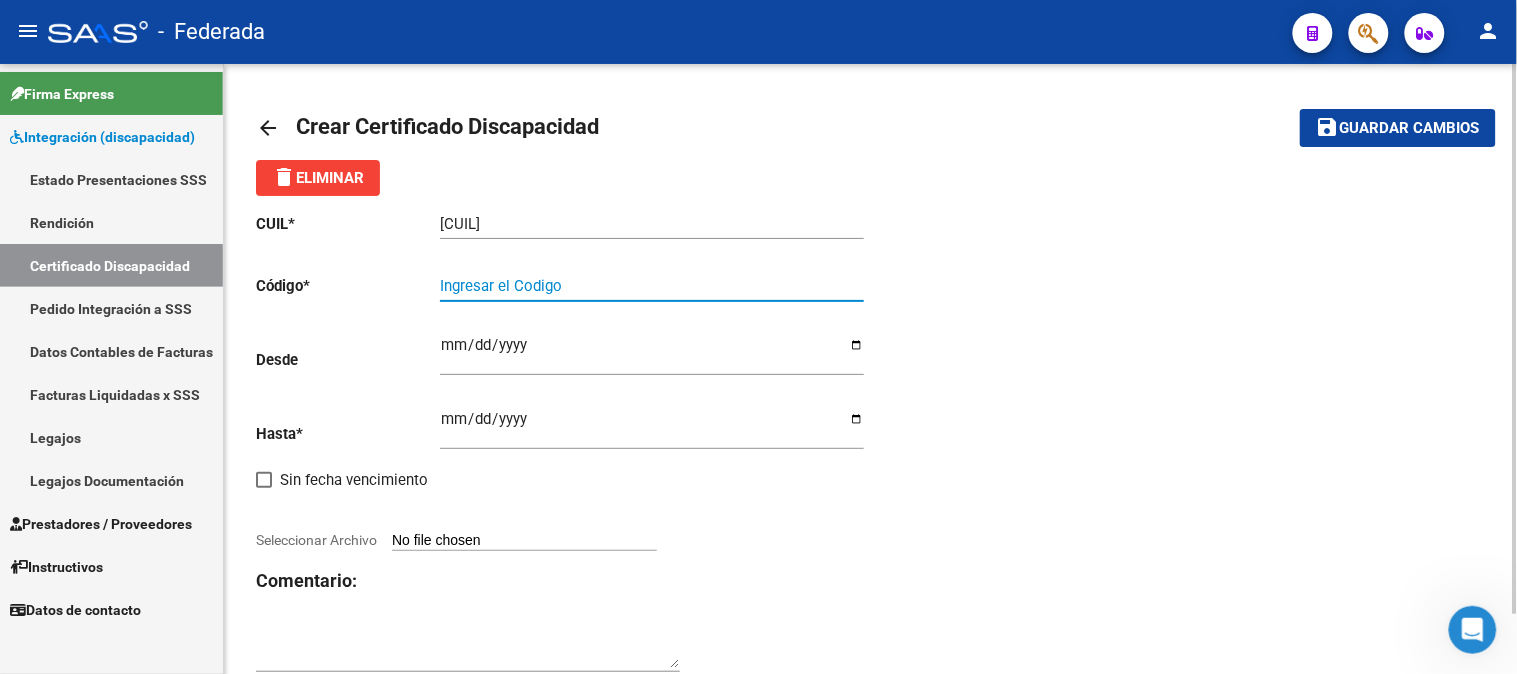 click on "Ingresar el Codigo" at bounding box center (652, 286) 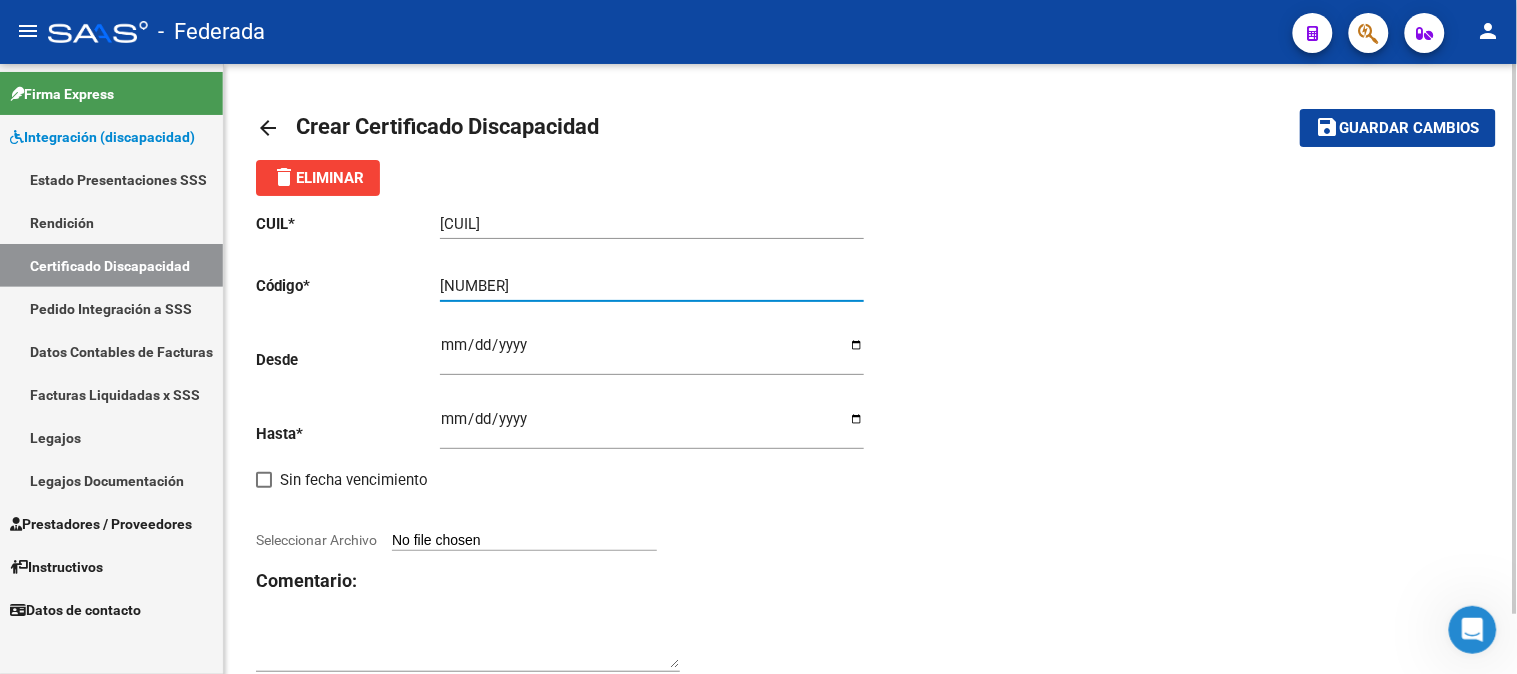 type on "[NUMBER]" 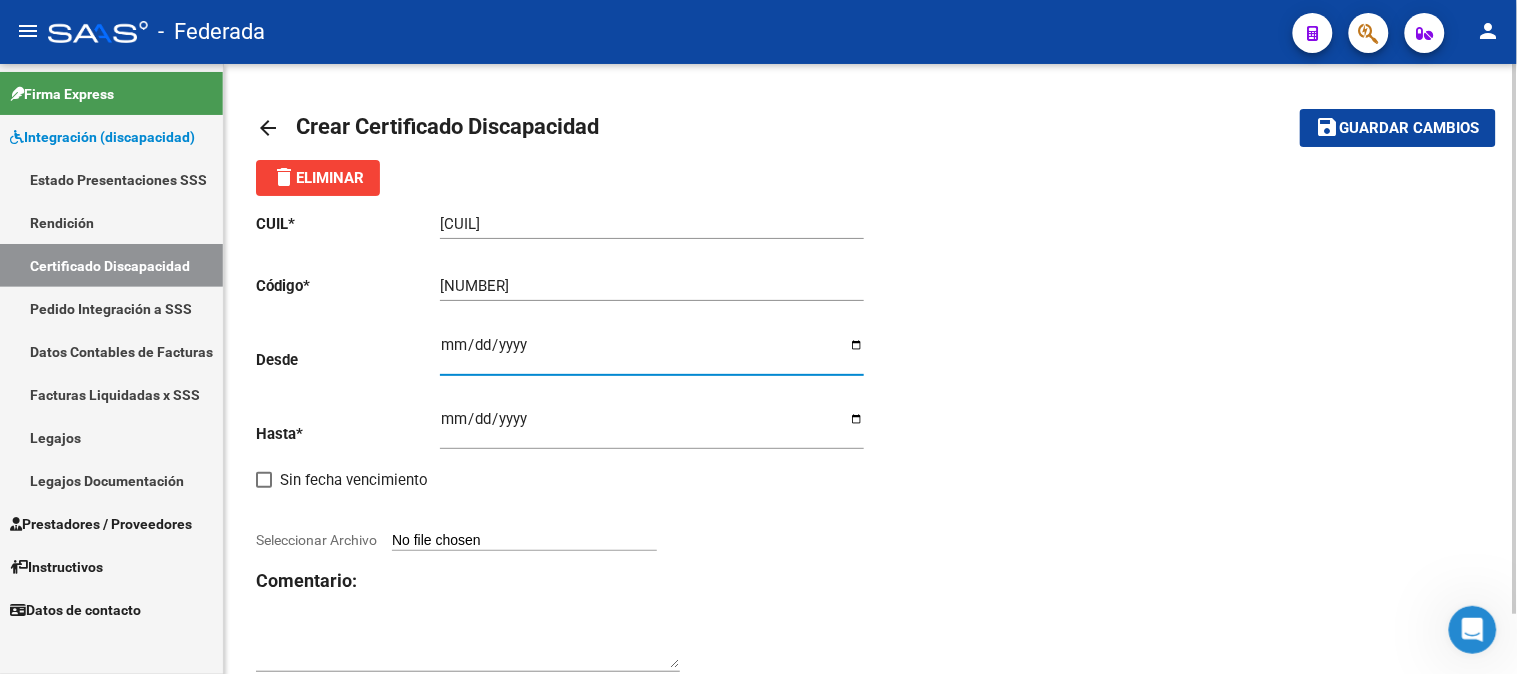 type on "[DATE]" 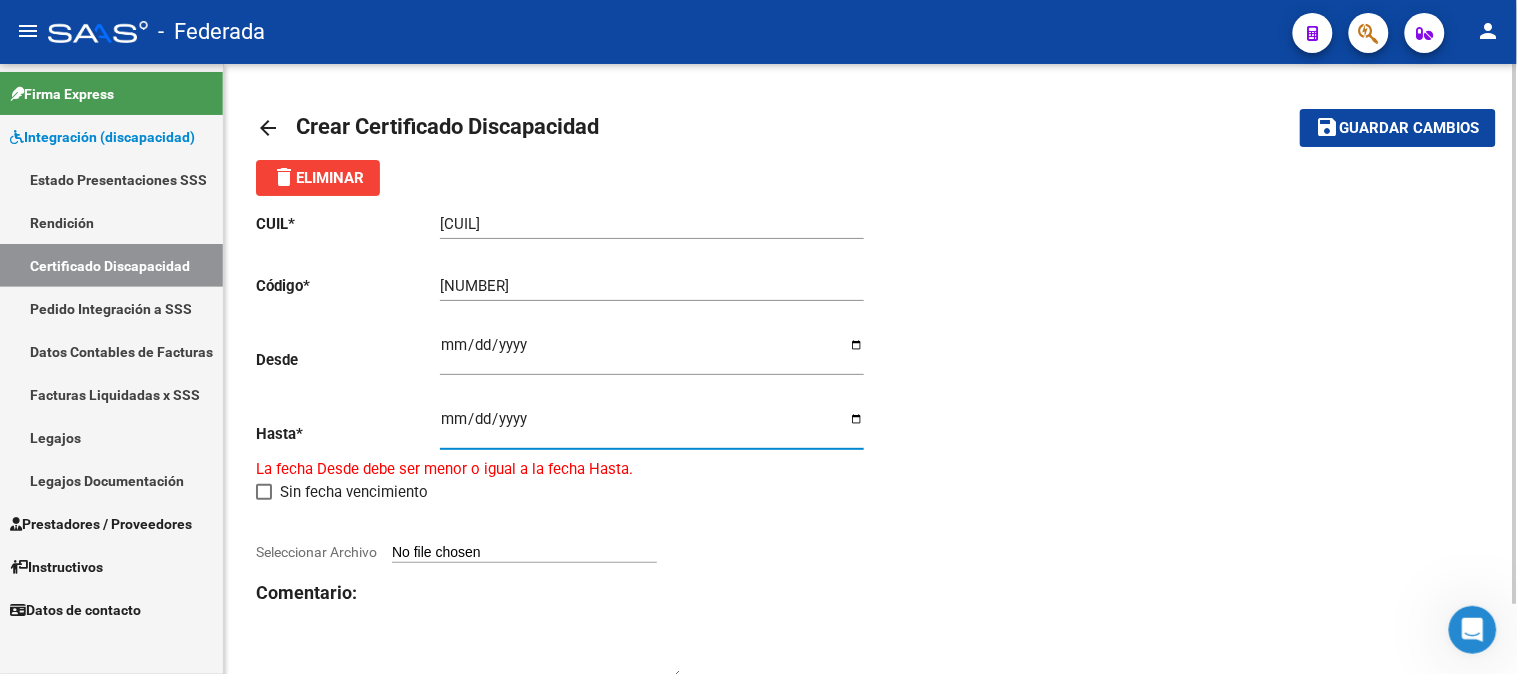 type on "[DATE]" 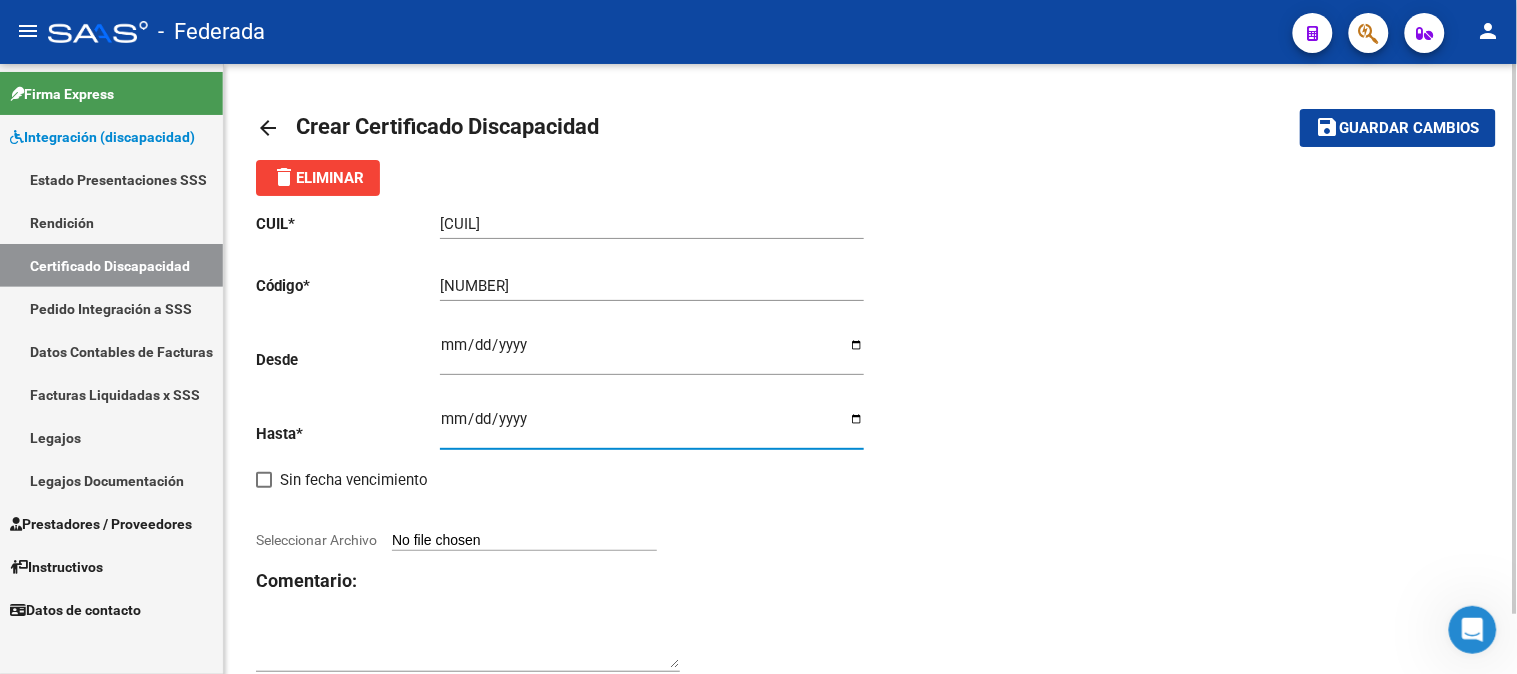 click on "CUIL  *   [CUIL] Ingresar el CUIL  Código  *   [NUMBER] Ingresar el Codigo  Desde    [DATE] Ingresar fec. Desde  Hasta  *   [DATE] Ingresar fec. Hasta     Sin fecha vencimiento        Seleccionar Archivo Comentario:" 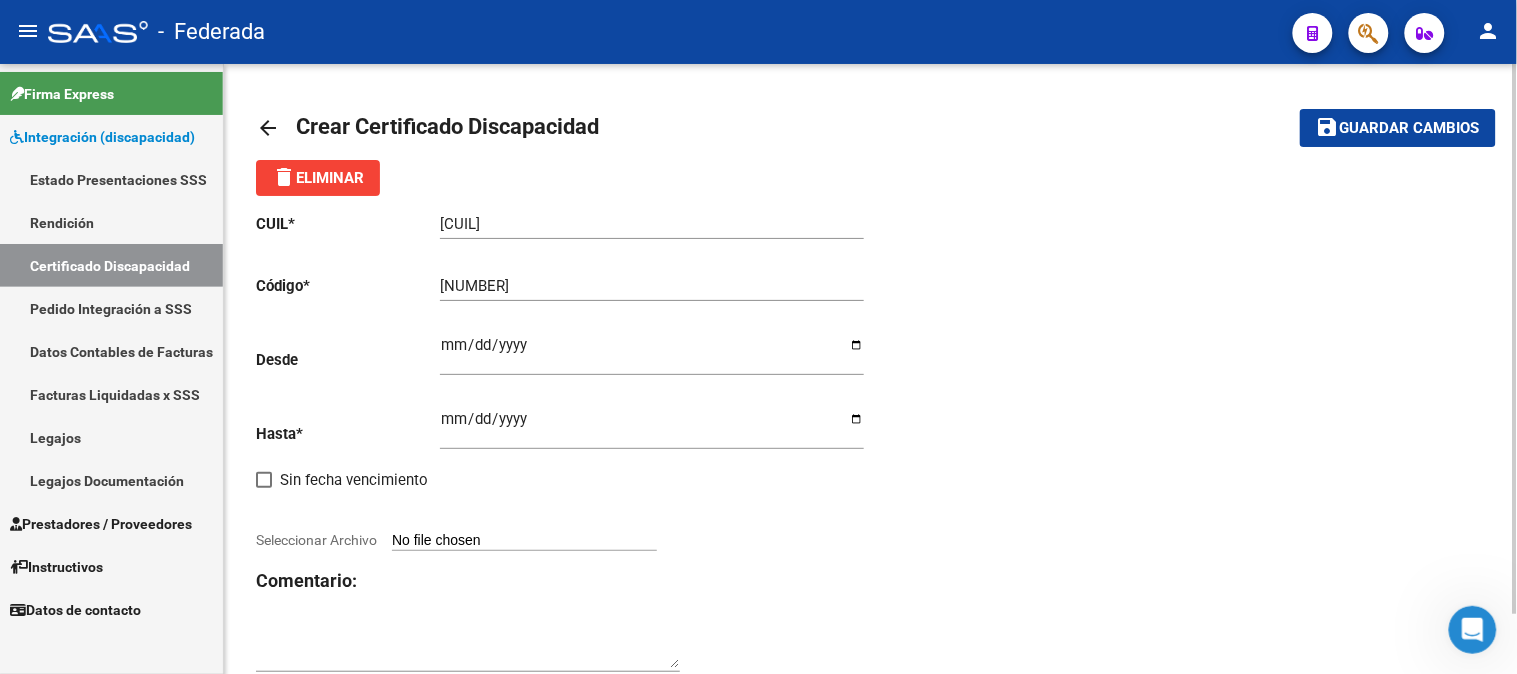 click on "Seleccionar Archivo" at bounding box center (524, 541) 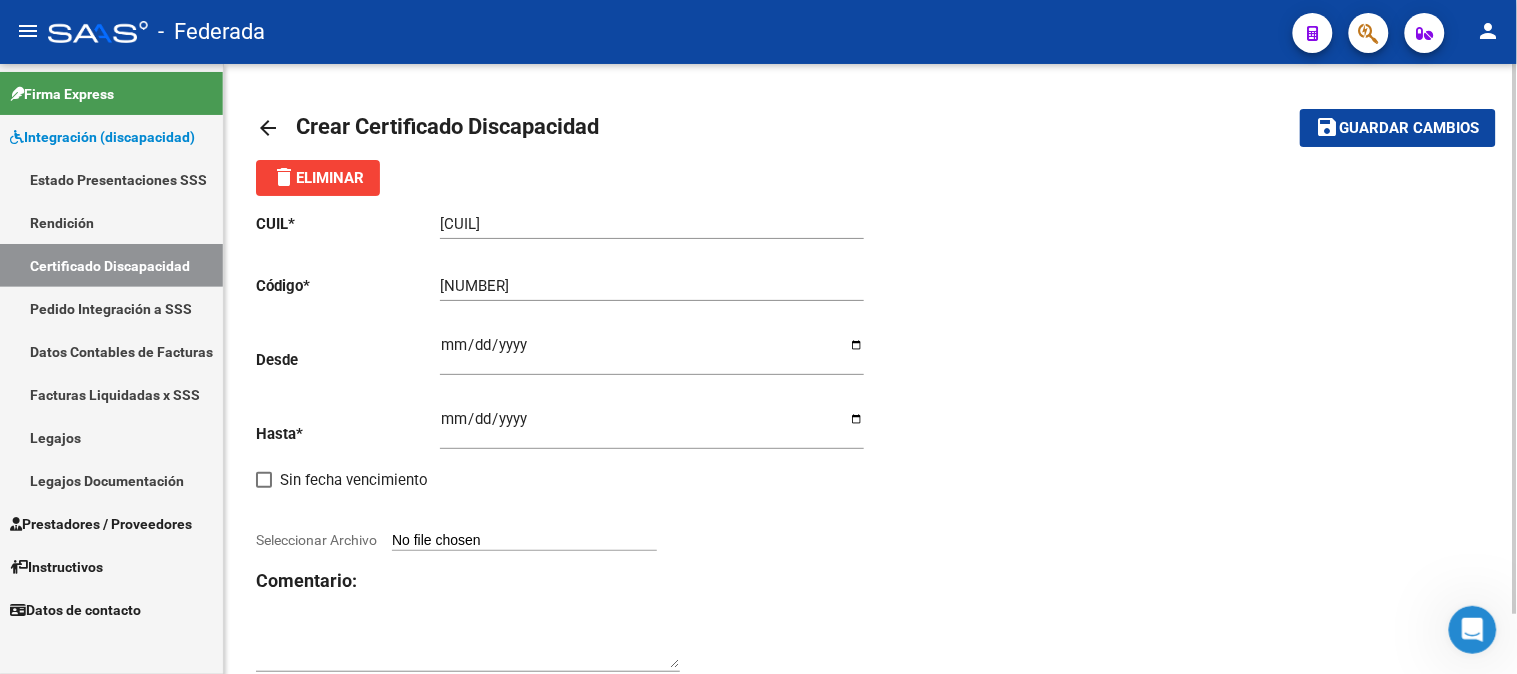 type on "C:\fakepath\[FILENAME] [PERSON].pdf" 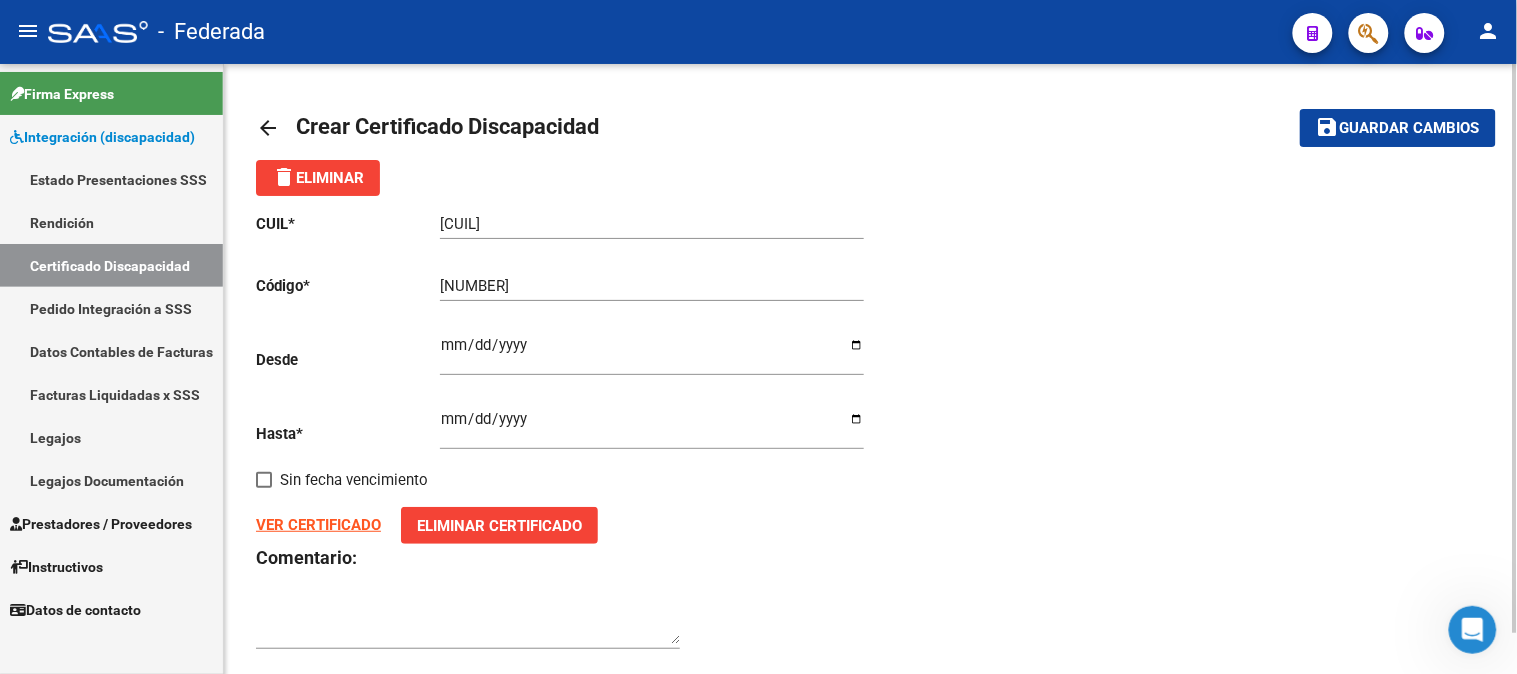 click on "Guardar cambios" 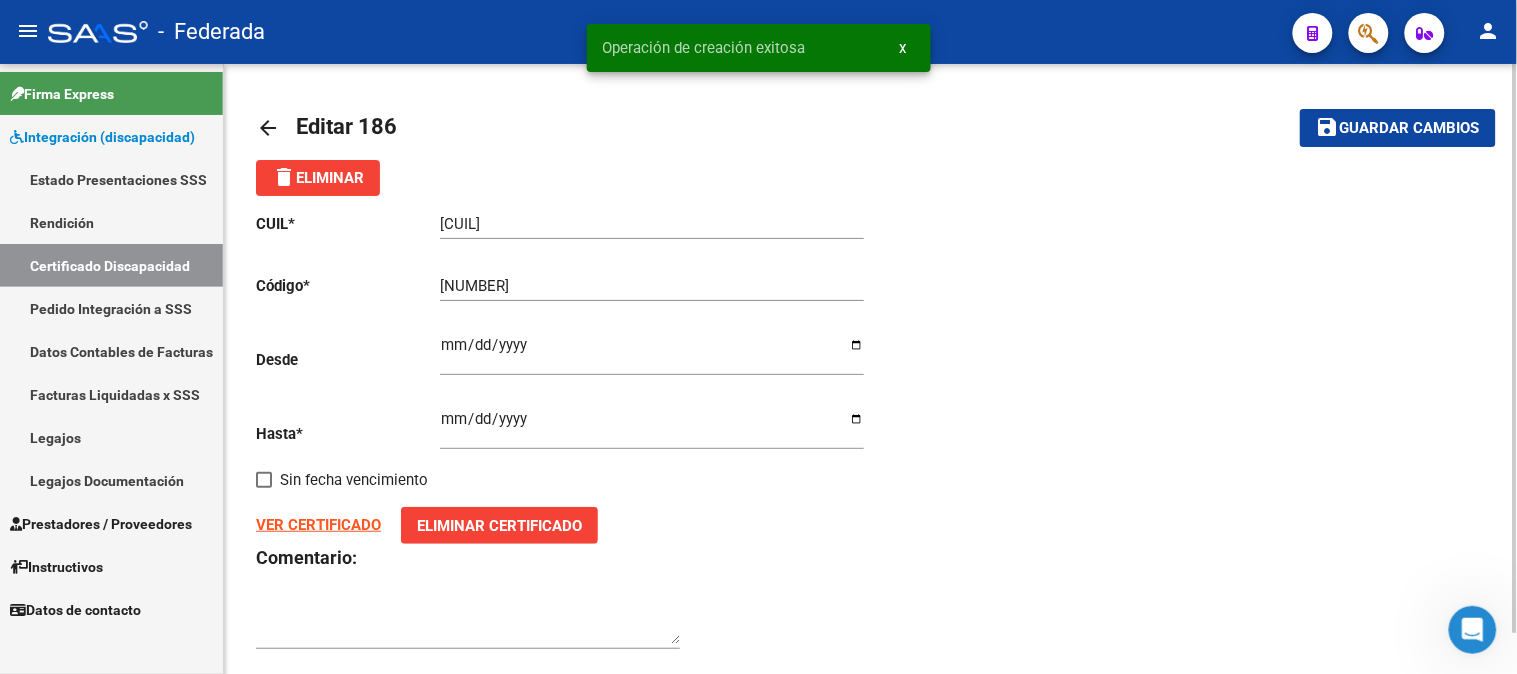 click on "x" at bounding box center (903, 48) 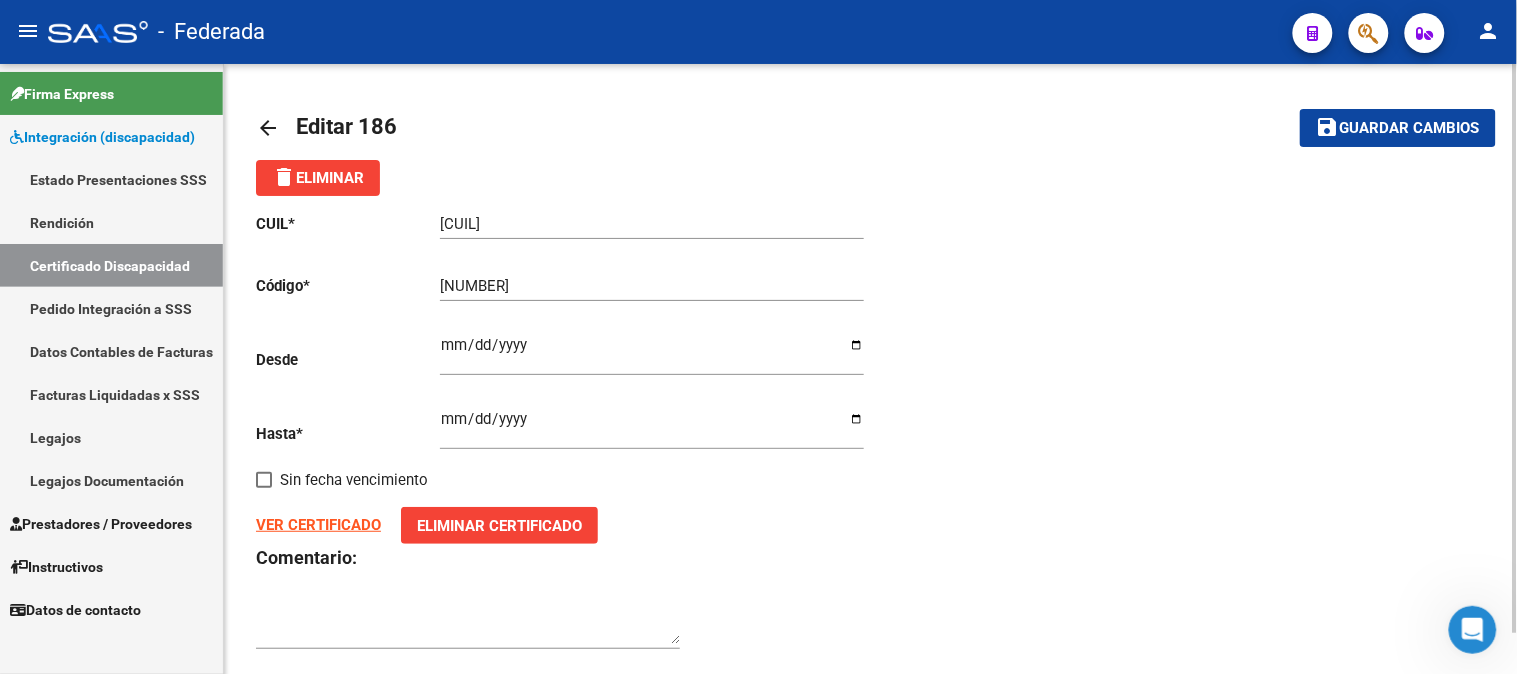 click on "Certificado Discapacidad" at bounding box center [111, 265] 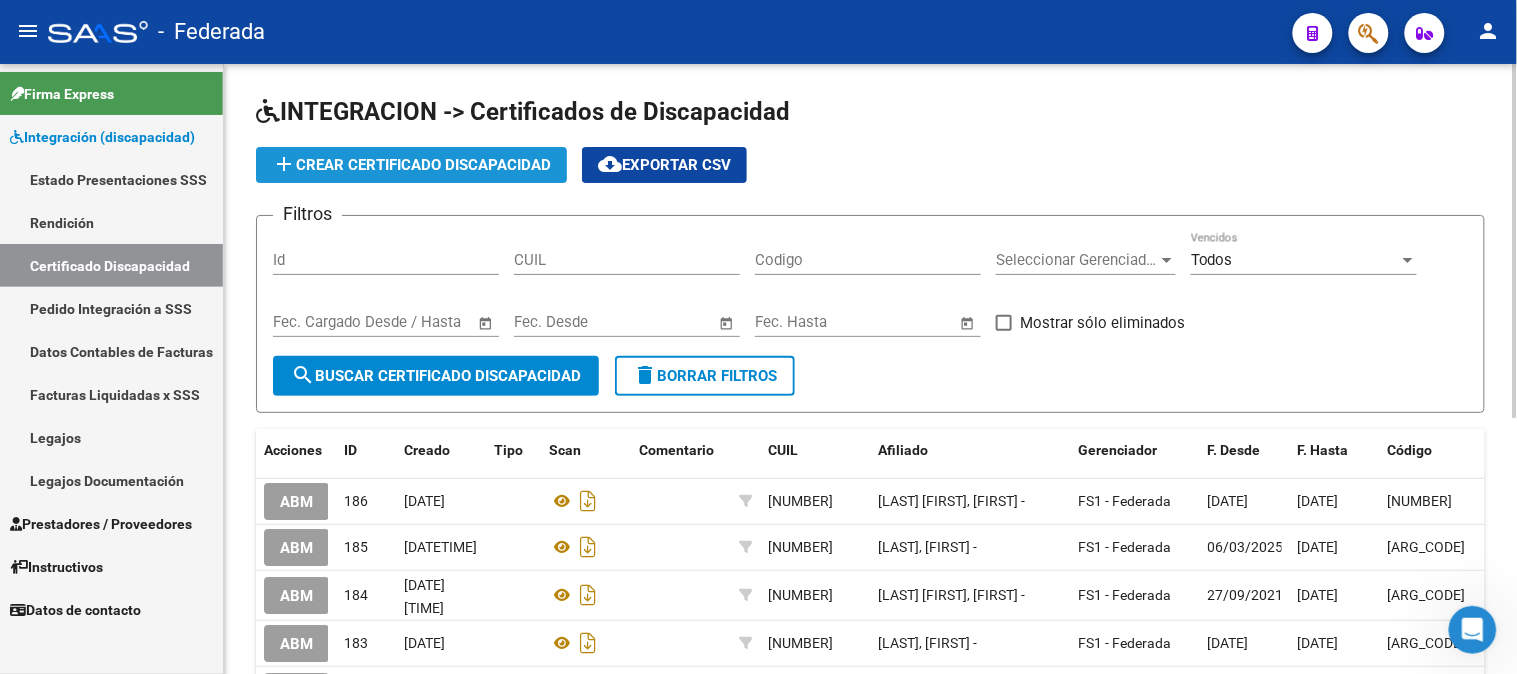 click on "add  Crear Certificado Discapacidad" 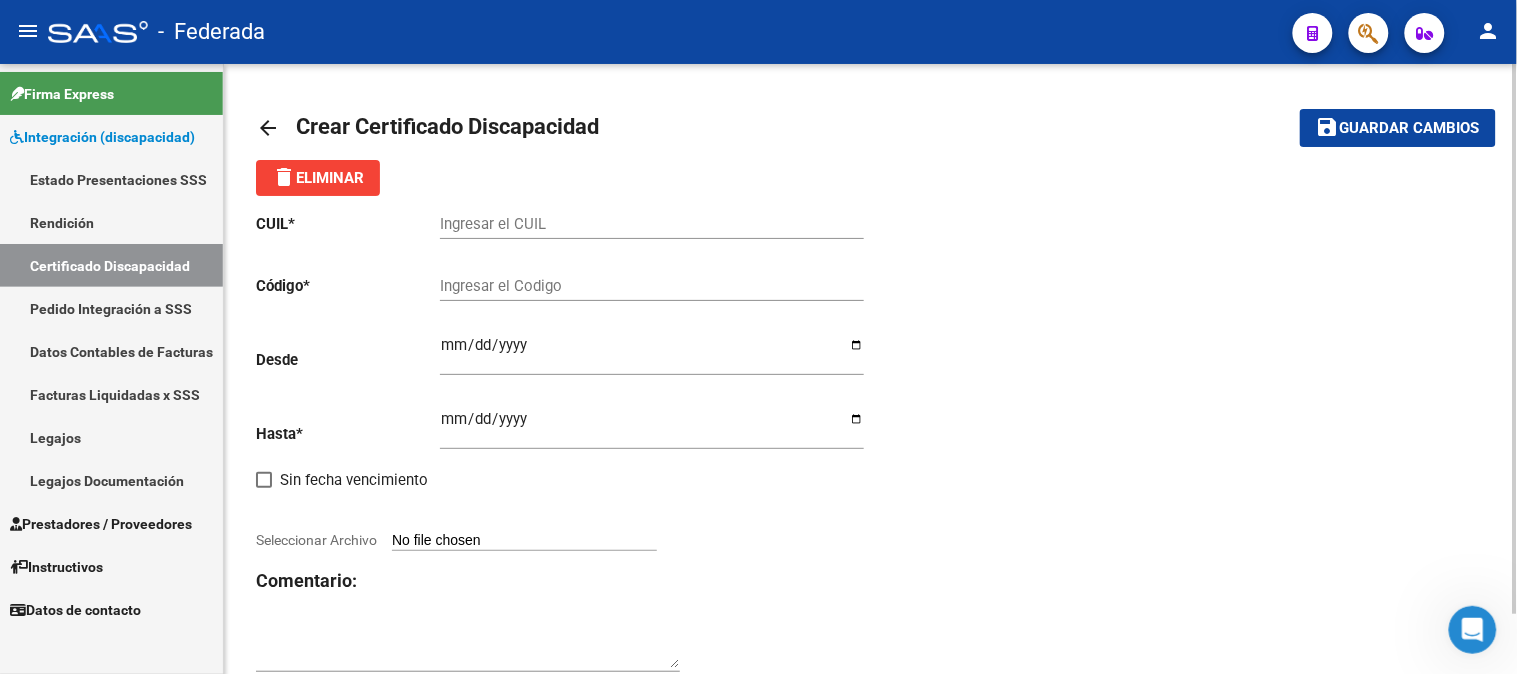 click on "Ingresar el CUIL" at bounding box center [652, 224] 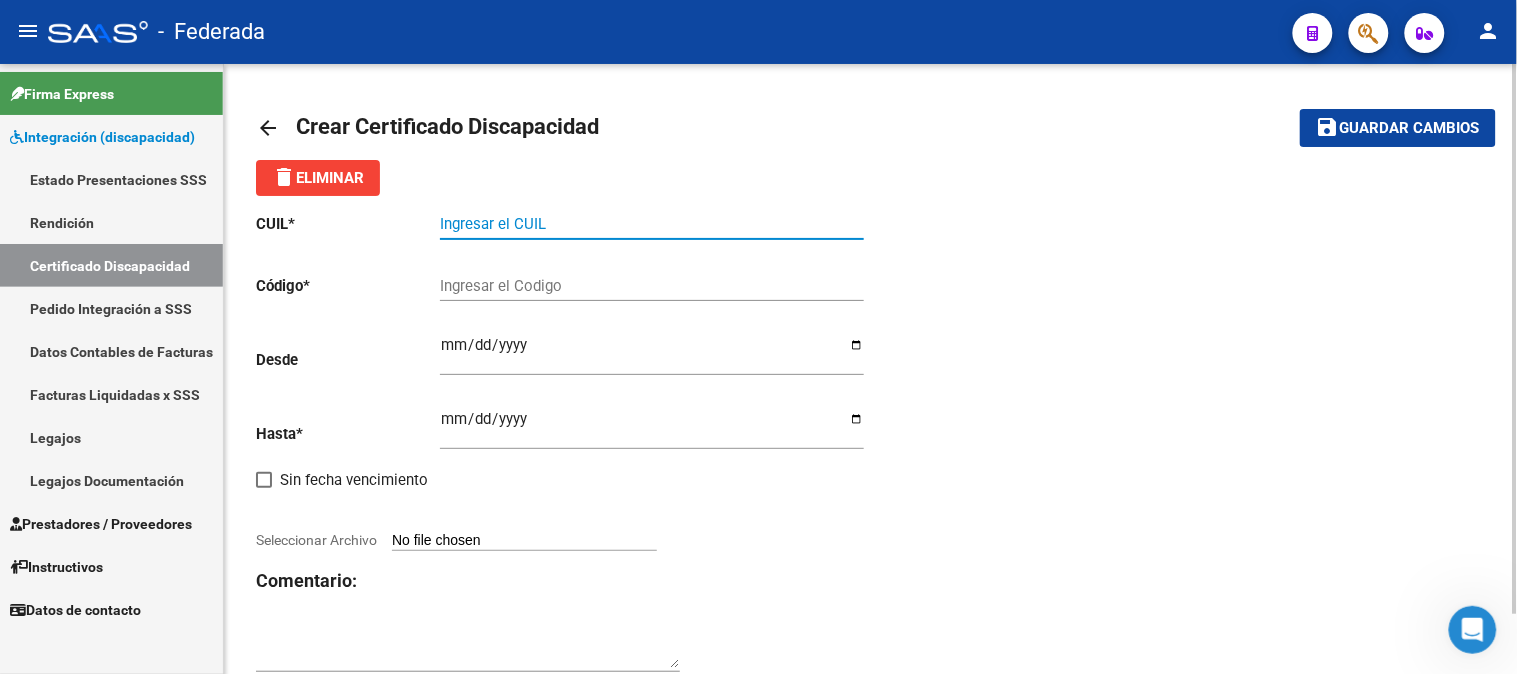 paste on "[CUIL]" 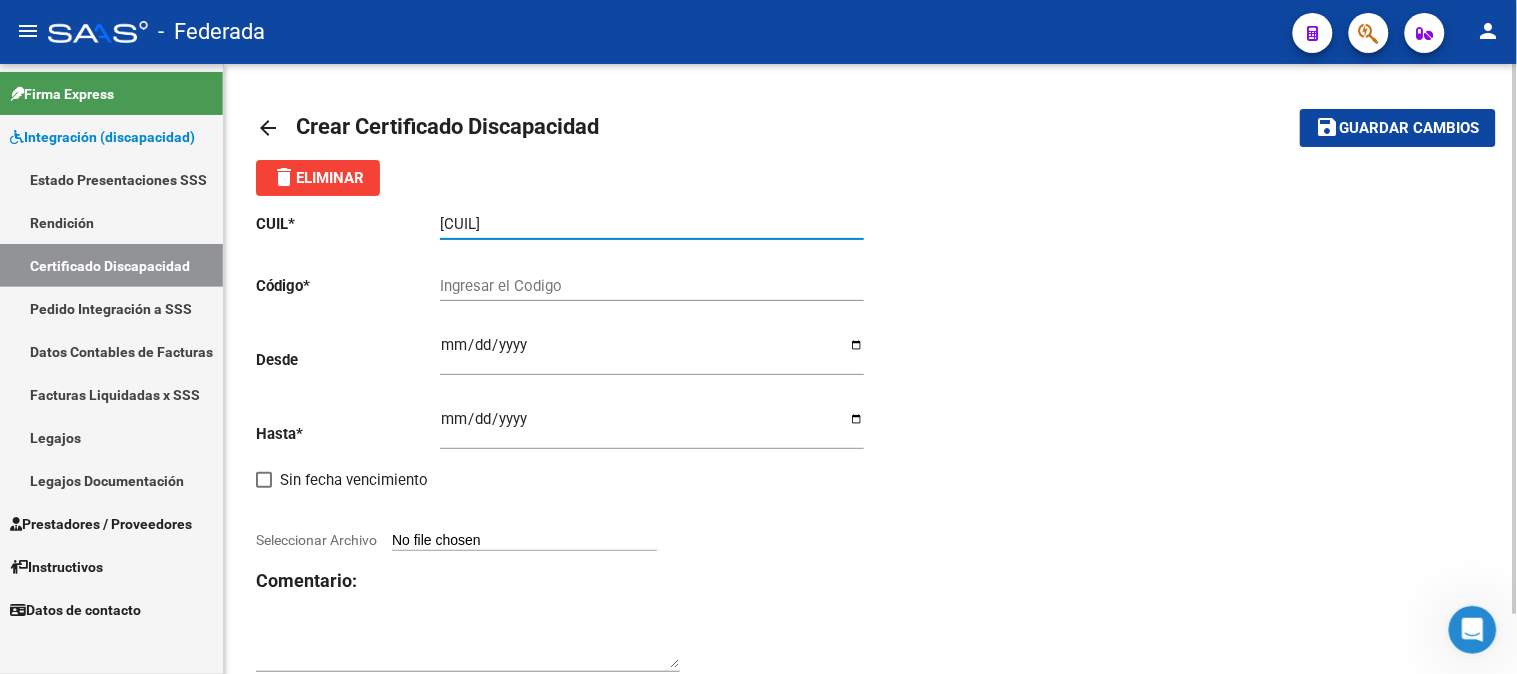type on "[CUIL]" 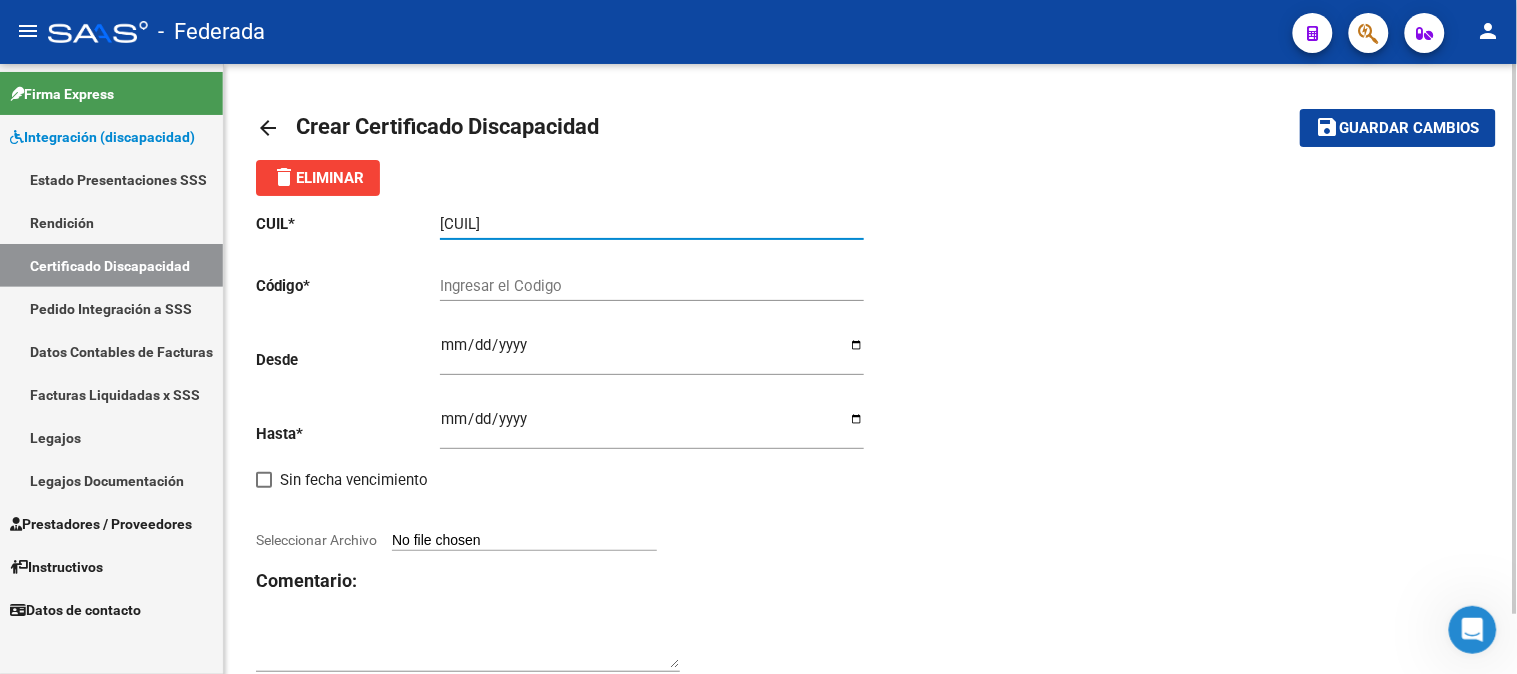 click on "Ingresar el Codigo" at bounding box center (652, 286) 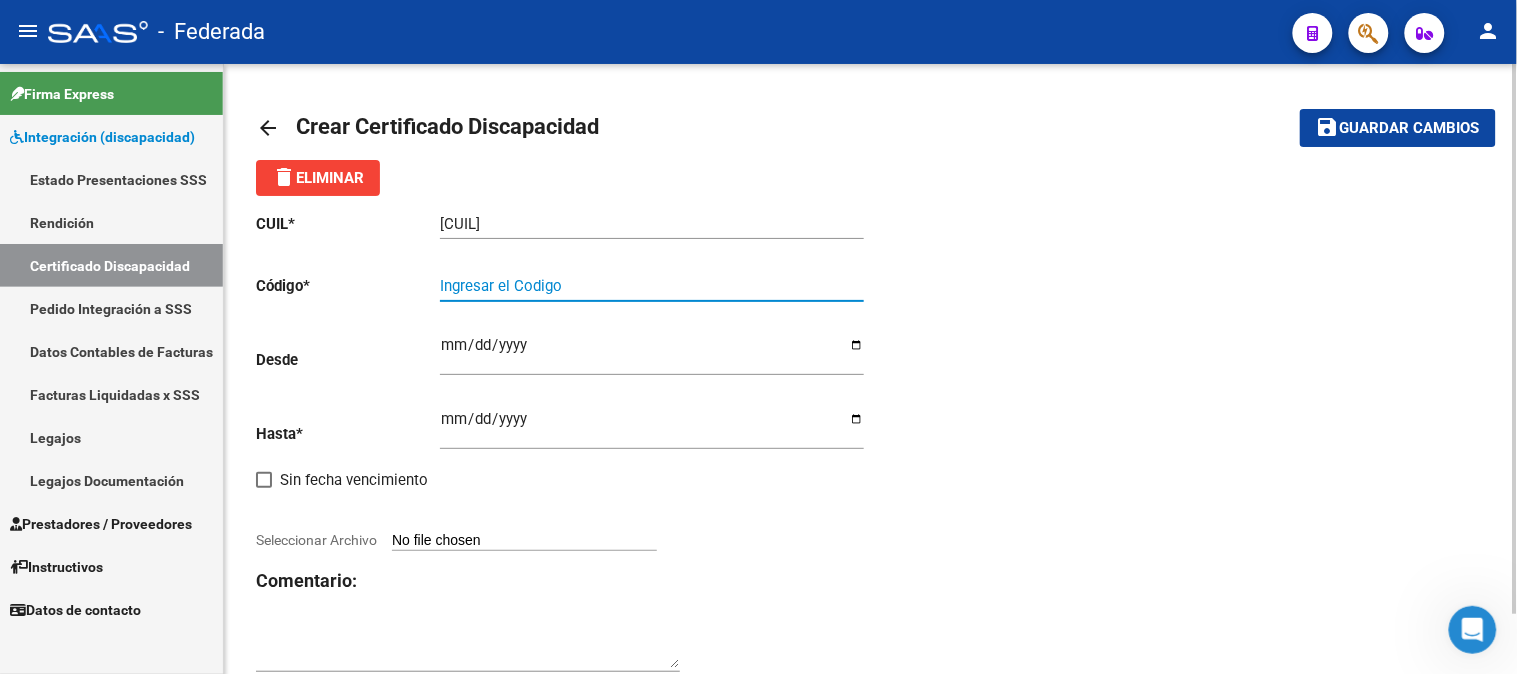 paste on "[NUMBER]" 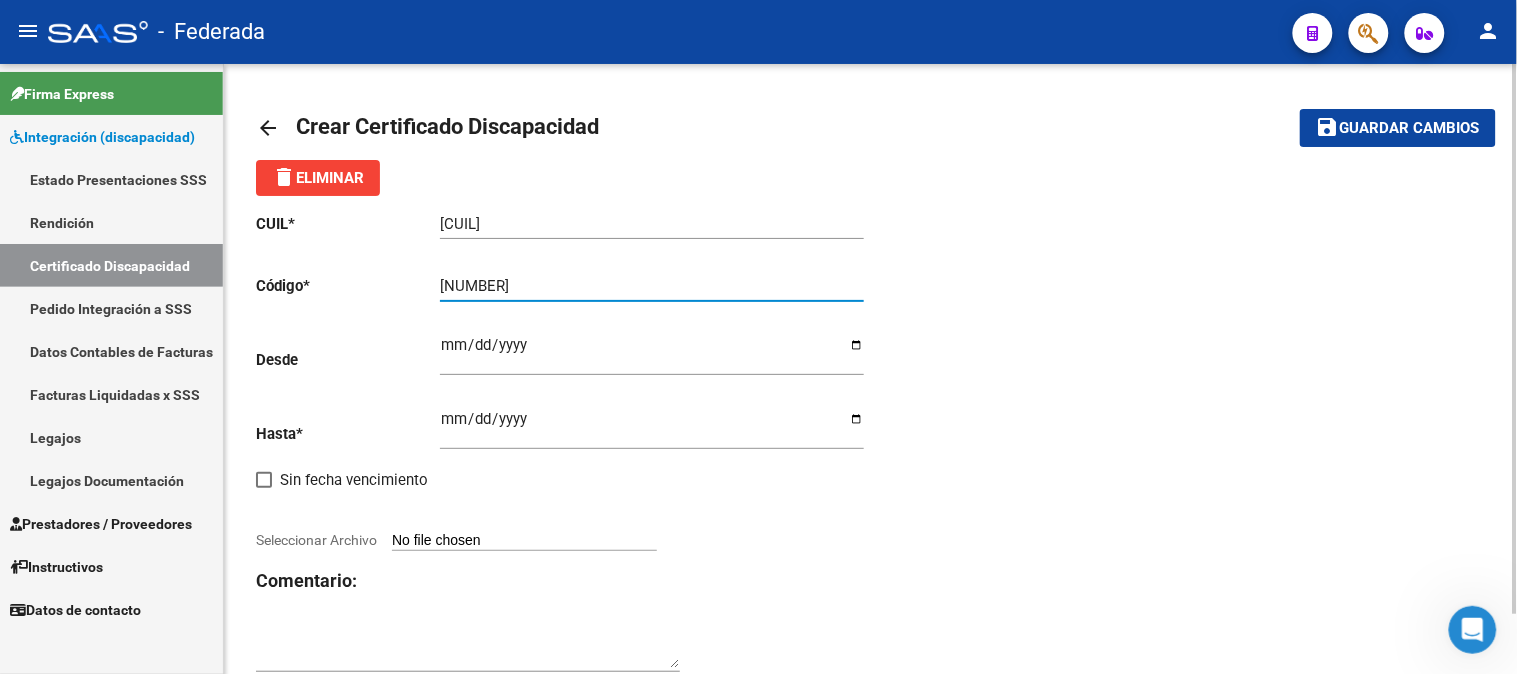 click on "[NUMBER]" at bounding box center (652, 286) 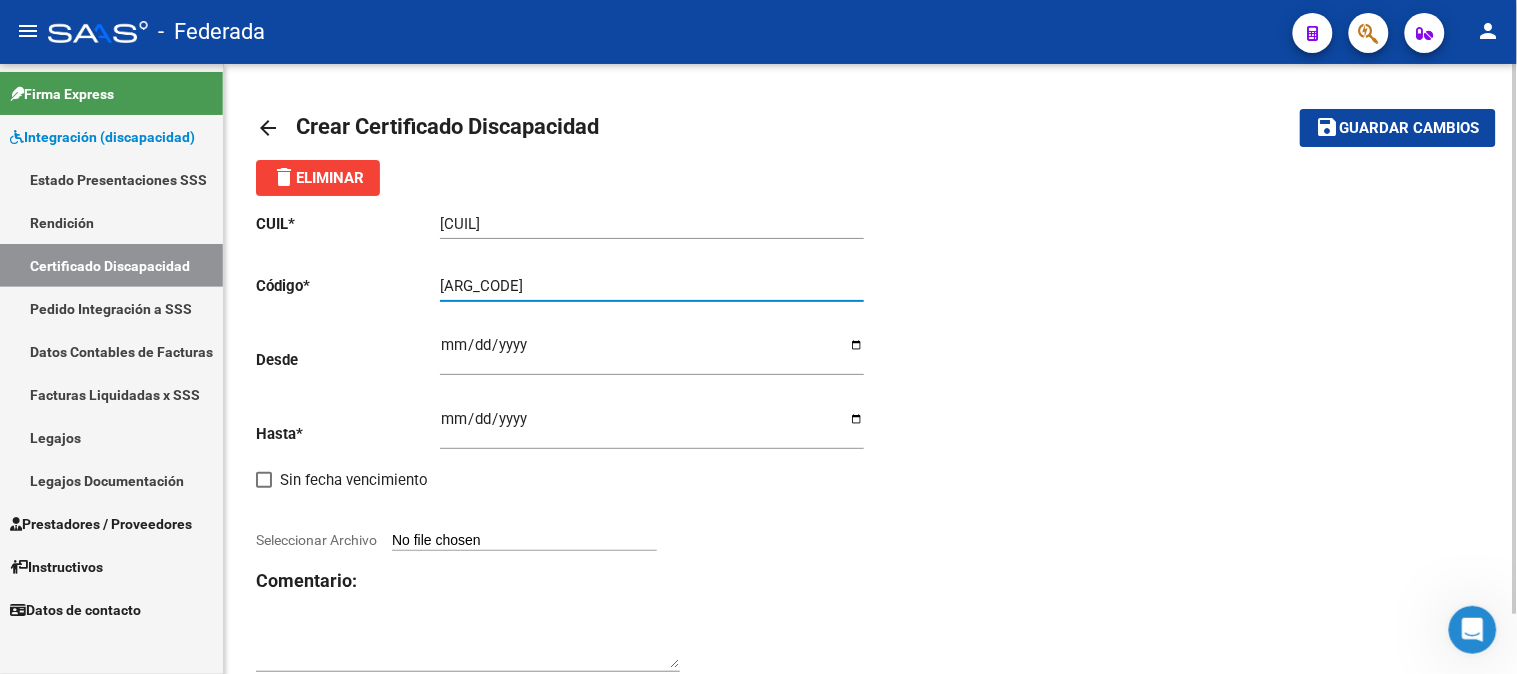 type on "[ARG_CODE]" 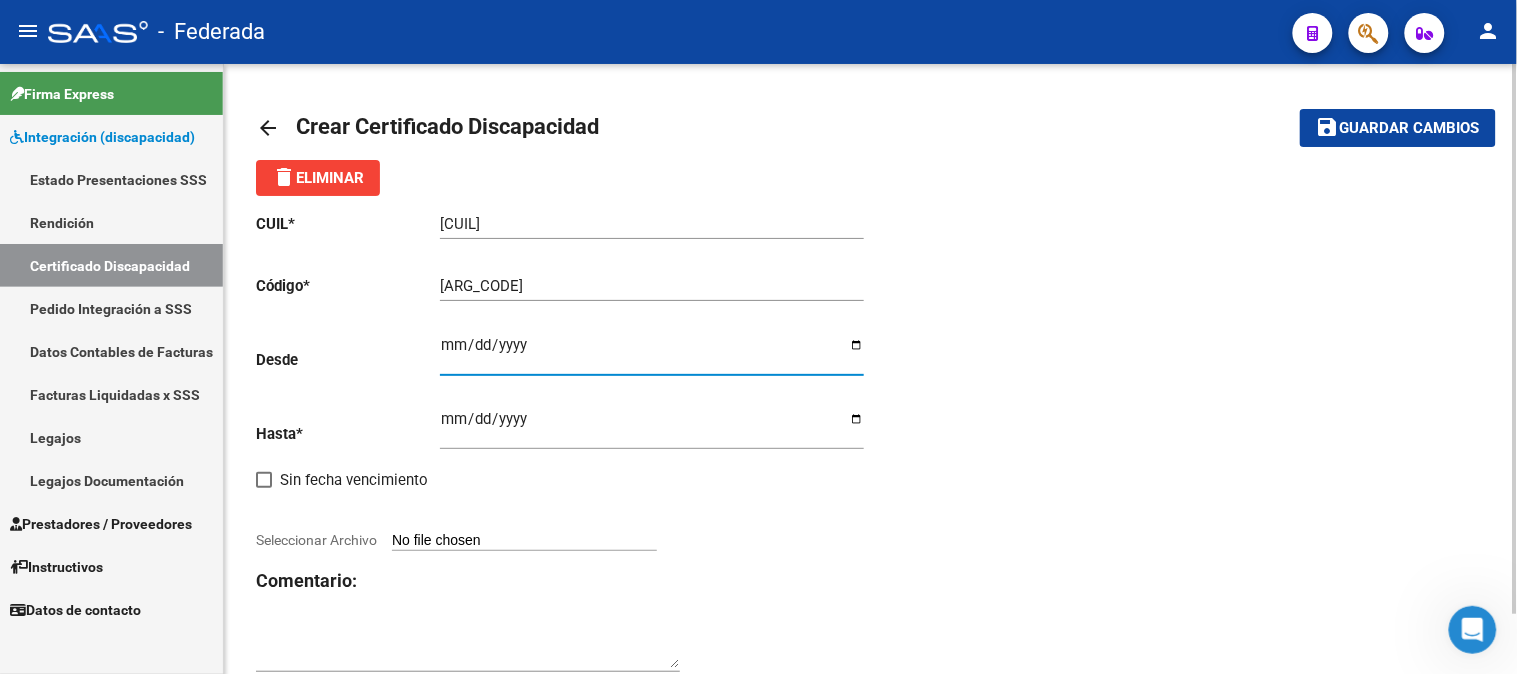 click on "Ingresar fec. Desde" at bounding box center (652, 353) 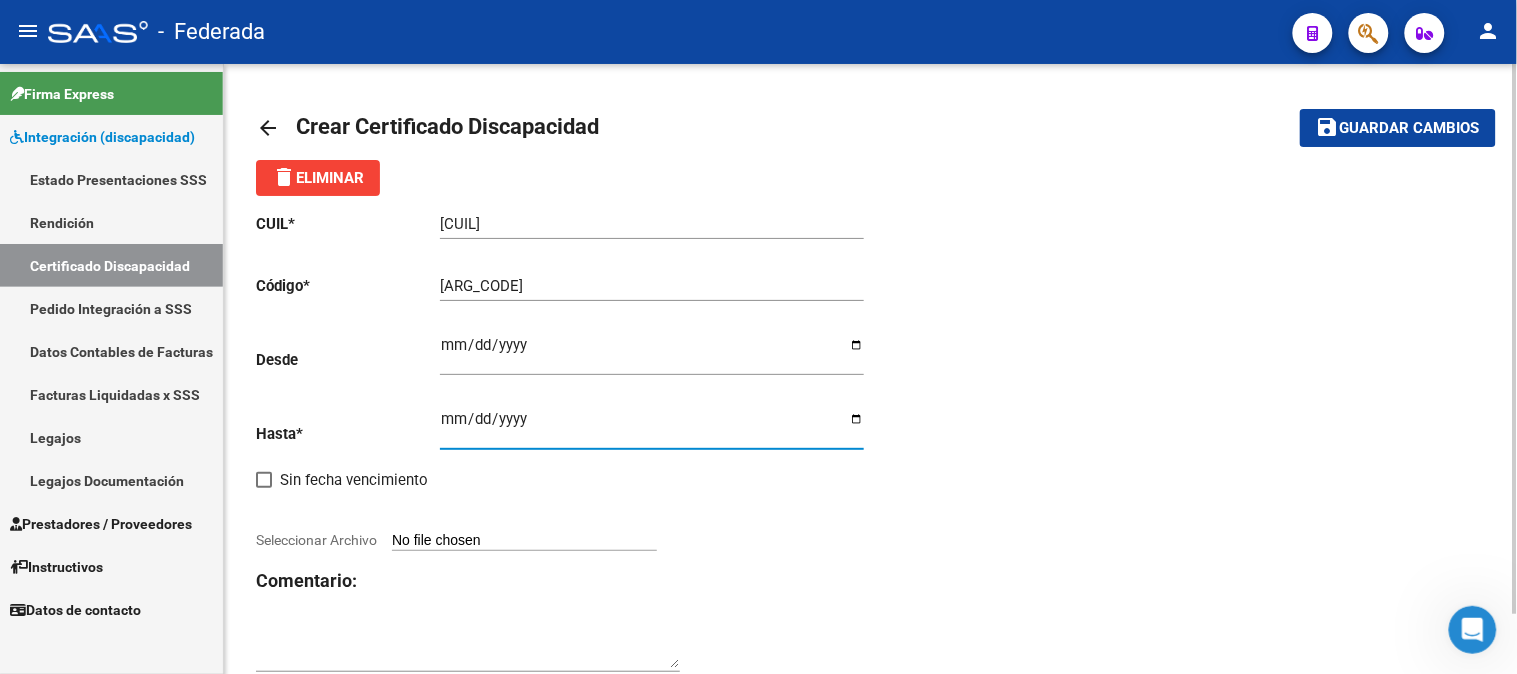 click on "Ingresar fec. Hasta" at bounding box center [652, 427] 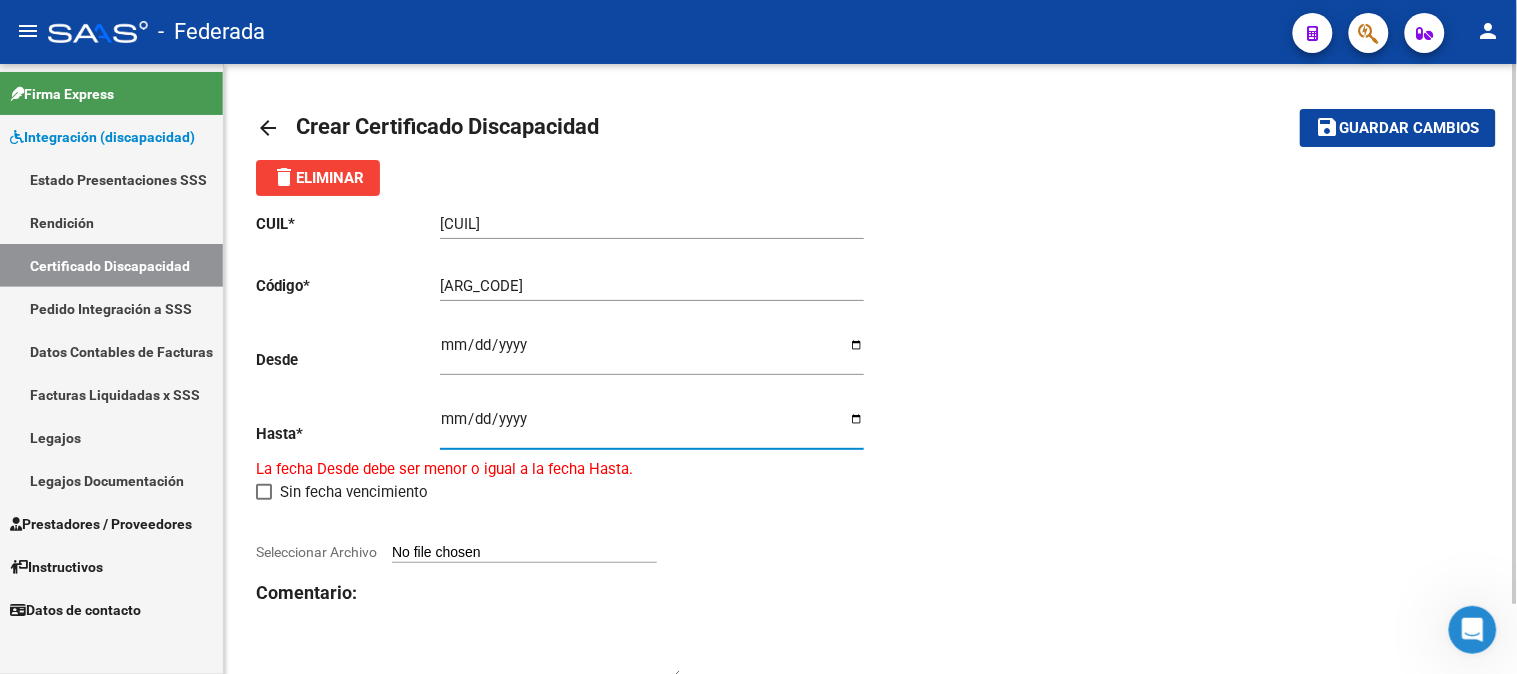 type on "[DATE]" 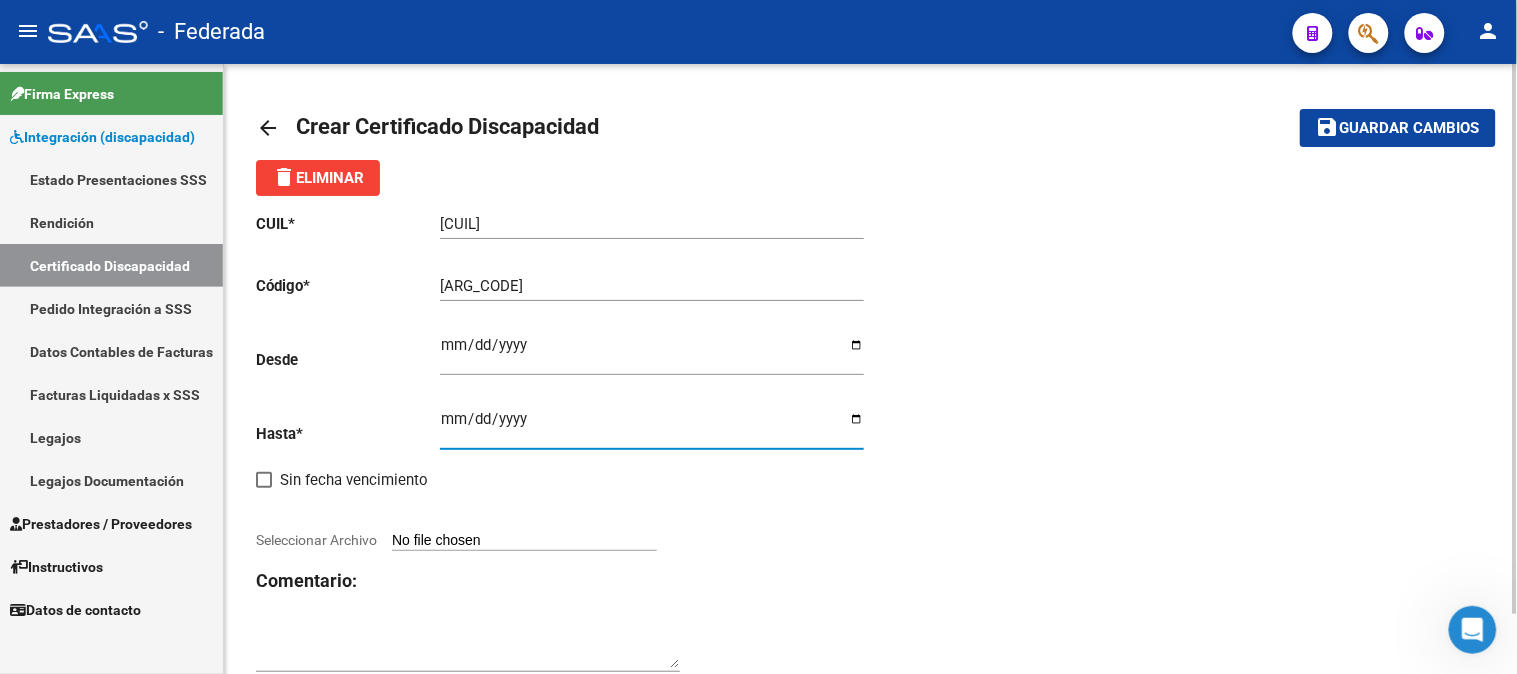 click on "CUIL  *   [CUIL] Ingresar el CUIL  Código  *   [ARG_CODE] Ingresar el Codigo  Desde    [DATE] Ingresar fec. Desde  Hasta  *   [DATE] Ingresar fec. Hasta     Sin fecha vencimiento        Seleccionar Archivo Comentario:" 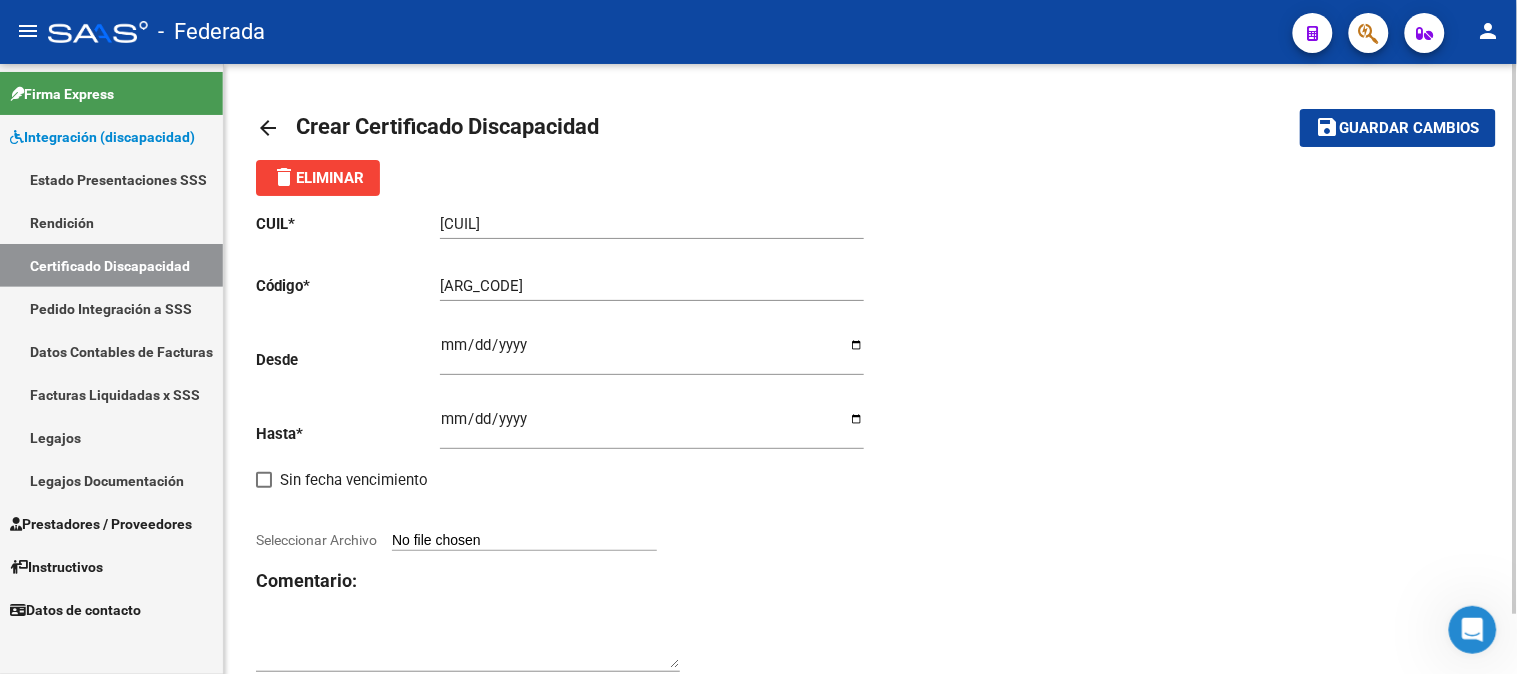 click on "Seleccionar Archivo" at bounding box center (524, 541) 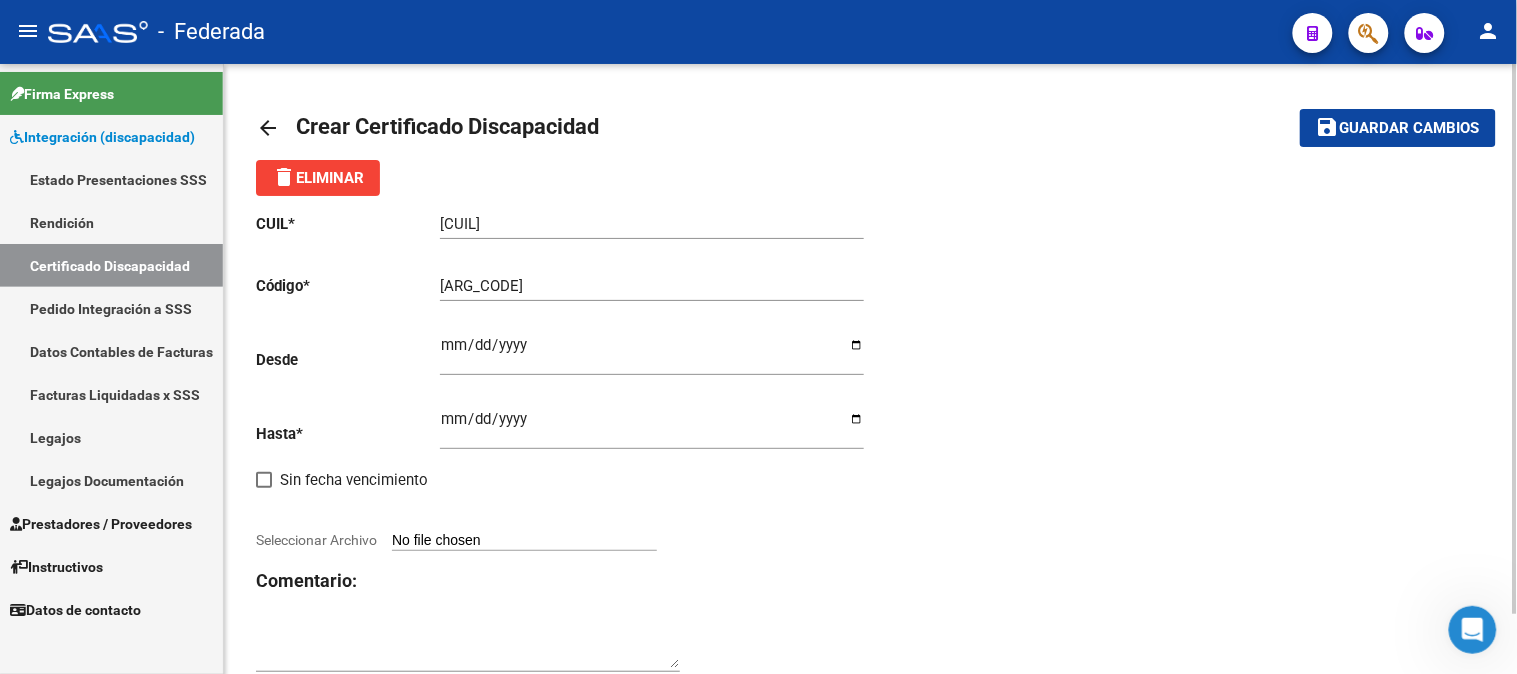 type on "C:\fakepath\[NUMBER] [NAME].pdf" 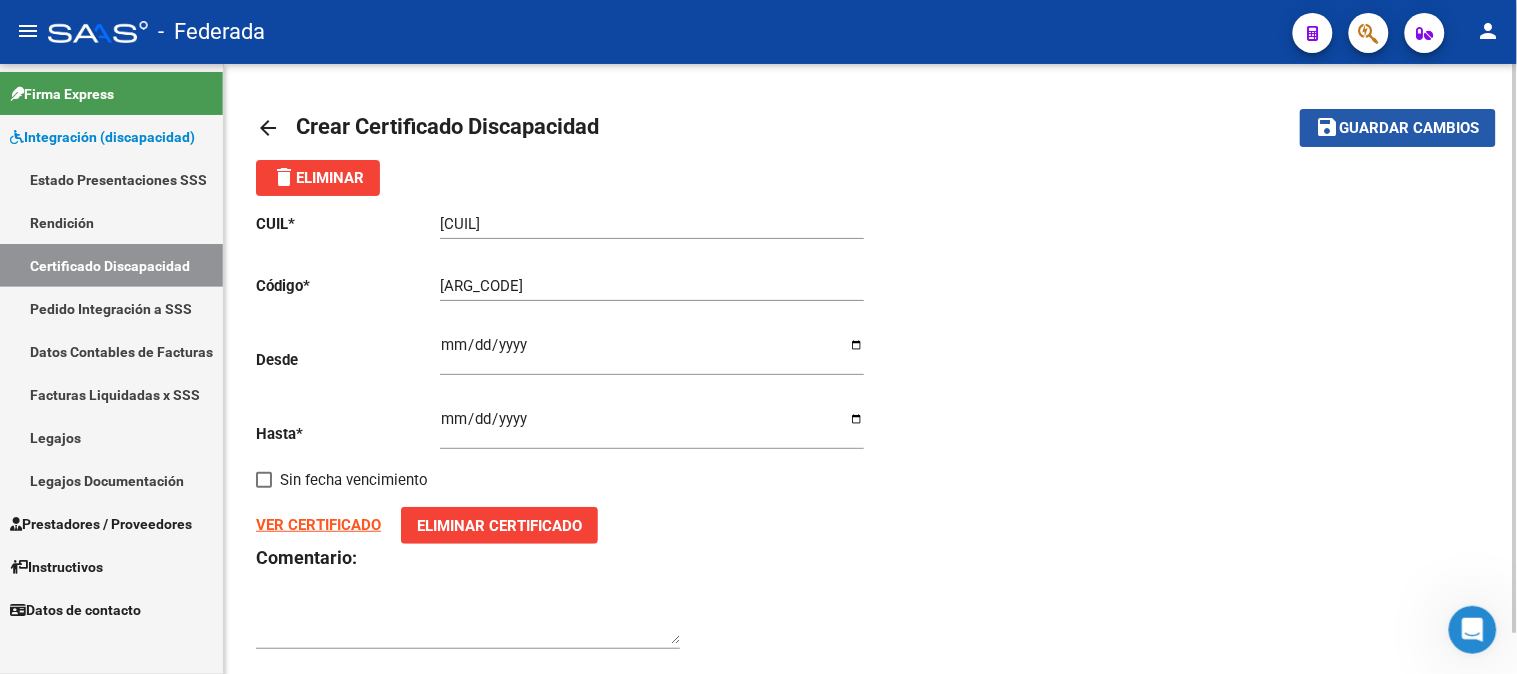 click on "Guardar cambios" 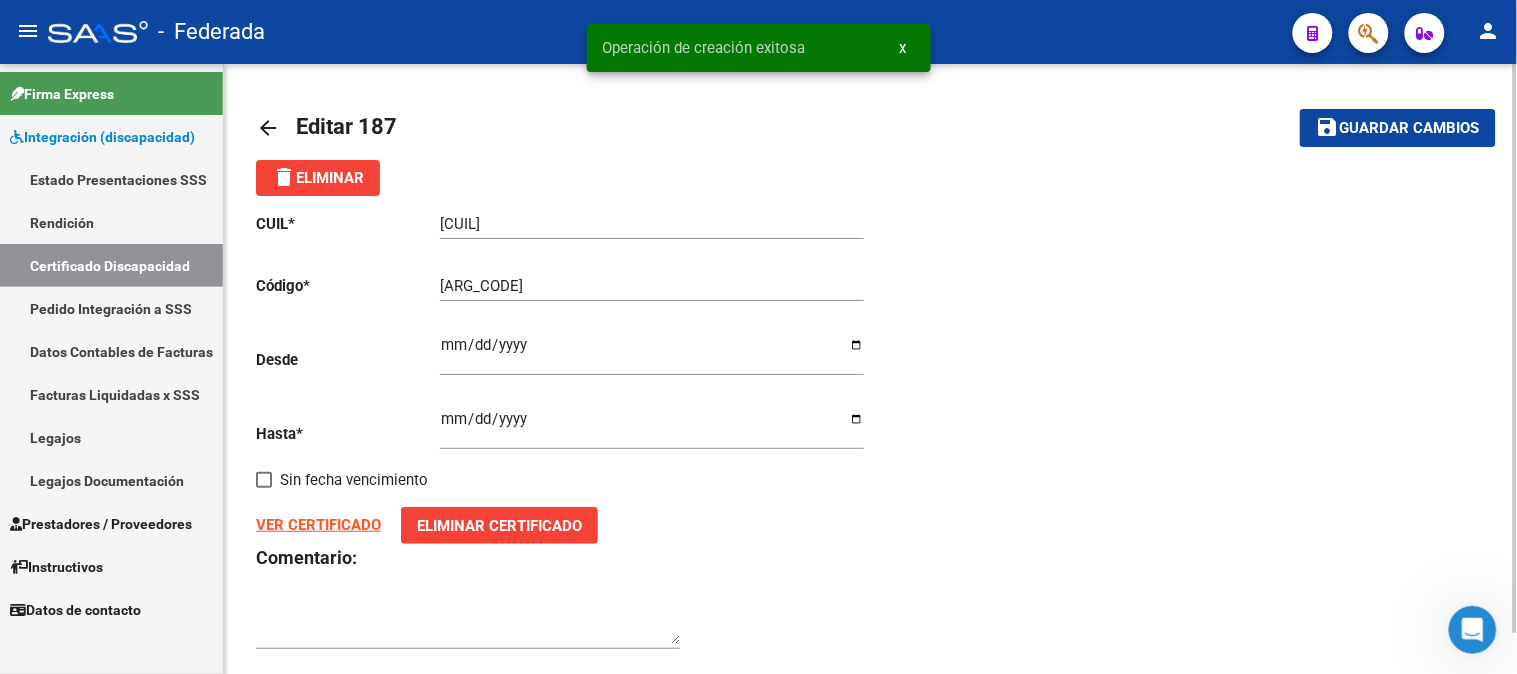 click on "x" at bounding box center [903, 48] 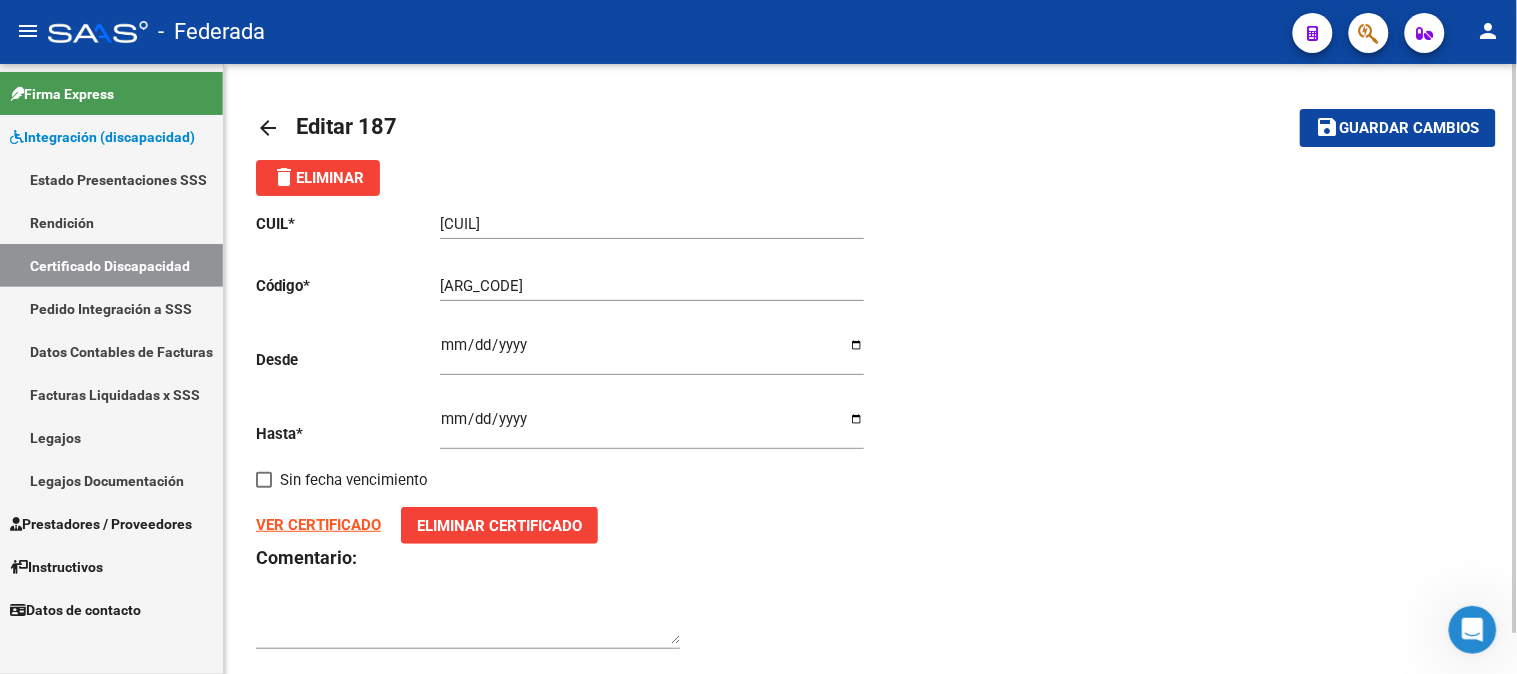 click on "Certificado Discapacidad" at bounding box center (111, 265) 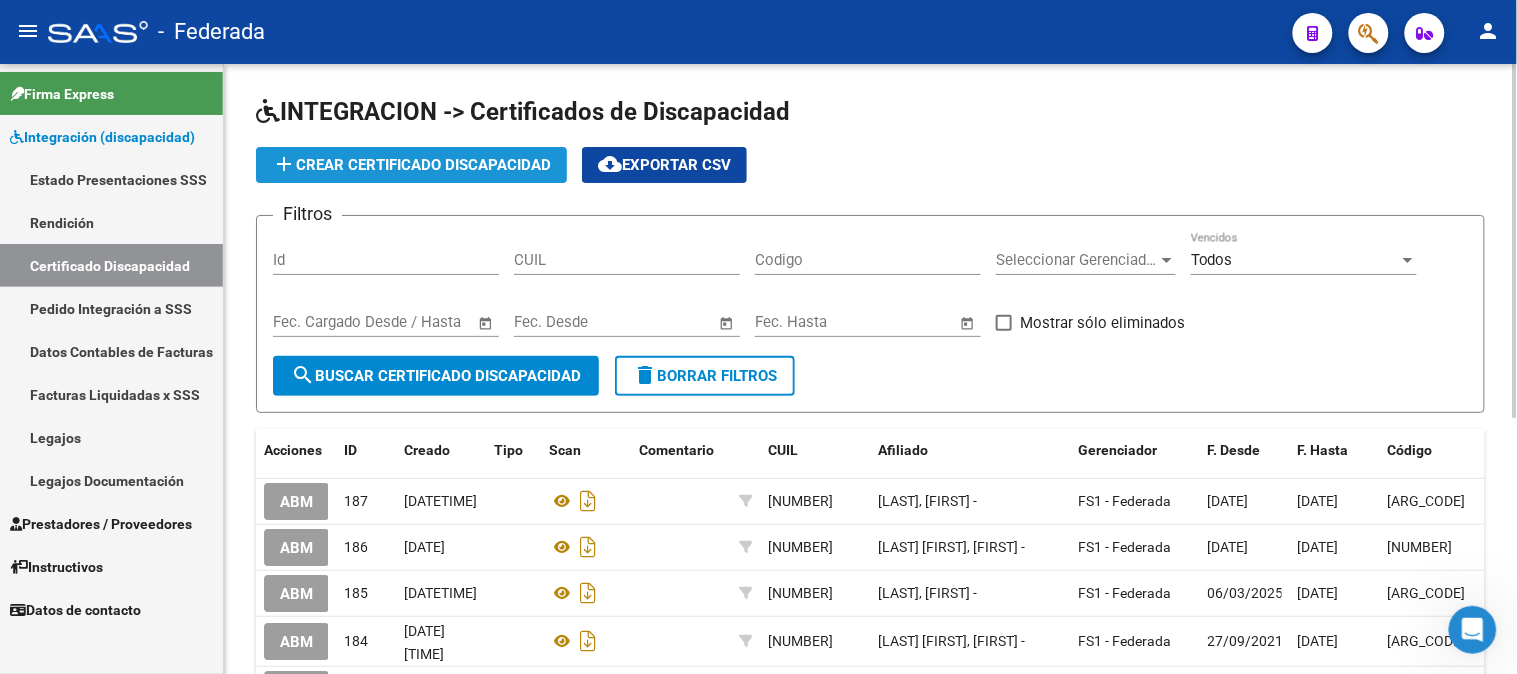 click on "add  Crear Certificado Discapacidad" 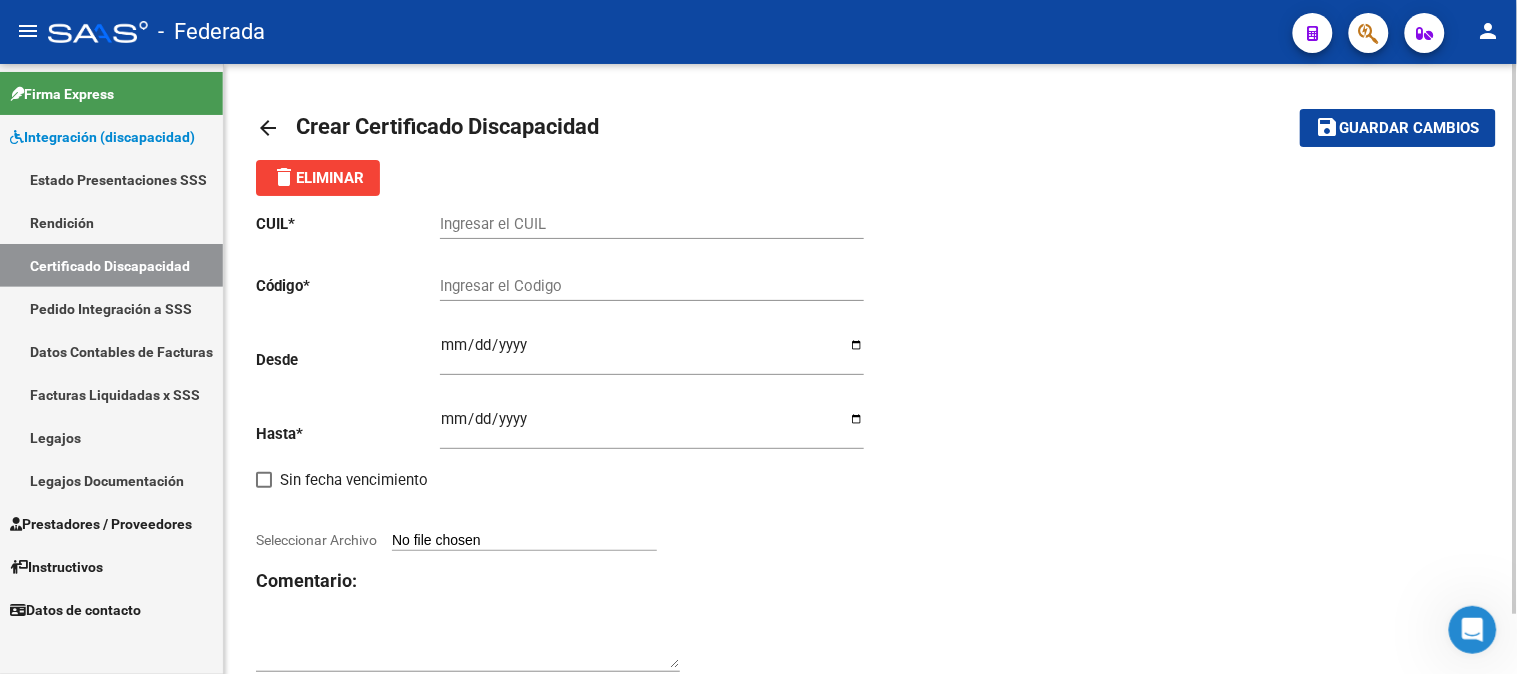 click on "Ingresar el CUIL" at bounding box center (652, 224) 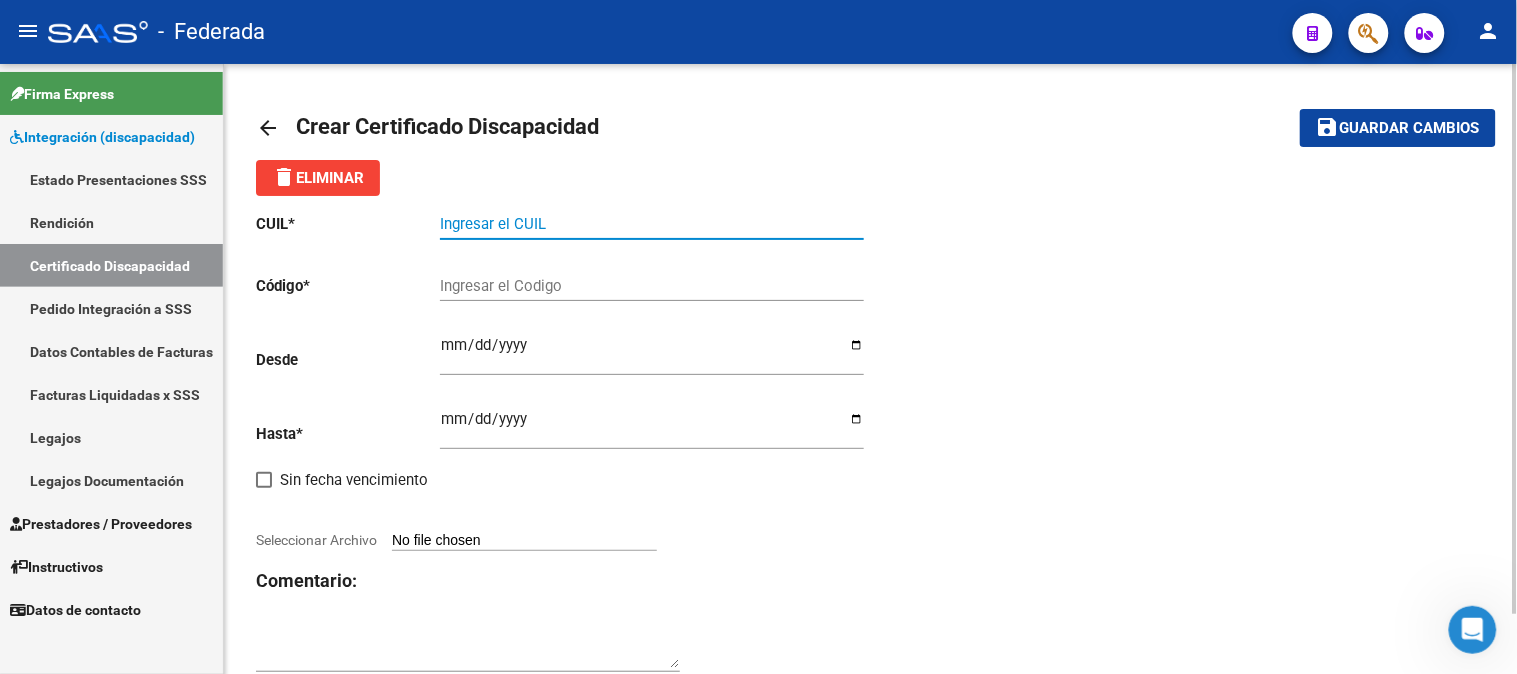 paste on "[CUIL]" 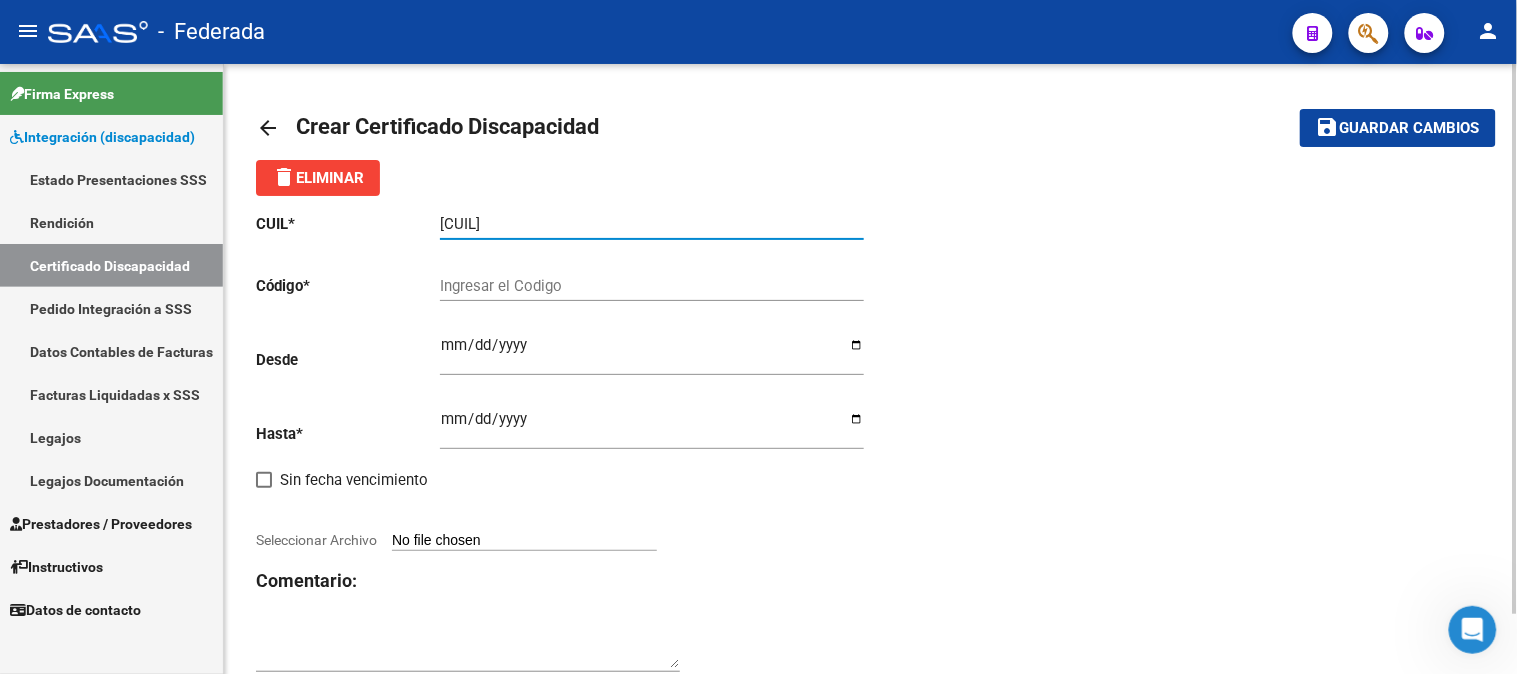 type on "[CUIL]" 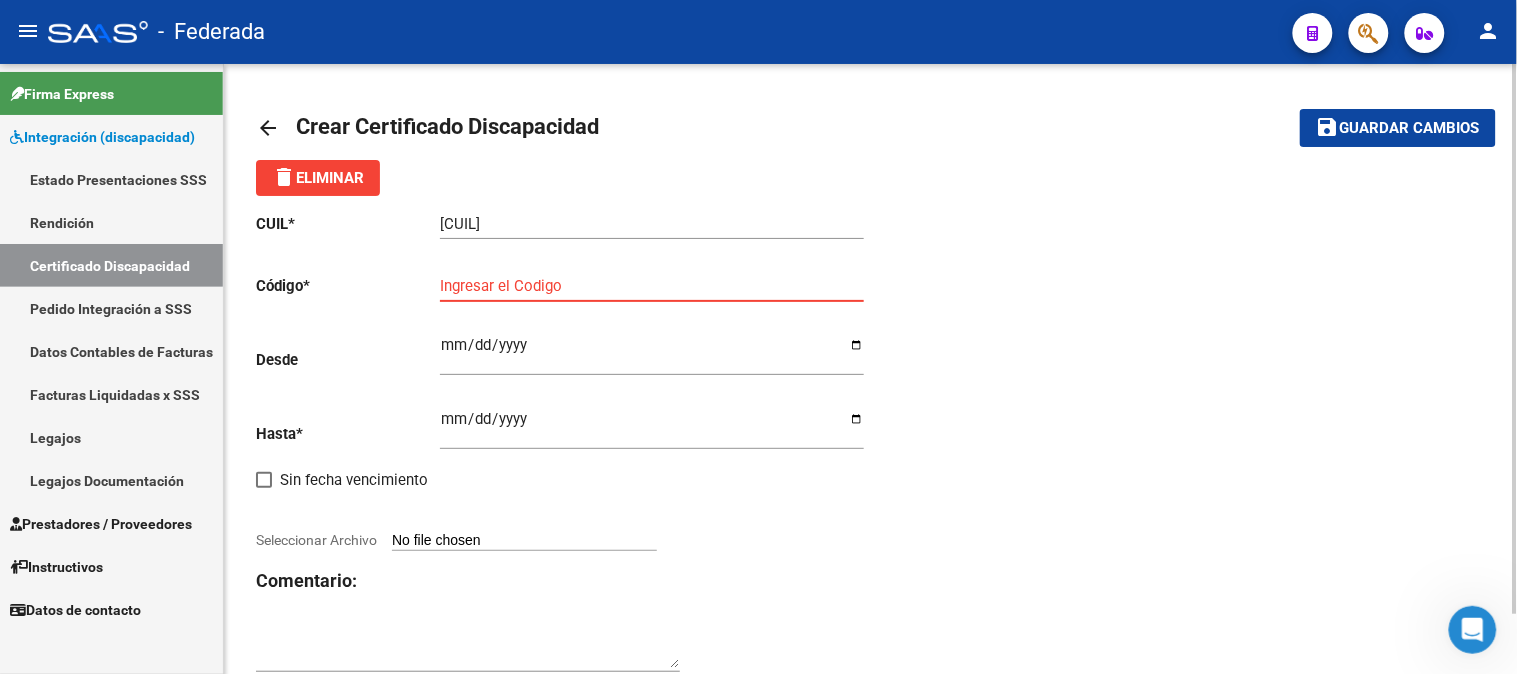 paste on "[NUMBER]" 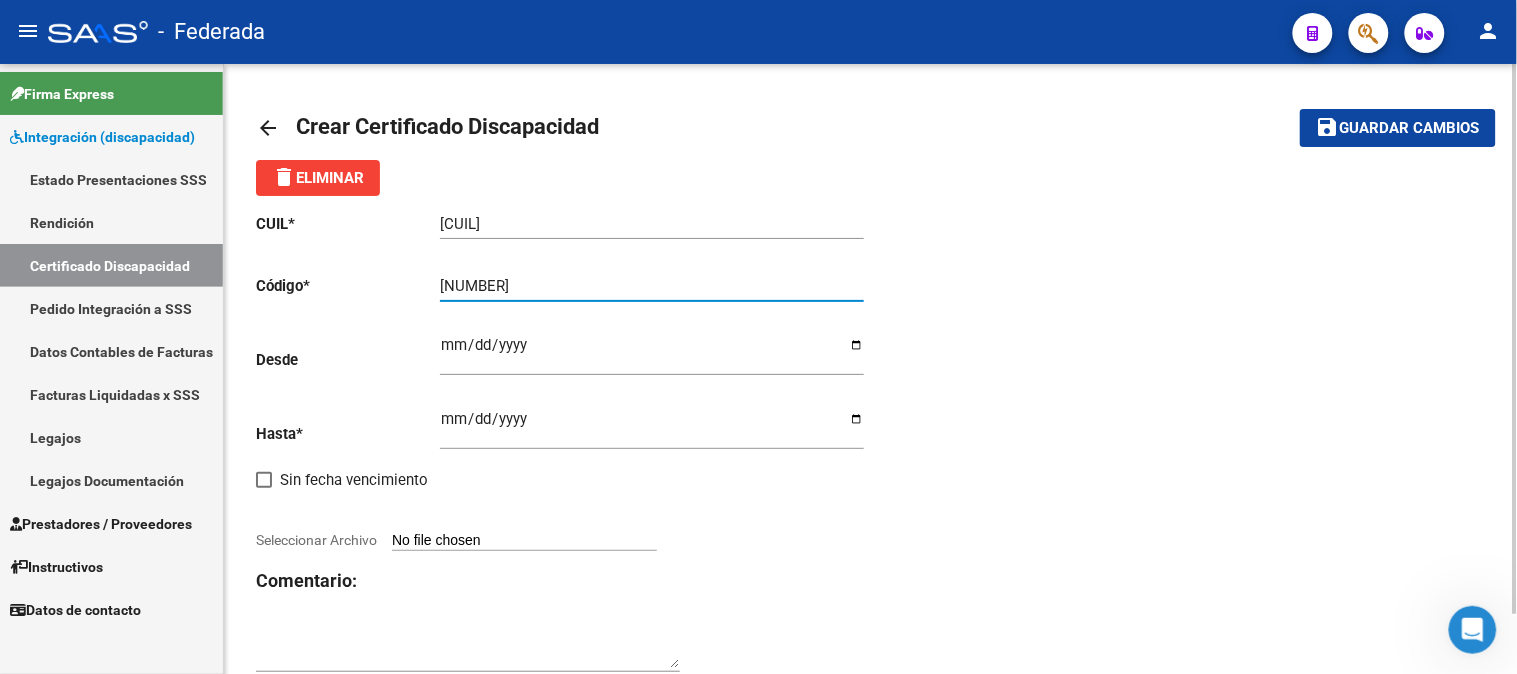click on "[NUMBER]" at bounding box center (652, 286) 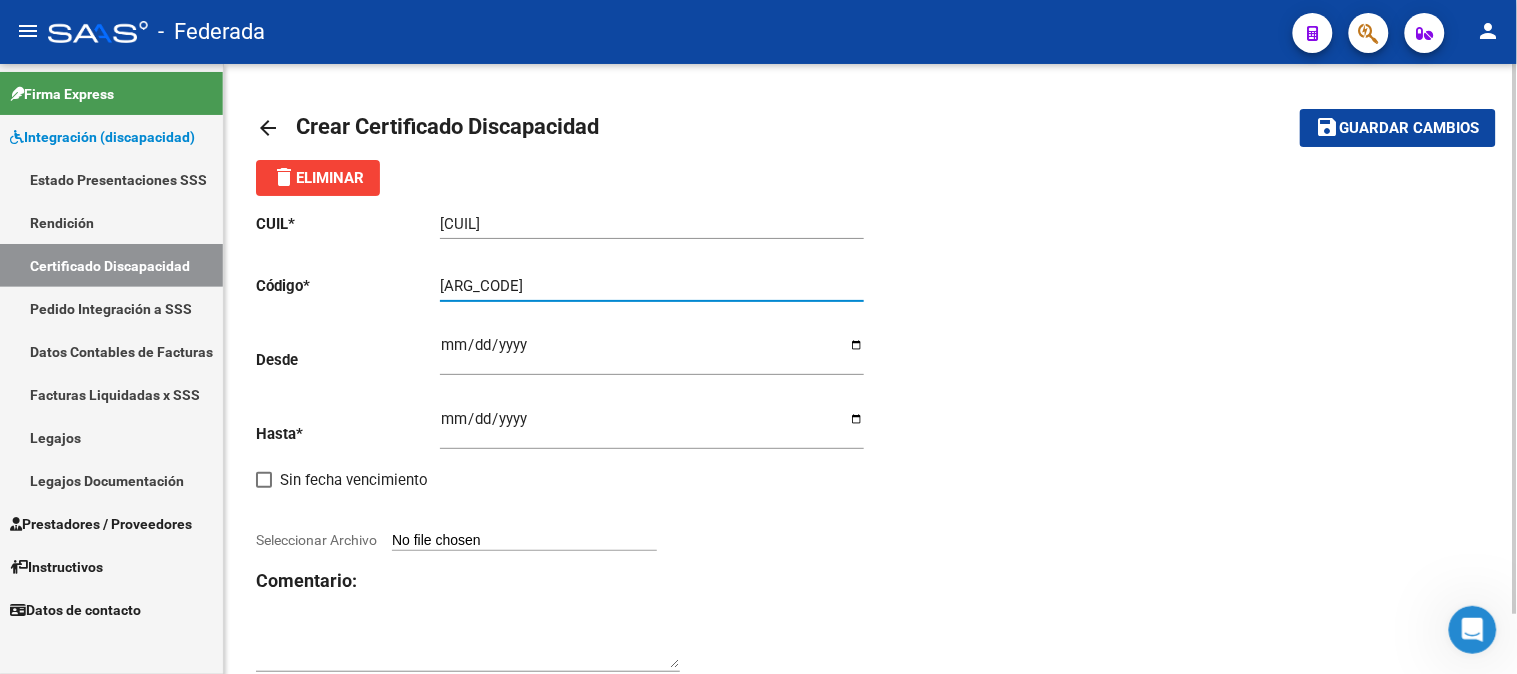type on "[ARG_CODE]" 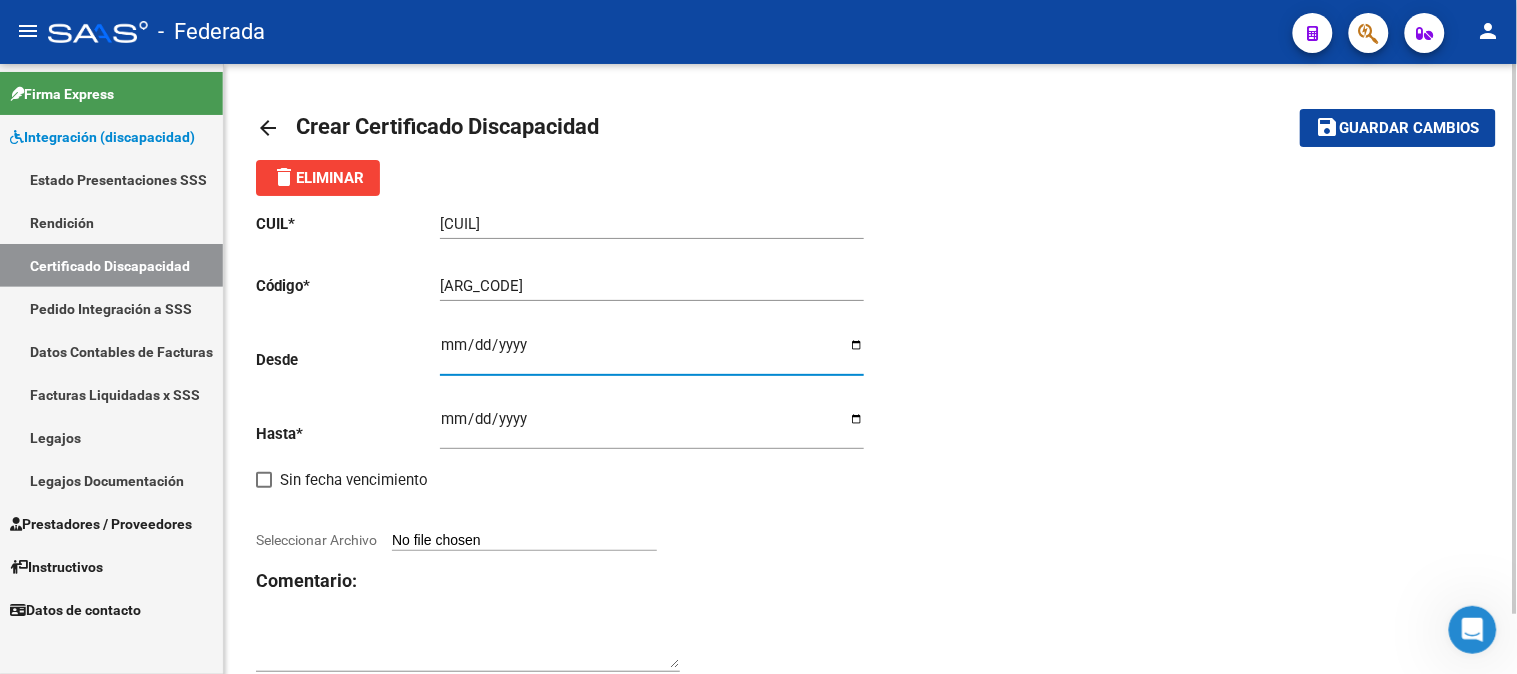 click on "Ingresar fec. Desde" at bounding box center (652, 353) 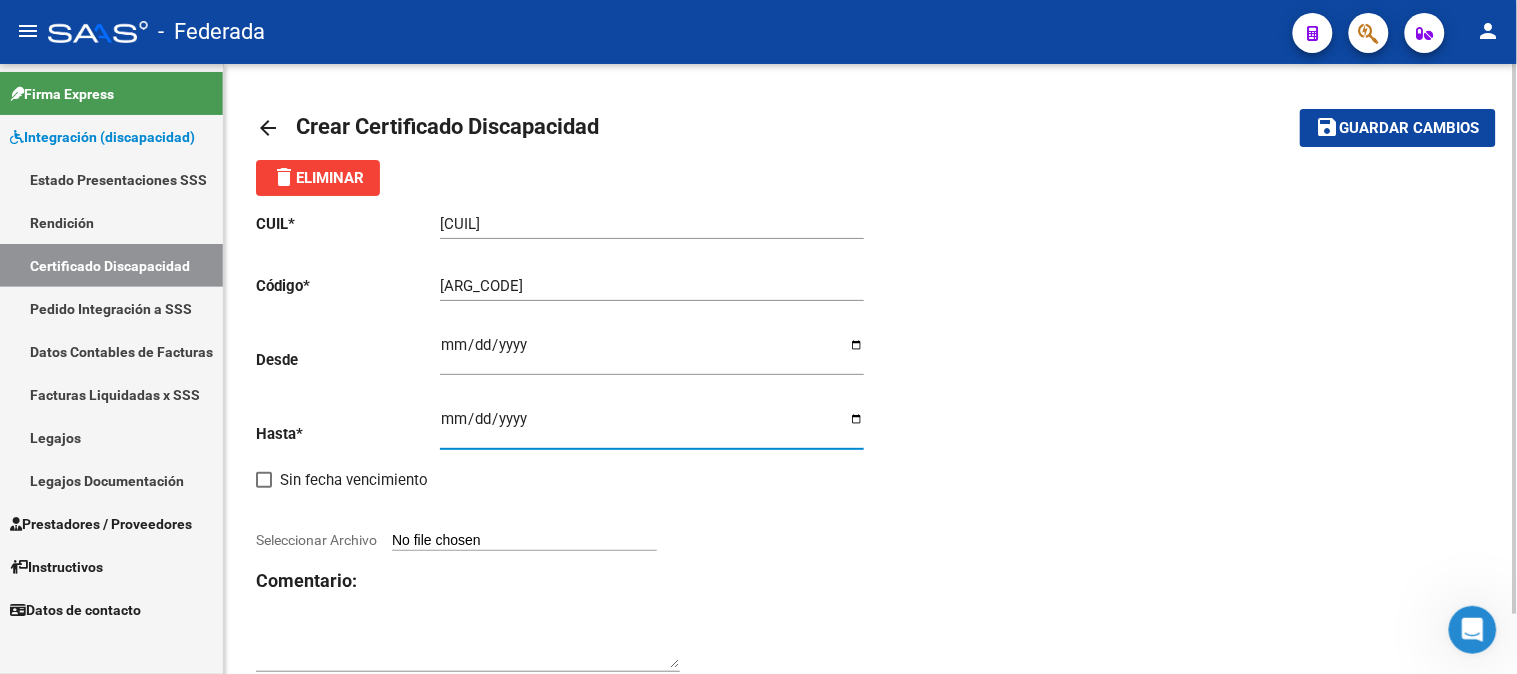 click on "Ingresar fec. Hasta" at bounding box center [652, 427] 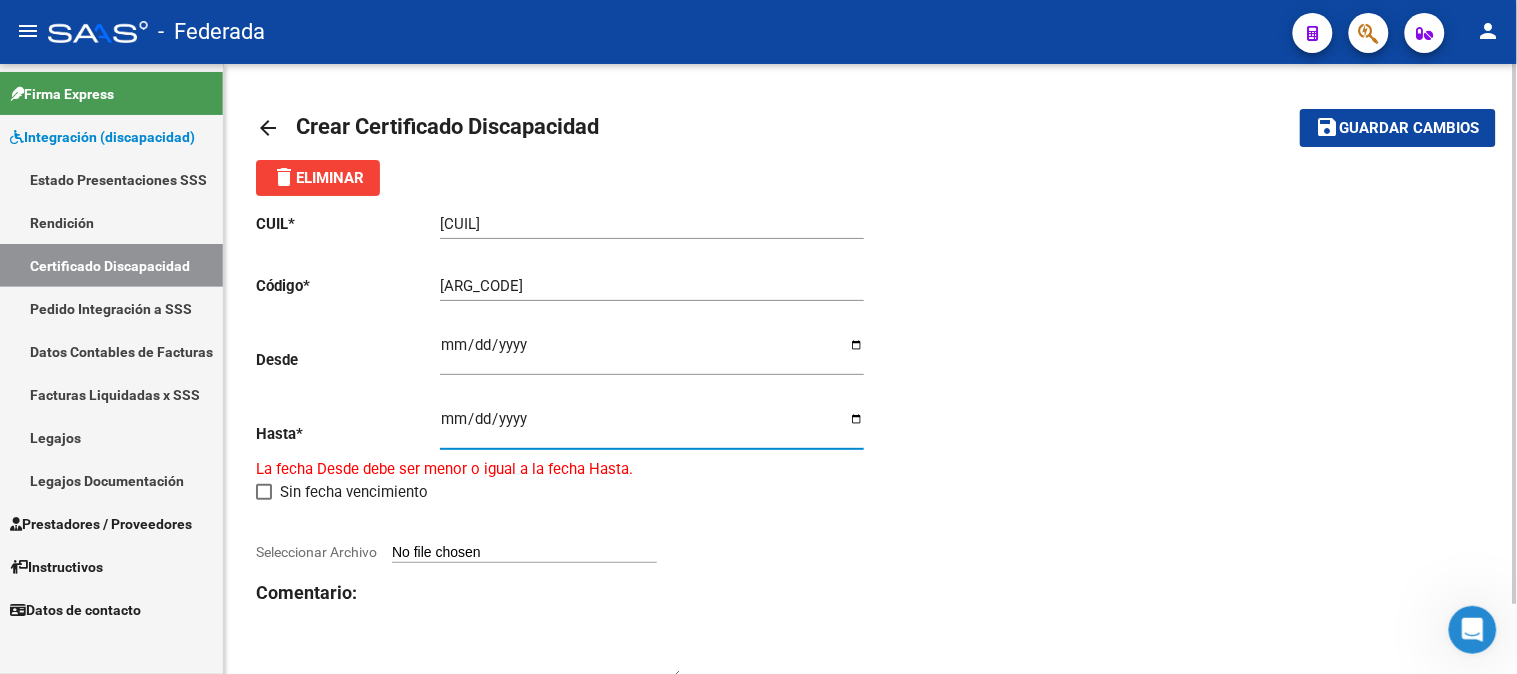 type on "[DATE]" 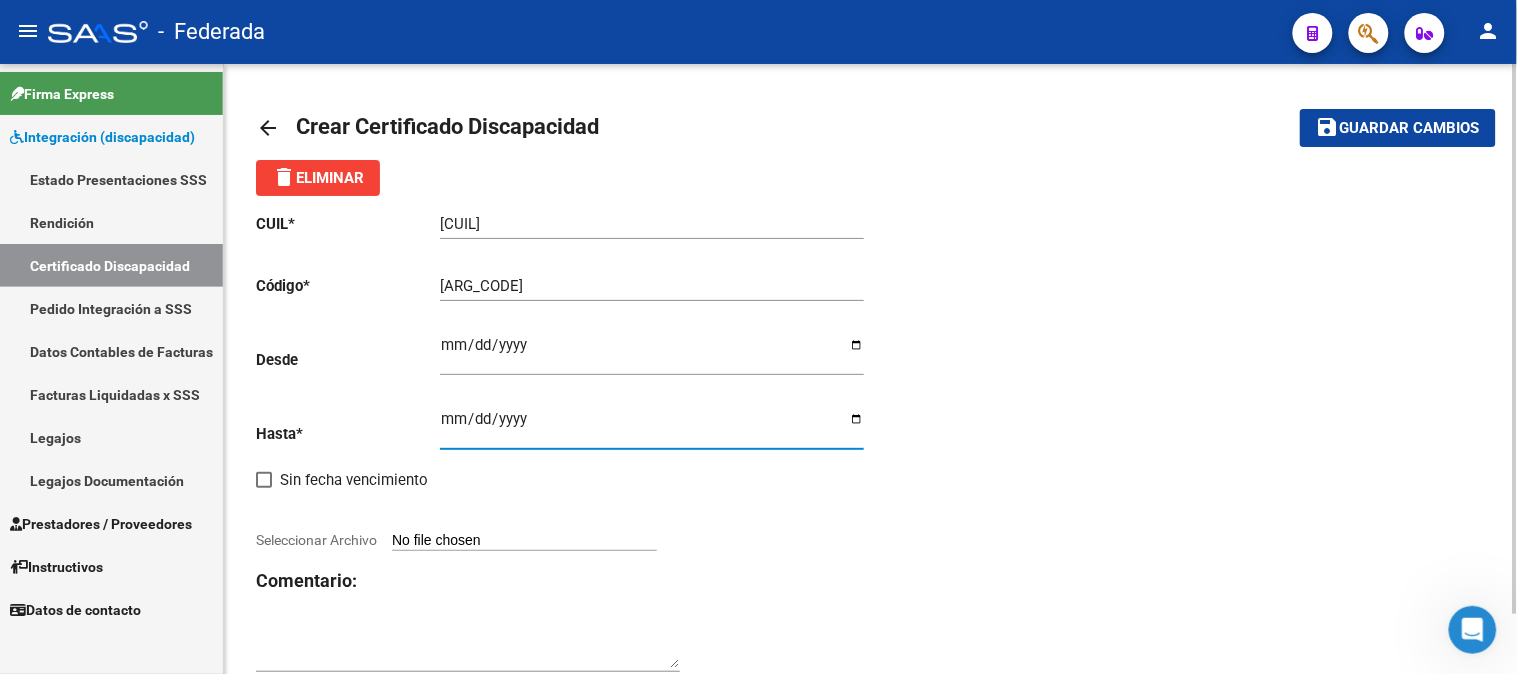 click 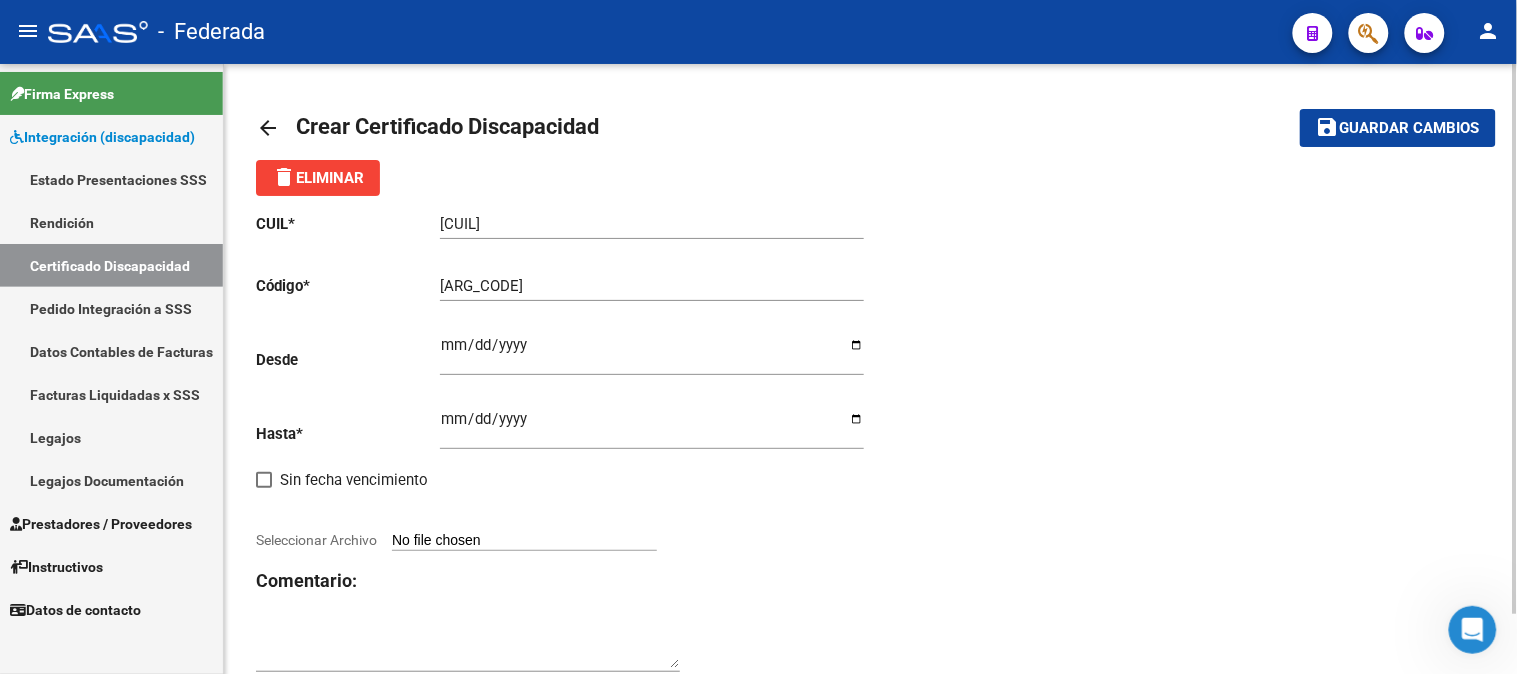 click on "Seleccionar Archivo" at bounding box center [524, 541] 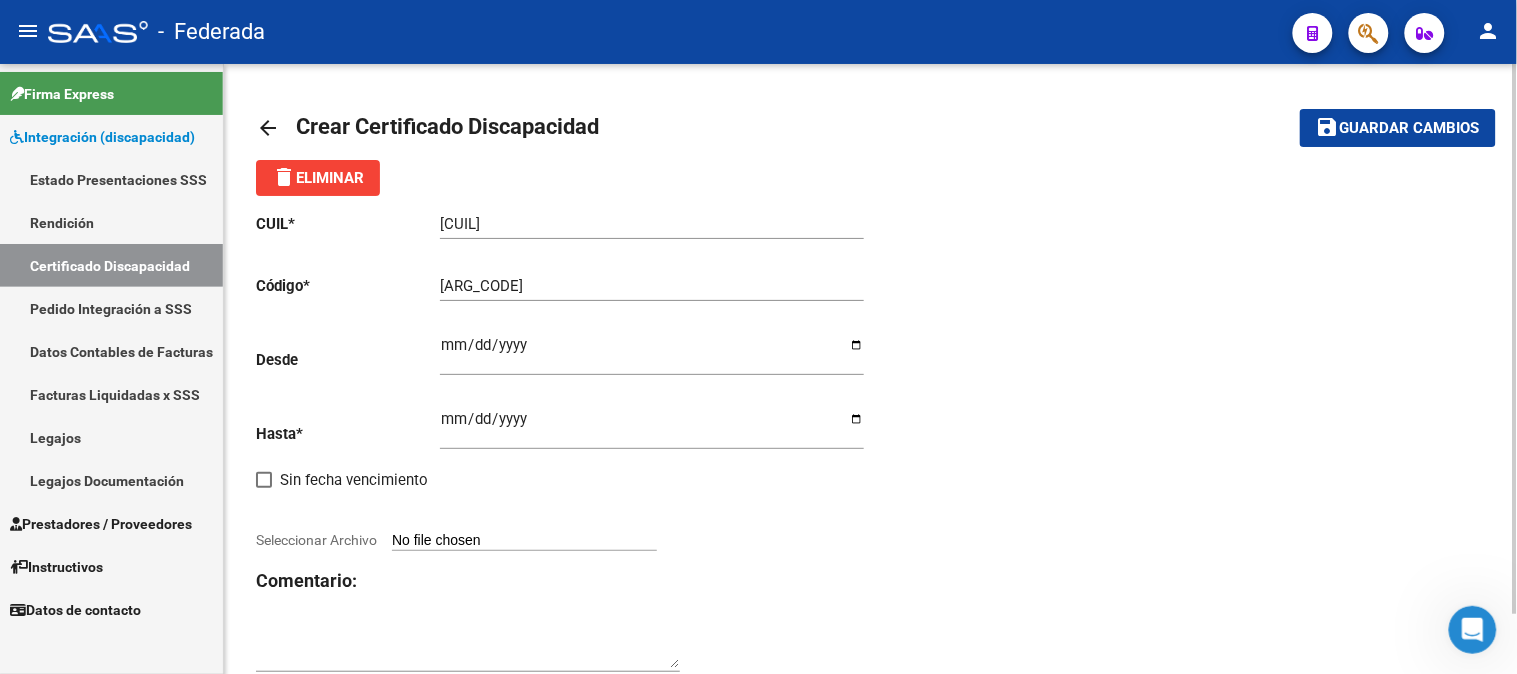 type on "C:\fakepath\[NUMBER] [LAST] [FIRST].pdf" 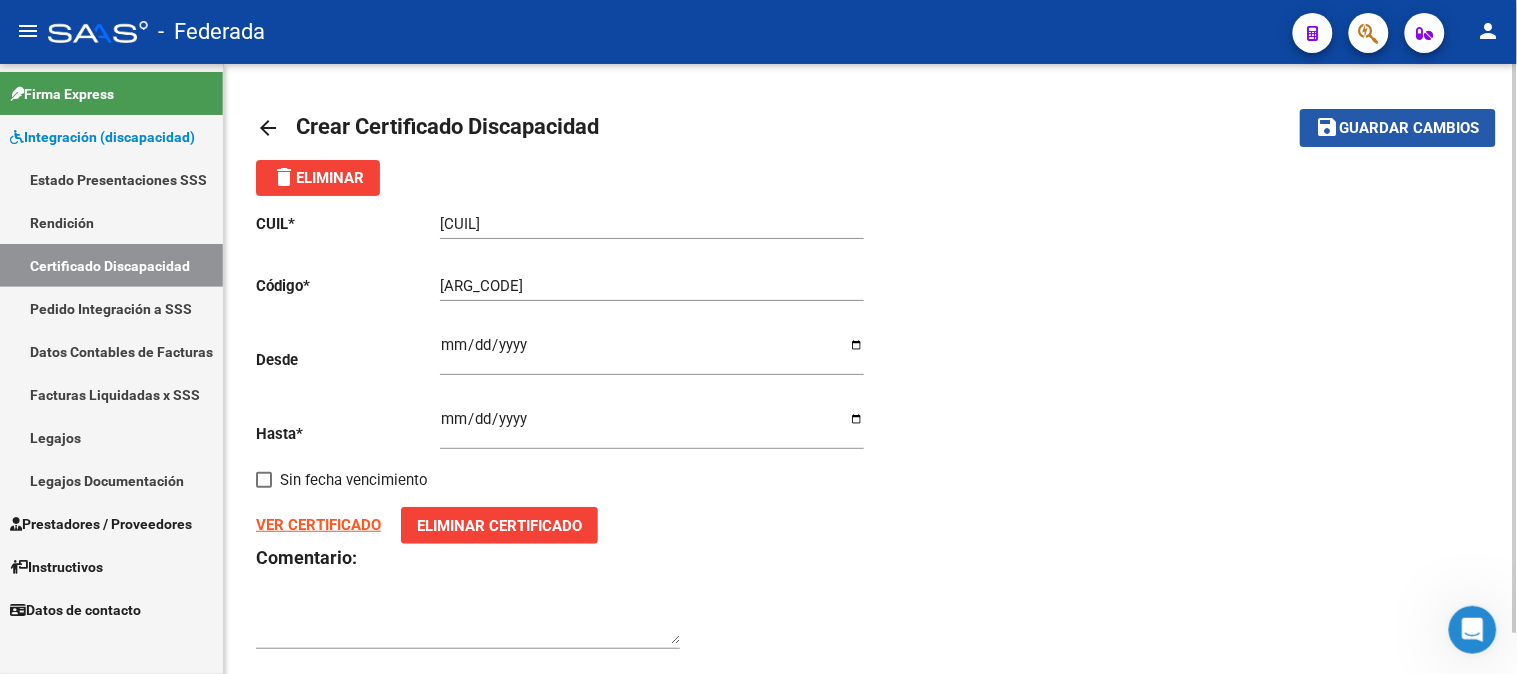 click on "save Guardar cambios" 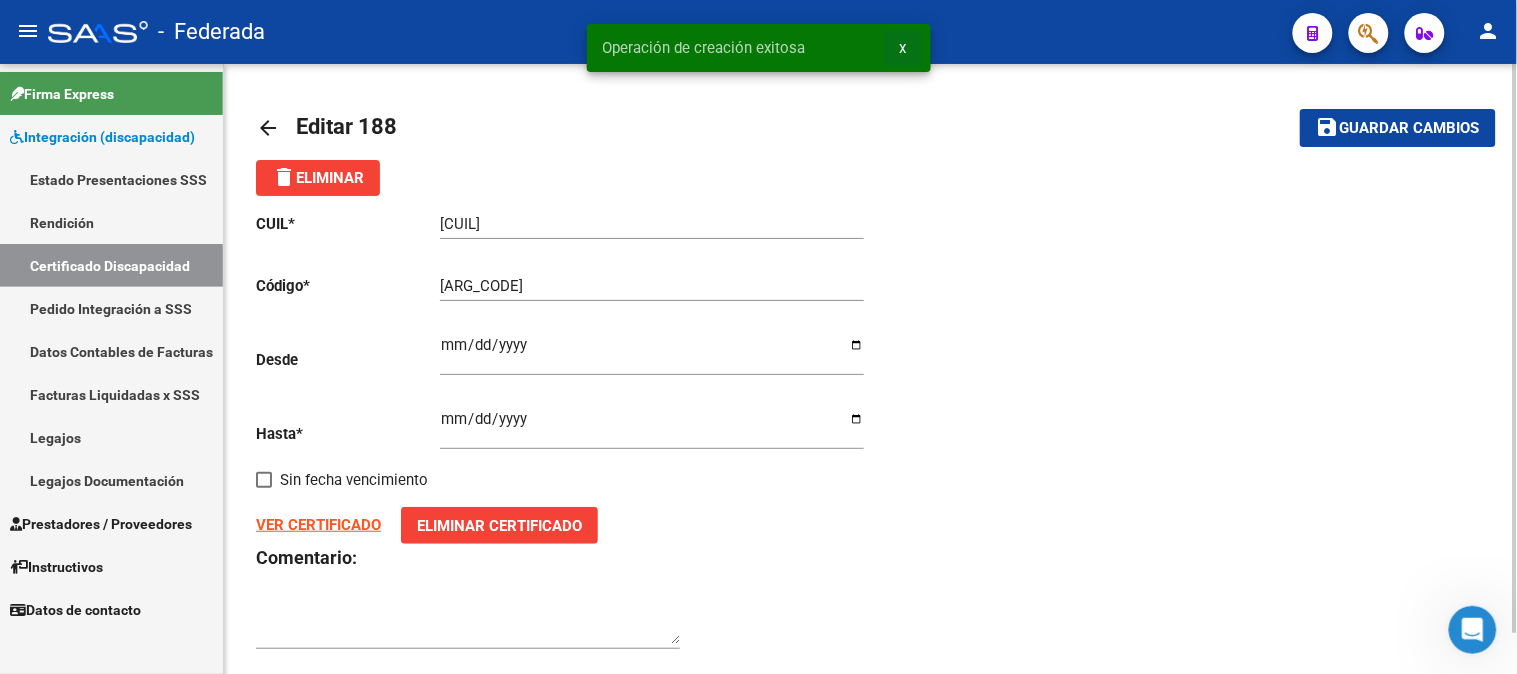 click on "x" at bounding box center (903, 48) 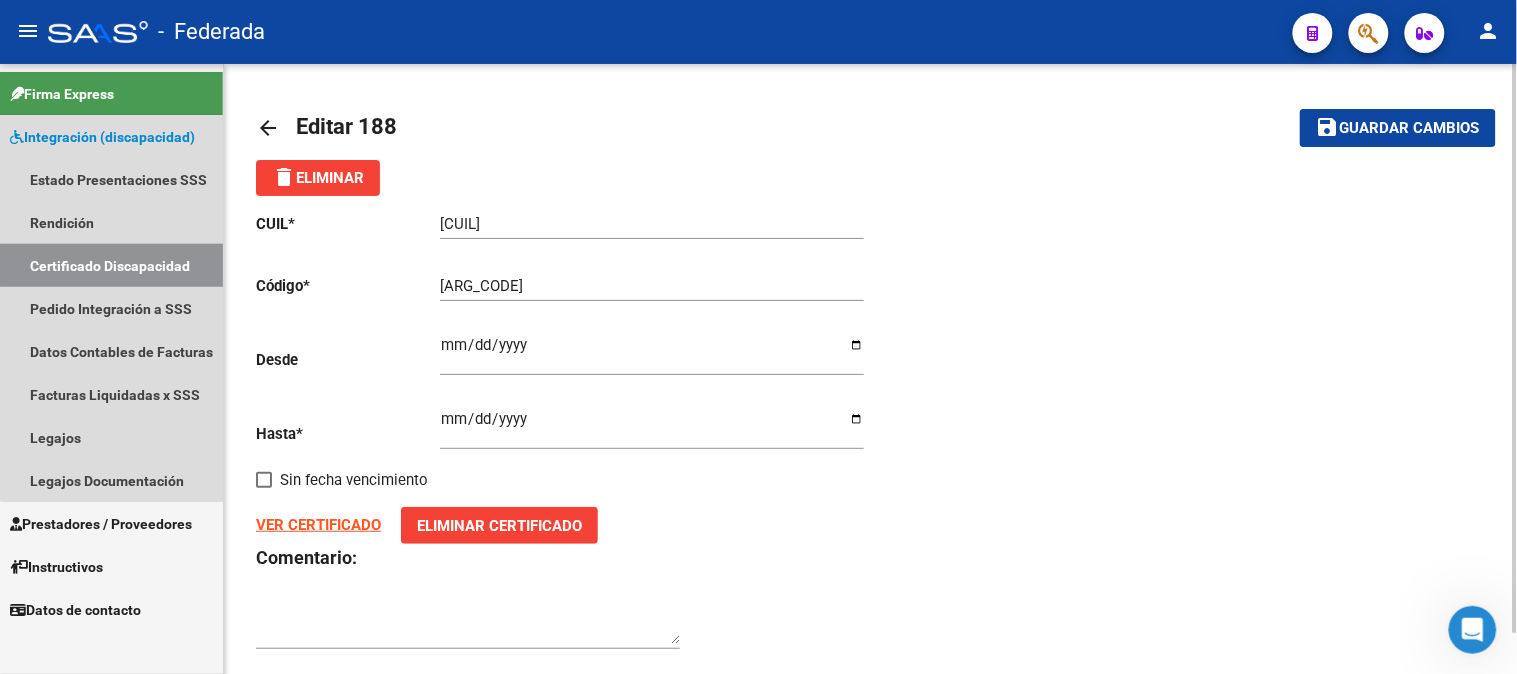 click on "Certificado Discapacidad" at bounding box center (111, 265) 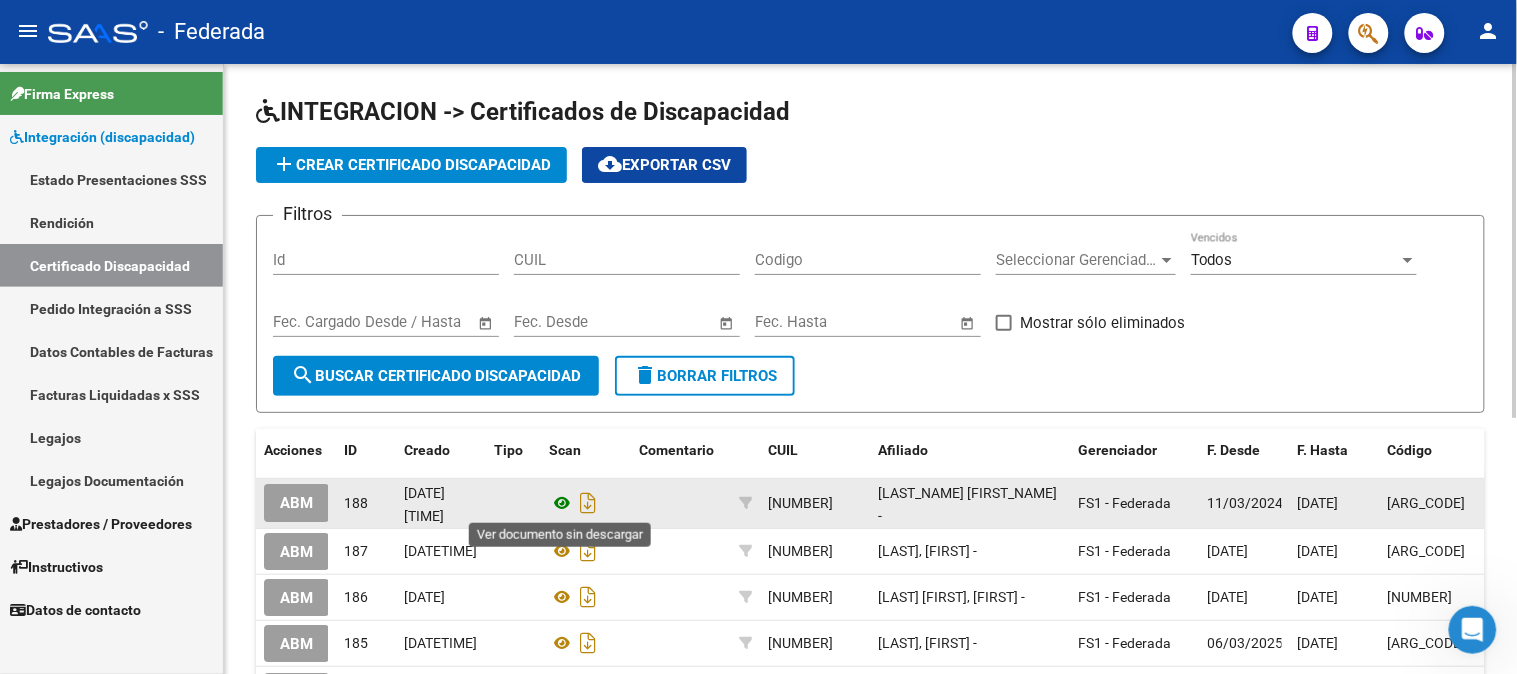 click 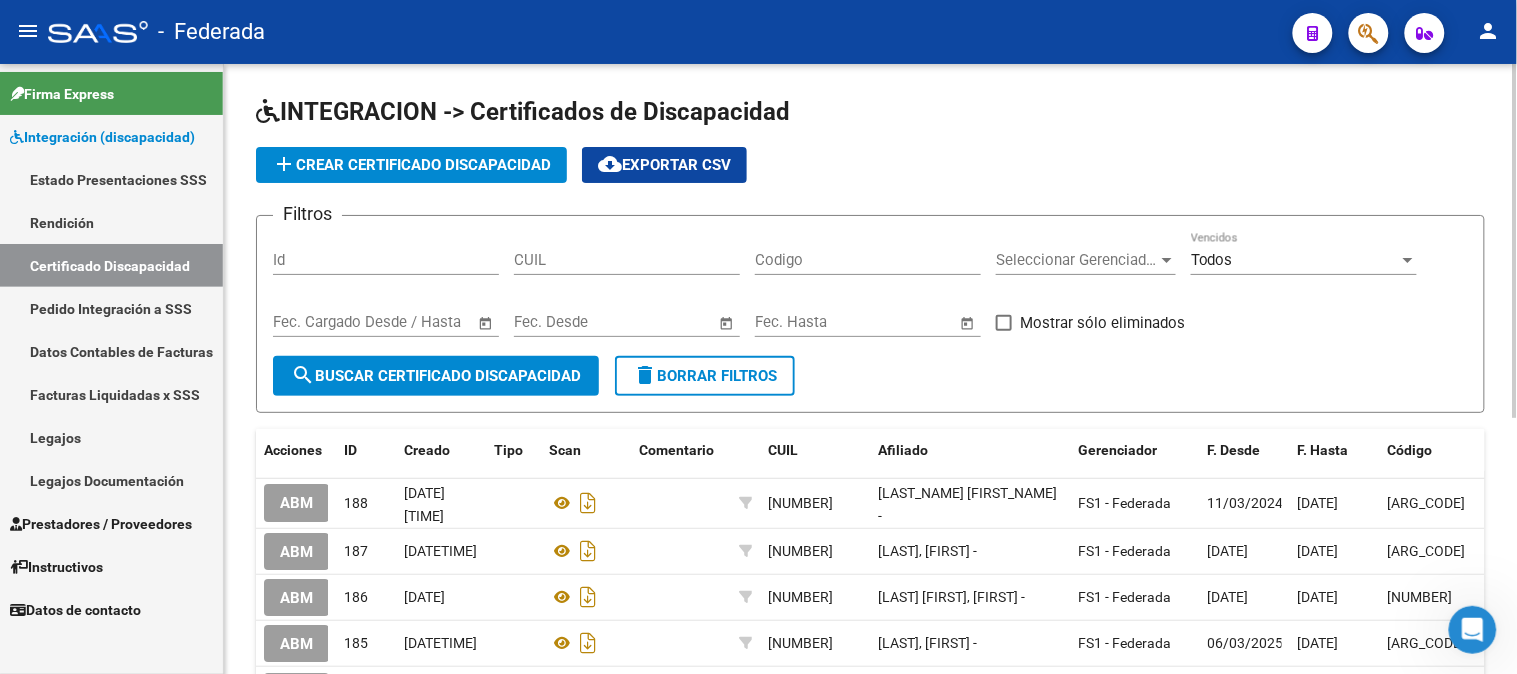 click on "Id" at bounding box center [386, 260] 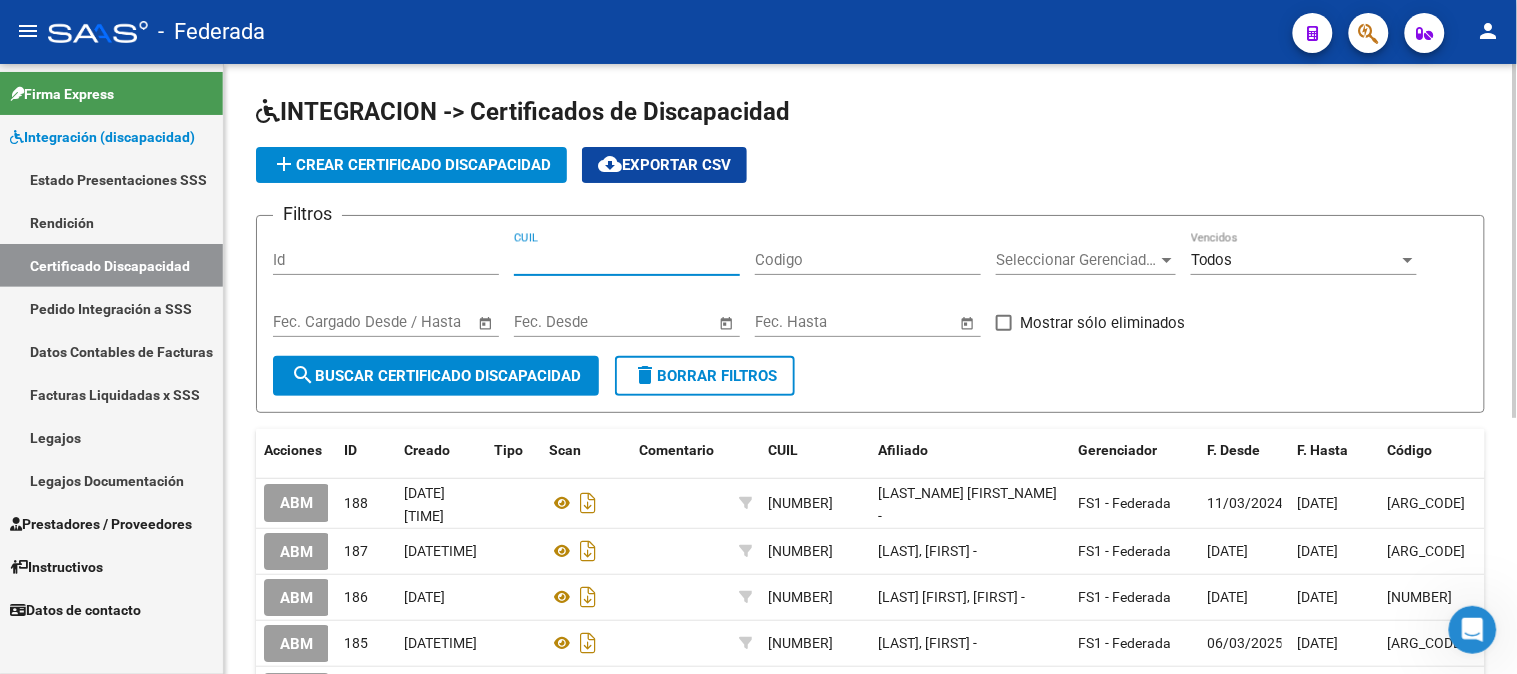 click on "CUIL" at bounding box center [627, 260] 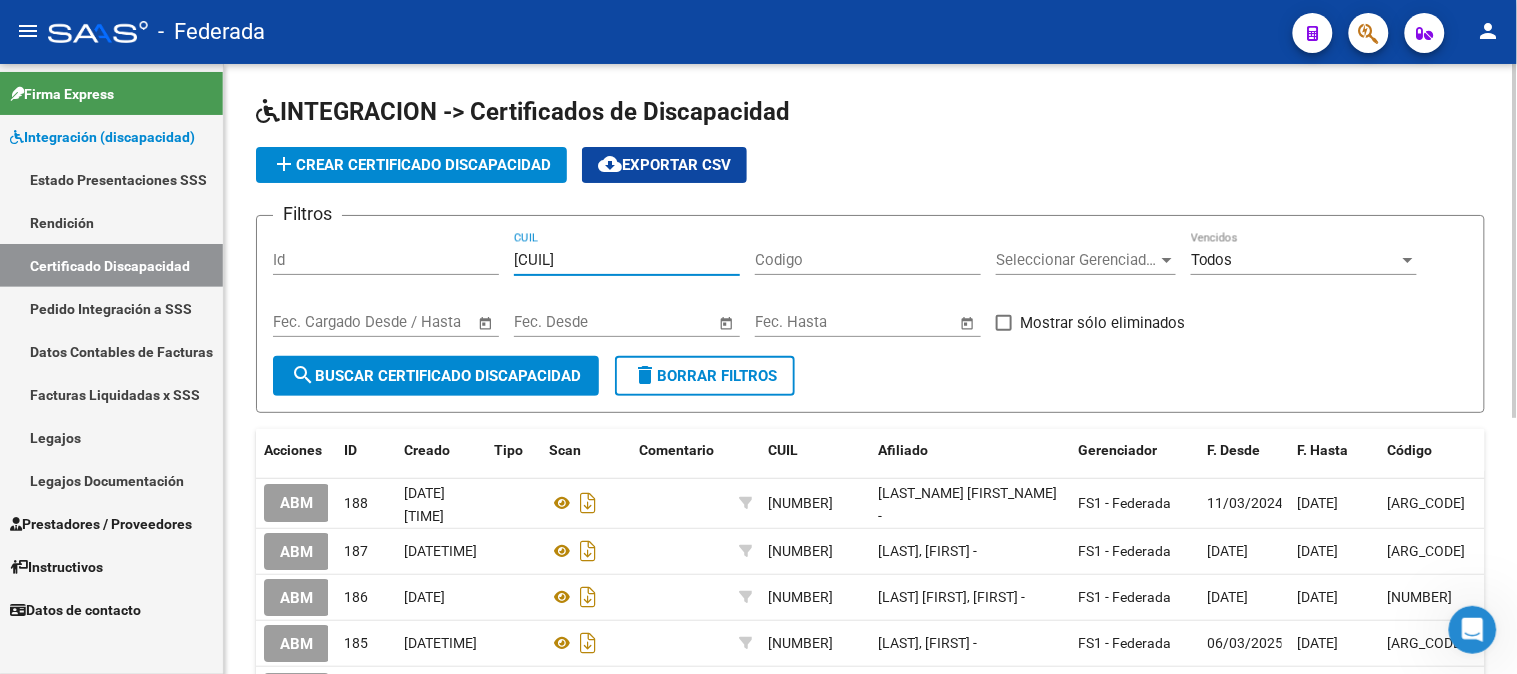 type on "[CUIL]" 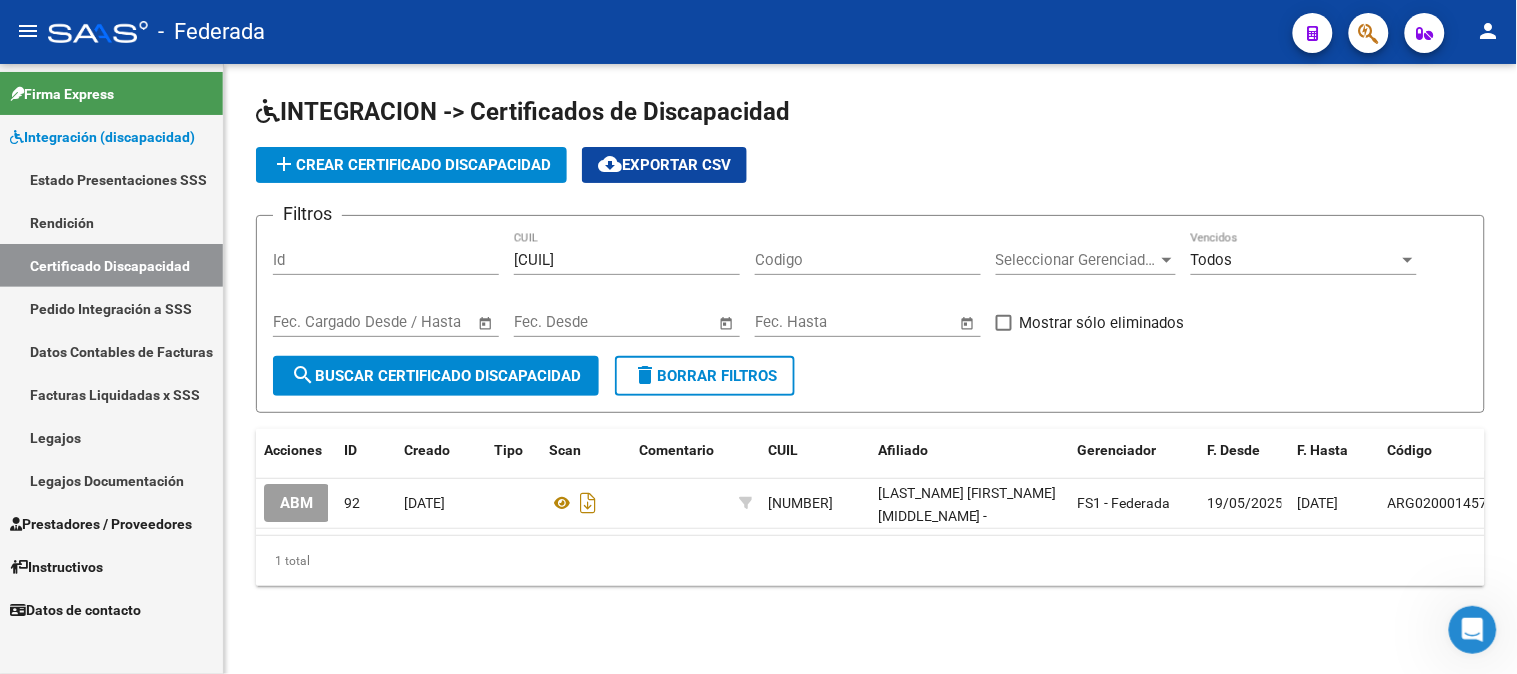 click on "delete  Borrar Filtros" 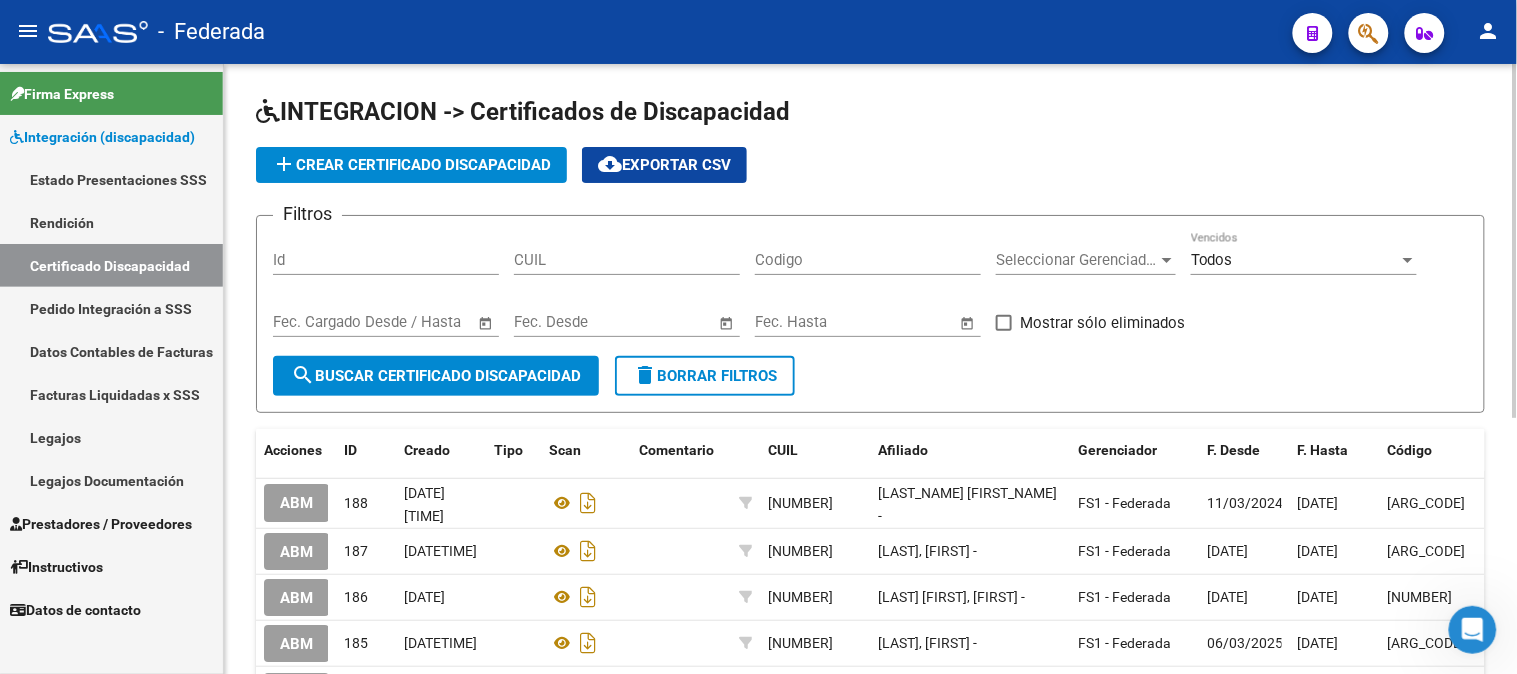click on "add  Crear Certificado Discapacidad" 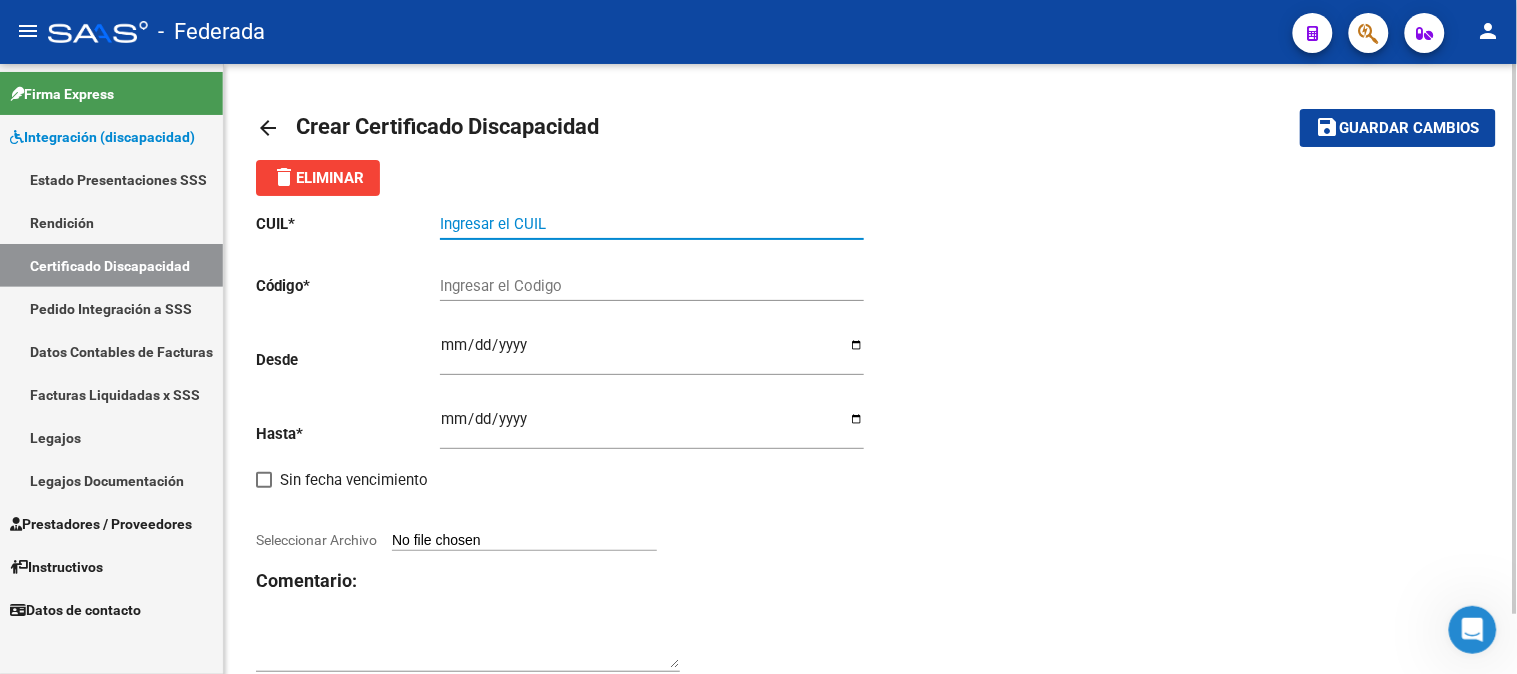 click on "Ingresar el CUIL" at bounding box center (652, 224) 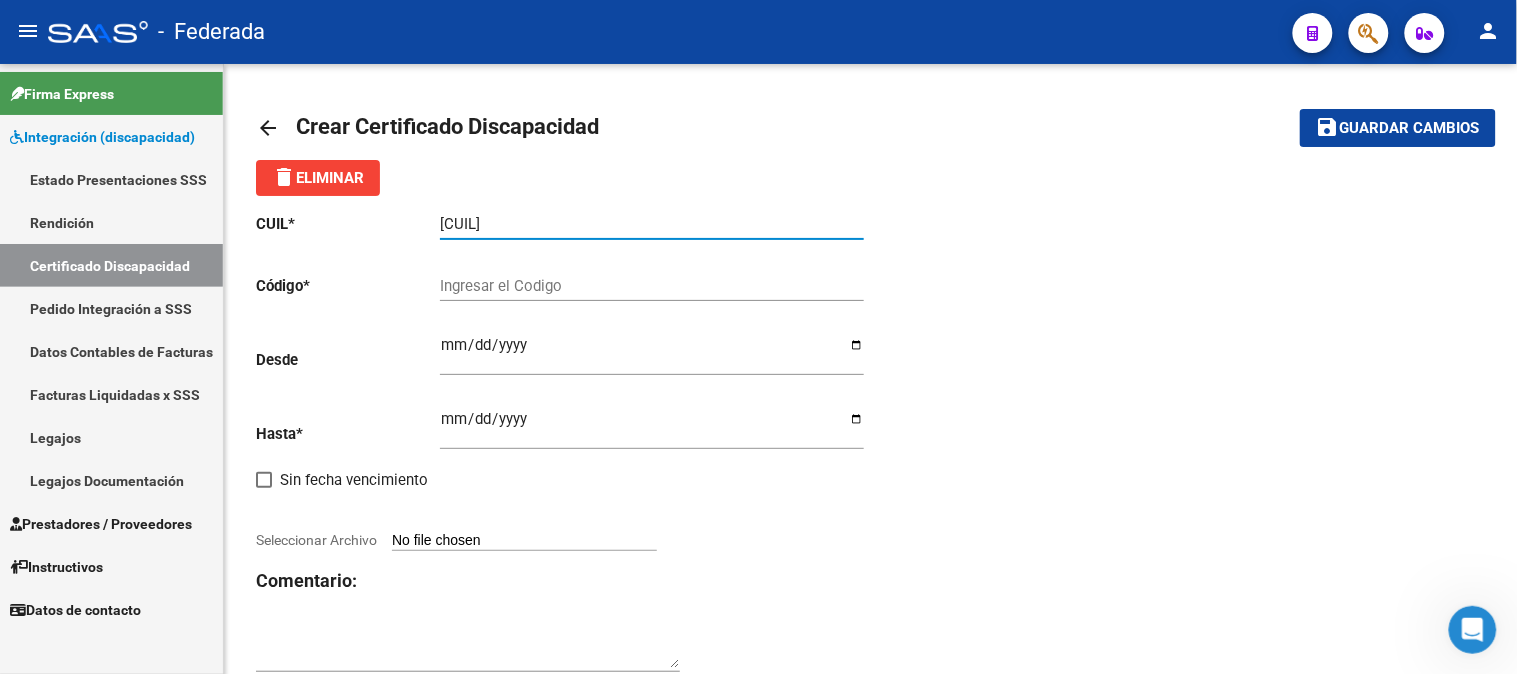 type on "[CUIL]" 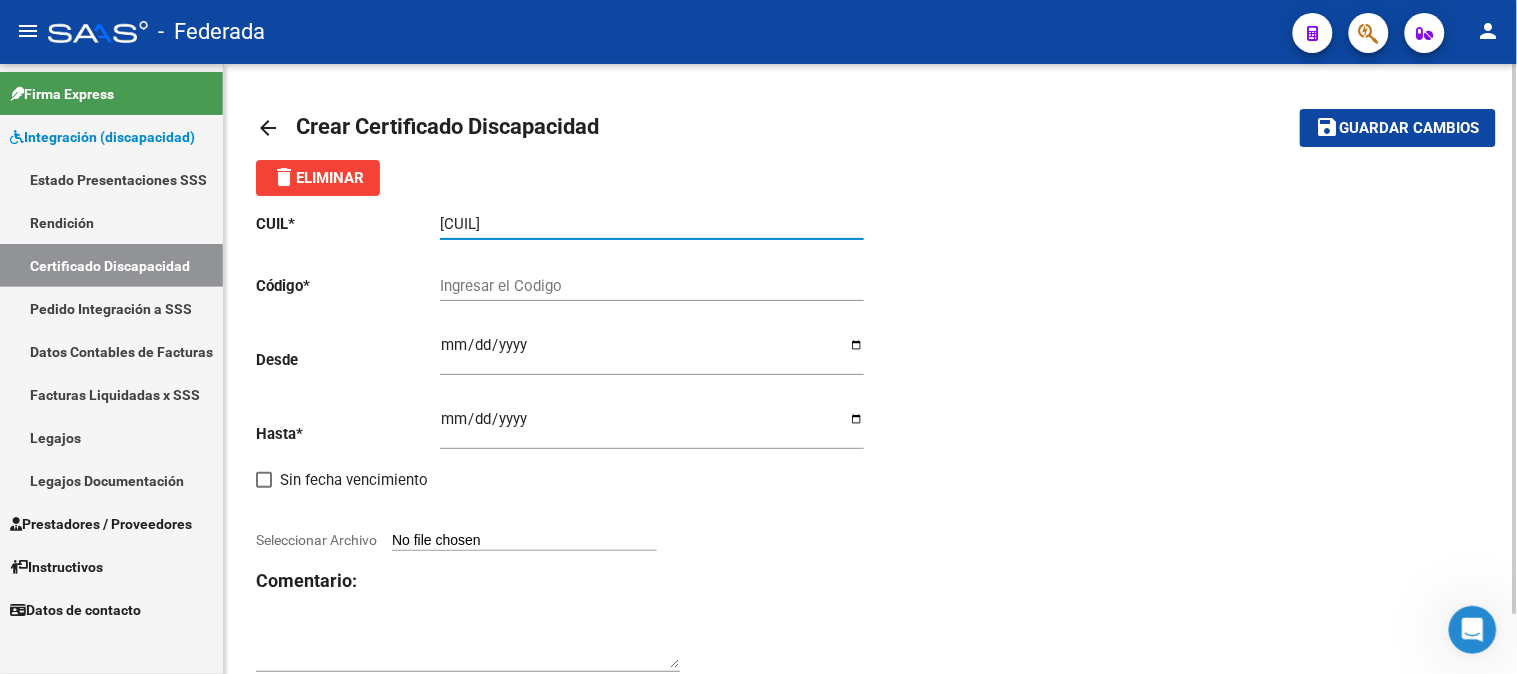 click on "Ingresar el Codigo" at bounding box center (652, 286) 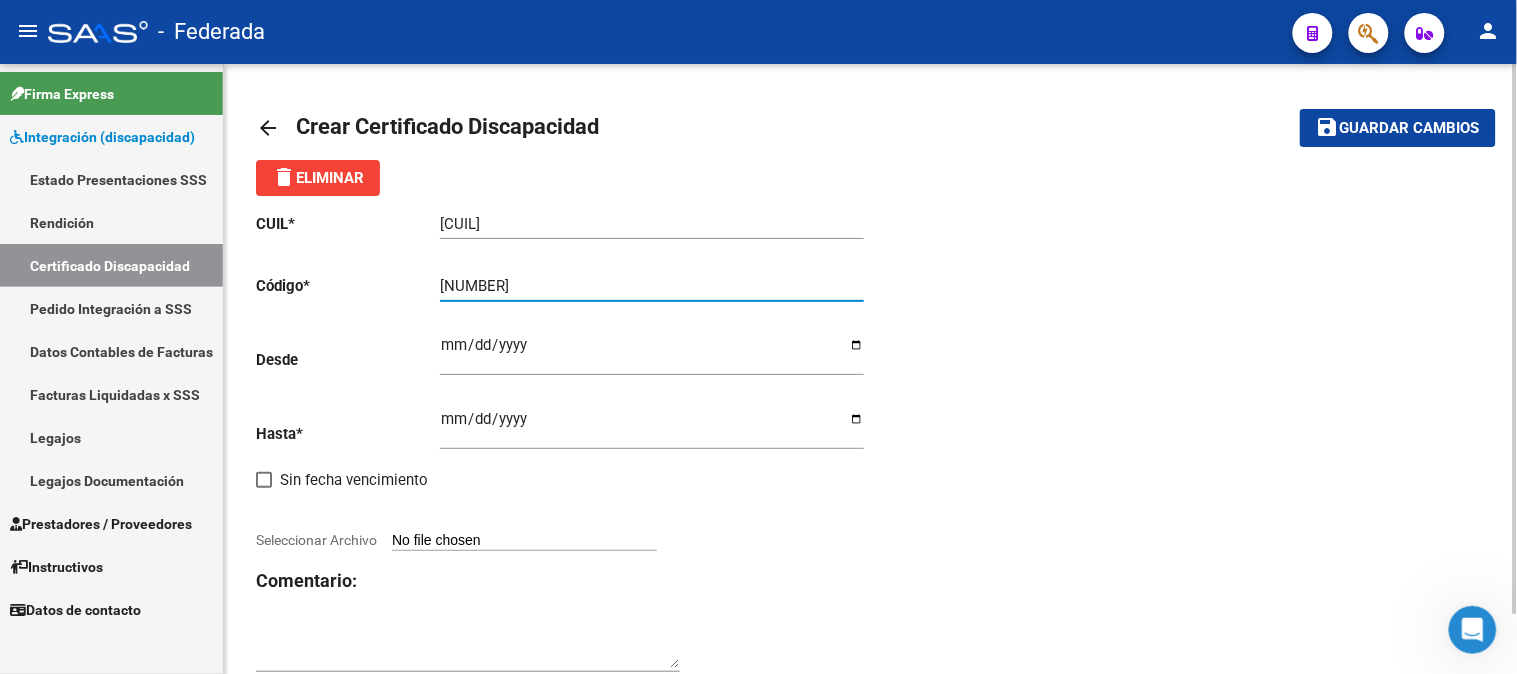 click on "[NUMBER]" at bounding box center (652, 286) 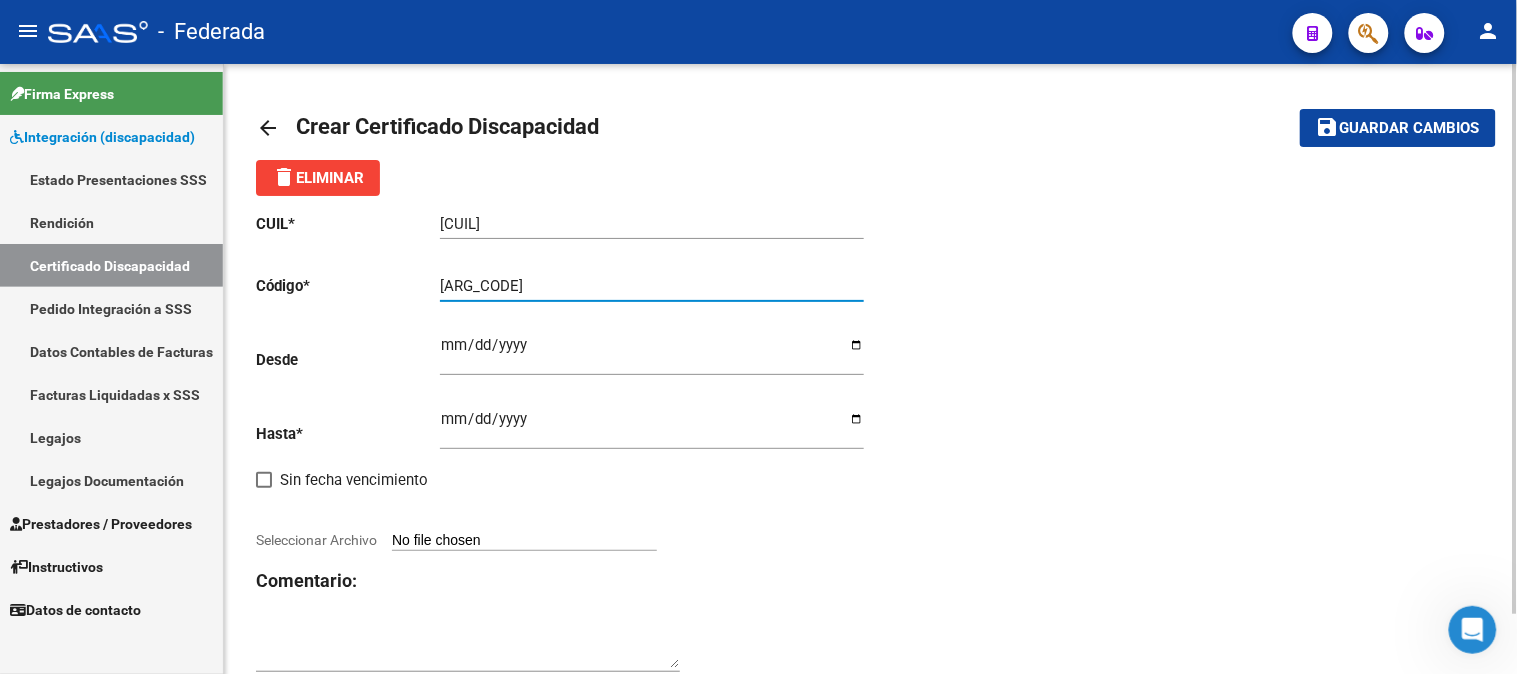 type on "[ARG_CODE]" 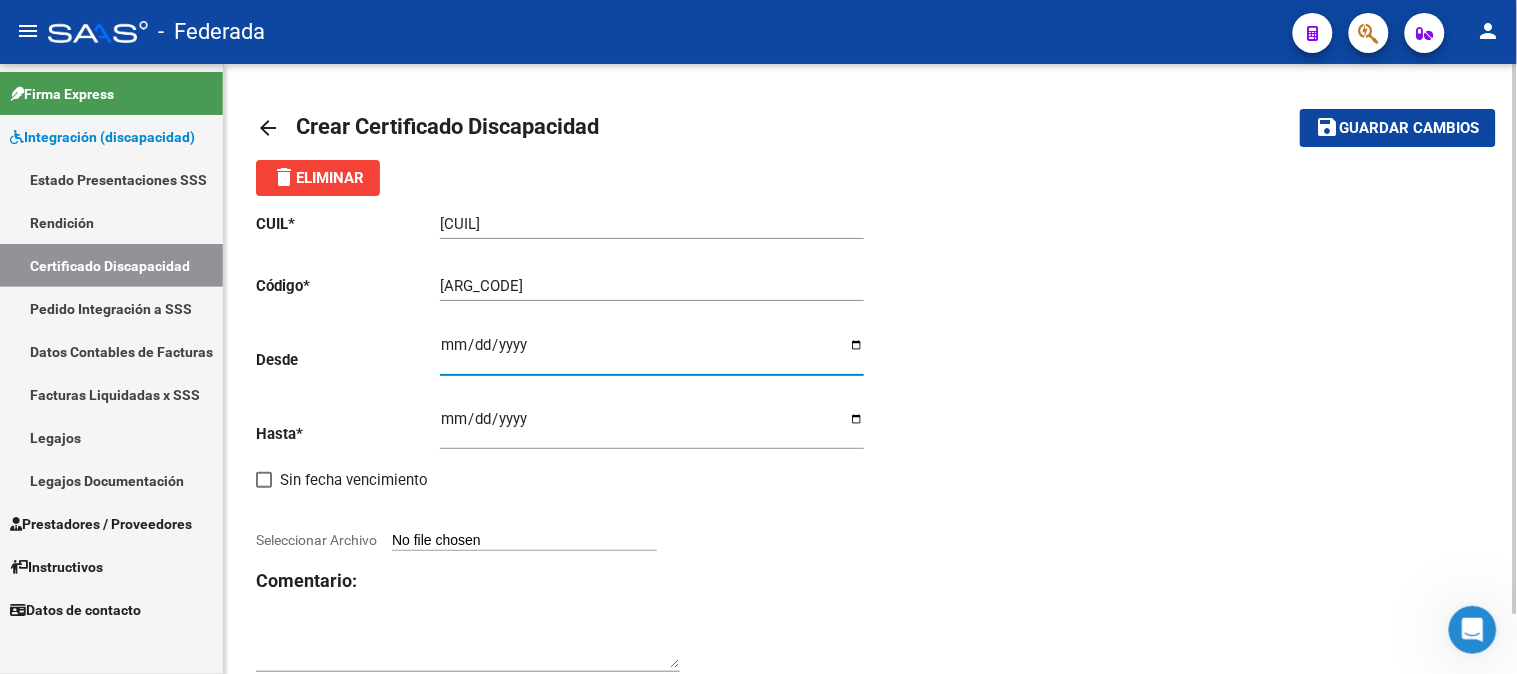 click on "Ingresar fec. Desde" at bounding box center (652, 353) 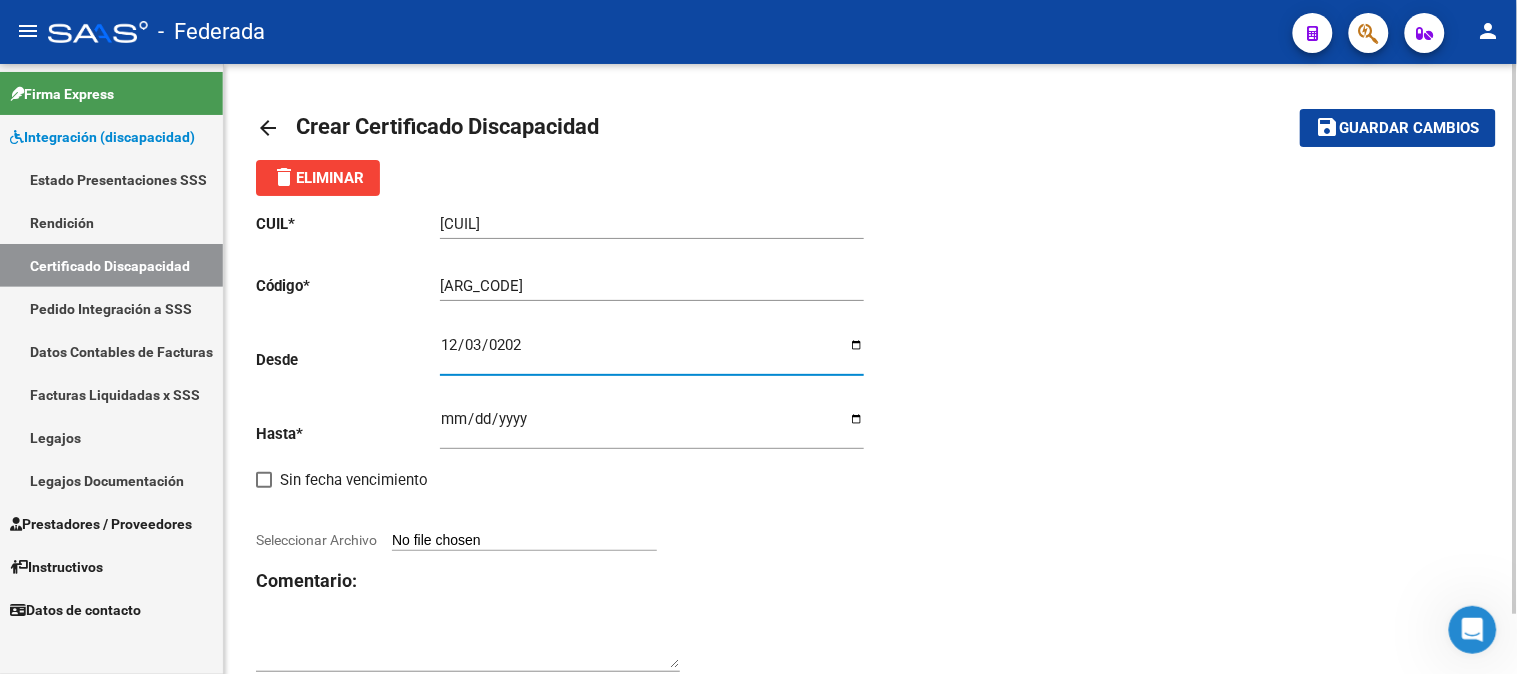 type on "[DATE]" 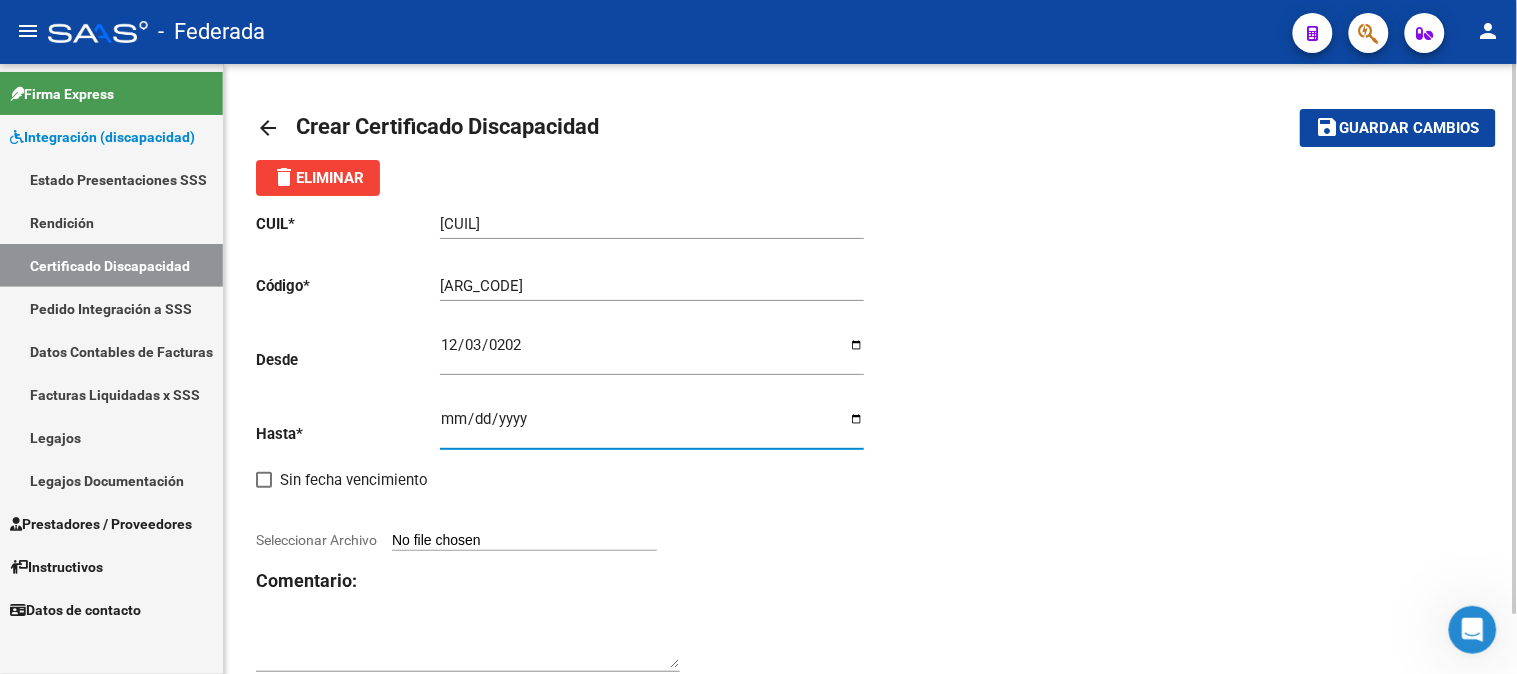 click on "Ingresar fec. Hasta" at bounding box center (652, 427) 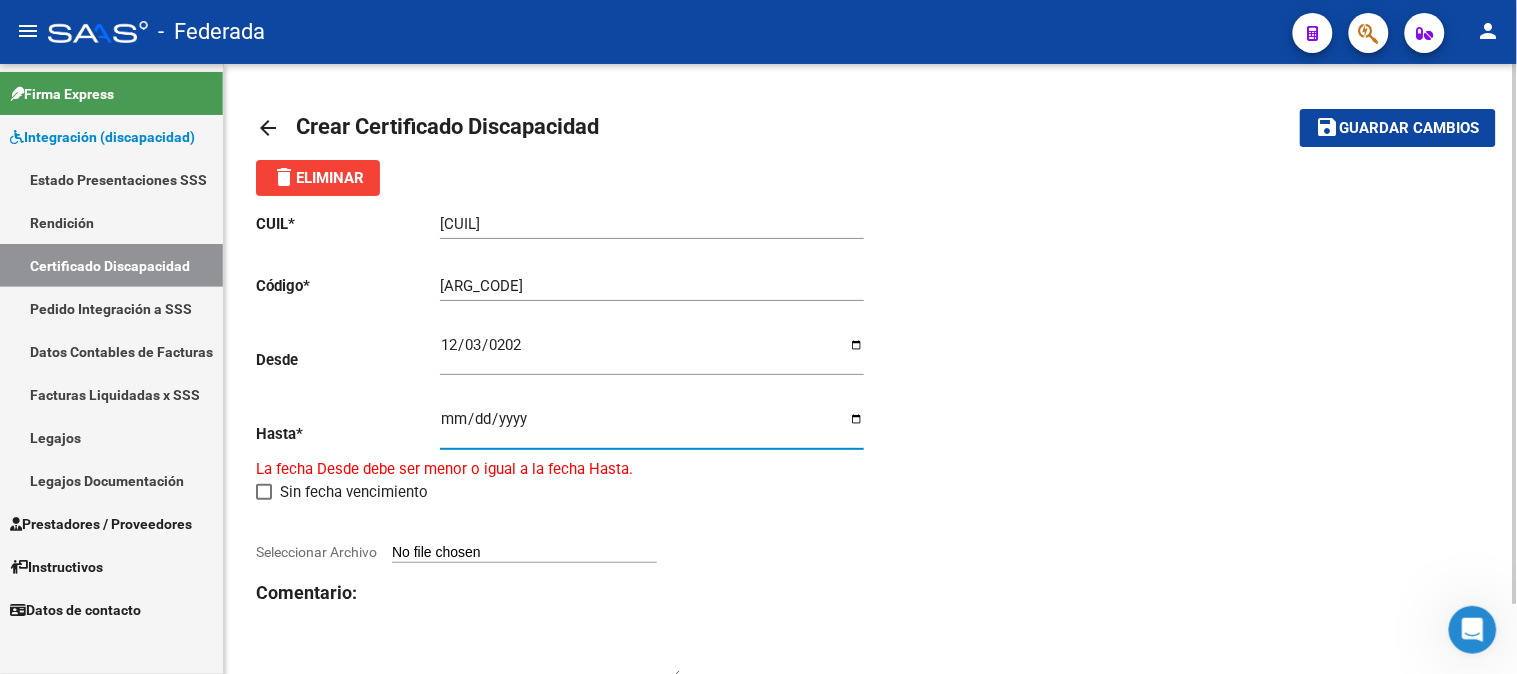 type on "[DATE]" 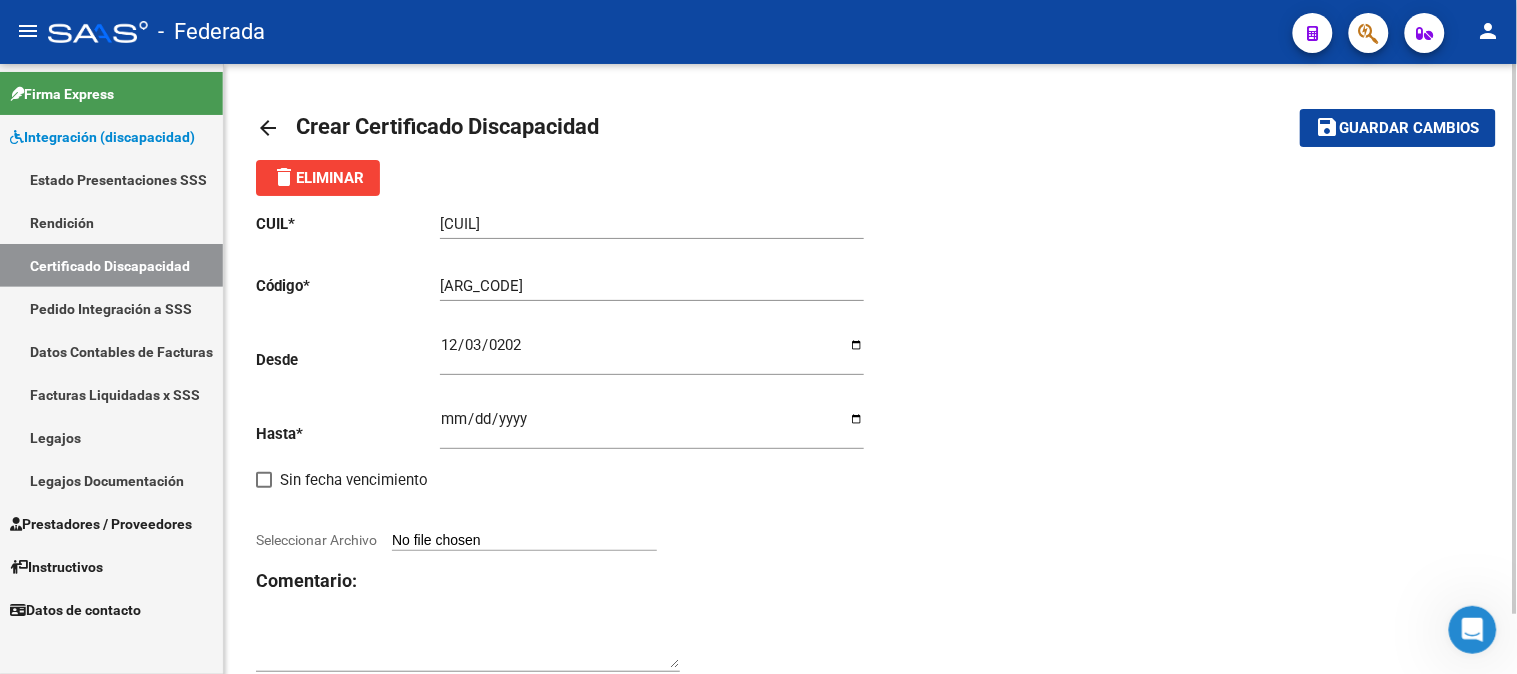 click on "CUIL  *   [CUIL] Ingresar el CUIL  Código  *   [NUMBER] Ingresar el Codigo  Desde    [DATE] Ingresar fec. Desde  Hasta  *   [DATE] Ingresar fec. Hasta     Sin fecha vencimiento        Seleccionar Archivo Comentario:" 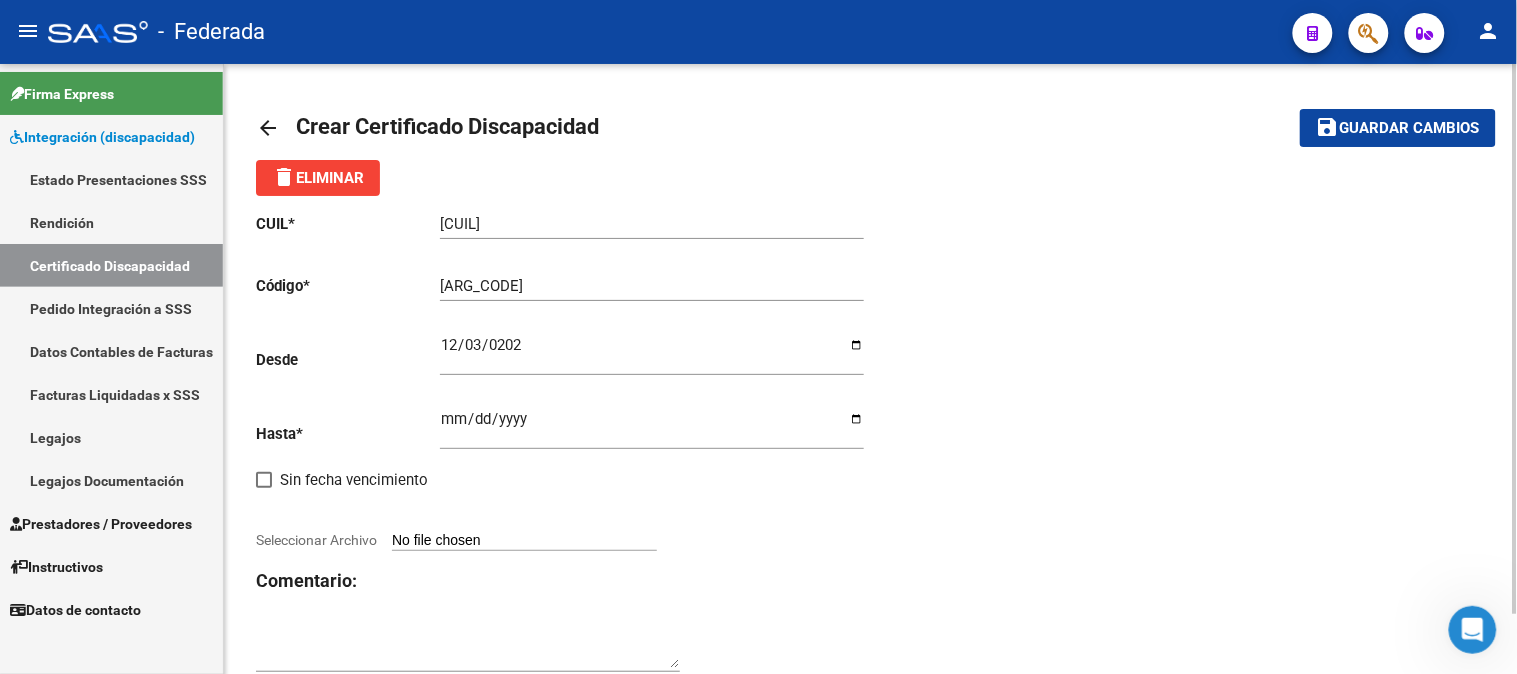 click on "Seleccionar Archivo" at bounding box center [524, 541] 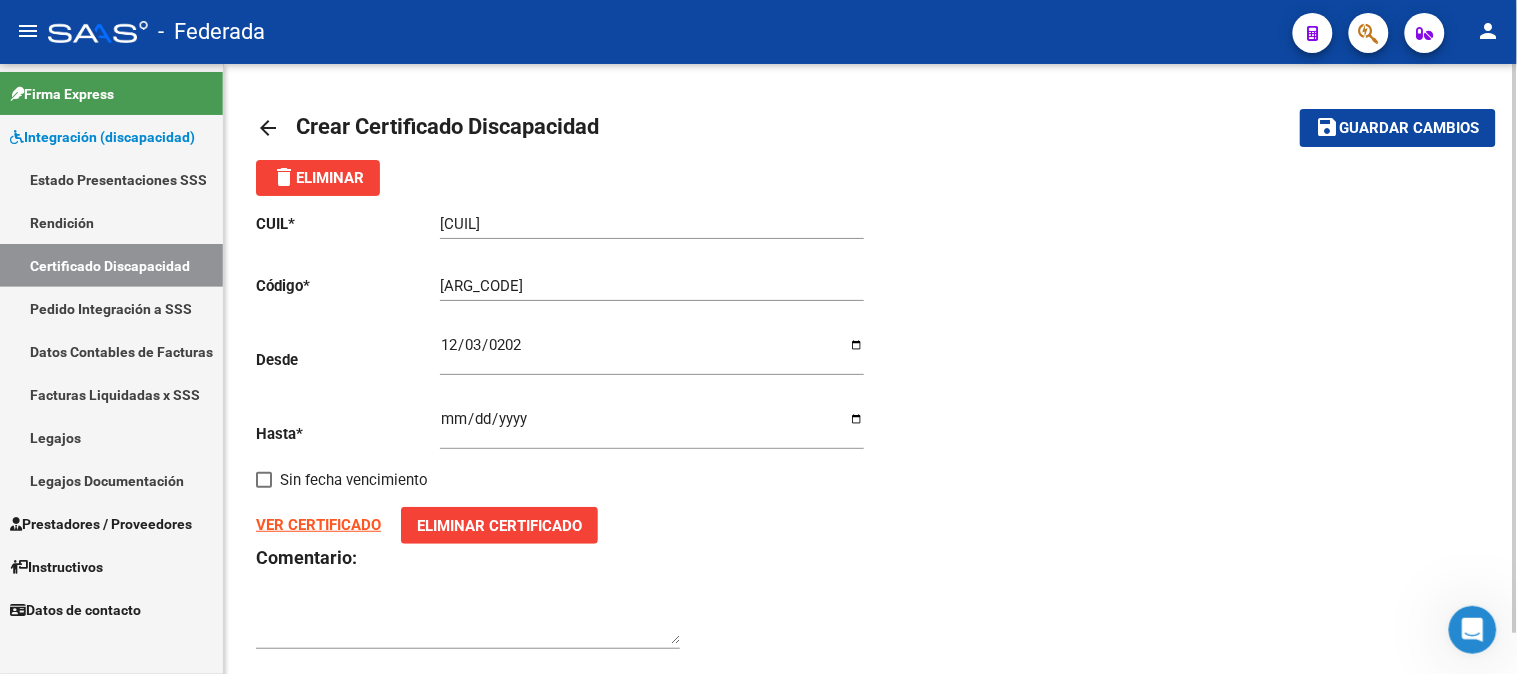 click on "Guardar cambios" 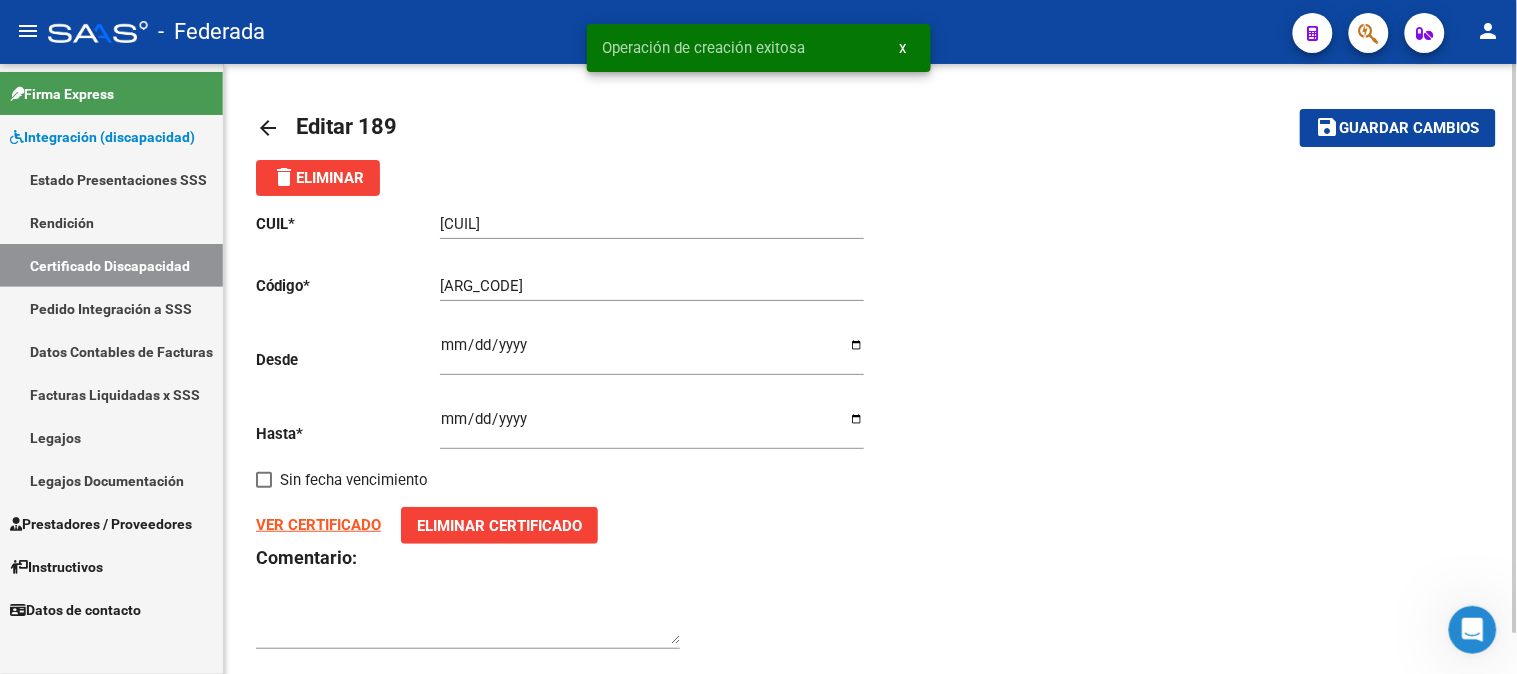 click on "x" at bounding box center (903, 48) 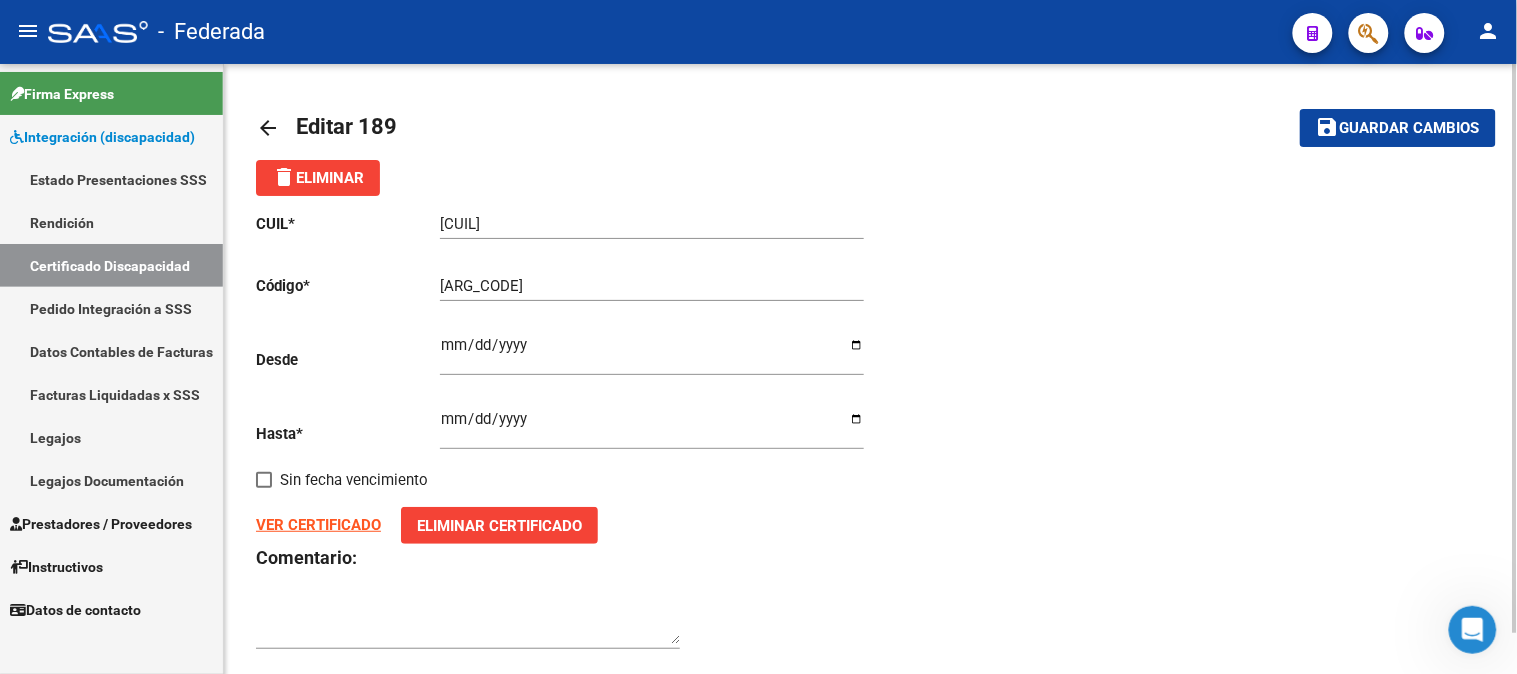 click on "Certificado Discapacidad" at bounding box center [111, 265] 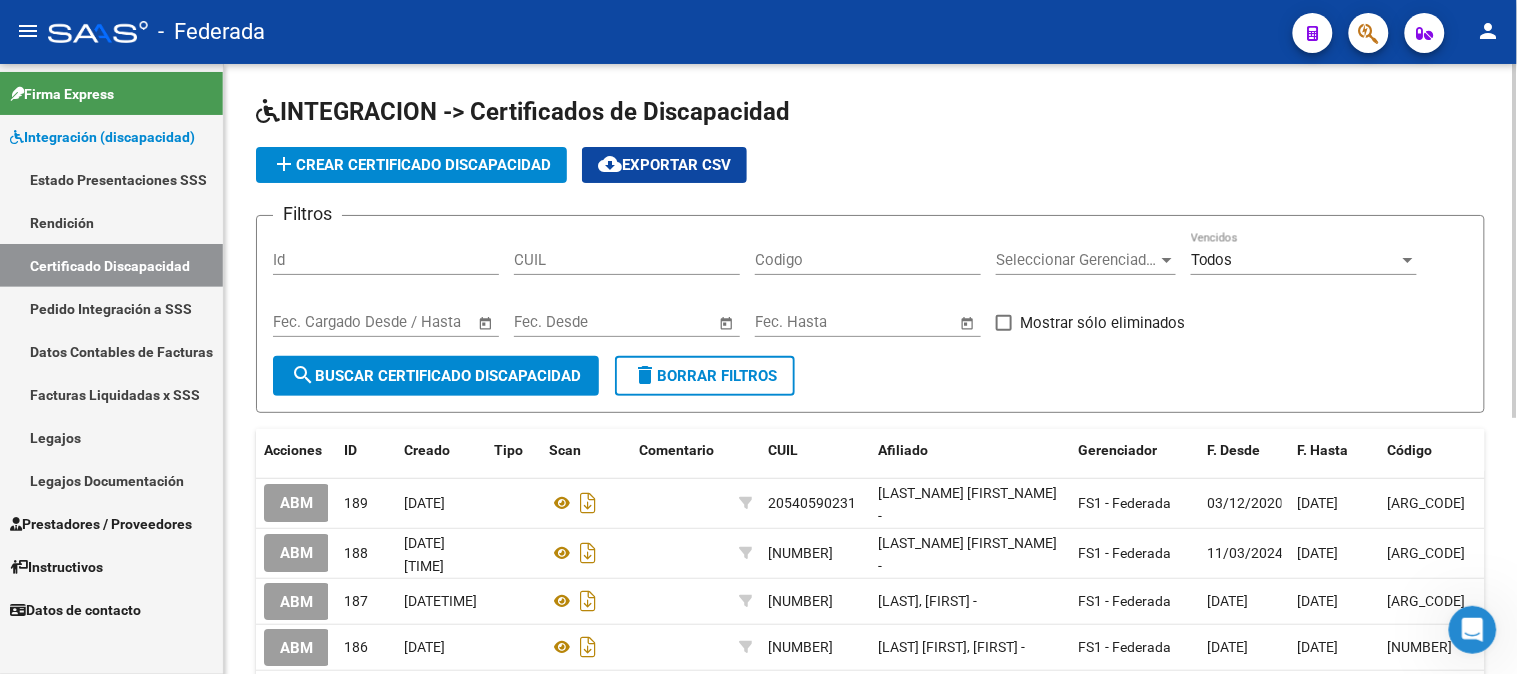 click on "add  Crear Certificado Discapacidad" 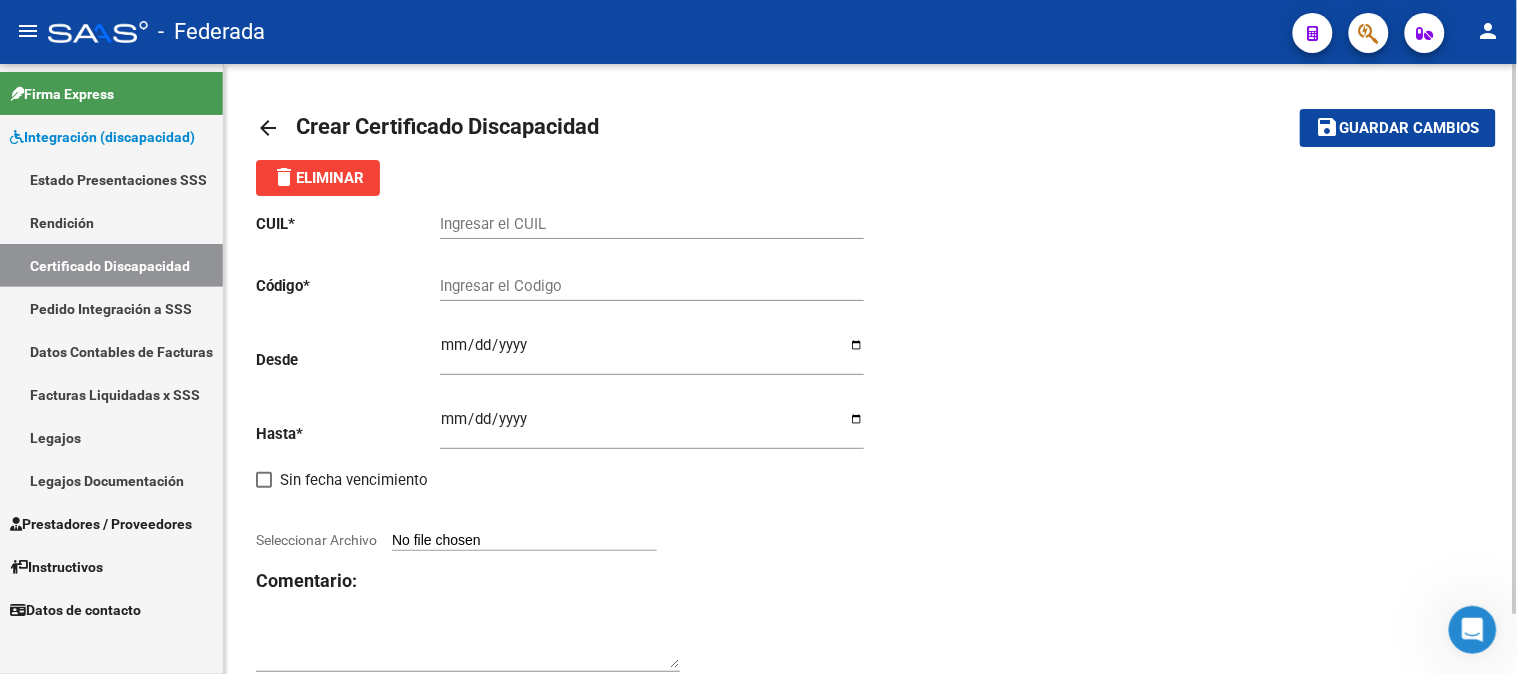 click on "Ingresar el CUIL" at bounding box center (652, 224) 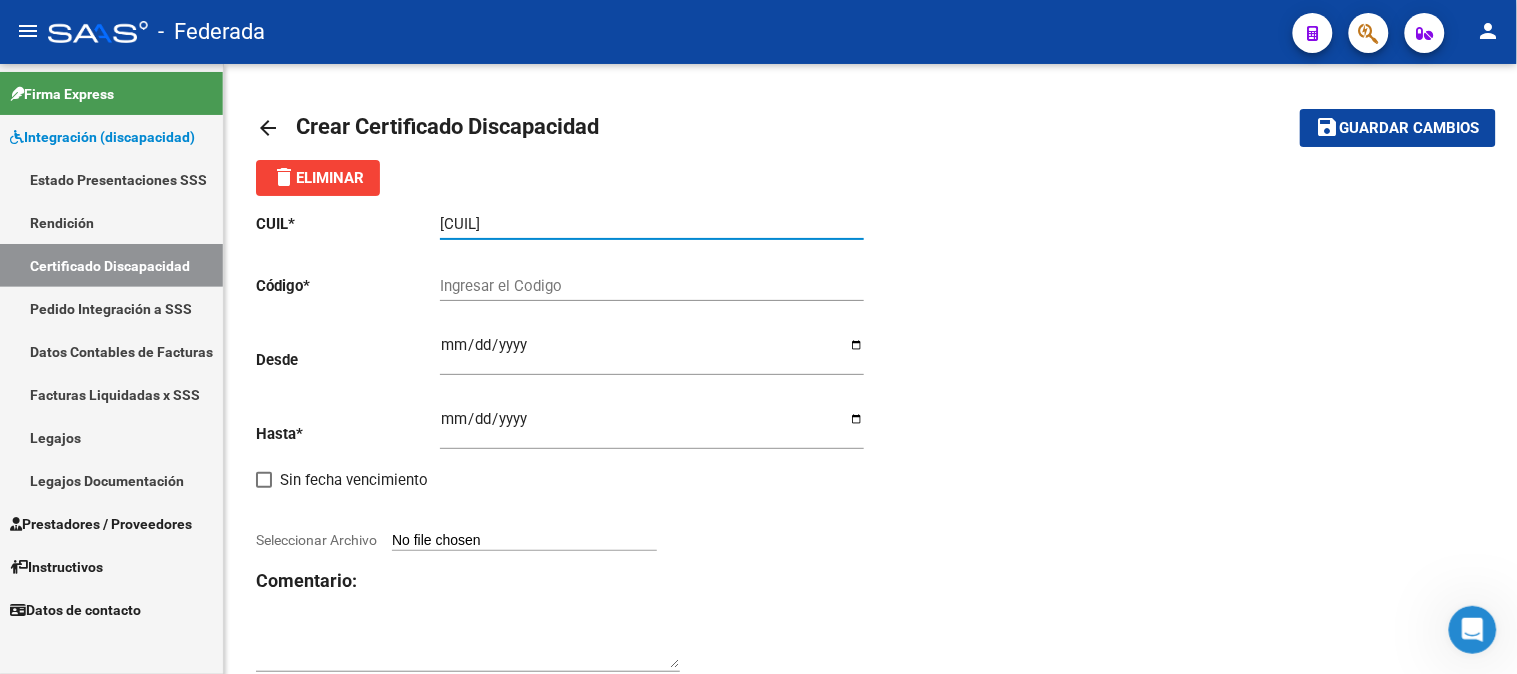 type on "[CUIL]" 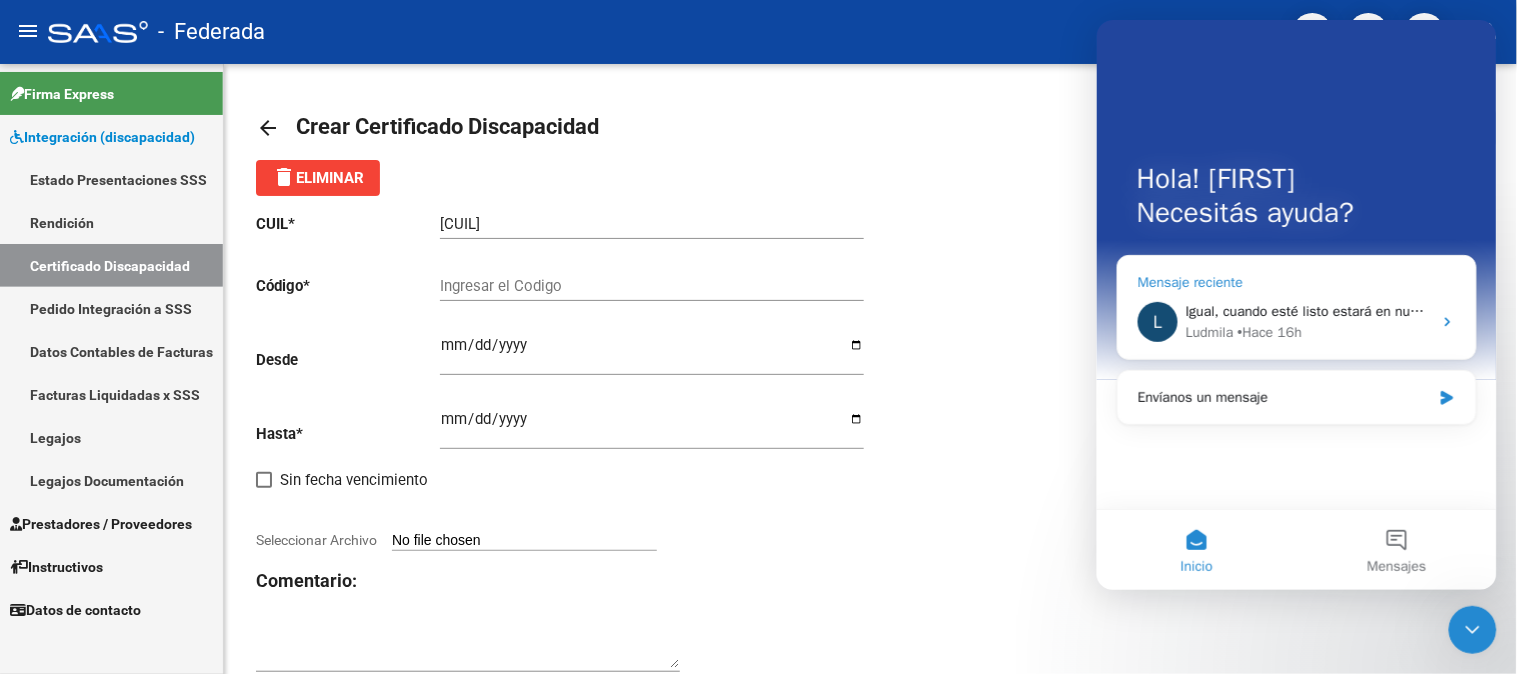 click on "[FIRST] •  Hace 16h" at bounding box center [1308, 331] 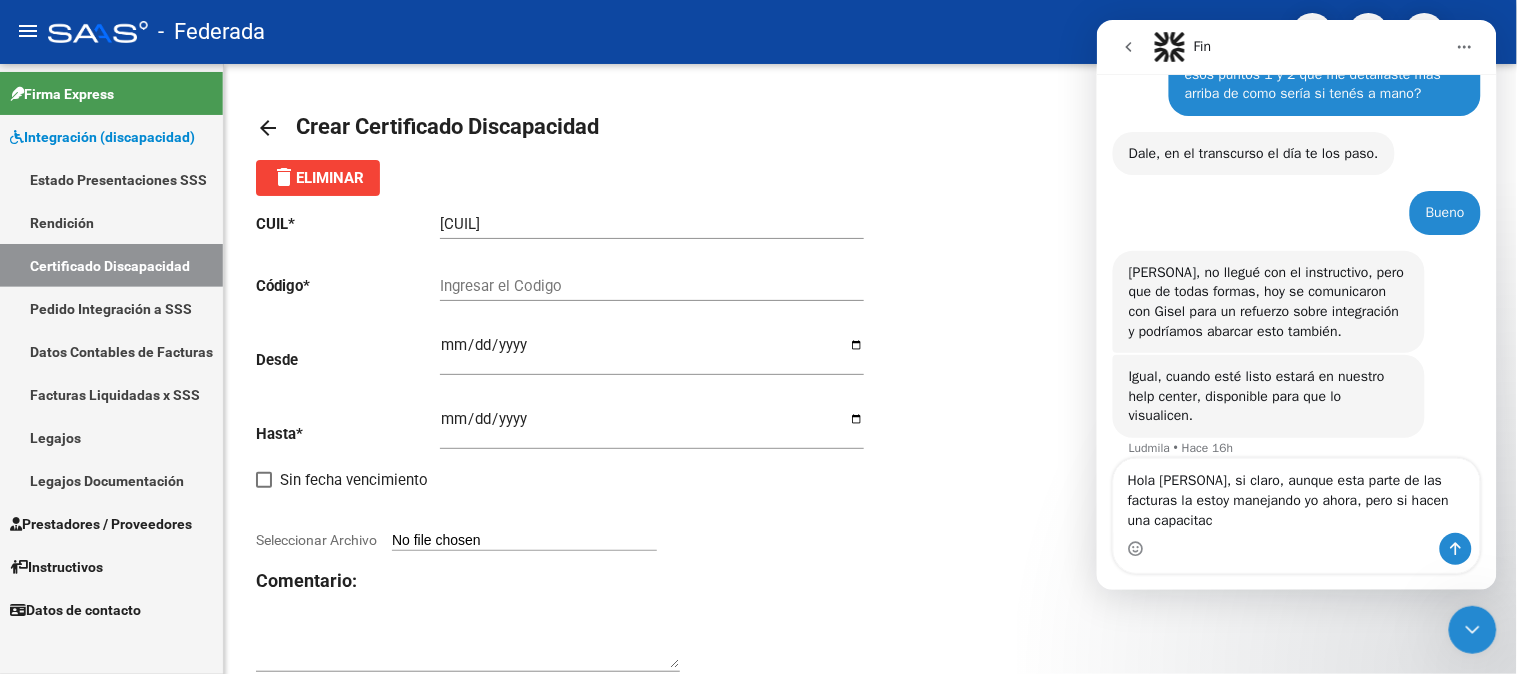 scroll, scrollTop: 3600, scrollLeft: 0, axis: vertical 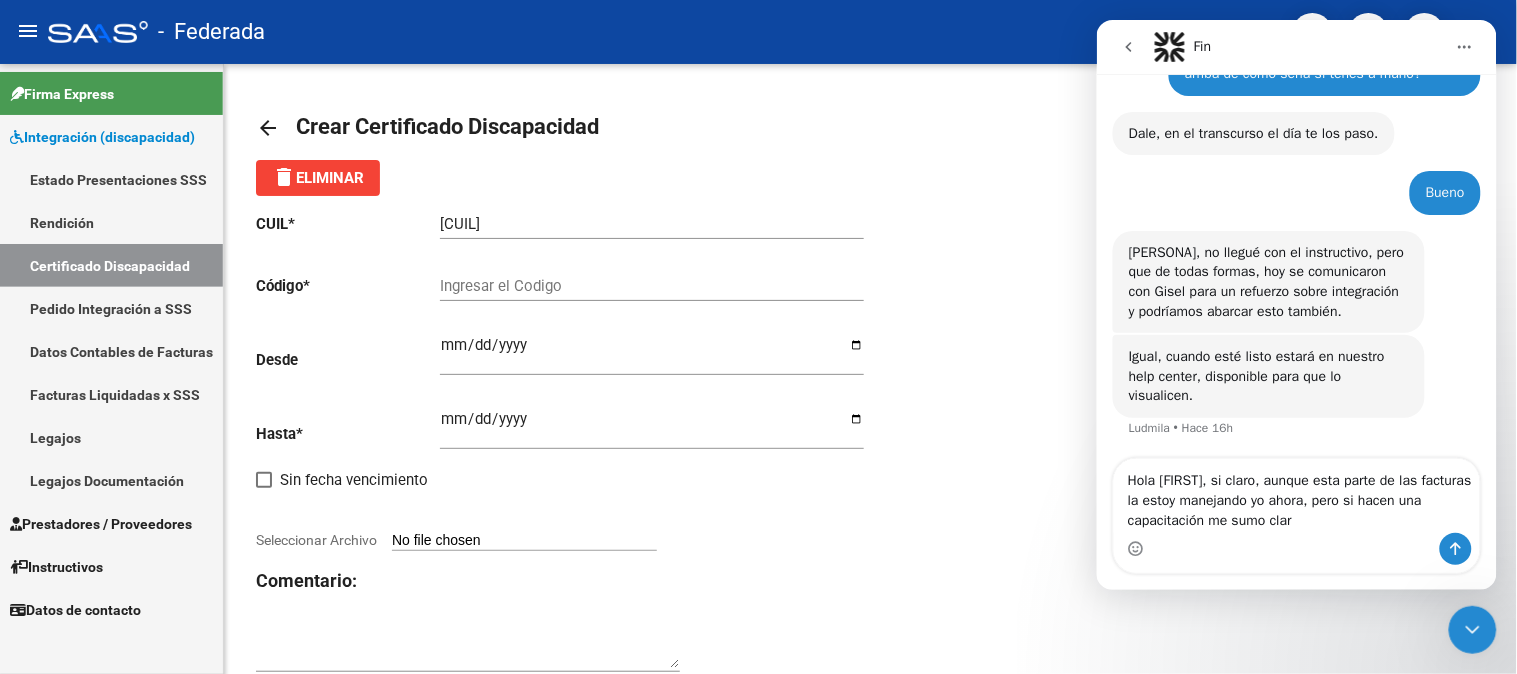 type on "Hola [FIRST], si claro, aunque esta parte de las facturas la estoy manejando yo ahora, pero si hacen una capacitación me sumo claro" 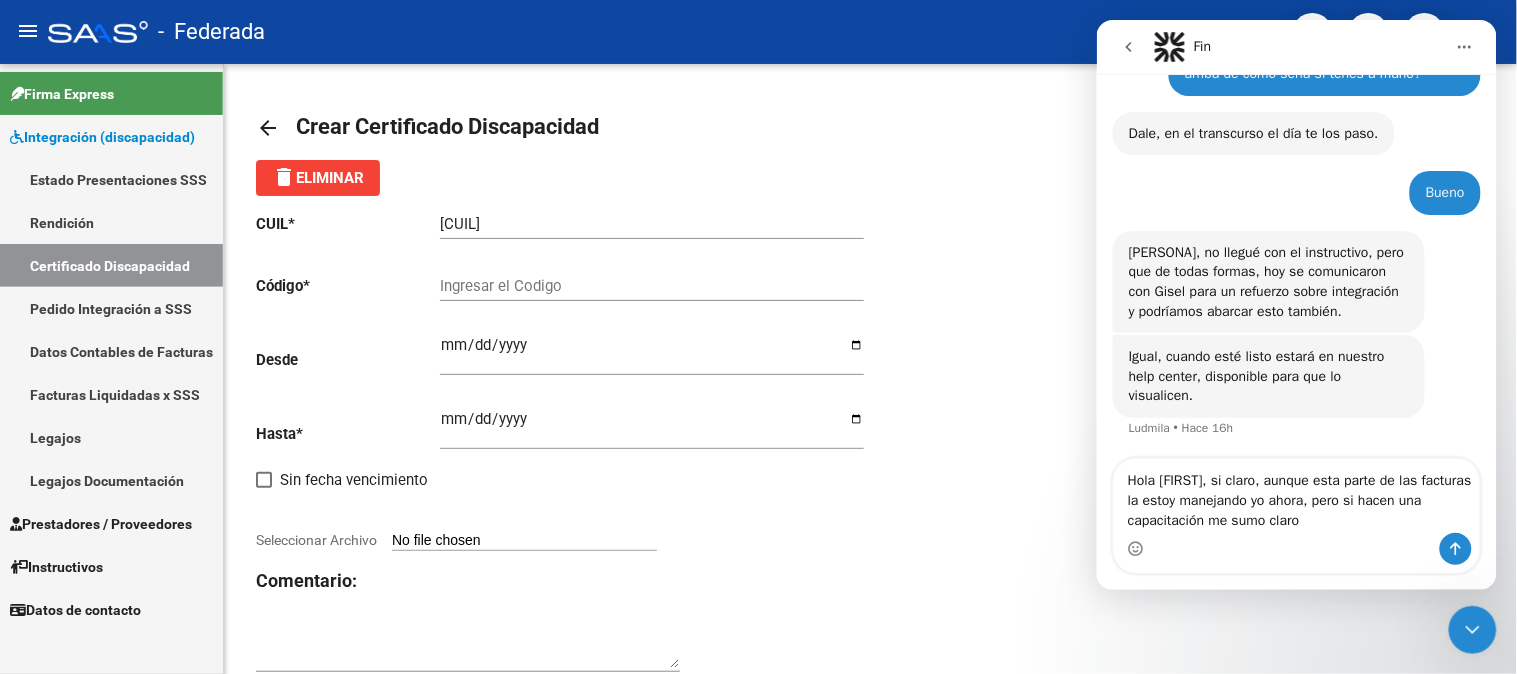 type 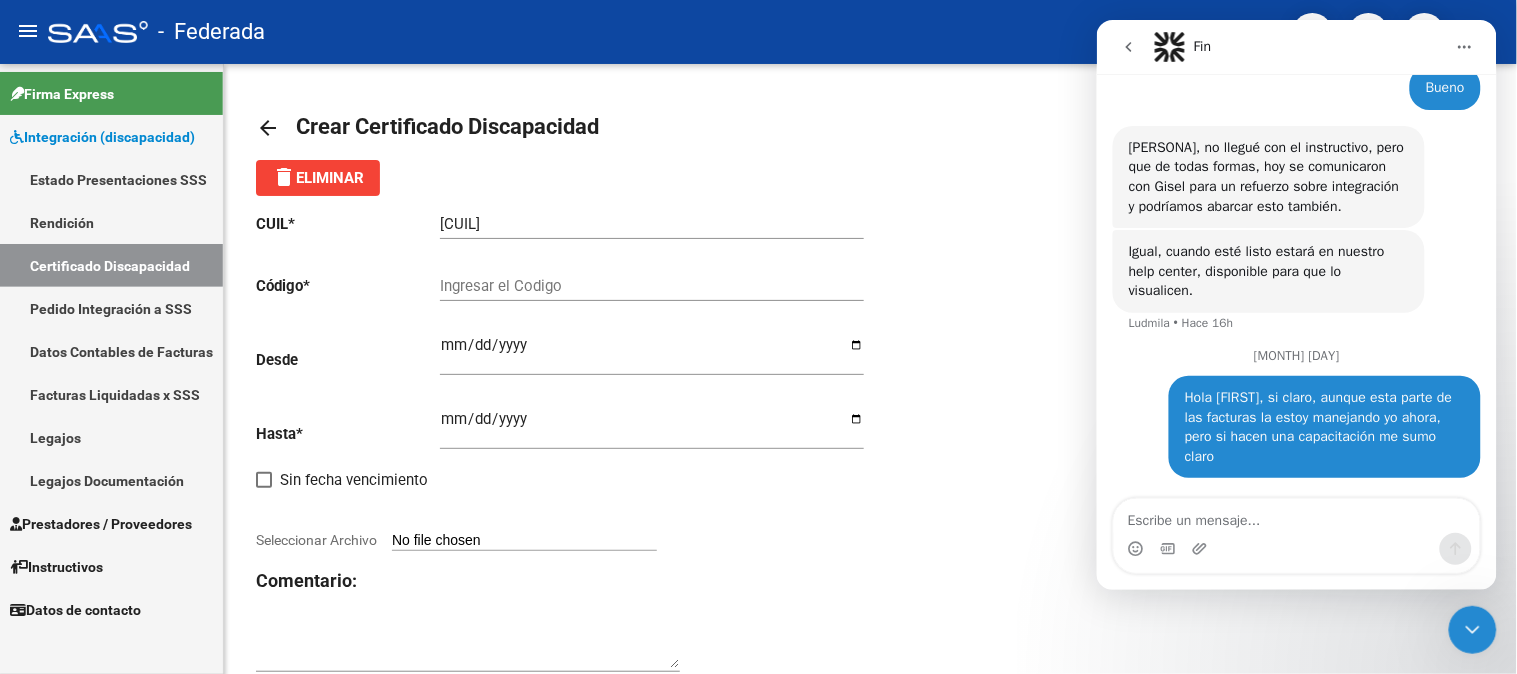 scroll, scrollTop: 3704, scrollLeft: 0, axis: vertical 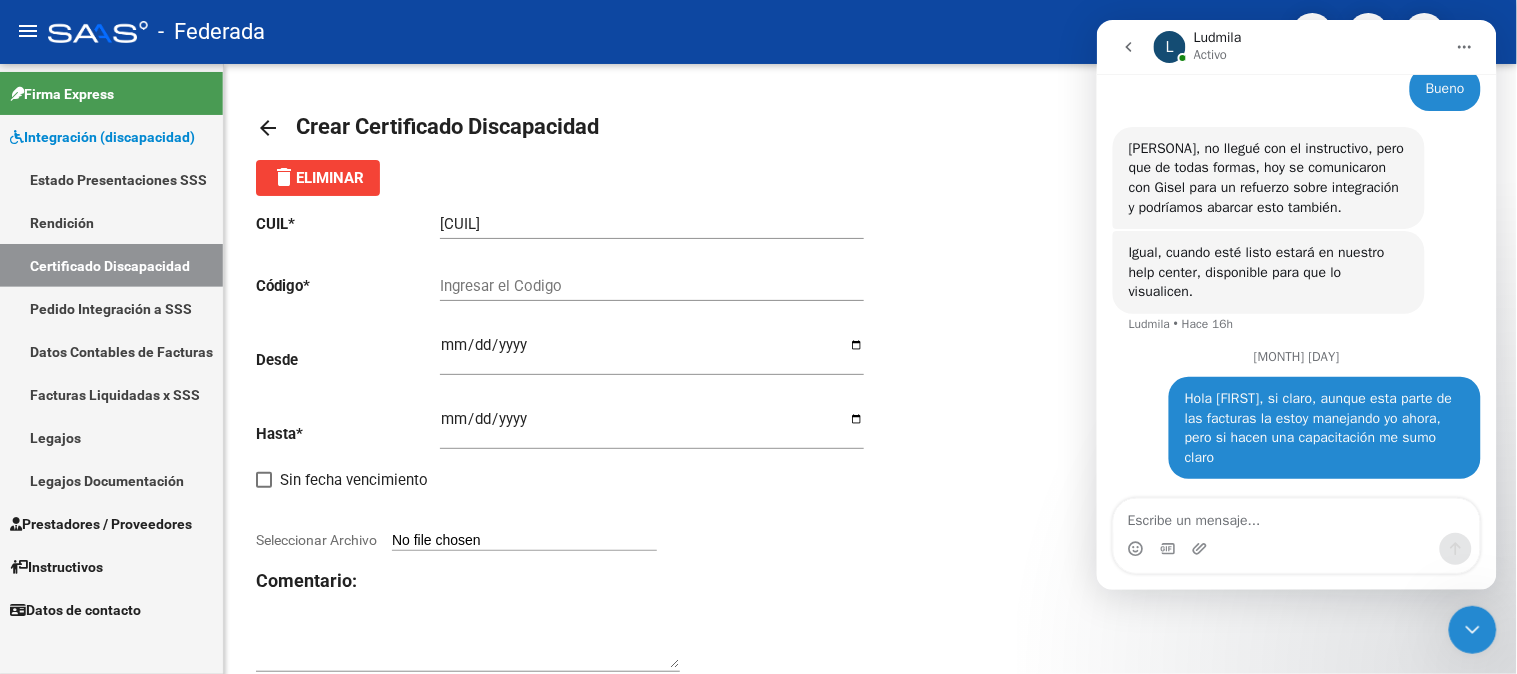 click at bounding box center [1296, 515] 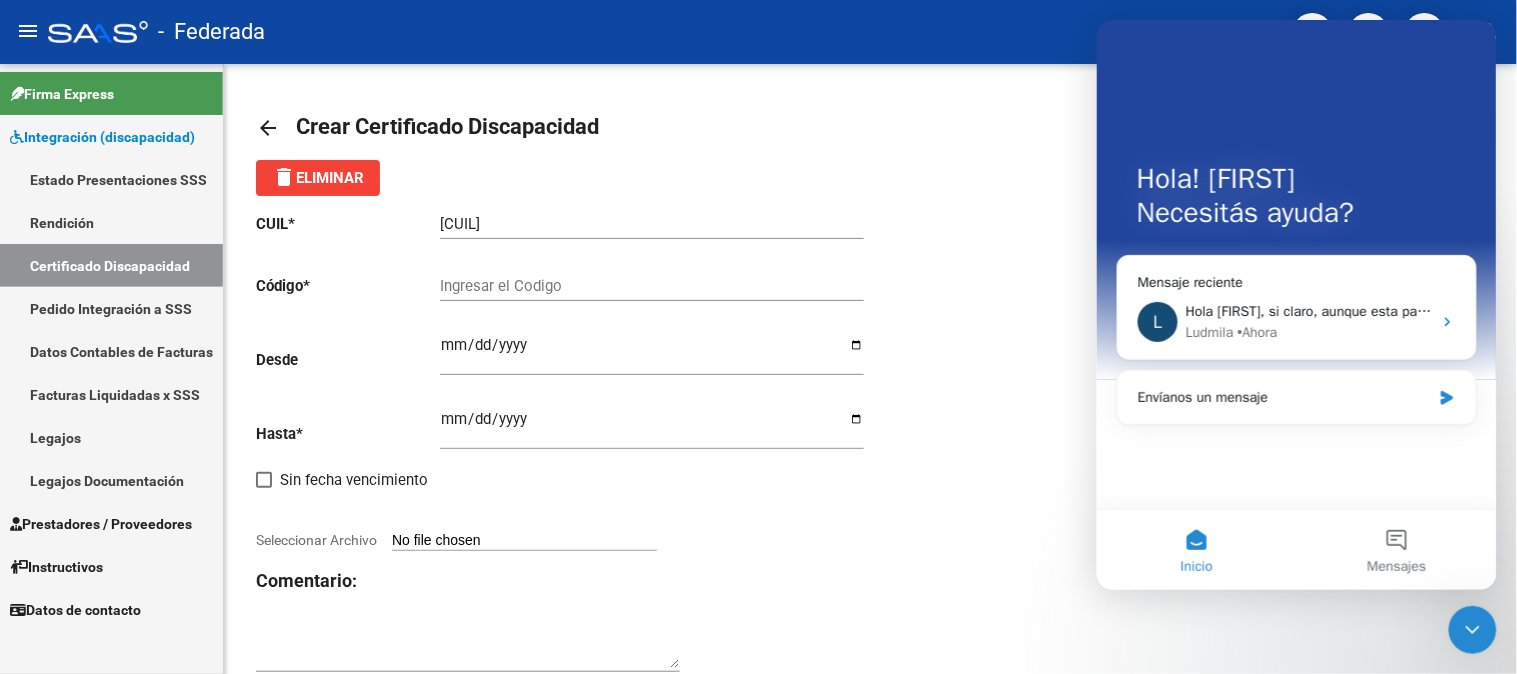 scroll, scrollTop: 0, scrollLeft: 0, axis: both 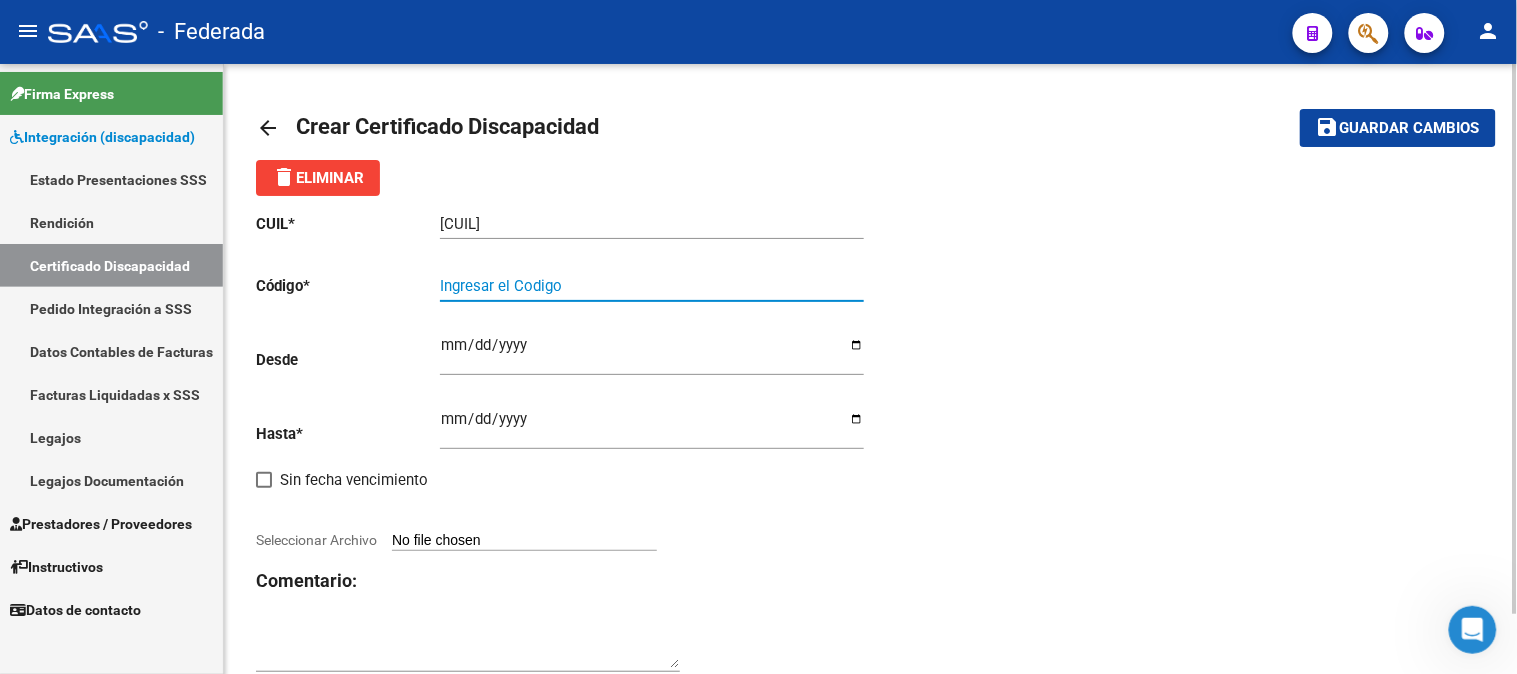 click on "Ingresar el Codigo" at bounding box center [652, 286] 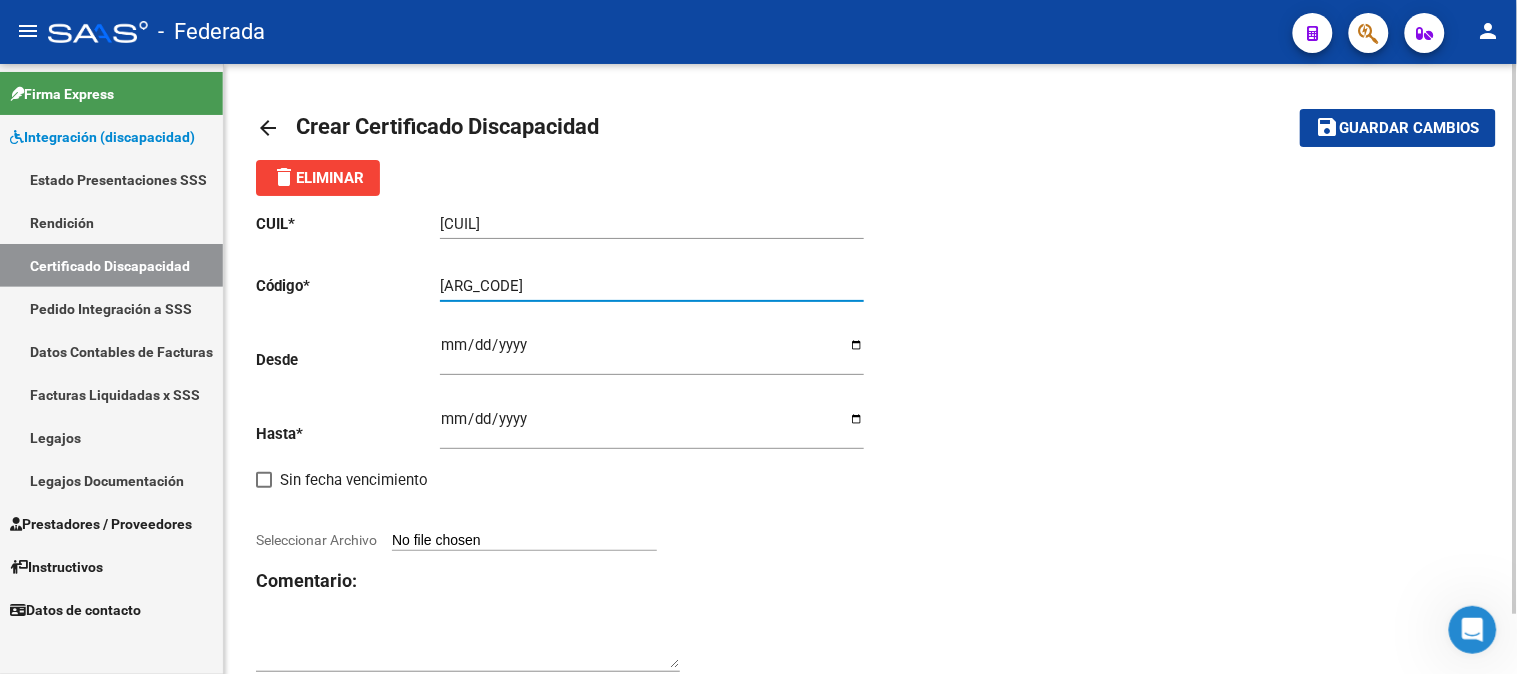type on "[ARG_CODE]" 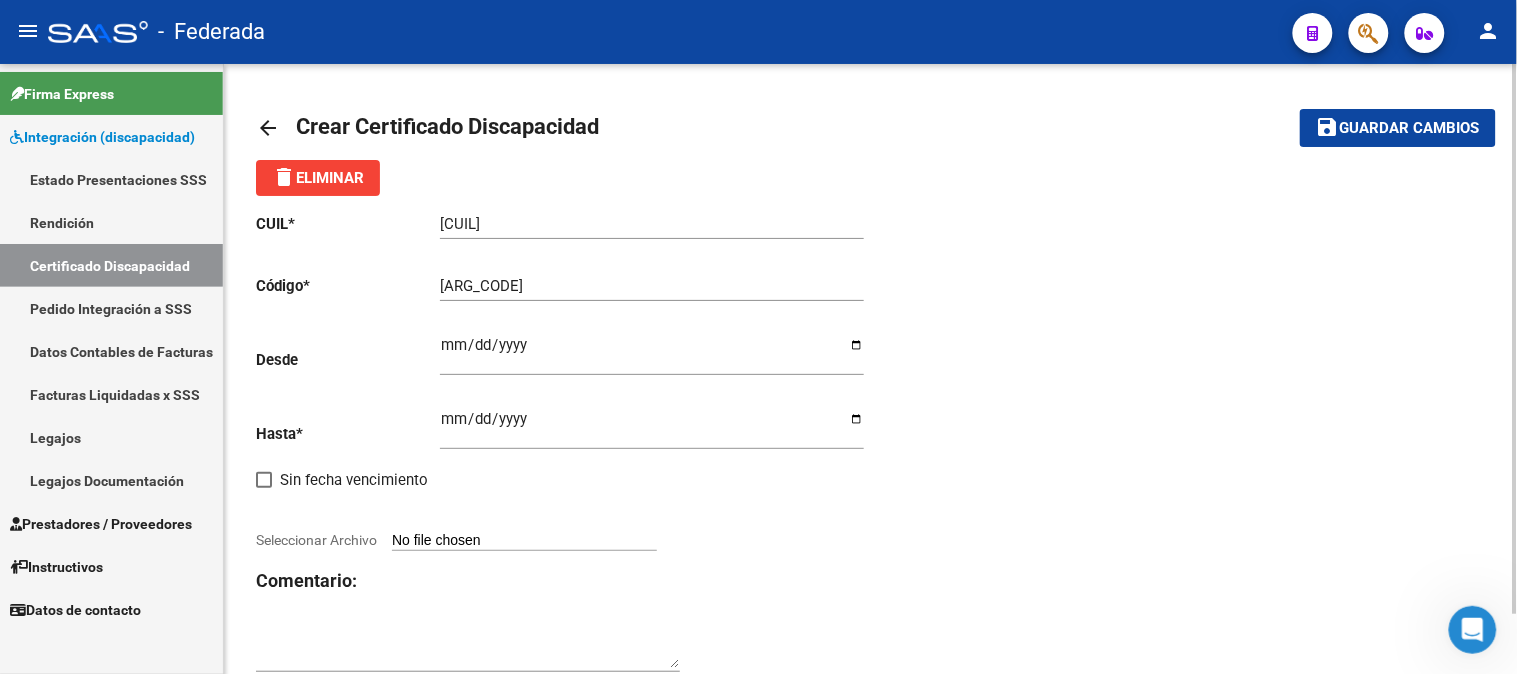 click on "Ingresar fec. Desde" at bounding box center (652, 353) 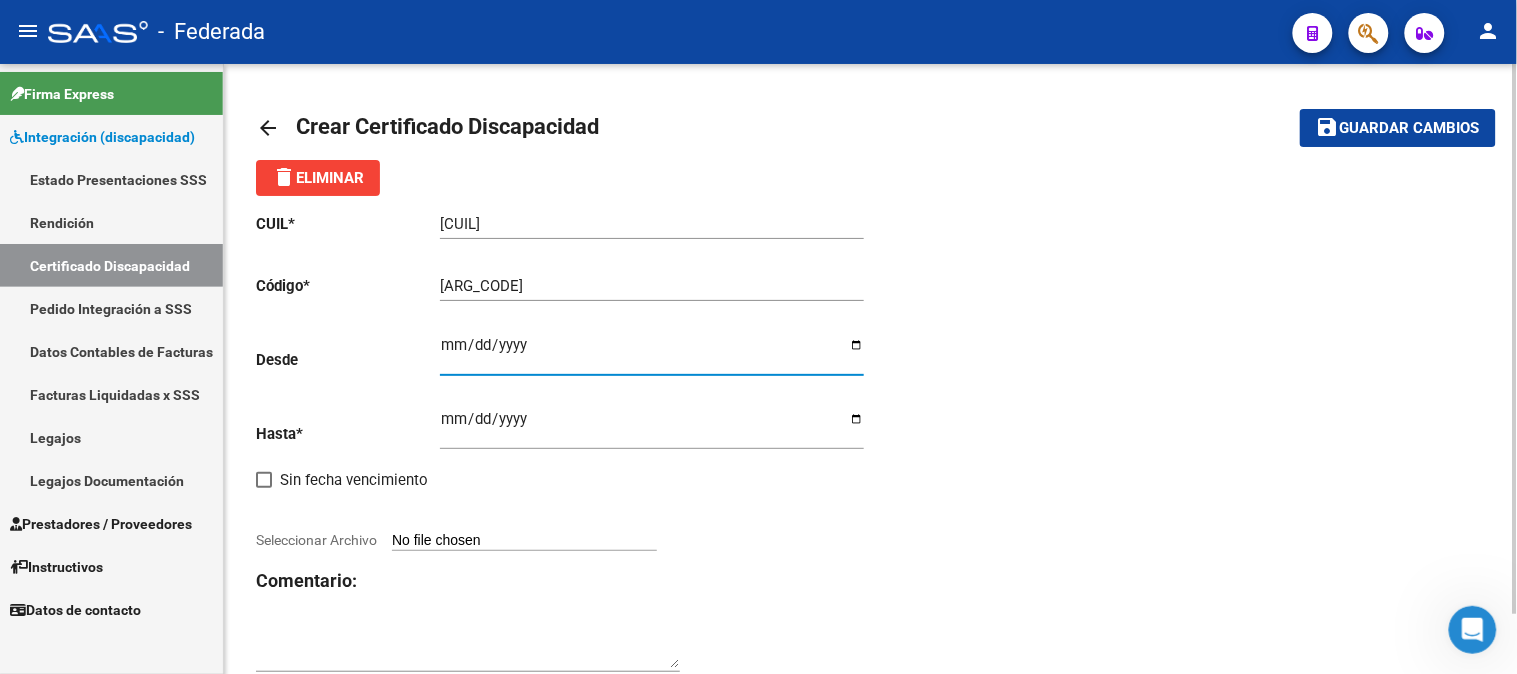 type on "[DATE]" 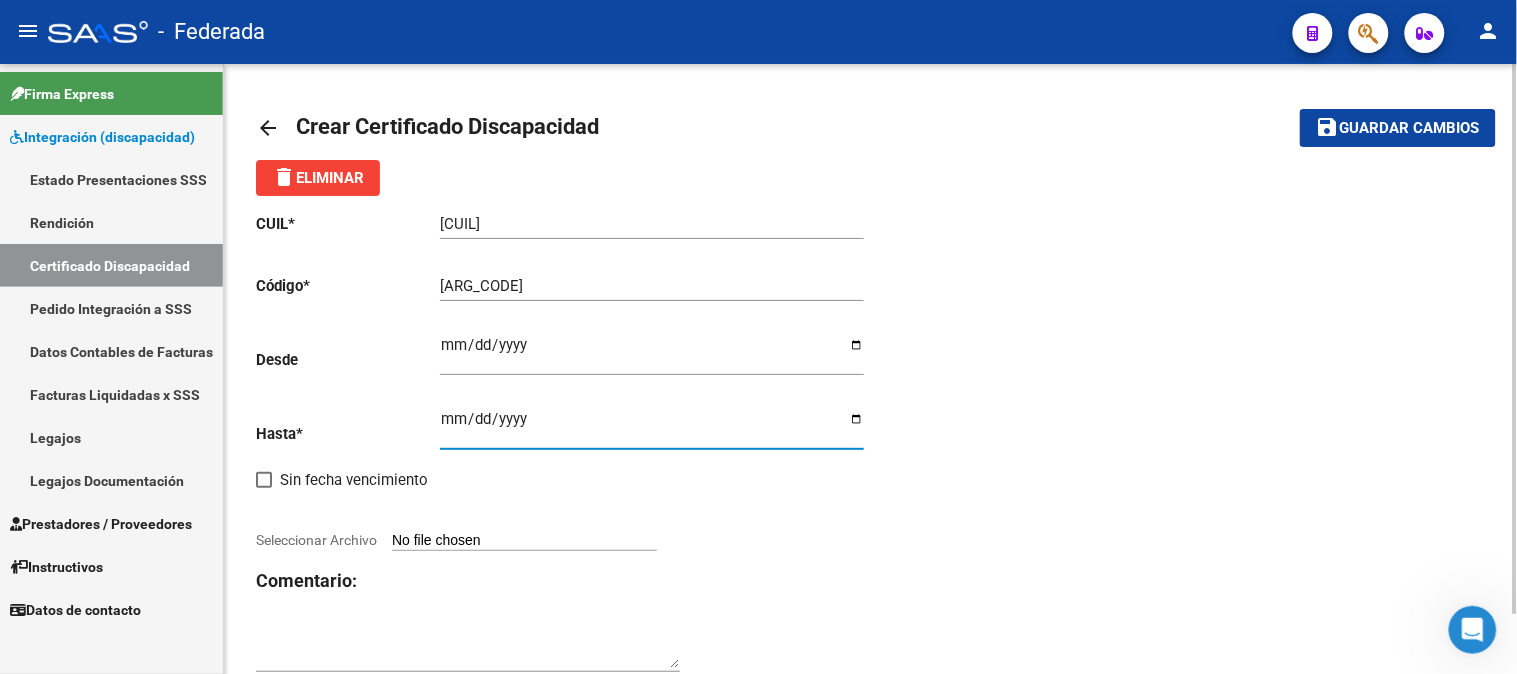 click on "Ingresar fec. Hasta" at bounding box center (652, 427) 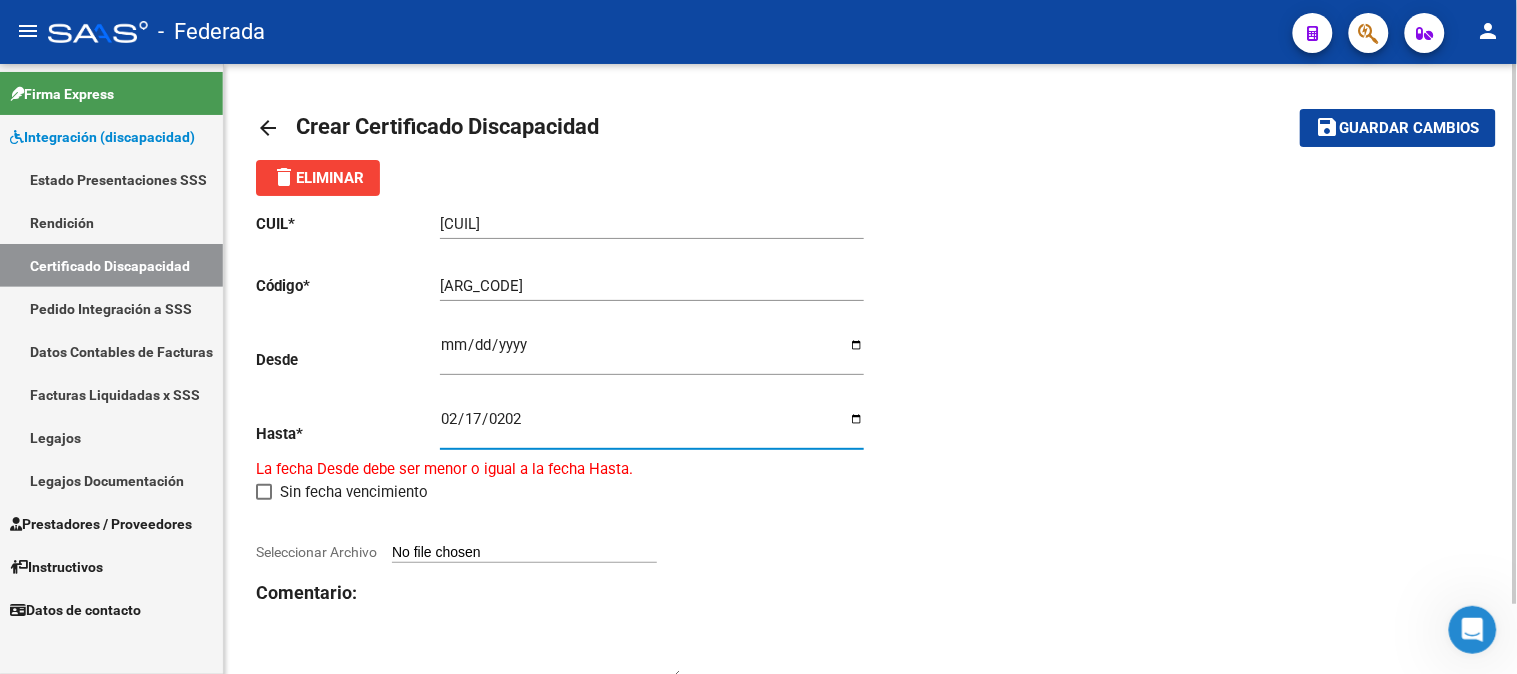 type on "[DATE]" 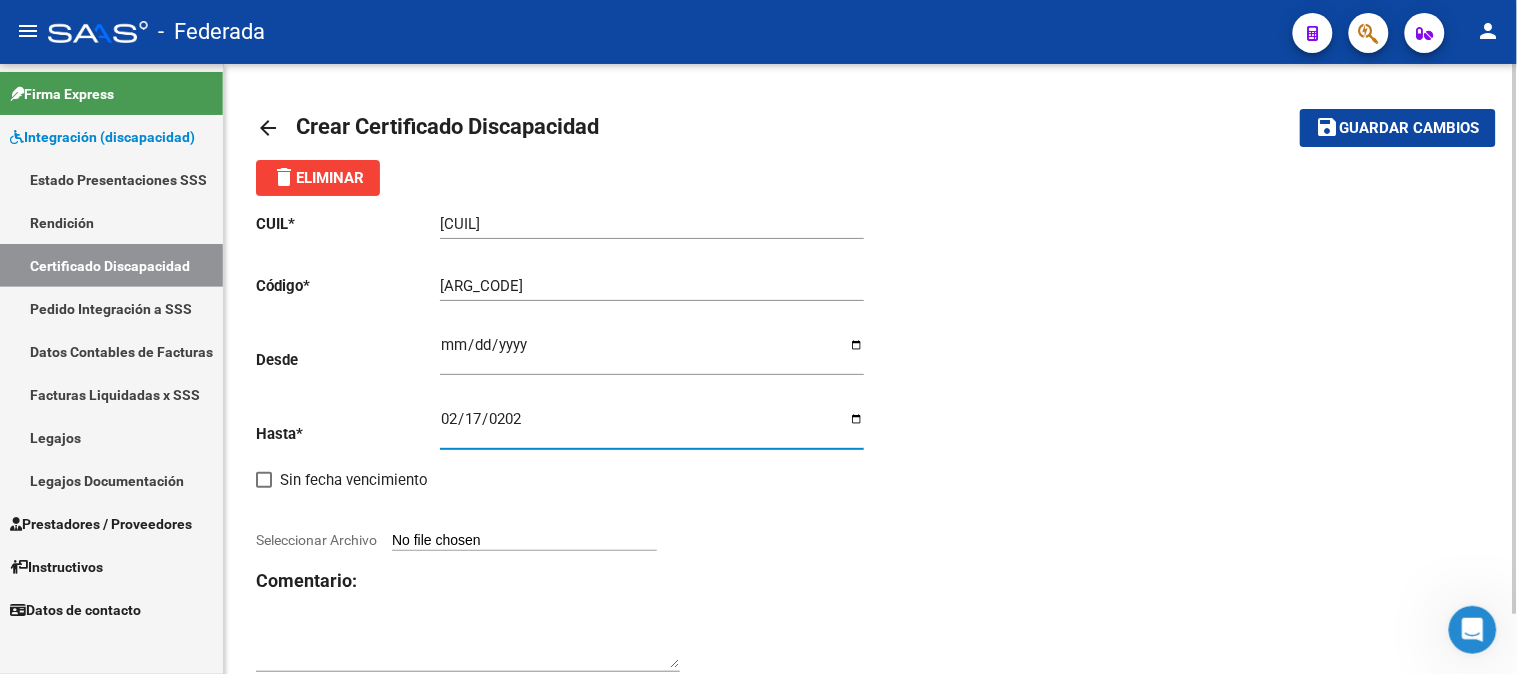 click on "CUIL  *   [CUIL] Ingresar el CUIL  Código  *   [NUMBER] Ingresar el Codigo  Desde    [DATE] Ingresar fec. Desde  Hasta  *   [DATE] Ingresar fec. Hasta     Sin fecha vencimiento        Seleccionar Archivo Comentario:" 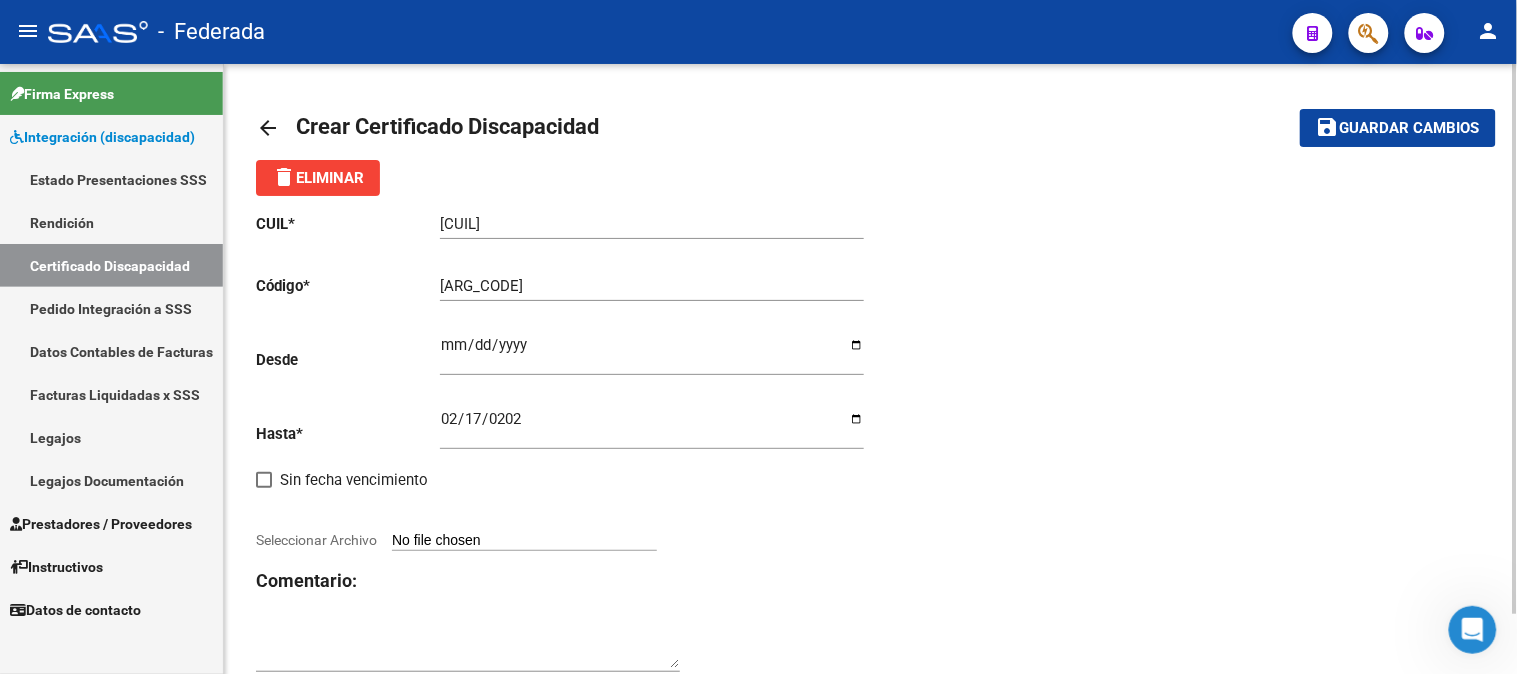 click on "Seleccionar Archivo" at bounding box center (524, 541) 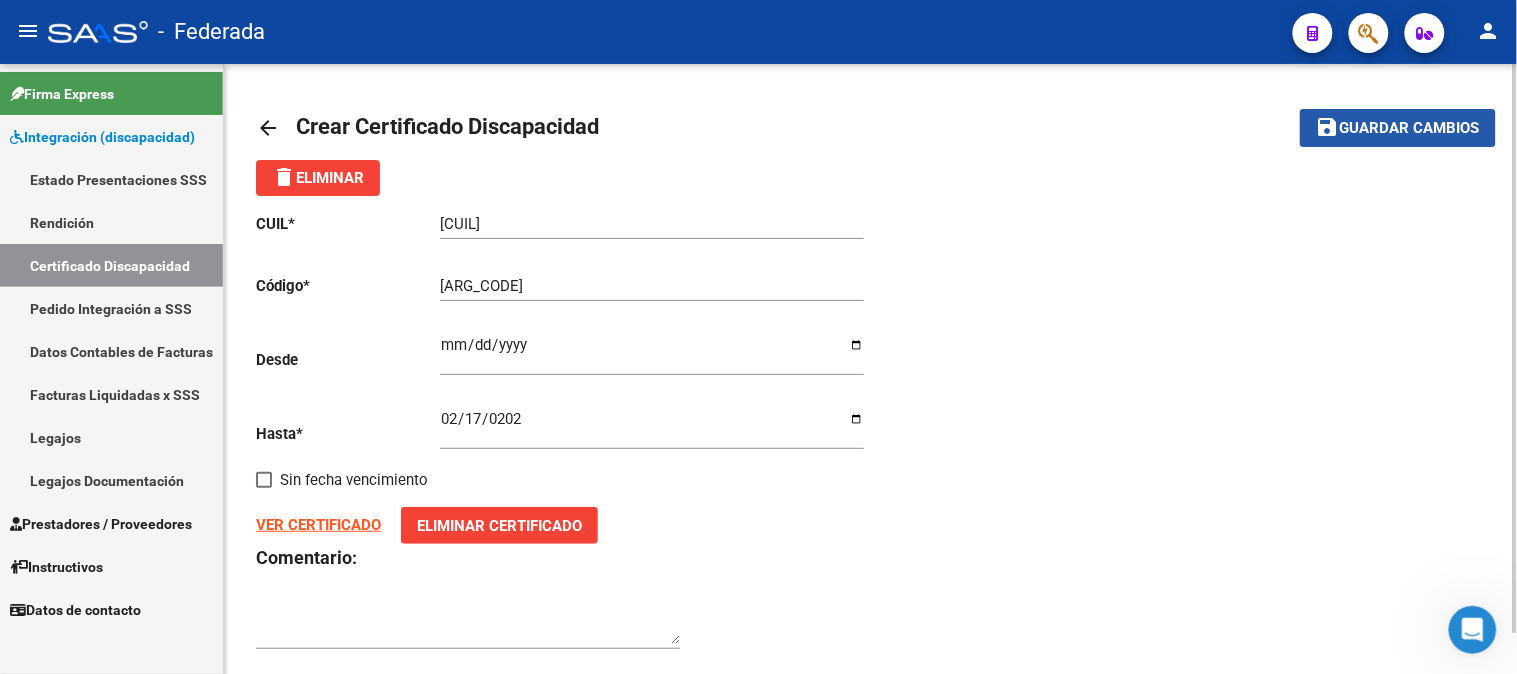 click on "Guardar cambios" 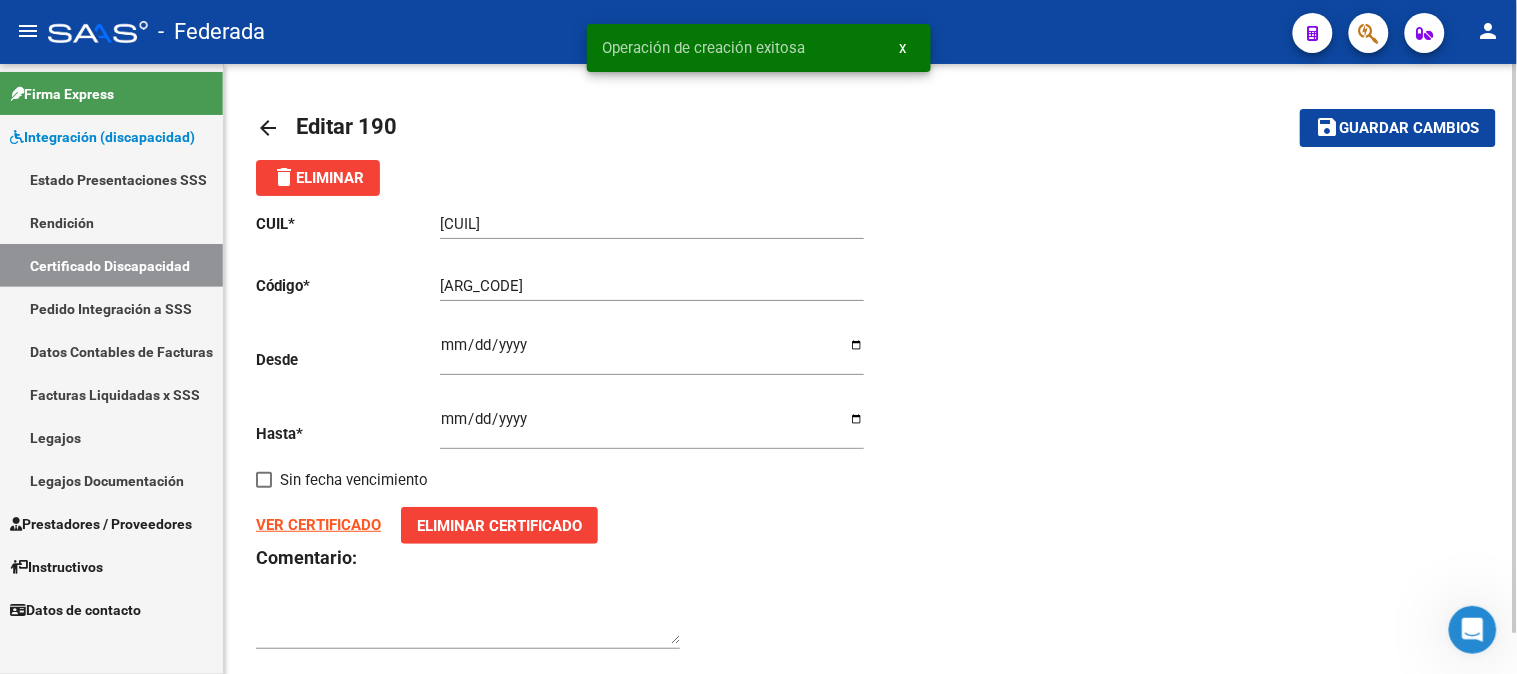 click on "x" at bounding box center [903, 48] 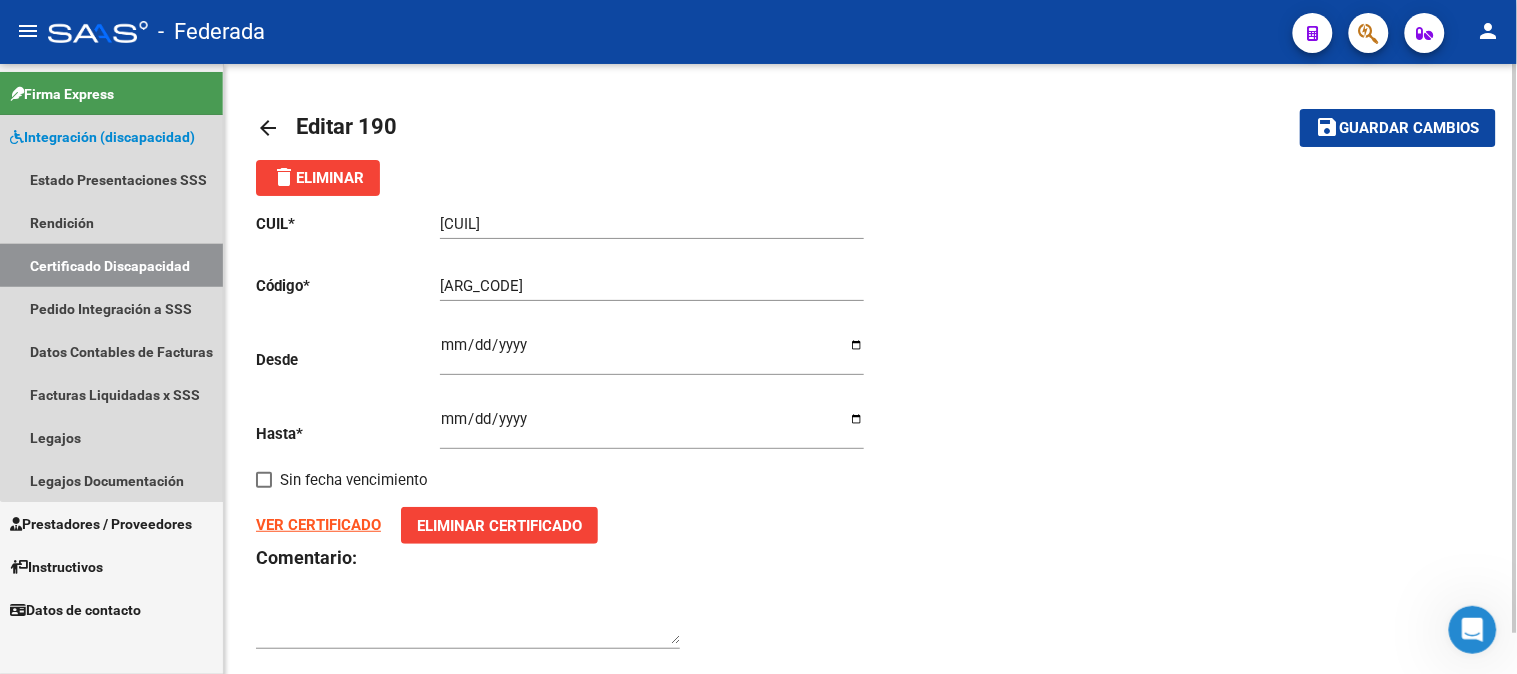 click on "Certificado Discapacidad" at bounding box center (111, 265) 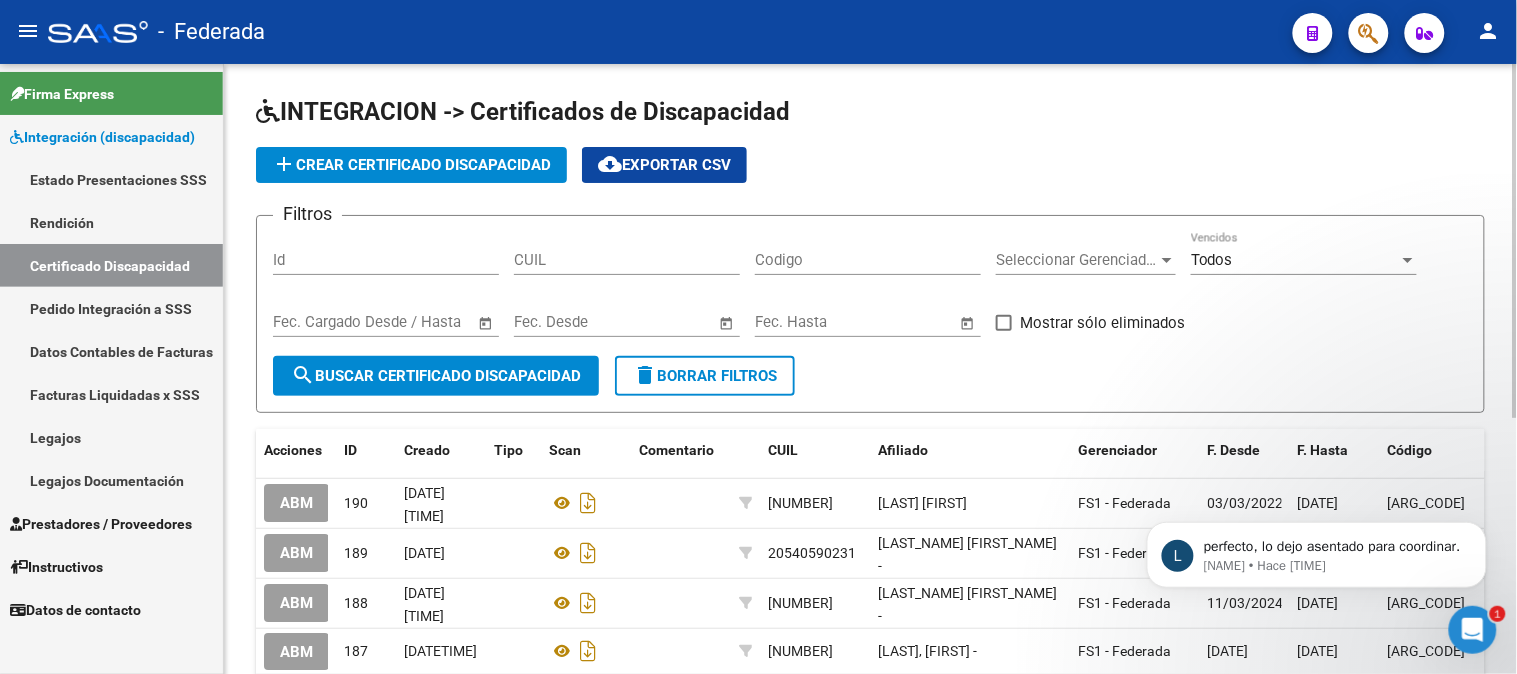 scroll, scrollTop: 0, scrollLeft: 0, axis: both 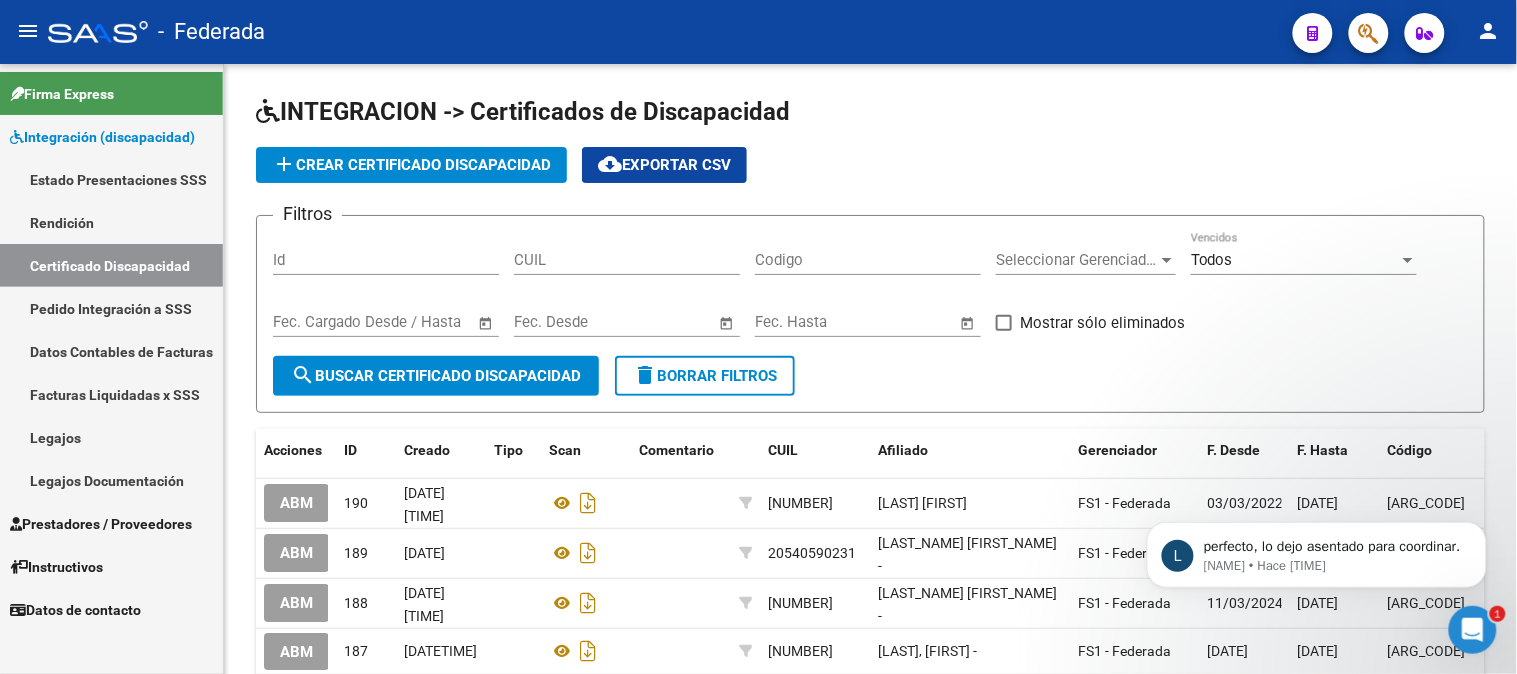 click 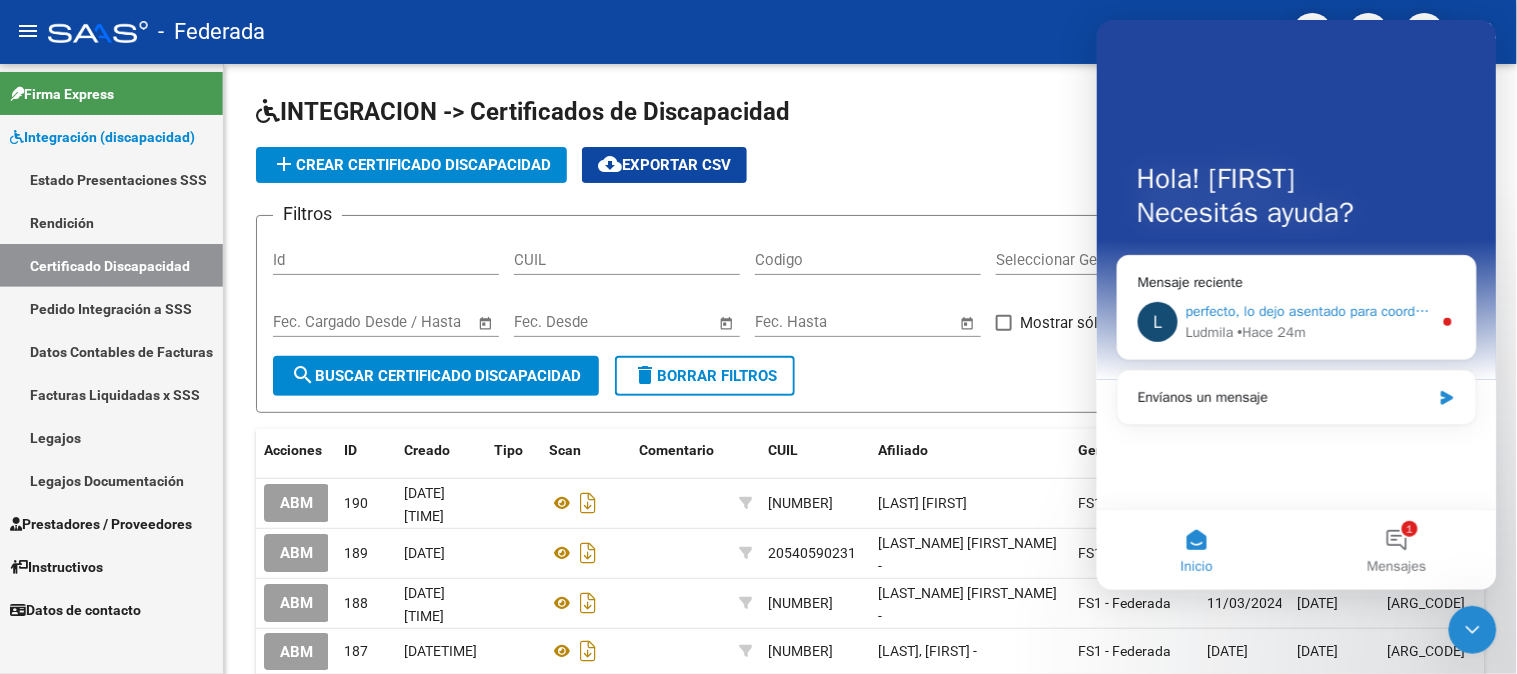 click on "perfecto, lo dejo asentado para coordinar." at bounding box center [1313, 310] 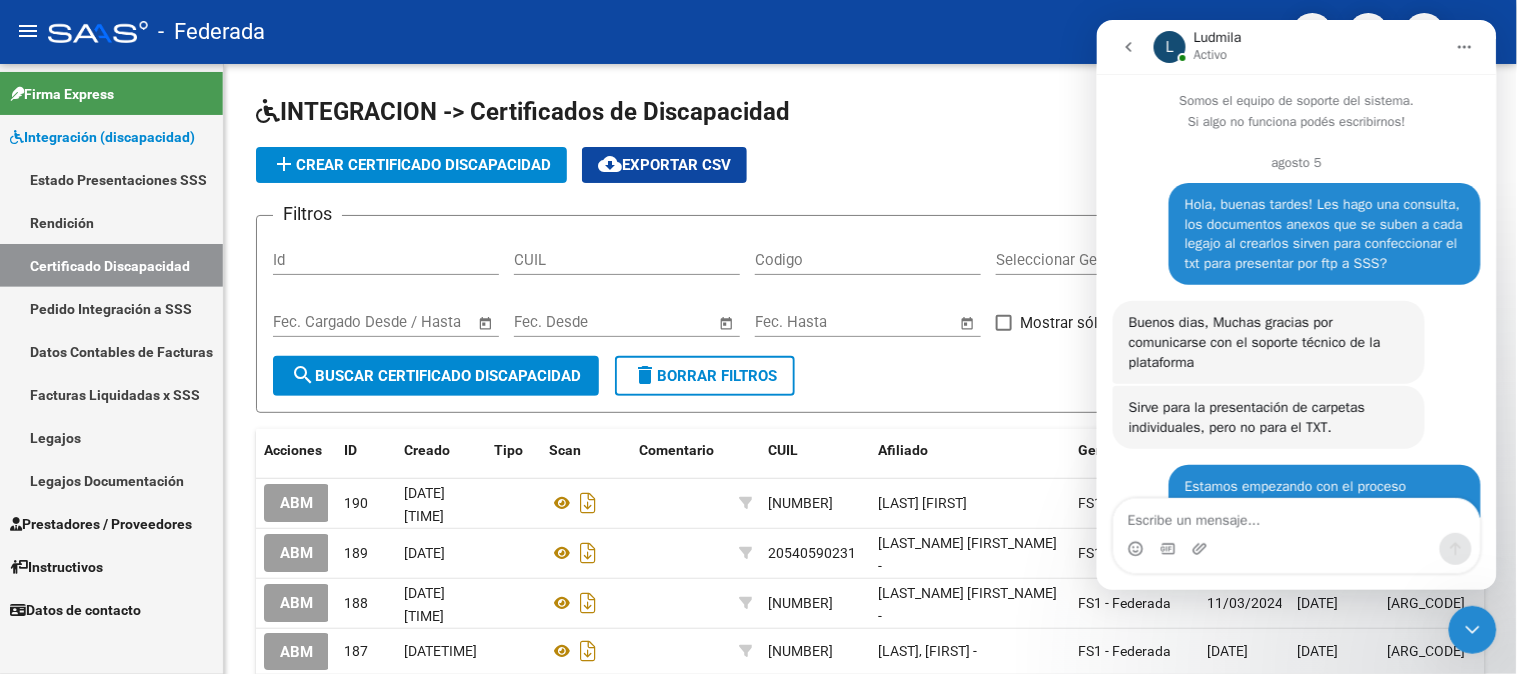 scroll, scrollTop: 3, scrollLeft: 0, axis: vertical 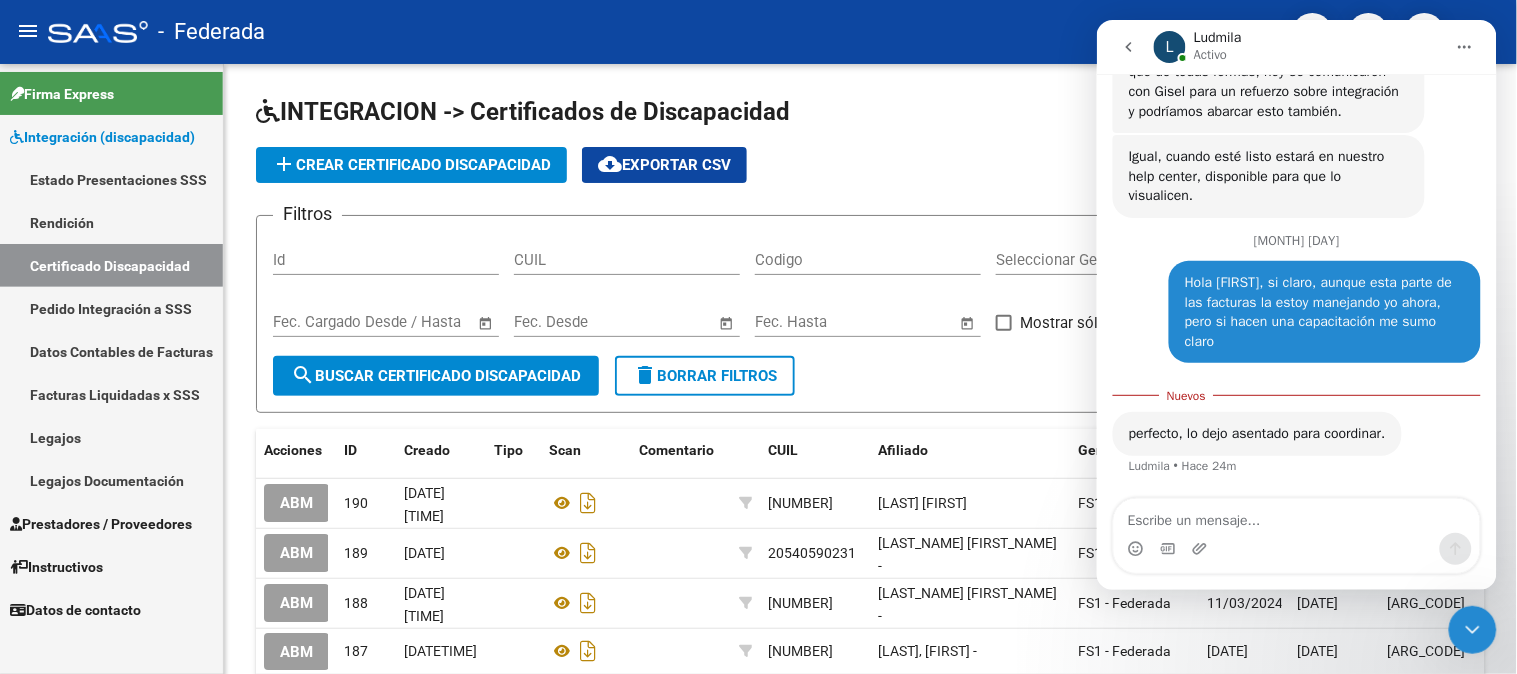 click at bounding box center (1296, 548) 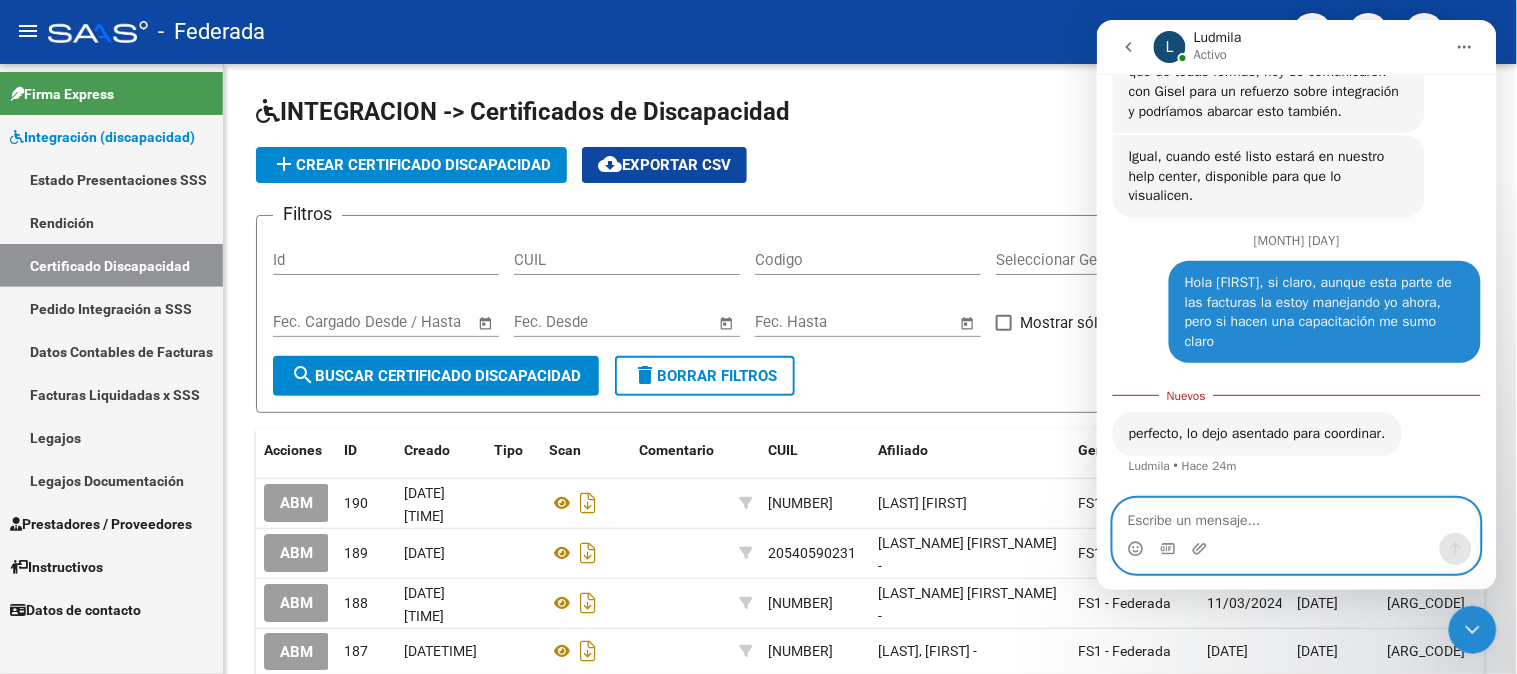 click at bounding box center (1296, 515) 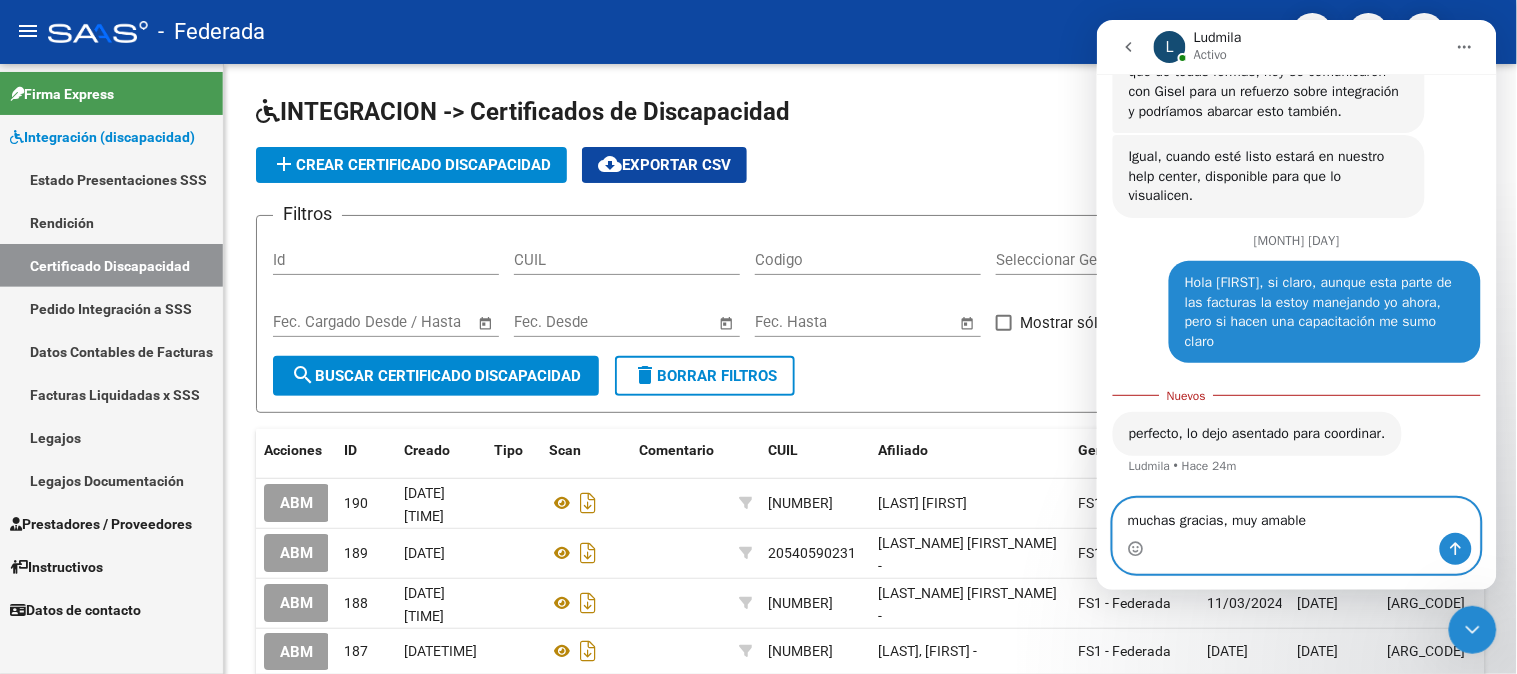 type on "muchas gracias, muy amable!" 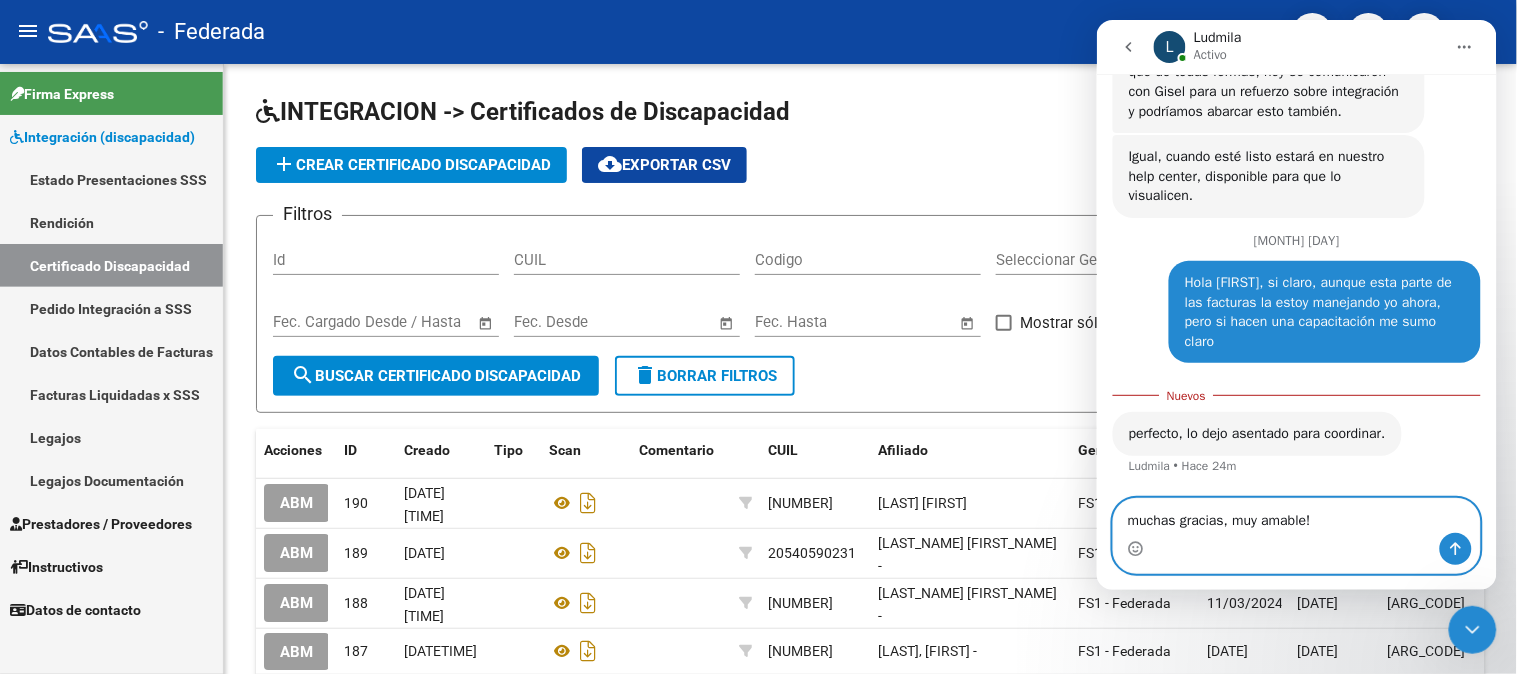 type 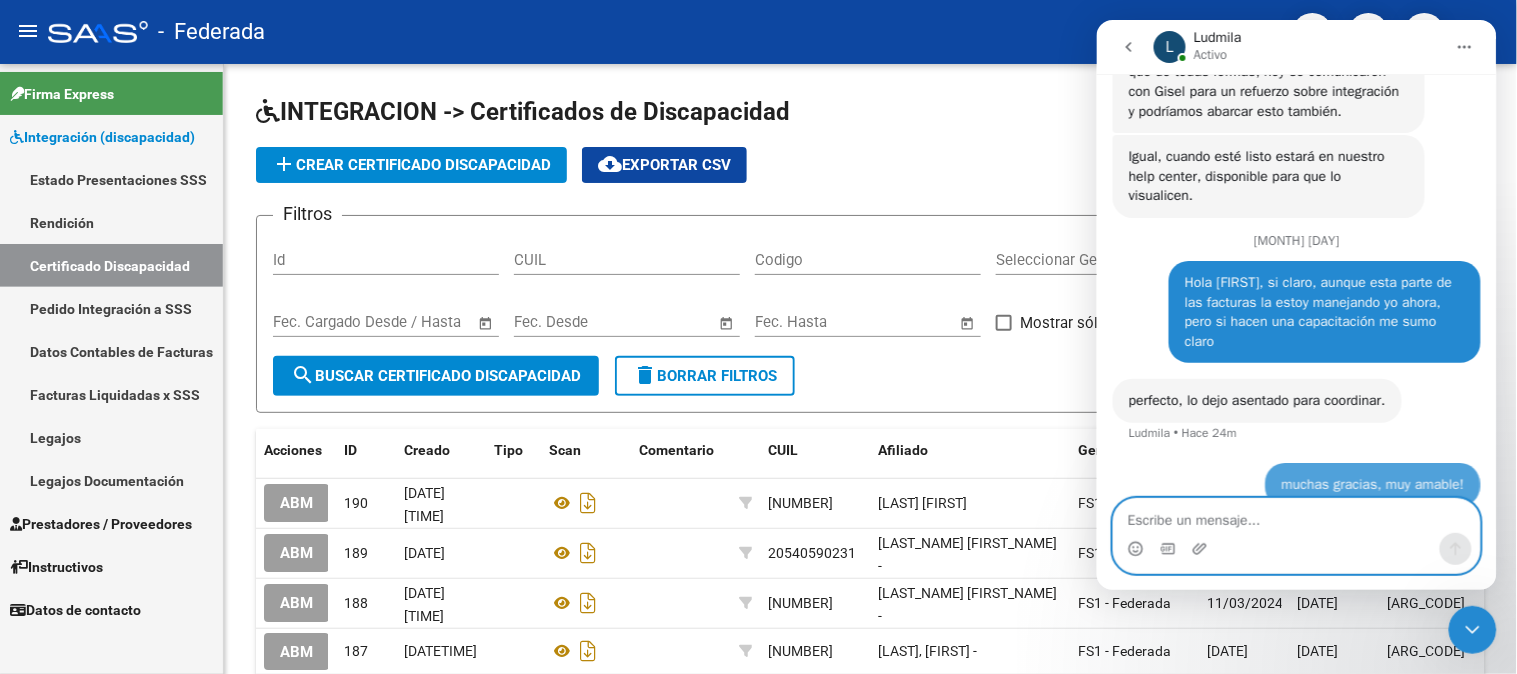 scroll, scrollTop: 2, scrollLeft: 0, axis: vertical 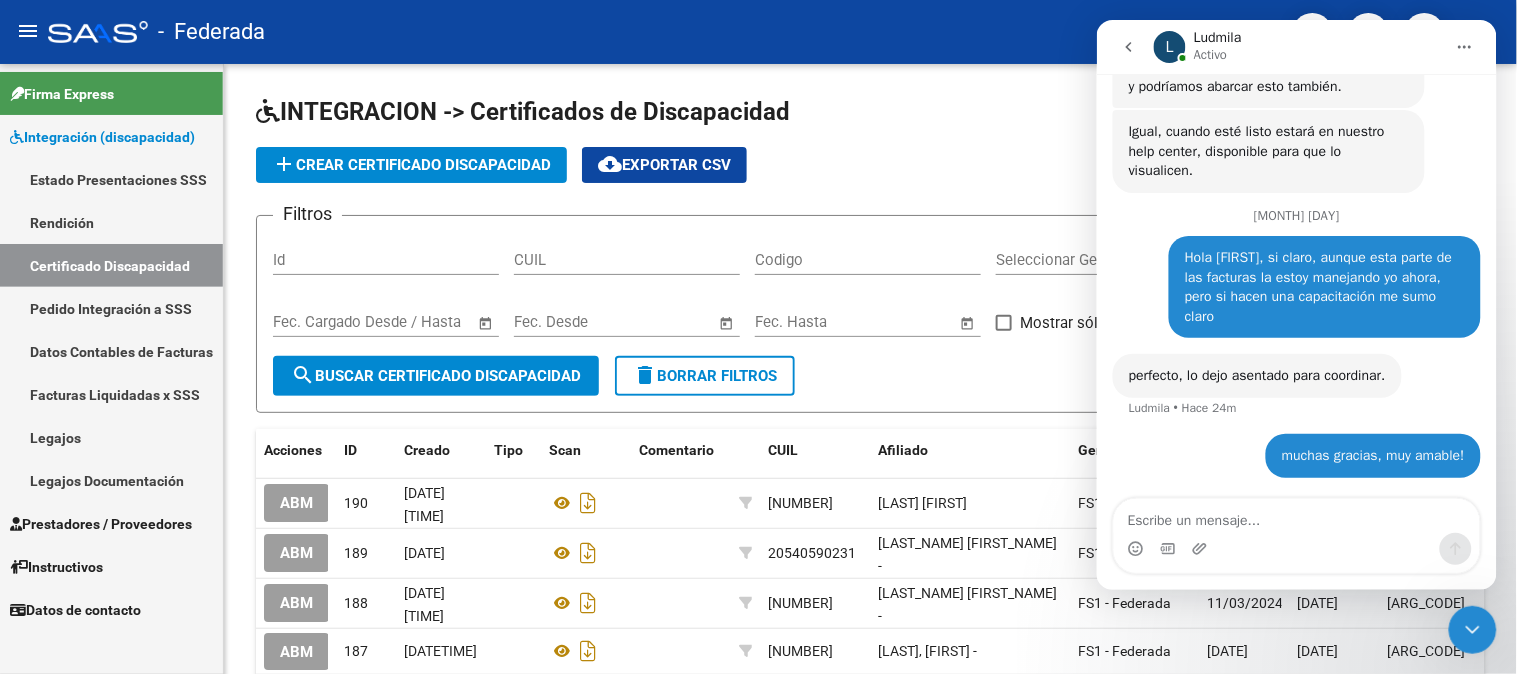click 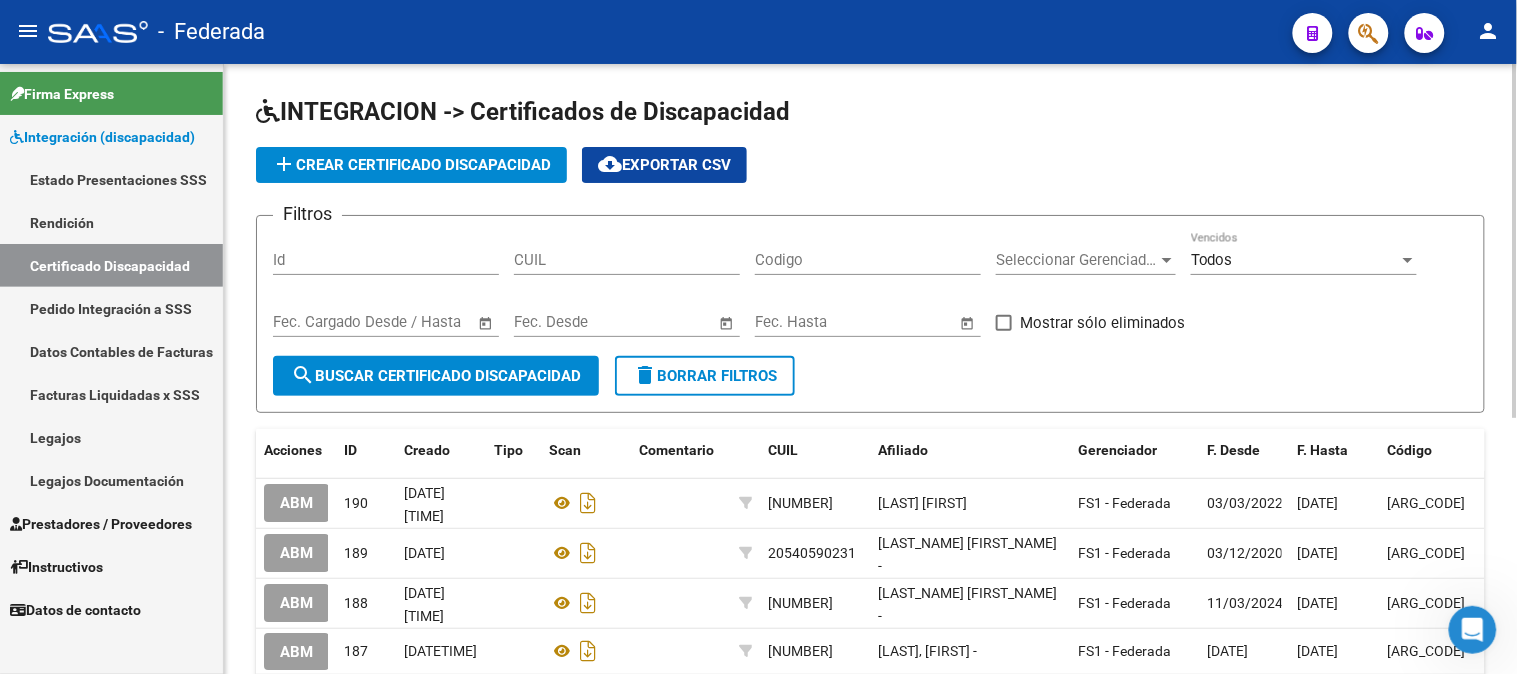 scroll, scrollTop: 111, scrollLeft: 0, axis: vertical 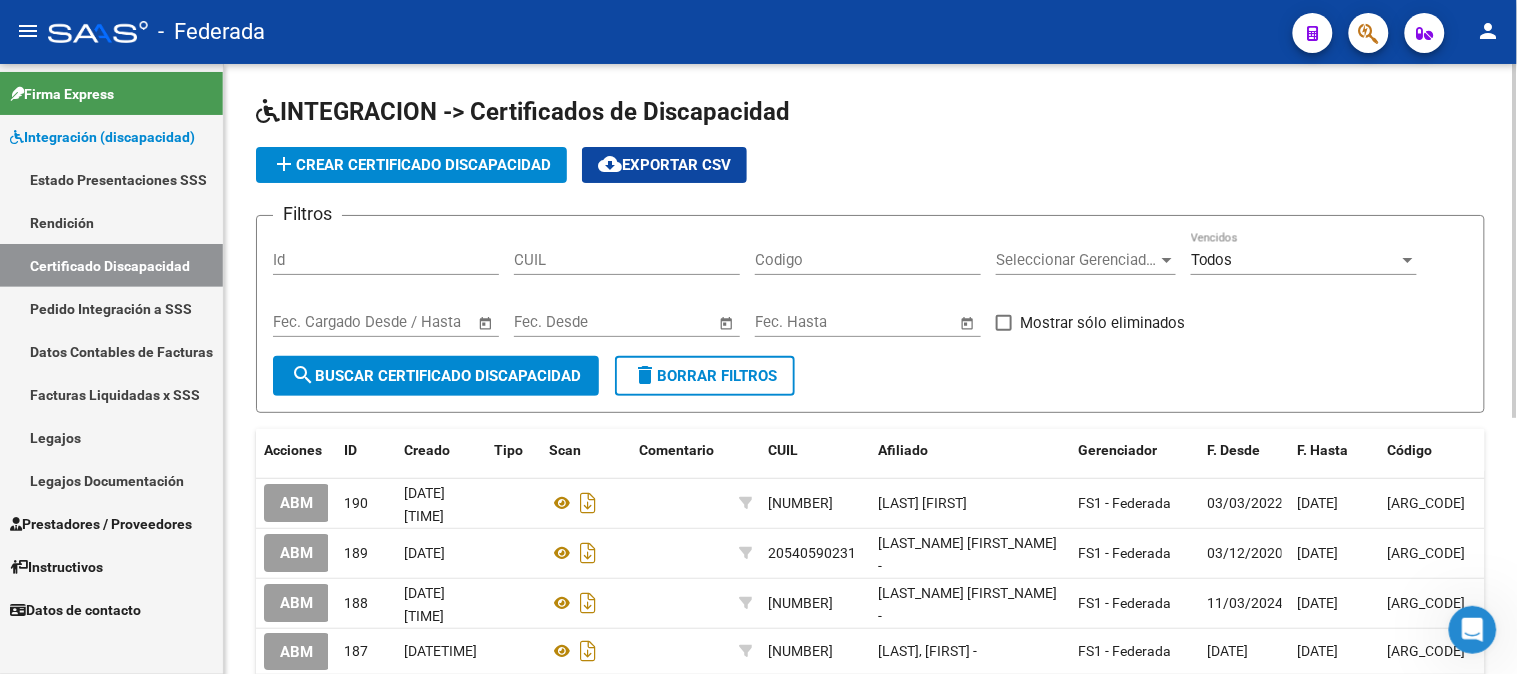 click on "add  Crear Certificado Discapacidad" 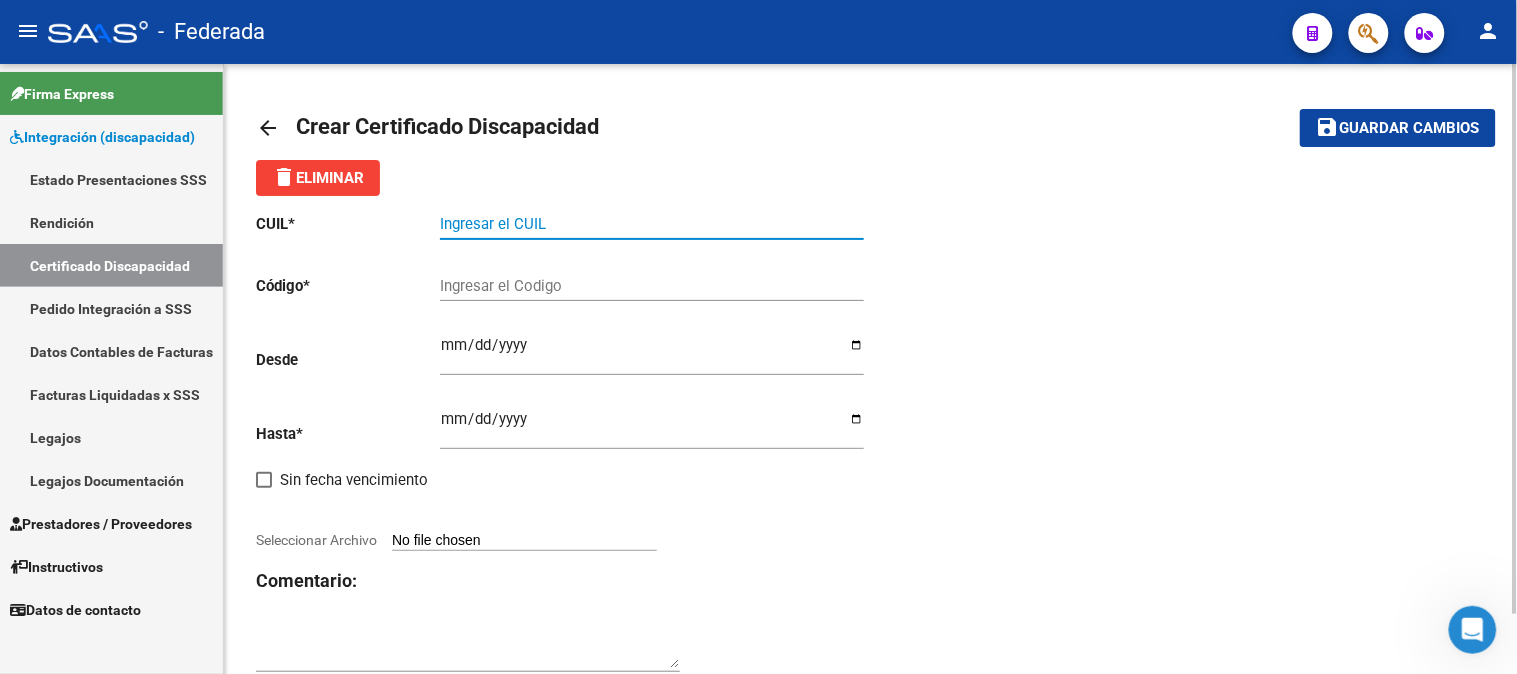 click on "Ingresar el CUIL" at bounding box center [652, 224] 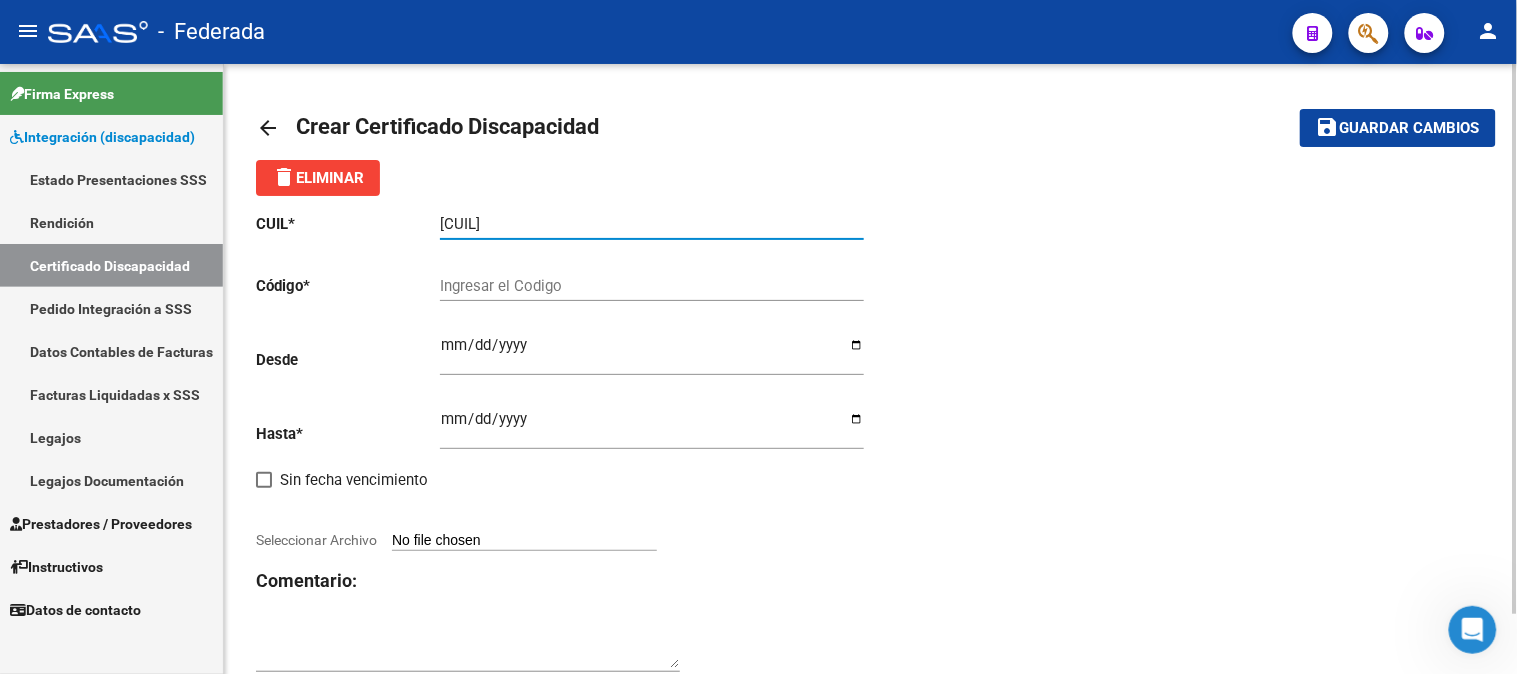 type on "[CUIL]" 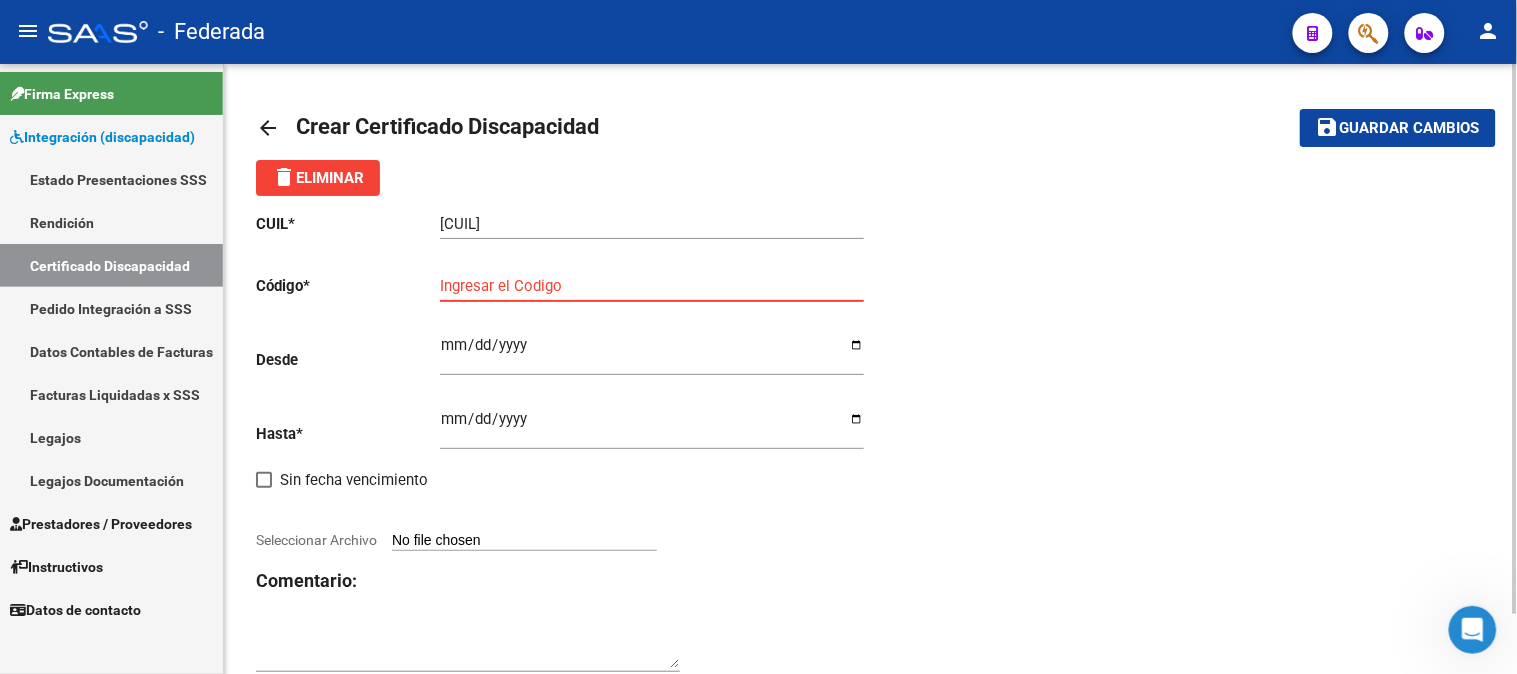 paste on "[ARG_CODE]" 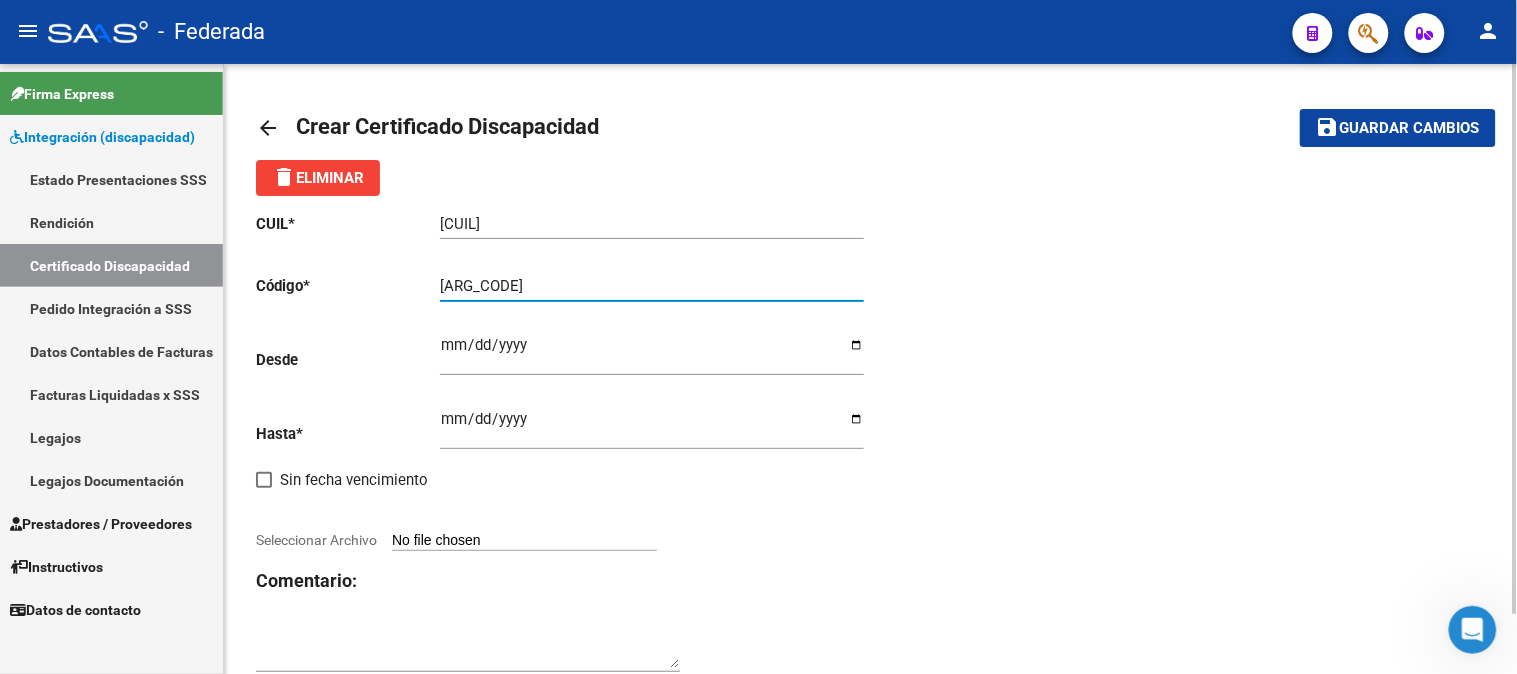 click on "[ARG_CODE]" at bounding box center (652, 286) 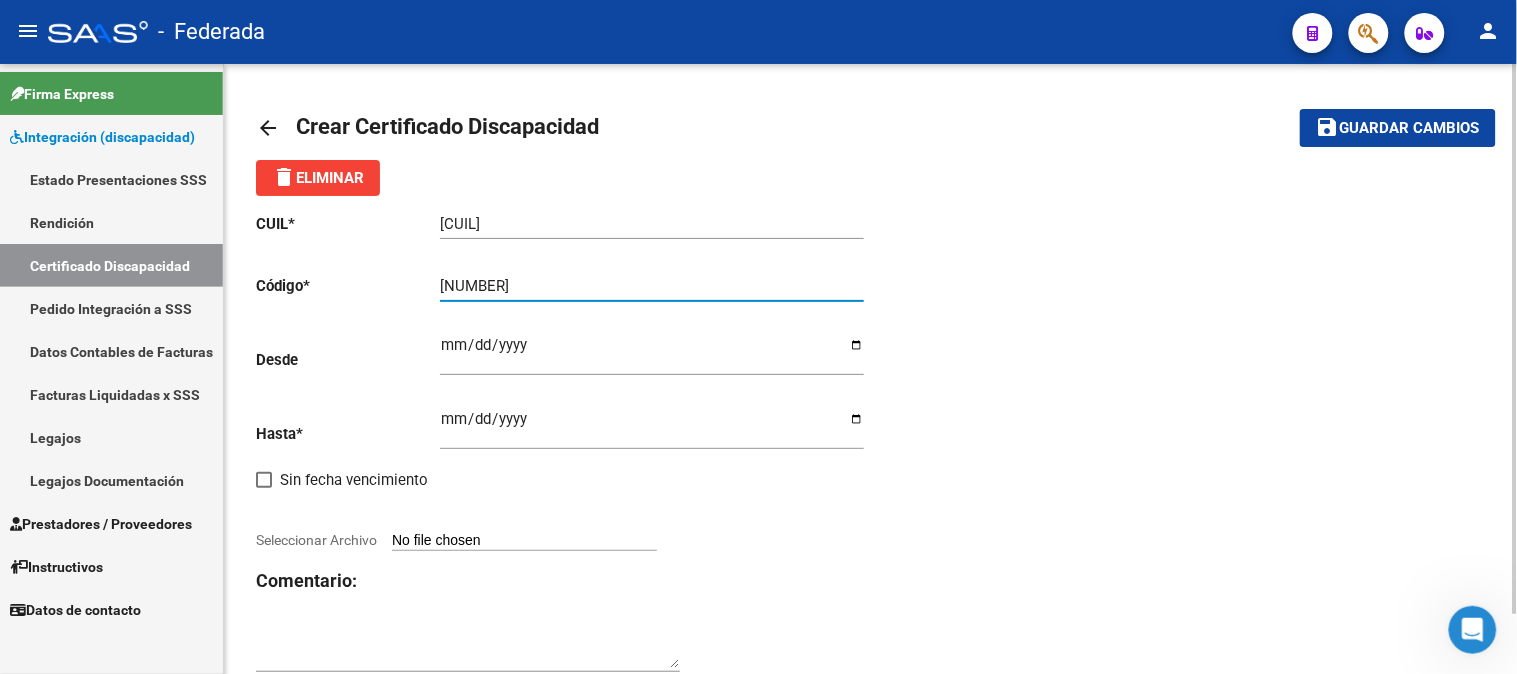 type on "[NUMBER]" 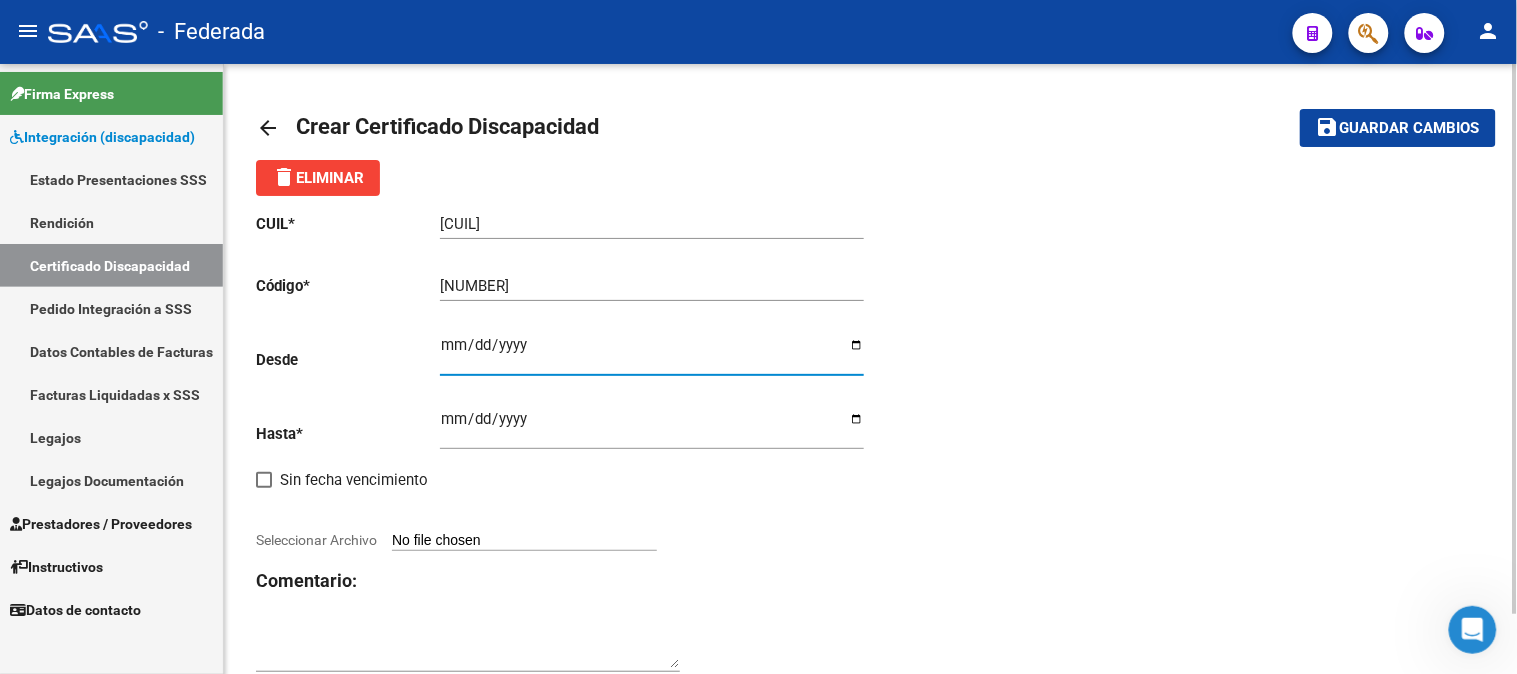 click on "Ingresar fec. Desde" at bounding box center (652, 353) 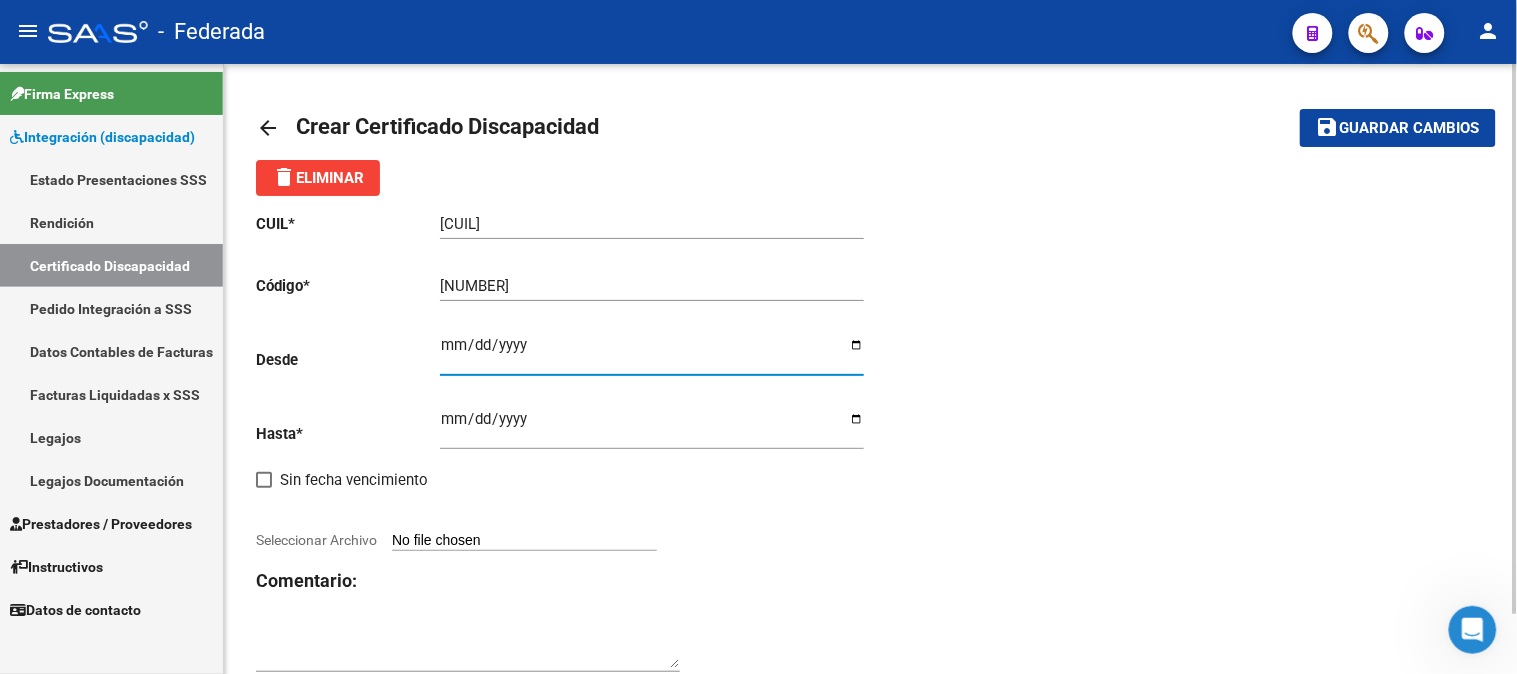 type on "2025-03-18" 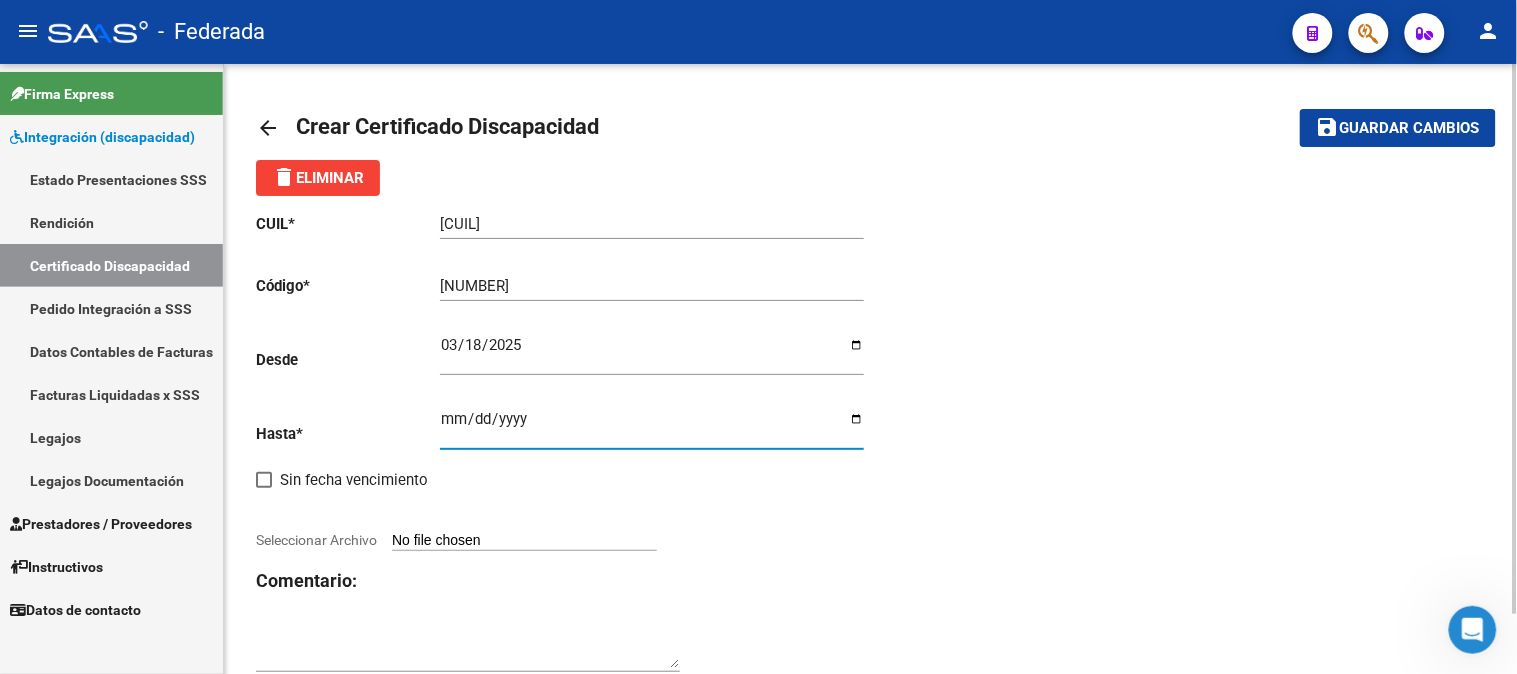 click on "Ingresar fec. Hasta" at bounding box center (652, 427) 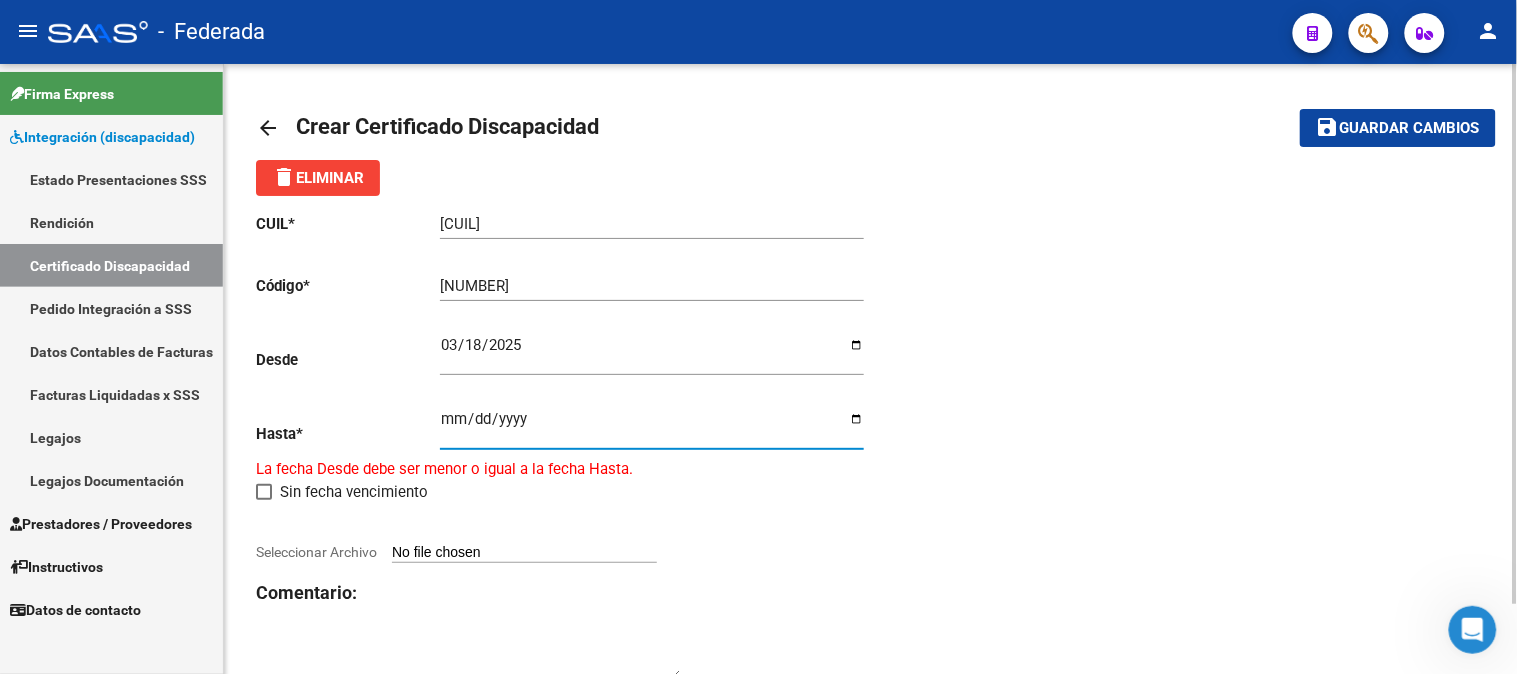 type on "[DATE]" 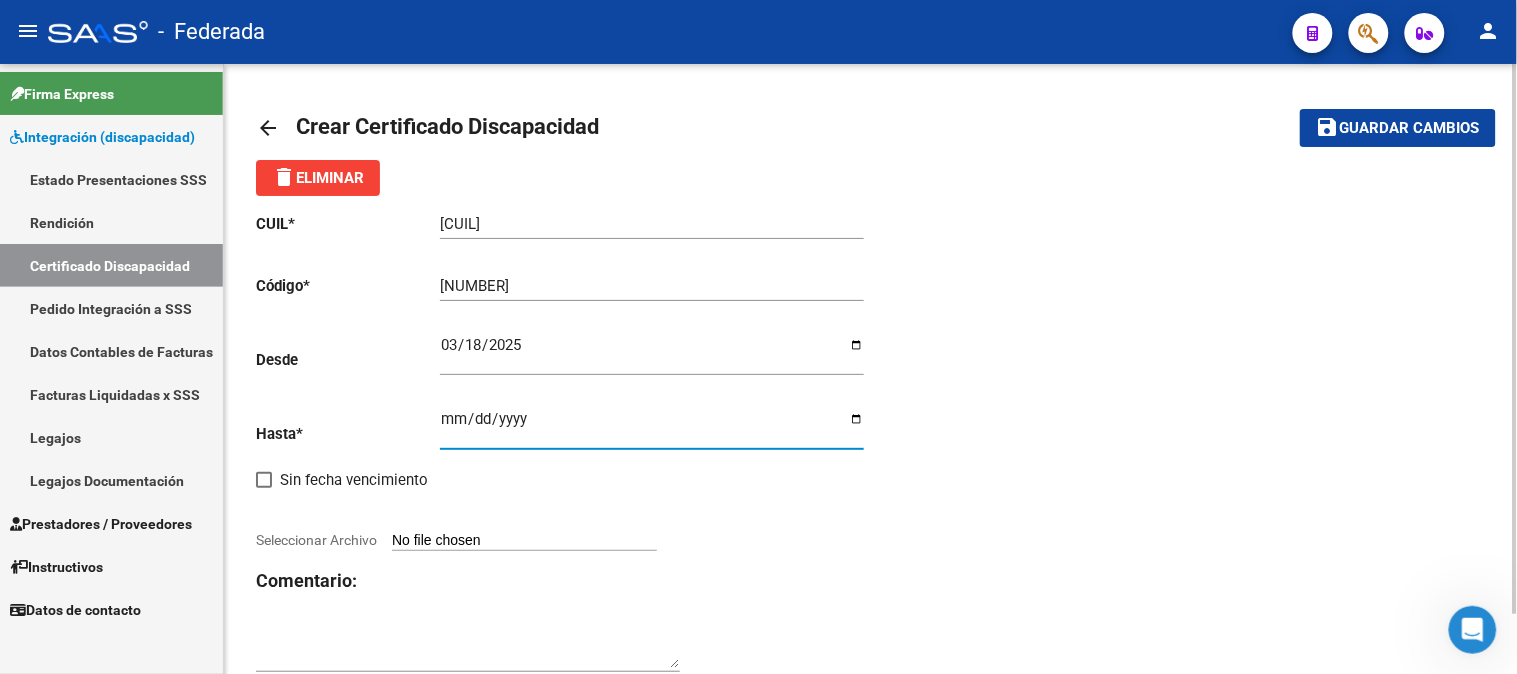 click on "CUIL  *   [CUIL] Ingresar el CUIL  Código  *   [NUMBER] Ingresar el Codigo  Desde    [DATE] Ingresar fec. Desde  Hasta  *   [DATE] Ingresar fec. Hasta     Sin fecha vencimiento        Seleccionar Archivo Comentario:" 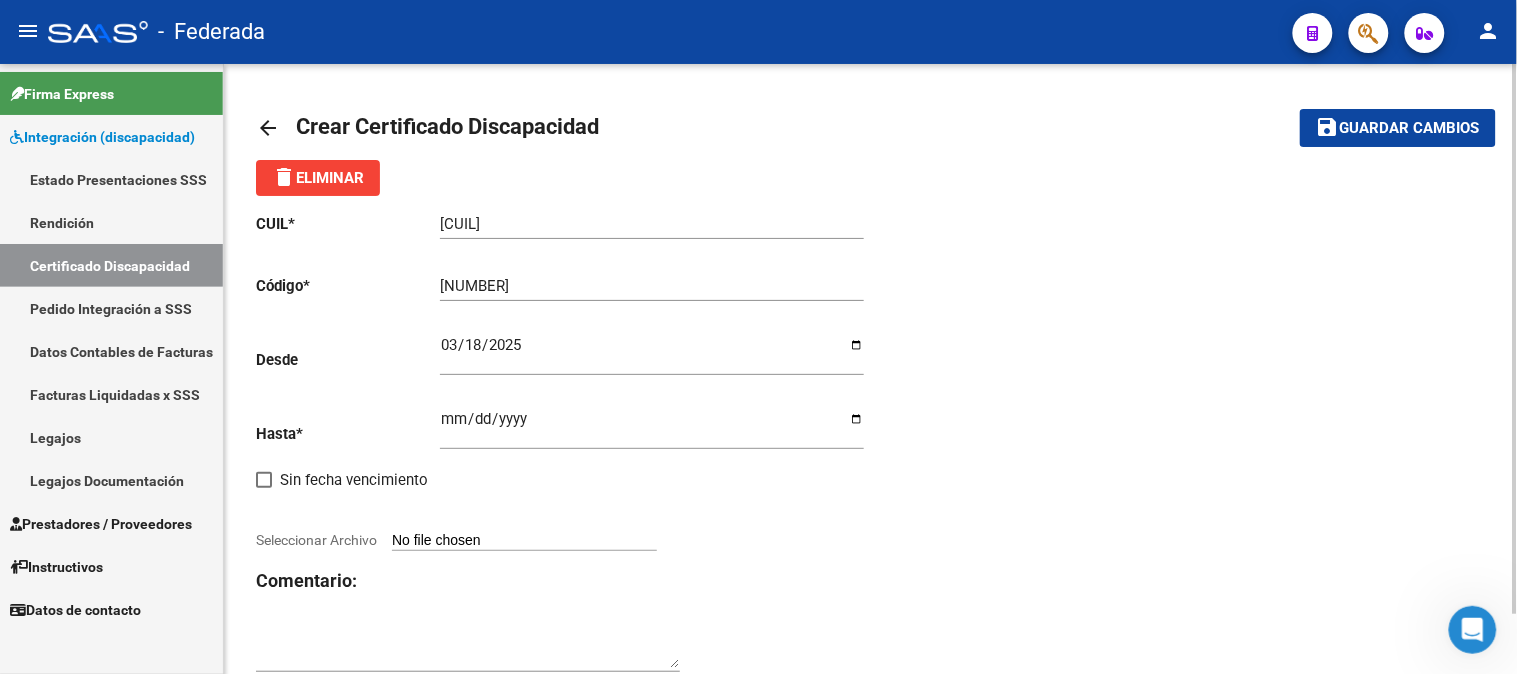 click on "Seleccionar Archivo" at bounding box center (524, 541) 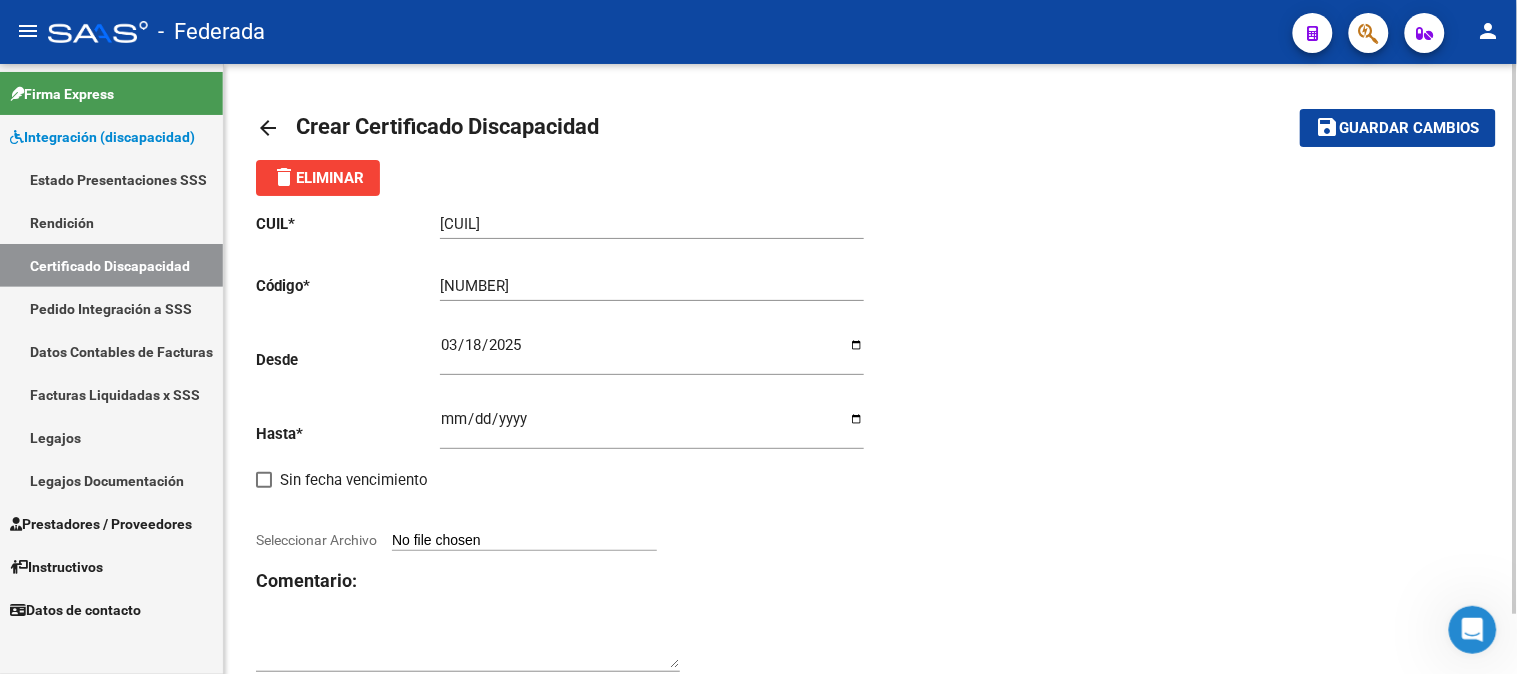 type on "C:\fakepath\[FILENAME] [PERSON].pdf" 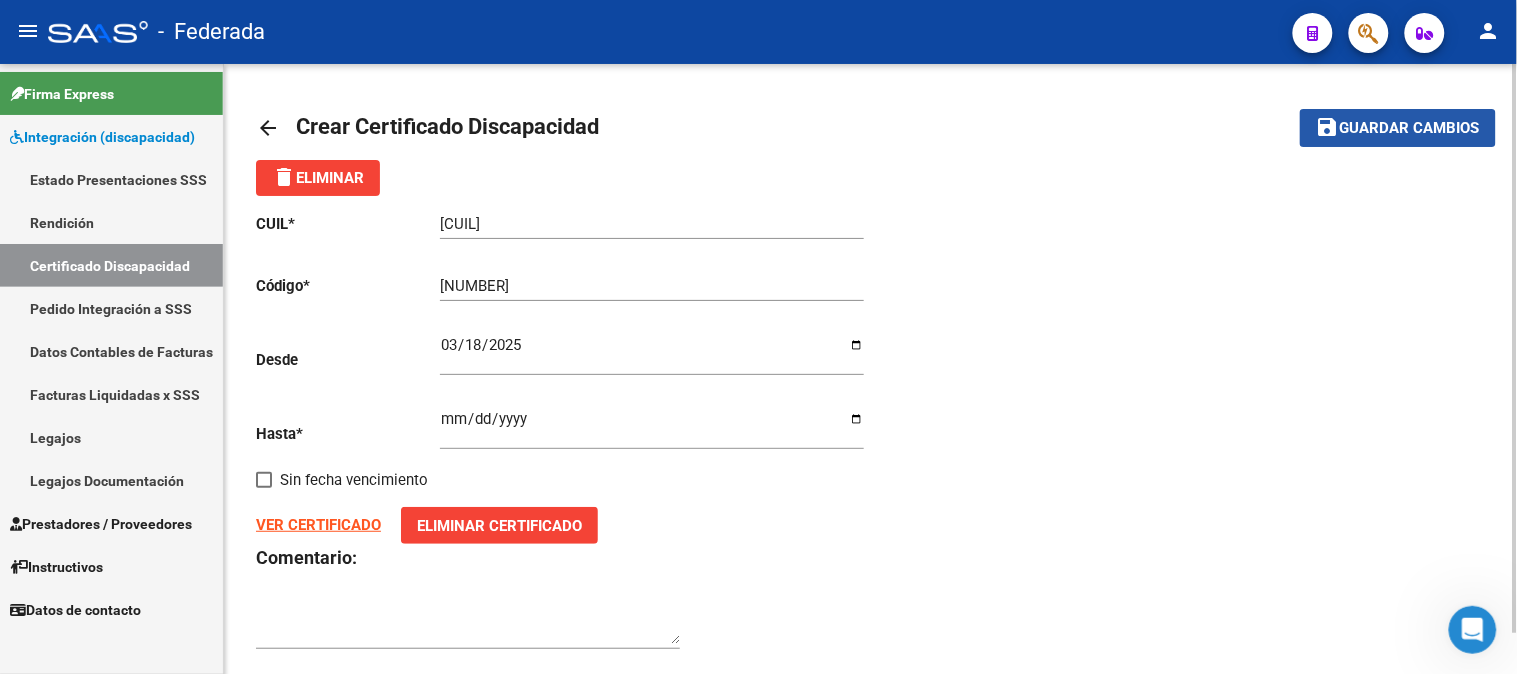 click on "Guardar cambios" 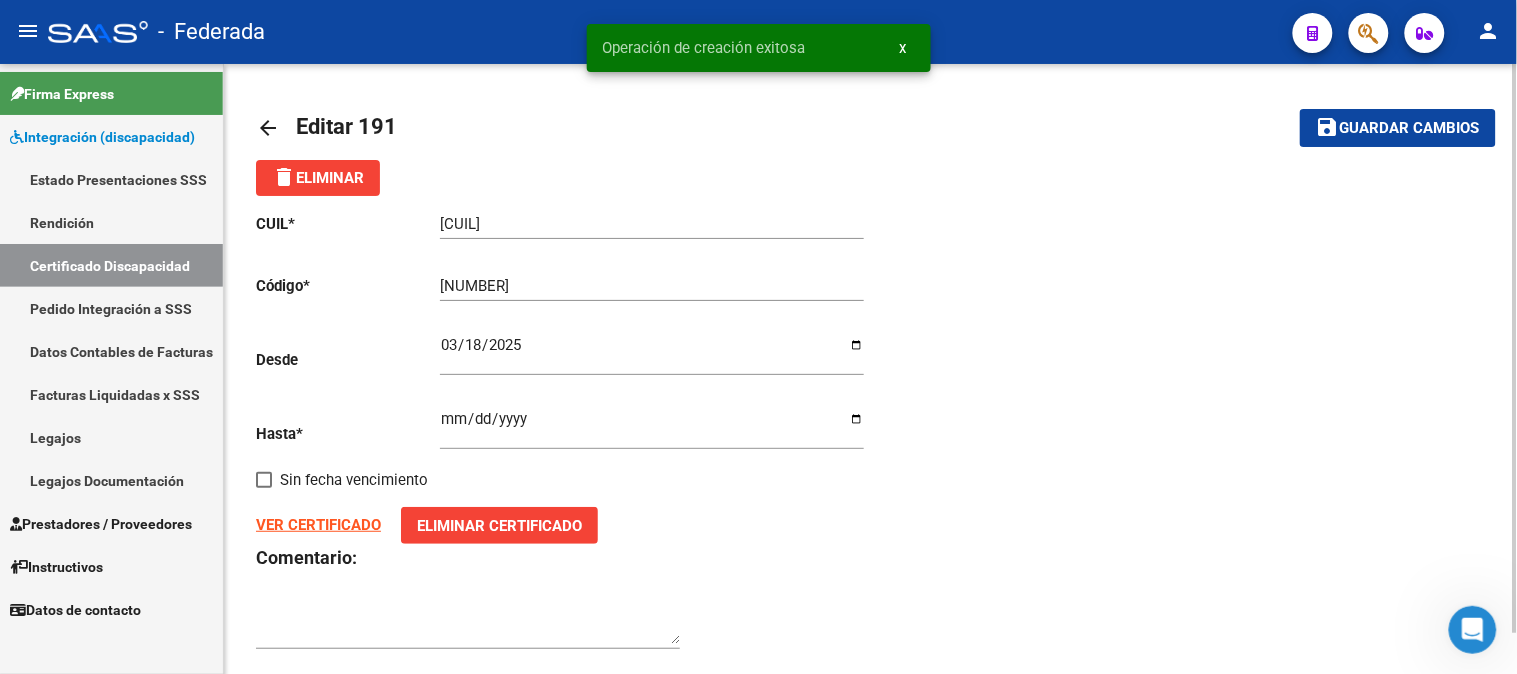 click on "Certificado Discapacidad" at bounding box center (111, 265) 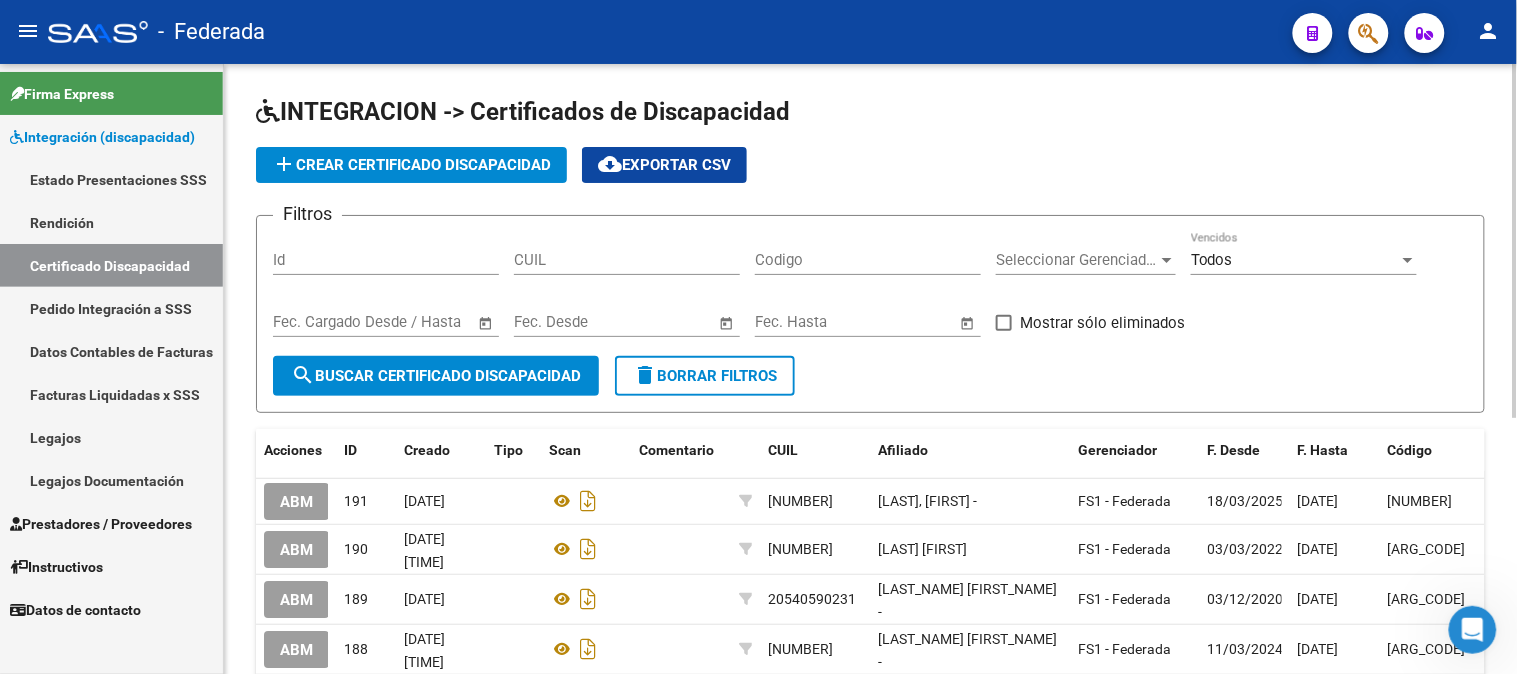 scroll, scrollTop: 111, scrollLeft: 0, axis: vertical 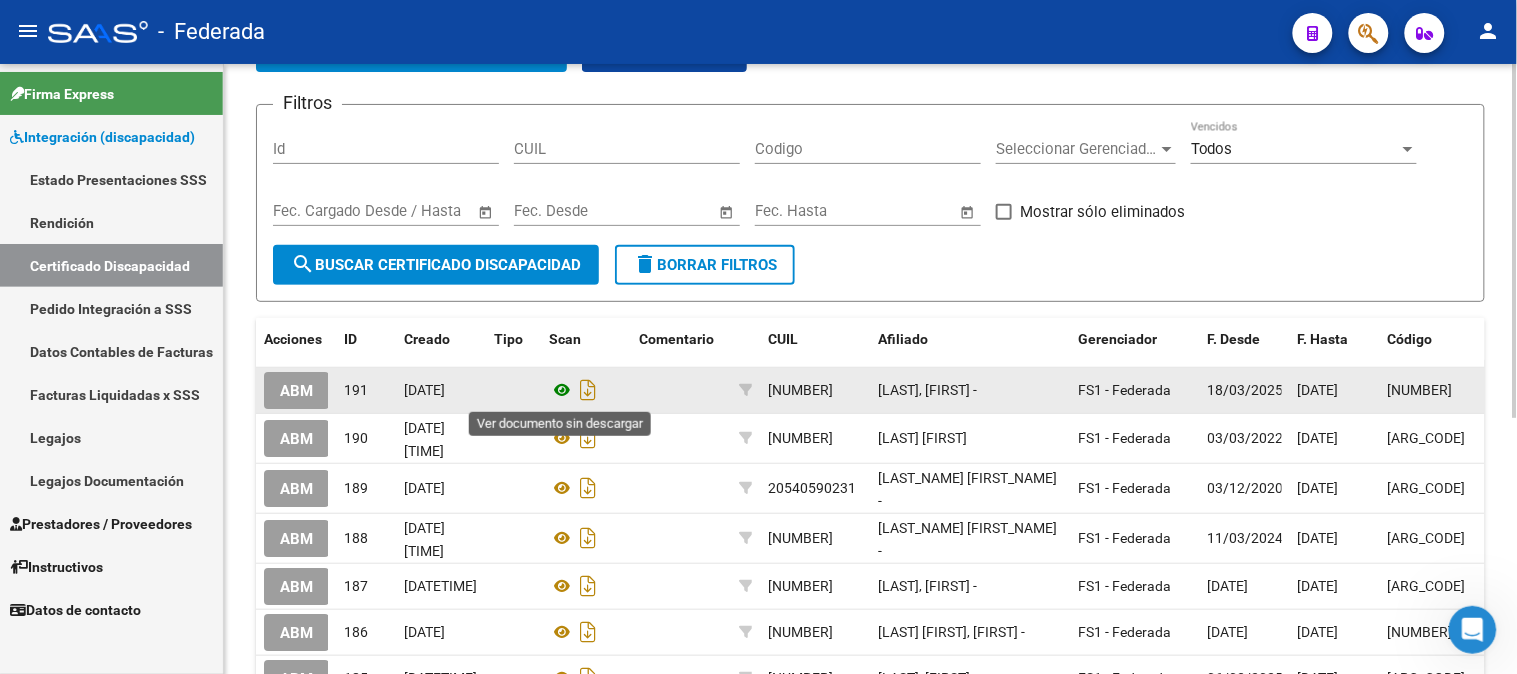 click 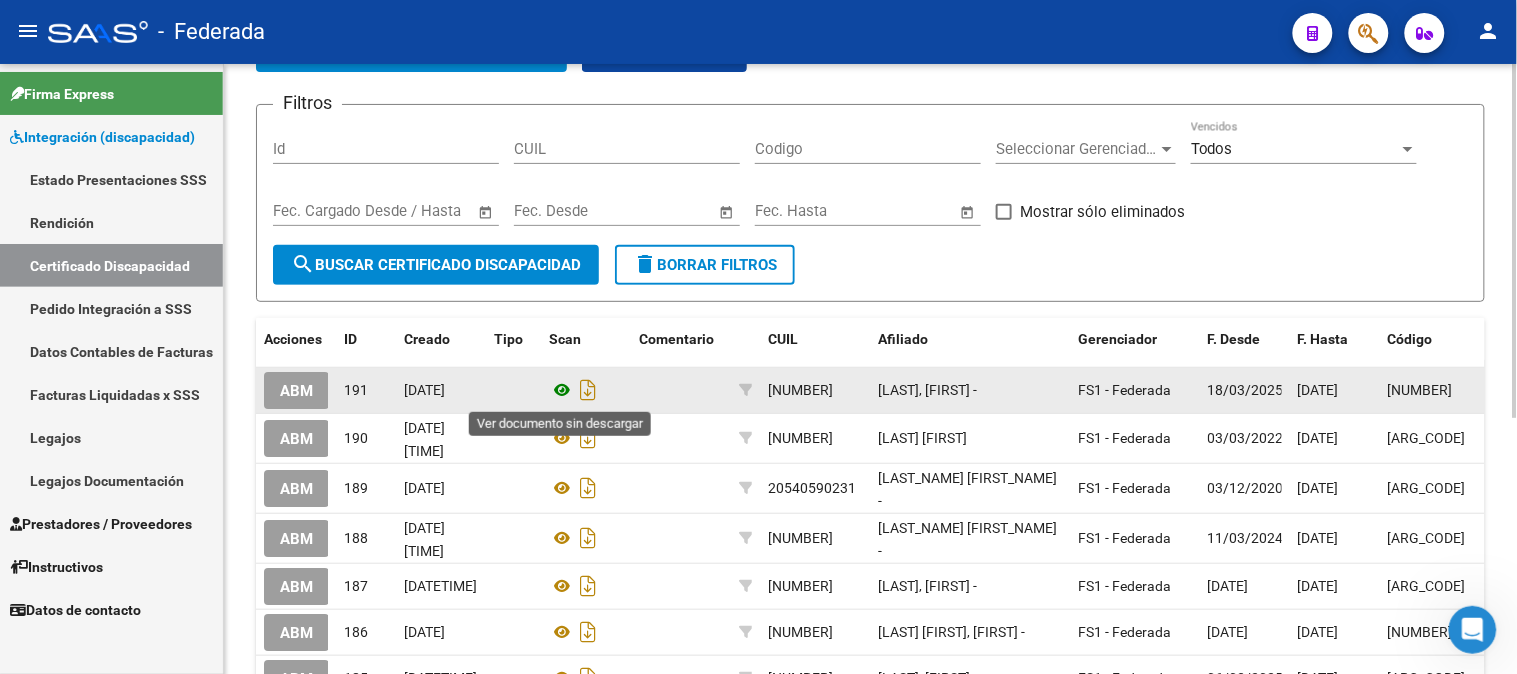 click 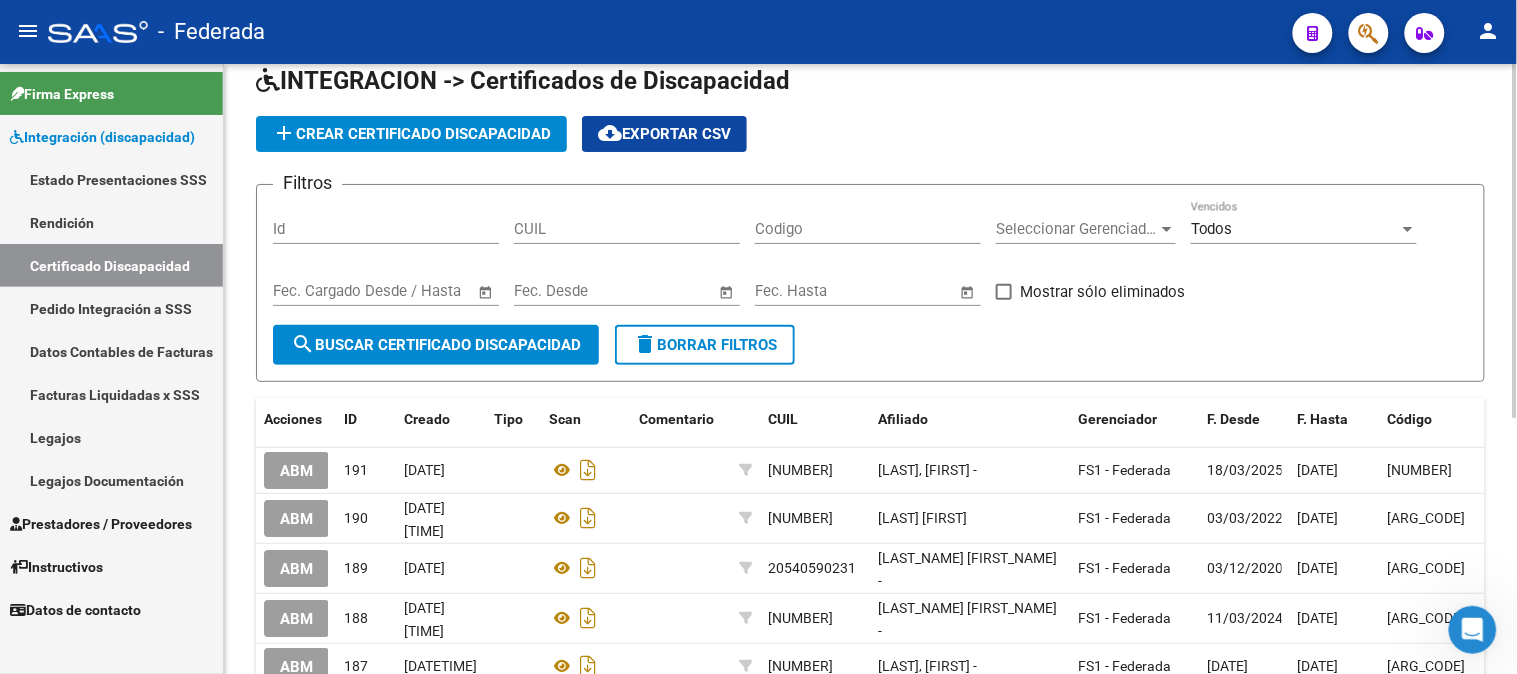 scroll, scrollTop: 0, scrollLeft: 0, axis: both 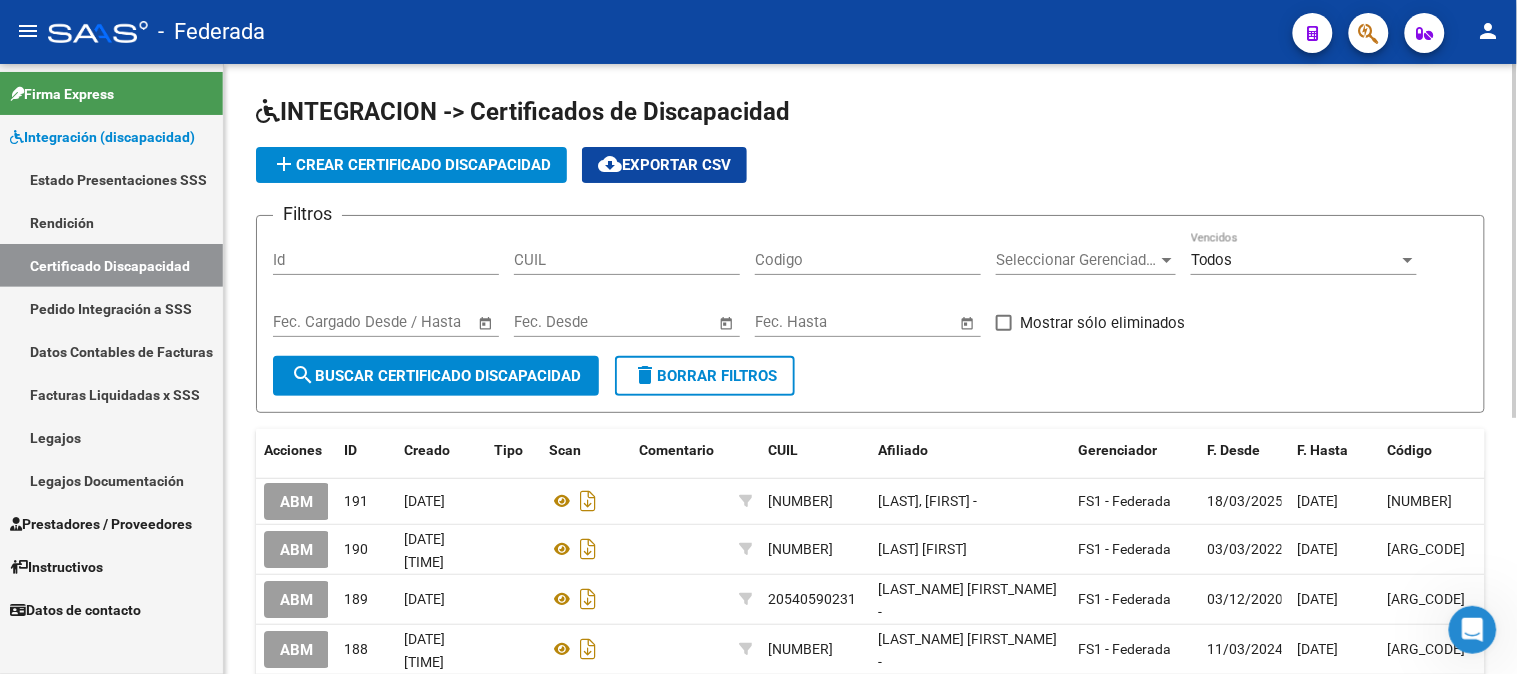 click on "add  Crear Certificado Discapacidad" 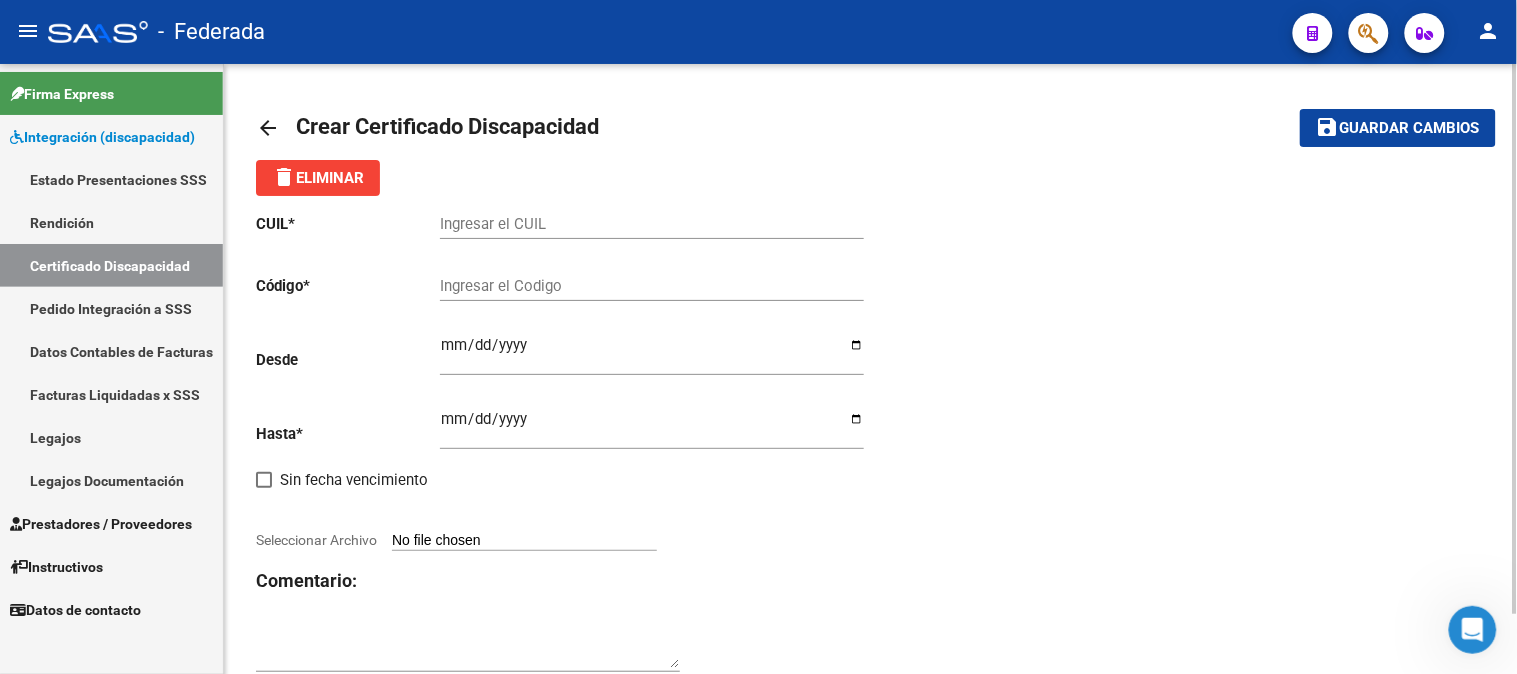click on "Ingresar el CUIL" at bounding box center (652, 224) 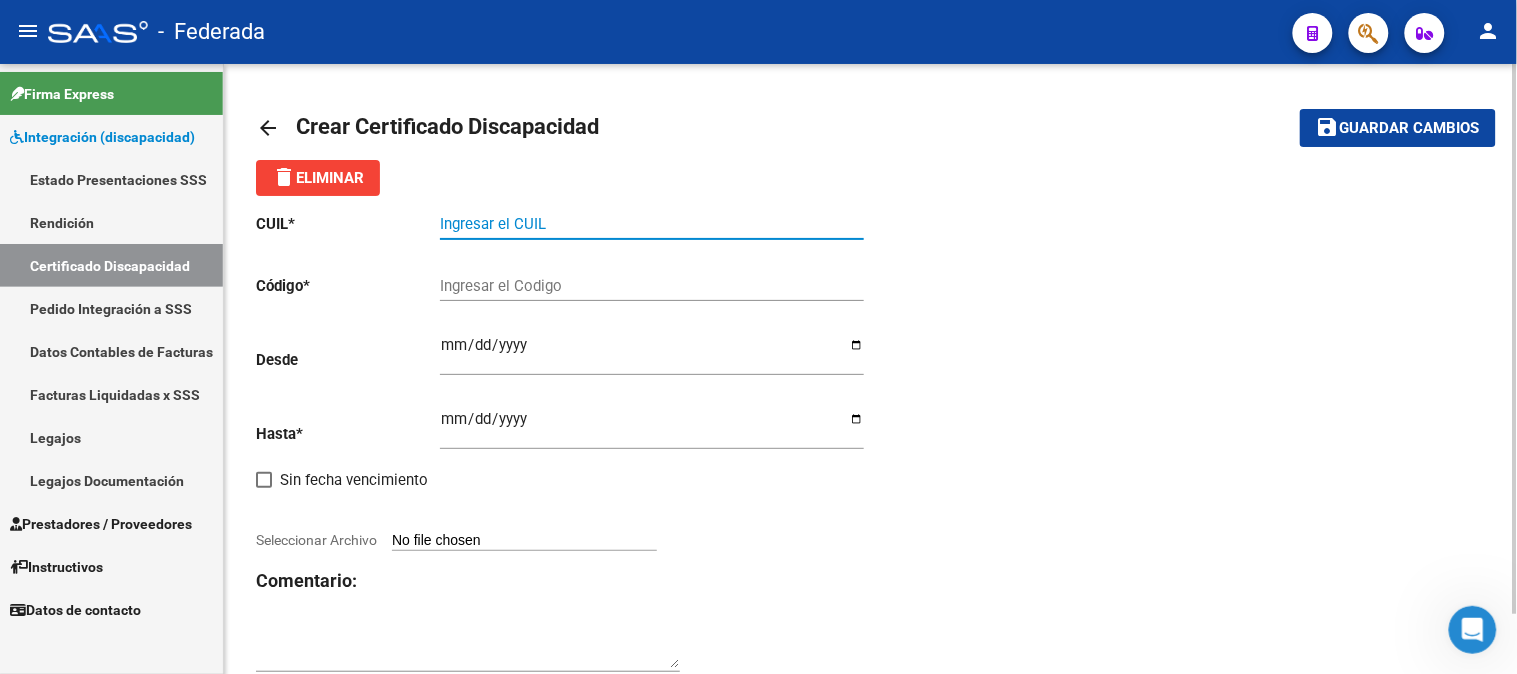 paste on "[CUIL]" 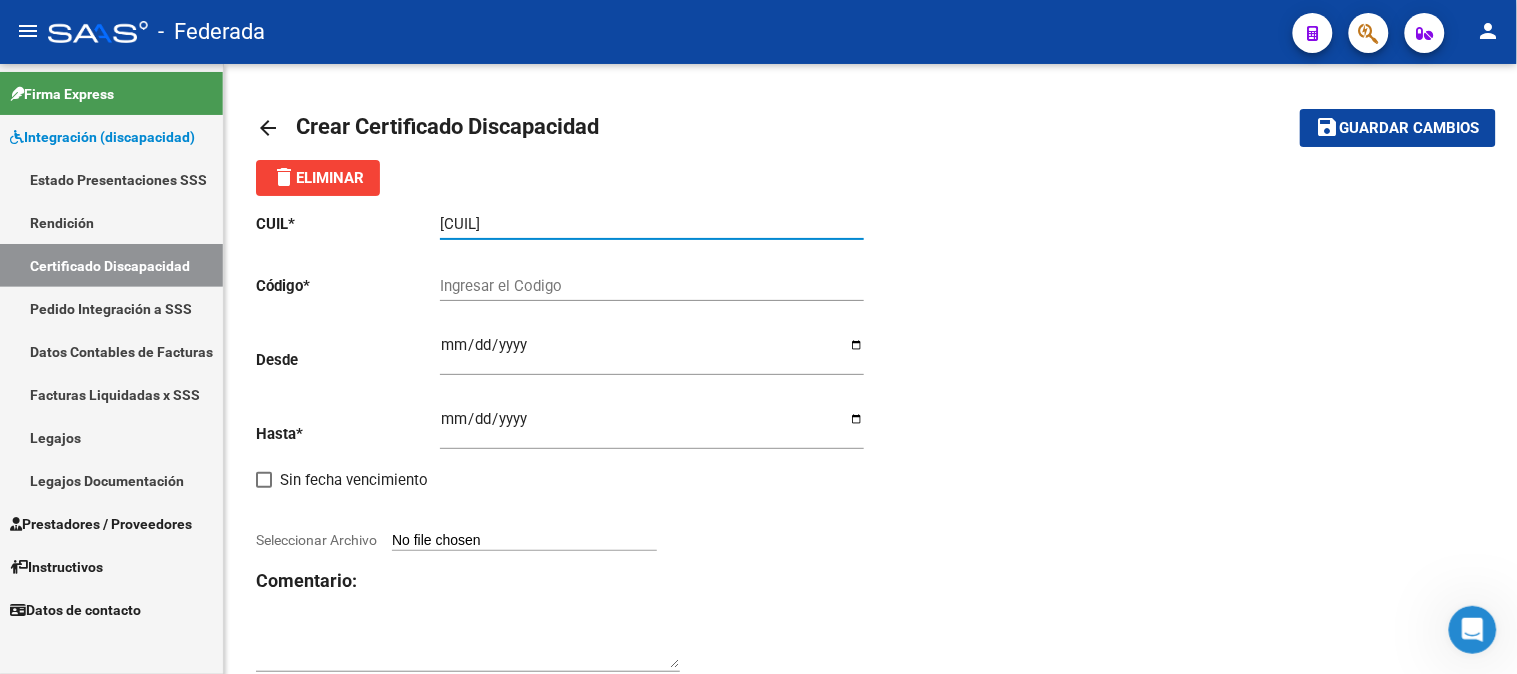 type on "[CUIL]" 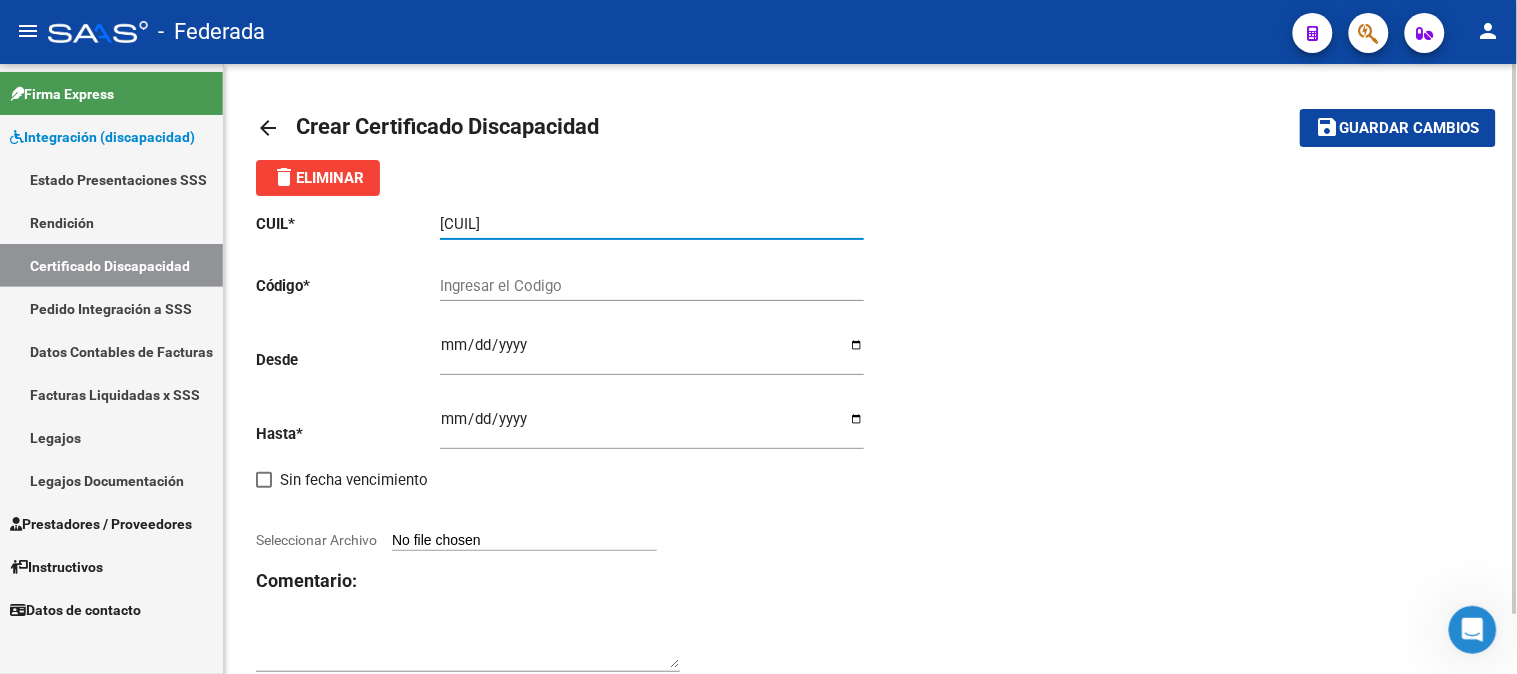 click on "Ingresar el Codigo" at bounding box center [652, 286] 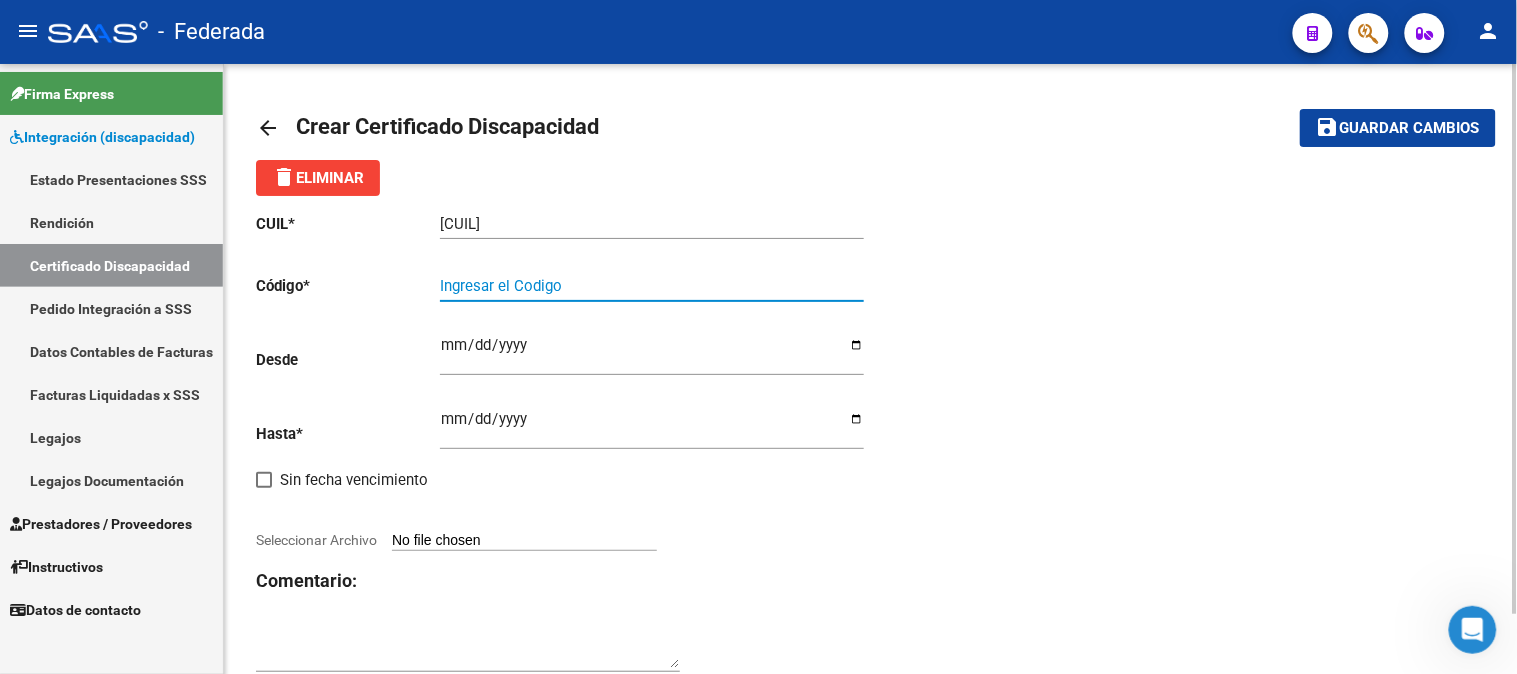 paste on "[ARG_CODE]" 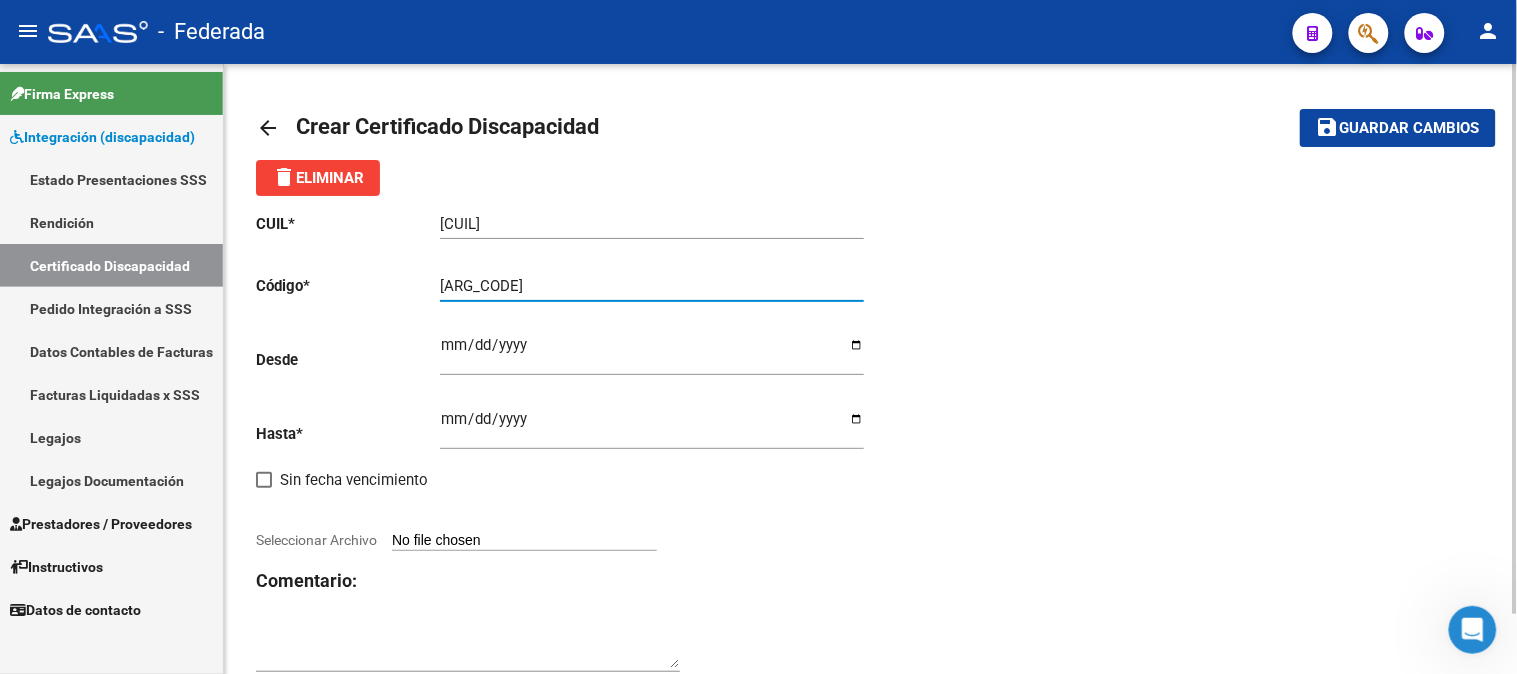 click on "[ARG_CODE]" at bounding box center [652, 286] 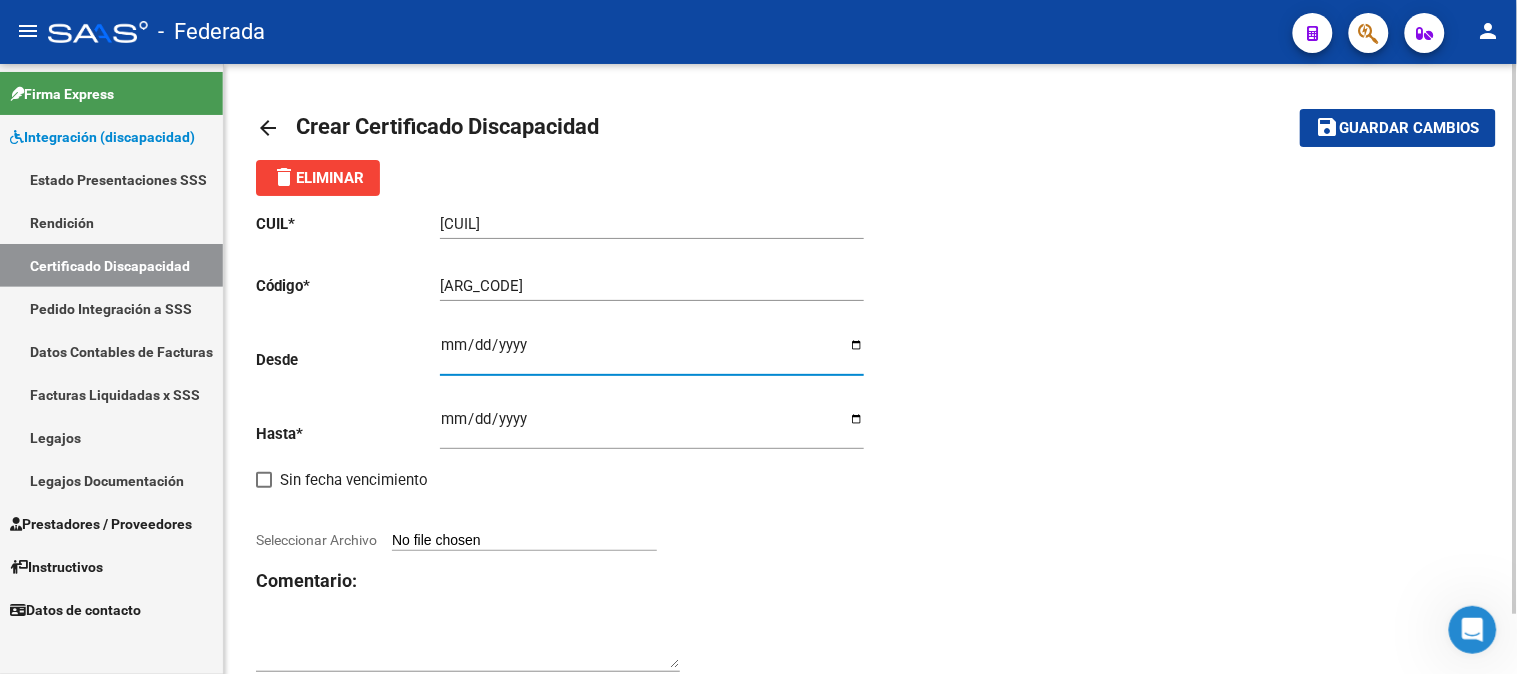 type on "2025-04-09" 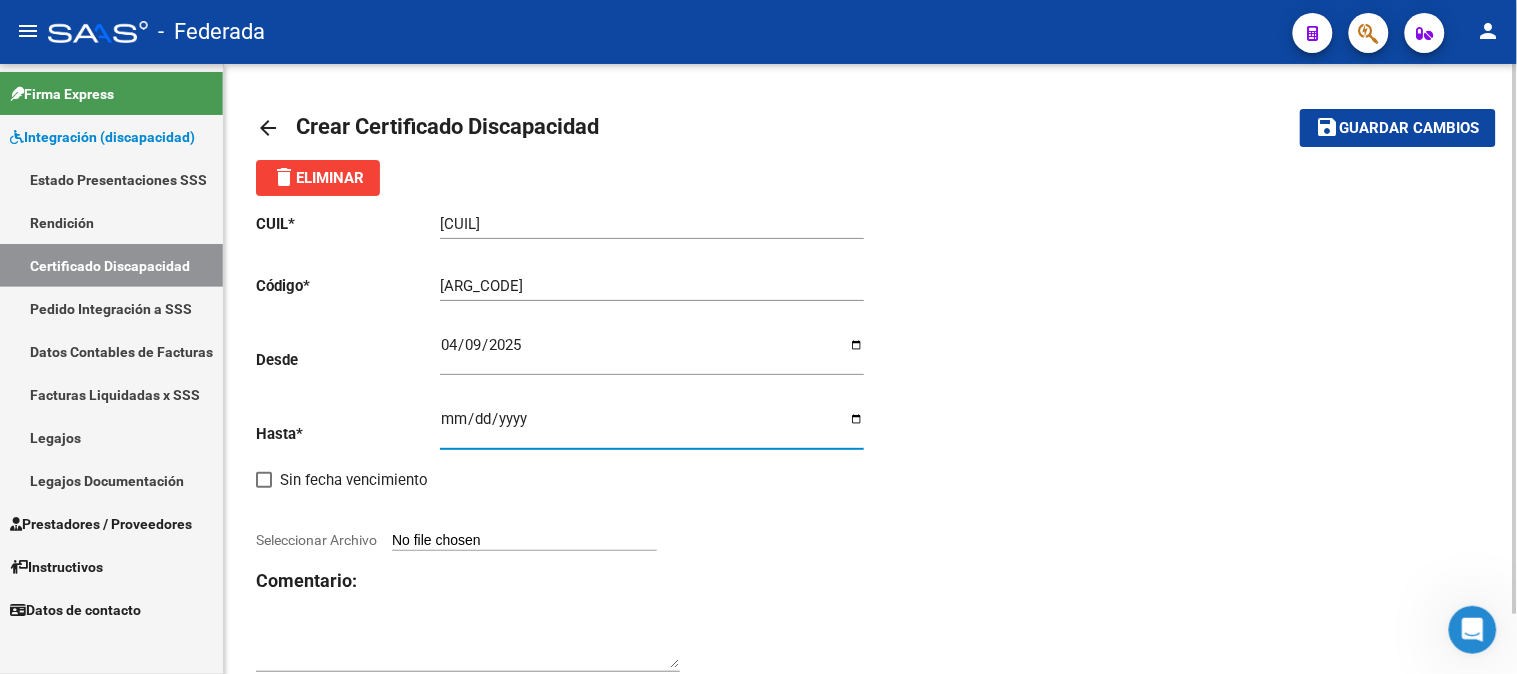 click on "Ingresar fec. Hasta" at bounding box center [652, 427] 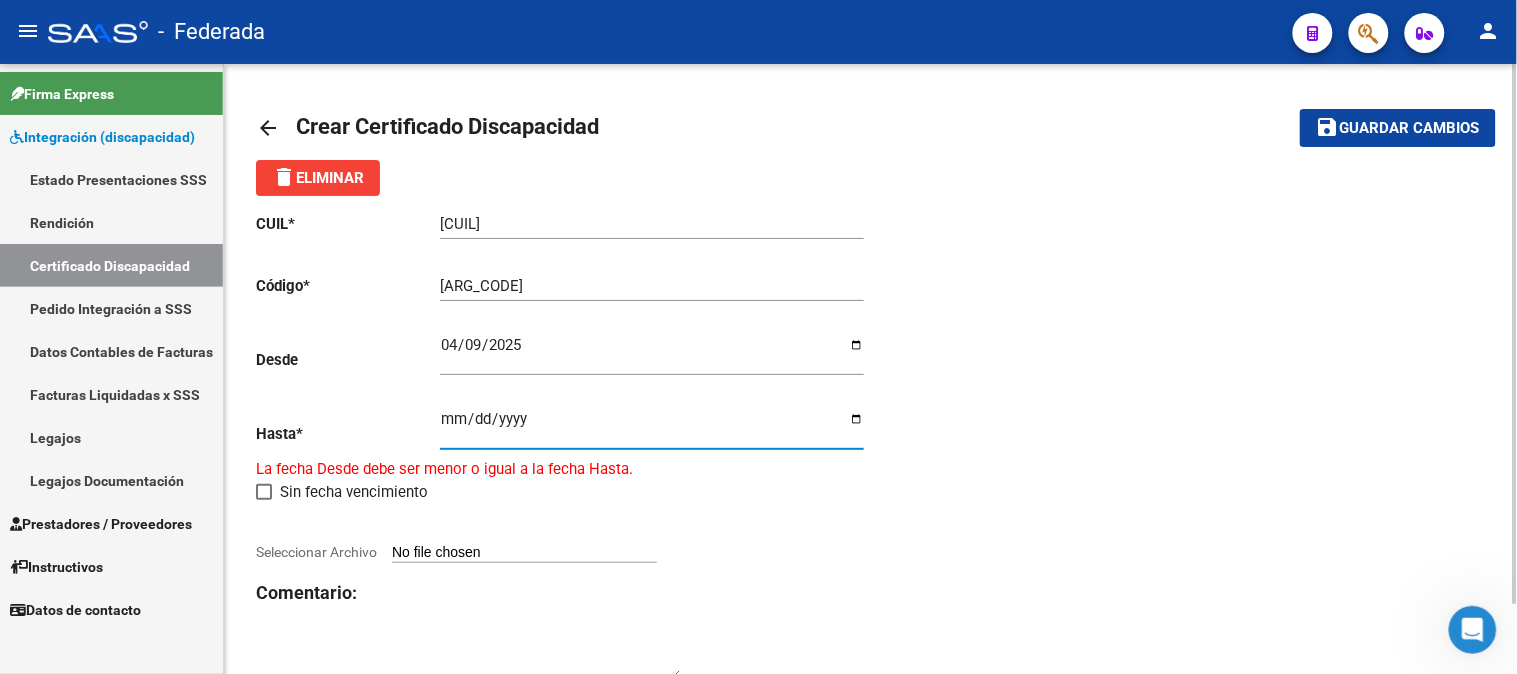 type on "[DATE]" 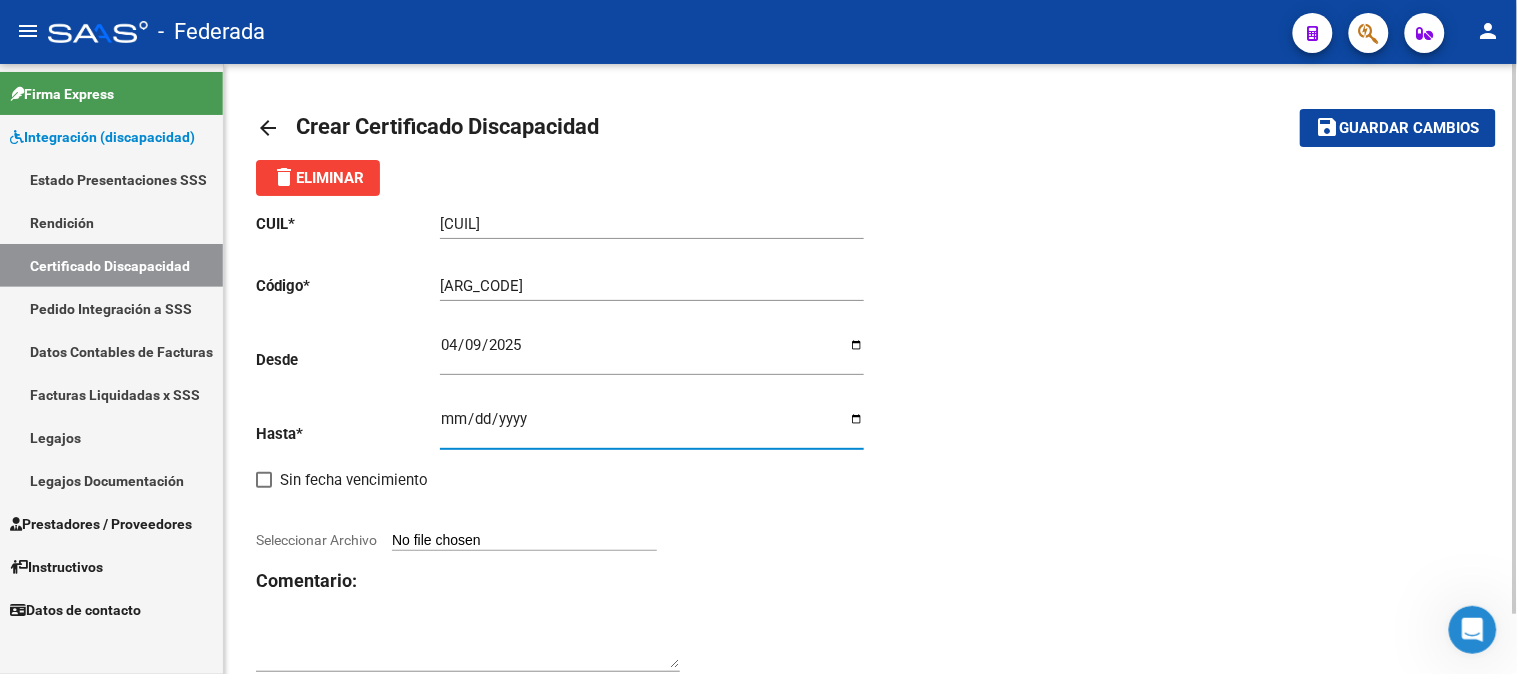 click on "Seleccionar Archivo" at bounding box center (524, 541) 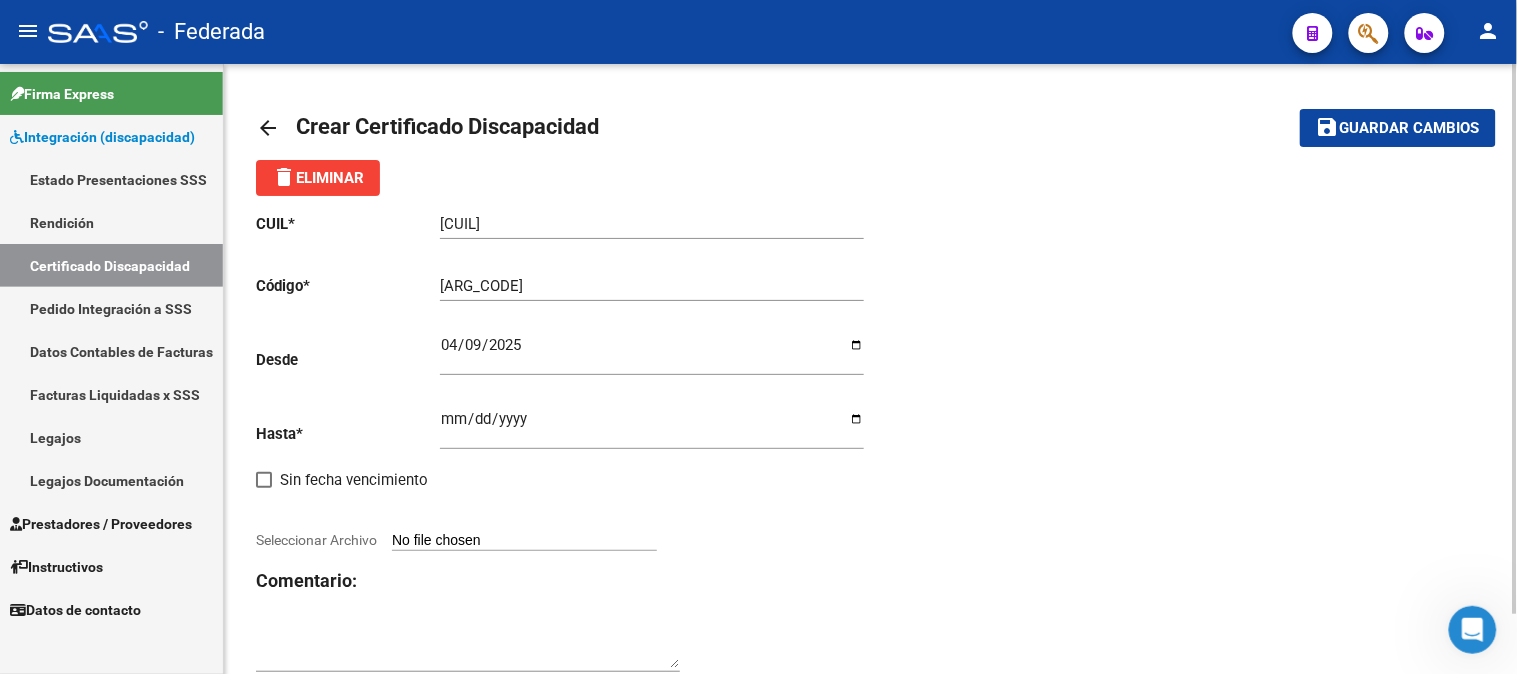 type on "C:\fakepath\[FILENAME] [PERSON].pdf" 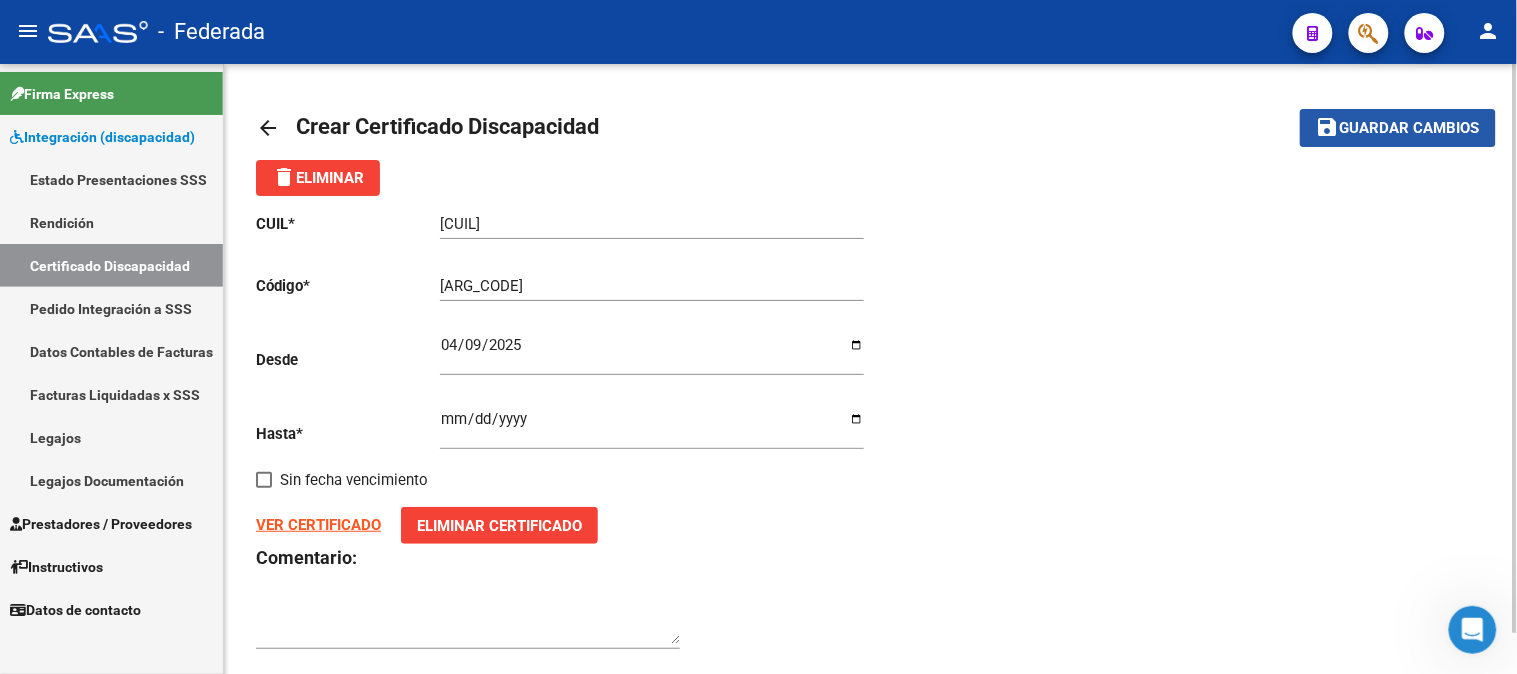 click on "Guardar cambios" 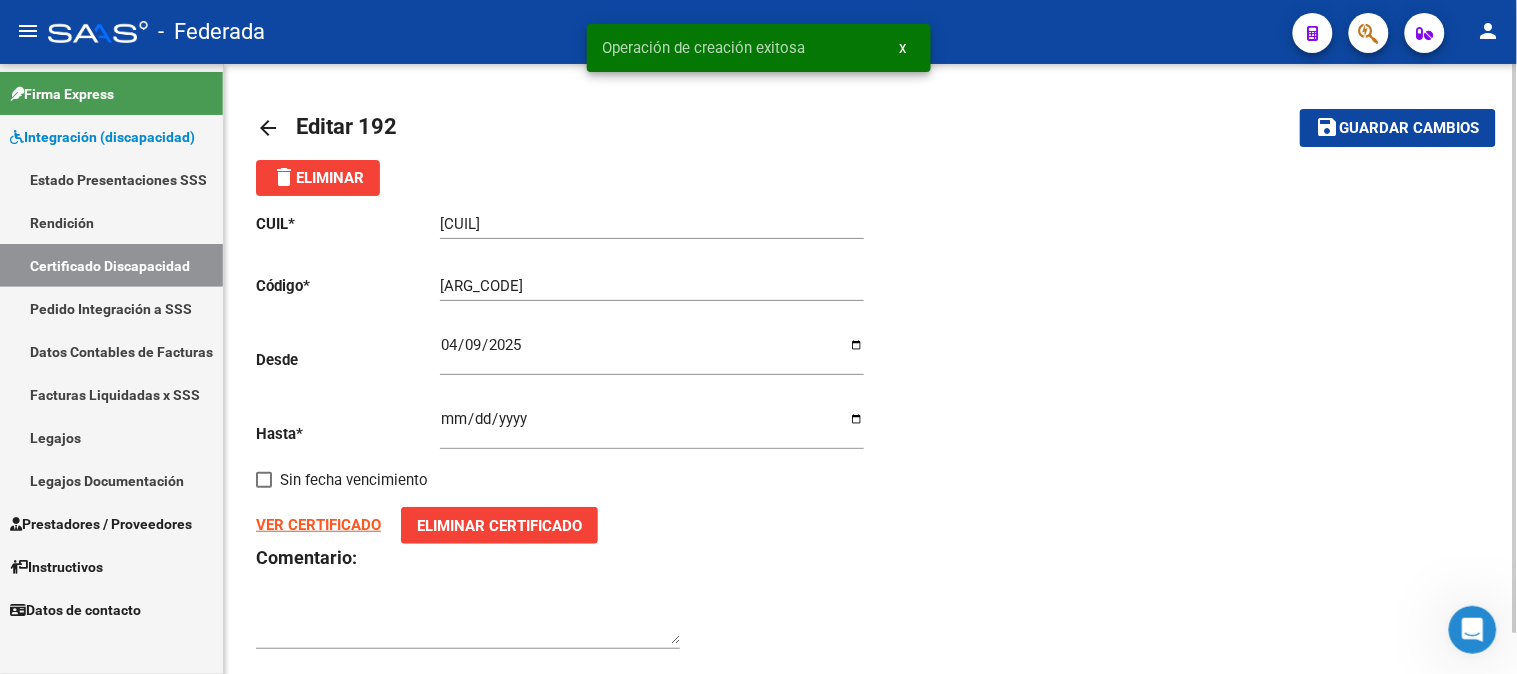 click on "x" at bounding box center (903, 48) 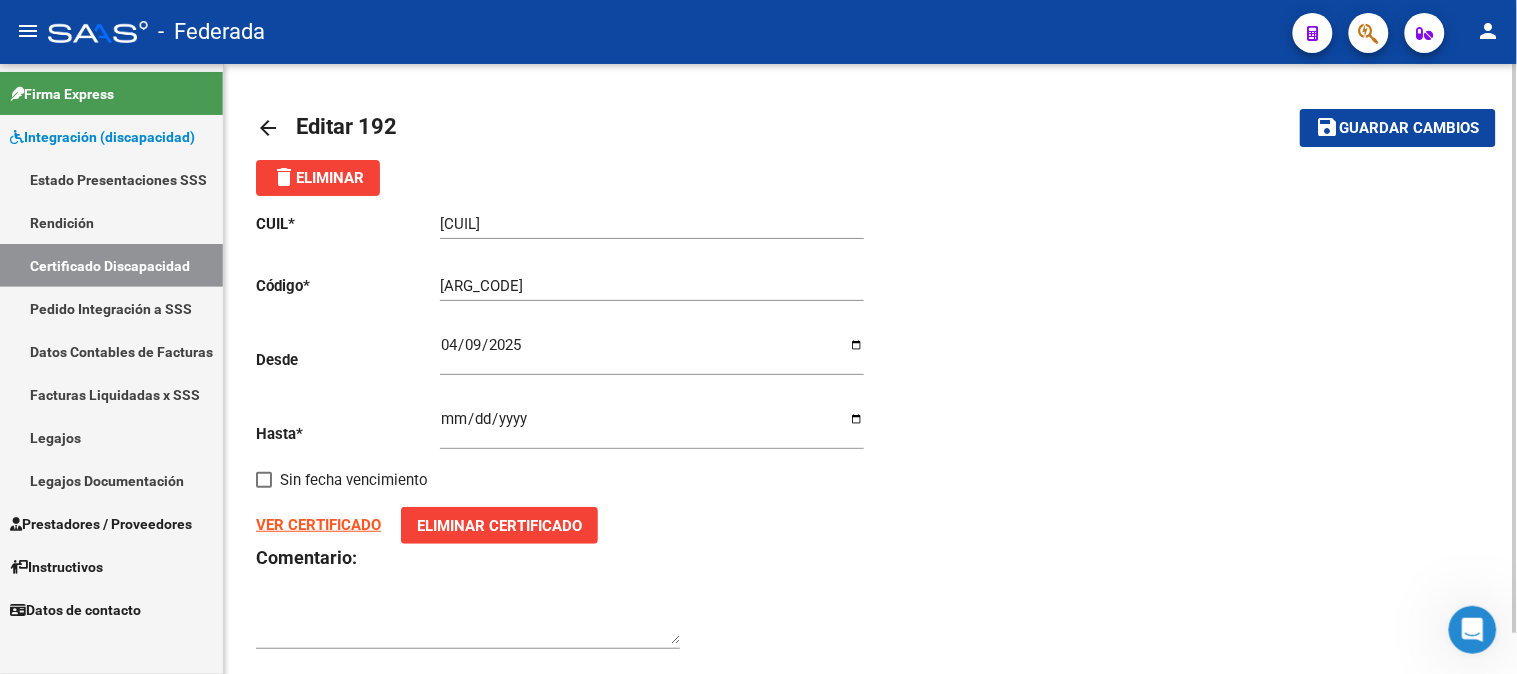 click on "Certificado Discapacidad" at bounding box center (111, 265) 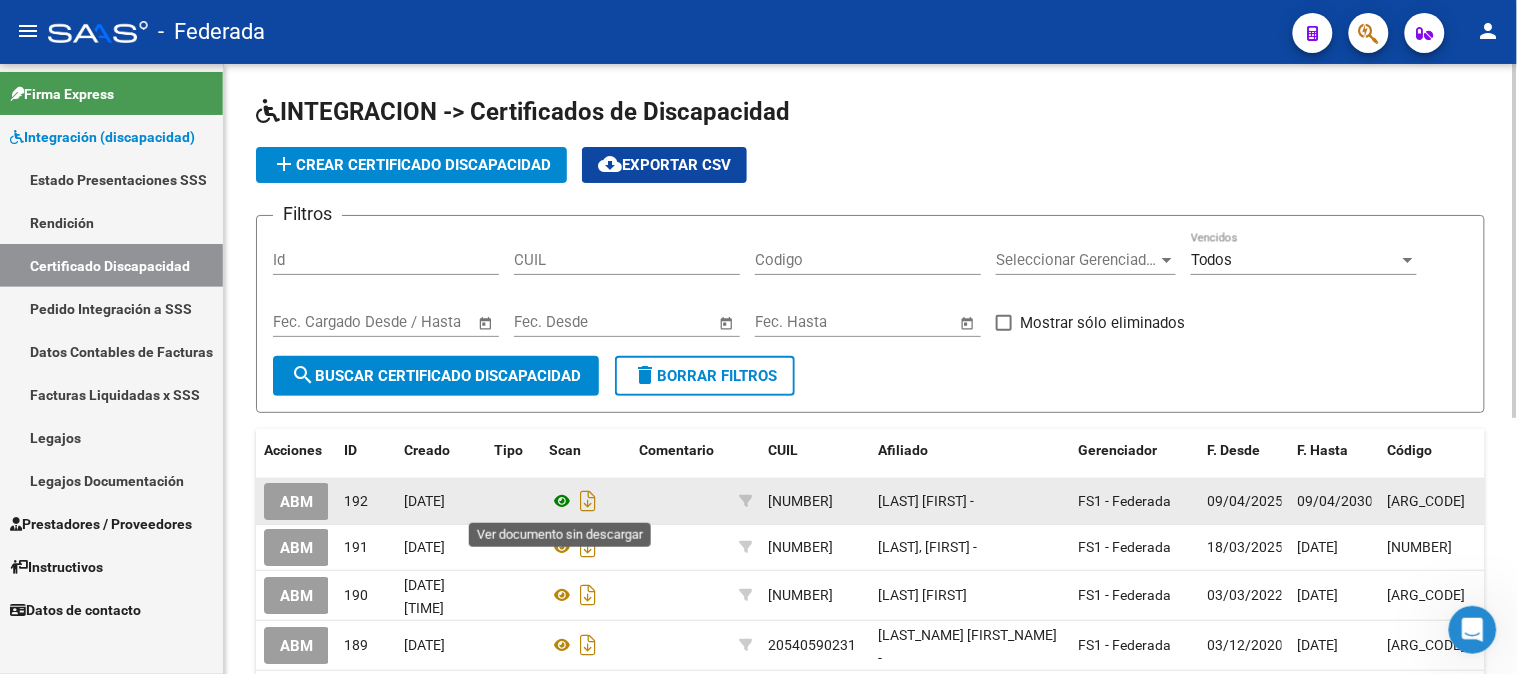 click 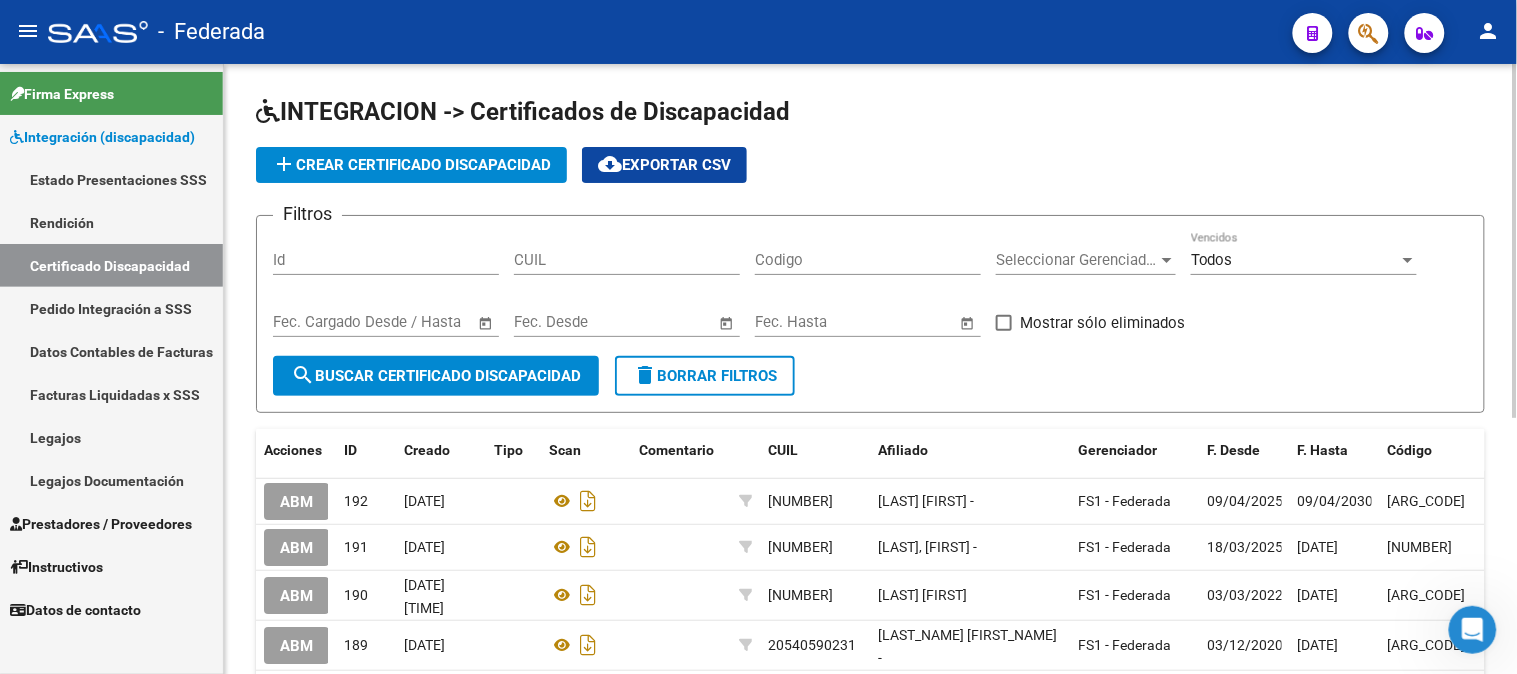 click on "add  Crear Certificado Discapacidad" 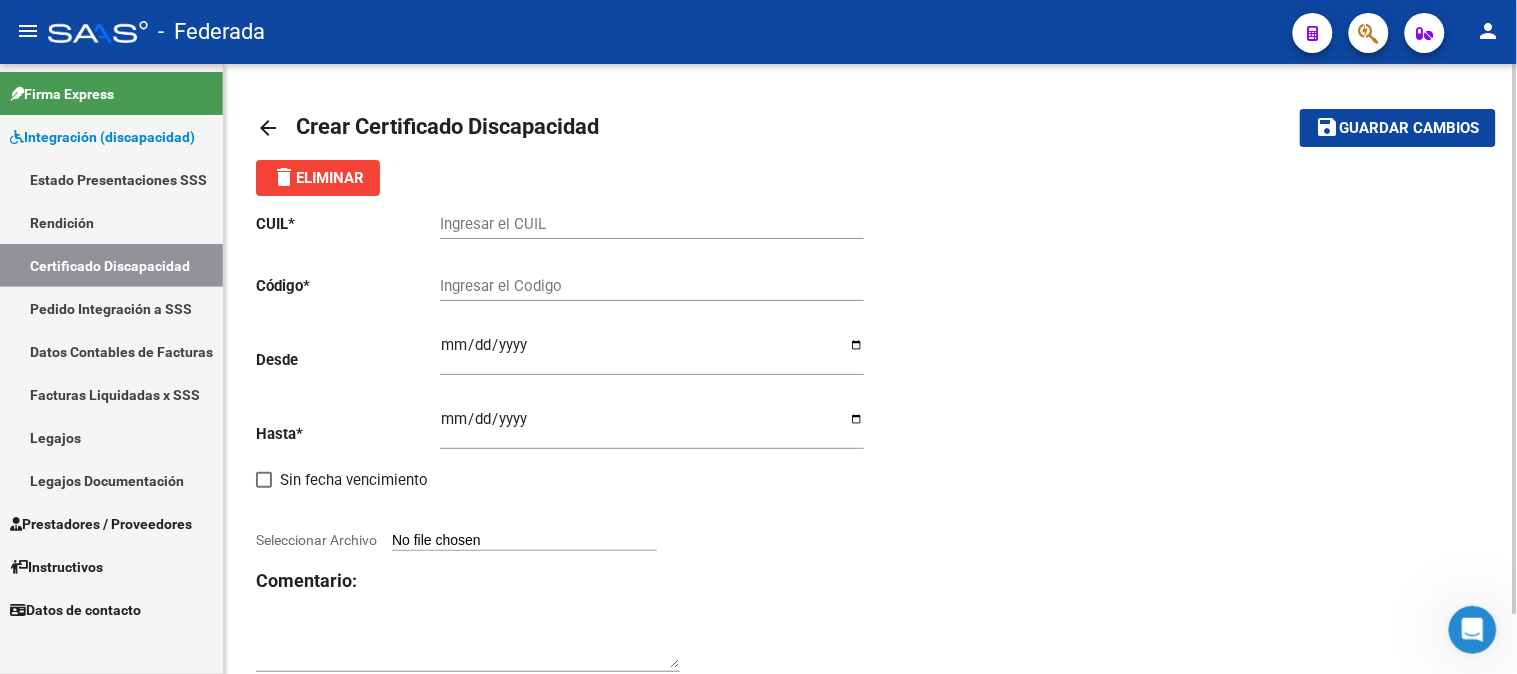 click on "Ingresar el CUIL" at bounding box center [652, 224] 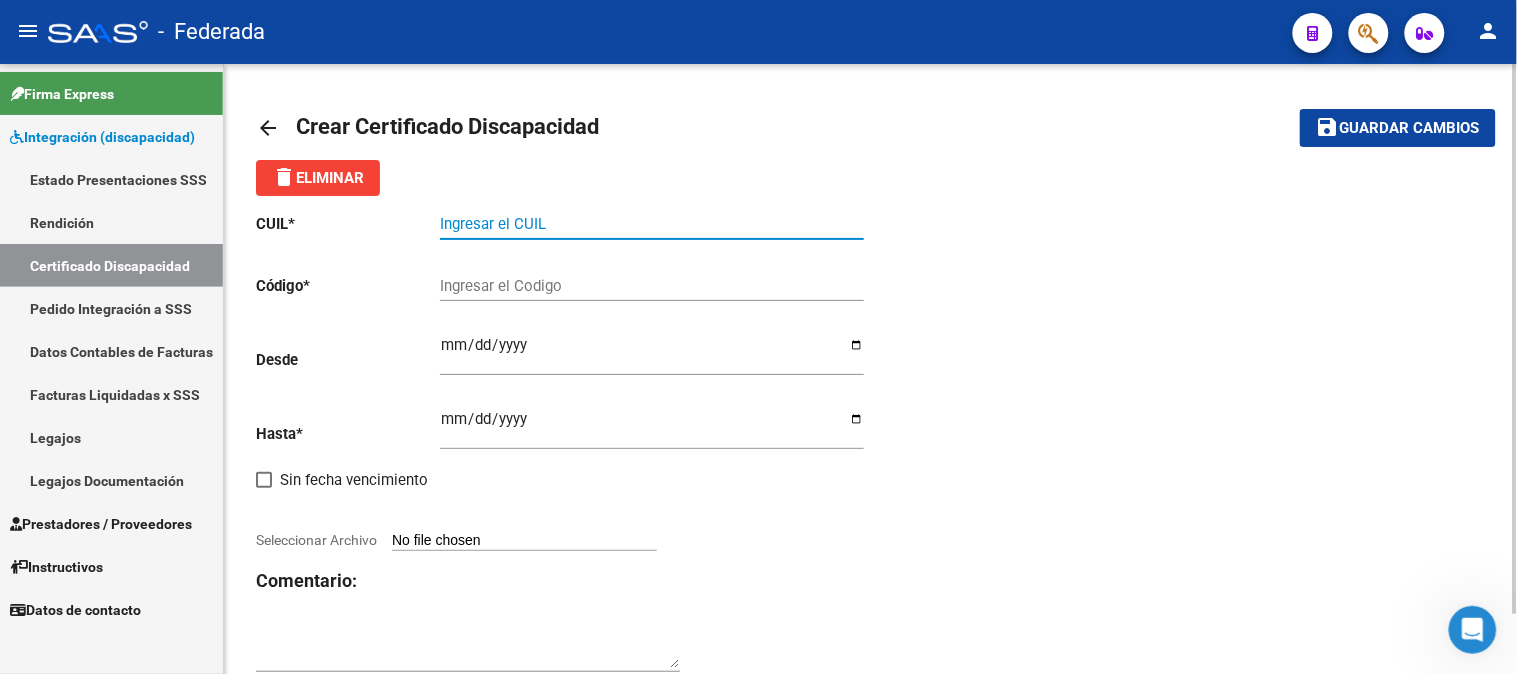 paste on "[CUIL]" 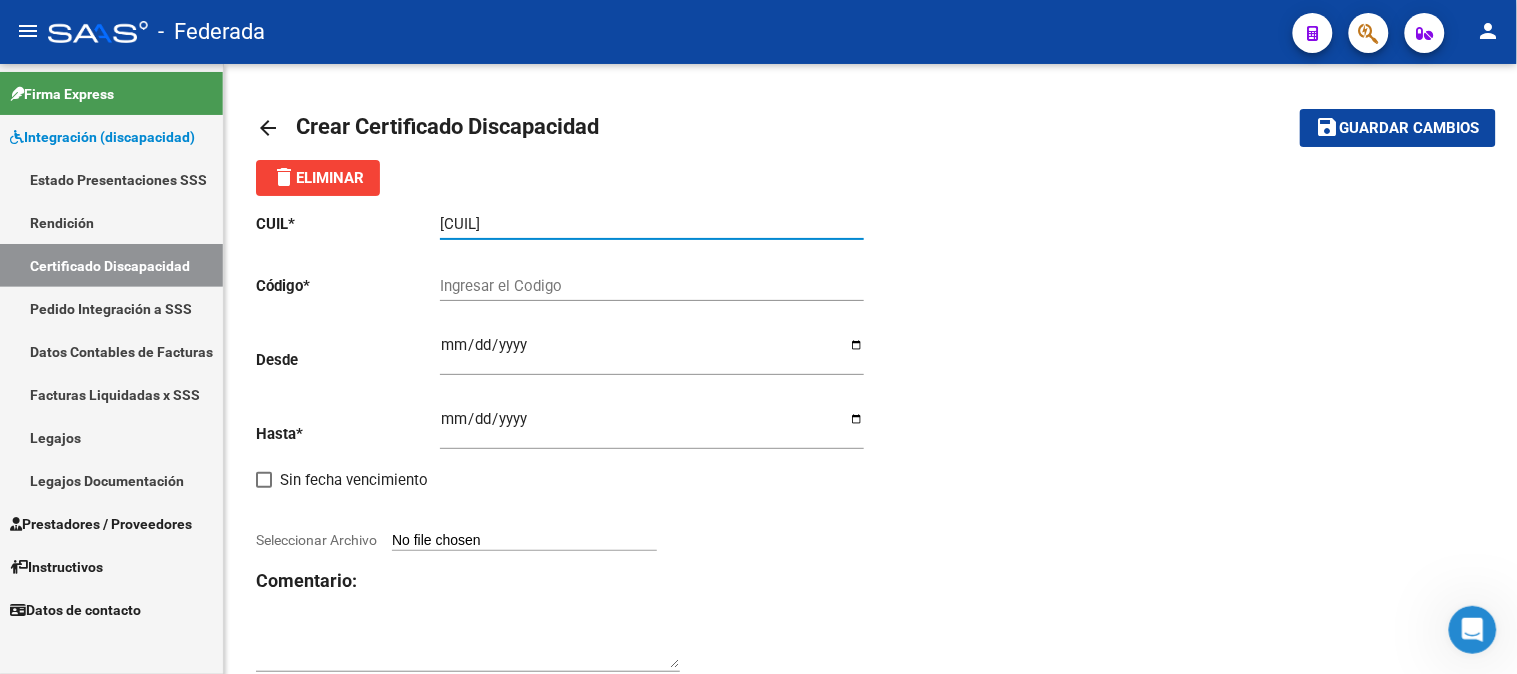 type on "[CUIL]" 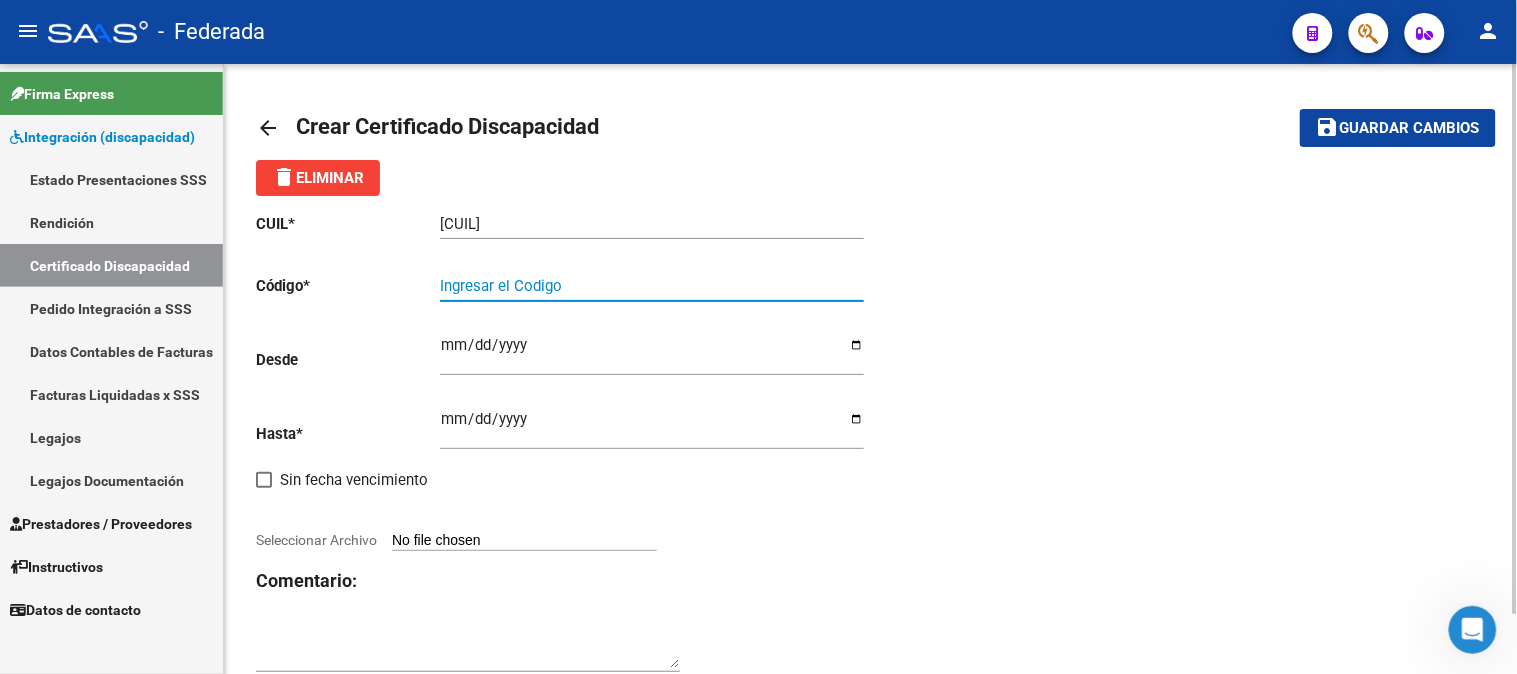 click on "Ingresar el Codigo" at bounding box center (652, 286) 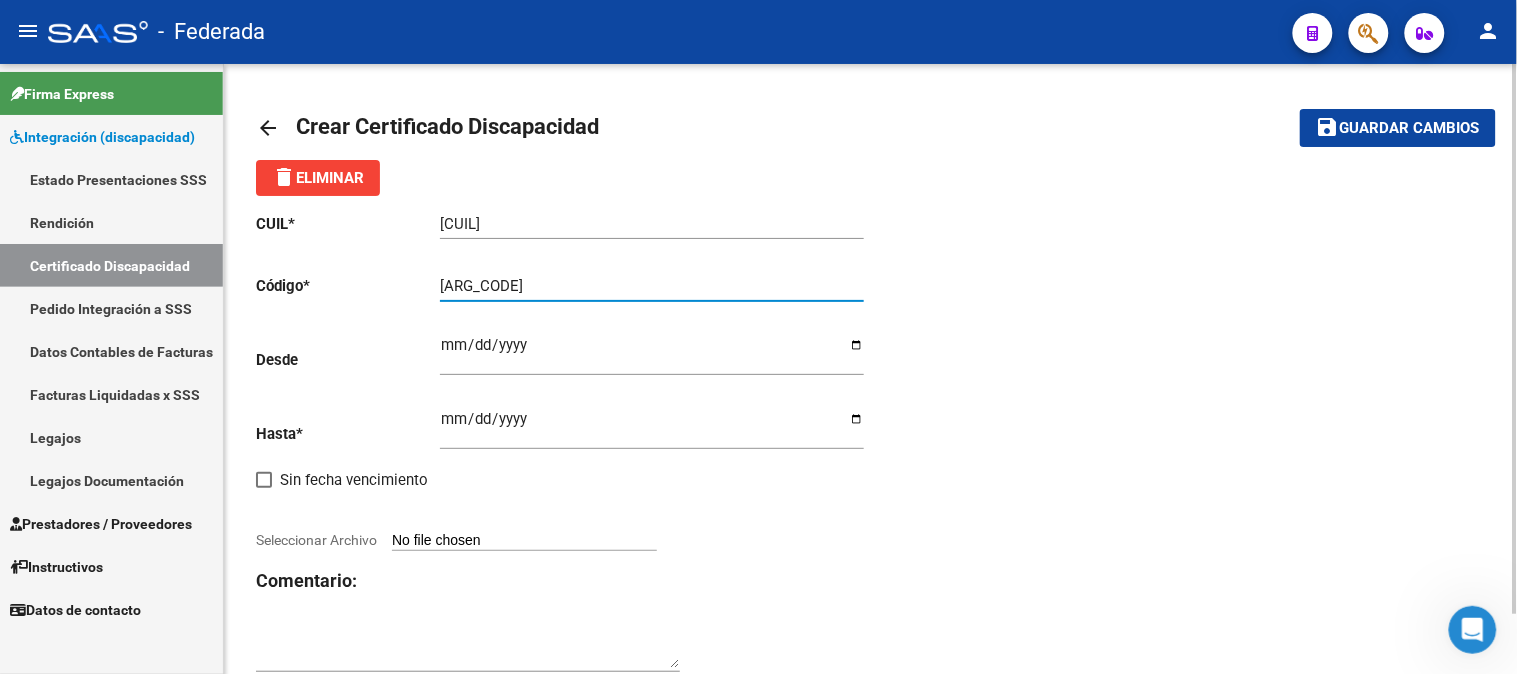 click on "[ARG_CODE]" at bounding box center (652, 286) 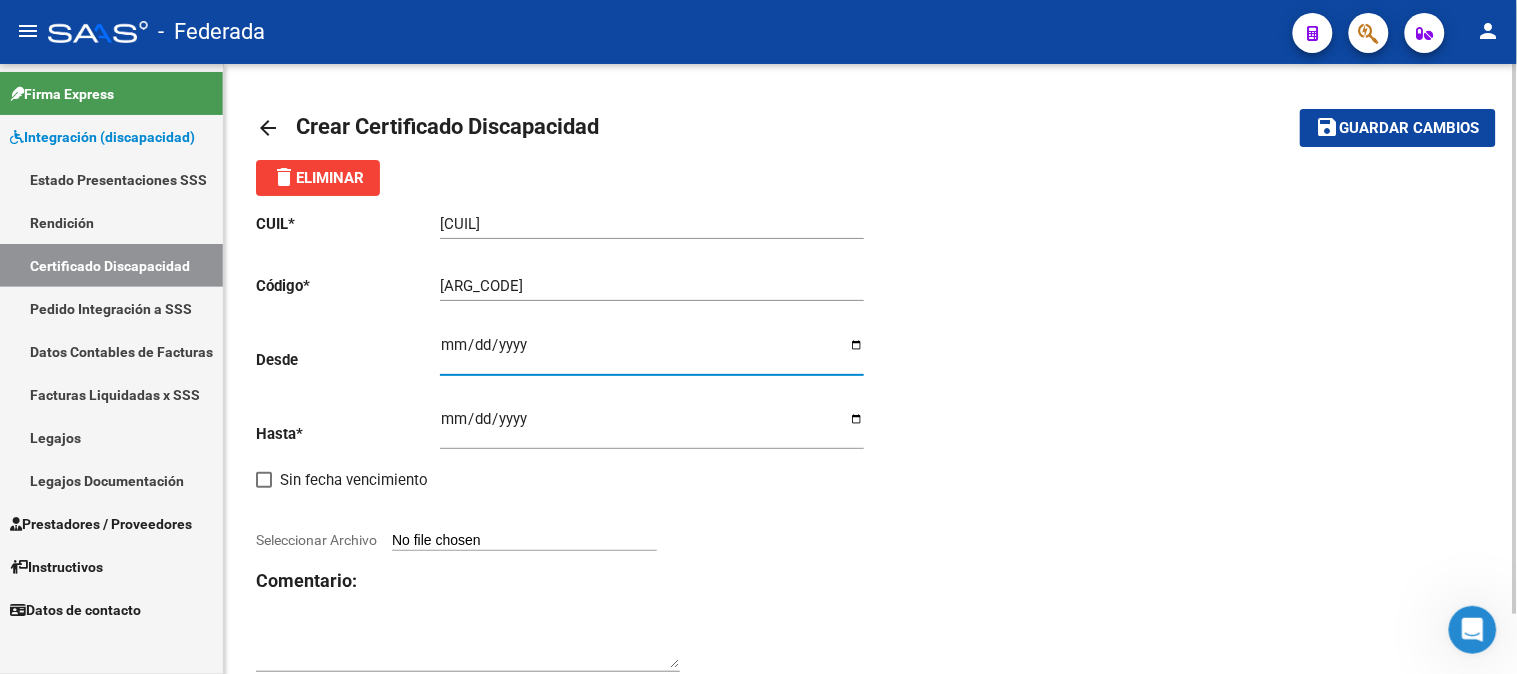 click on "Ingresar fec. Desde" at bounding box center (652, 353) 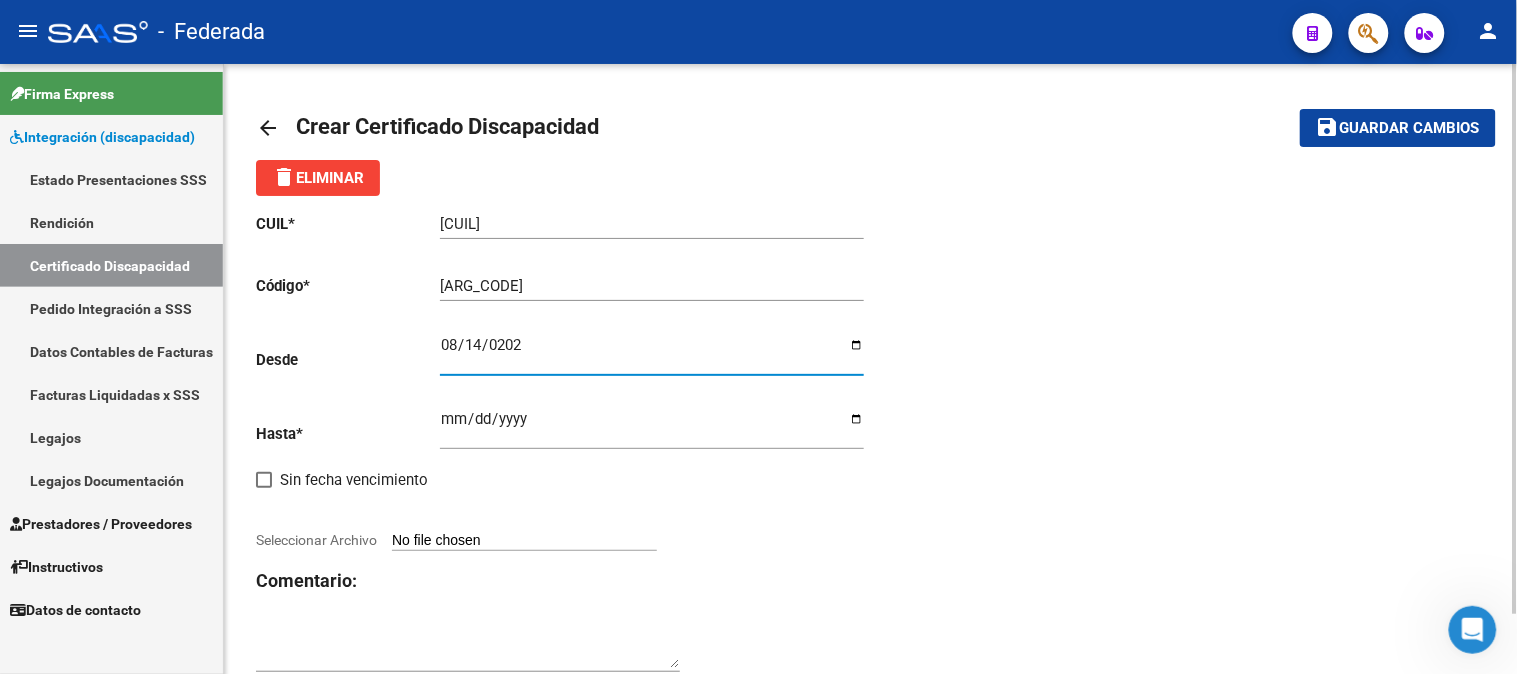 type on "[DATE]" 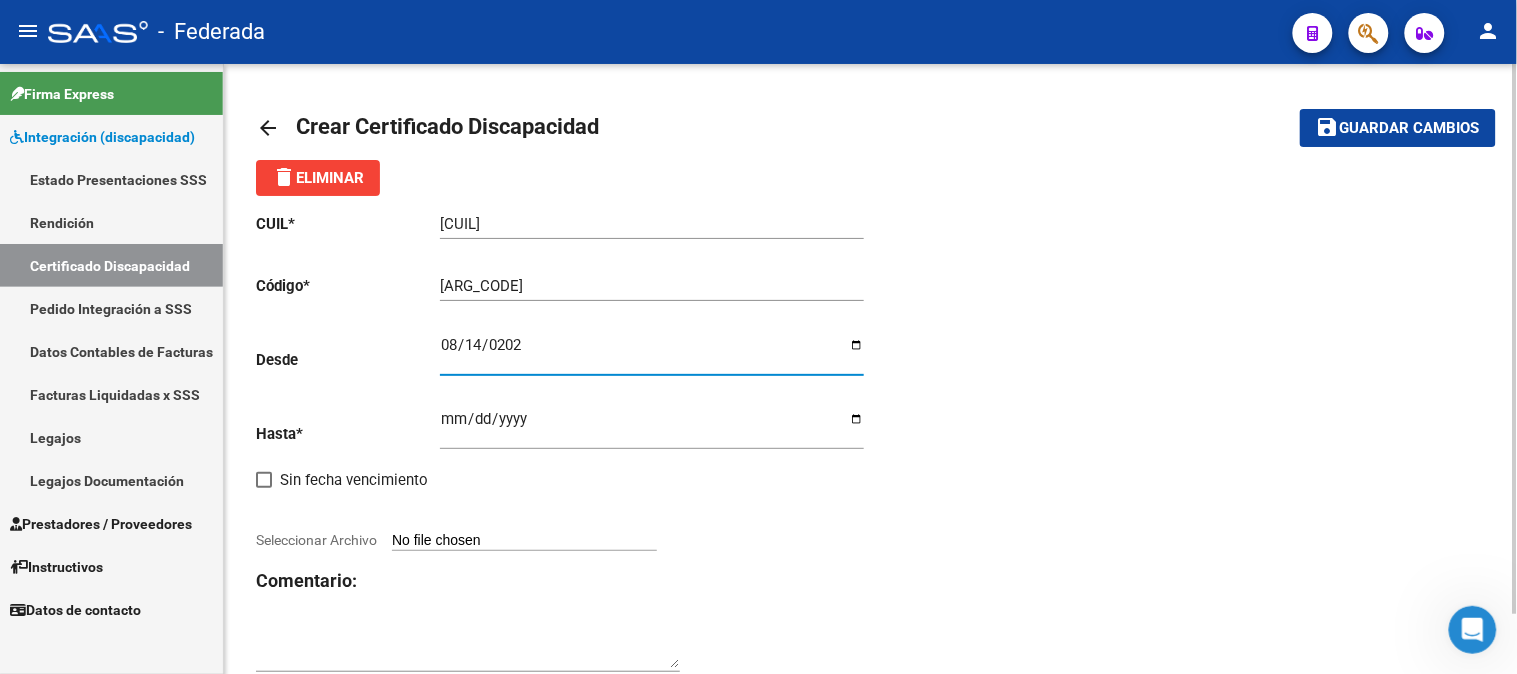 click on "Ingresar fec. Hasta" at bounding box center [652, 427] 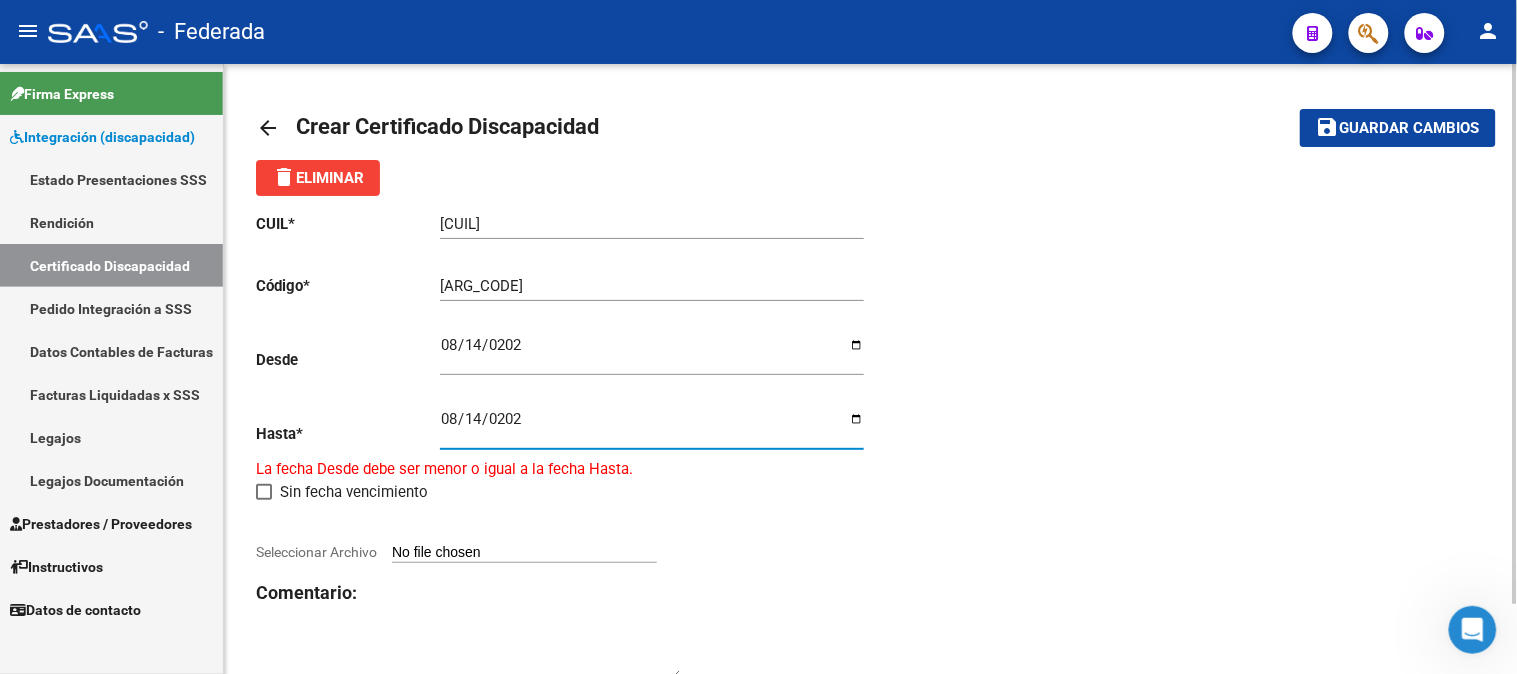 type on "[DATE]" 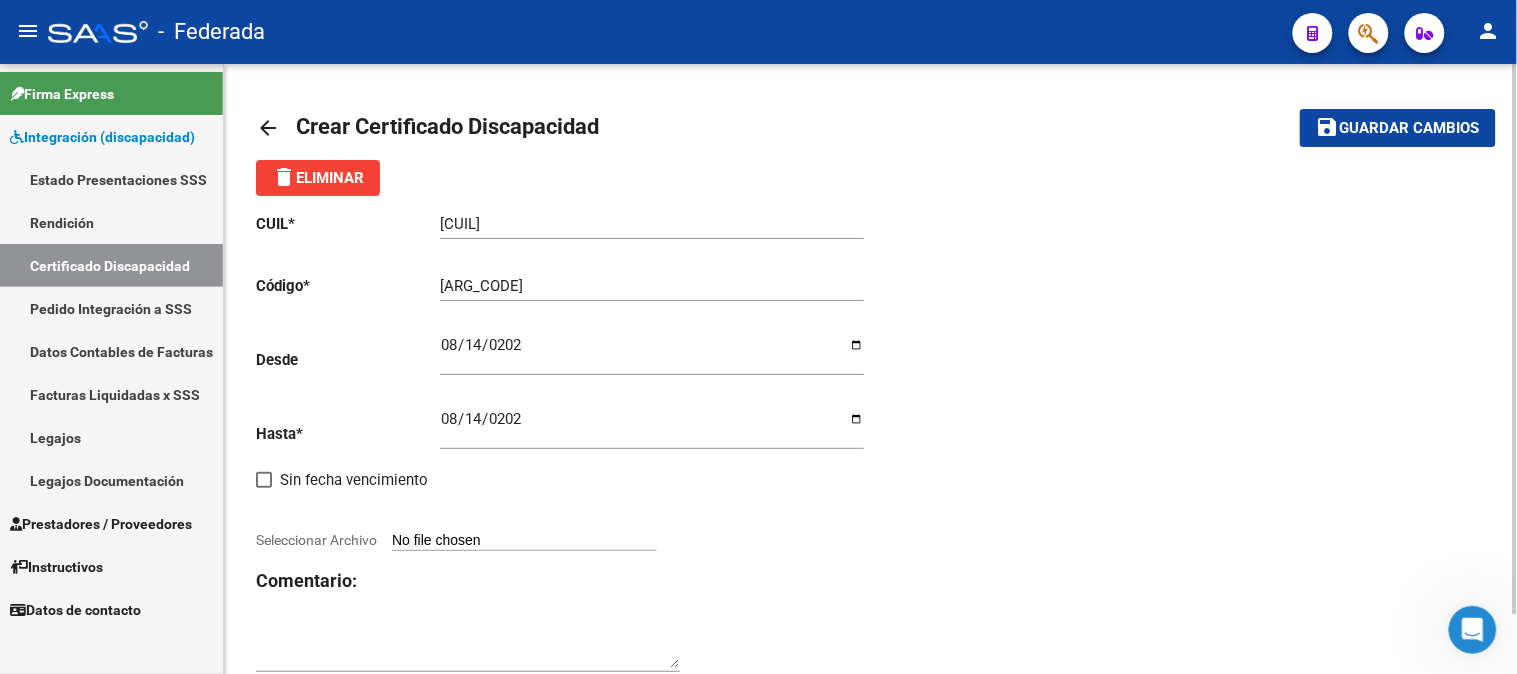 drag, startPoint x: 1013, startPoint y: 463, endPoint x: 1014, endPoint y: 535, distance: 72.00694 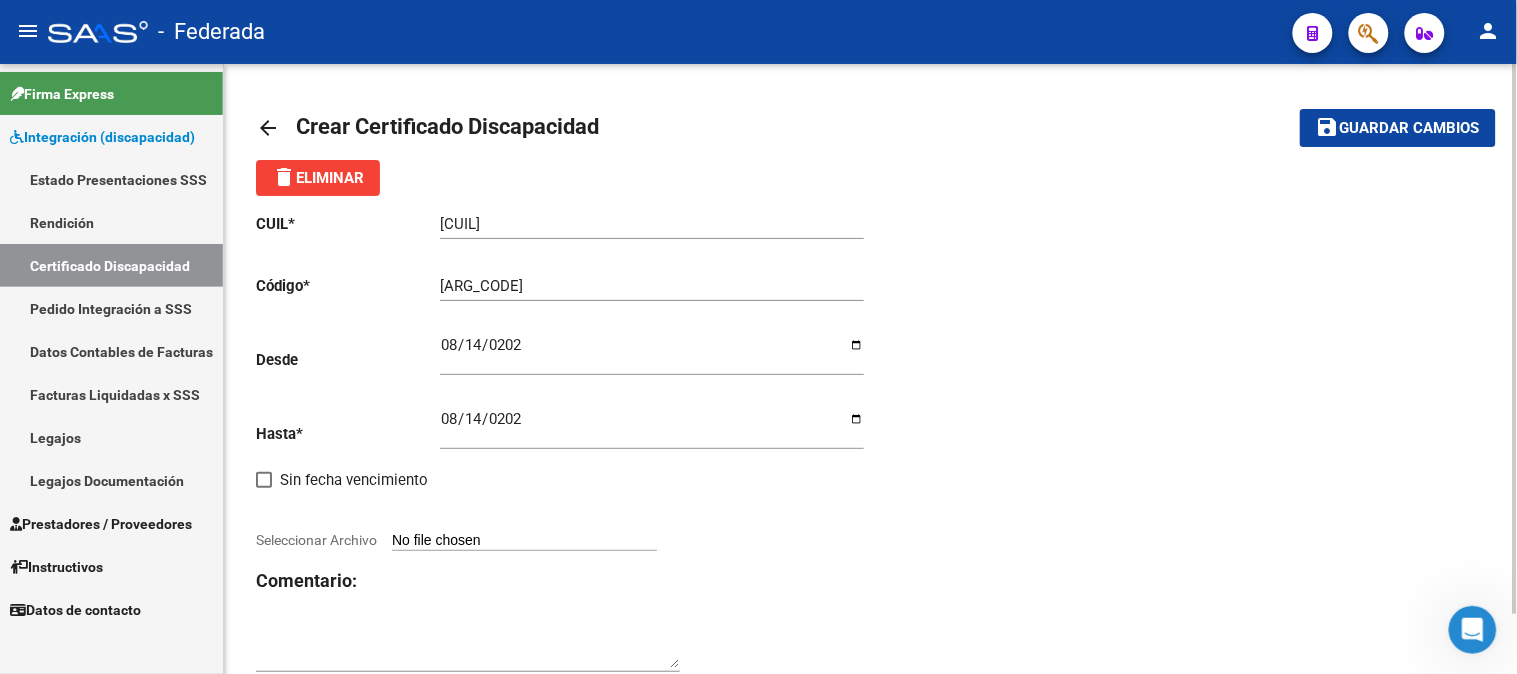 click on "CUIL  *   [CUIL] Ingresar el CUIL  Código  *   [NUMBER] Ingresar el Codigo  Desde    [DATE] Ingresar fec. Desde  Hasta  *   [DATE] Ingresar fec. Hasta     Sin fecha vencimiento        Seleccionar Archivo Comentario:" 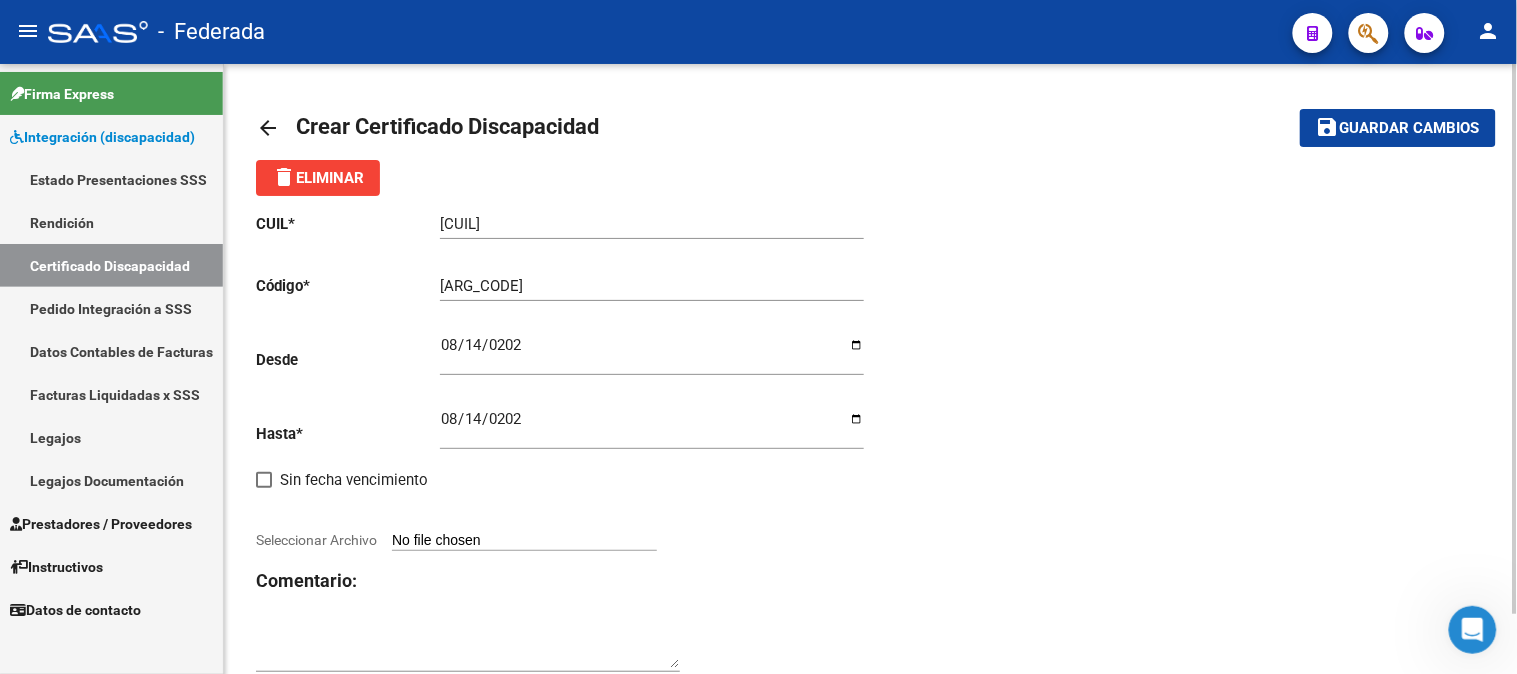 type on "C:\fakepath\[NUMBER] [LASTNAME] [FIRSTNAME].pdf" 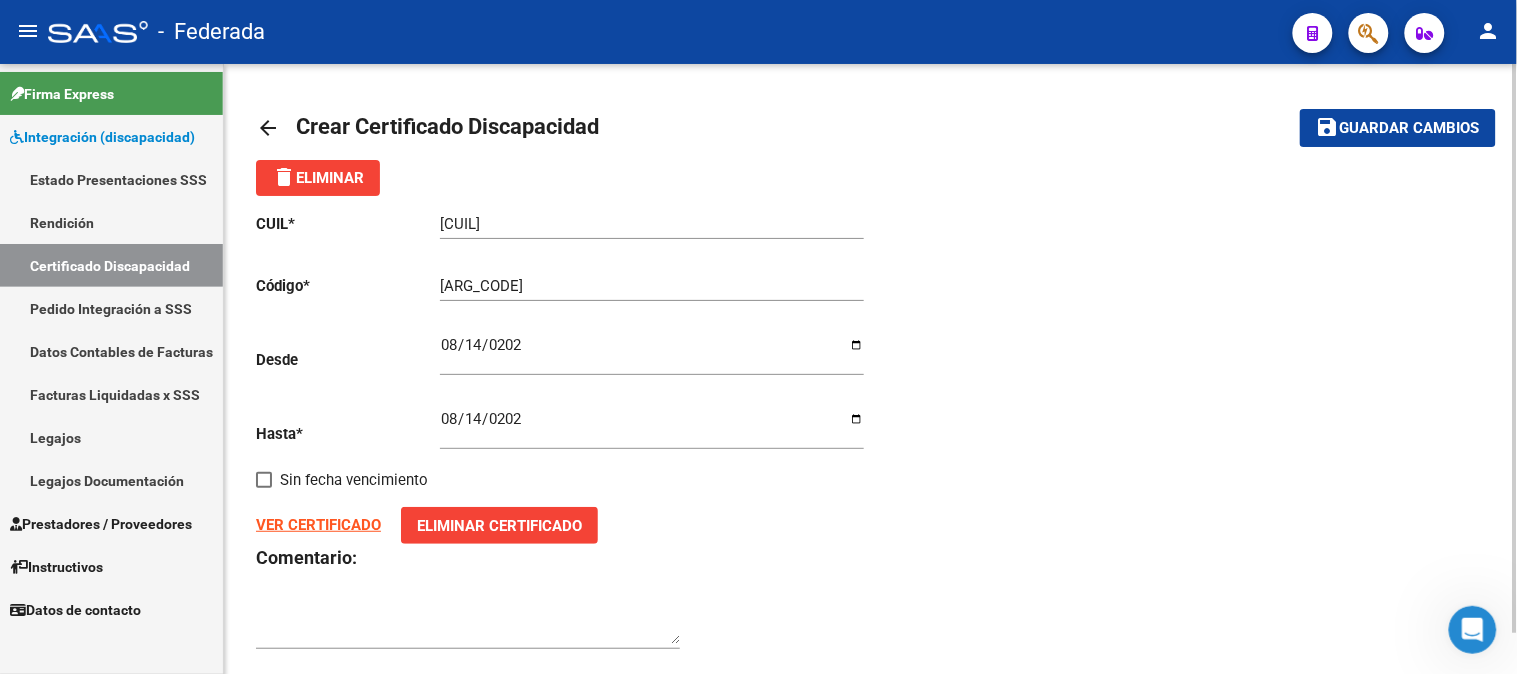 click on "Guardar cambios" 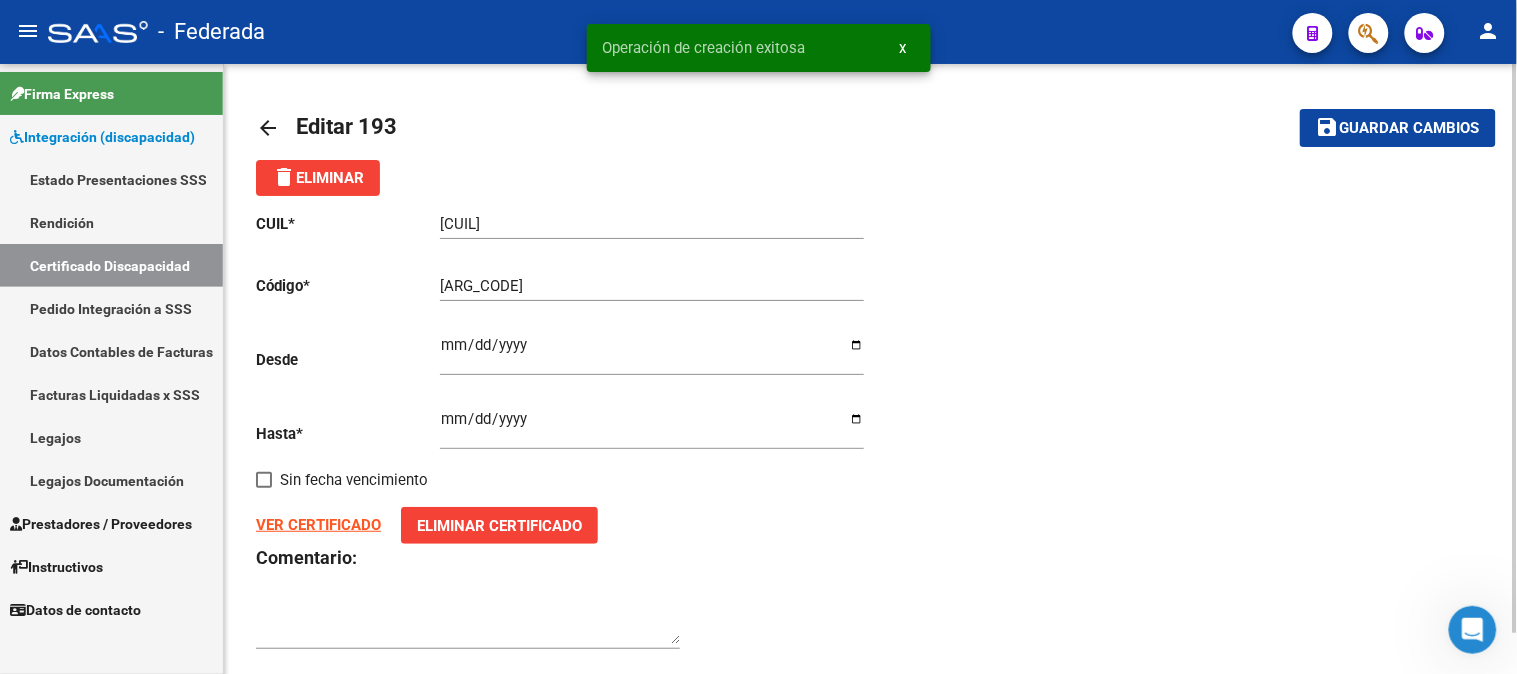 click on "VER CERTIFICADO" 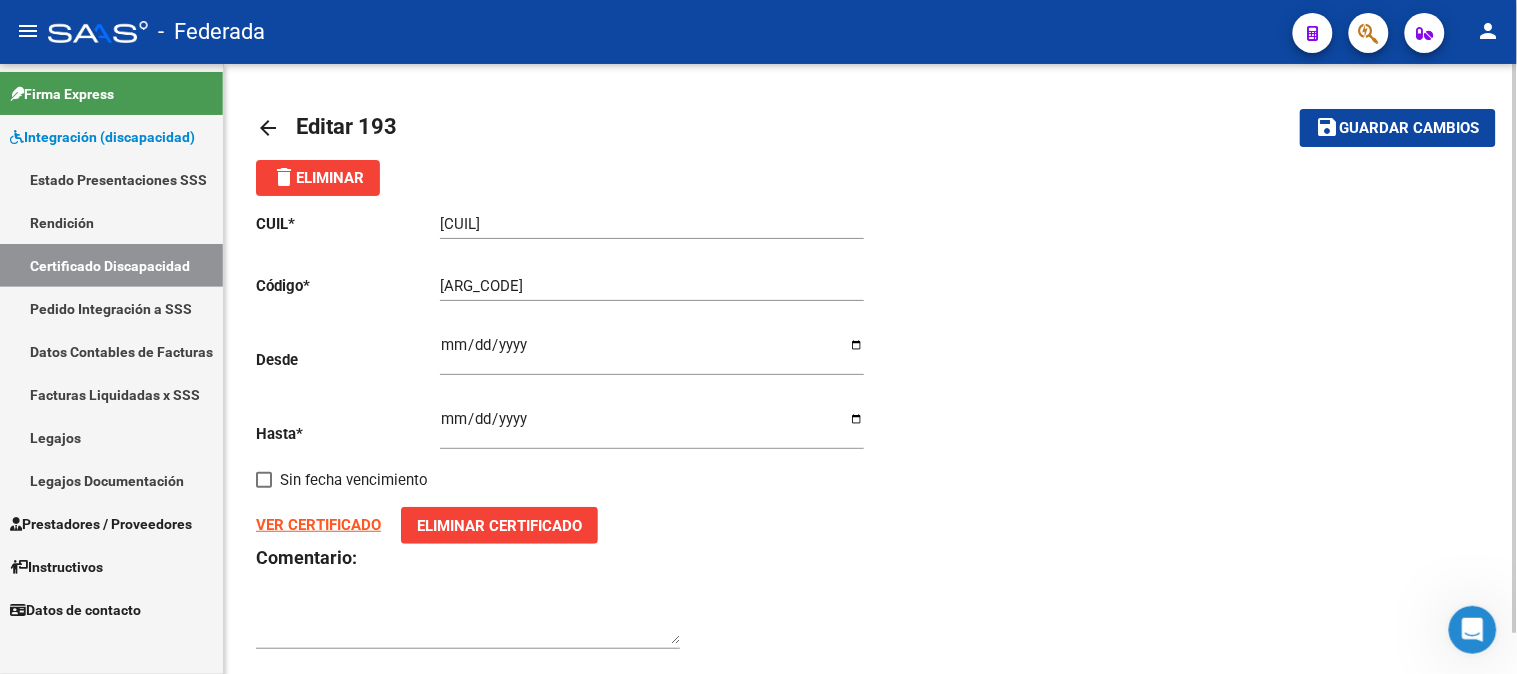 click on "Guardar cambios" 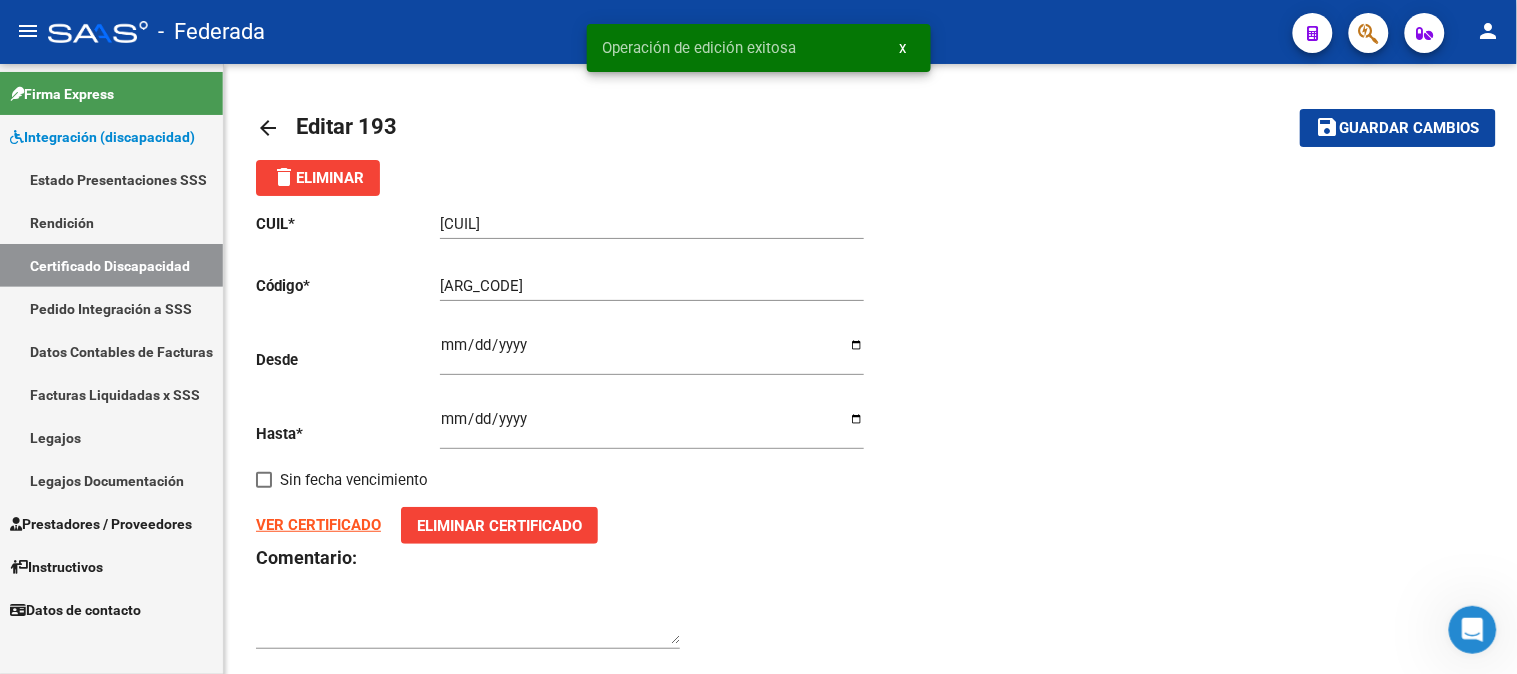 click on "x" at bounding box center (903, 48) 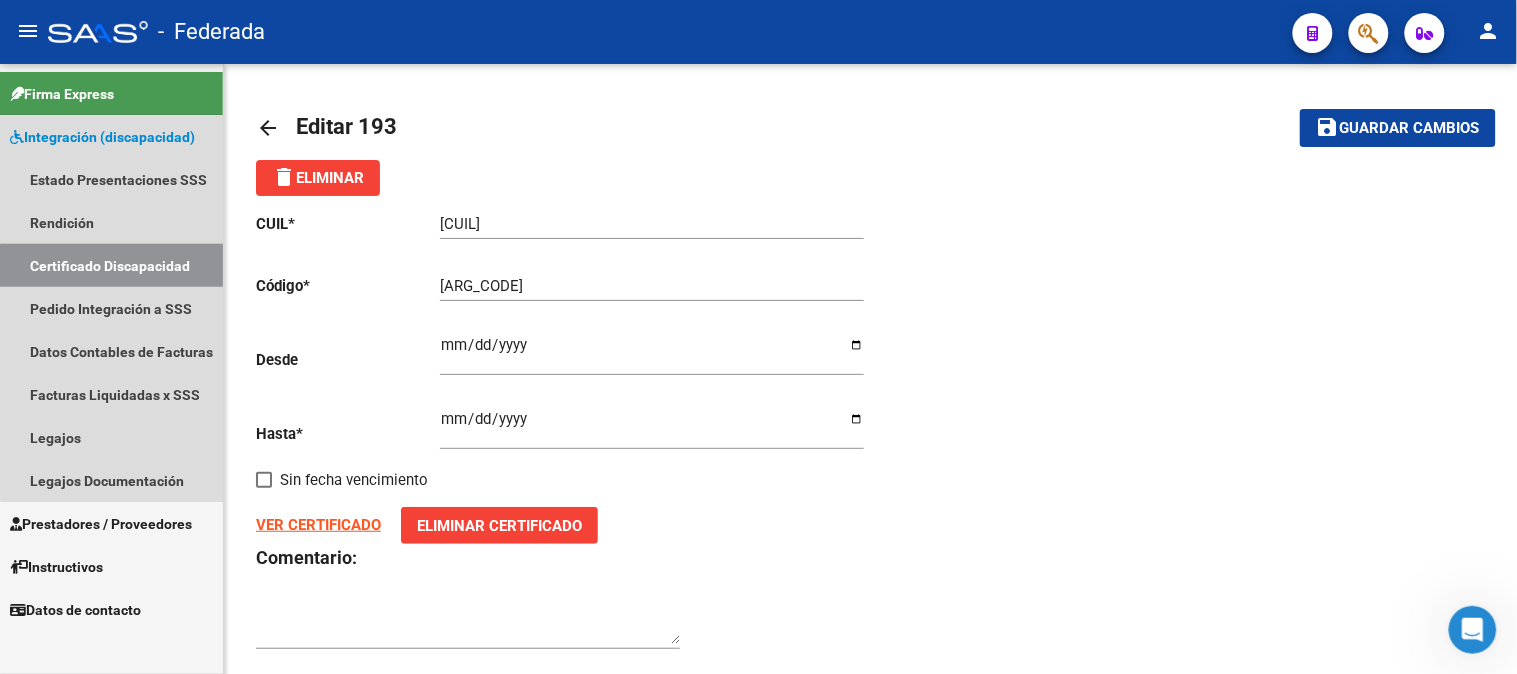 click on "Certificado Discapacidad" at bounding box center [111, 265] 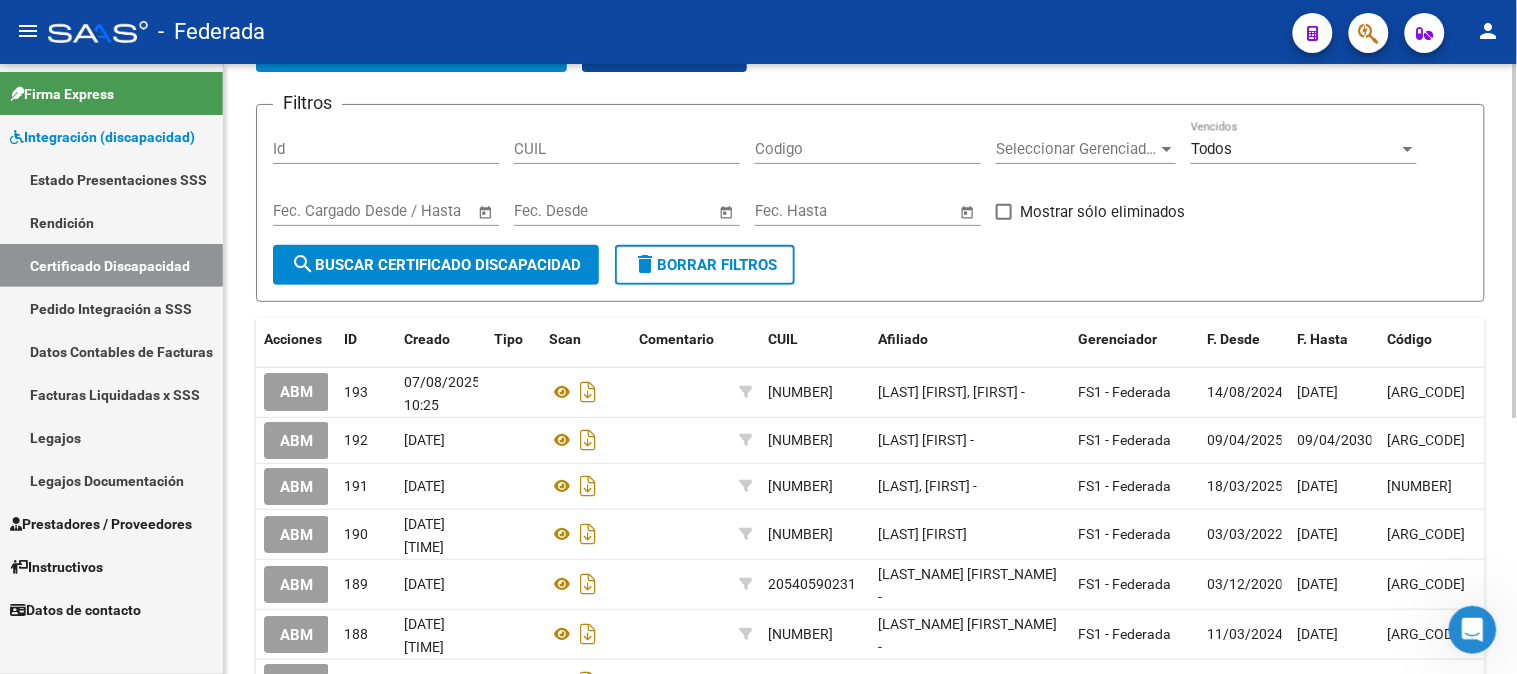 scroll, scrollTop: 0, scrollLeft: 0, axis: both 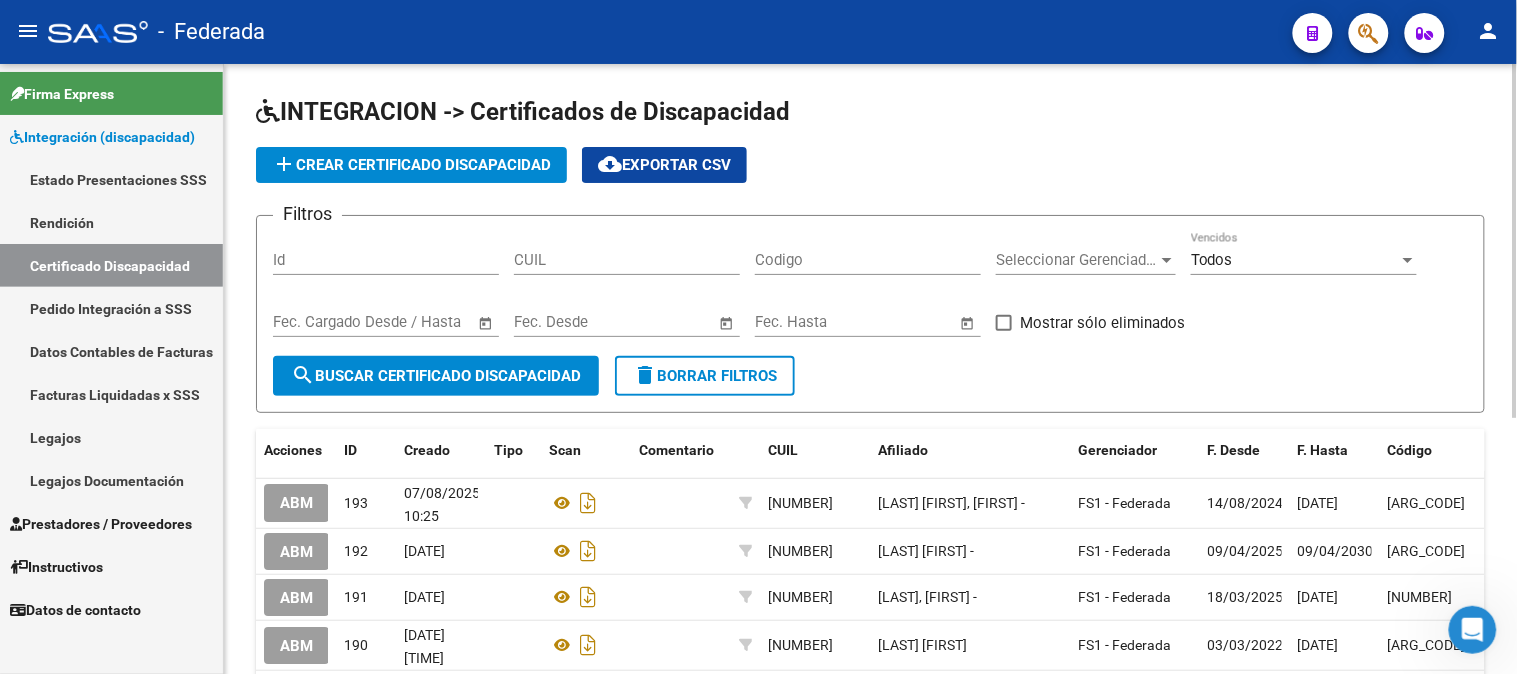 click on "add  Crear Certificado Discapacidad" 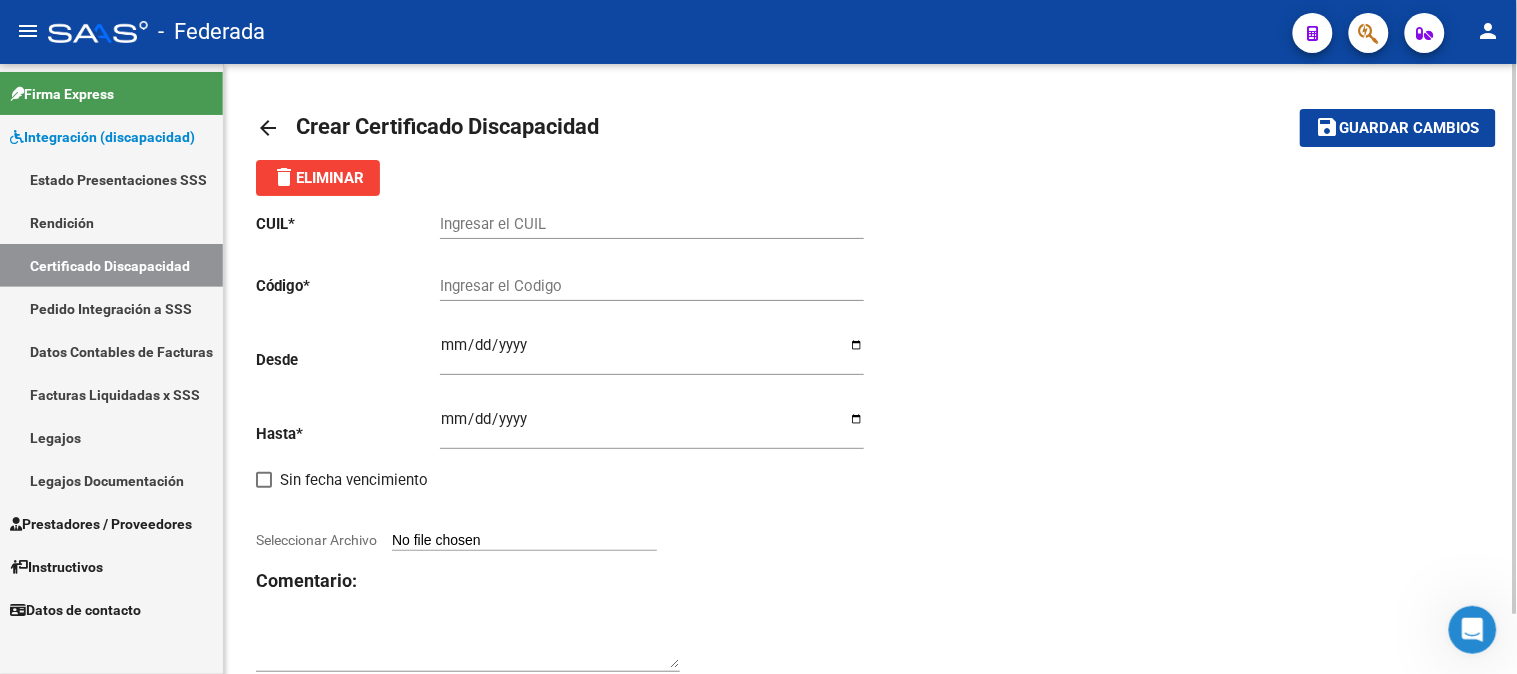 click on "Certificado Discapacidad" at bounding box center [111, 265] 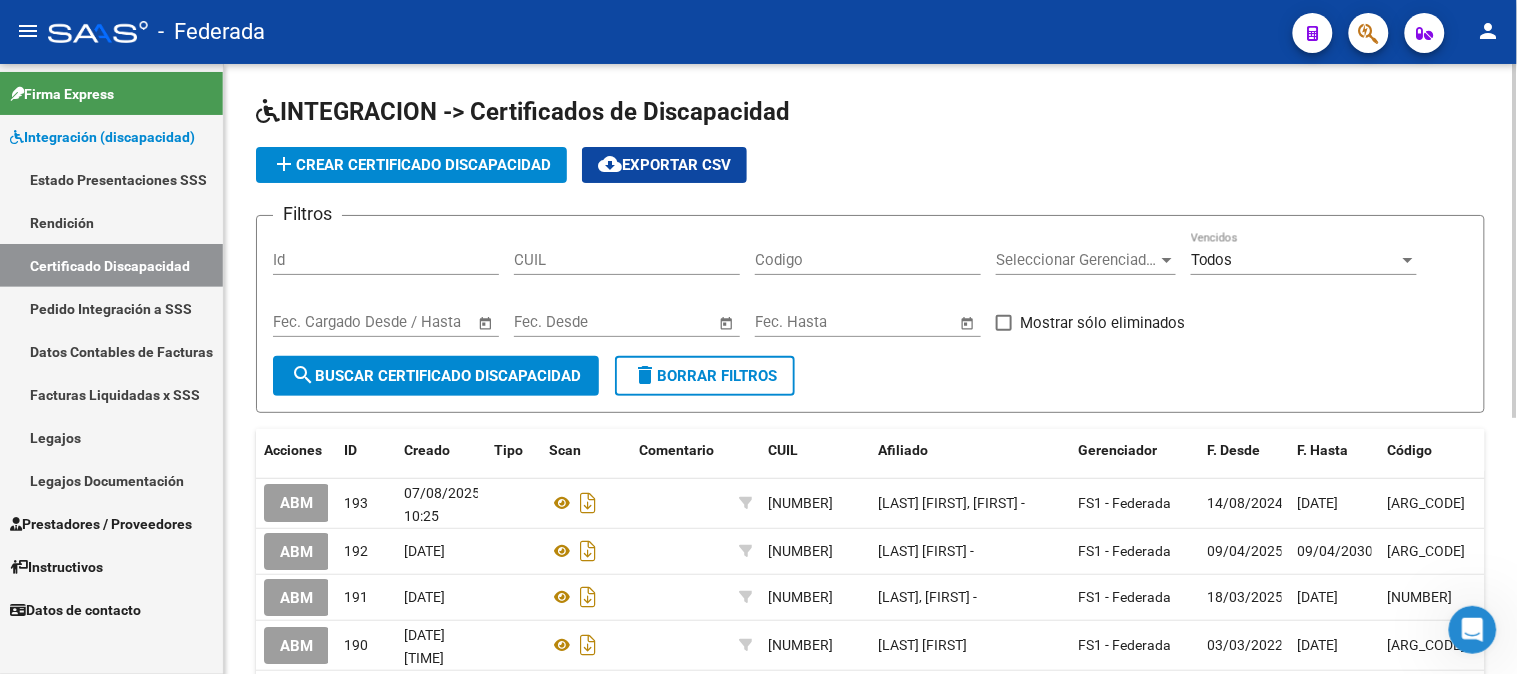 click on "add" 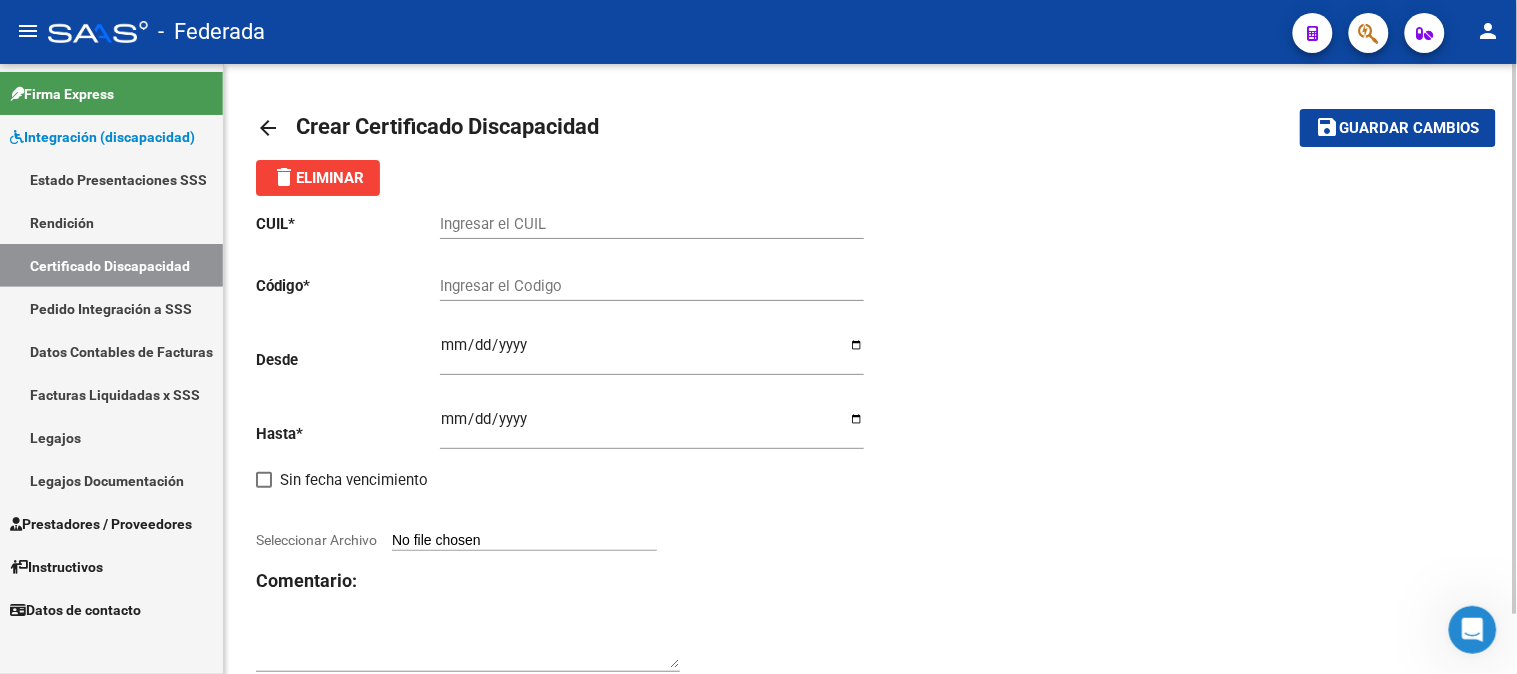 click on "Ingresar el CUIL" at bounding box center (652, 224) 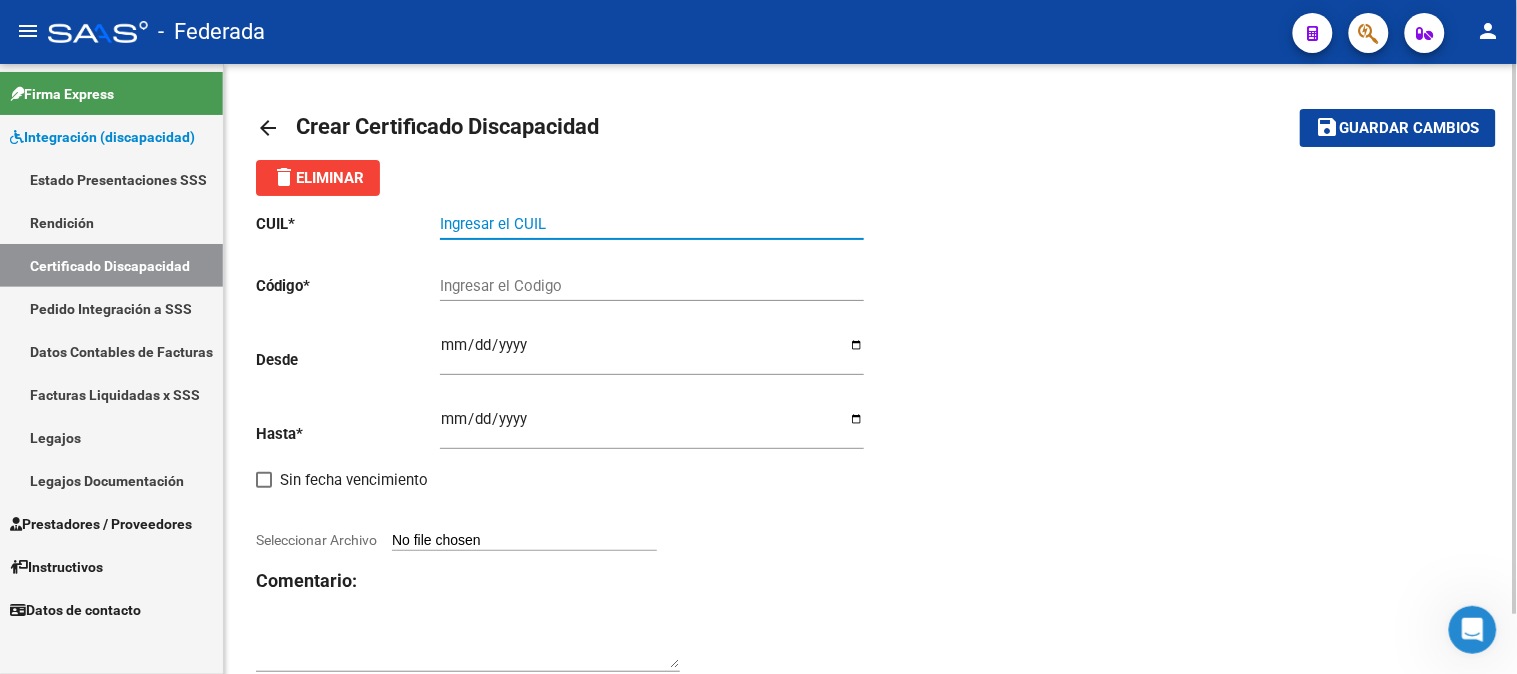 paste on "[CUIL]" 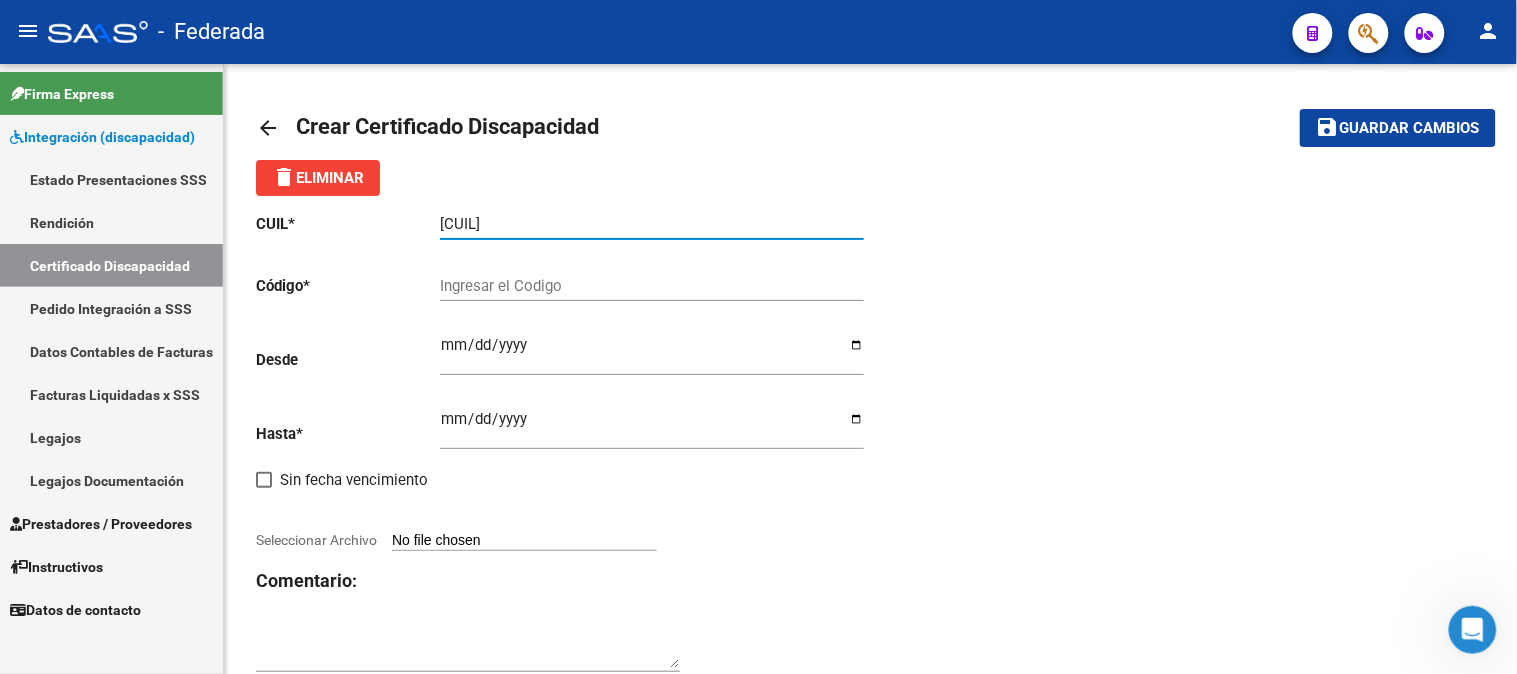 type on "[CUIL]" 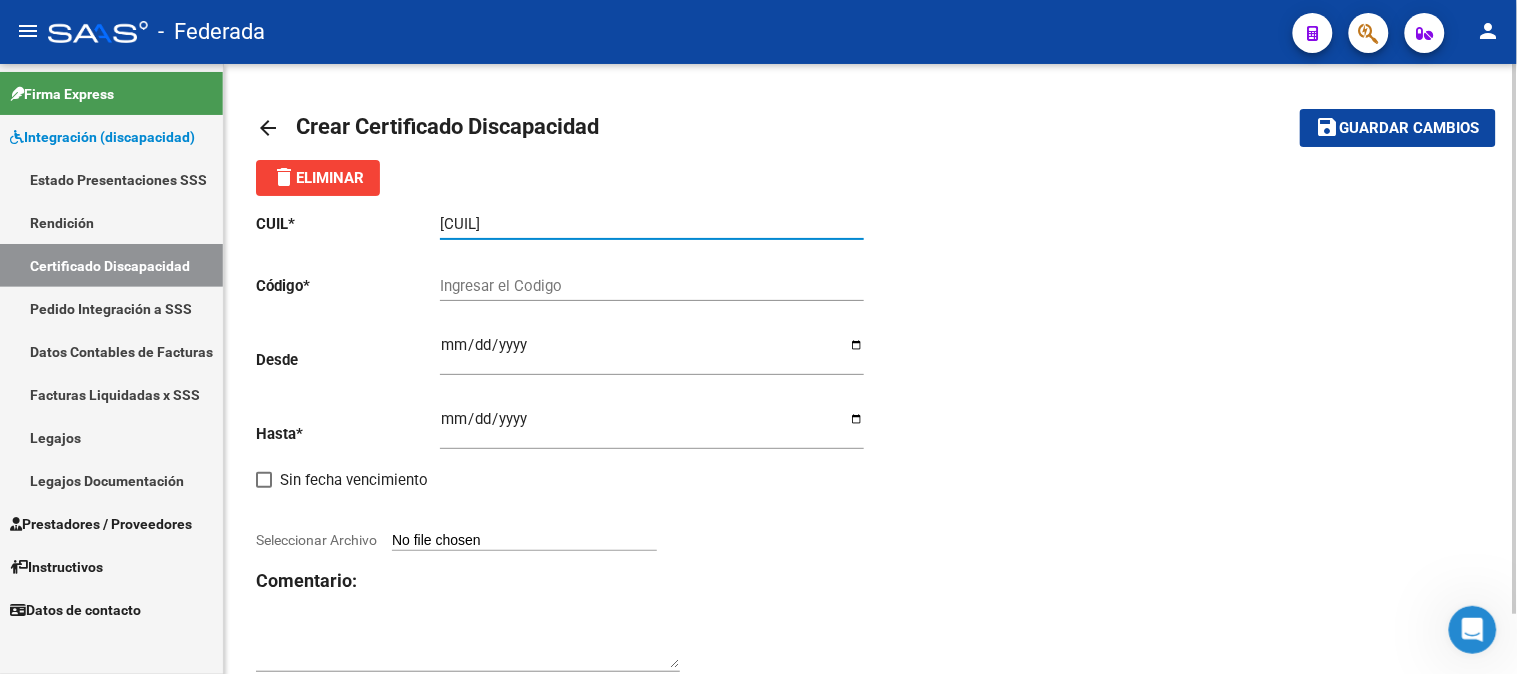 click on "Ingresar el Codigo" at bounding box center (652, 286) 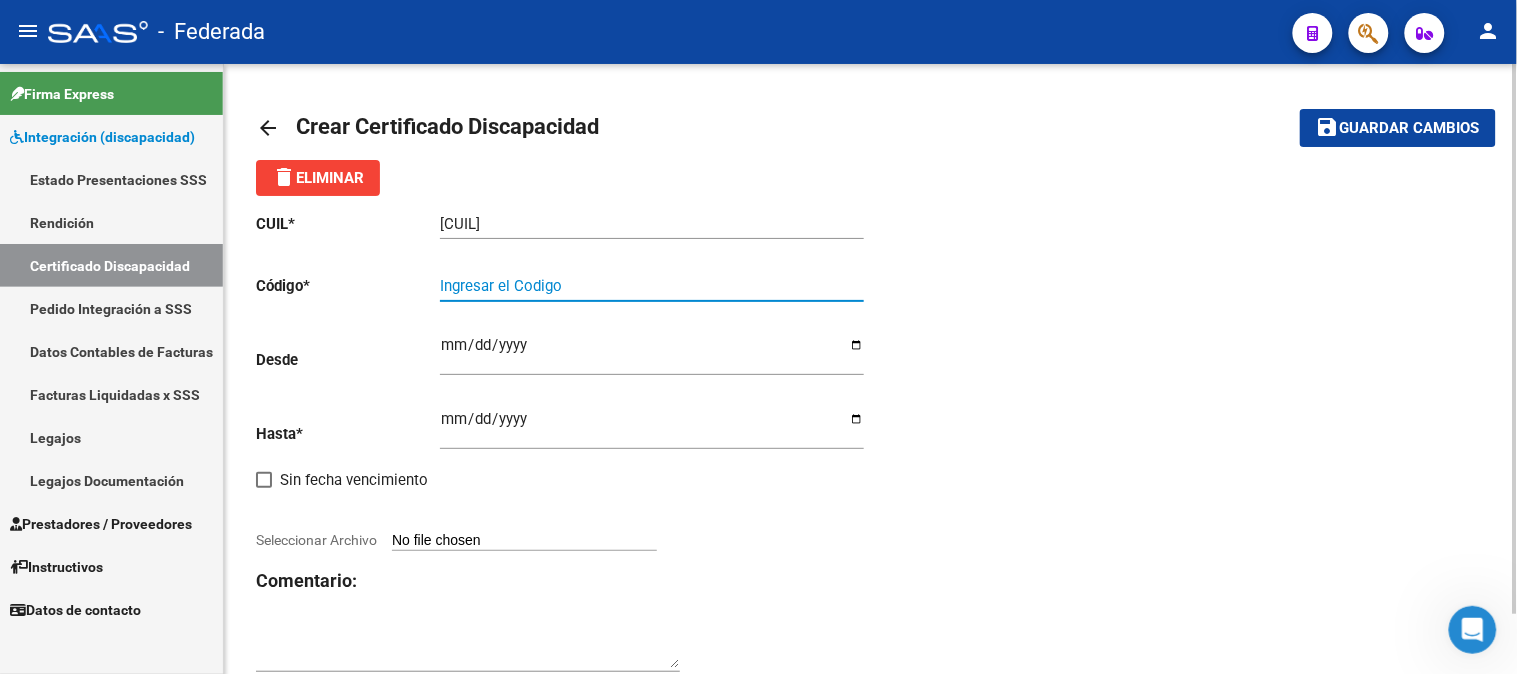 paste on "[NUMBER]" 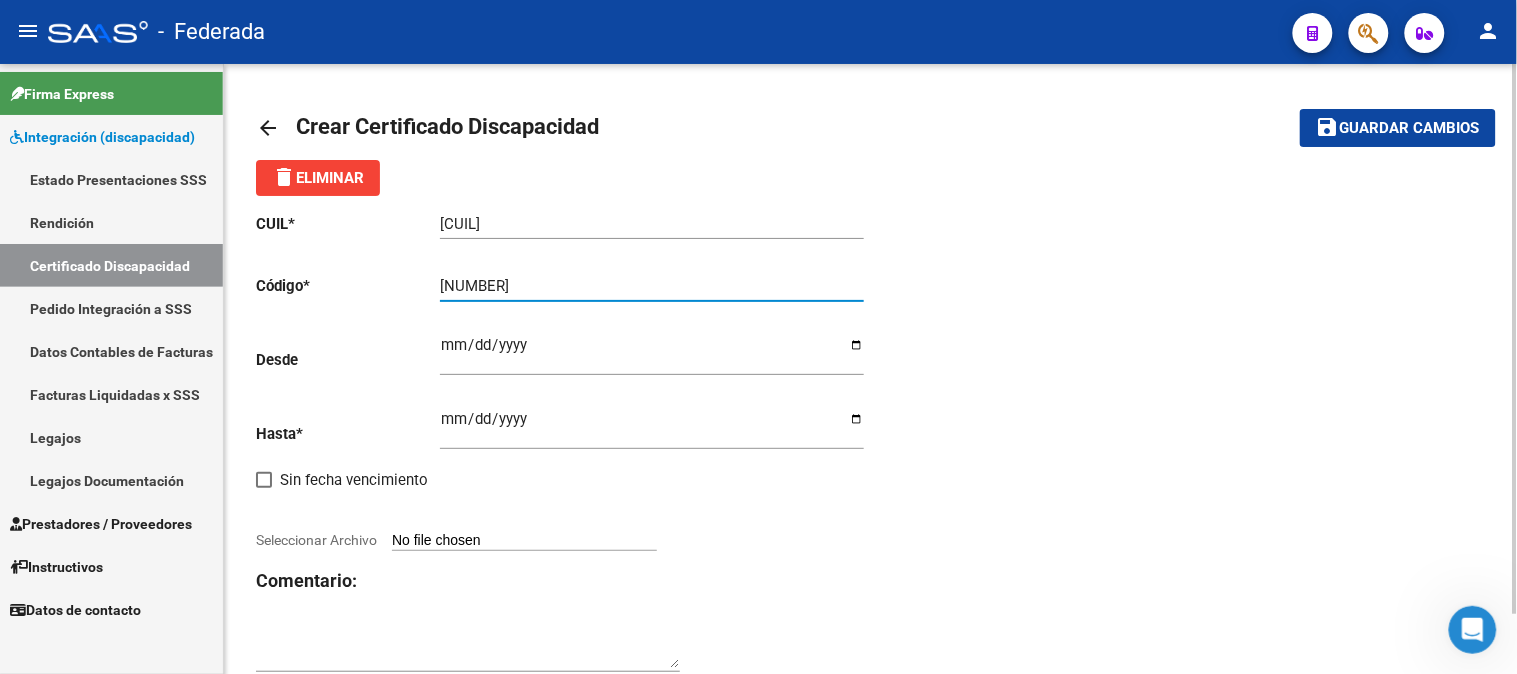 click on "[NUMBER]" at bounding box center [652, 286] 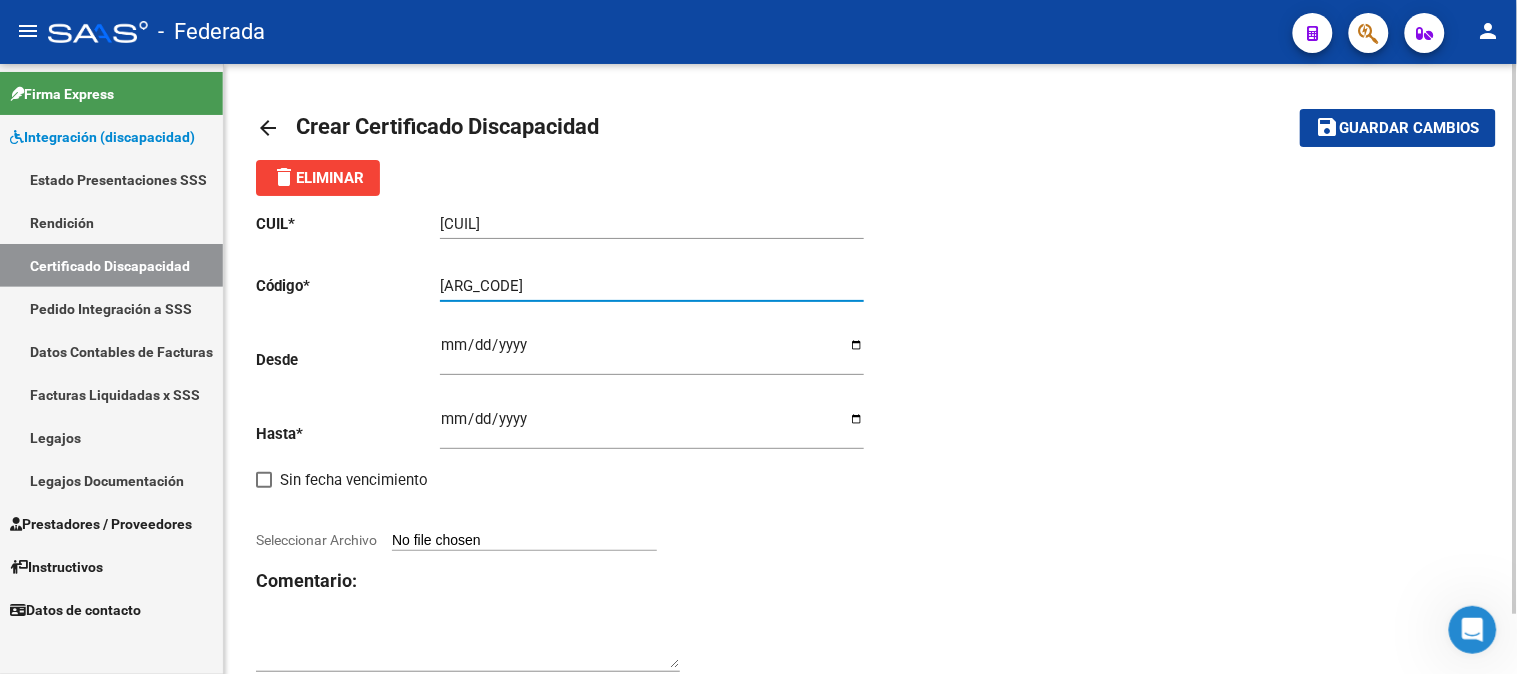type on "[ARG_CODE]" 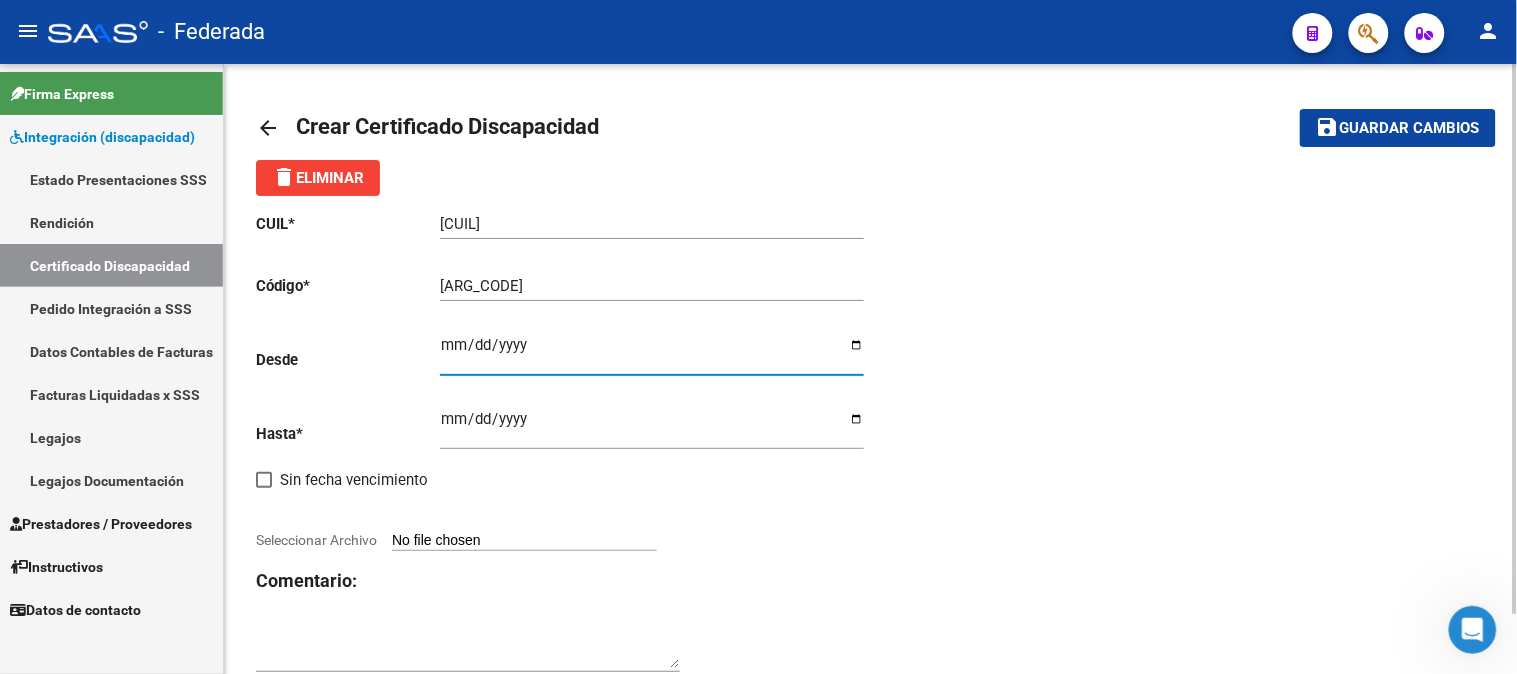 click on "Ingresar fec. Desde" at bounding box center [652, 353] 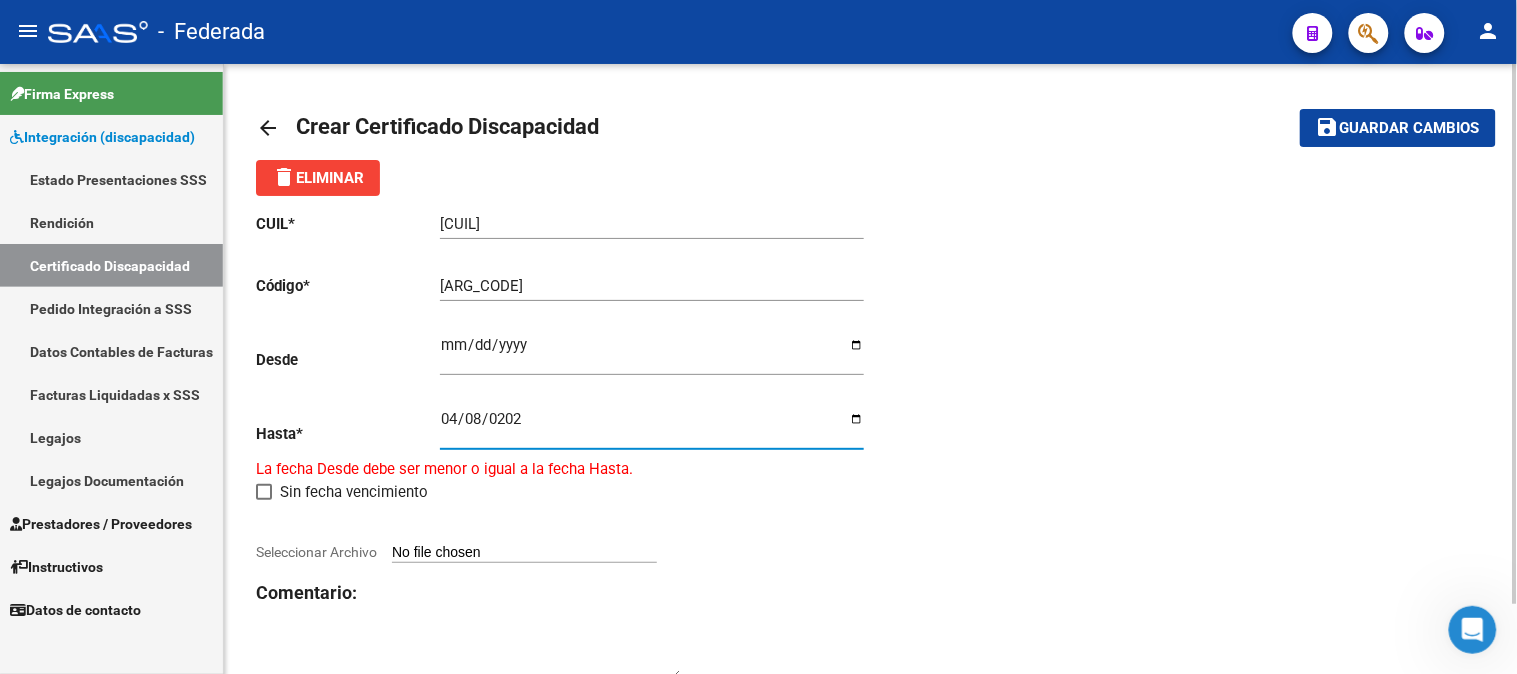 type on "[DATE]" 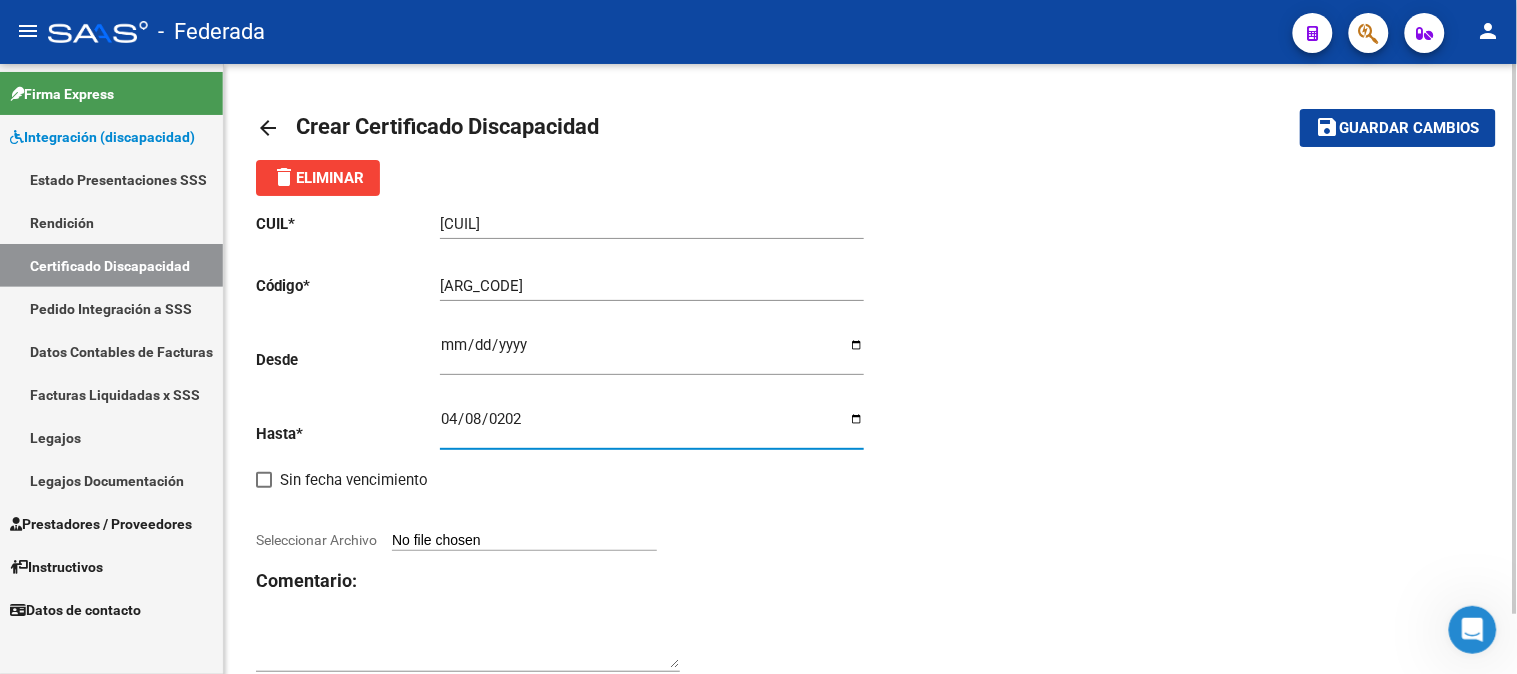 click on "CUIL  *   [CUIL] Ingresar el CUIL  Código  *   [ARG_CODE] Ingresar el Codigo  Desde    [DATE] Ingresar fec. Desde  Hasta  *   [DATE] Ingresar fec. Hasta     Sin fecha vencimiento        Seleccionar Archivo Comentario:" 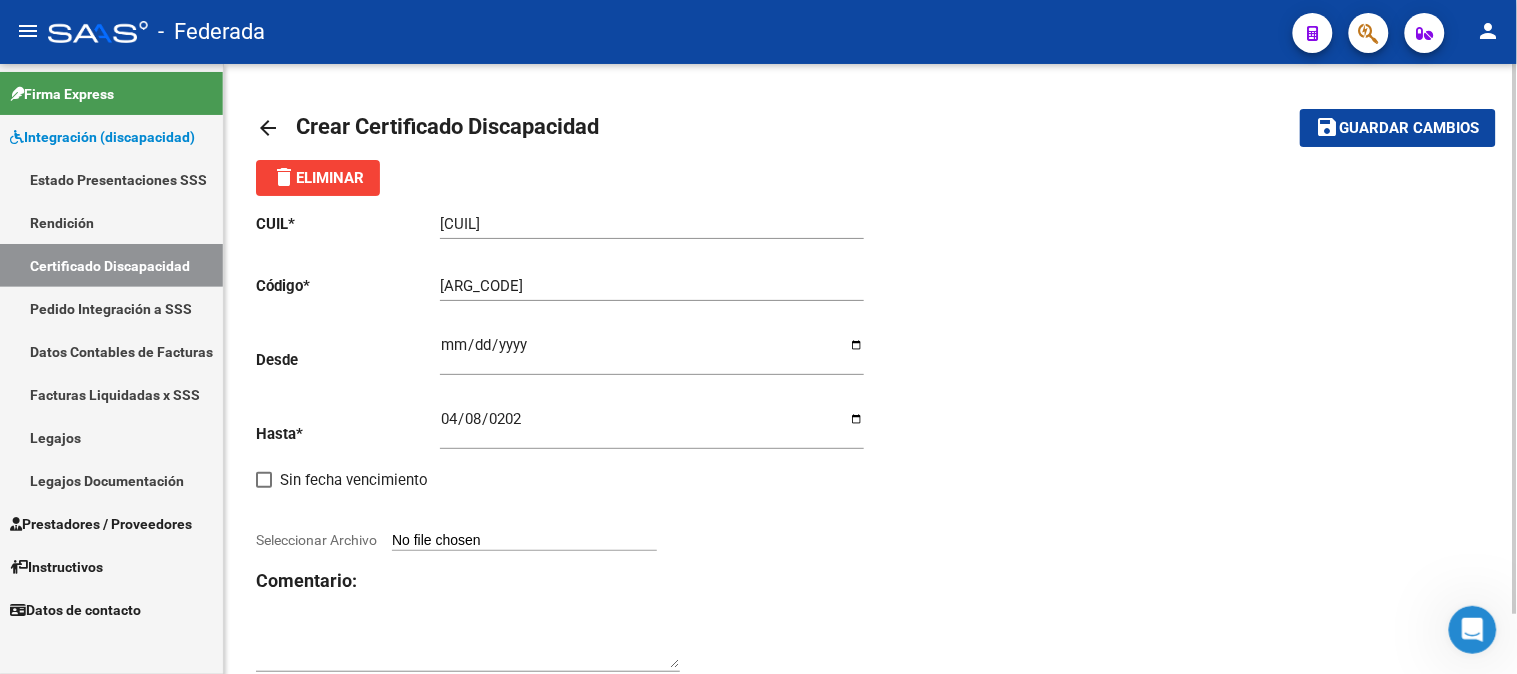 click on "Seleccionar Archivo" at bounding box center [524, 541] 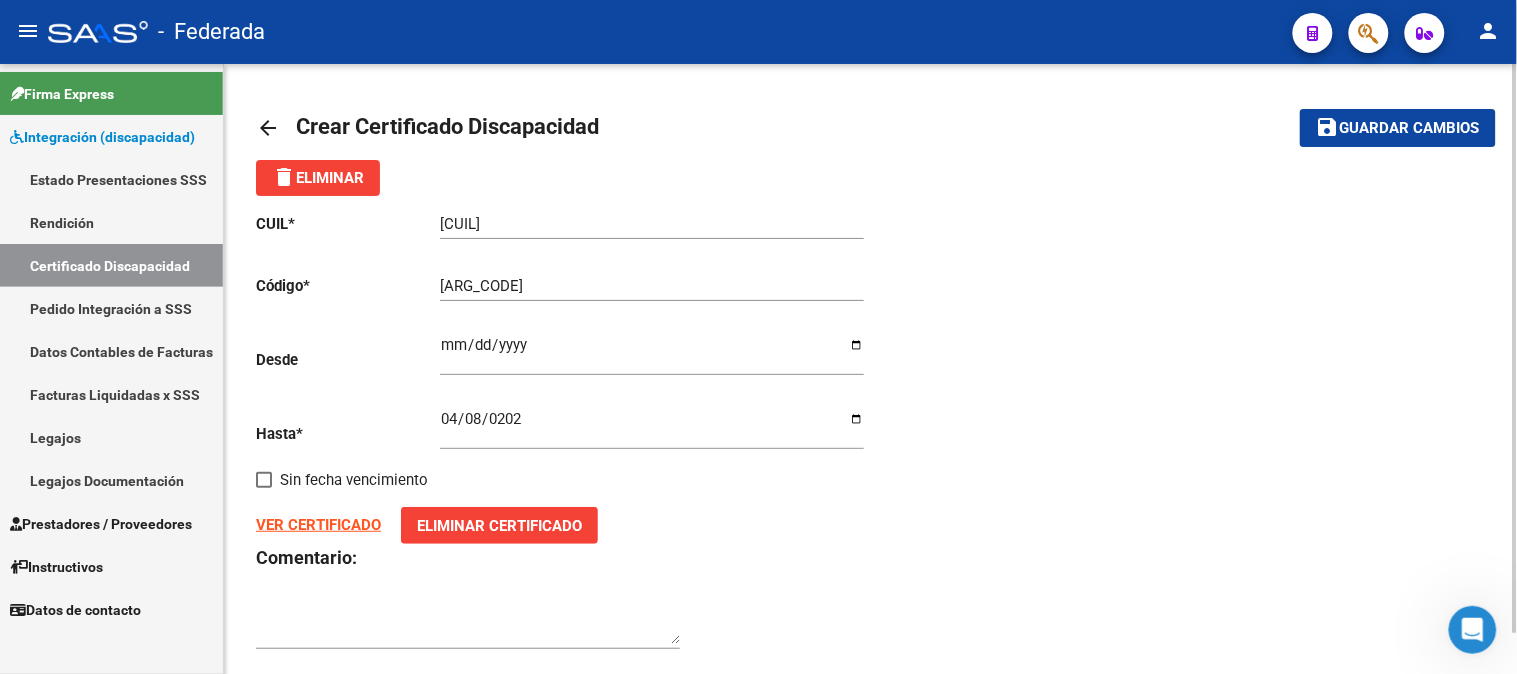click on "save" 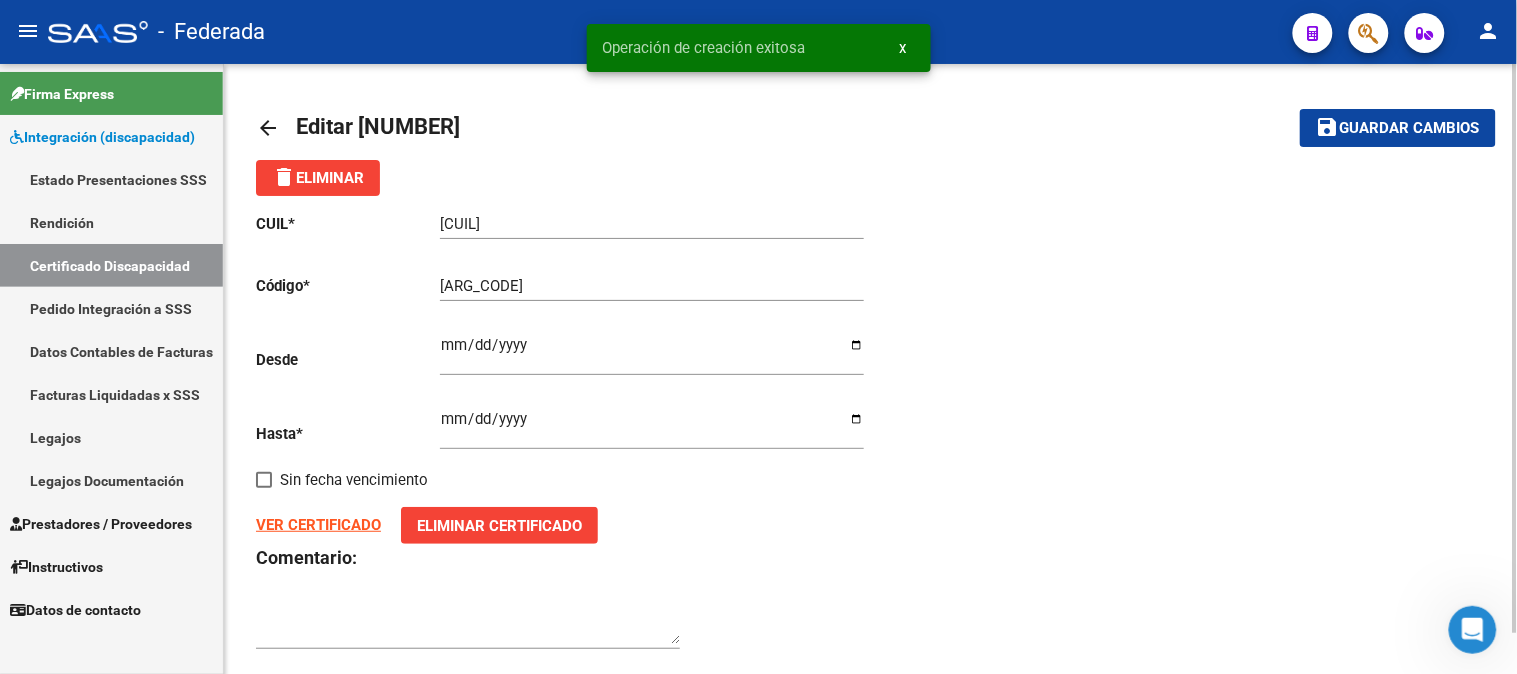 click on "x" at bounding box center [903, 48] 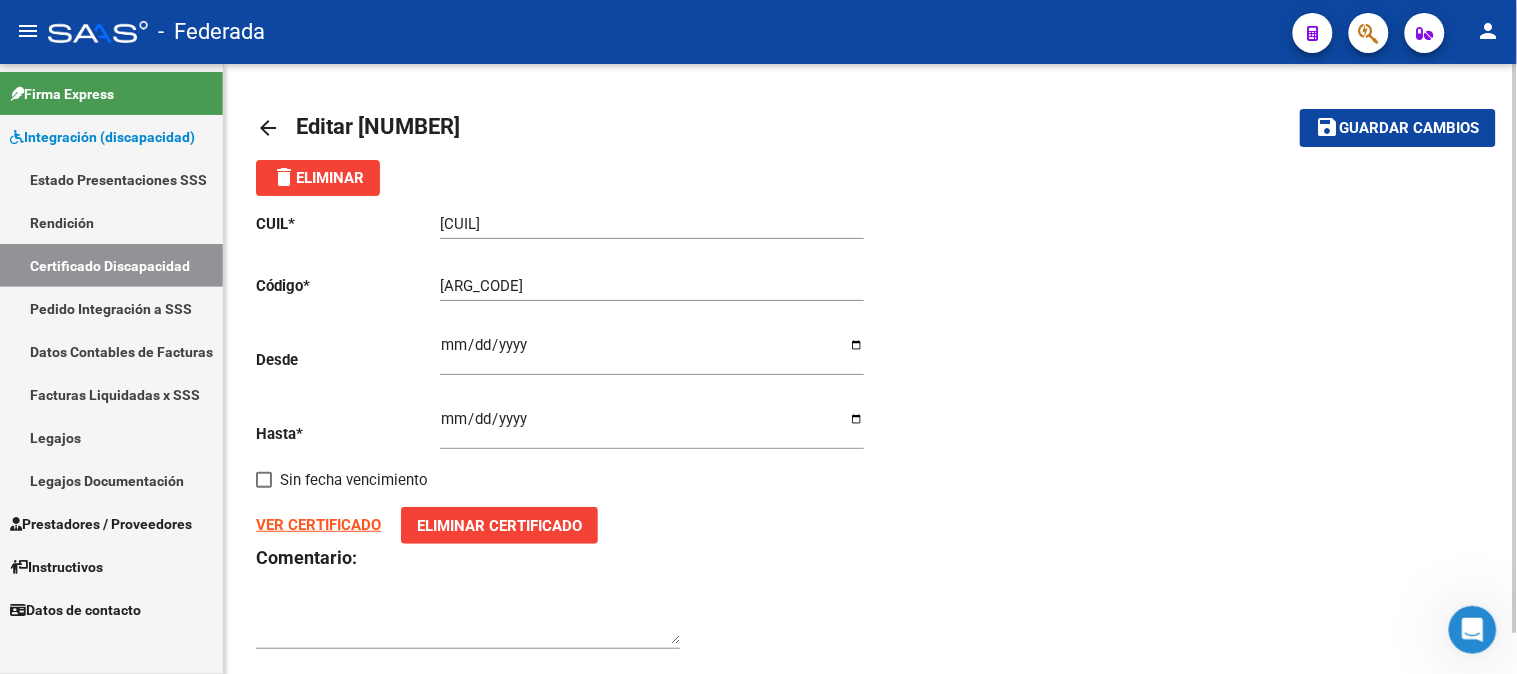 click on "Certificado Discapacidad" at bounding box center [111, 265] 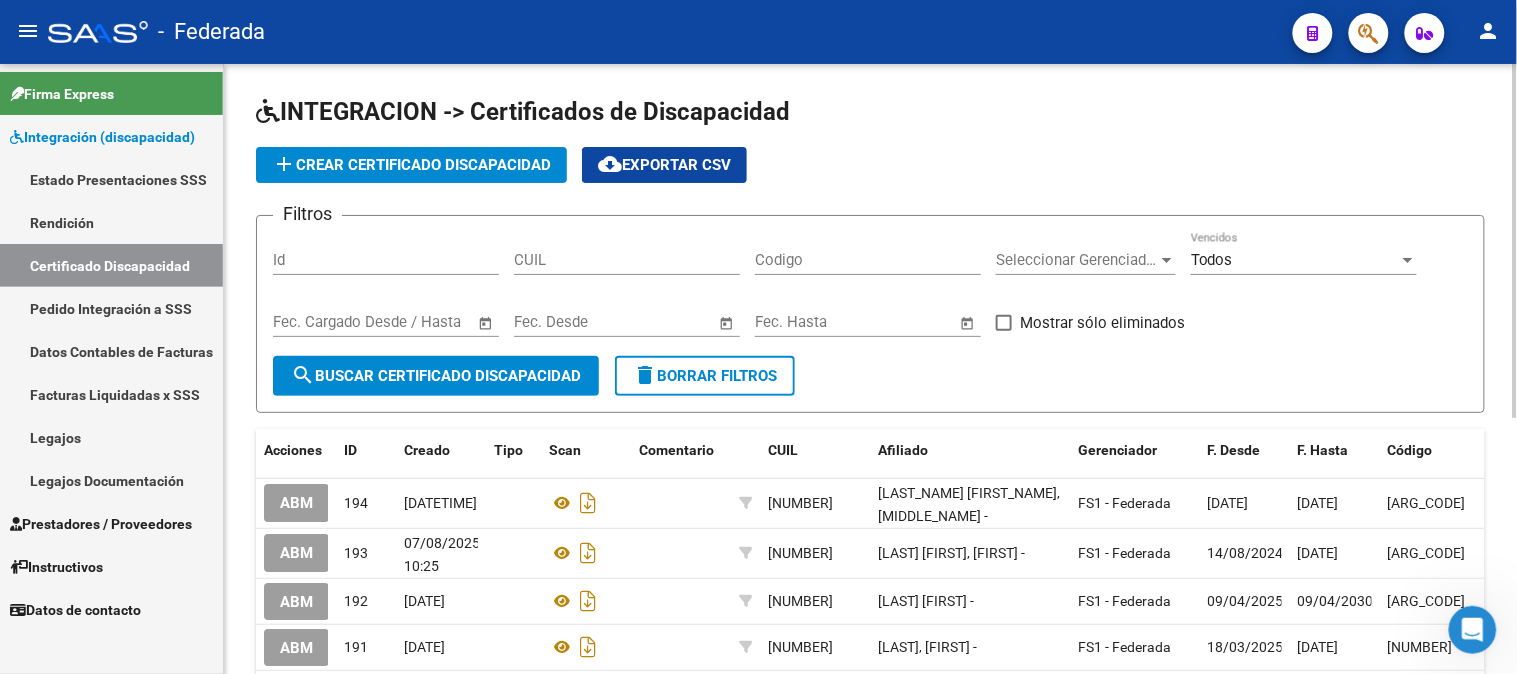 click on "add  Crear Certificado Discapacidad" 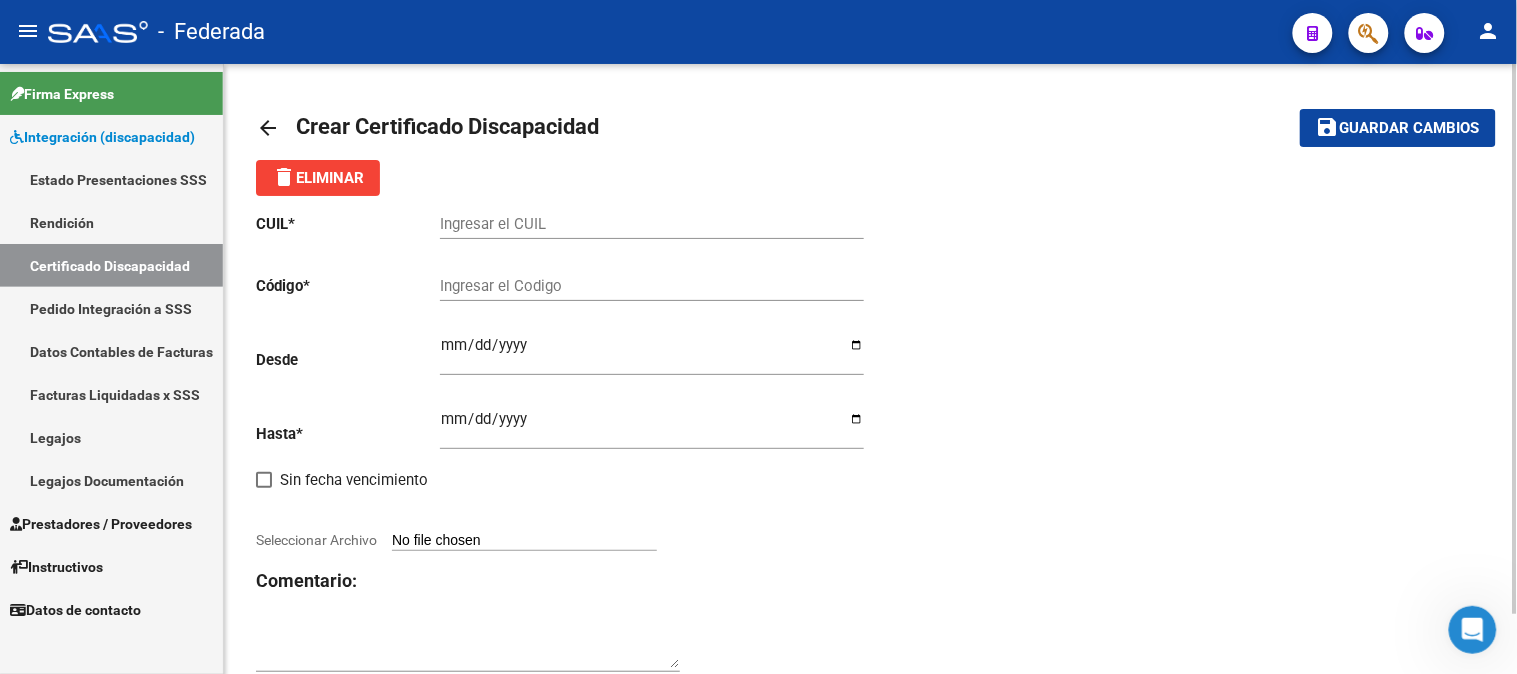 click on "Ingresar el CUIL" at bounding box center [652, 224] 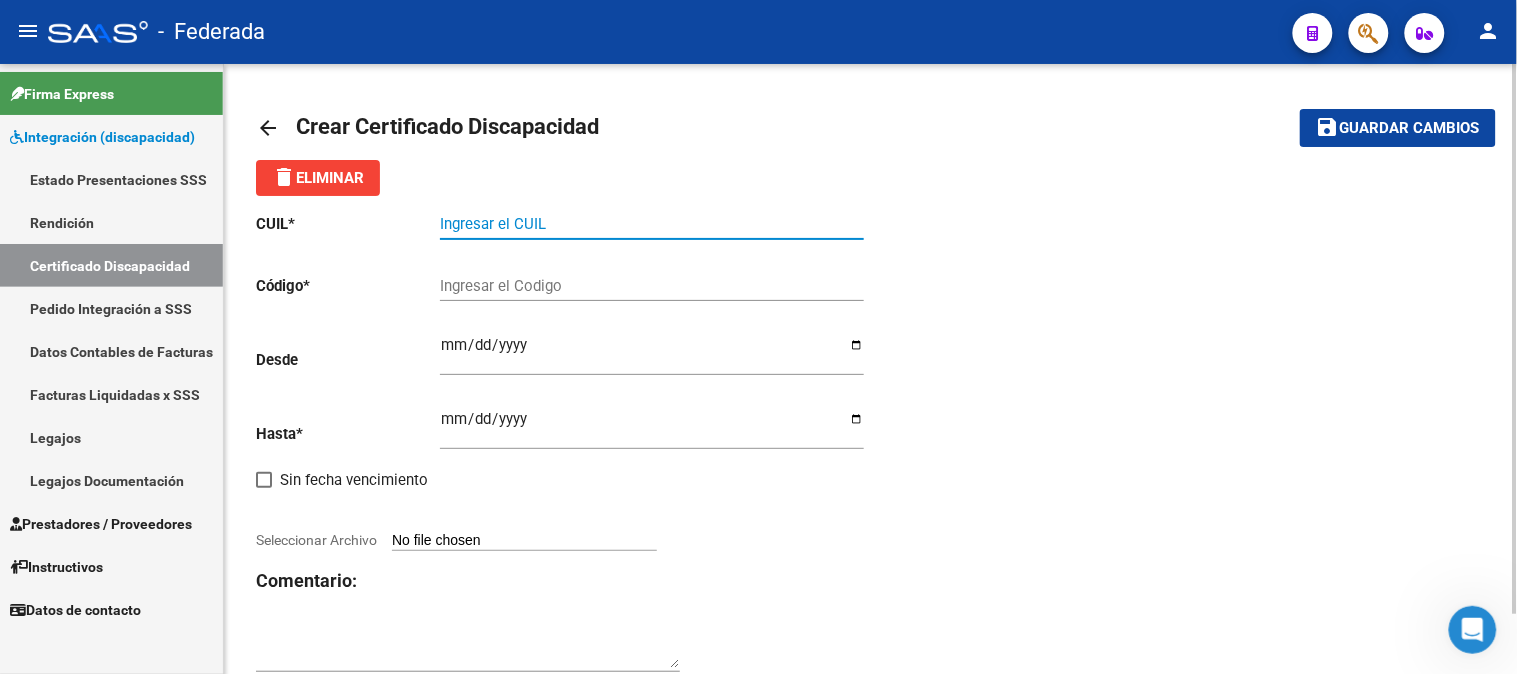 paste on "[CUIL]" 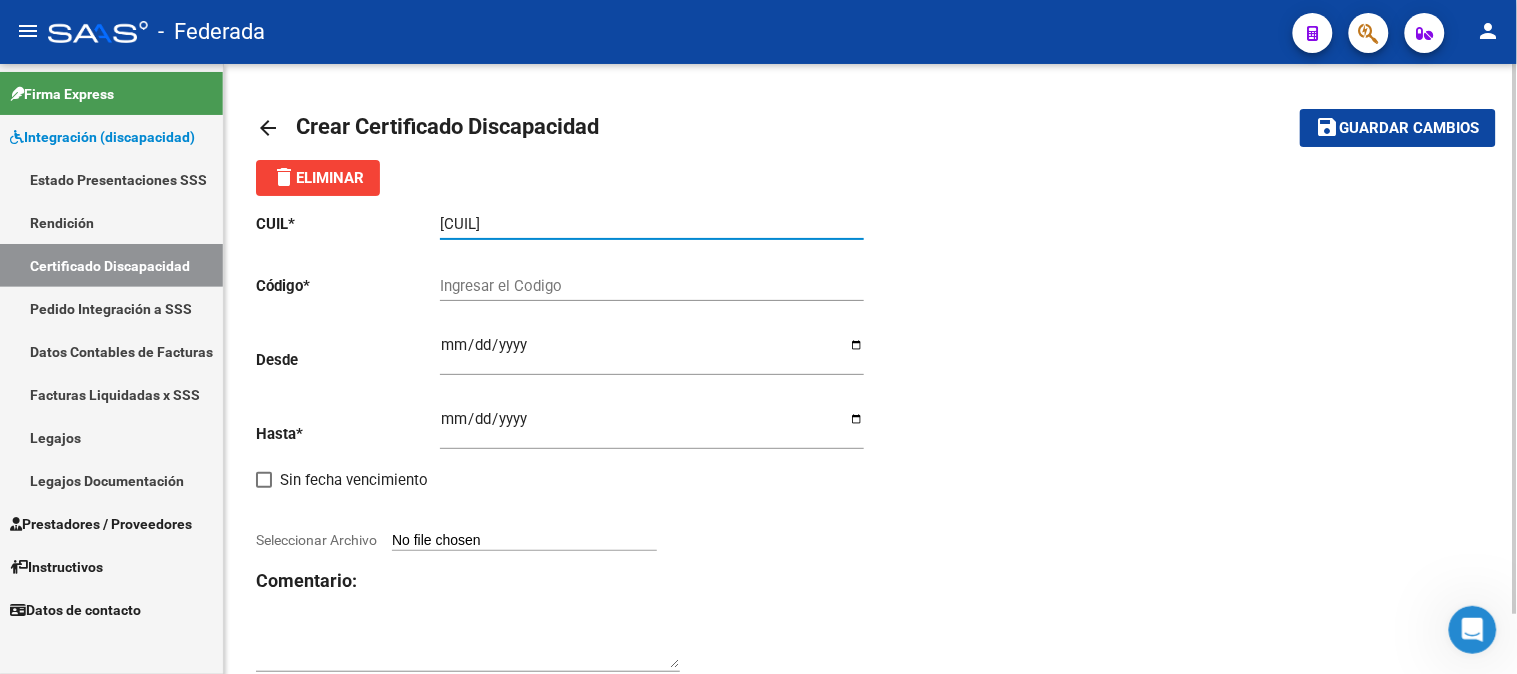type on "[CUIL]" 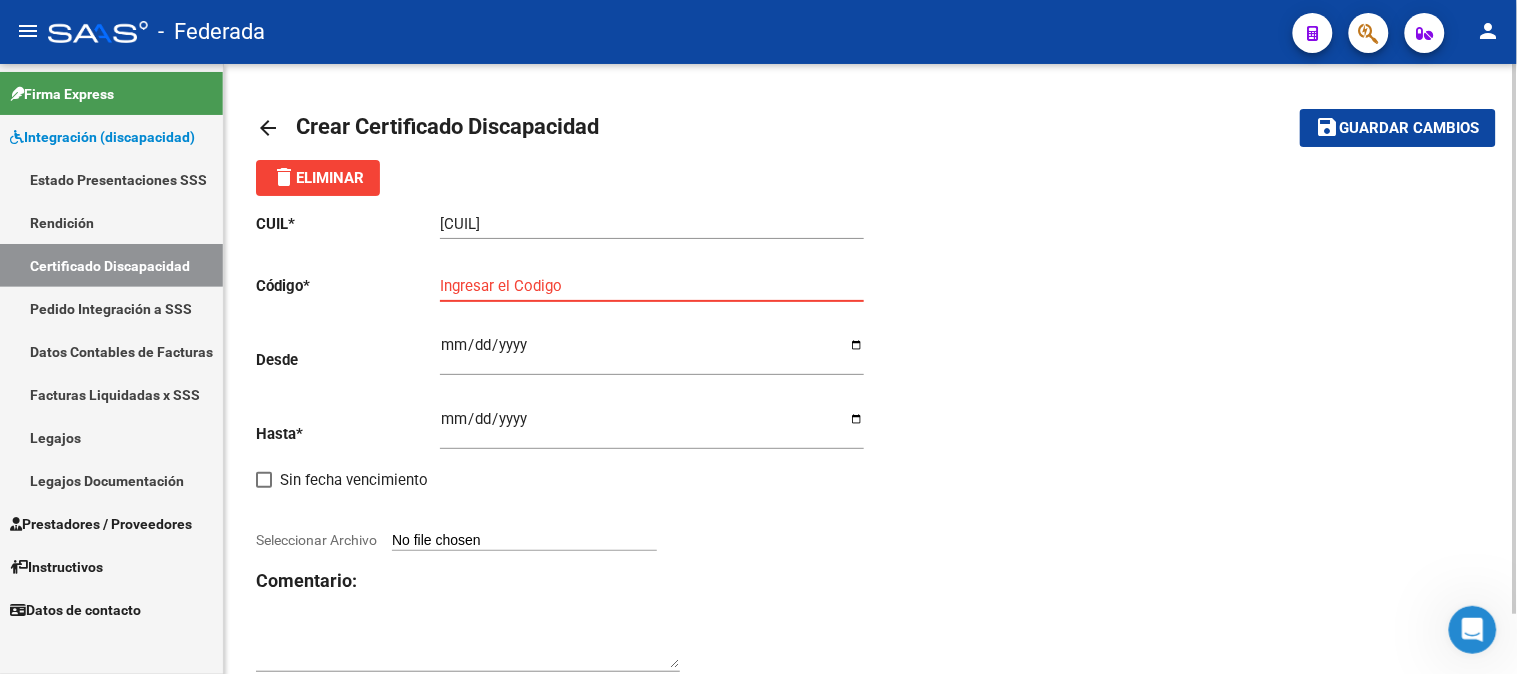 paste on "[ARG_CODE]" 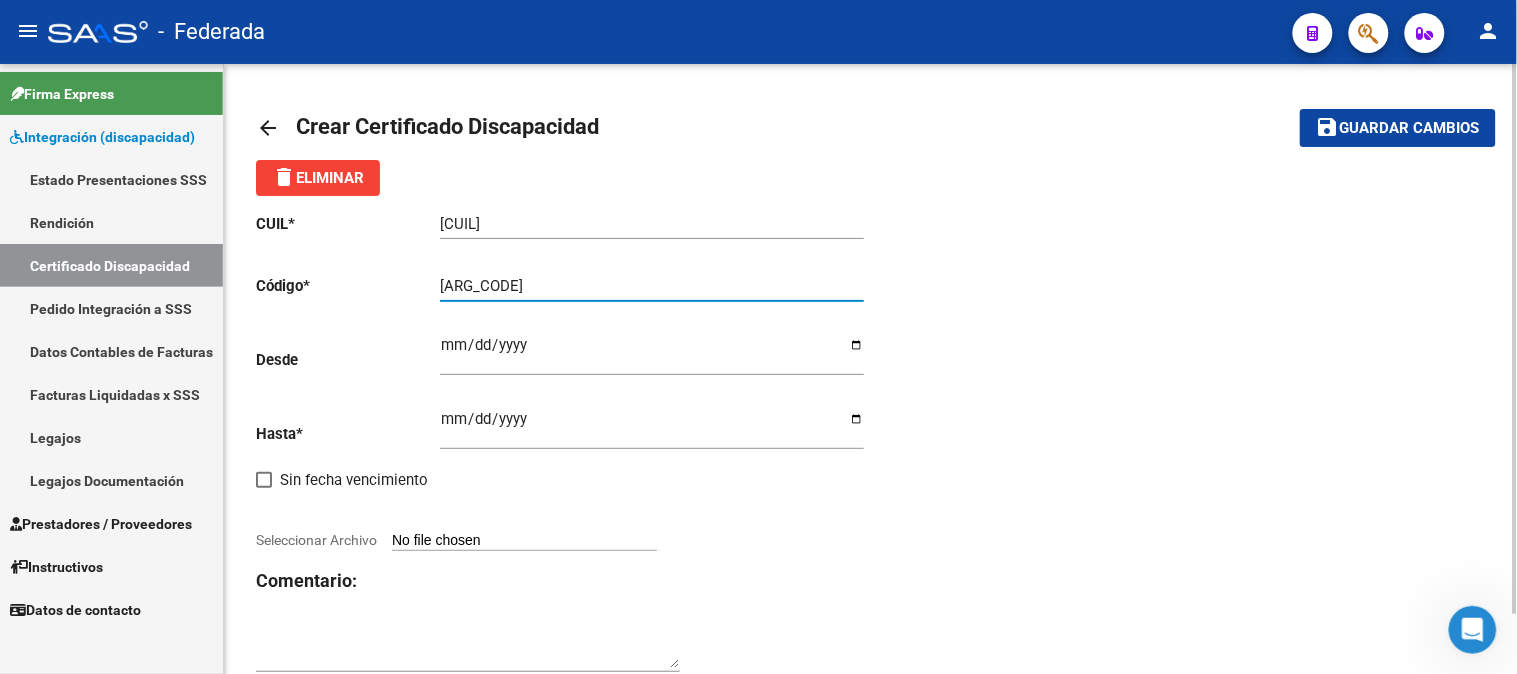 type on "[ARG_CODE]" 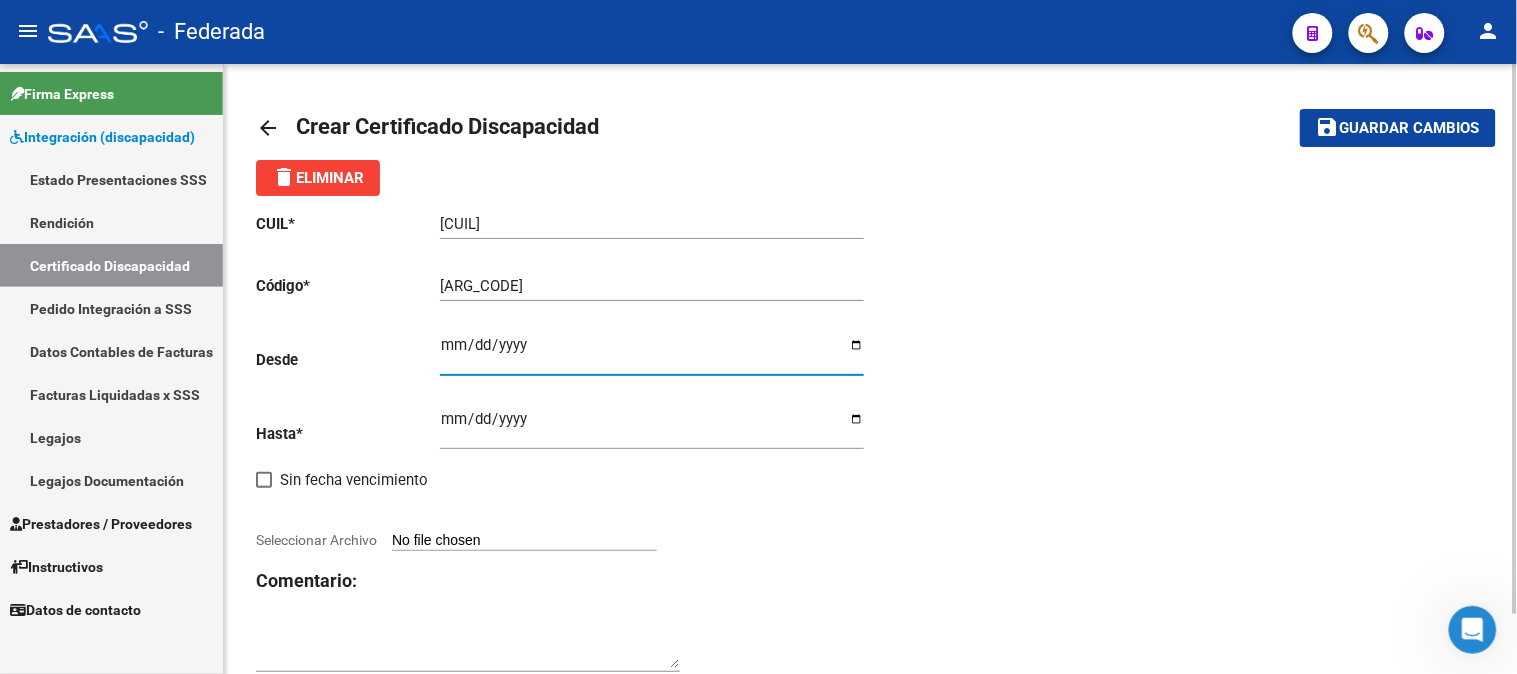 type on "[DATE]" 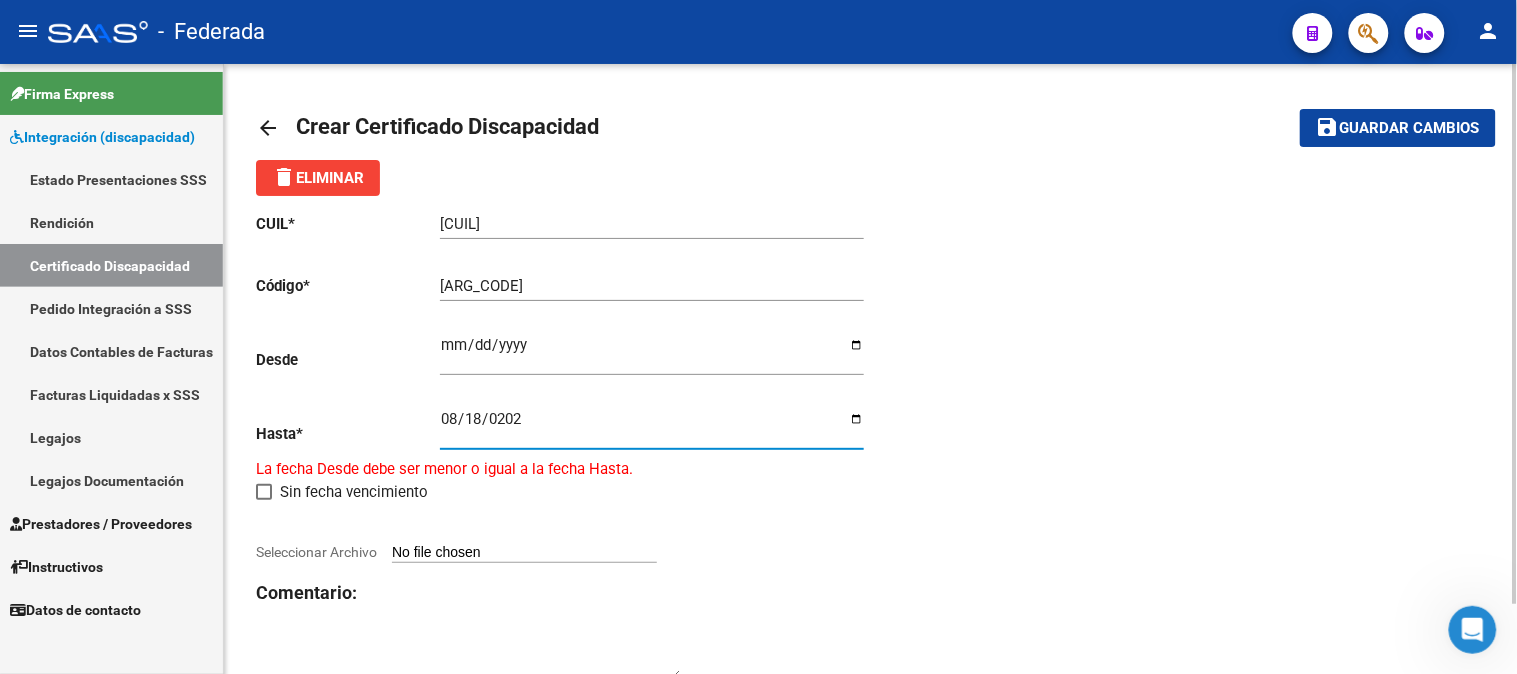 type on "2025-08-18" 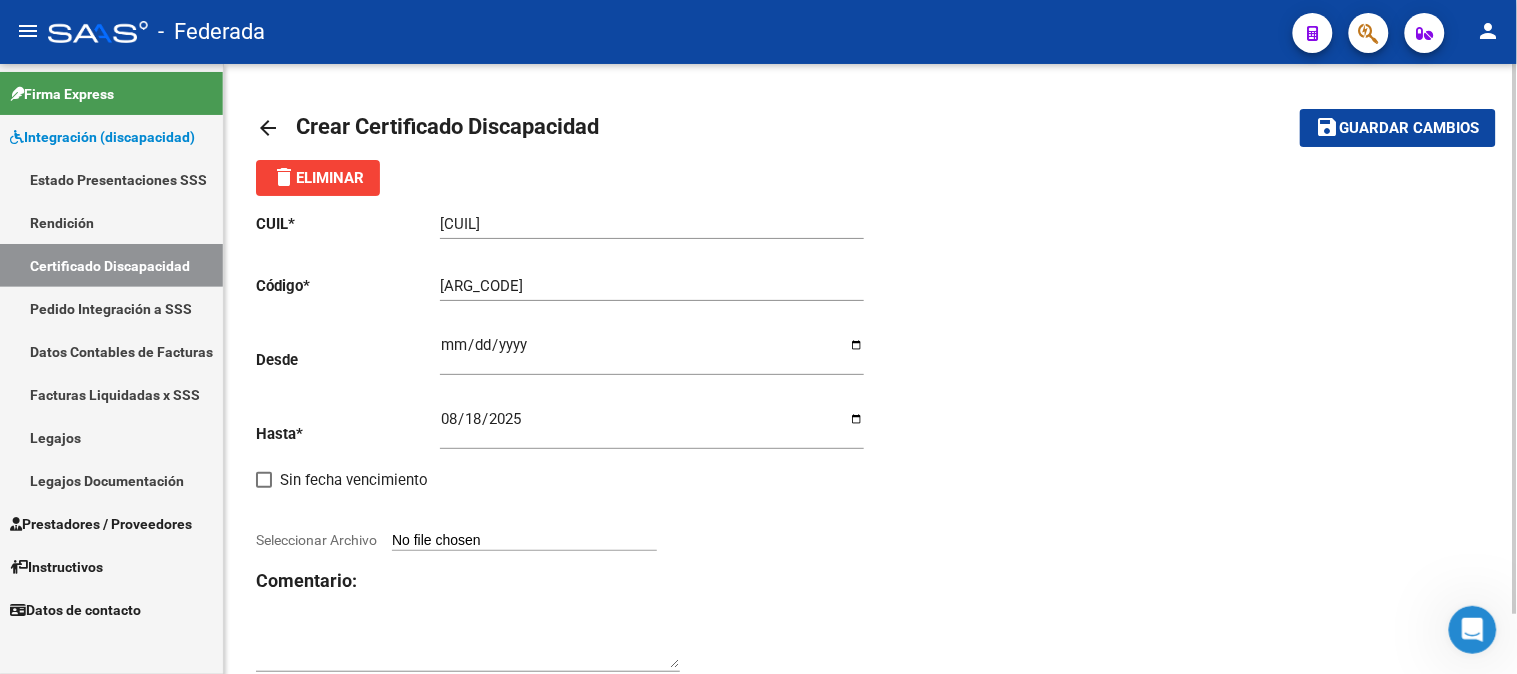 click on "CUIL  *   [CUIL] Ingresar el CUIL  Código  *   [NUMBER] Ingresar el Codigo  Desde    [DATE] Ingresar fec. Desde  Hasta  *   [DATE] Ingresar fec. Hasta     Sin fecha vencimiento        Seleccionar Archivo Comentario:" 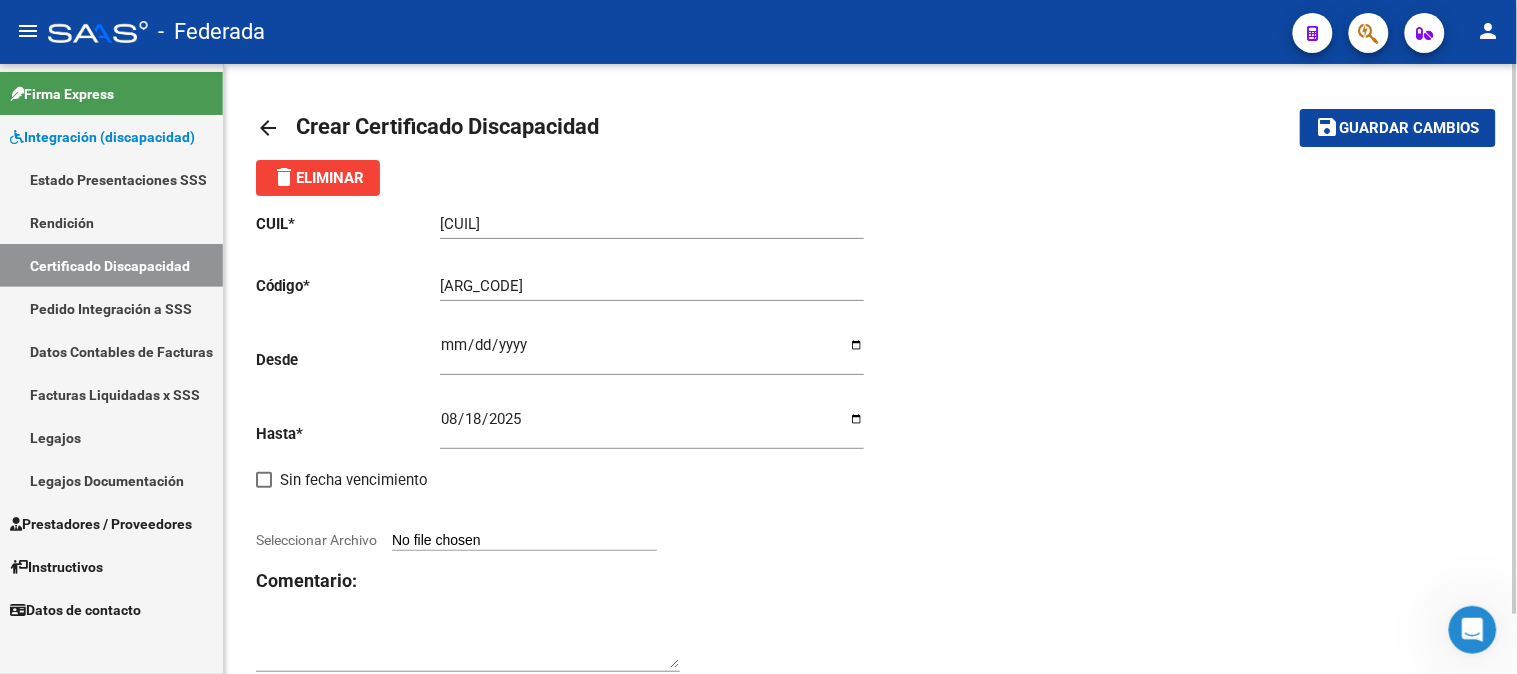 type on "C:\fakepath\[NUMBER] [NAME].jpeg" 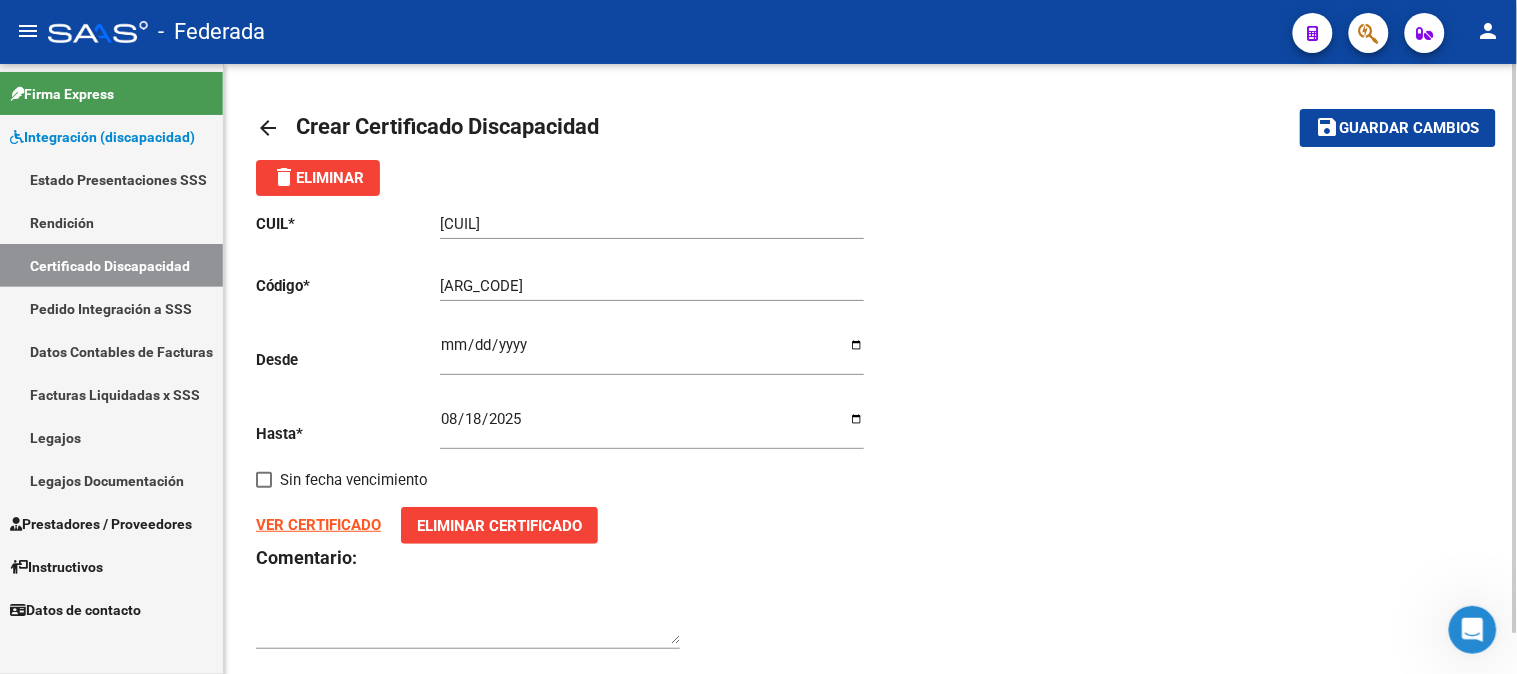 click on "save Guardar cambios" 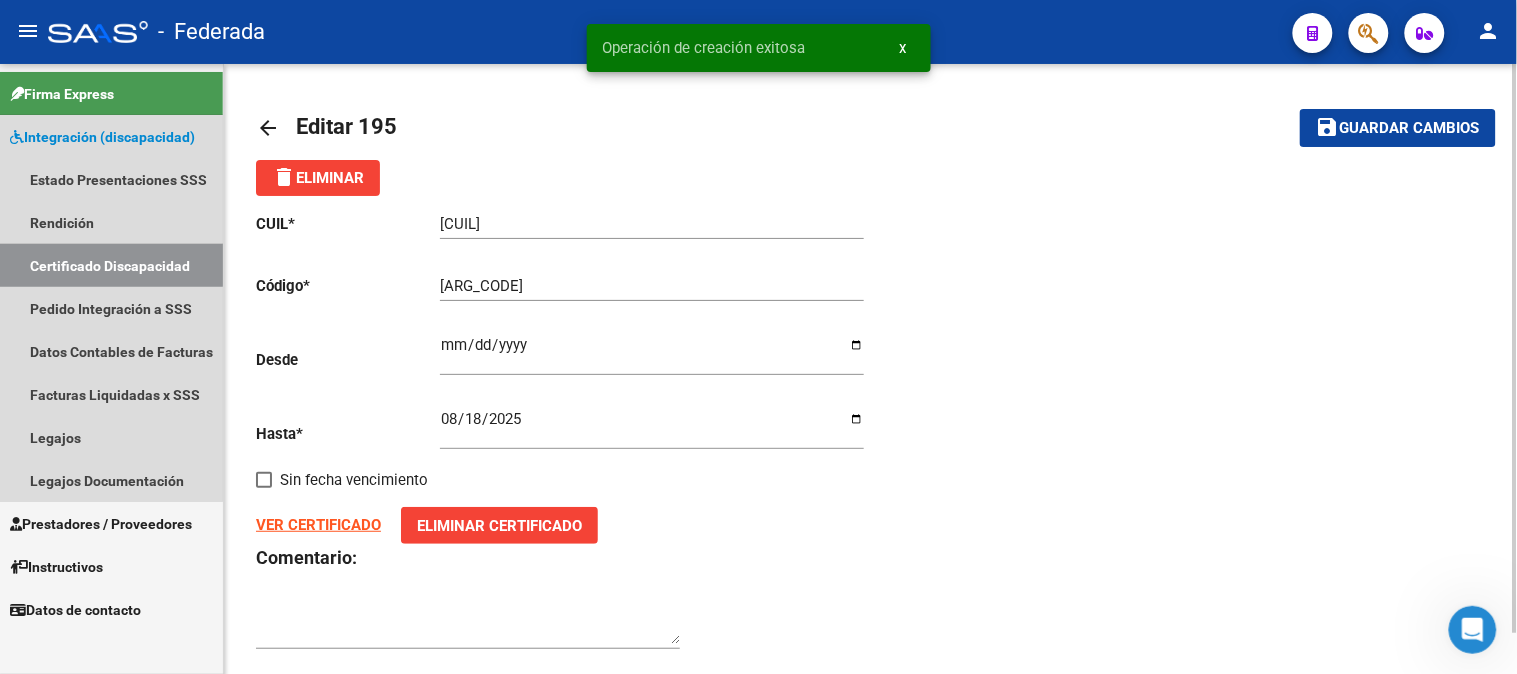 click on "Certificado Discapacidad" at bounding box center [111, 265] 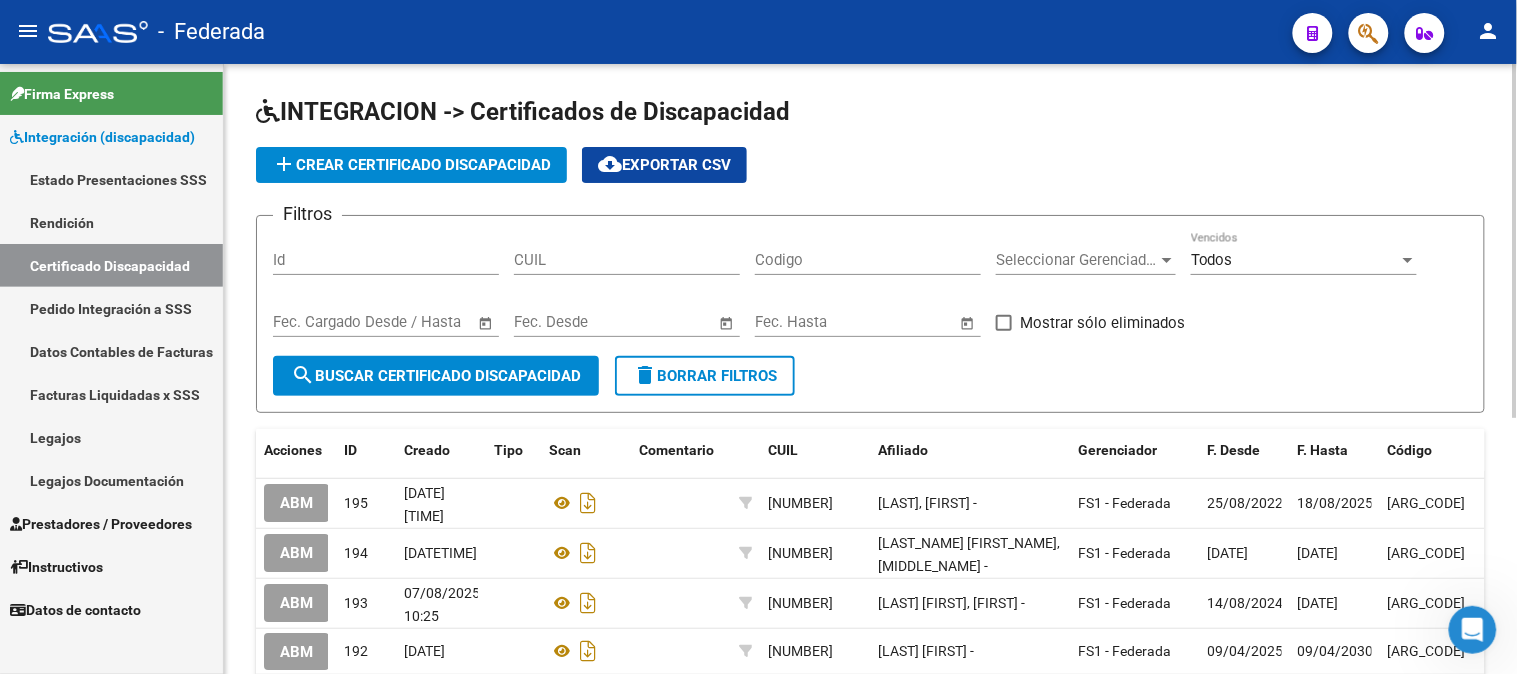 click on "x" at bounding box center [903, 48] 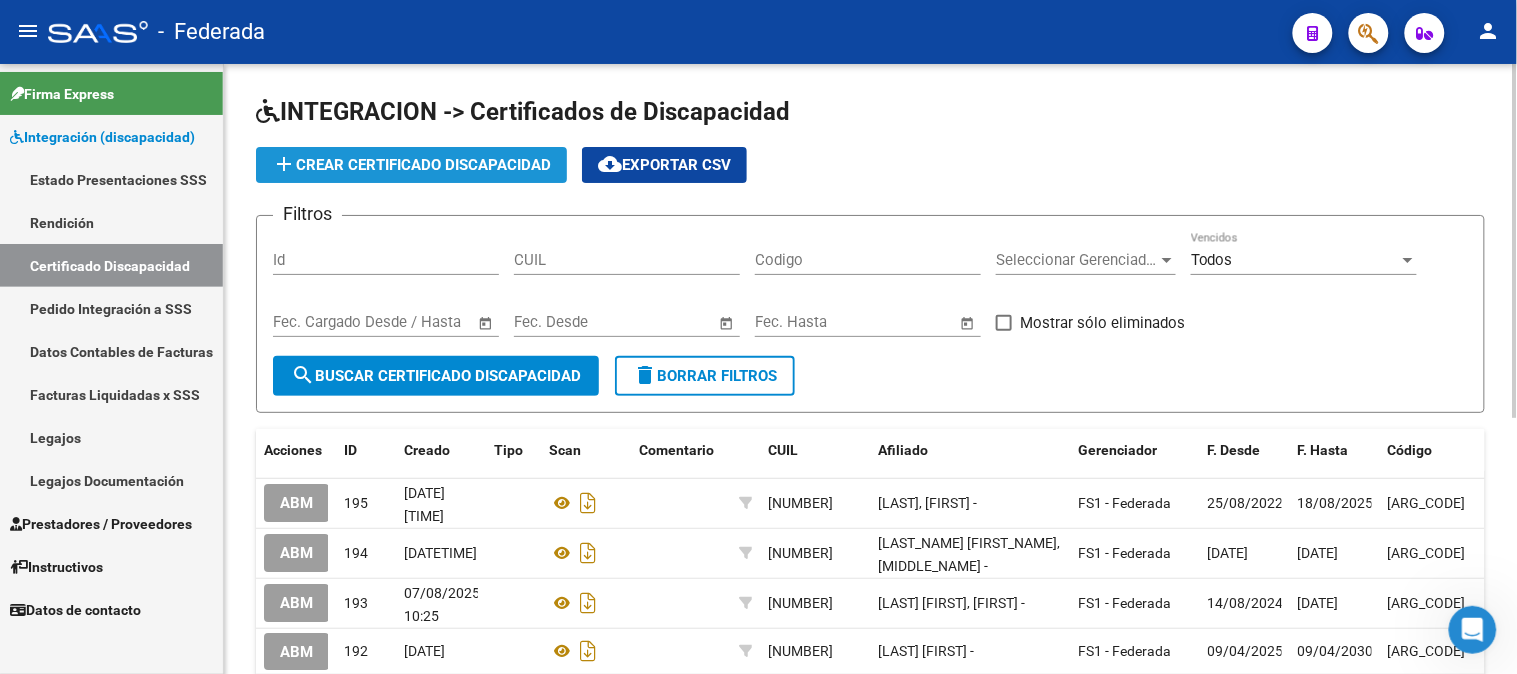 click on "add  Crear Certificado Discapacidad" 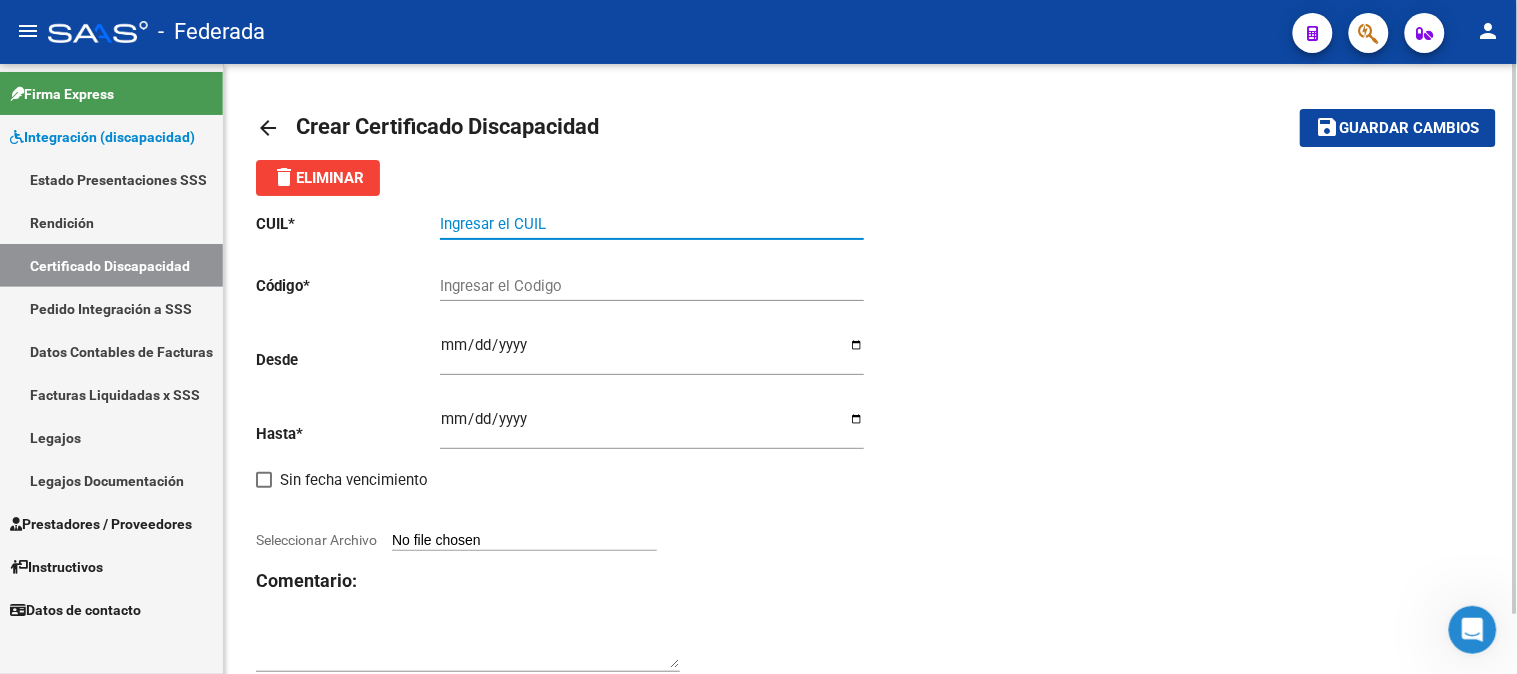 click on "Ingresar el CUIL" at bounding box center (652, 224) 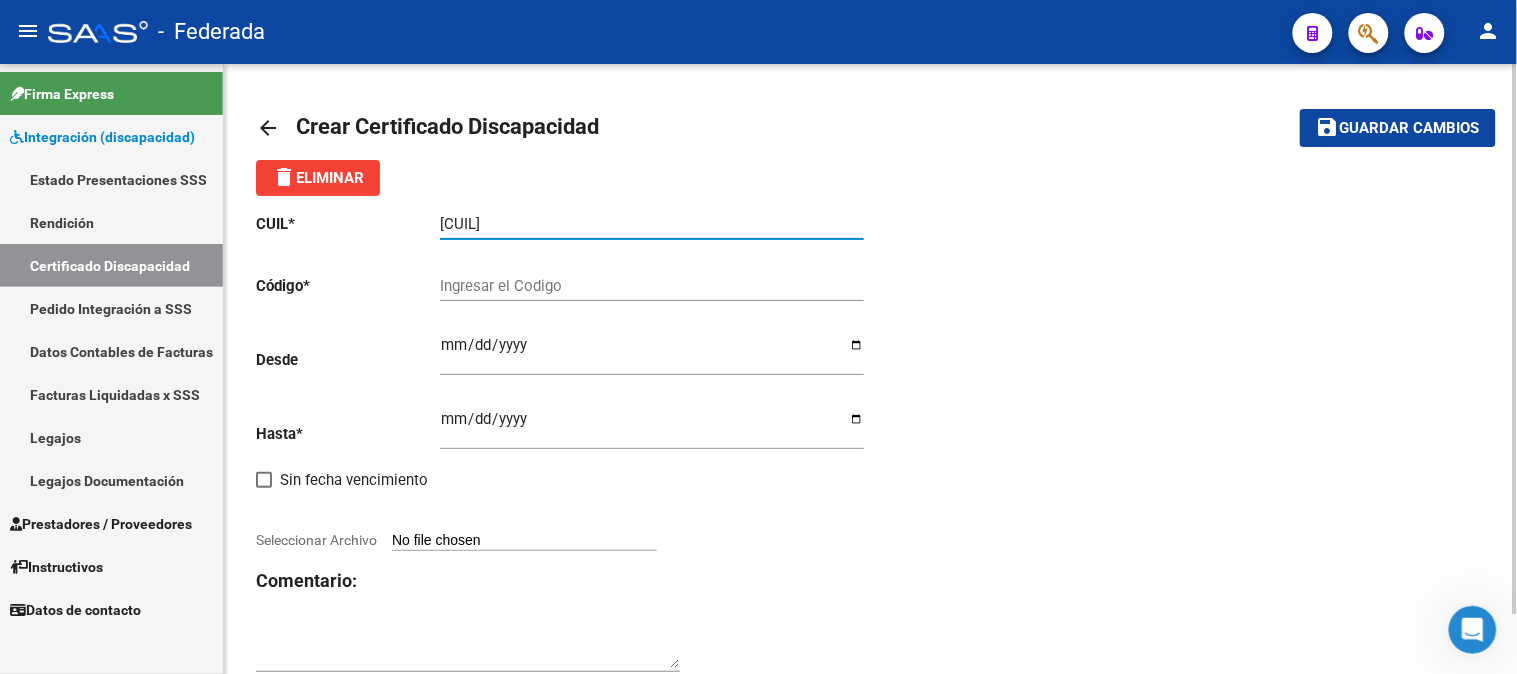 type on "[CUIL]" 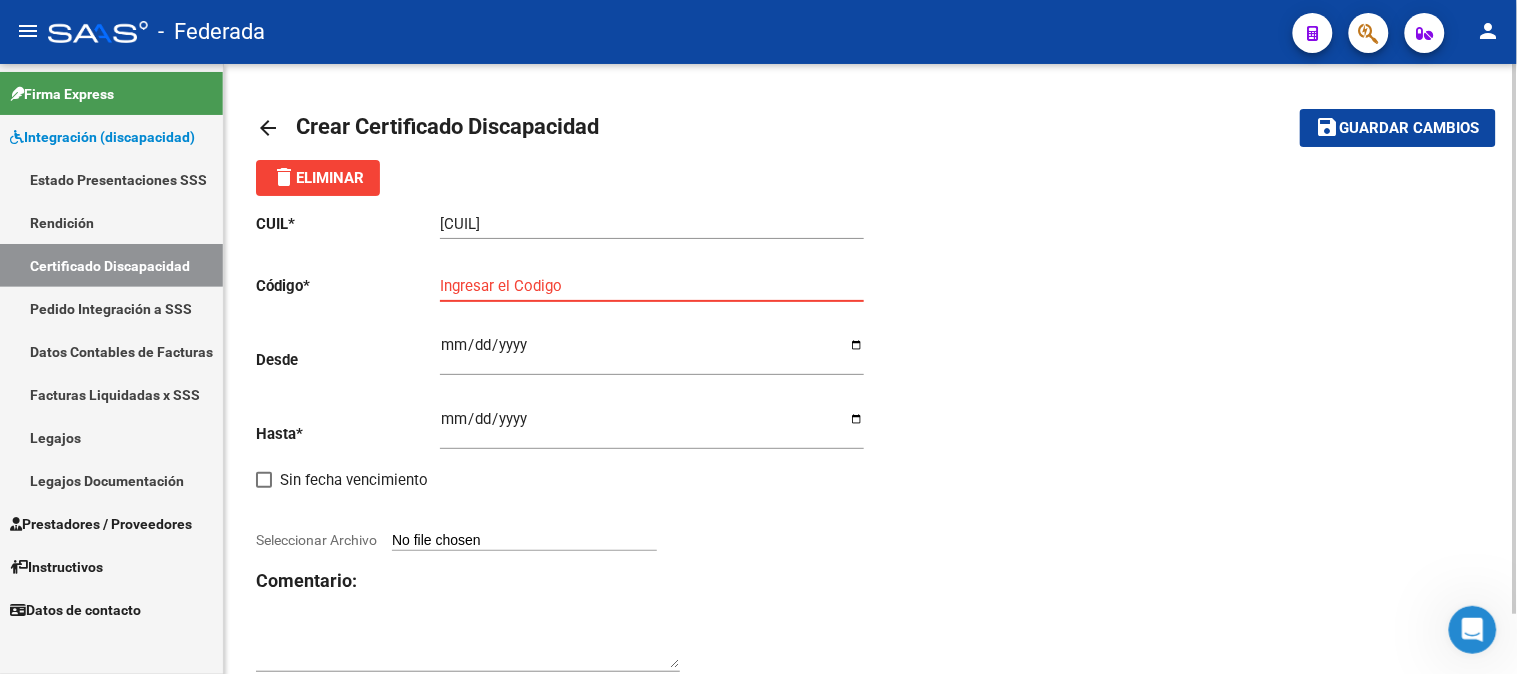 paste on "[ARG_CODE]" 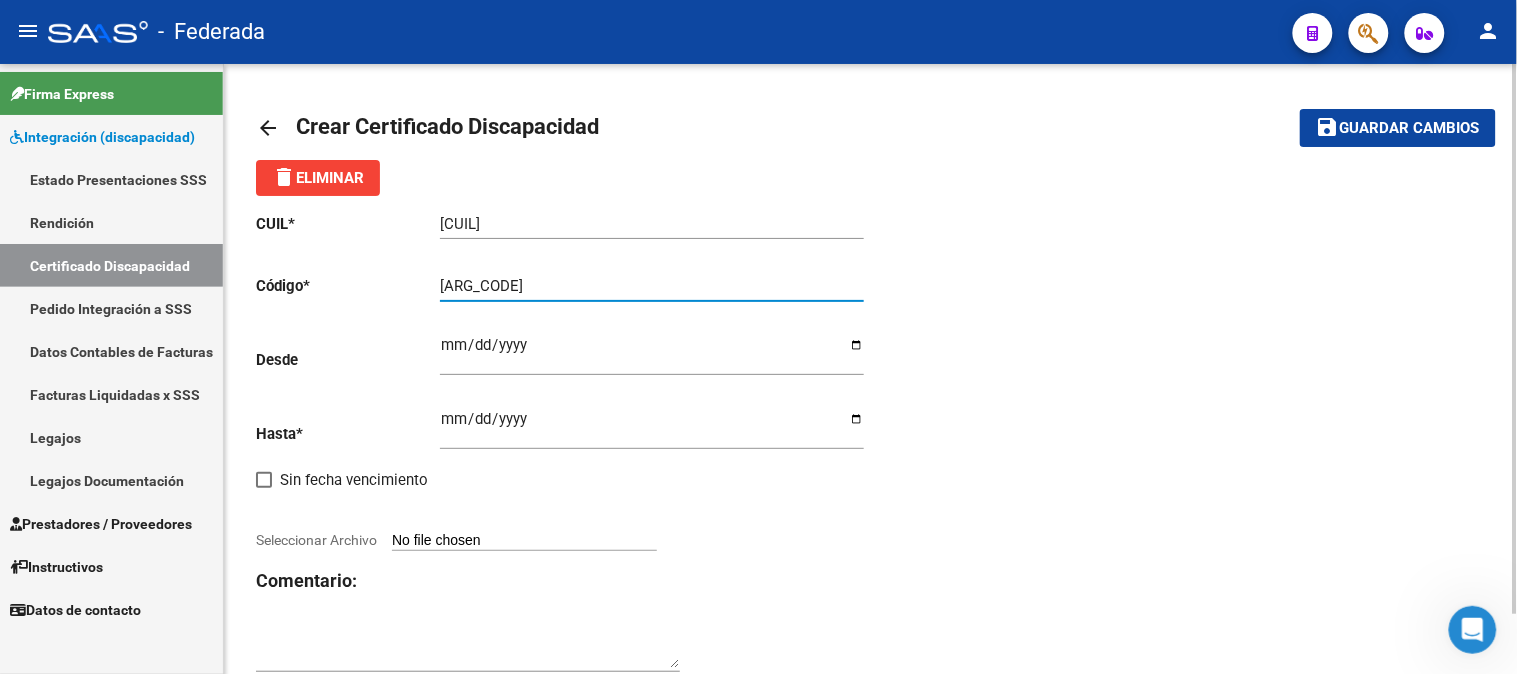 click on "[ARG_CODE]" at bounding box center (652, 286) 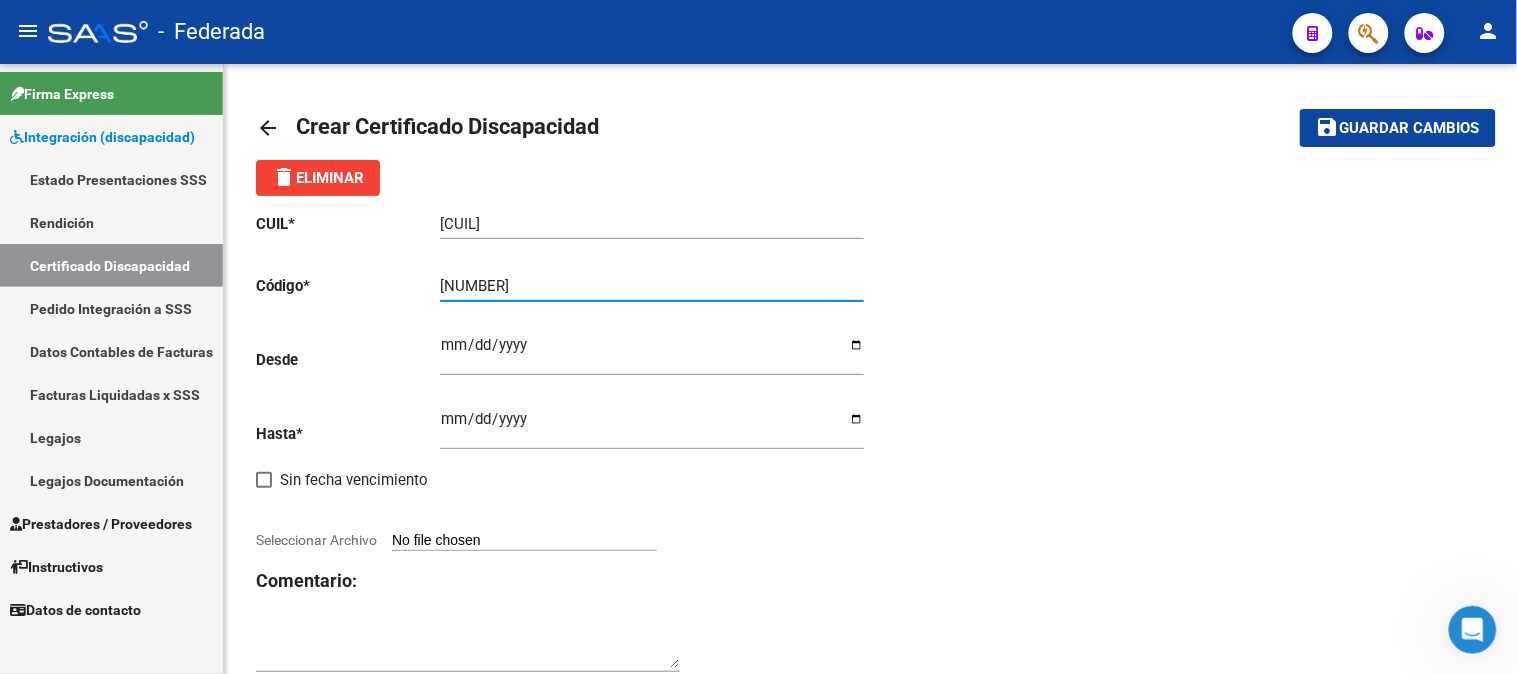 type on "[NUMBER]" 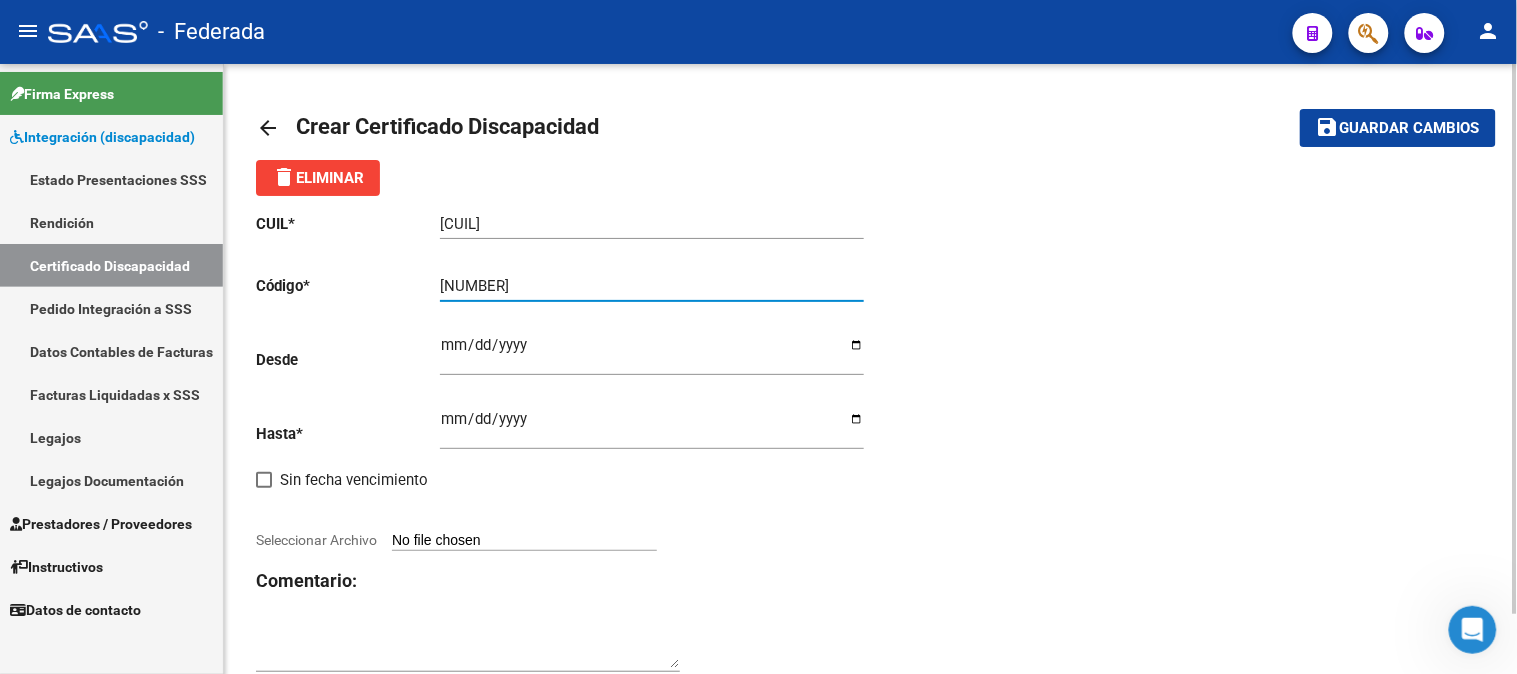 click on "Ingresar fec. Desde" at bounding box center (652, 353) 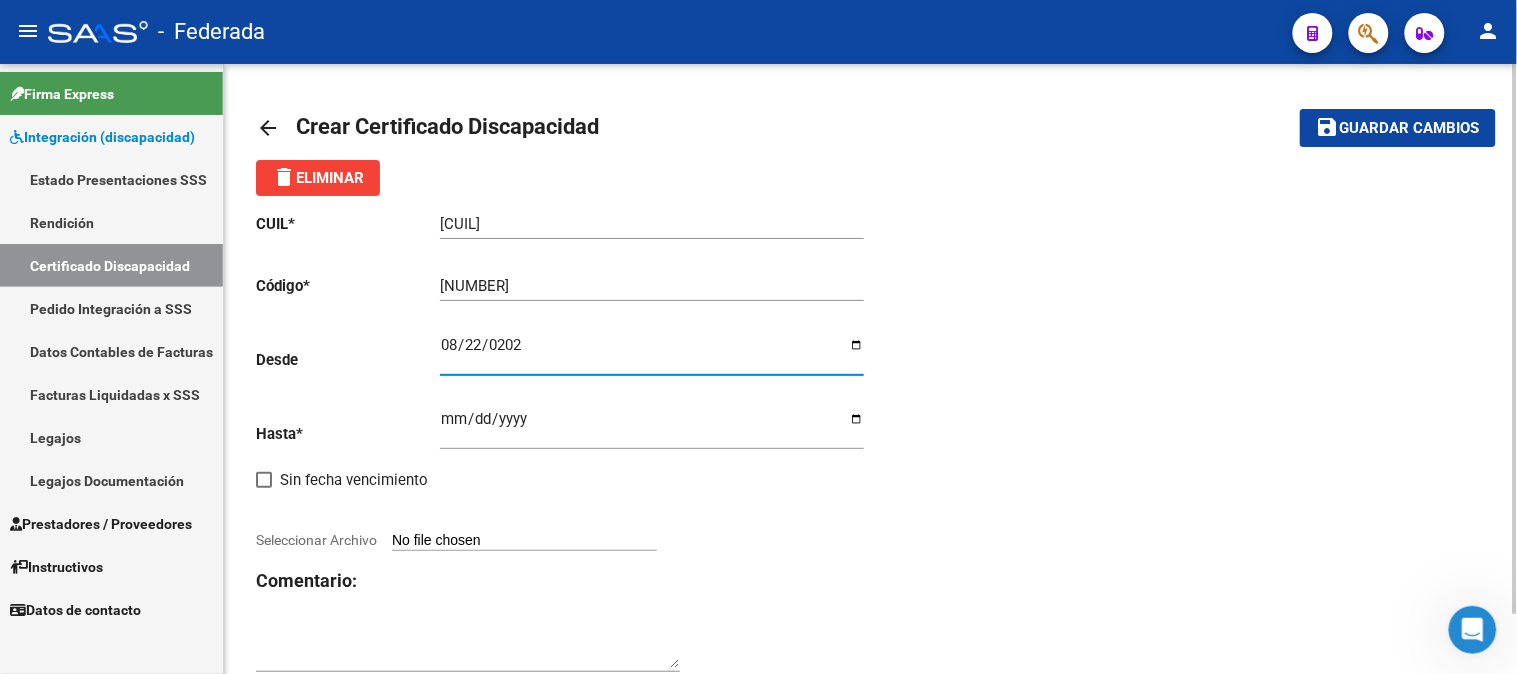 type on "[DATE]" 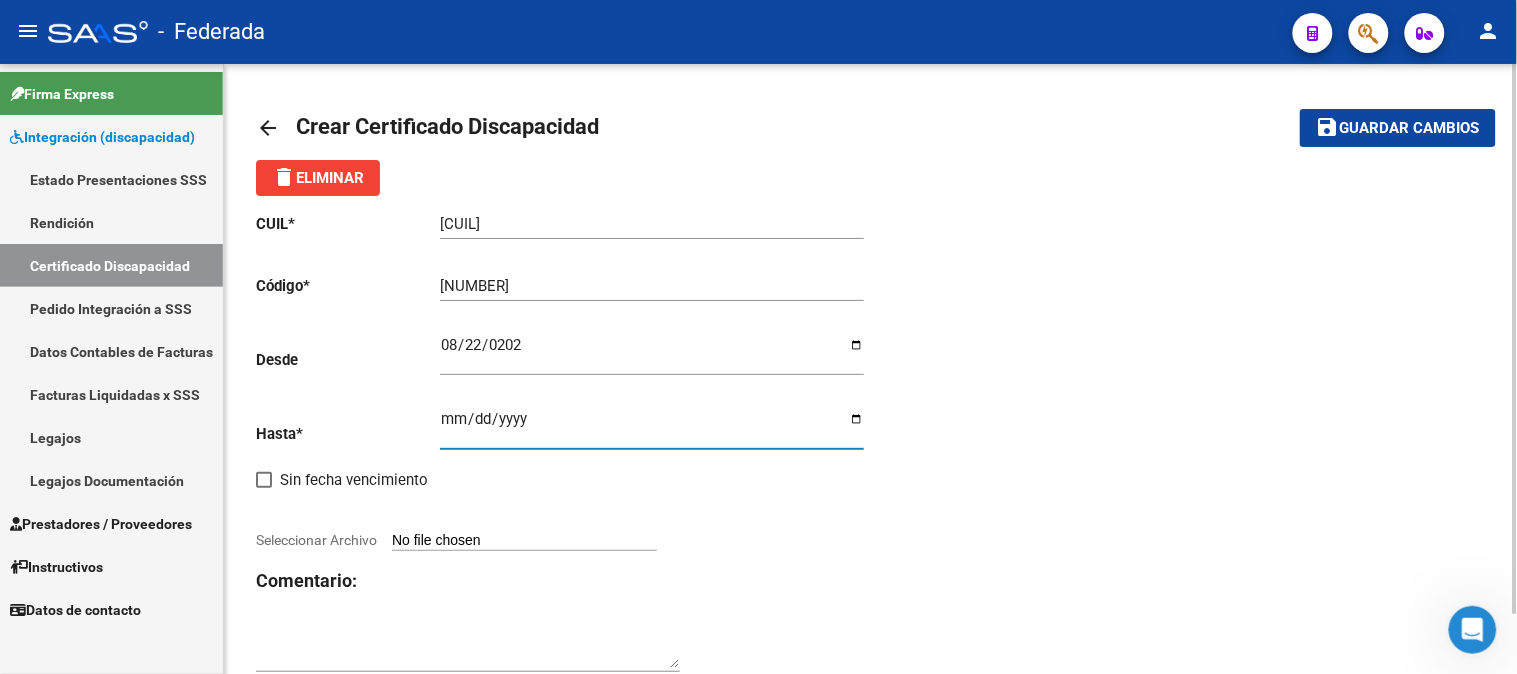 click on "Ingresar fec. Hasta" at bounding box center [652, 427] 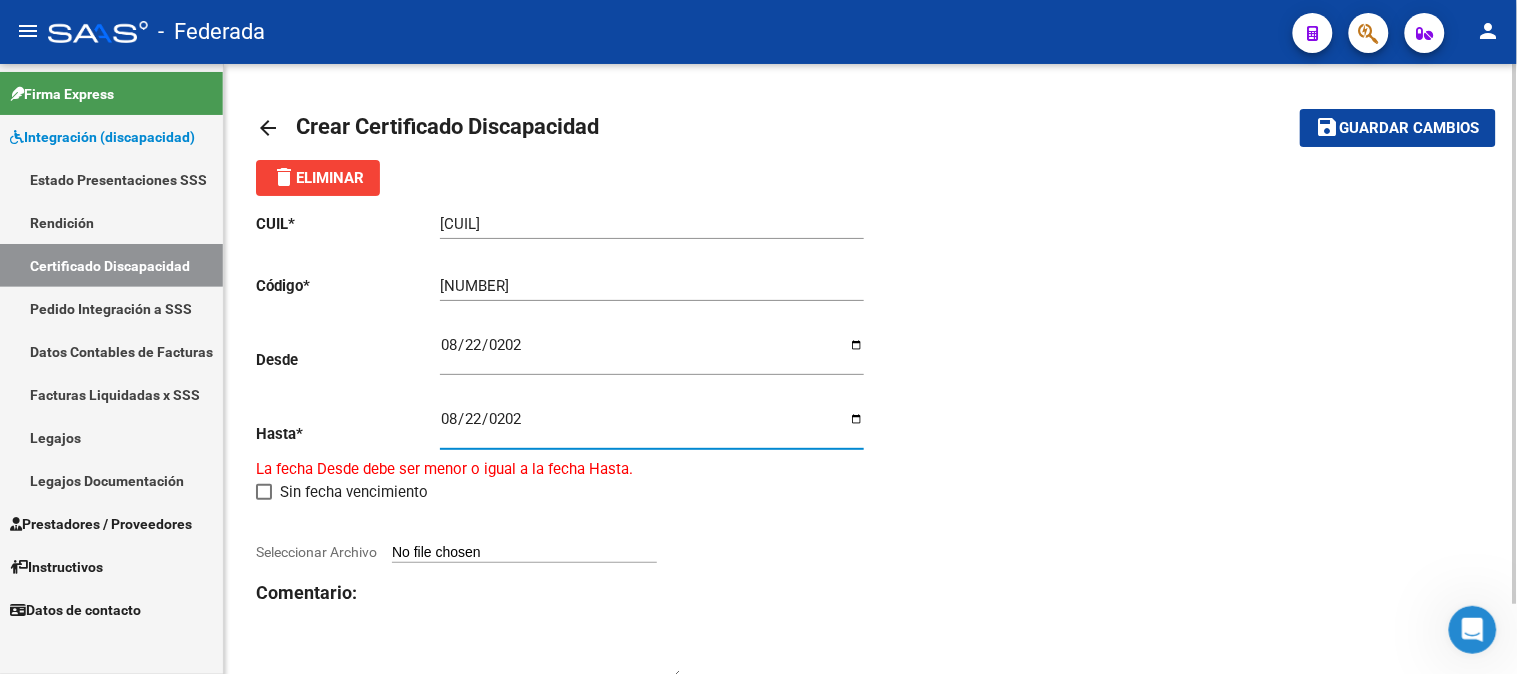 type on "[DATE]" 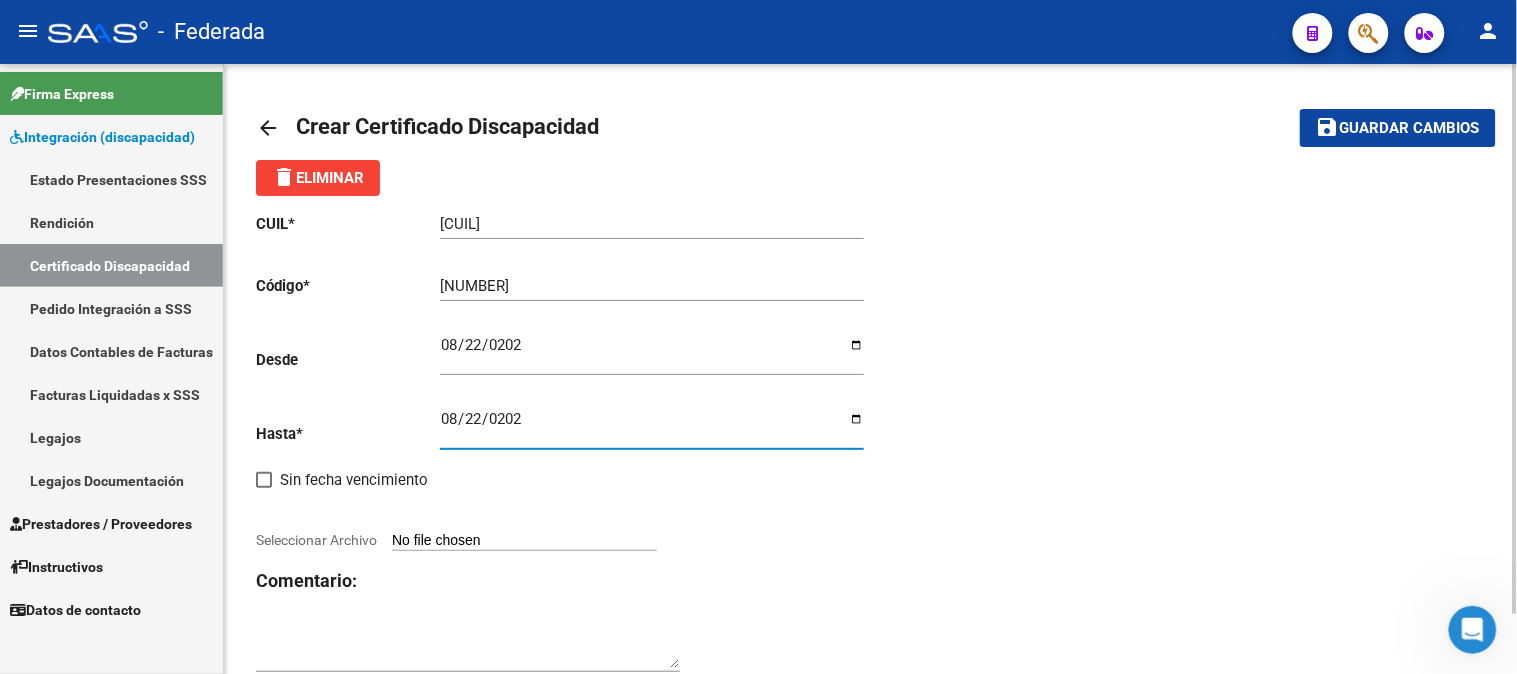 click on "CUIL  *   [CUIL] Ingresar el CUIL  Código  *   [ARG_CODE] Ingresar el Codigo  Desde    [DATE] Ingresar fec. Desde  Hasta  *   [DATE] Ingresar fec. Hasta     Sin fecha vencimiento        Seleccionar Archivo Comentario:" 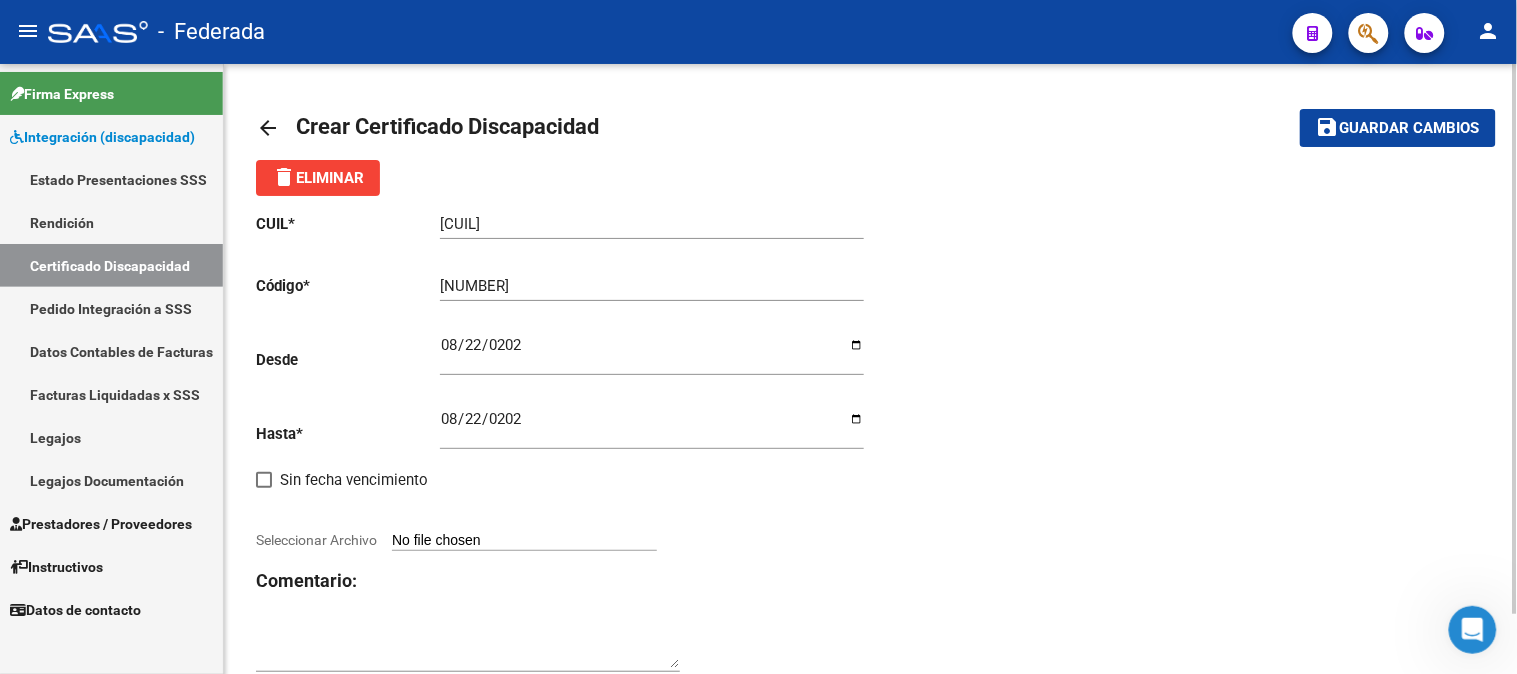 click on "Seleccionar Archivo" at bounding box center (524, 541) 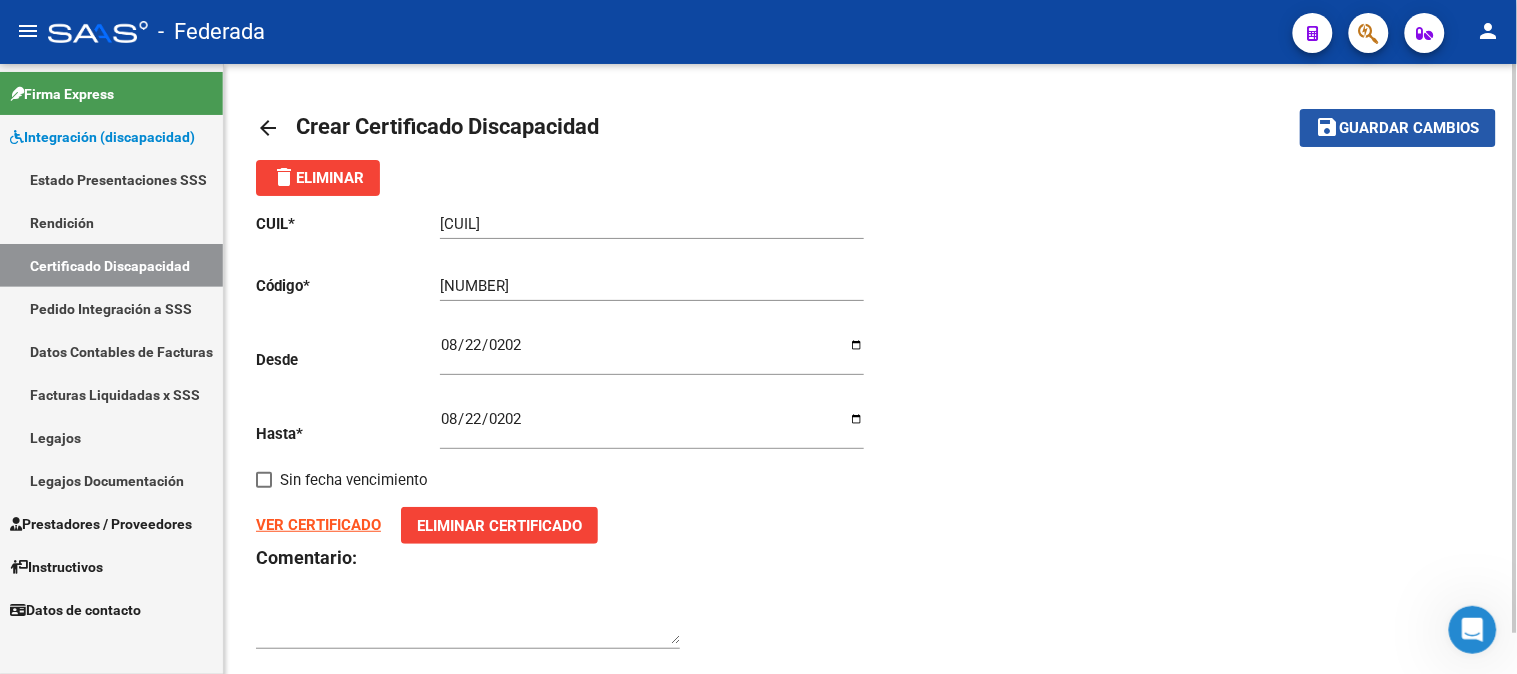 click on "Guardar cambios" 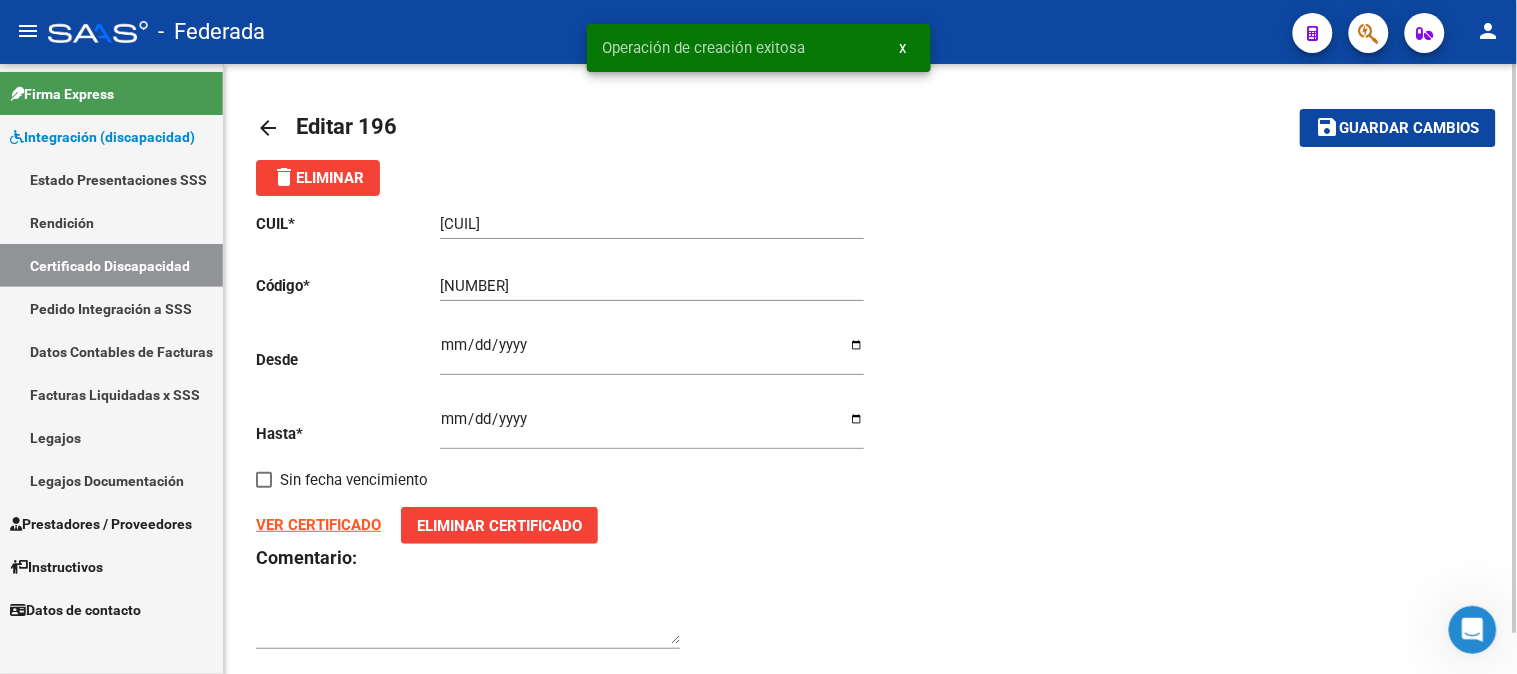 click on "Certificado Discapacidad" at bounding box center [111, 265] 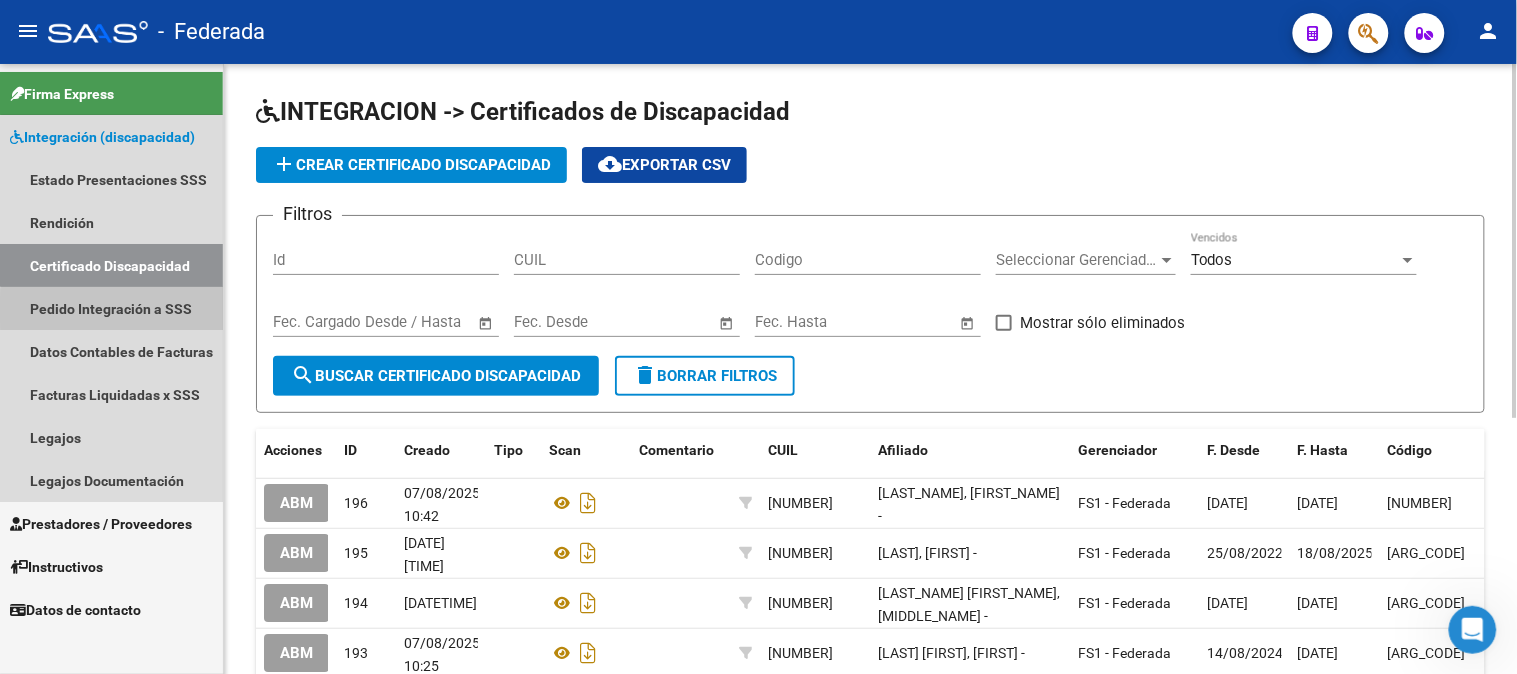 click on "Pedido Integración a SSS" at bounding box center [111, 308] 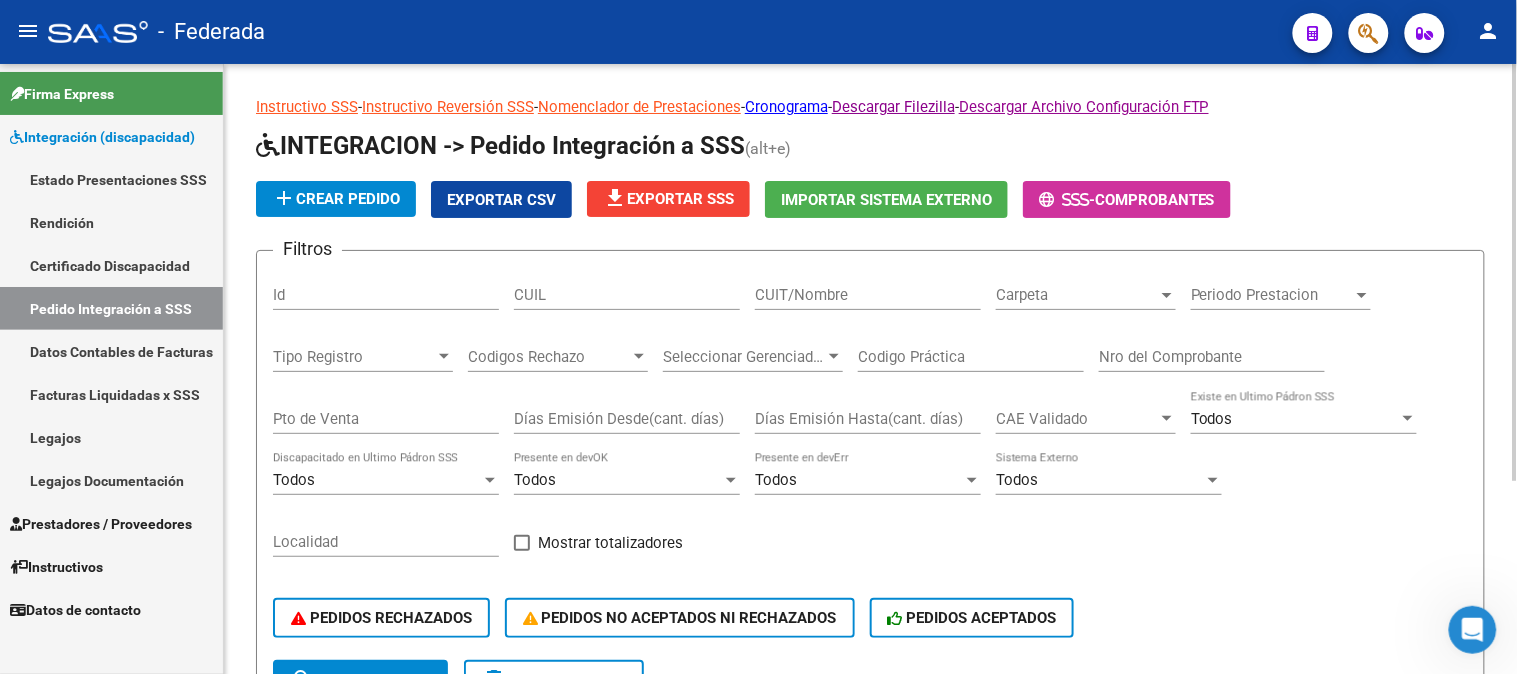 click on "Certificado Discapacidad" at bounding box center [111, 265] 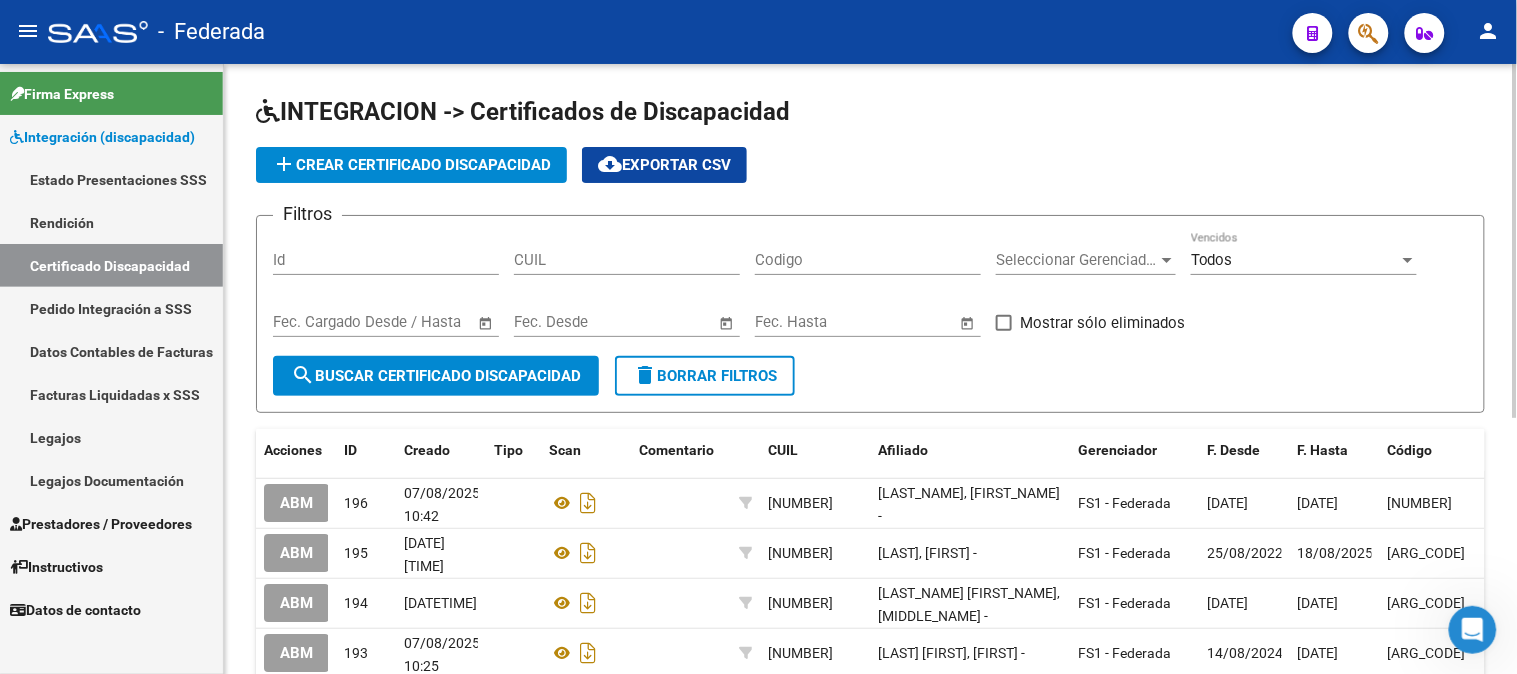 scroll, scrollTop: 111, scrollLeft: 0, axis: vertical 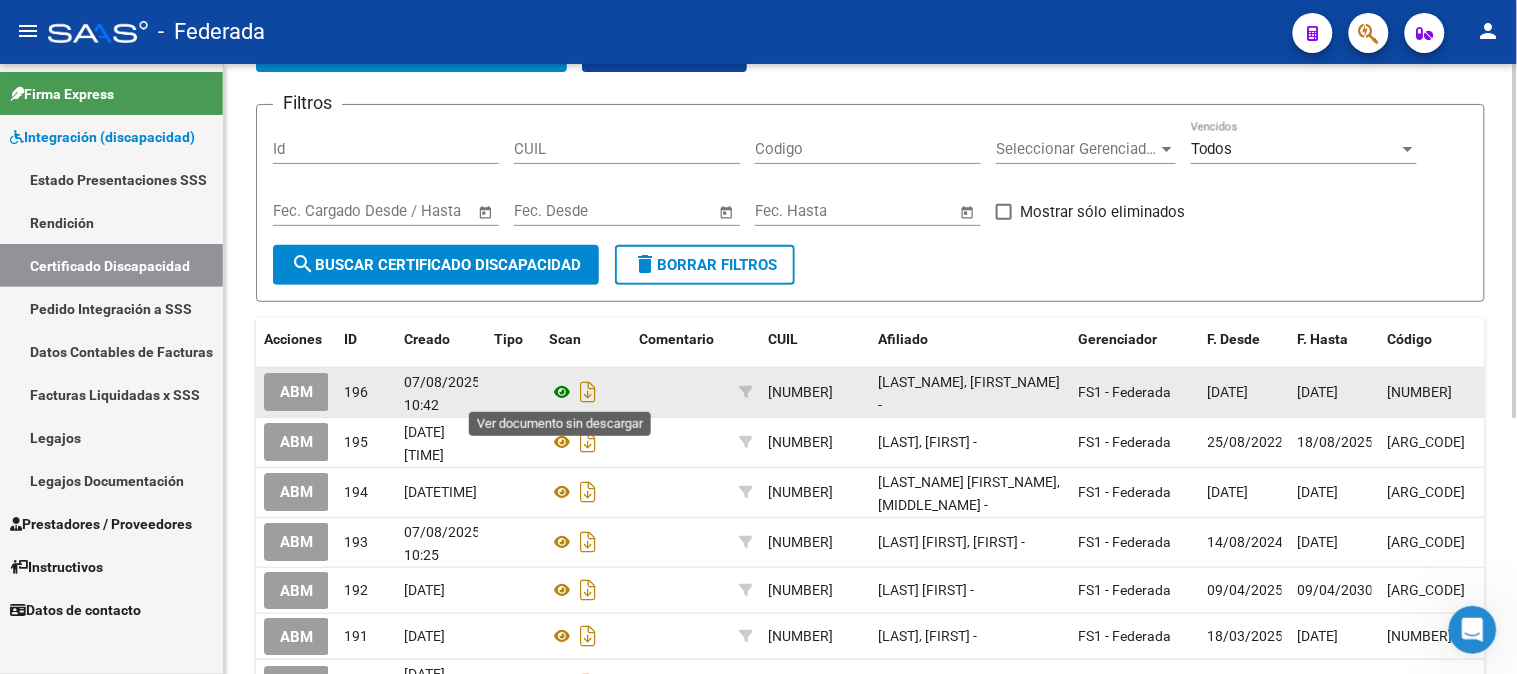 click 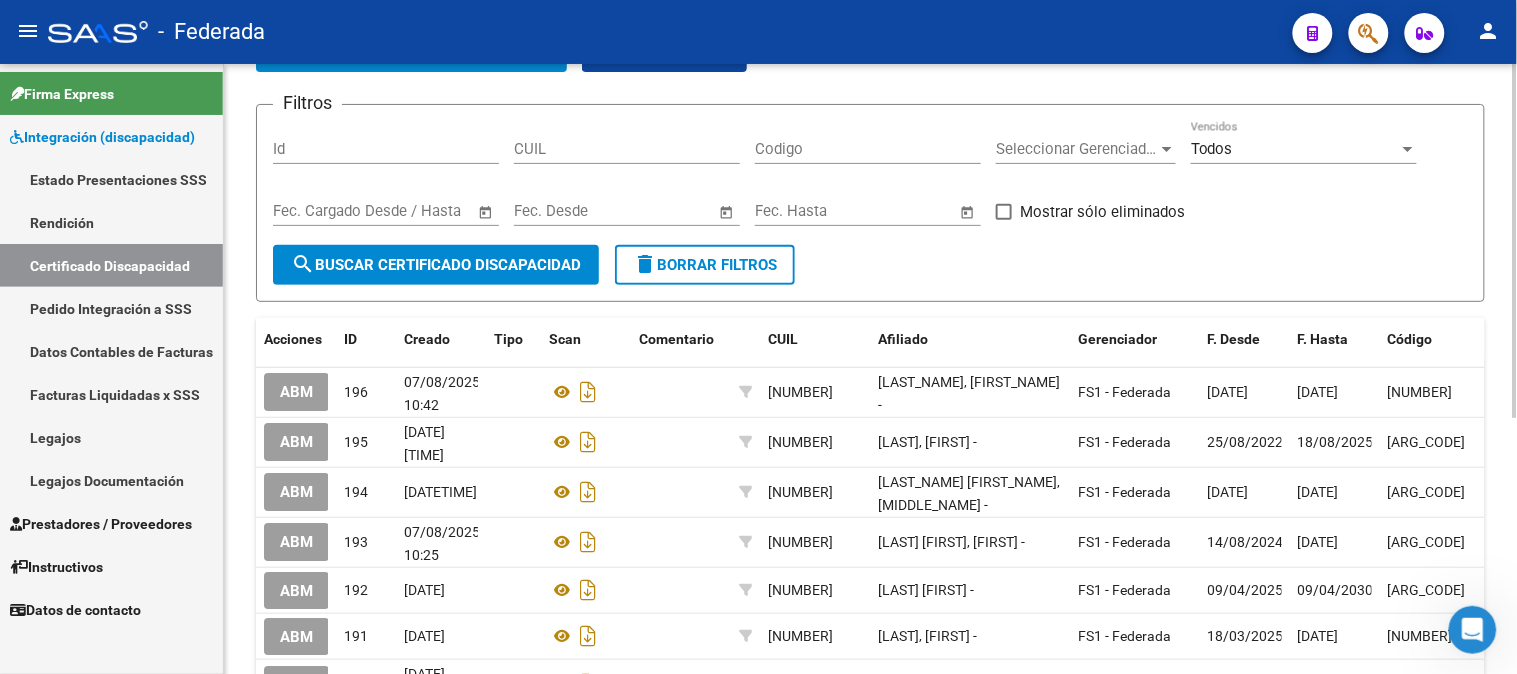 scroll, scrollTop: 0, scrollLeft: 0, axis: both 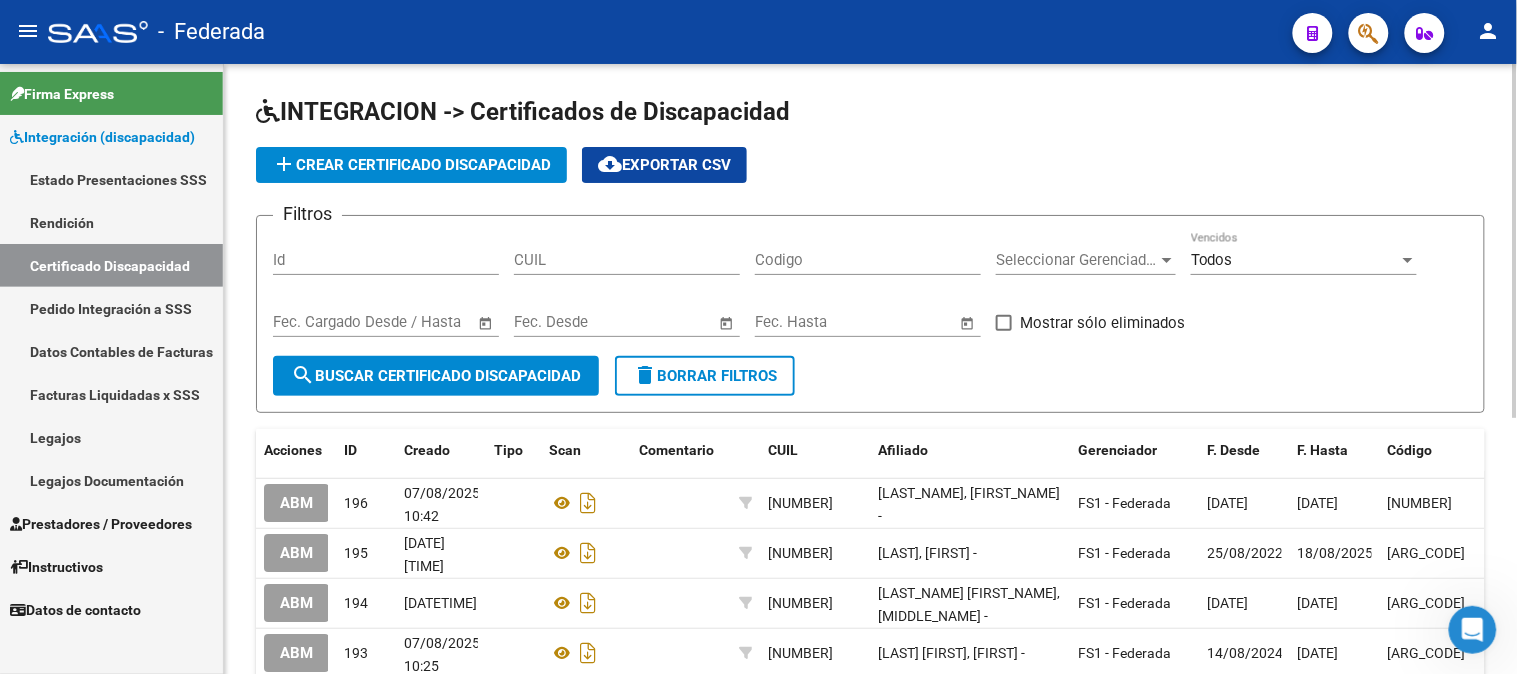 click on "add  Crear Certificado Discapacidad" 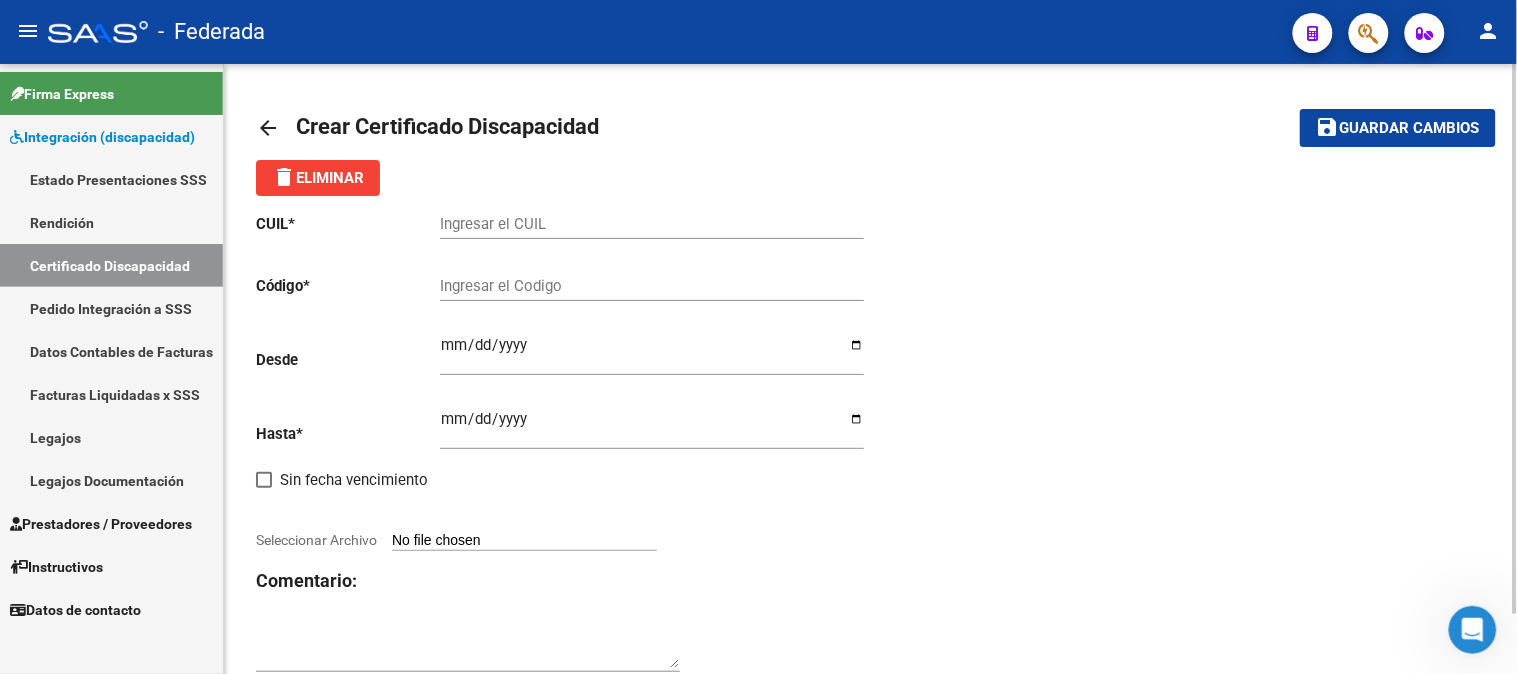 click on "Ingresar el CUIL" at bounding box center [652, 224] 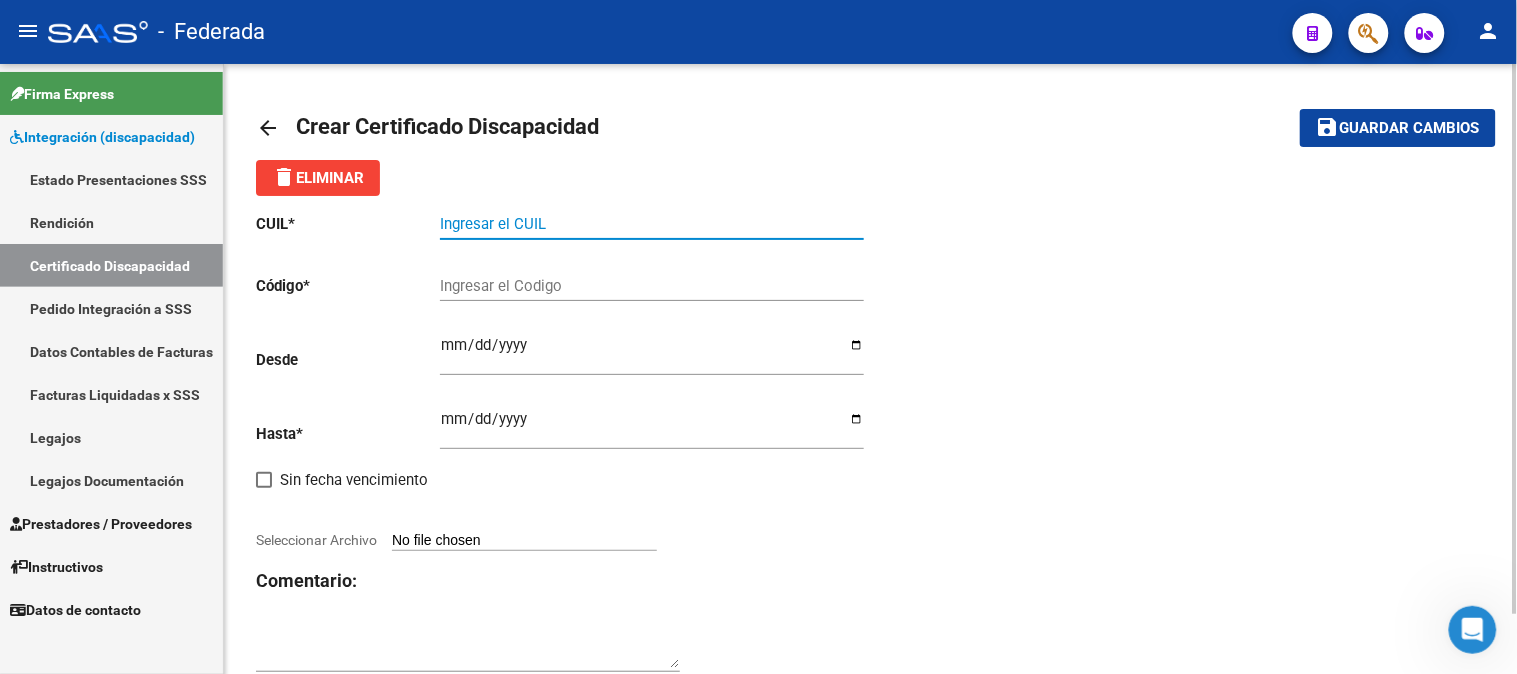 paste on "[CUIL]" 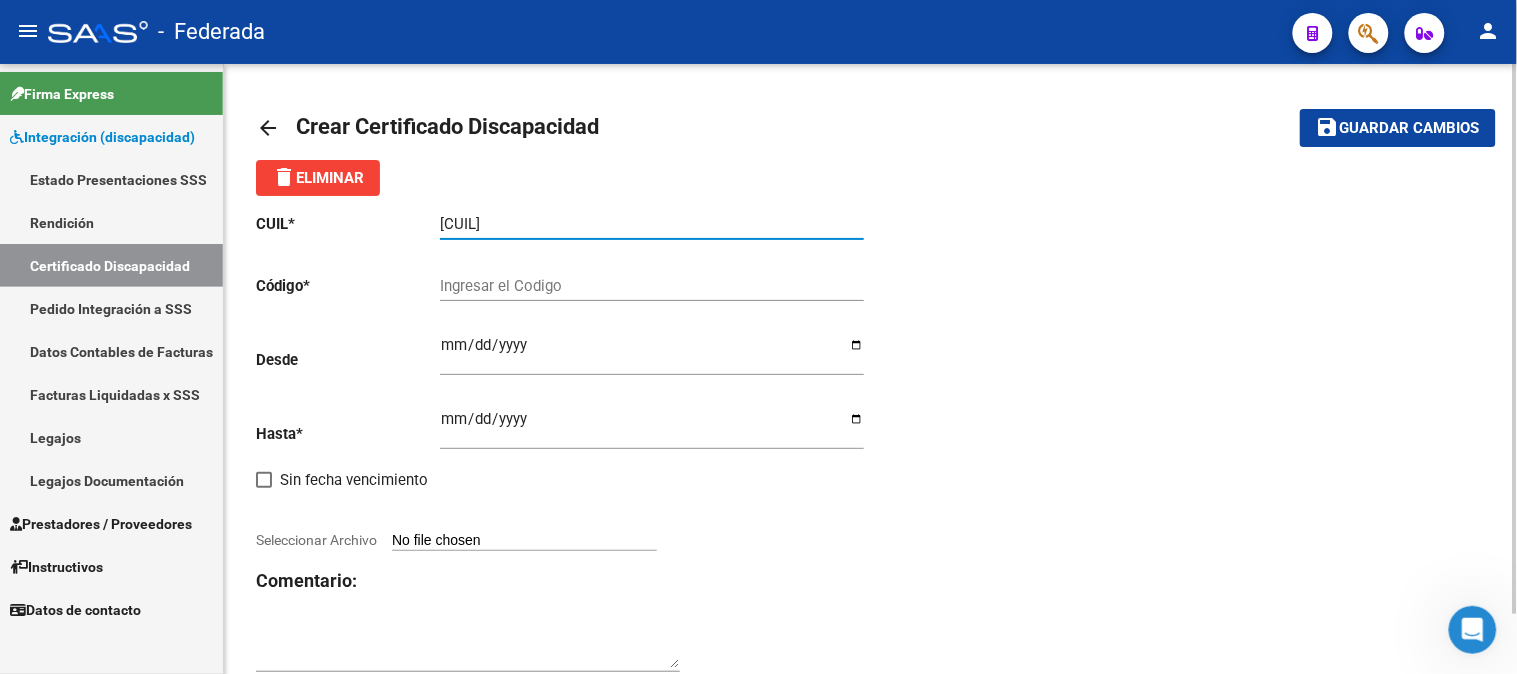 type on "[CUIL]" 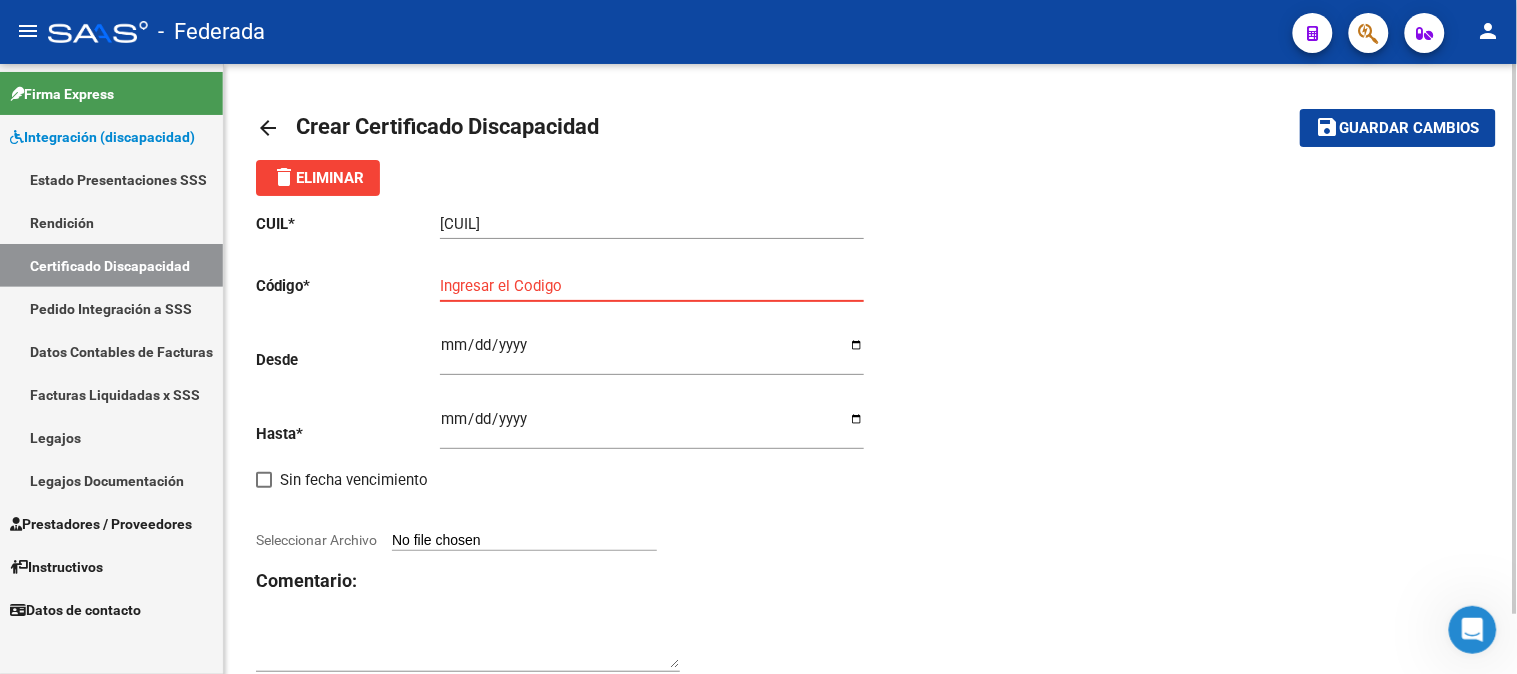 paste on "[NUMBER]" 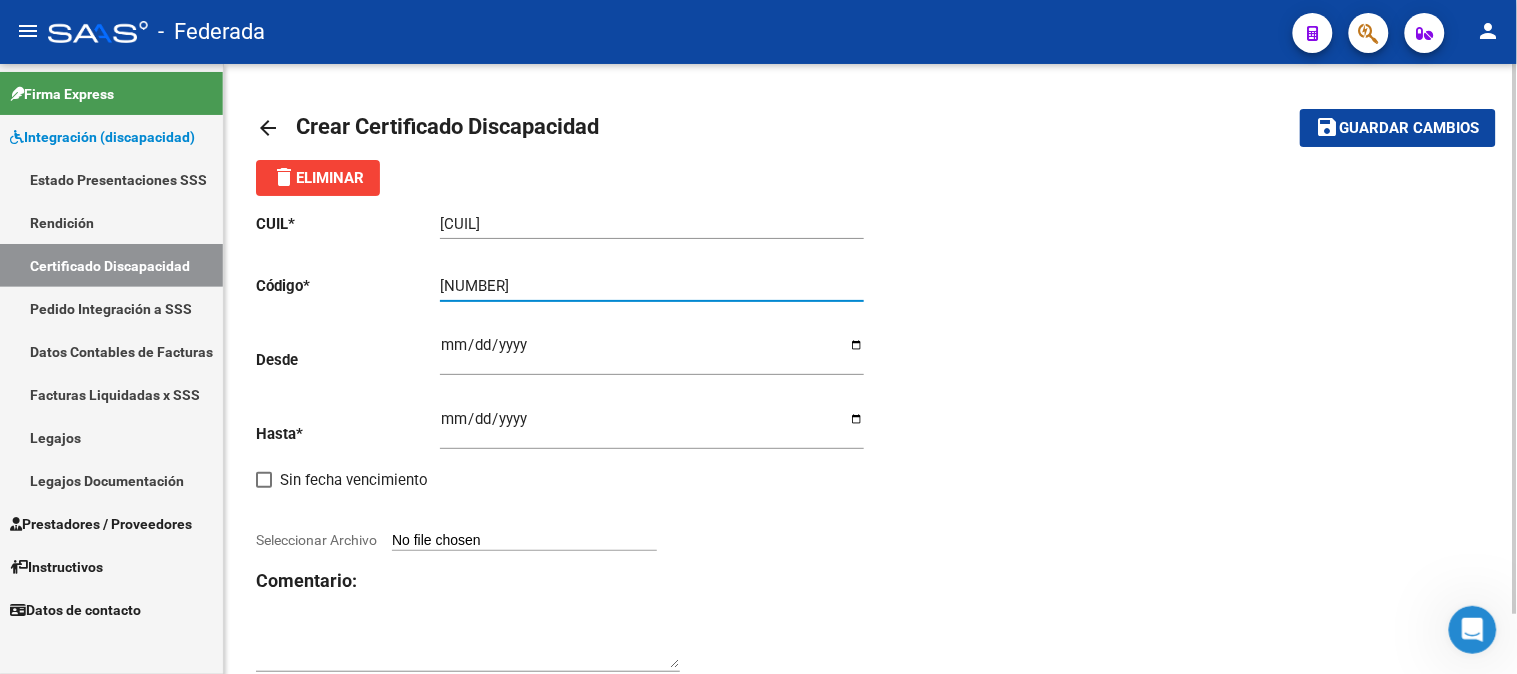 click on "[NUMBER]" at bounding box center [652, 286] 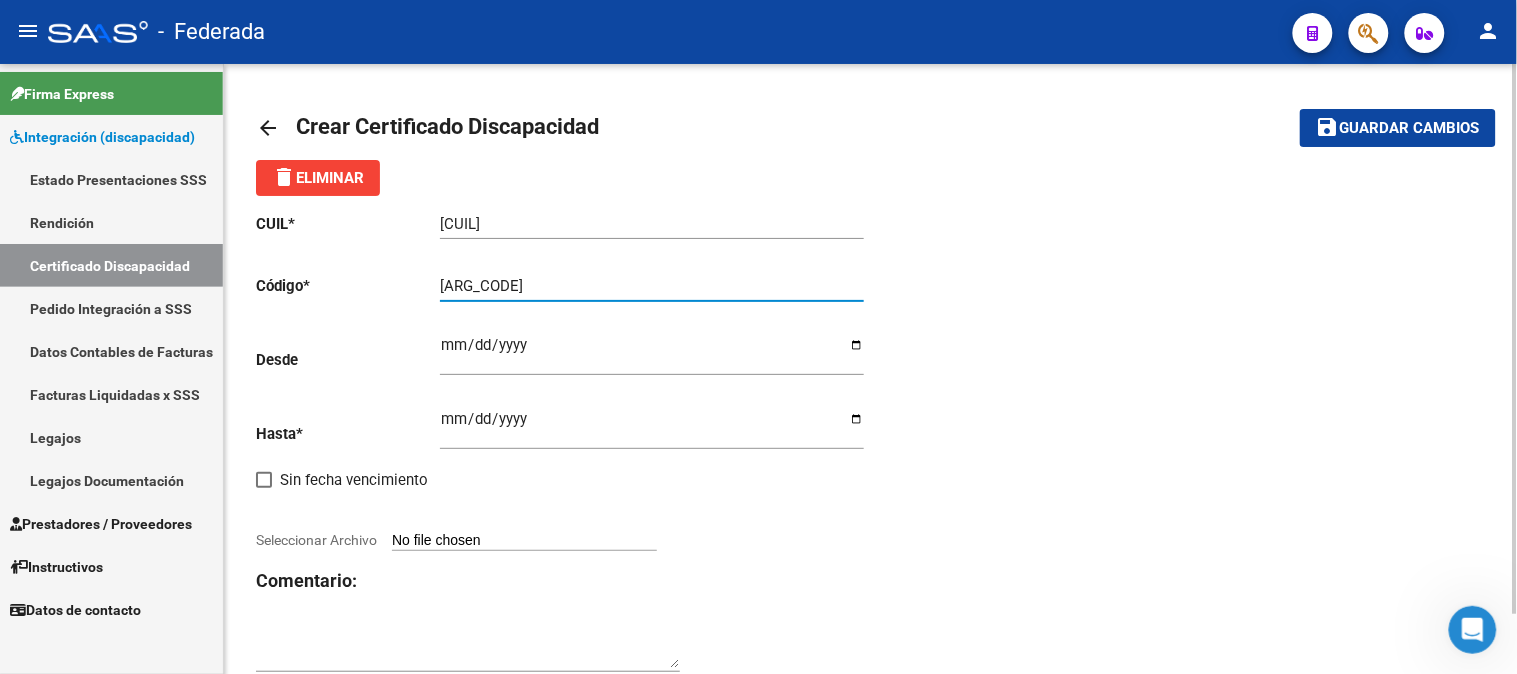type on "[ARG_CODE]" 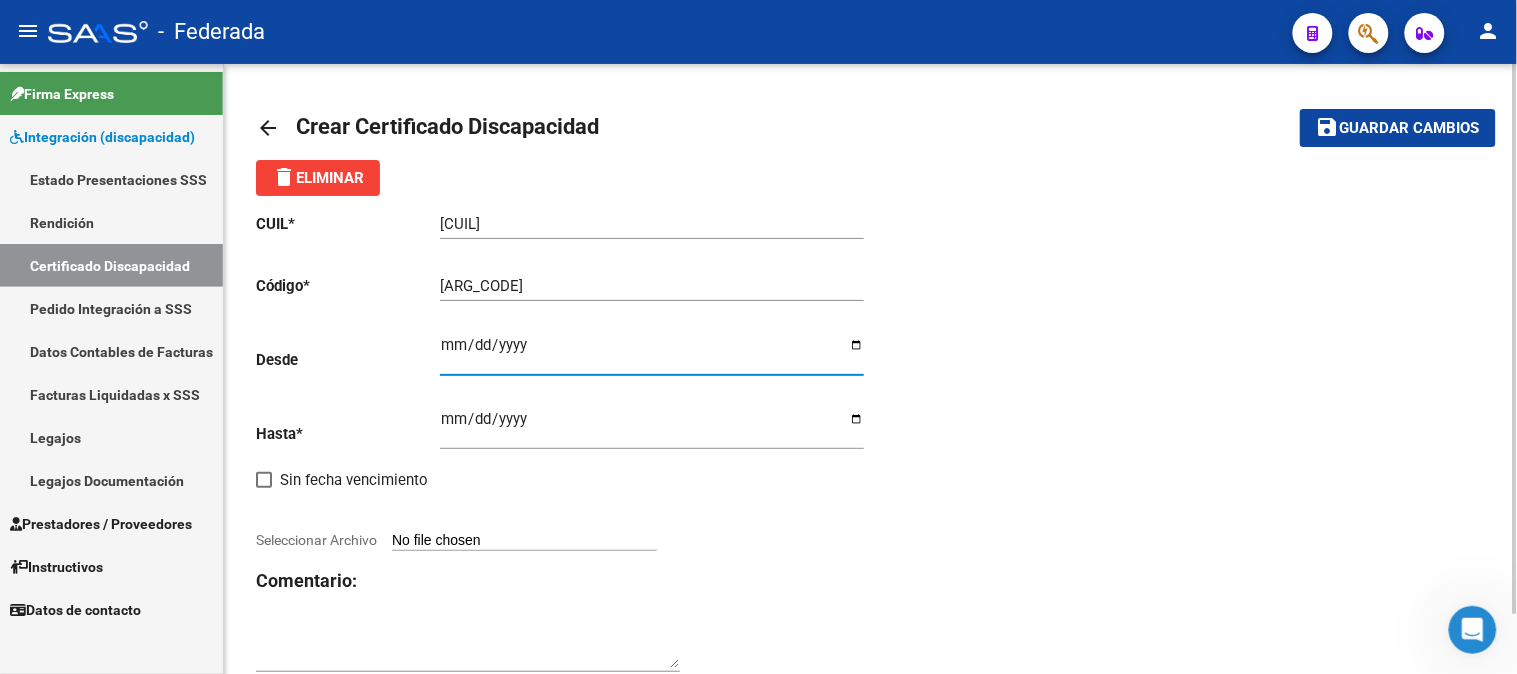 click on "Ingresar fec. Desde" at bounding box center (652, 353) 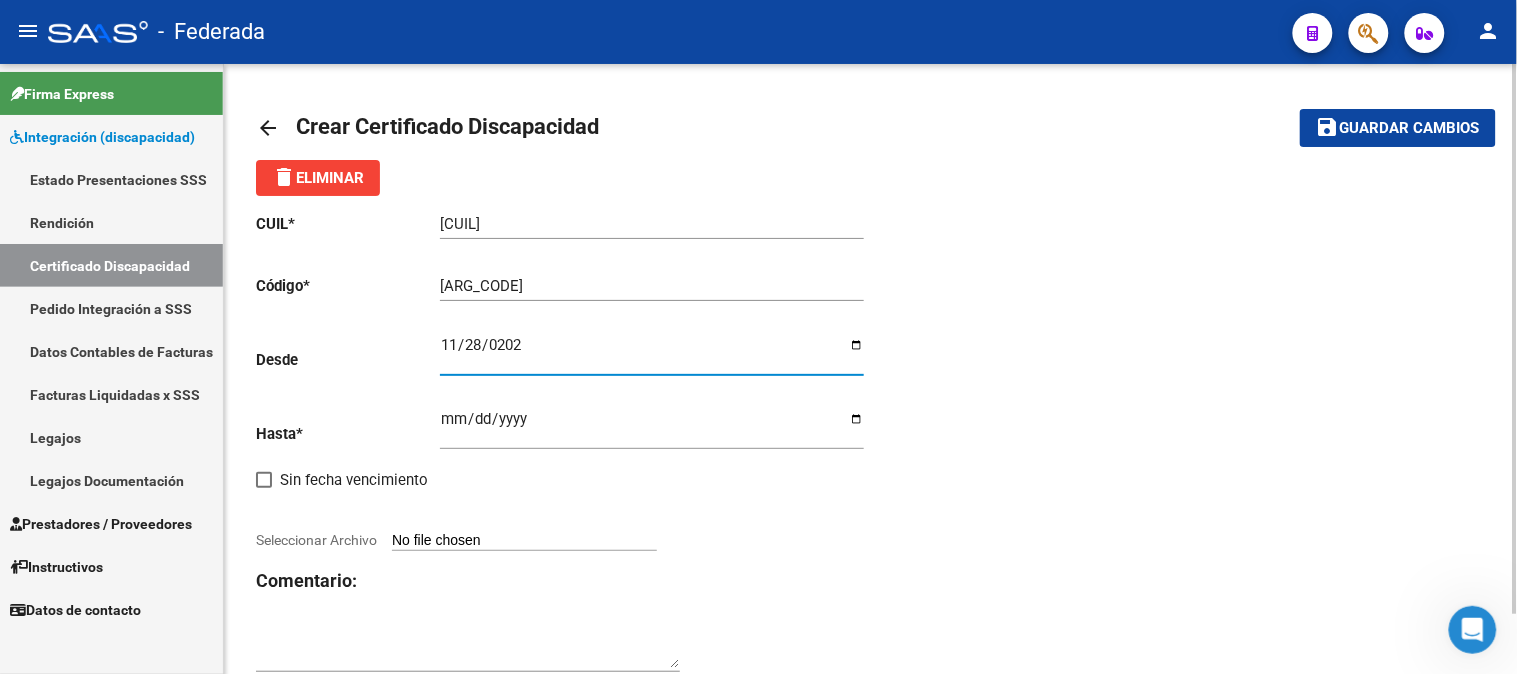 type on "[DATE]" 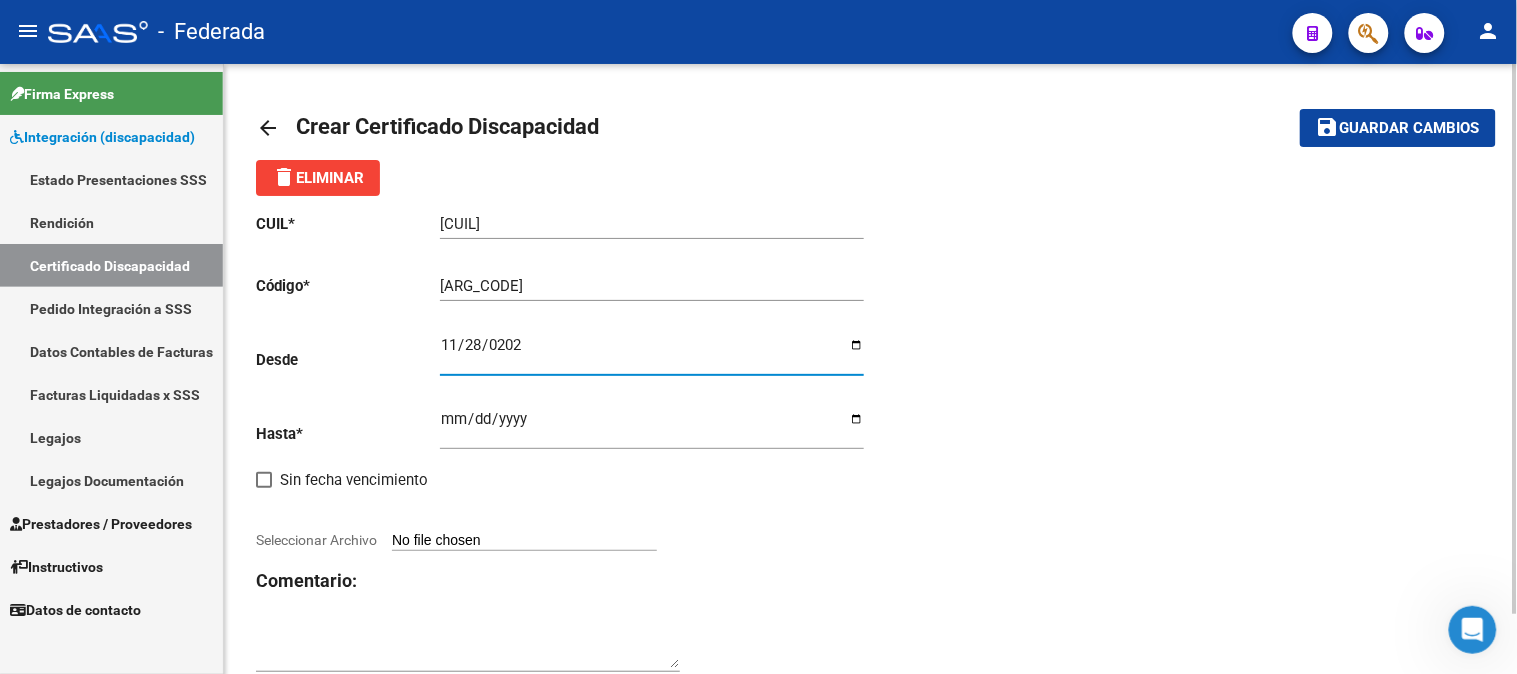 click on "Ingresar fec. Hasta" at bounding box center (652, 427) 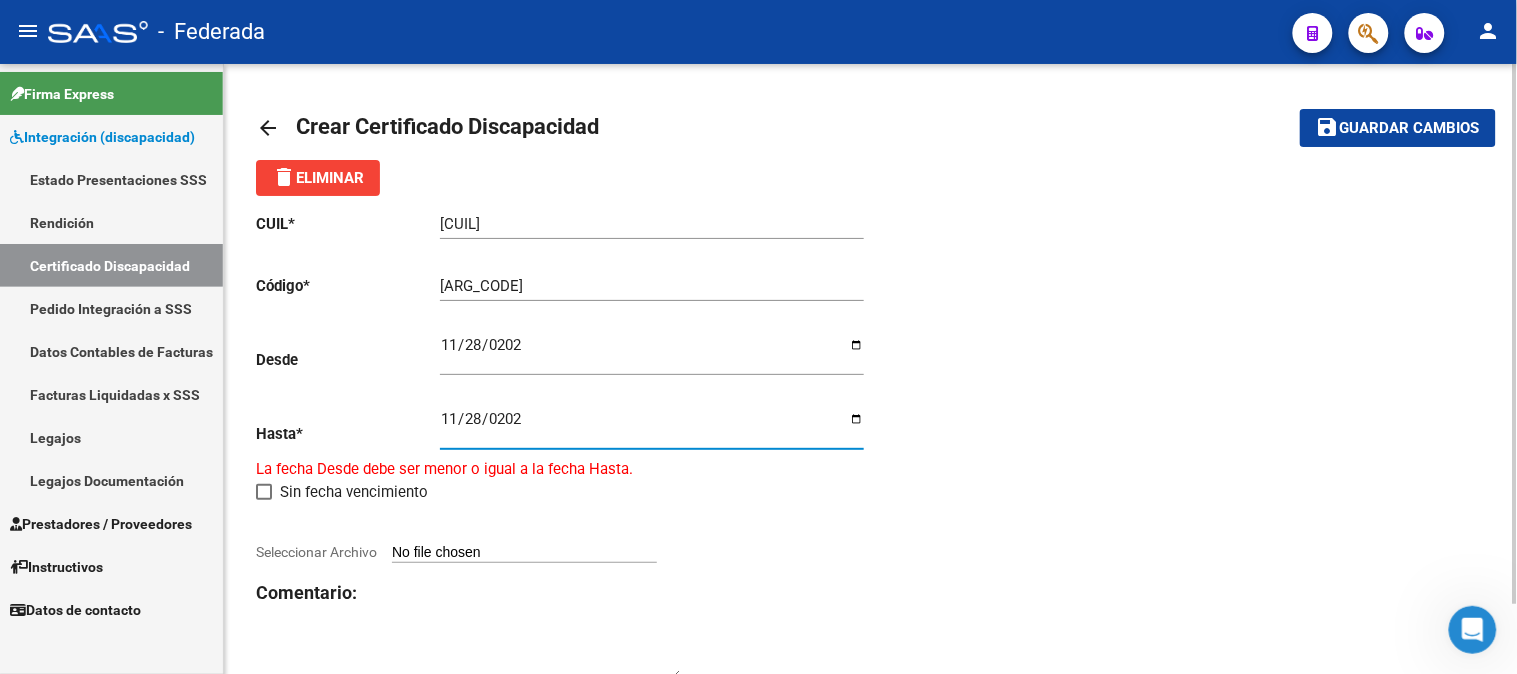 type on "[DATE]" 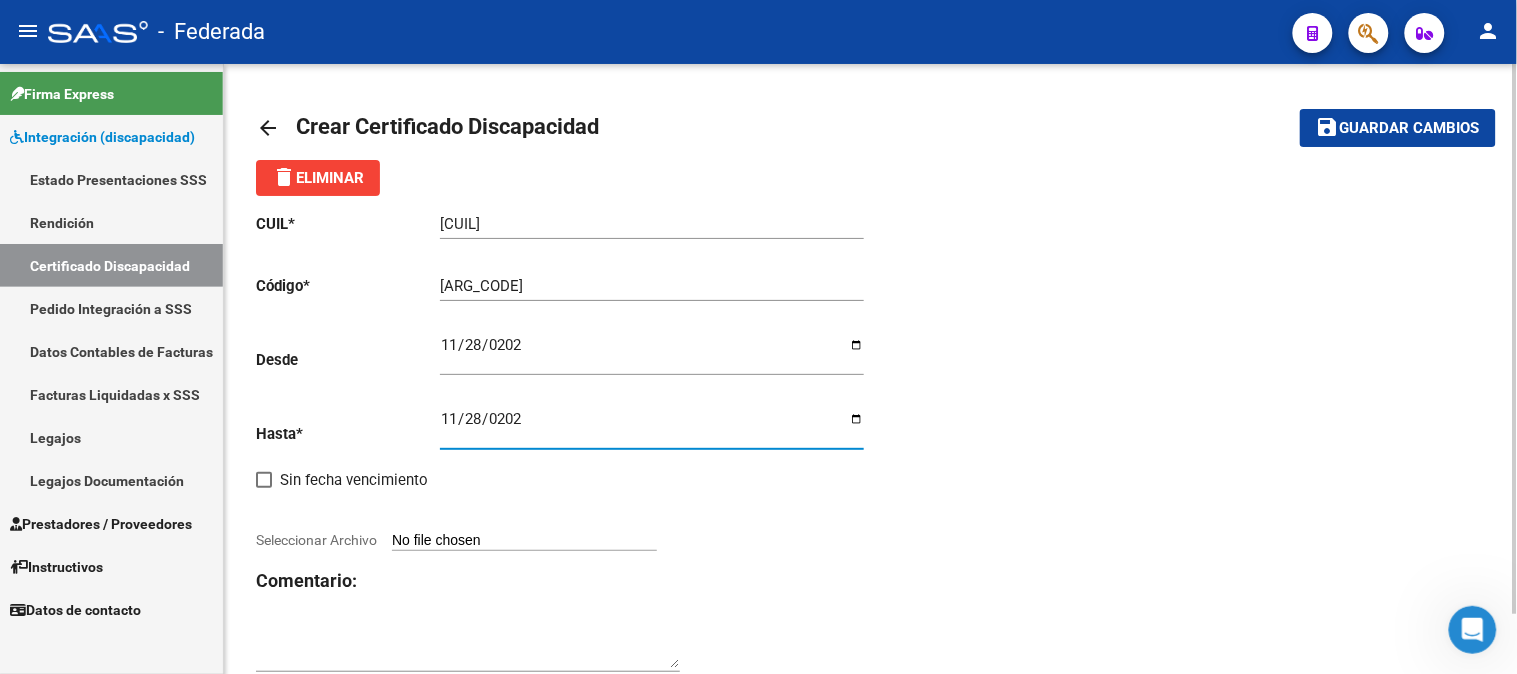 click on "CUIL  *   [CUIL] Ingresar el CUIL  Código  *   [ARG_CODE] Ingresar el Codigo  Desde    [DATE] Ingresar fec. Desde  Hasta  *   [DATE] Ingresar fec. Hasta     Sin fecha vencimiento        Seleccionar Archivo Comentario:" 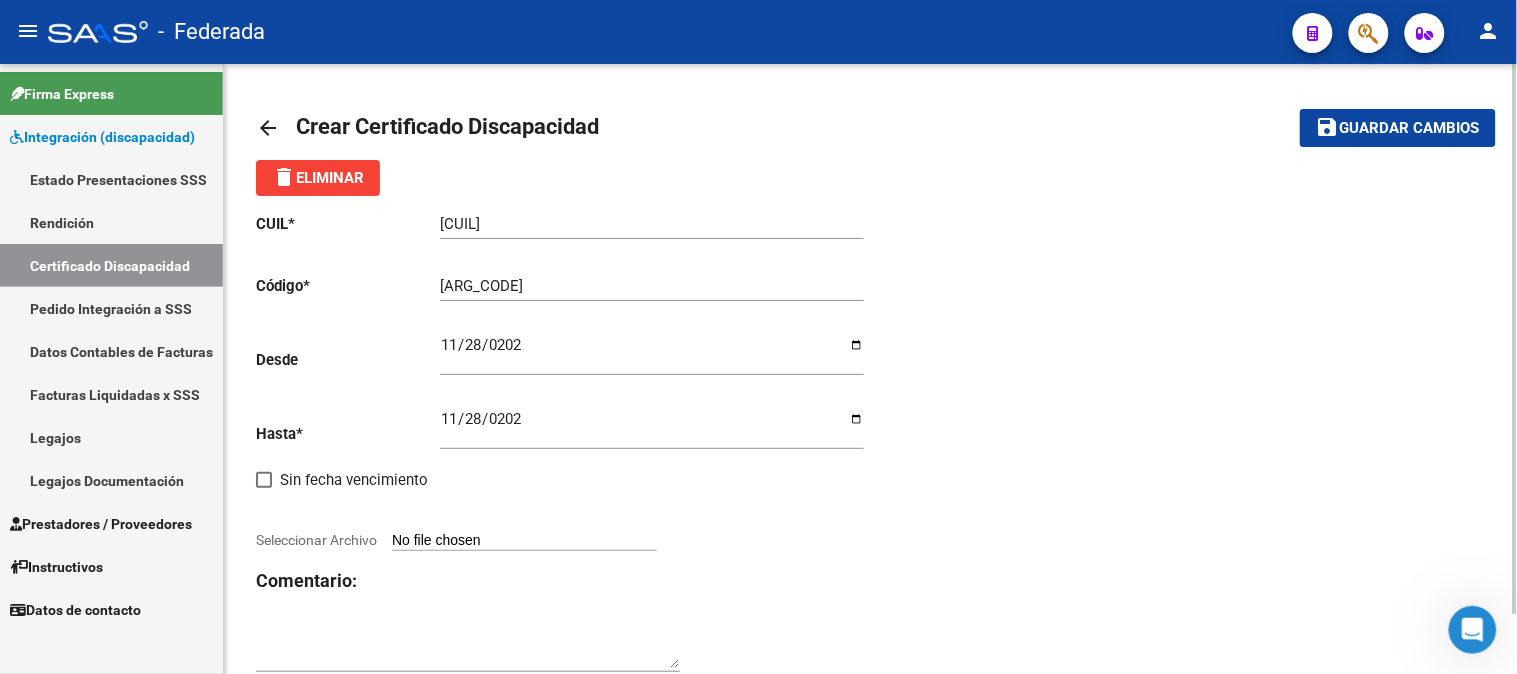 click on "Seleccionar Archivo" at bounding box center (524, 541) 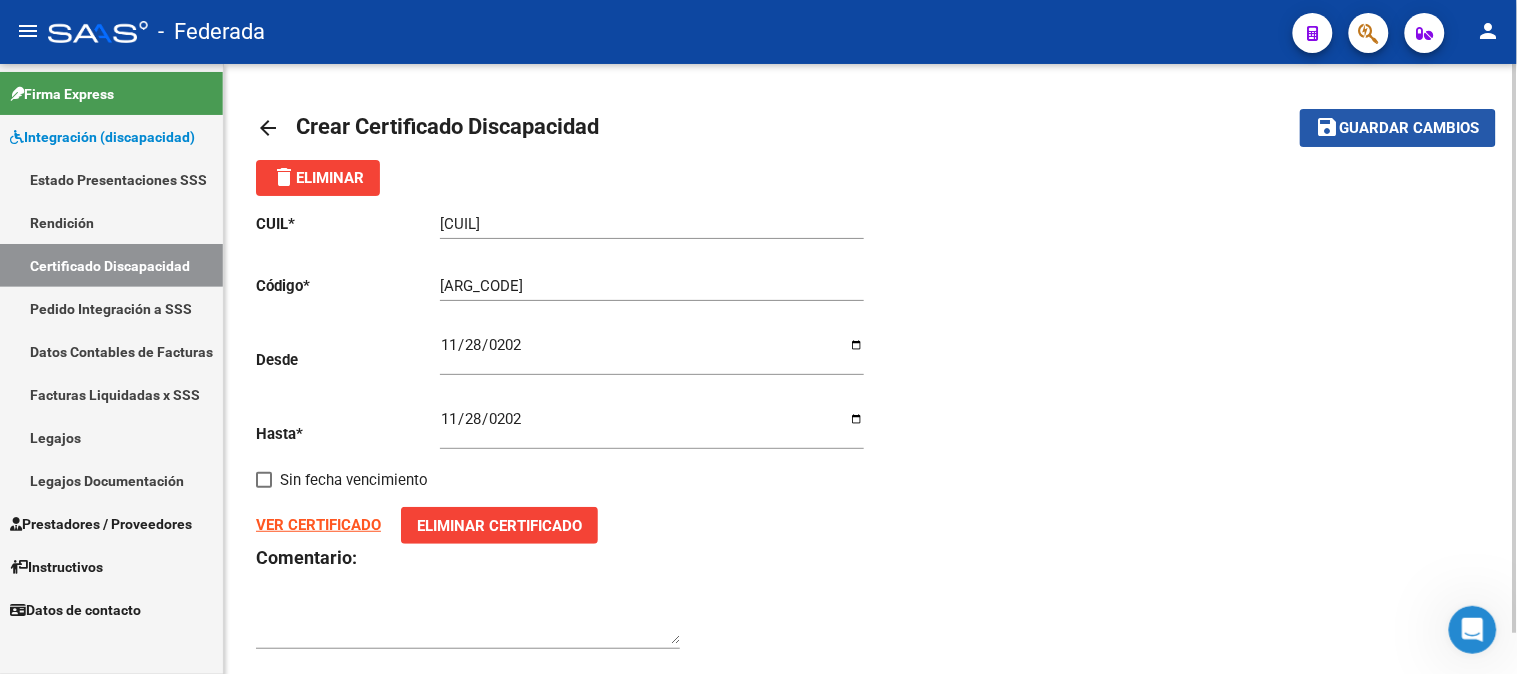 click on "Guardar cambios" 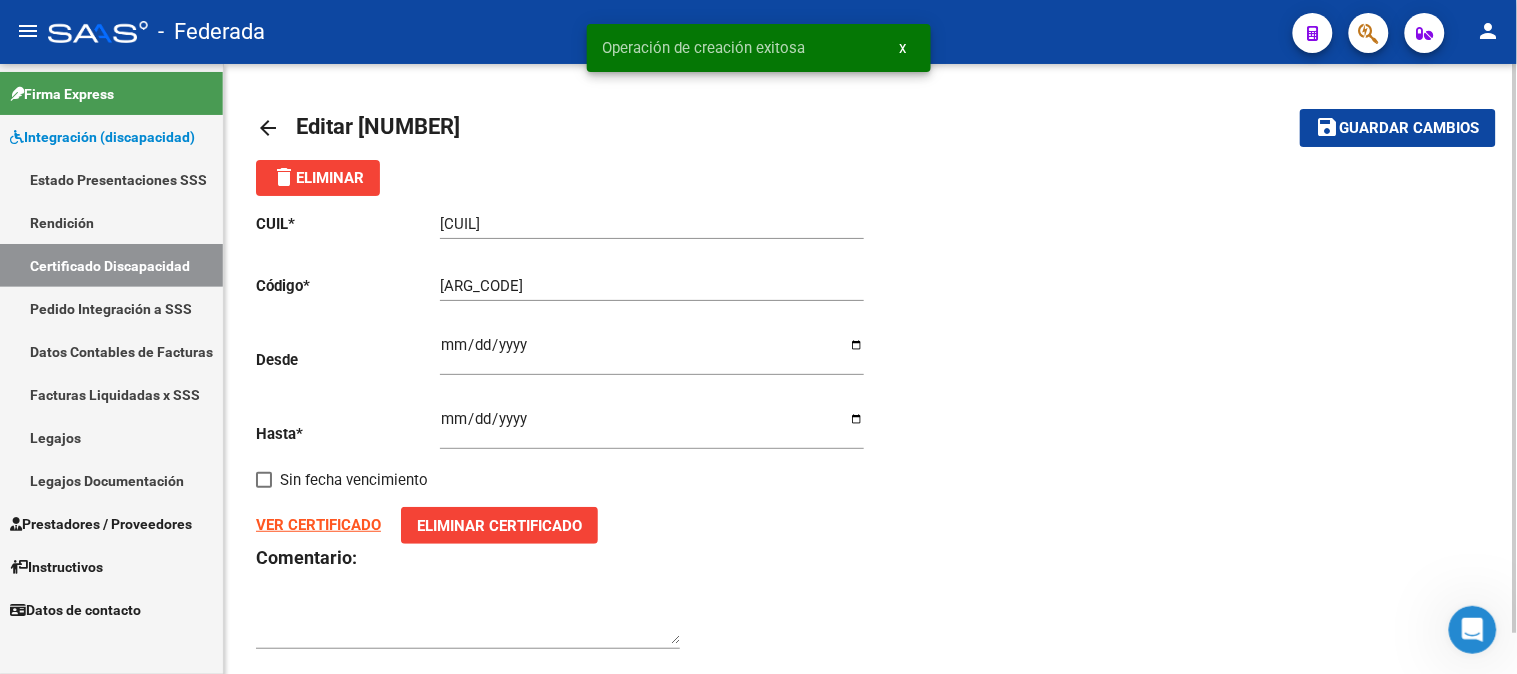 click on "Certificado Discapacidad" at bounding box center (111, 265) 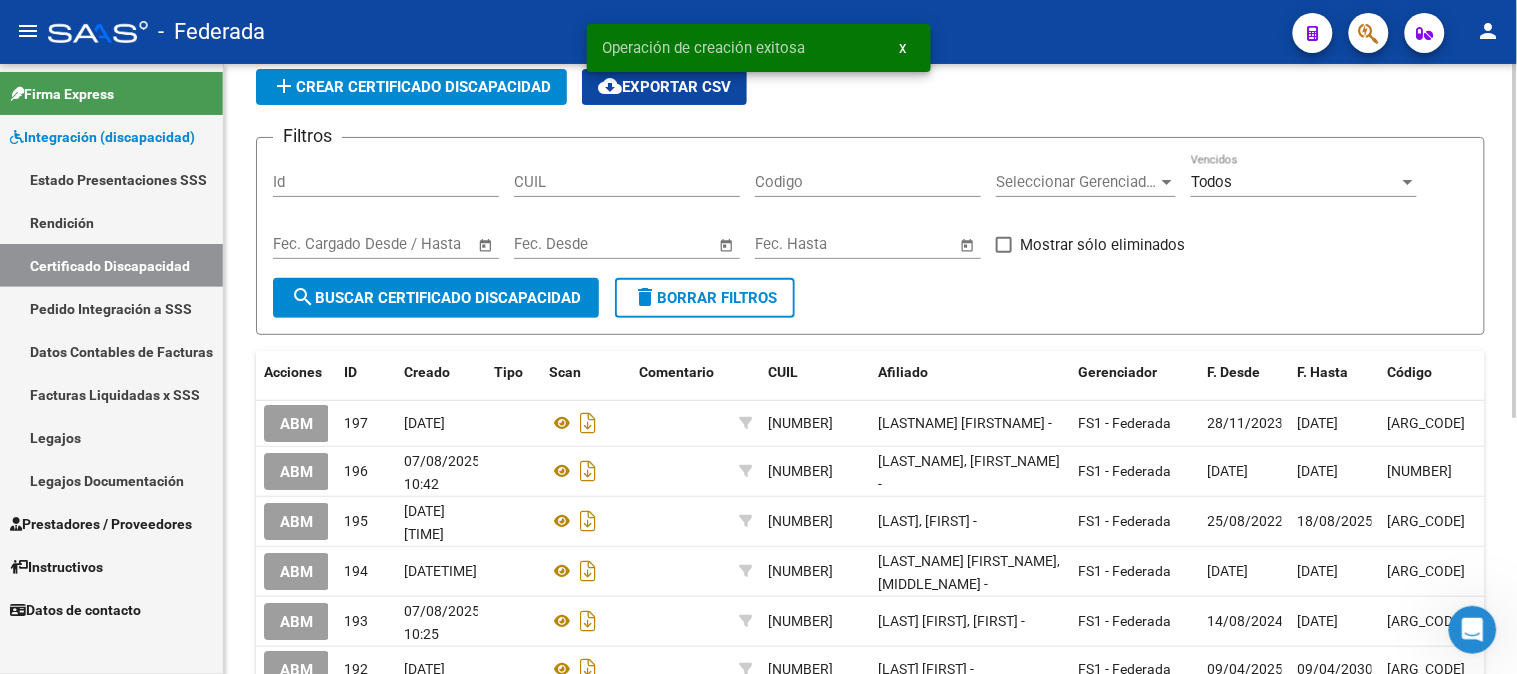 scroll, scrollTop: 111, scrollLeft: 0, axis: vertical 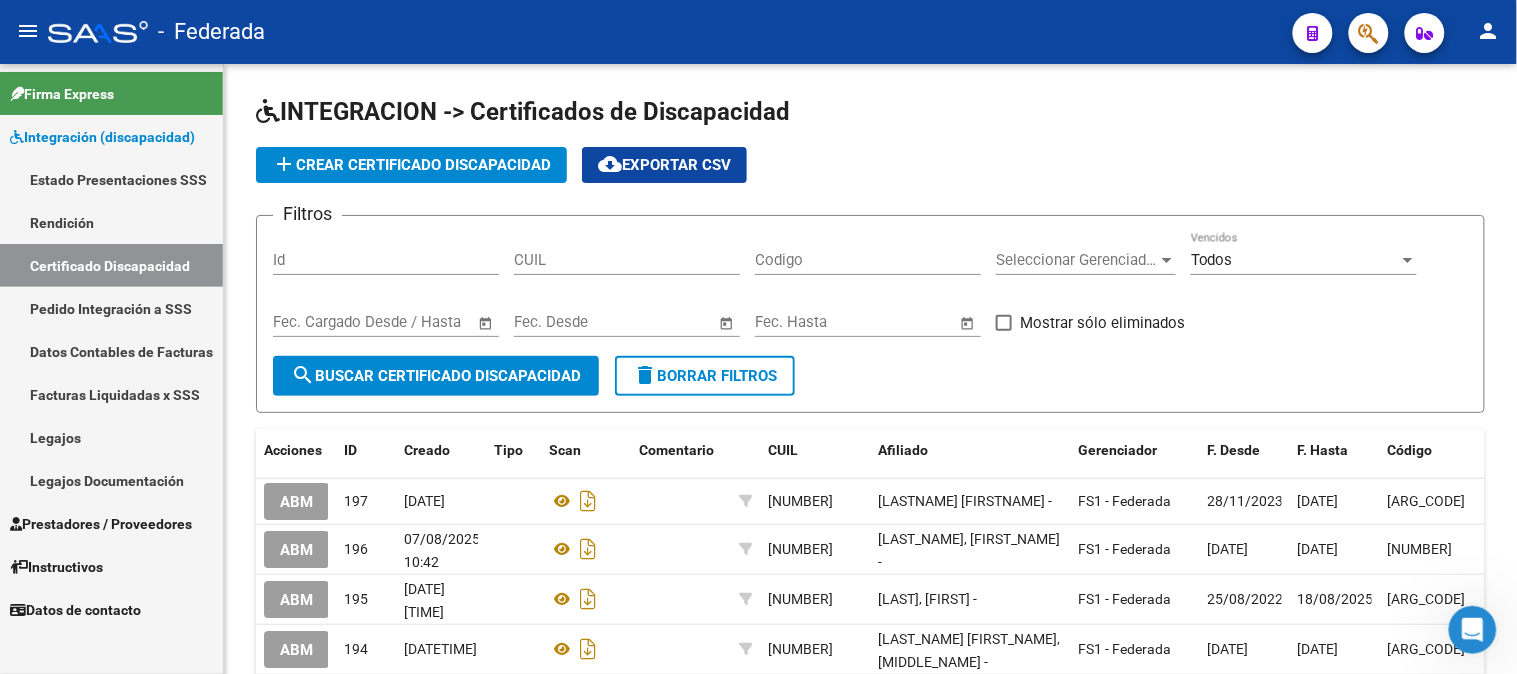 click on "Pedido Integración a SSS" at bounding box center (111, 308) 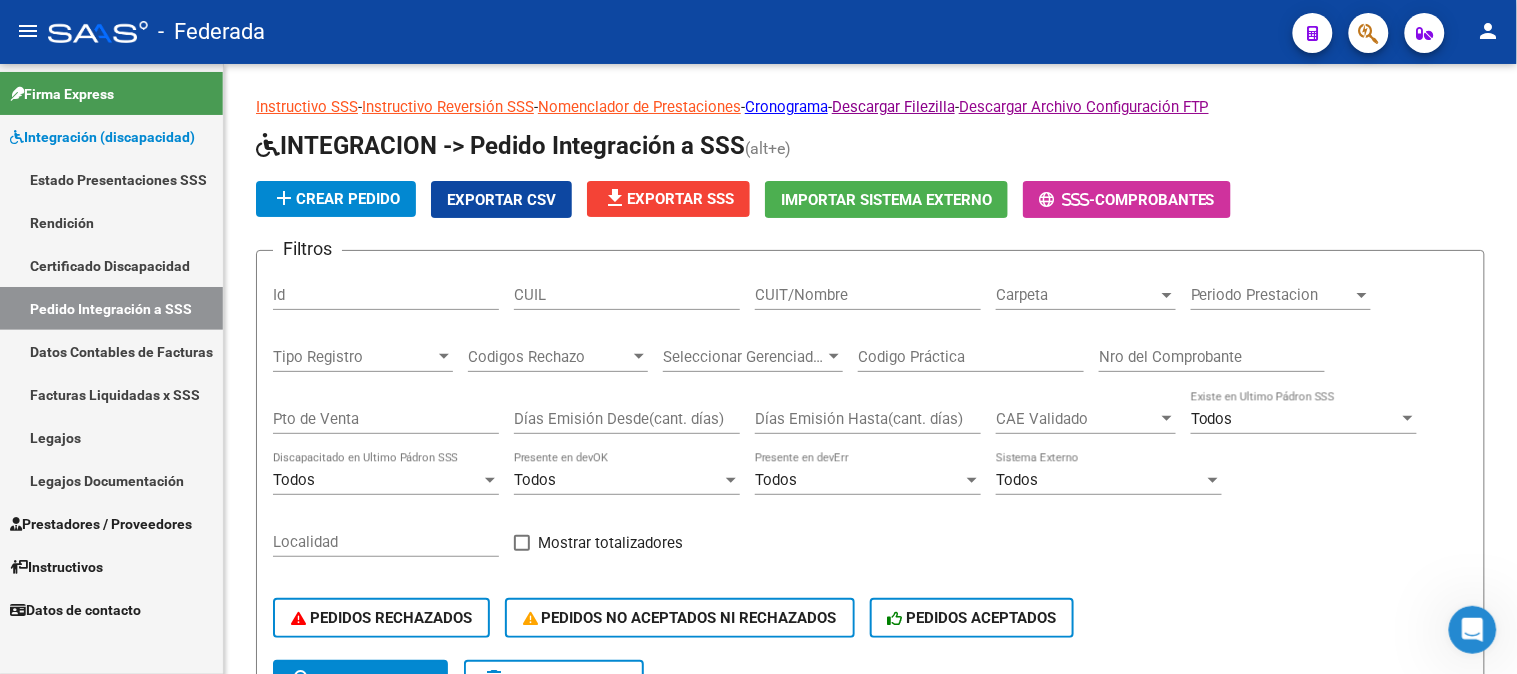 click on "Certificado Discapacidad" at bounding box center (111, 265) 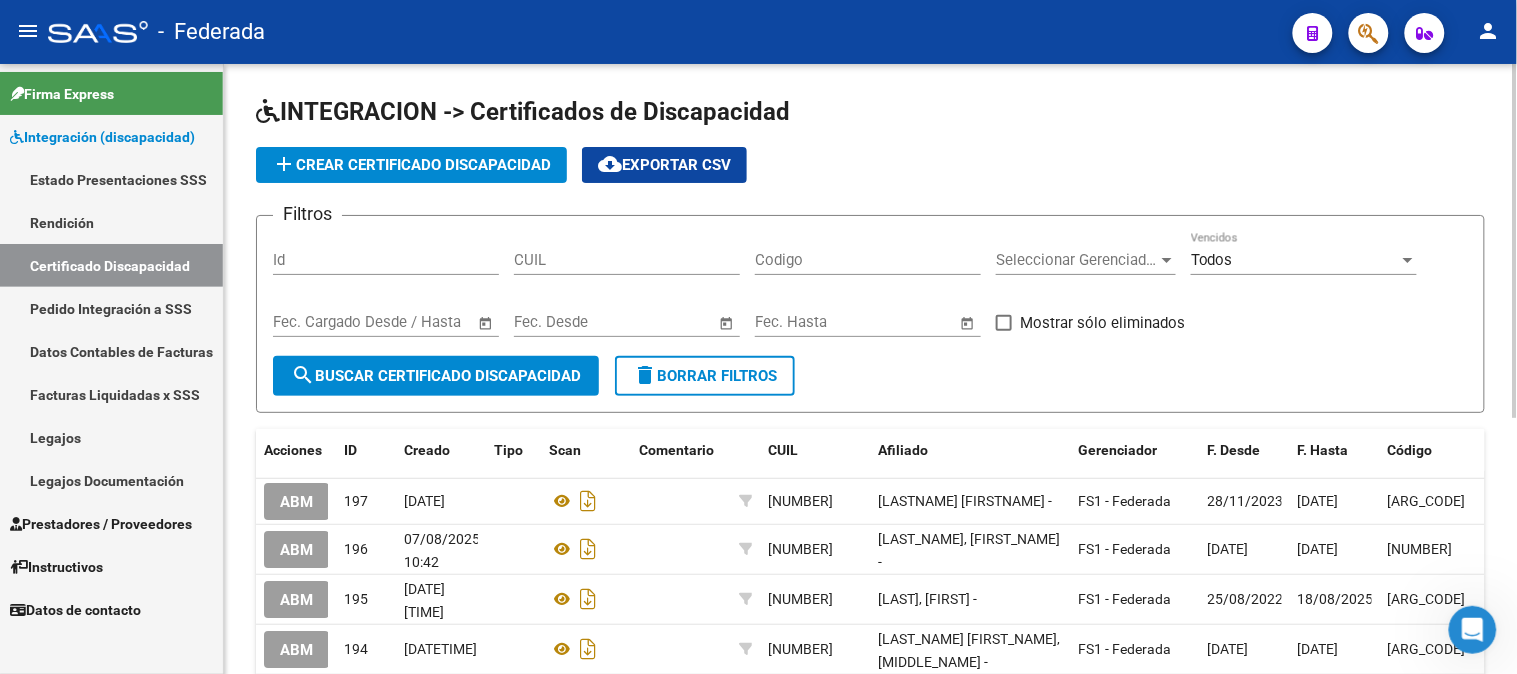 click on "add  Crear Certificado Discapacidad" 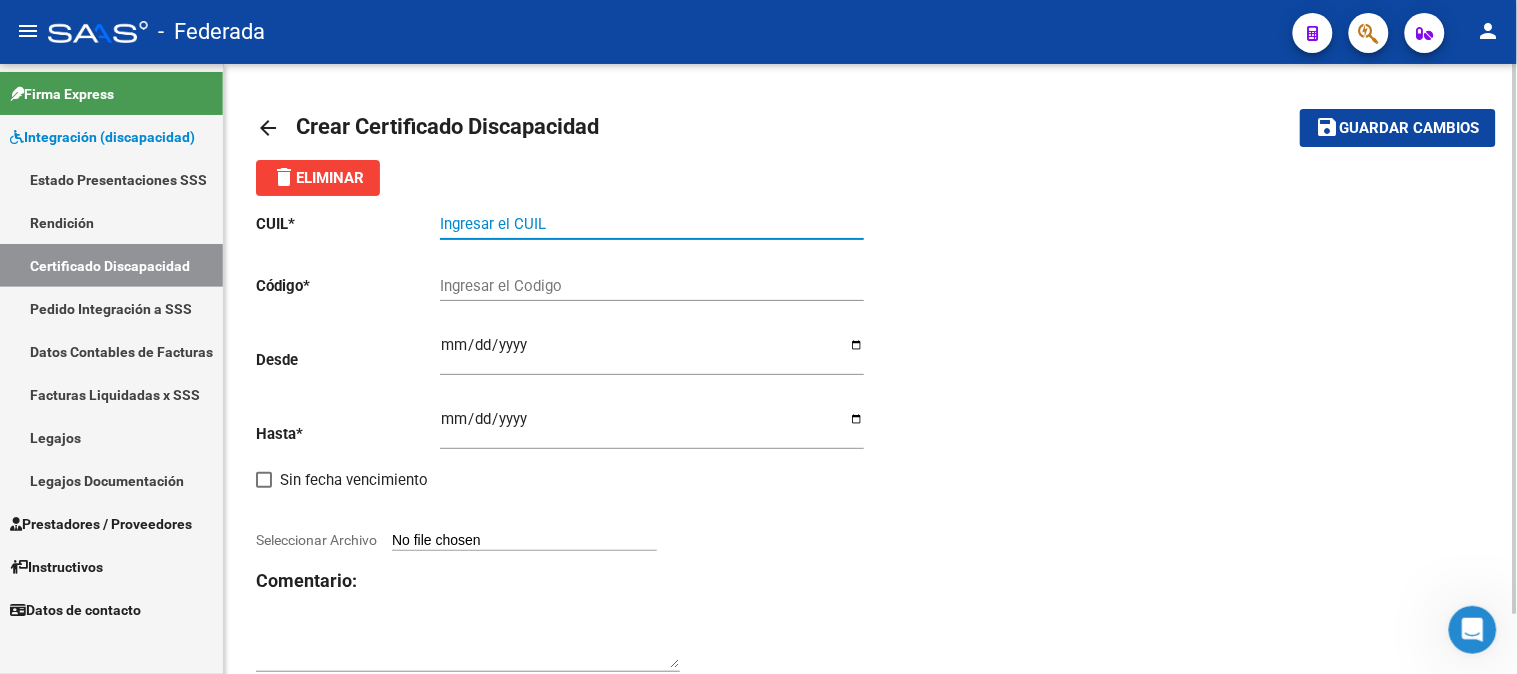 click on "Ingresar el CUIL" at bounding box center (652, 224) 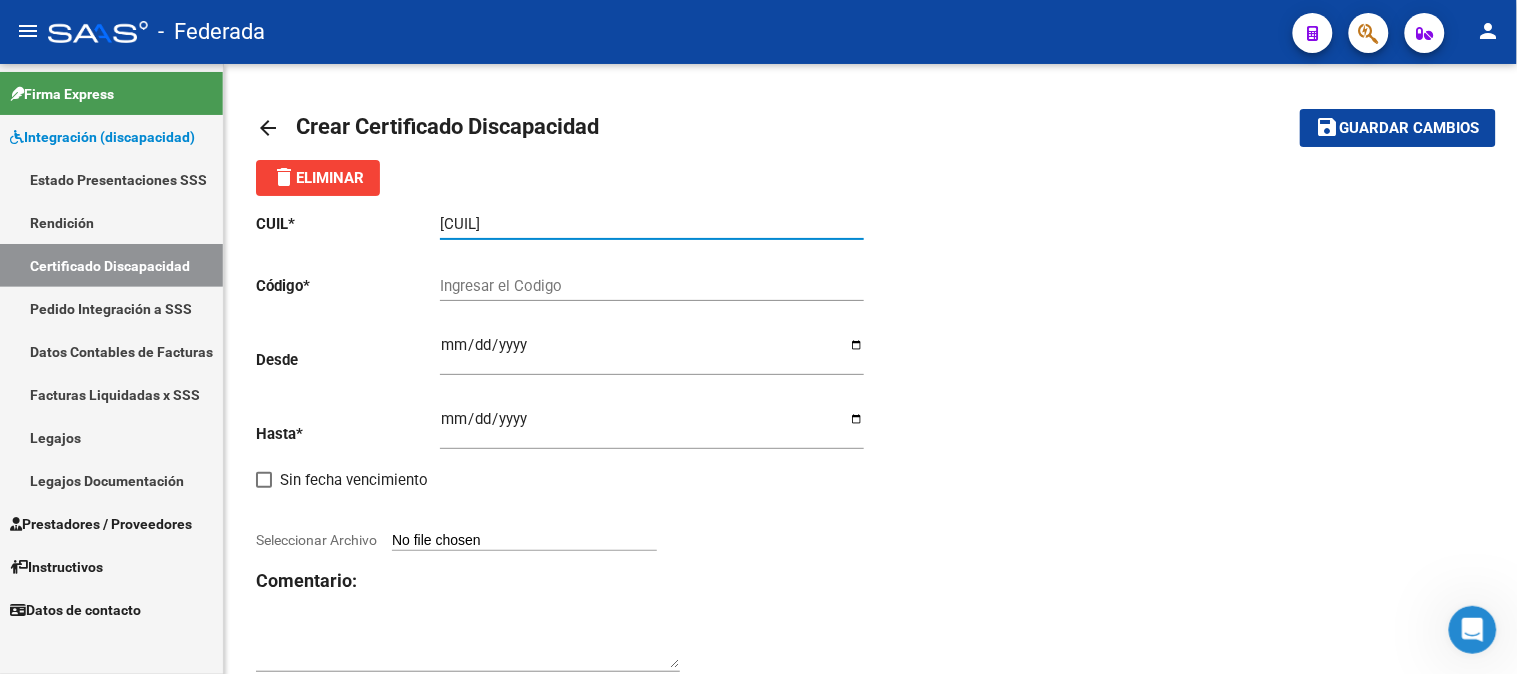 type on "[CUIL]" 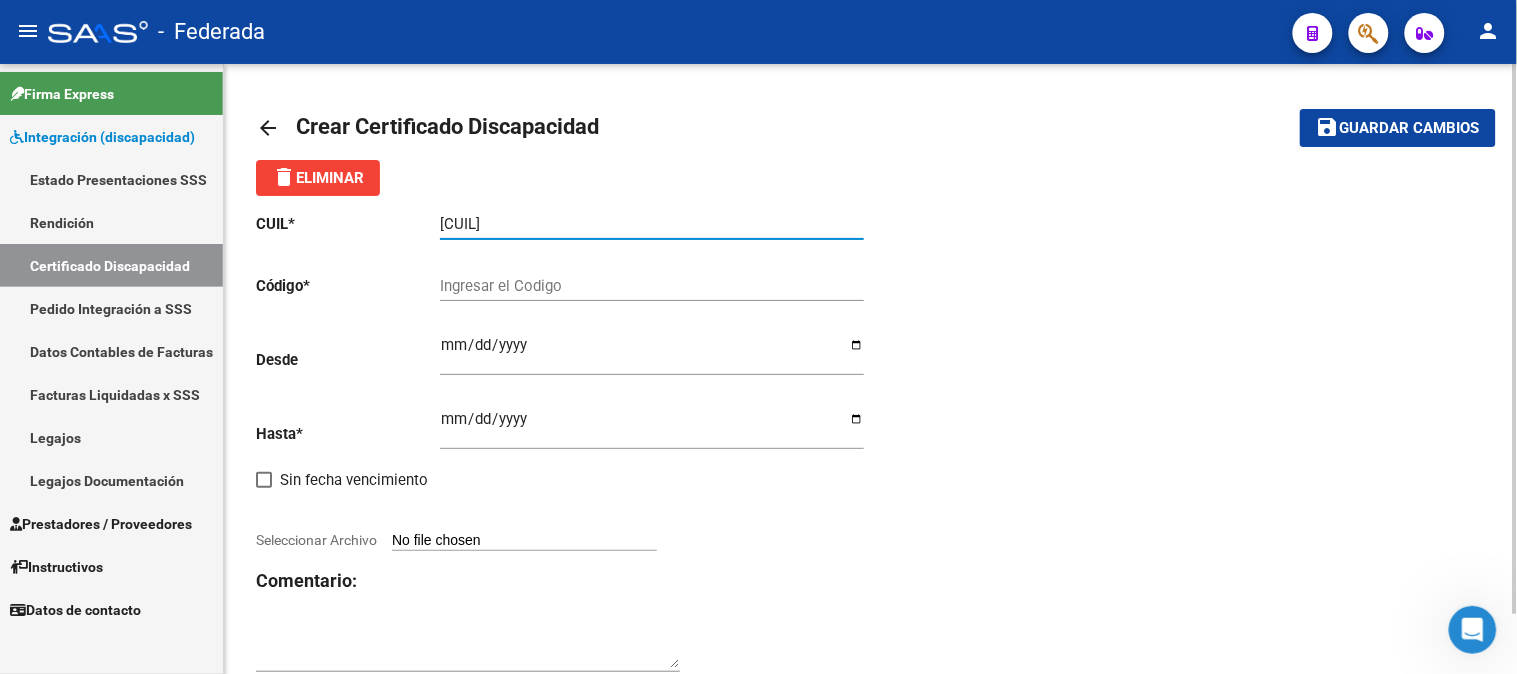 click on "Ingresar el Codigo" at bounding box center (652, 286) 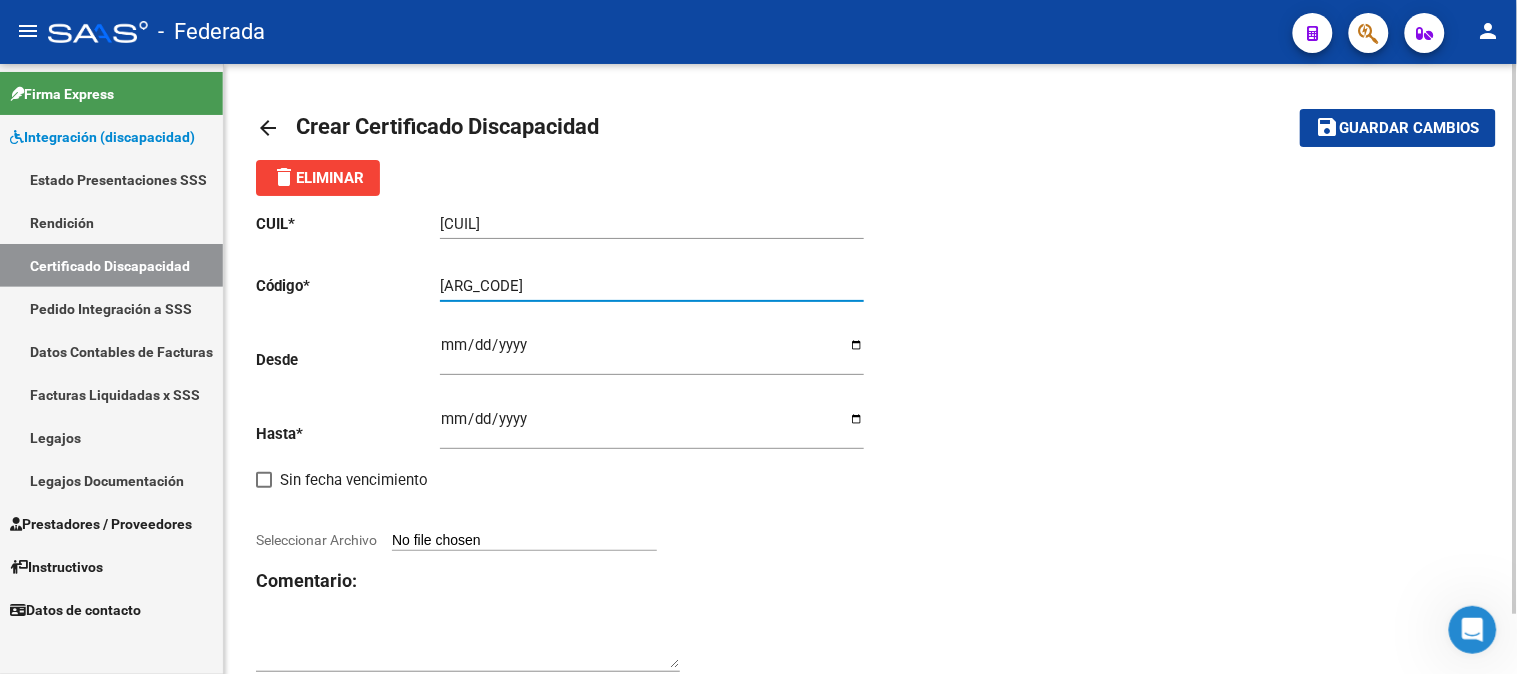 click on "[ARG_CODE]" at bounding box center (652, 286) 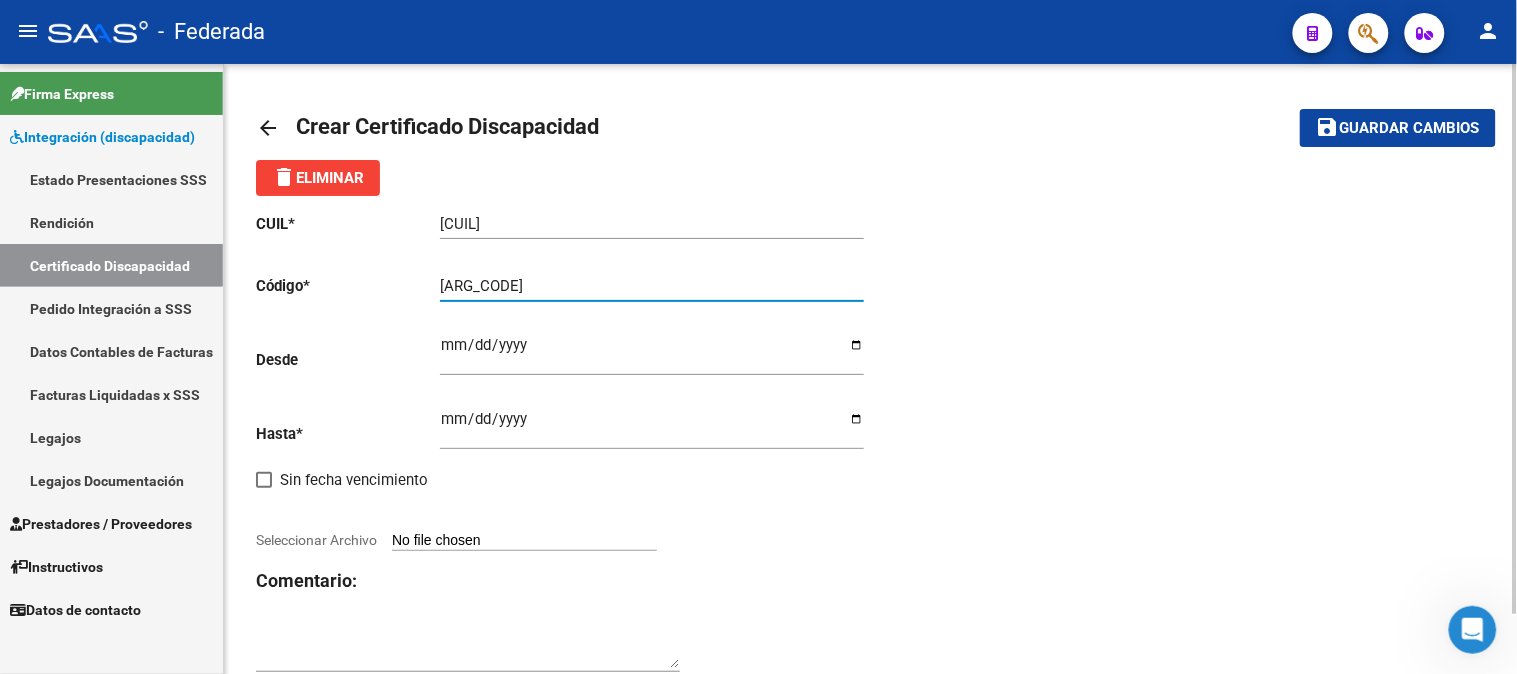 type on "[ARG_CODE]" 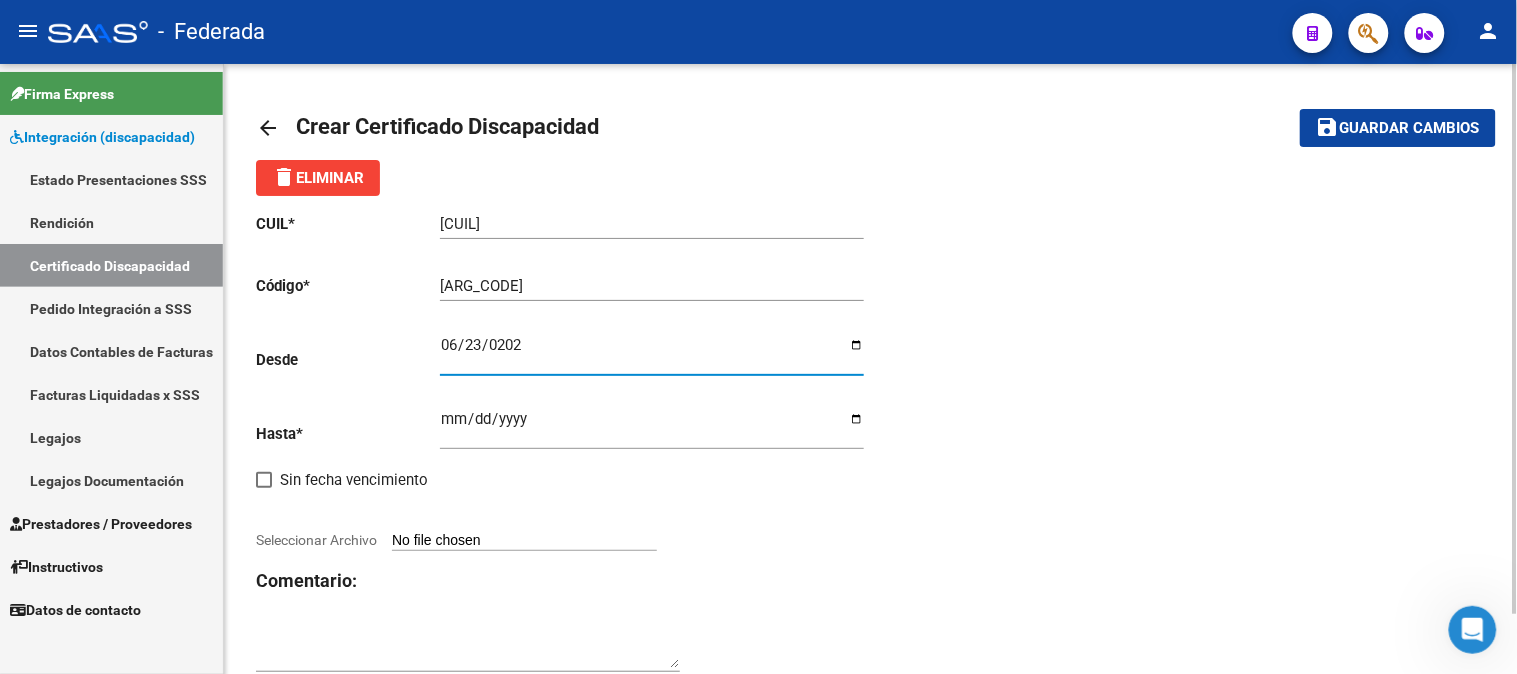 type on "[DATE]" 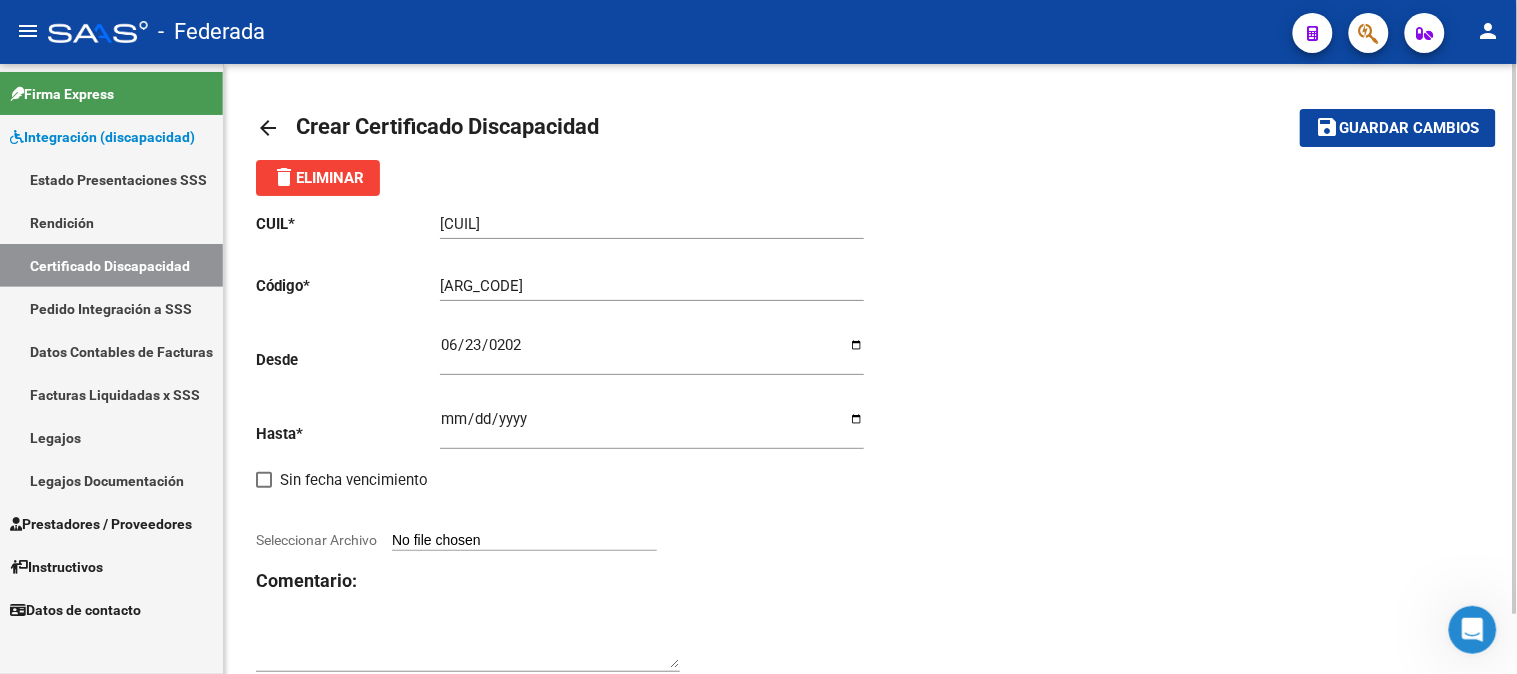 click on "Ingresar fec. Hasta" at bounding box center [652, 427] 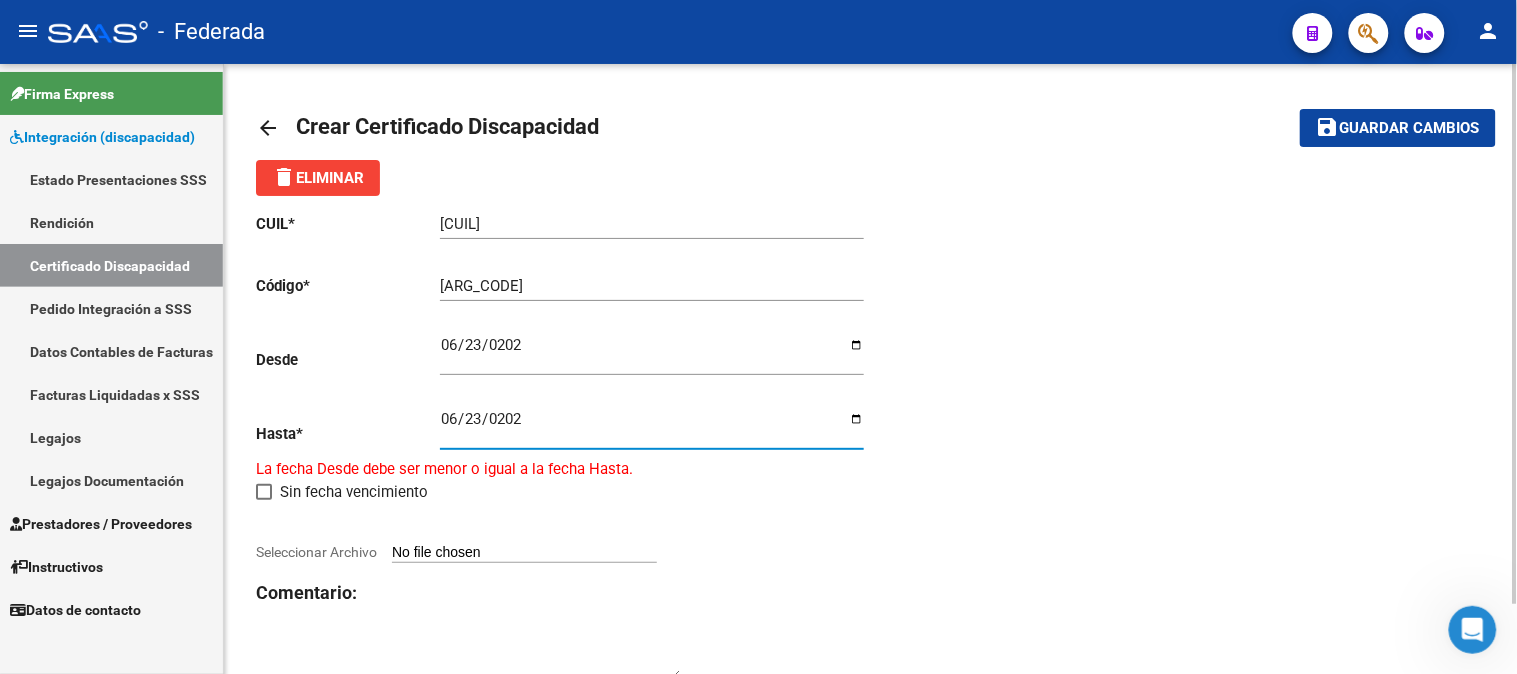 type on "2025-06-23" 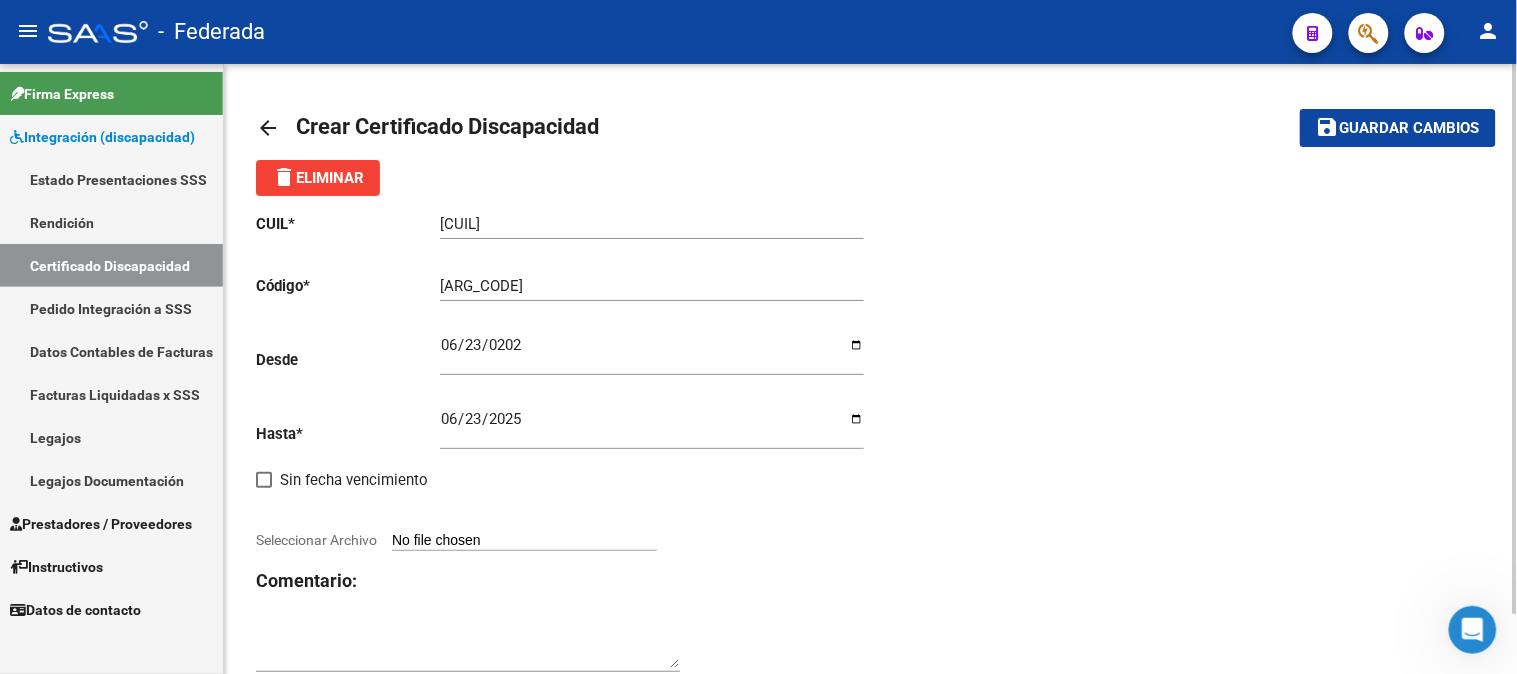 click on "CUIL  *   [CUIL] Ingresar el CUIL  Código  *   [ARG_CODE] Ingresar el Codigo  Desde    [DATE] Ingresar fec. Desde  Hasta  *   [DATE] Ingresar fec. Hasta     Sin fecha vencimiento        Seleccionar Archivo Comentario:" 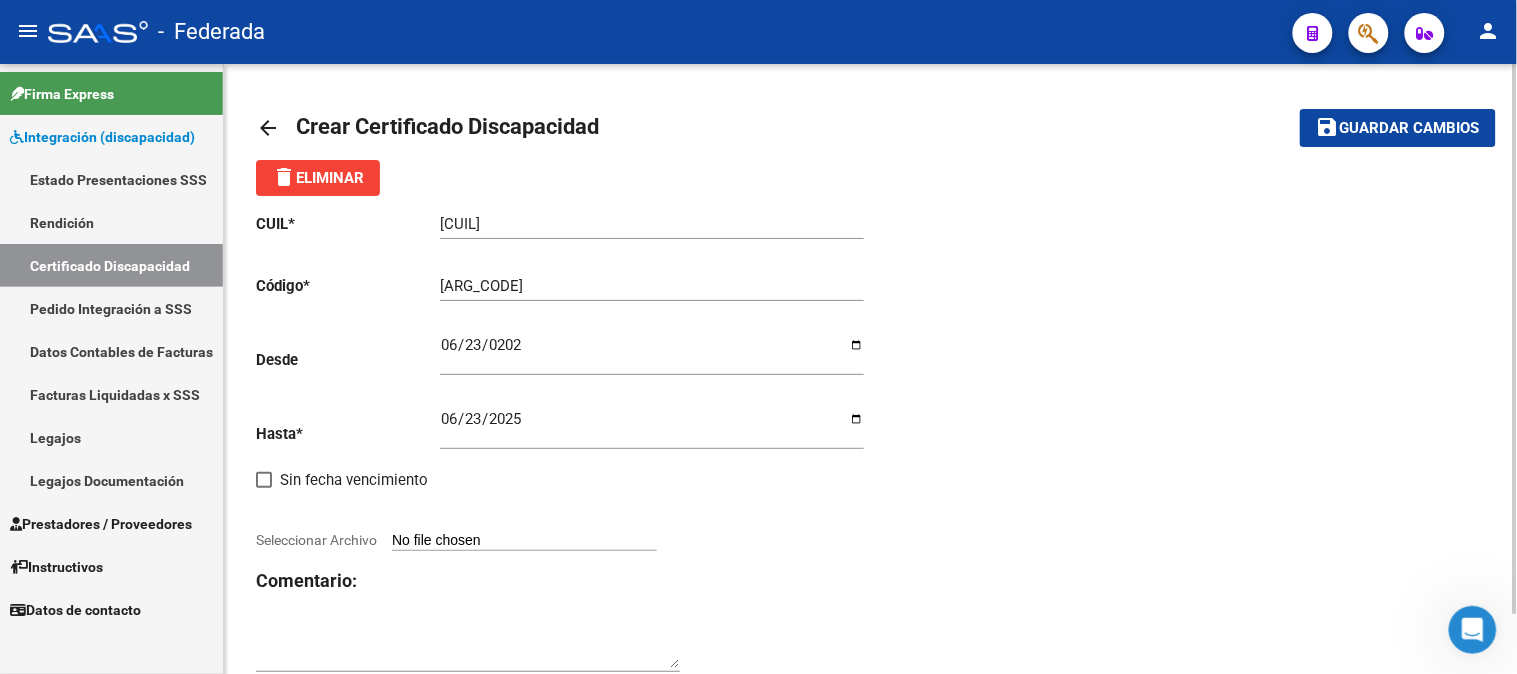 click on "Seleccionar Archivo" at bounding box center [524, 541] 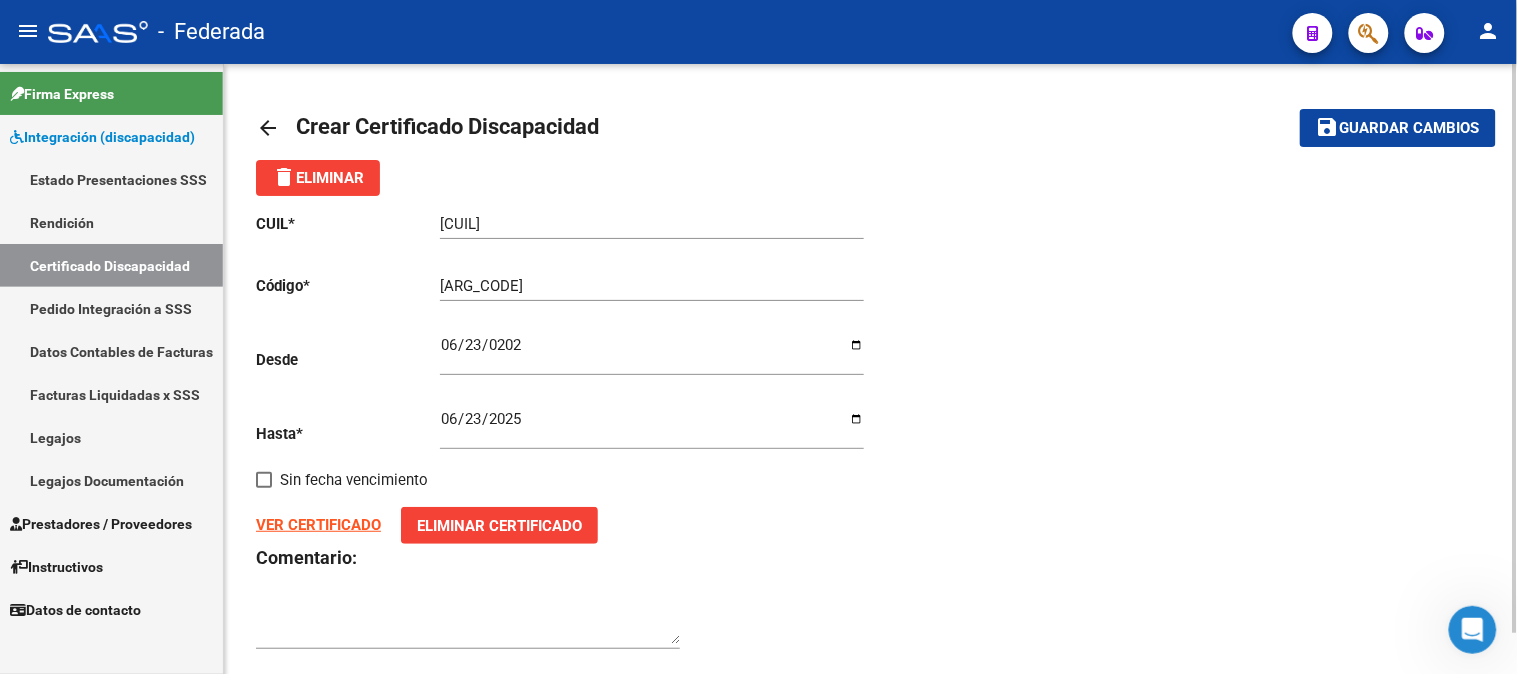 click on "Guardar cambios" 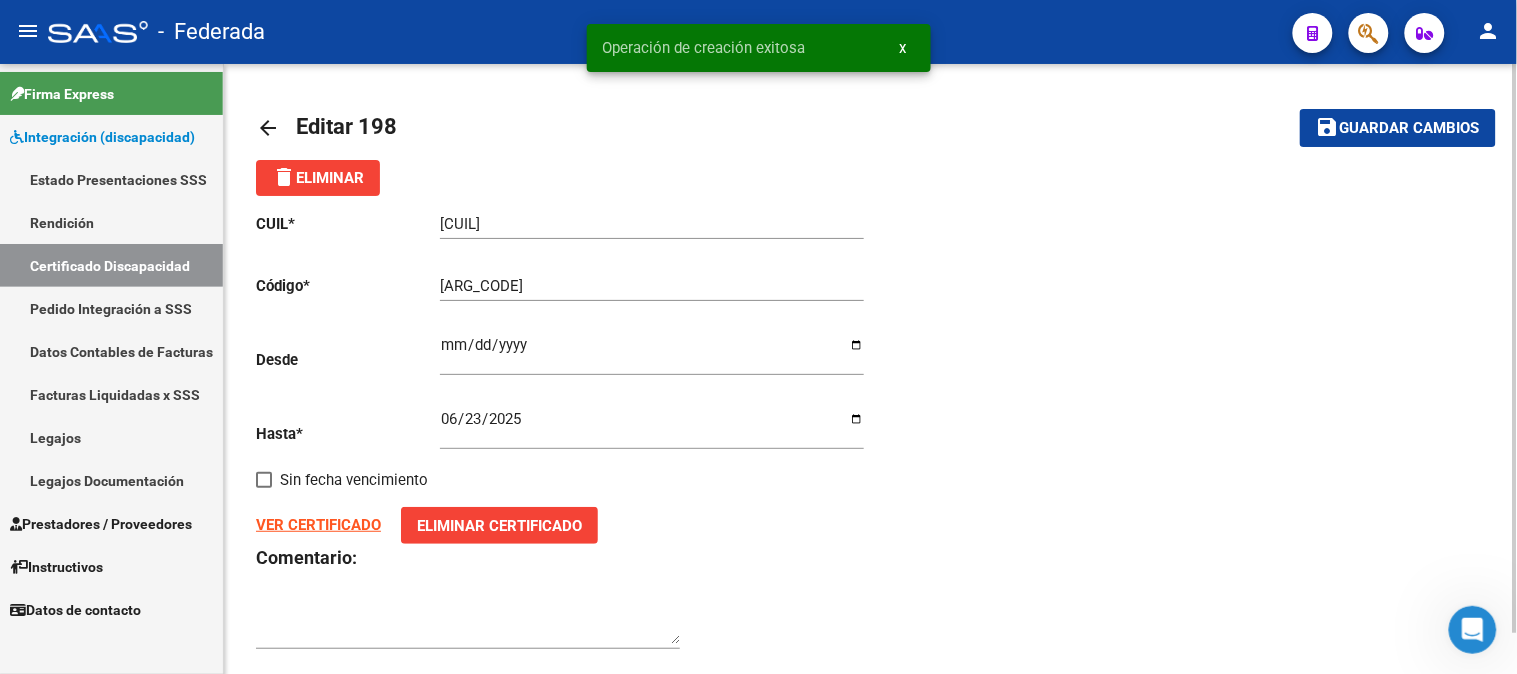 click on "x" at bounding box center [903, 48] 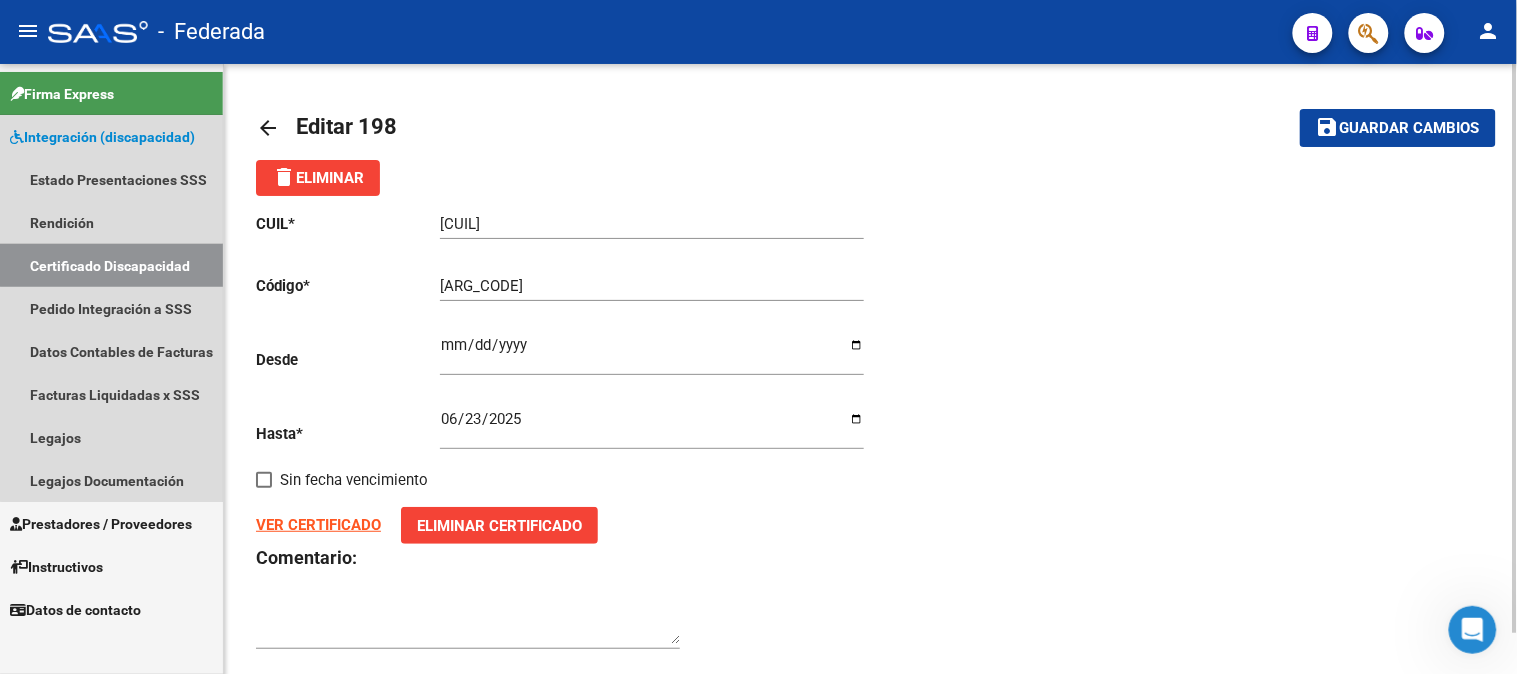 click on "Certificado Discapacidad" at bounding box center [111, 265] 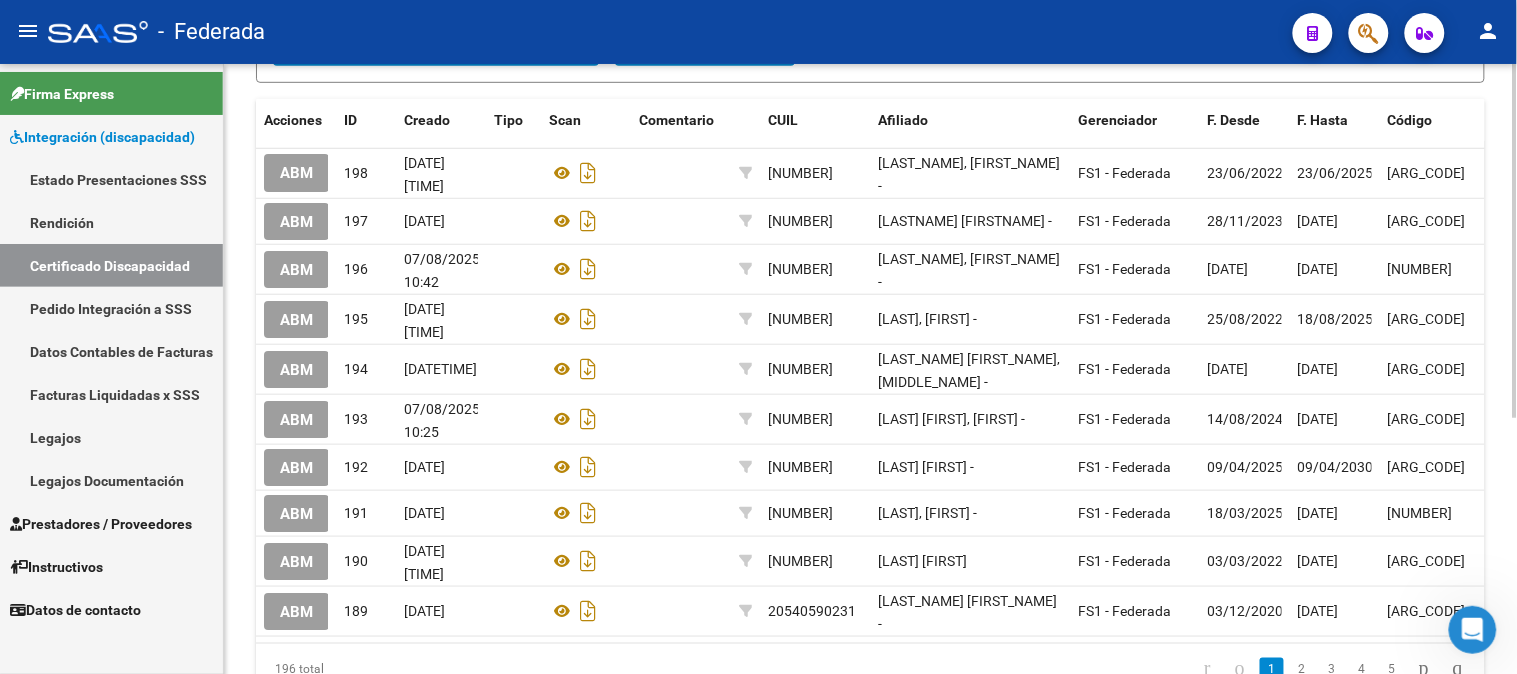 scroll, scrollTop: 218, scrollLeft: 0, axis: vertical 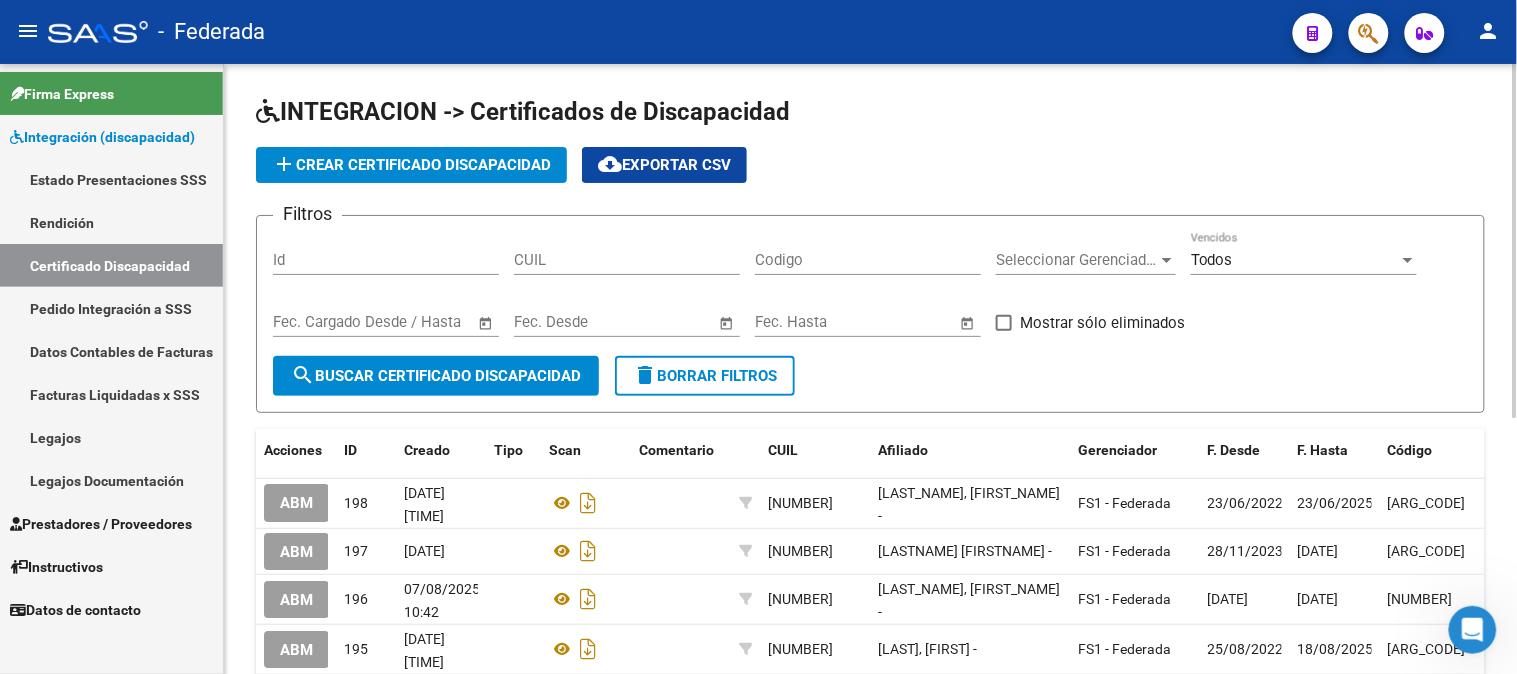 click on "add  Crear Certificado Discapacidad" 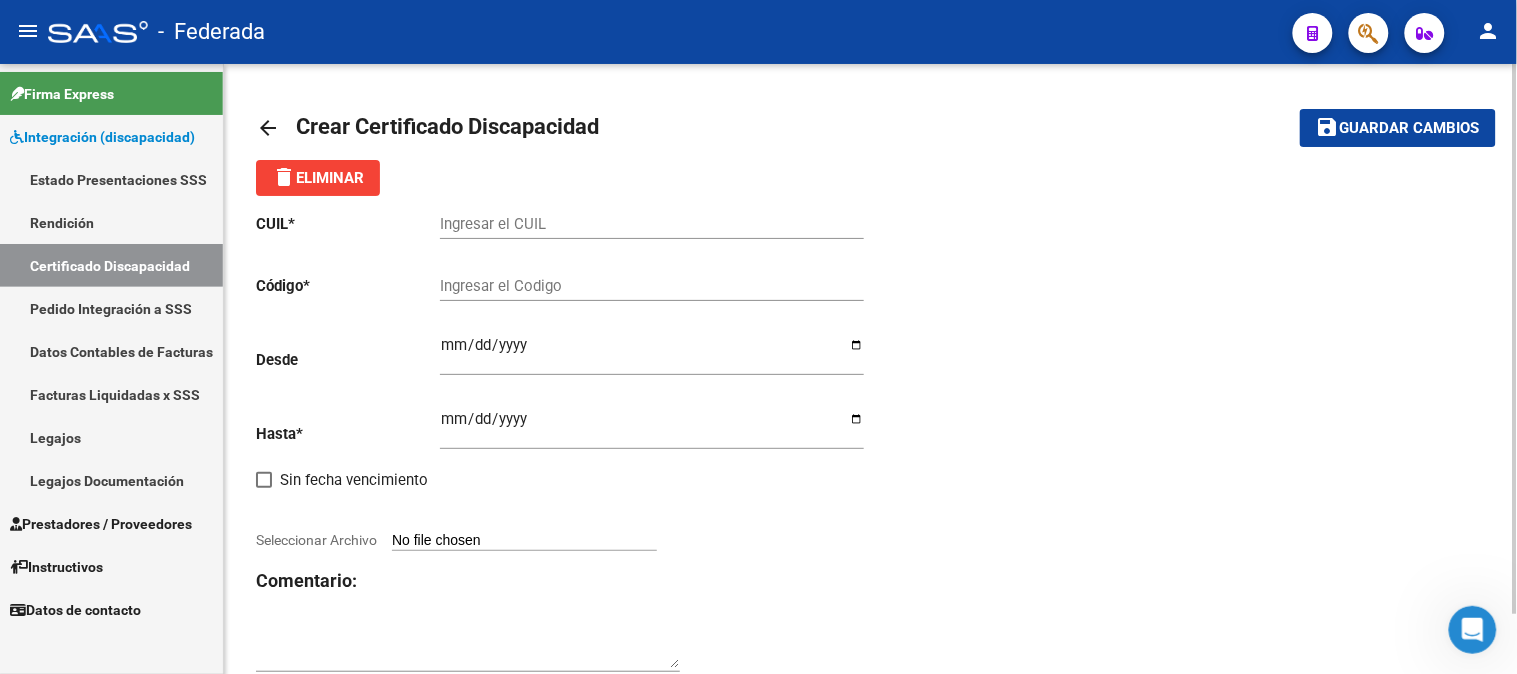 click on "Ingresar el CUIL" 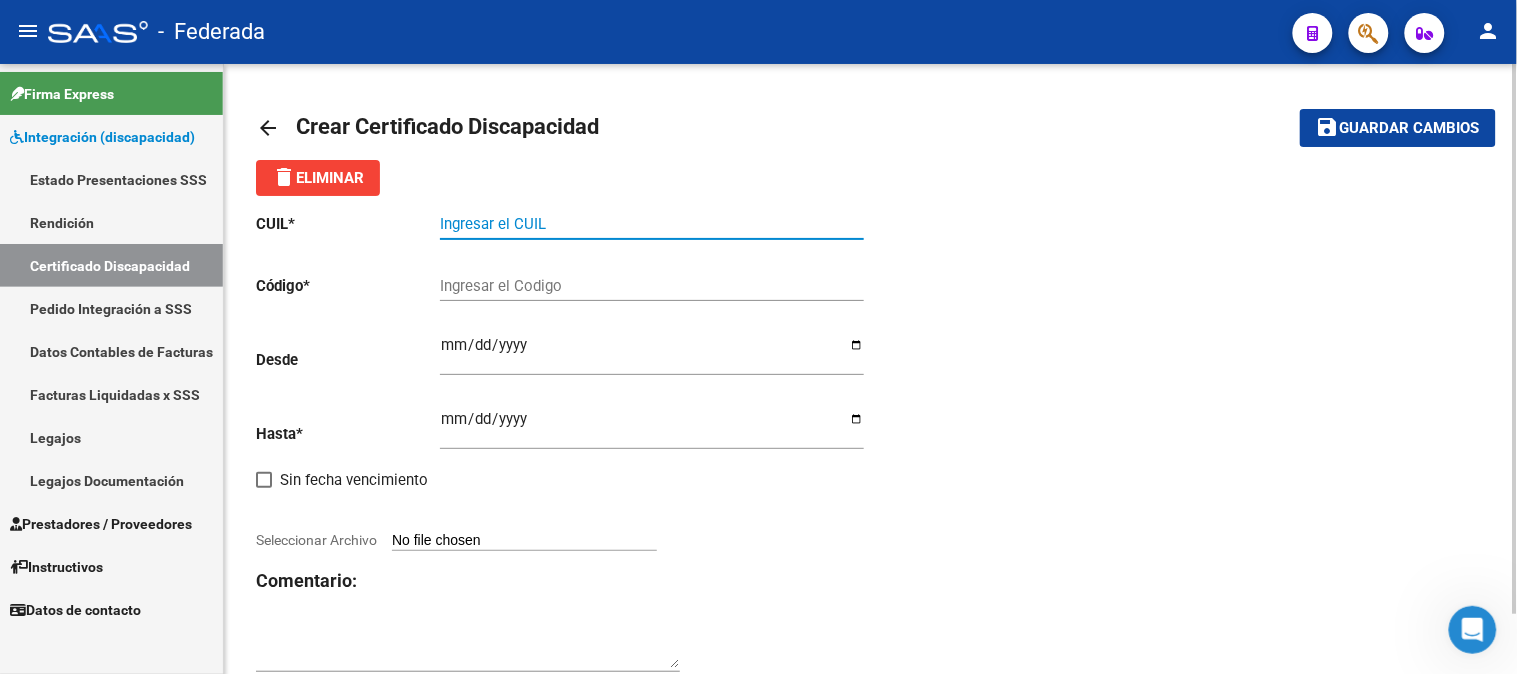 paste on "[CUIL]" 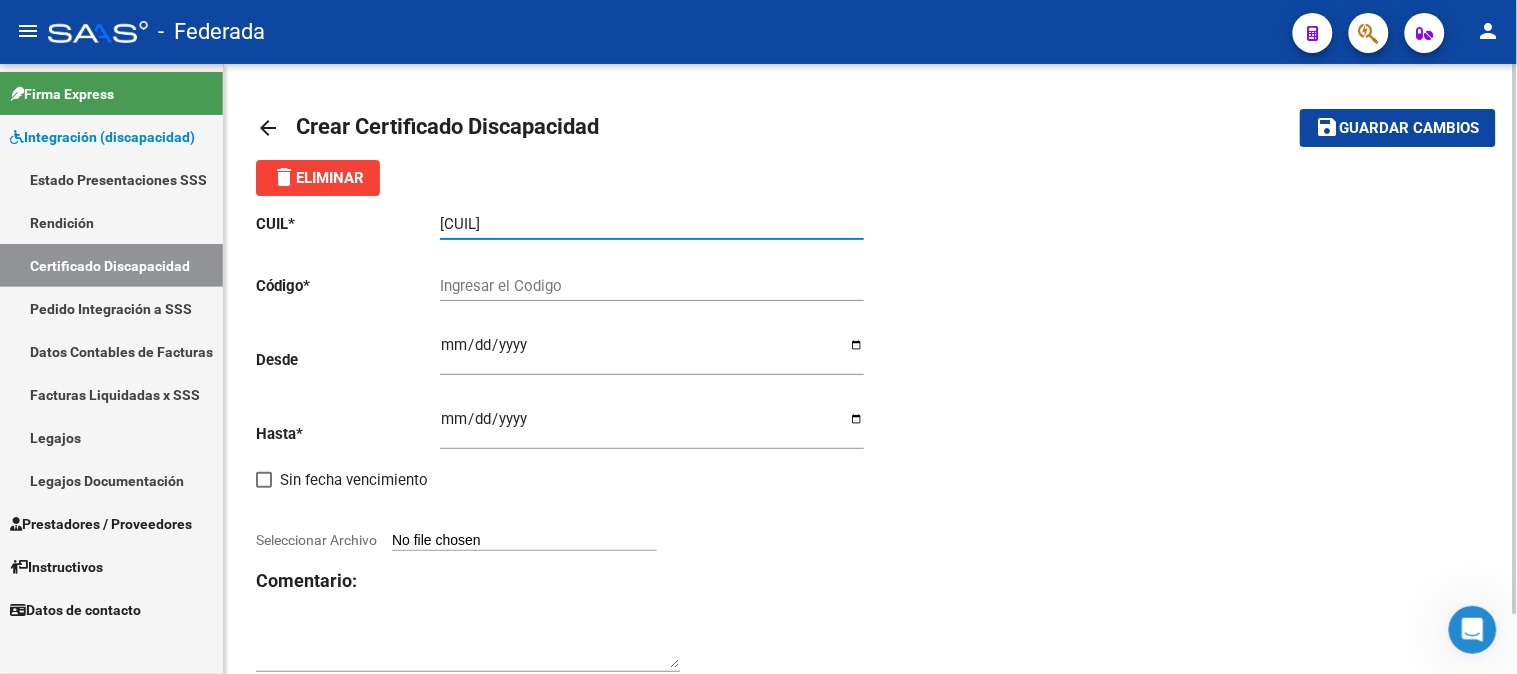 type on "[CUIL]" 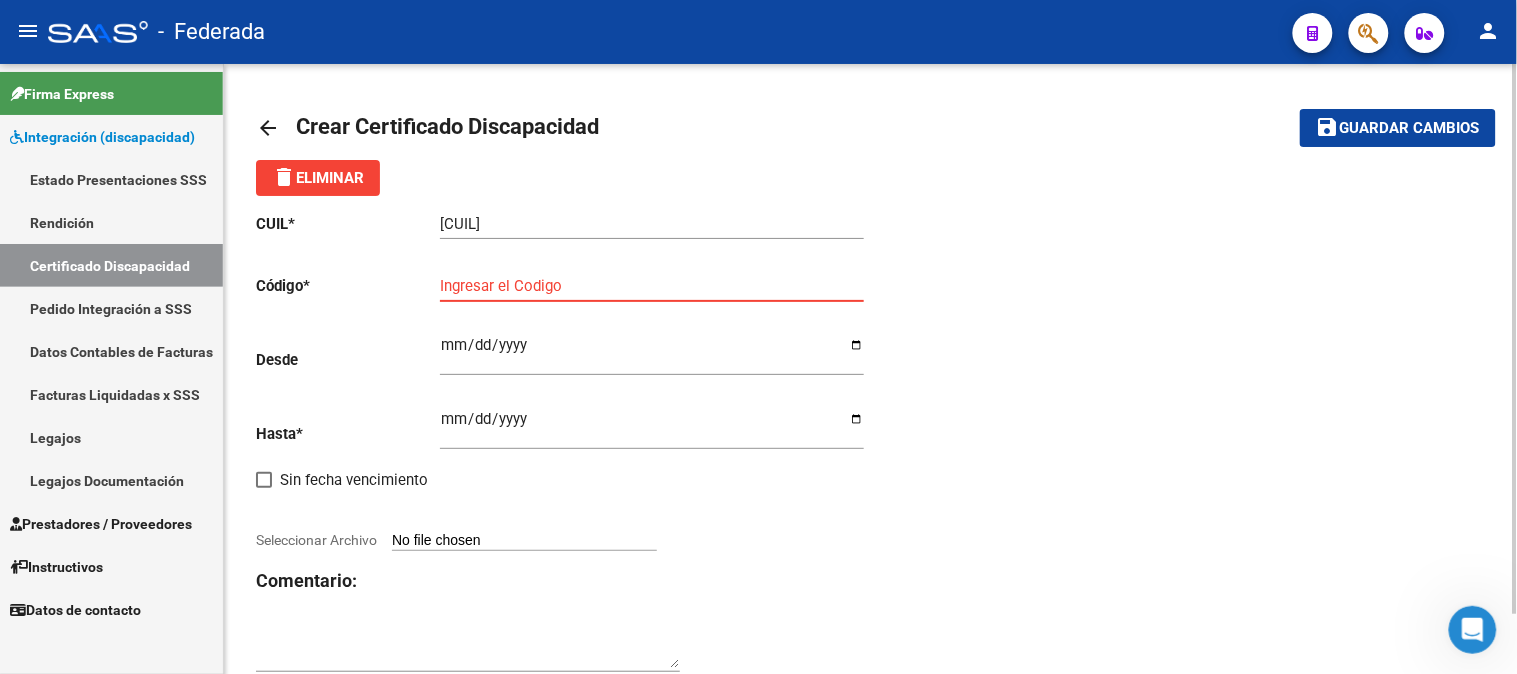 paste on "[NUMBER]" 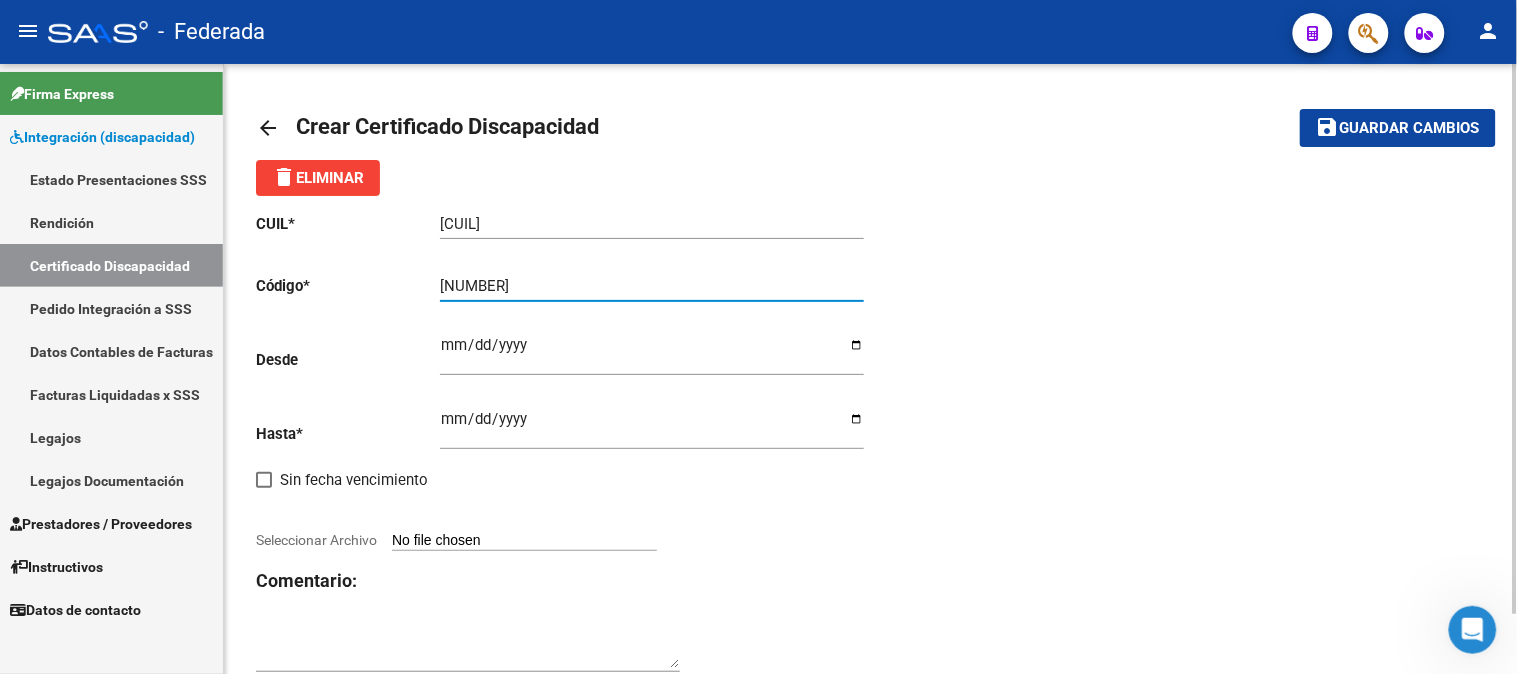 click on "[NUMBER]" at bounding box center (652, 286) 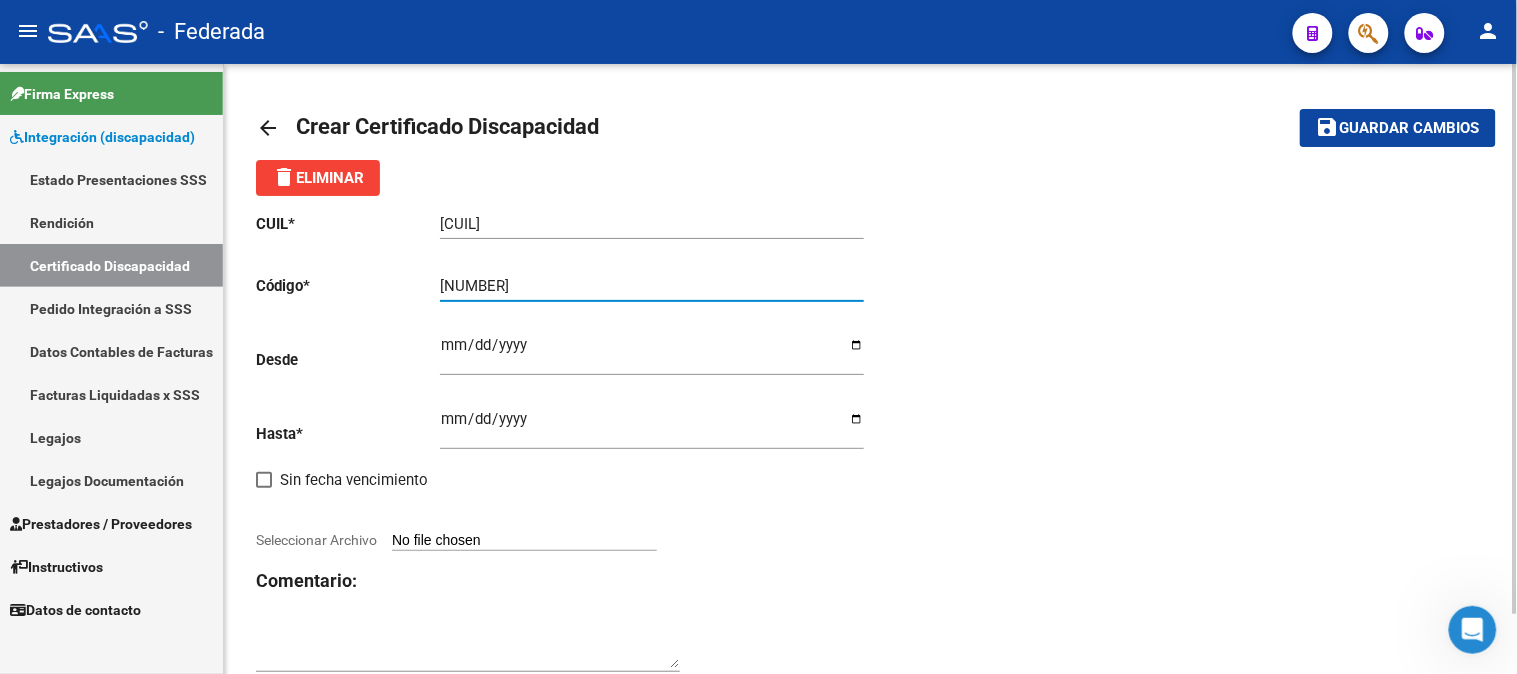 type on "[NUMBER]" 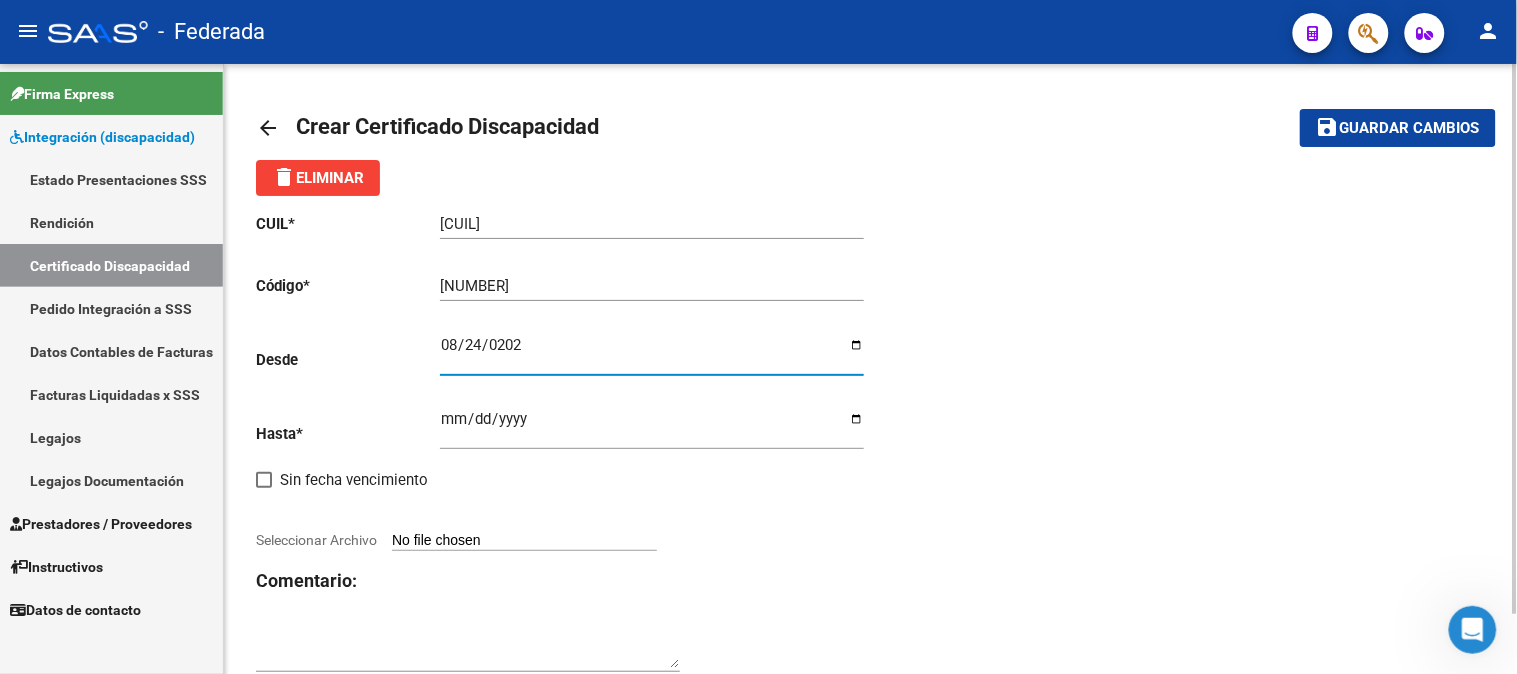 type on "[DATE]" 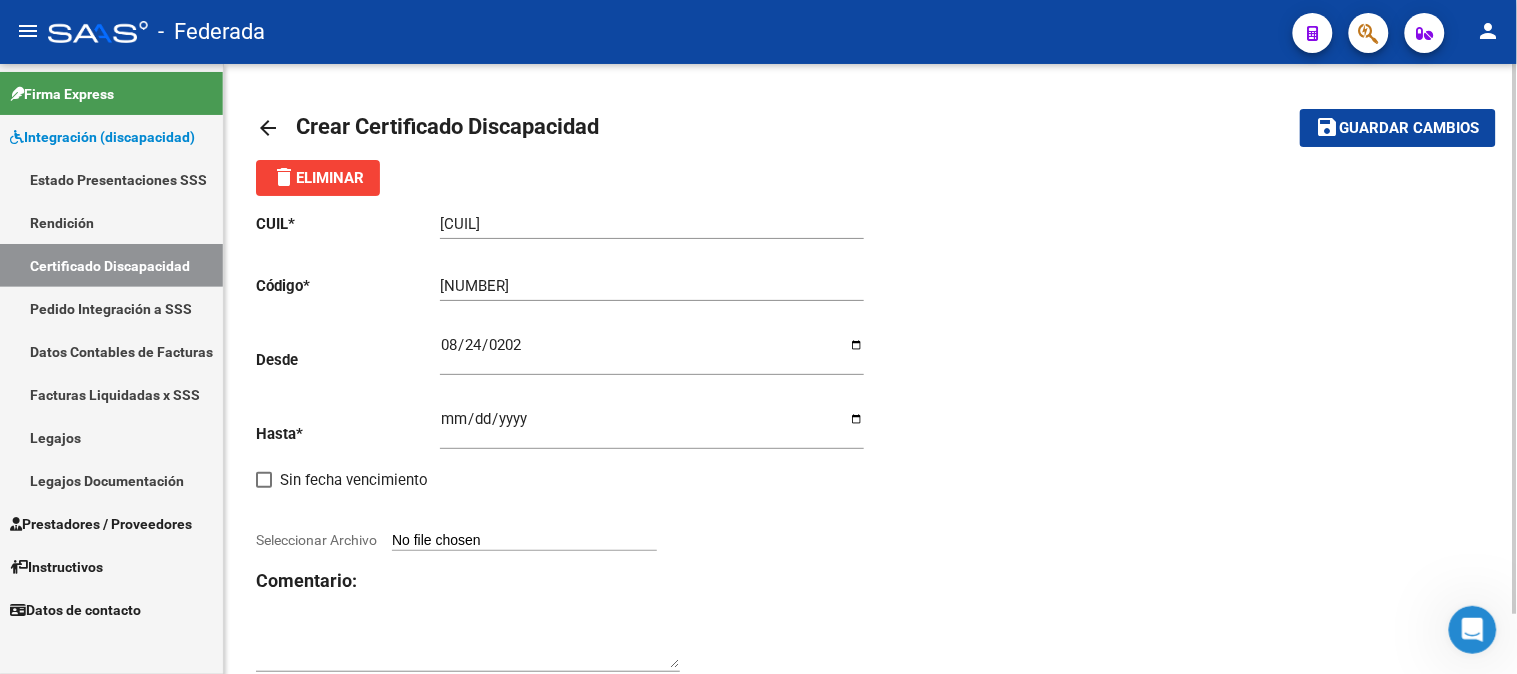 click on "CUIL  *   [CUIL] Ingresar el CUIL  Código  *   [ARG_CODE] Ingresar el Codigo  Desde    [DATE] Ingresar fec. Desde  Hasta  *   Ingresar fec. Hasta     Sin fecha vencimiento        Seleccionar Archivo Comentario:" 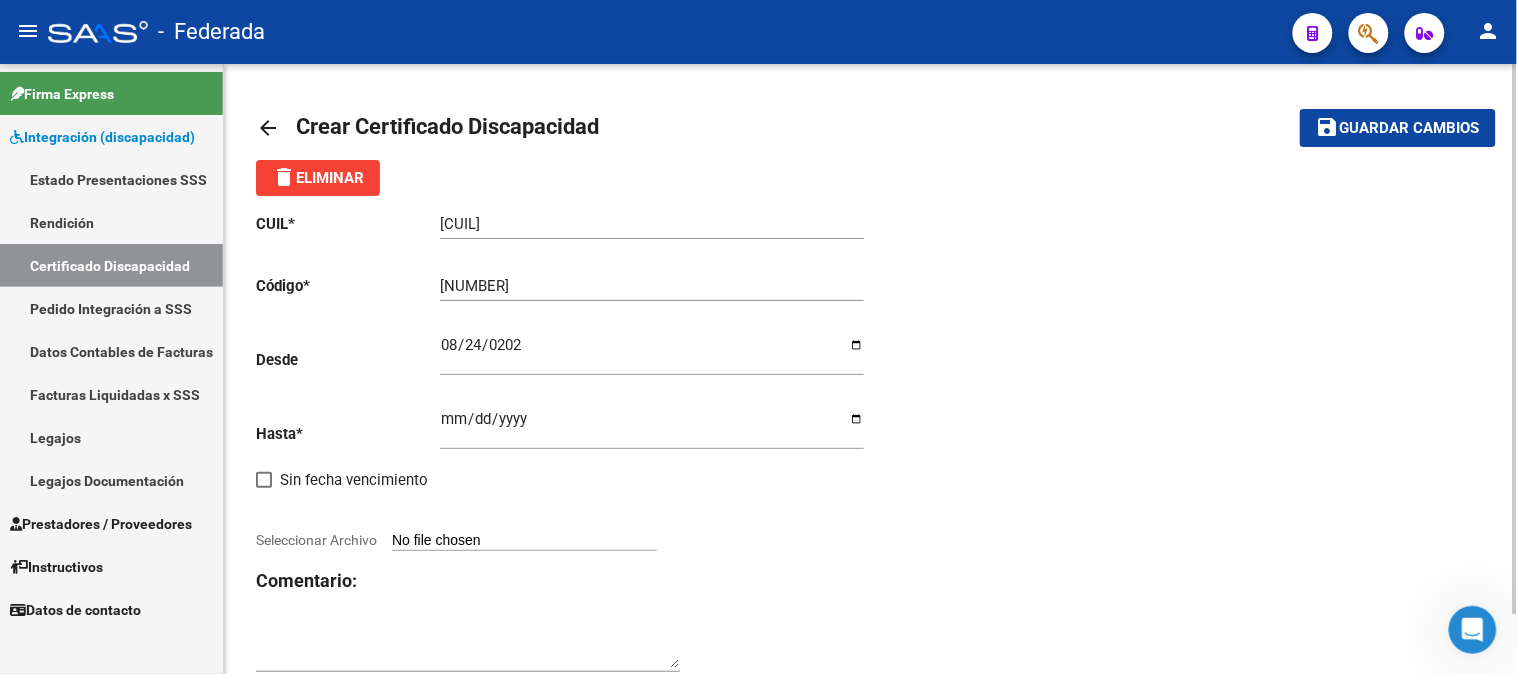 click on "Ingresar fec. Hasta" at bounding box center [652, 427] 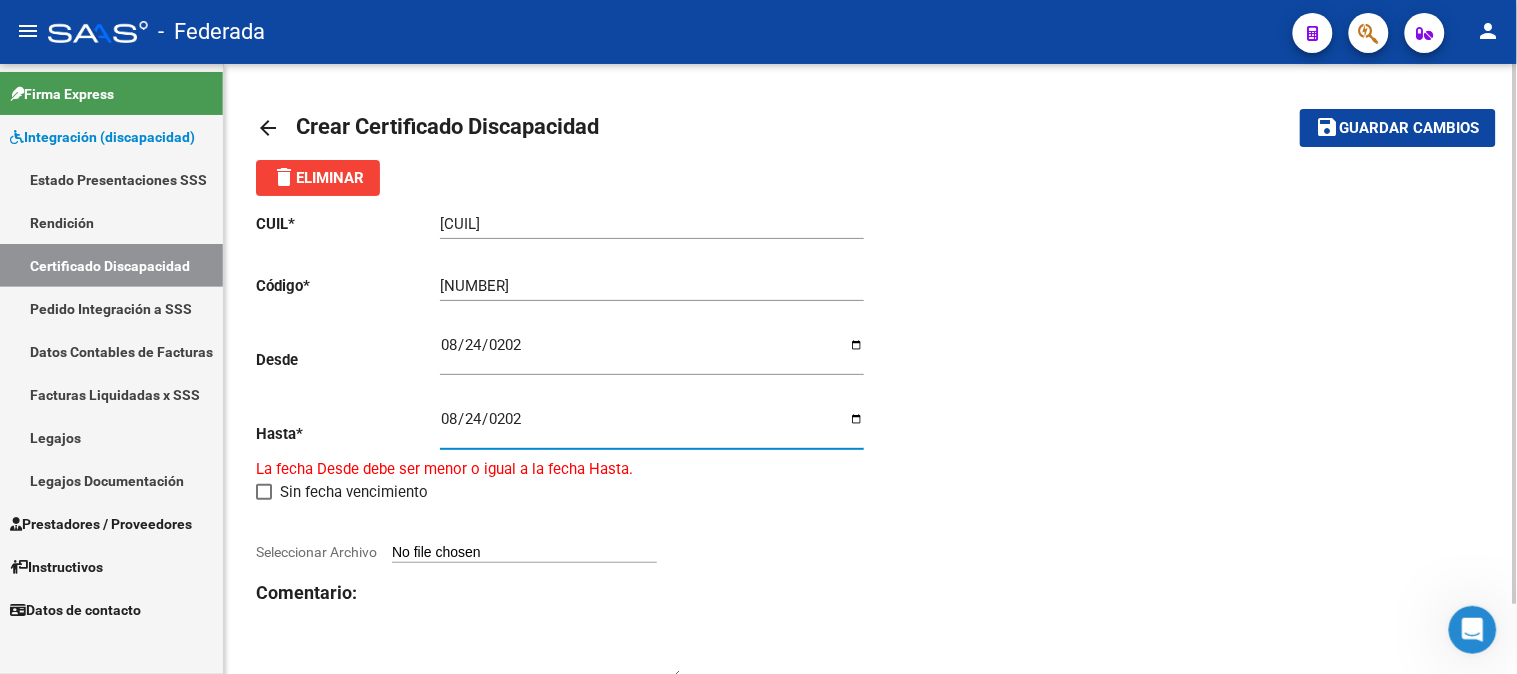 type on "[DATE]" 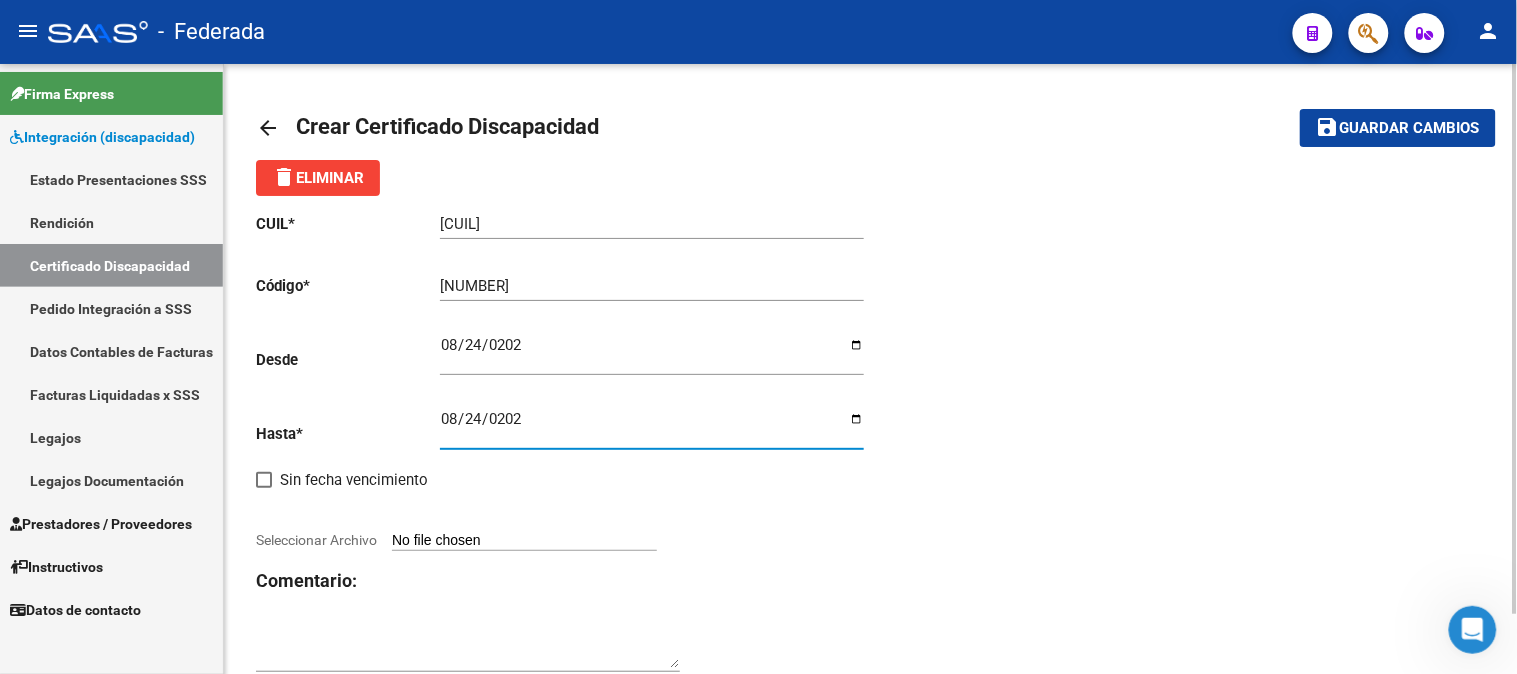 click on "CUIL  *   [CUIL] Ingresar el CUIL  Código  *   [ARG_CODE] Ingresar el Codigo  Desde    [DATE] Ingresar fec. Desde  Hasta  *   [DATE] Ingresar fec. Hasta     Sin fecha vencimiento        Seleccionar Archivo Comentario:" 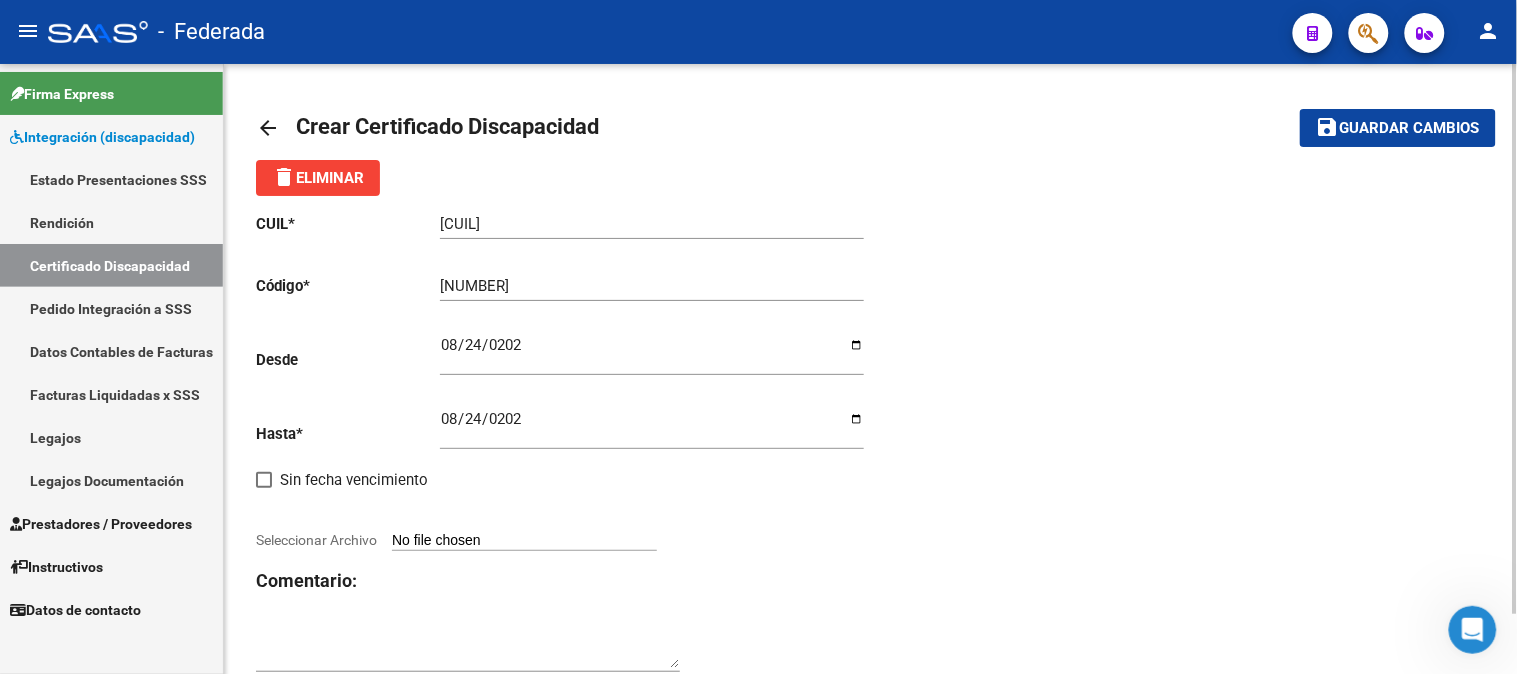 click on "Seleccionar Archivo" at bounding box center [524, 541] 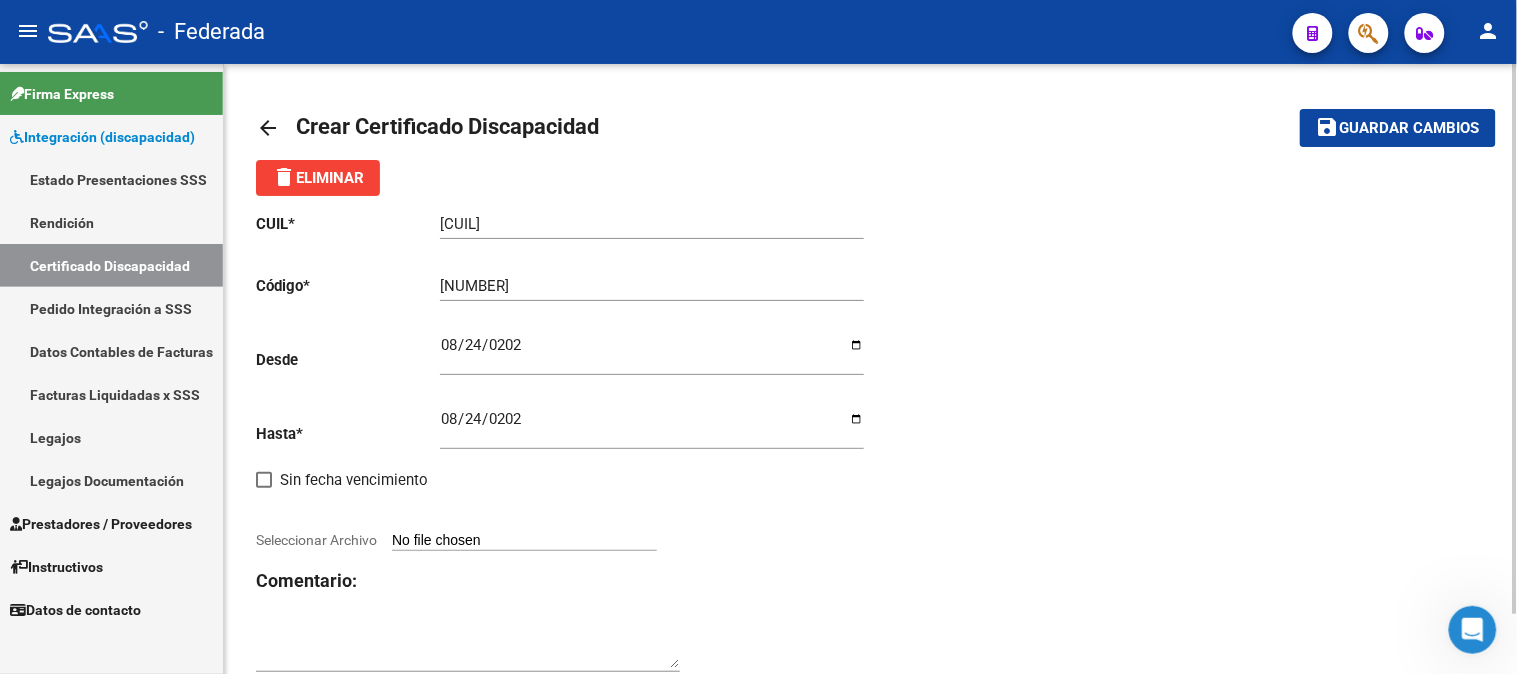 type on "C:\fakepath\[NUMBER] [LAST] [FIRST].jpg" 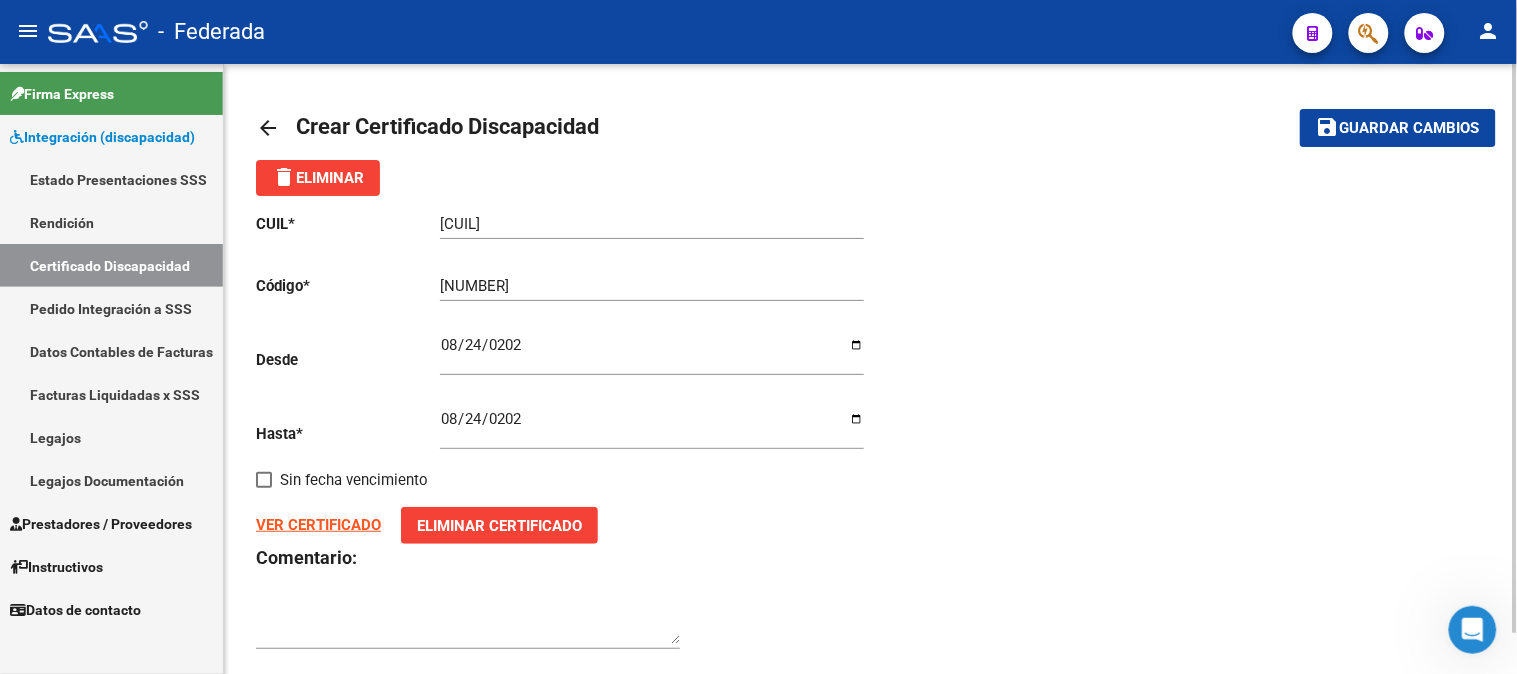 click on "save" 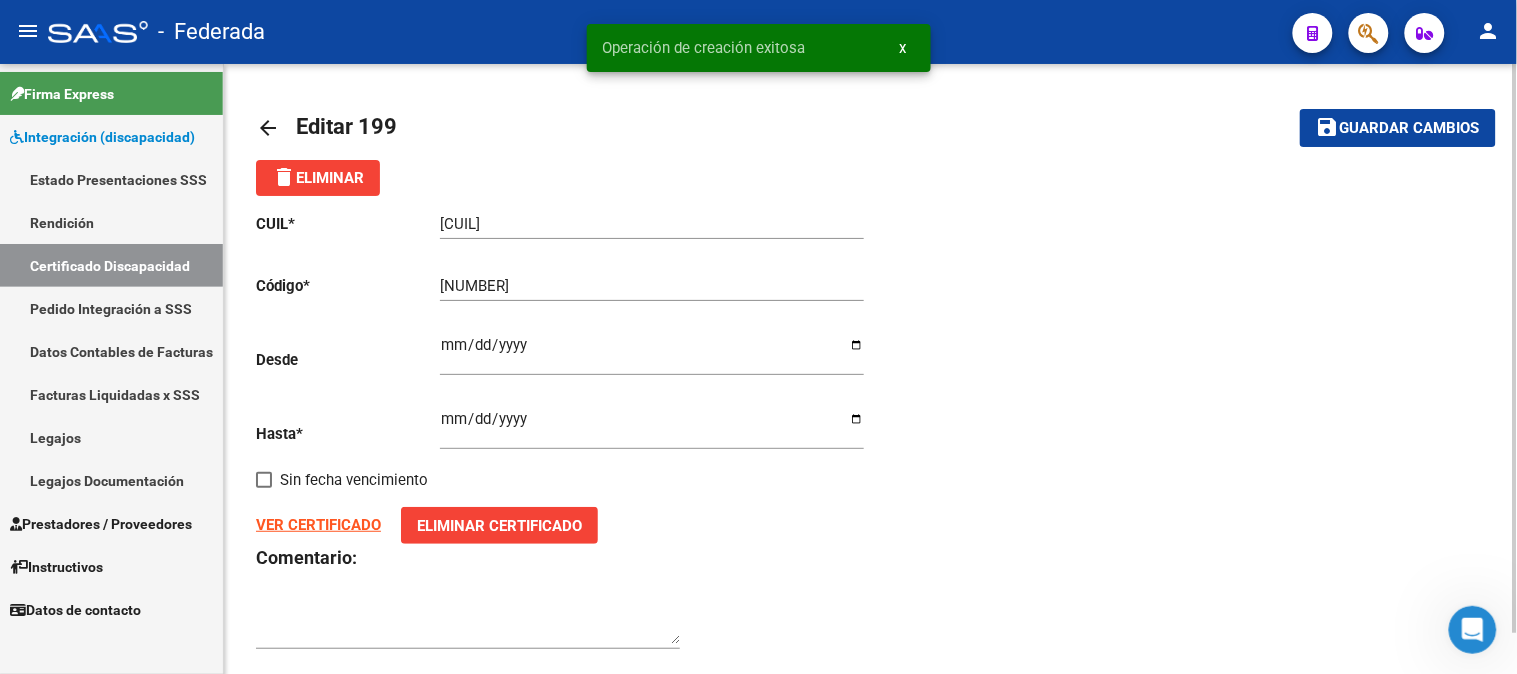 click on "x" at bounding box center [903, 48] 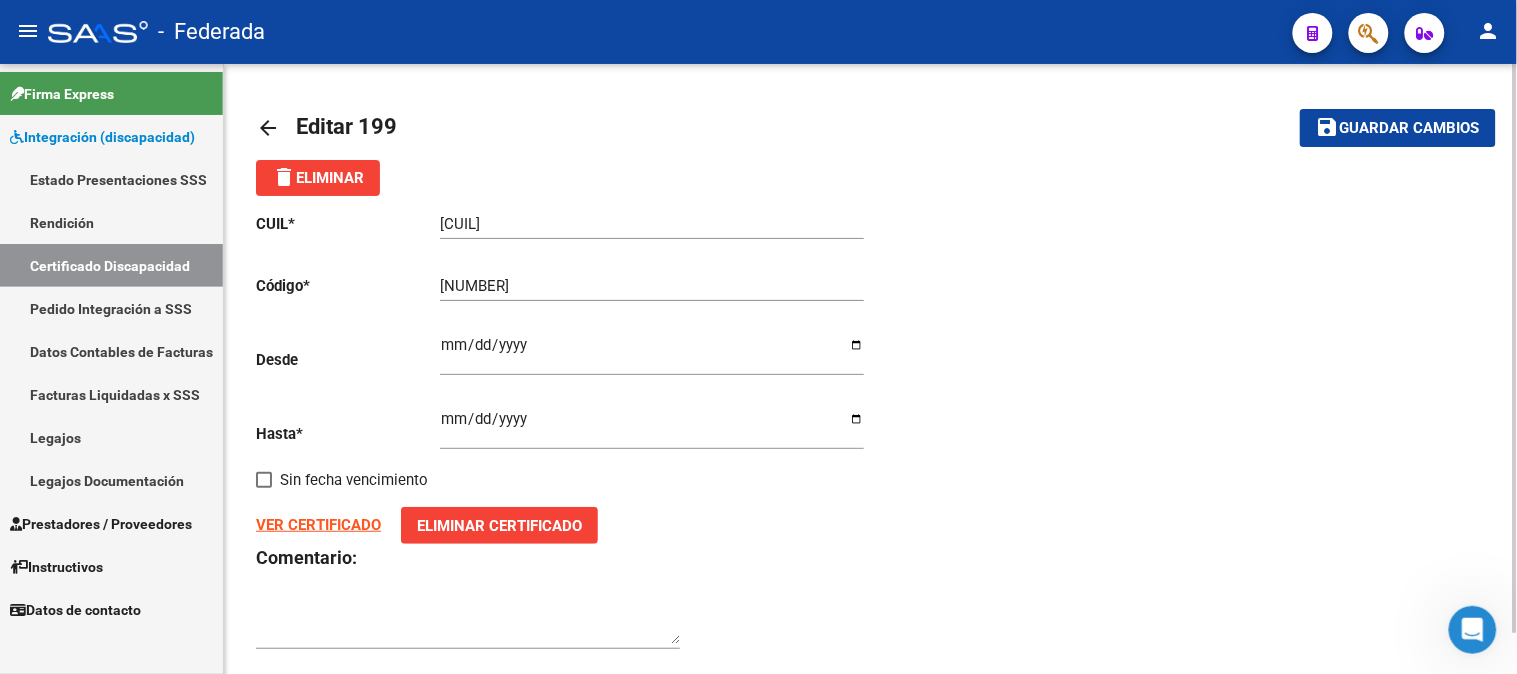 click on "Certificado Discapacidad" at bounding box center [111, 265] 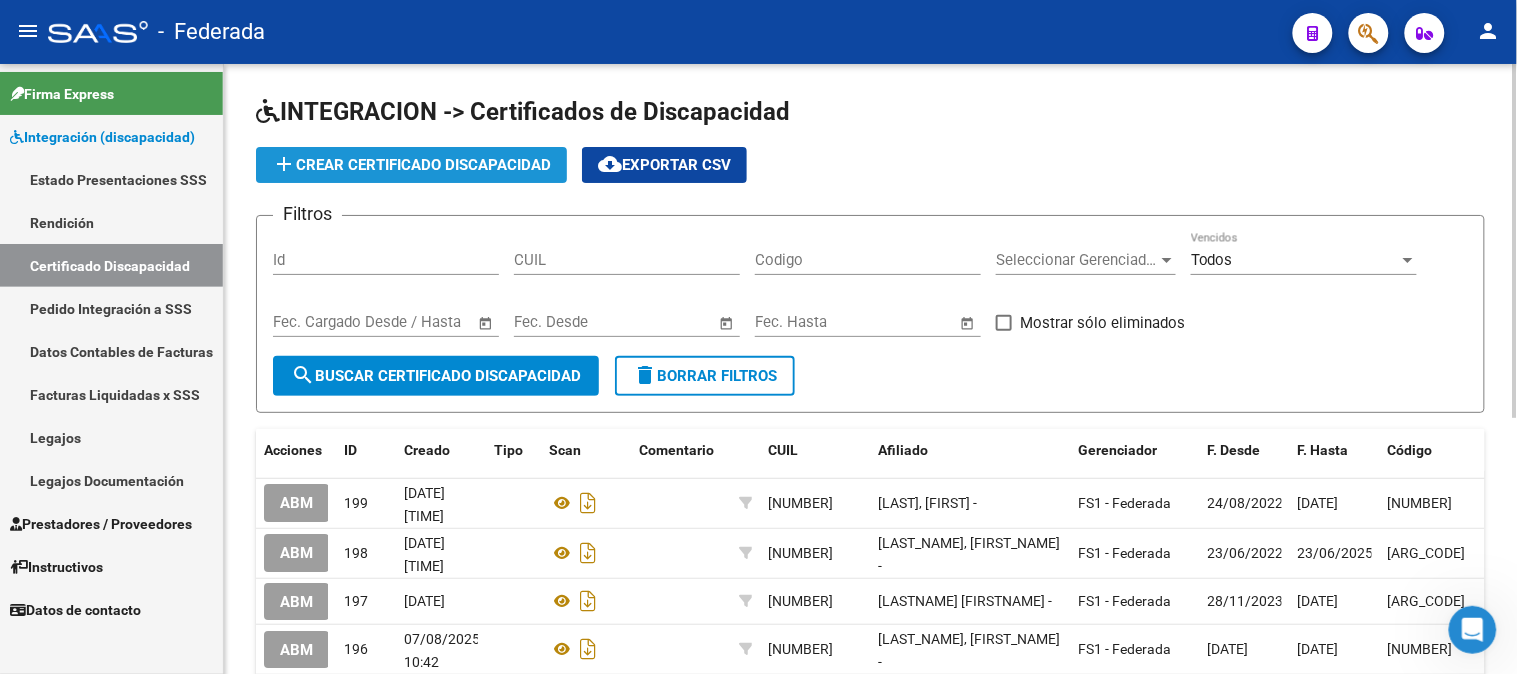 click on "add  Crear Certificado Discapacidad" 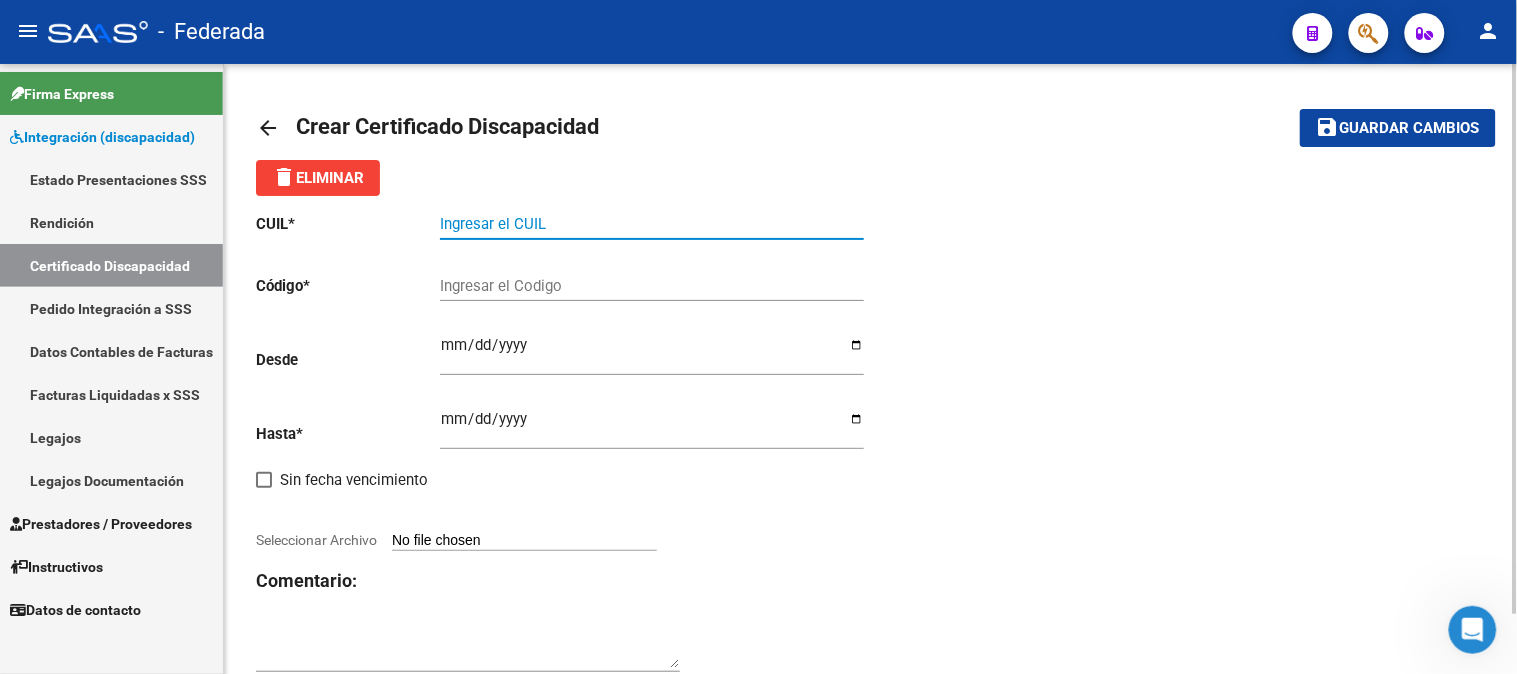 click on "Ingresar el CUIL" at bounding box center [652, 224] 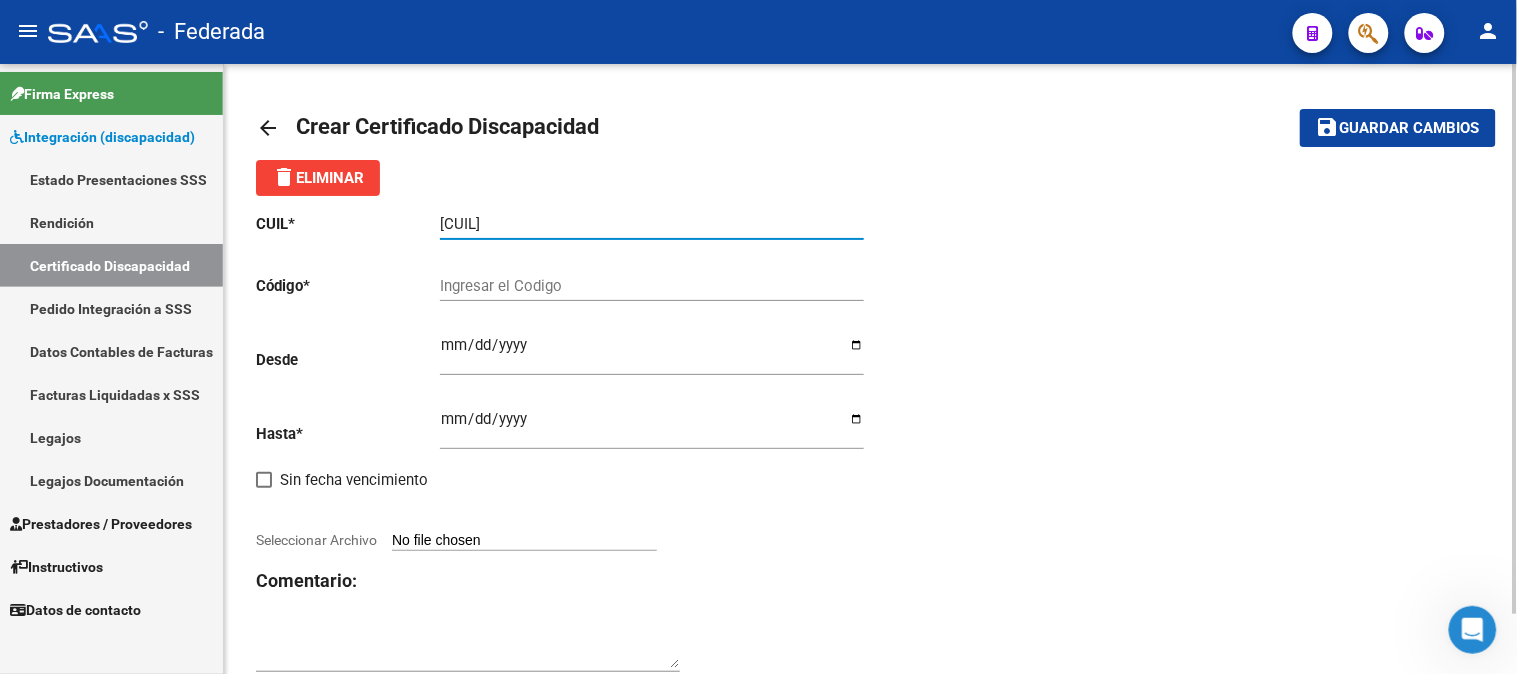 type on "[CUIL]" 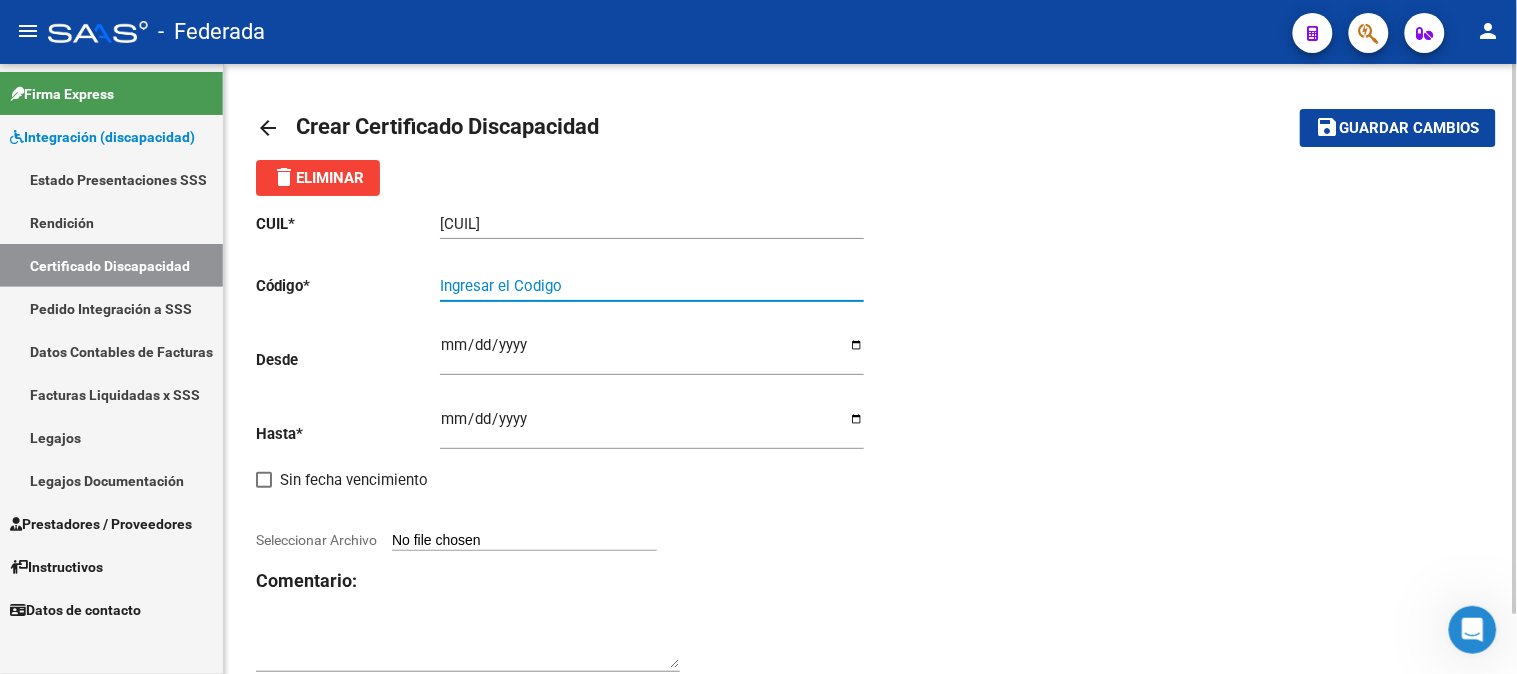 click on "Ingresar el Codigo" at bounding box center [652, 286] 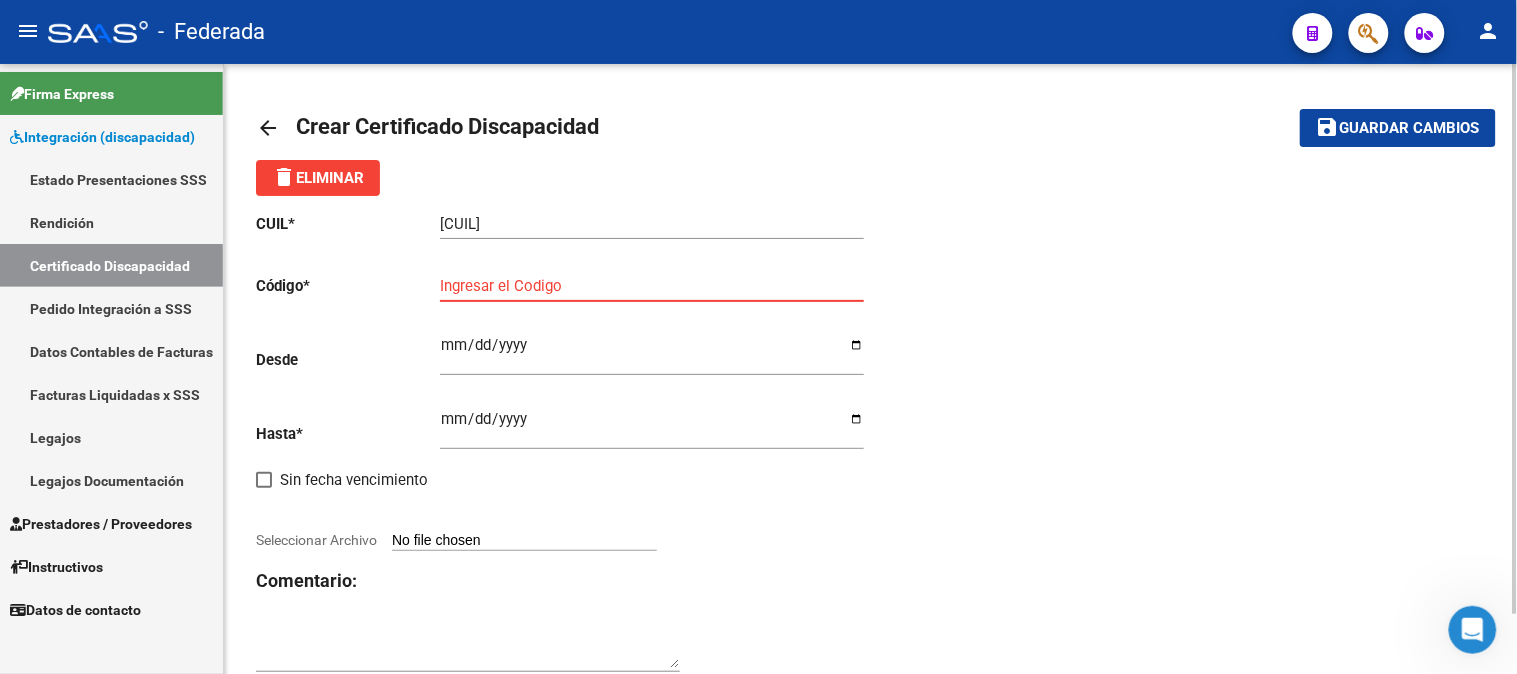paste on "[ARG_CODE]" 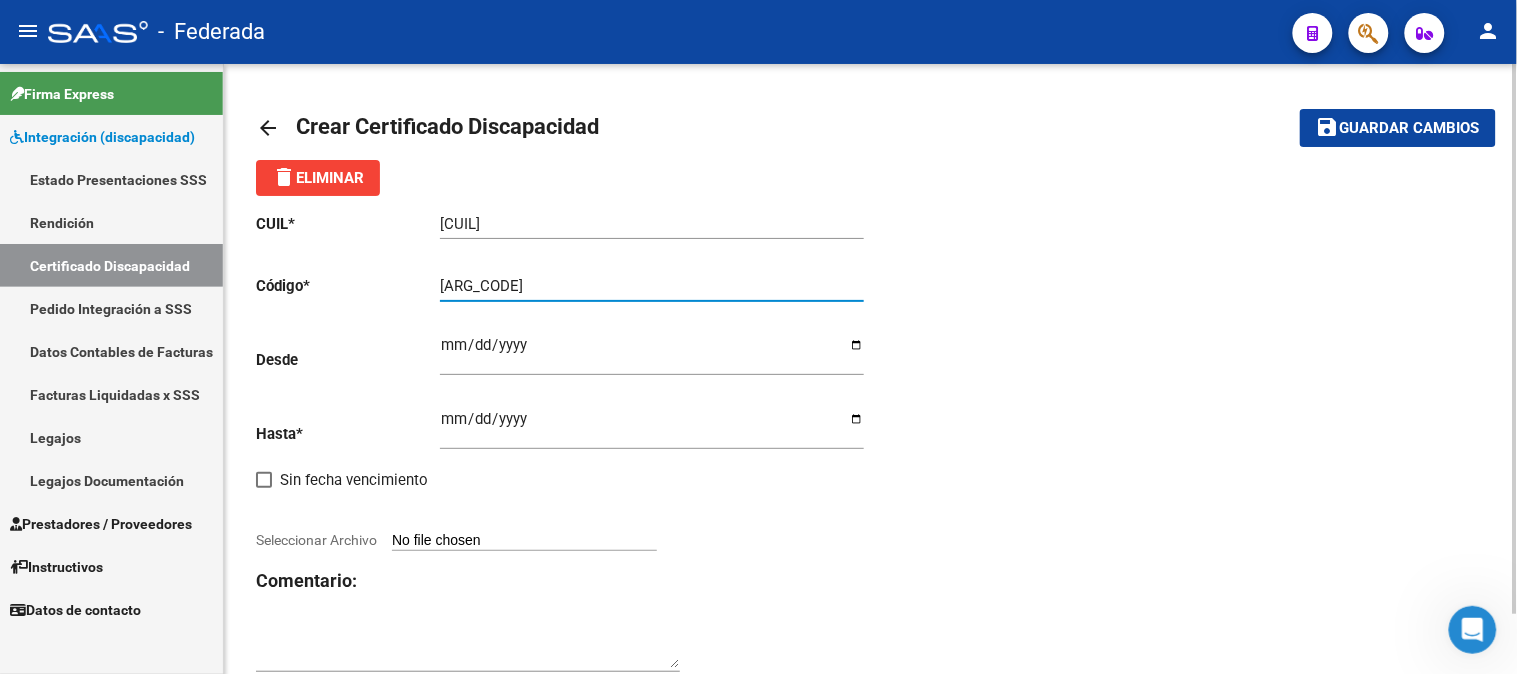 click on "[ARG_CODE]" at bounding box center [652, 286] 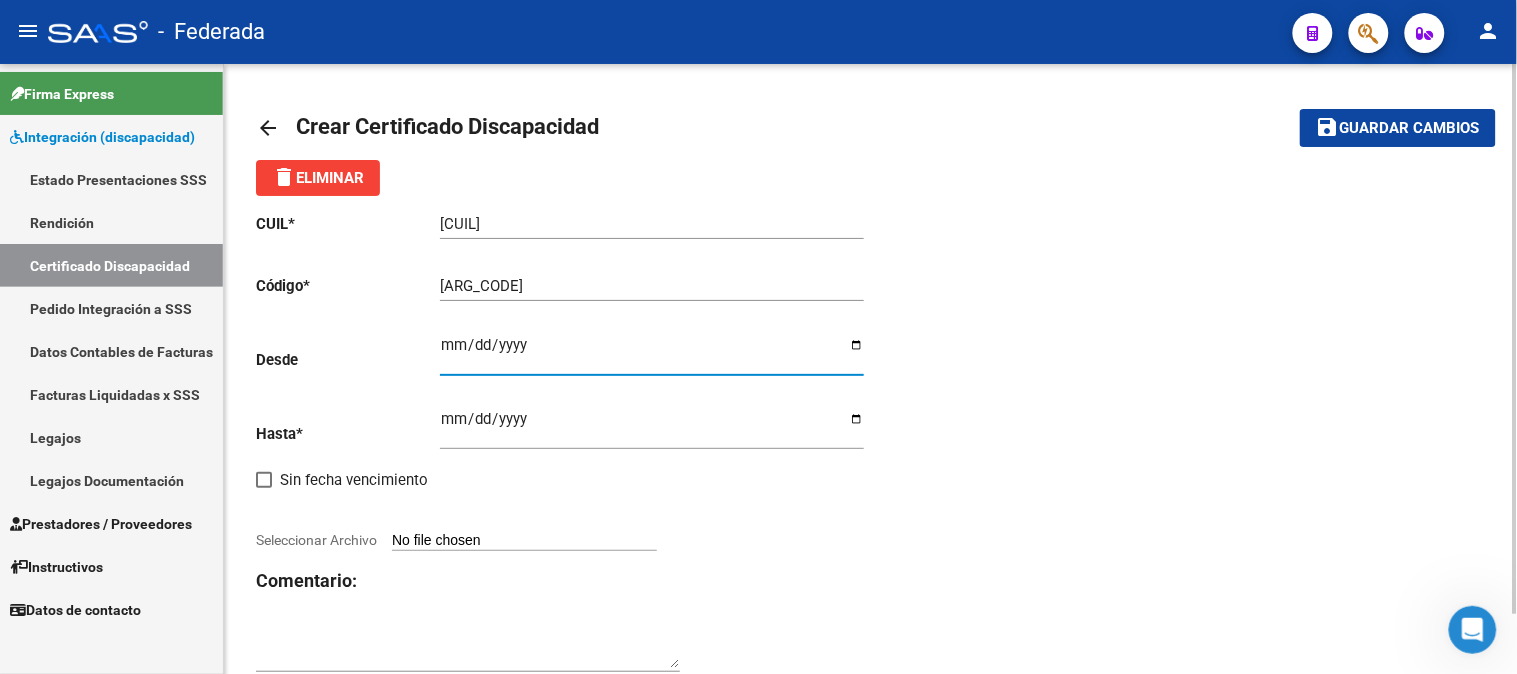 click on "Ingresar fec. Desde" at bounding box center (652, 353) 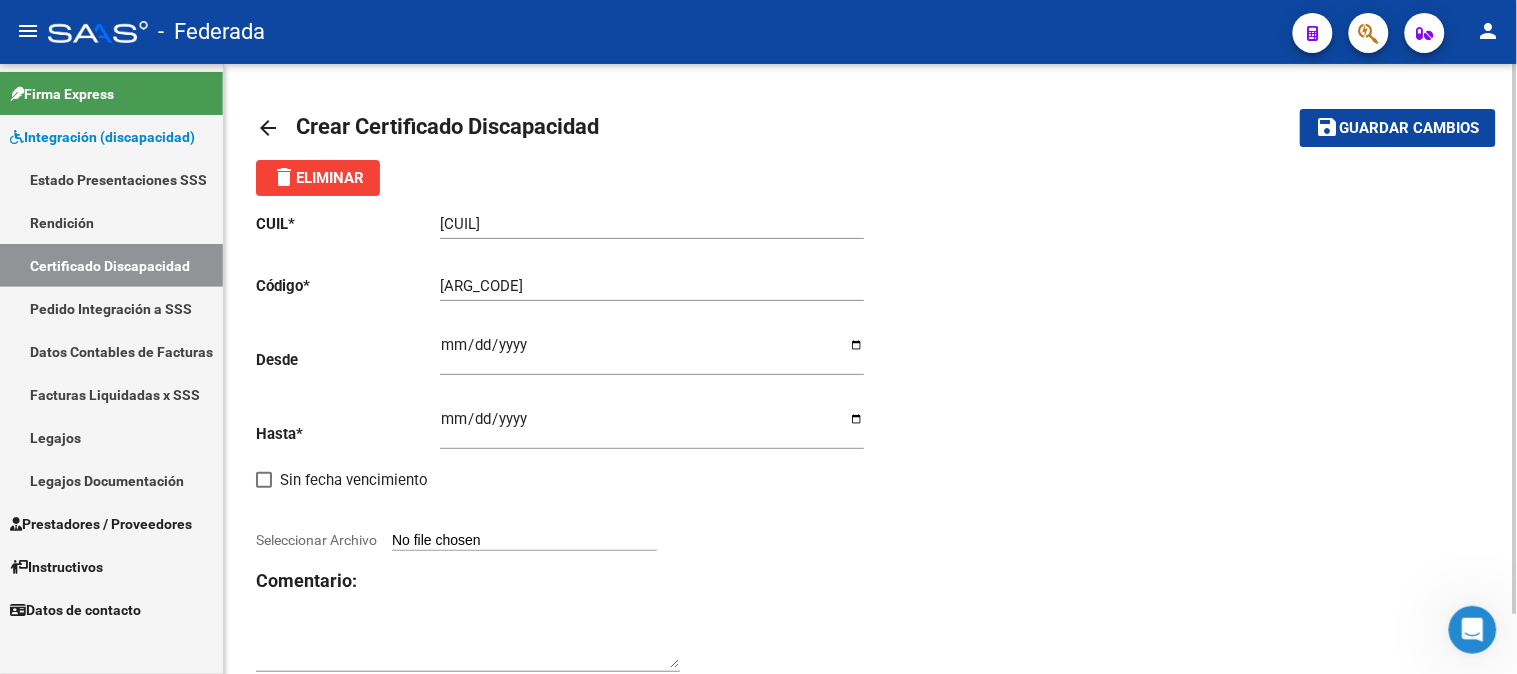 click on "Ingresar fec. Hasta" at bounding box center [652, 427] 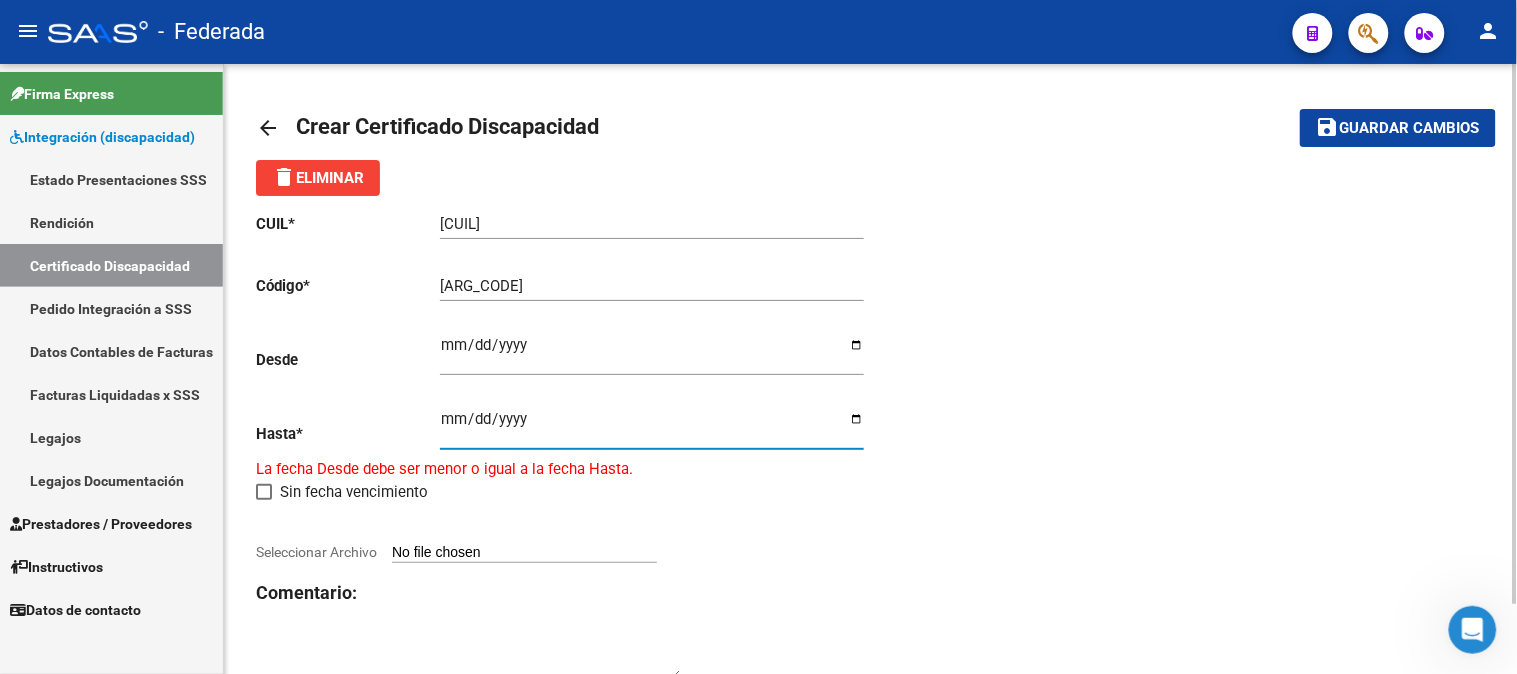 type on "[DATE]" 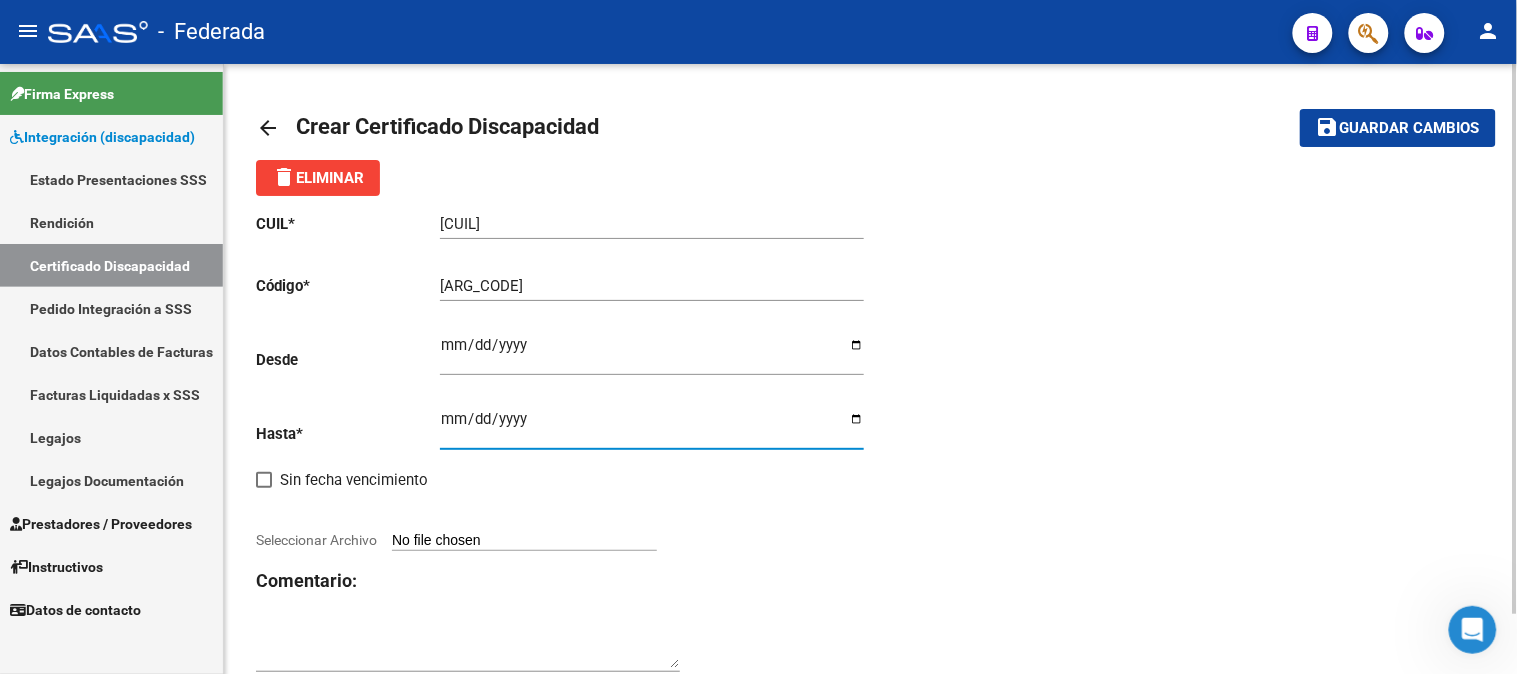 click on "CUIL  *   [CUIL] Ingresar el CUIL  Código  *   [CODIGO] Ingresar el Codigo  Desde    [DATE] Ingresar fec. Desde  Hasta  *   [DATE] Ingresar fec. Hasta     Sin fecha vencimiento        Seleccionar Archivo Comentario:" 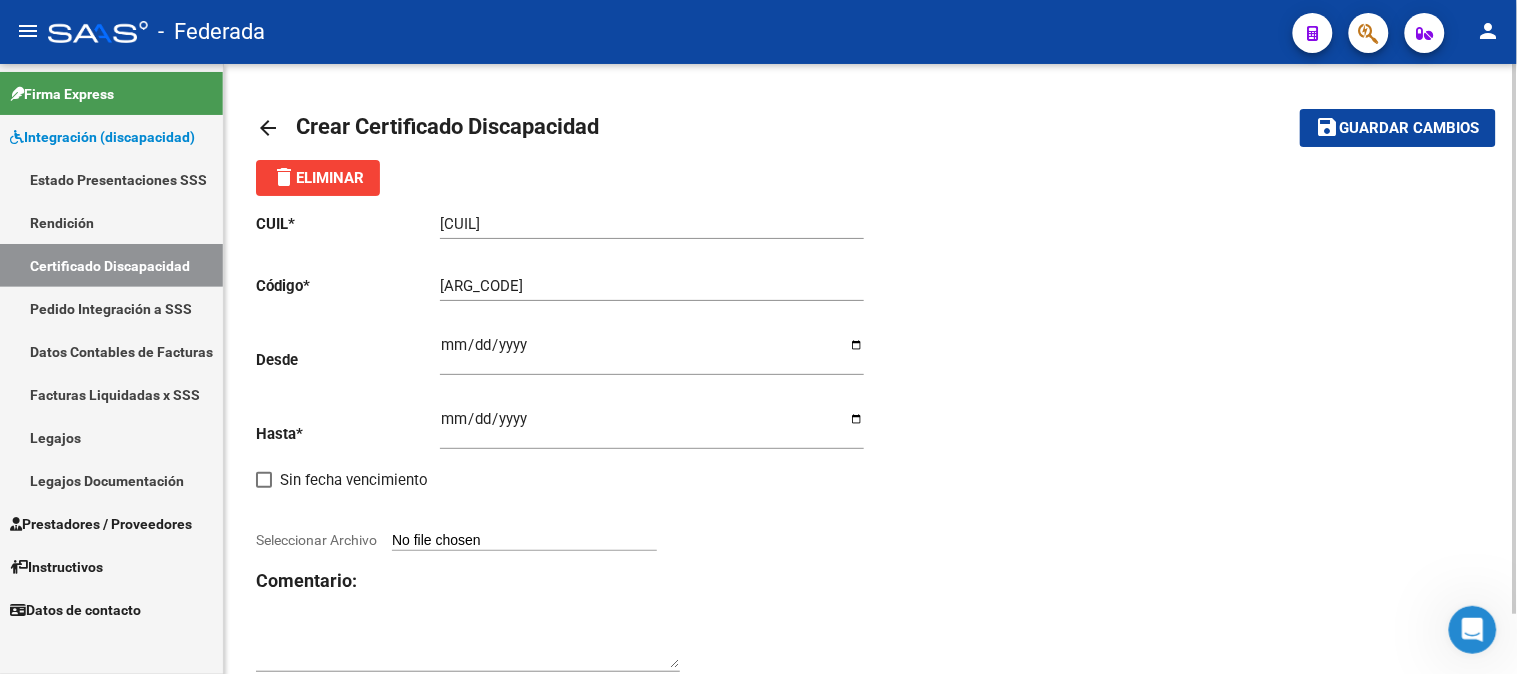 click on "Seleccionar Archivo" at bounding box center [524, 541] 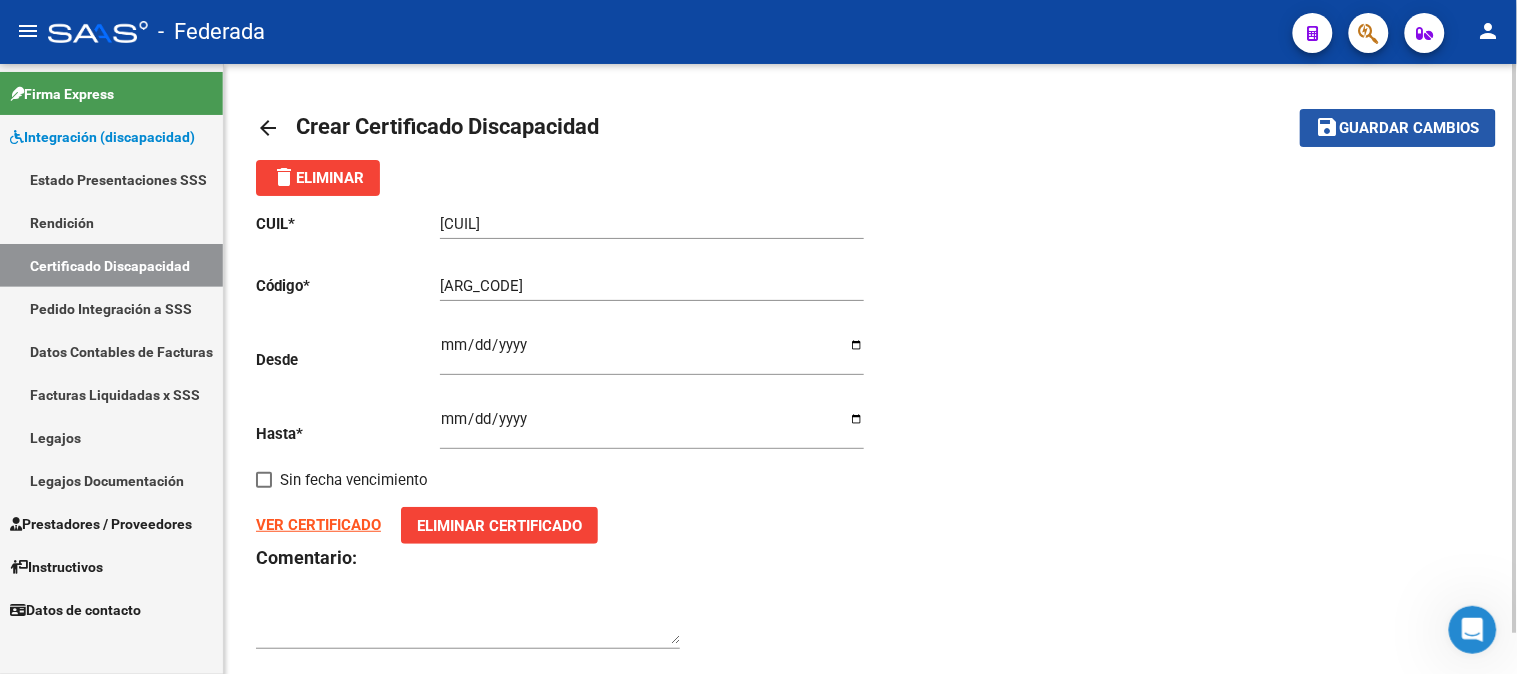 click on "save" 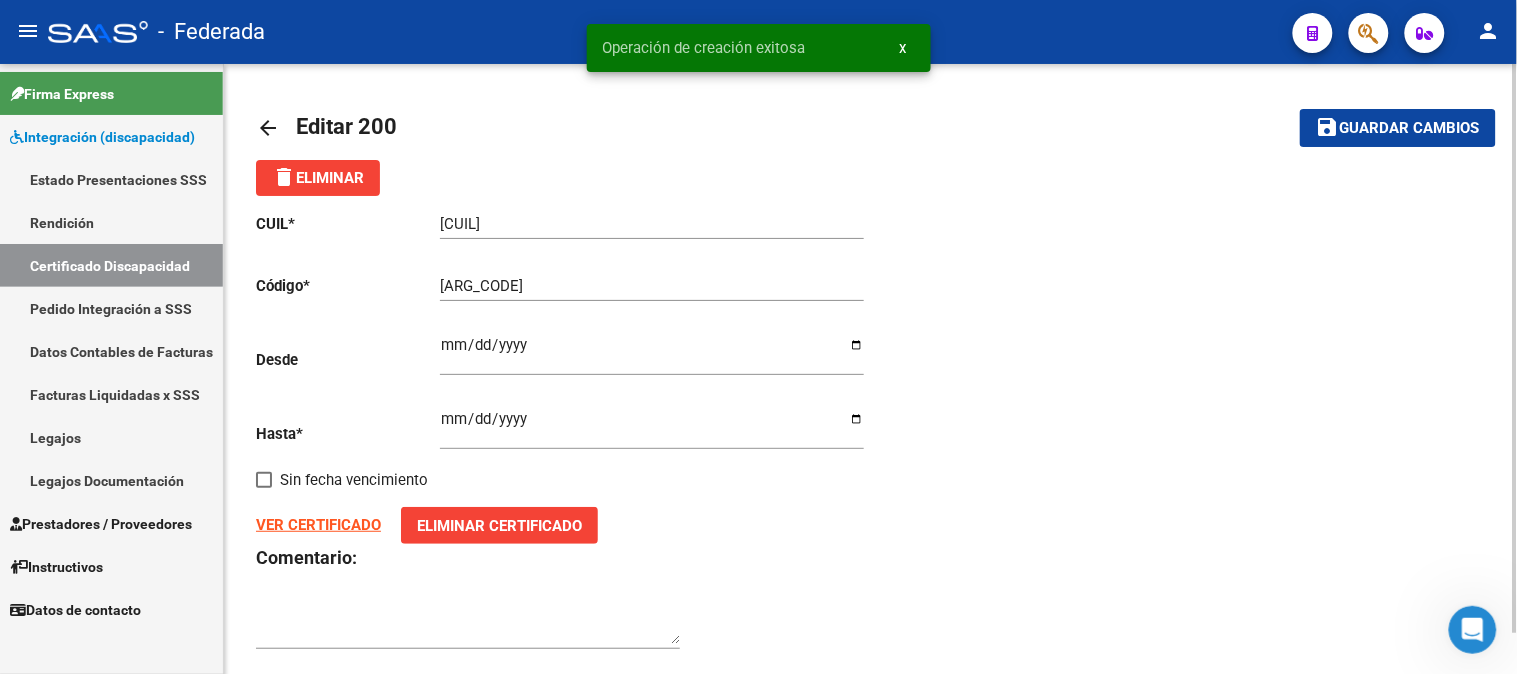click on "x" at bounding box center (903, 48) 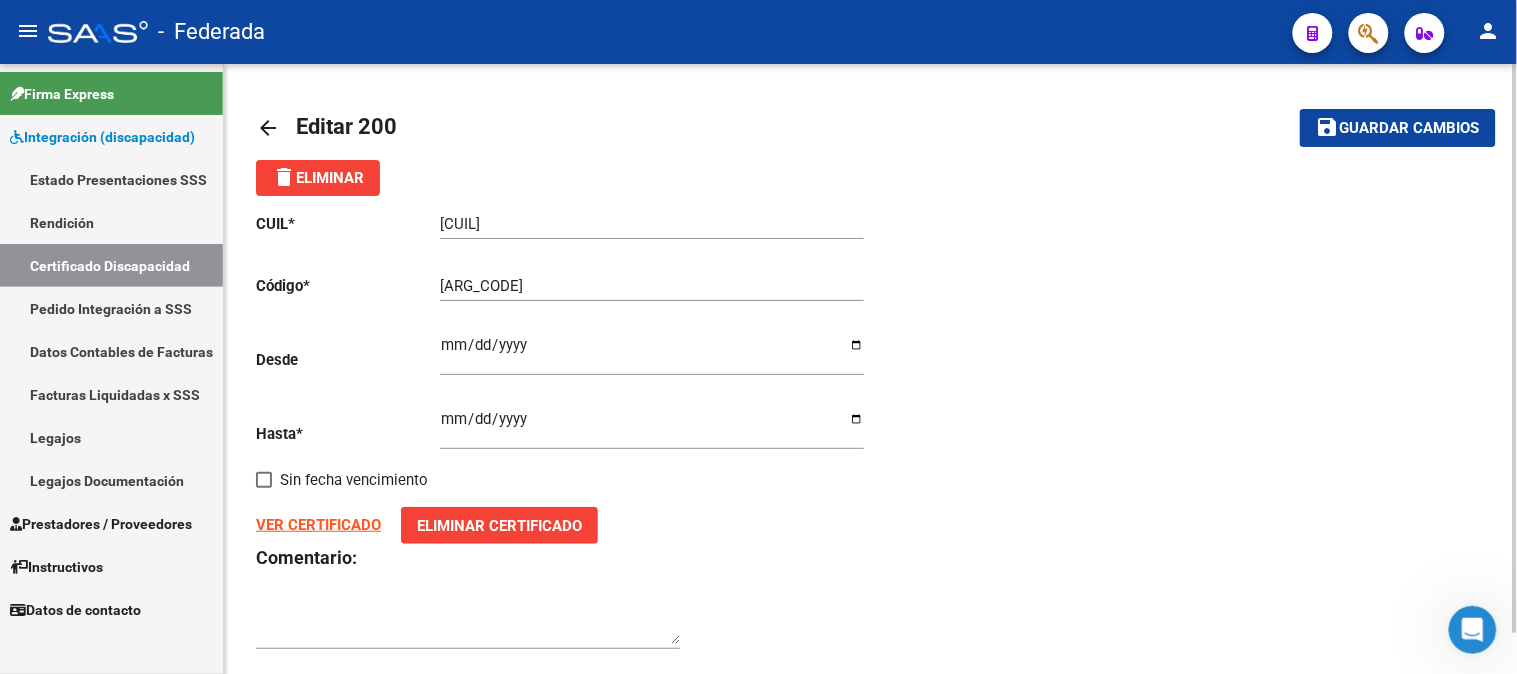 click on "Certificado Discapacidad" at bounding box center [111, 265] 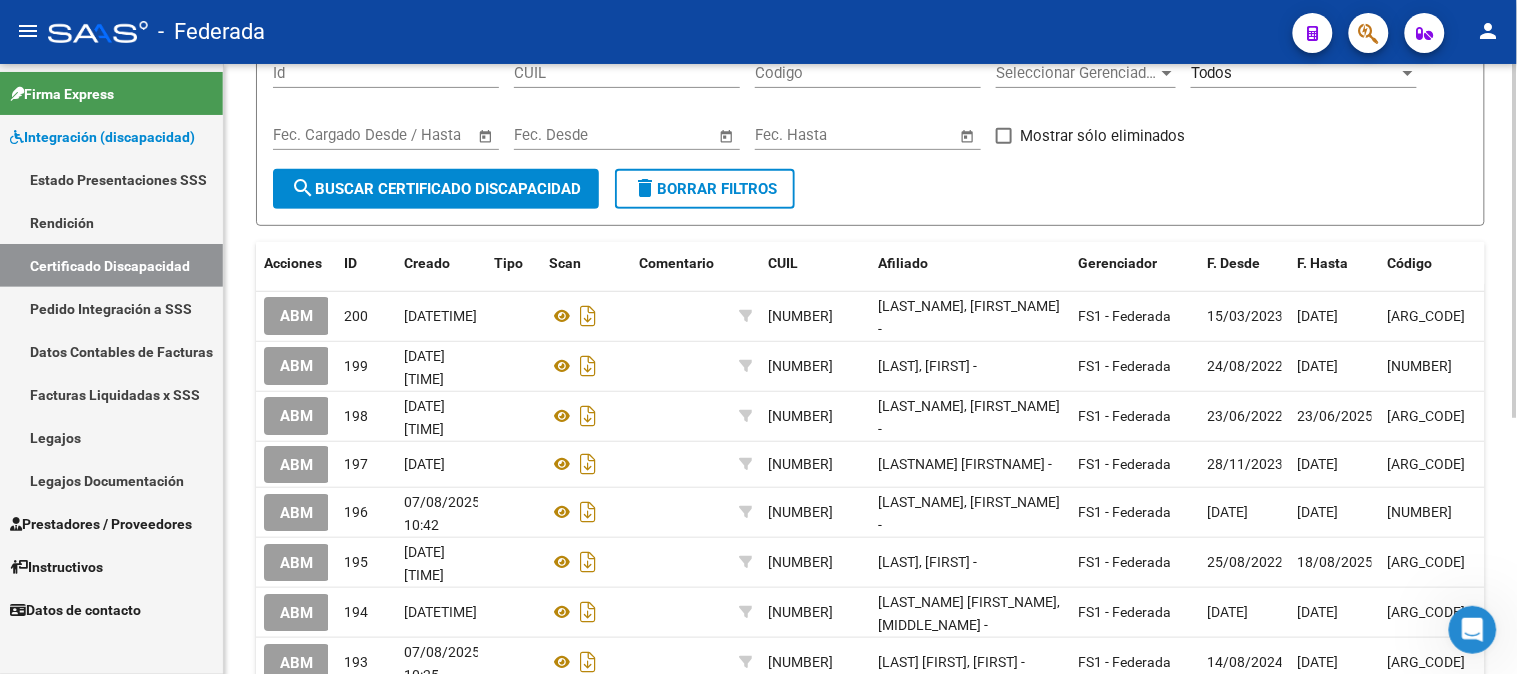 scroll, scrollTop: 222, scrollLeft: 0, axis: vertical 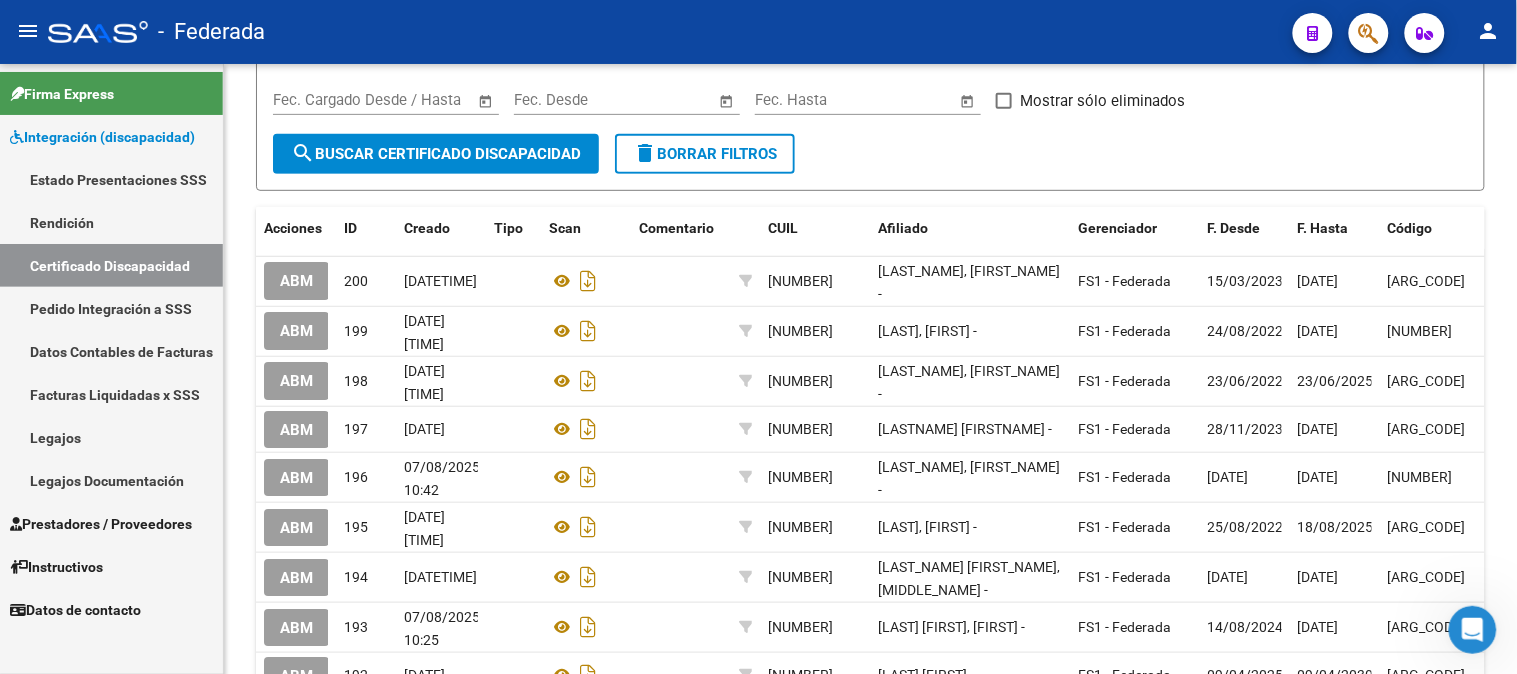 click on "Pedido Integración a SSS" at bounding box center [111, 308] 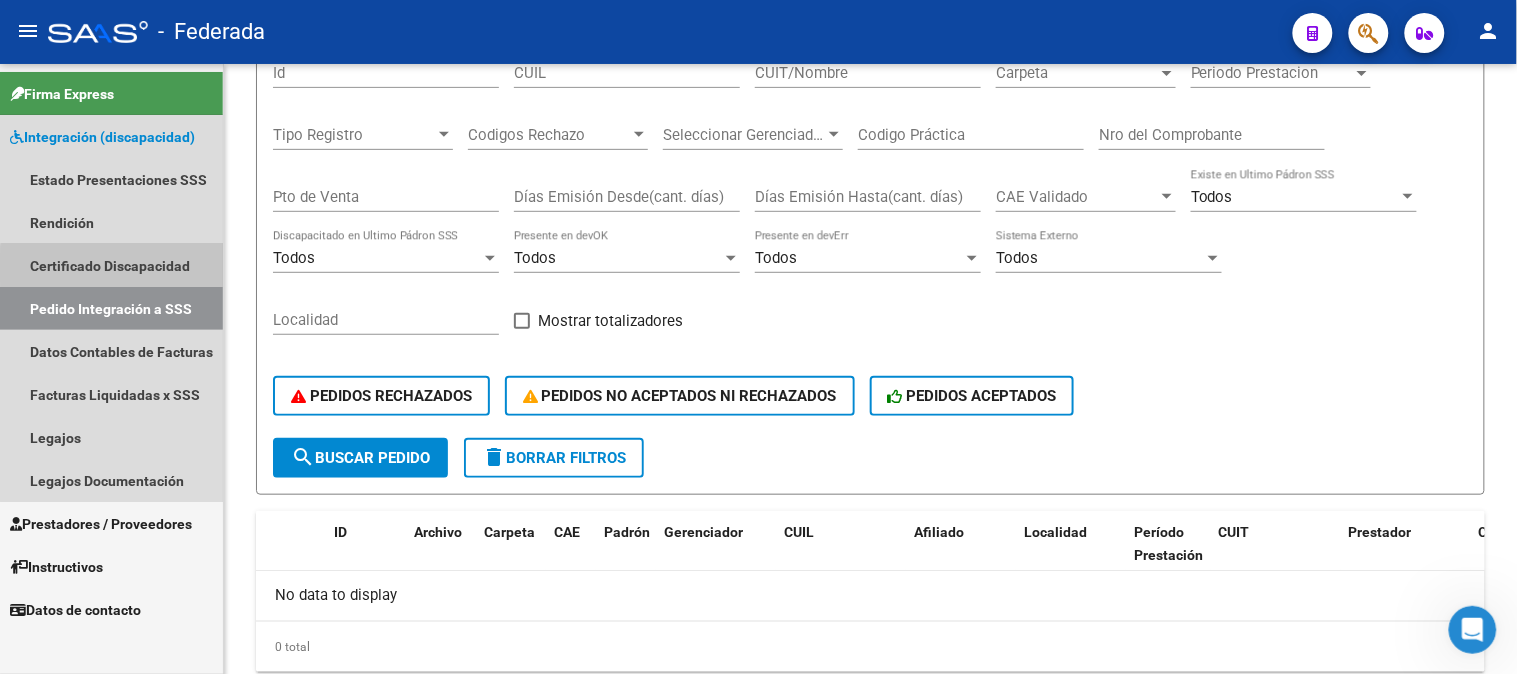 click on "Certificado Discapacidad" at bounding box center [111, 265] 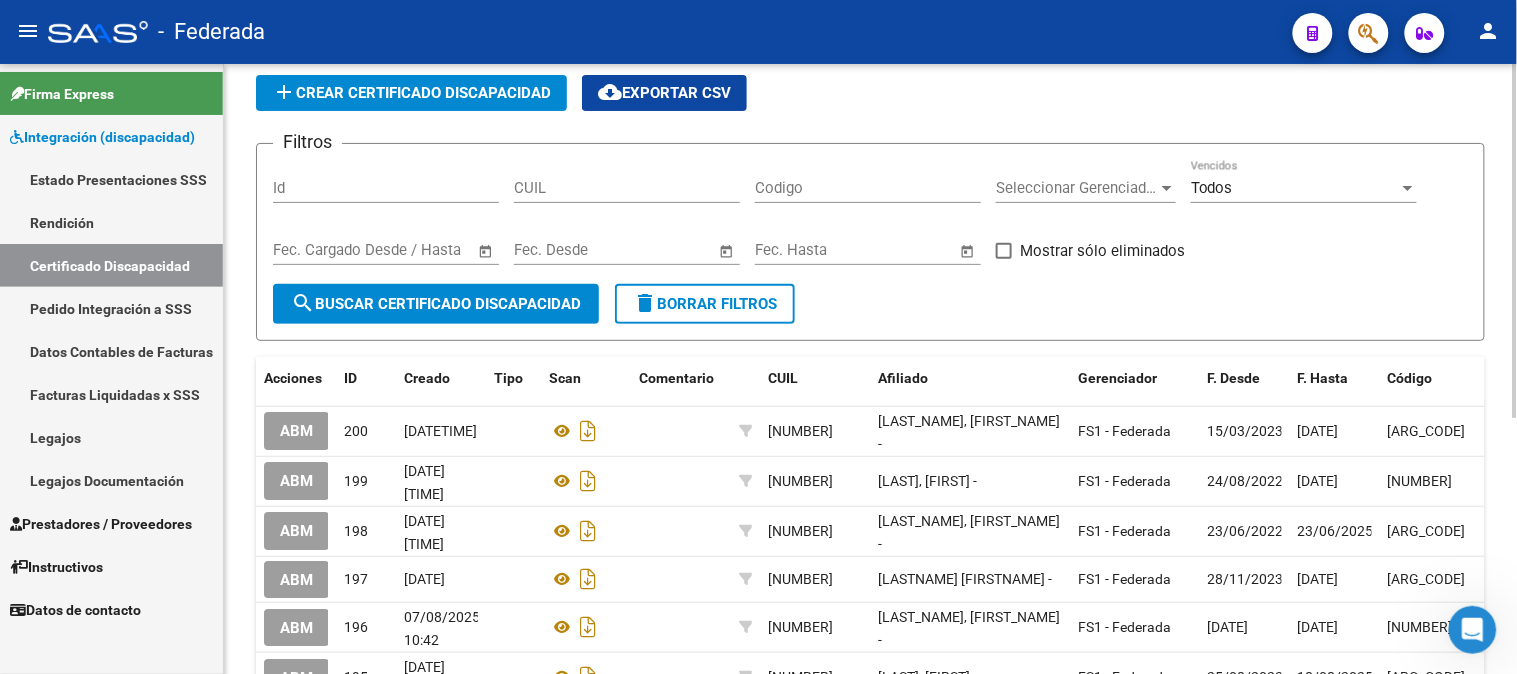 scroll, scrollTop: 111, scrollLeft: 0, axis: vertical 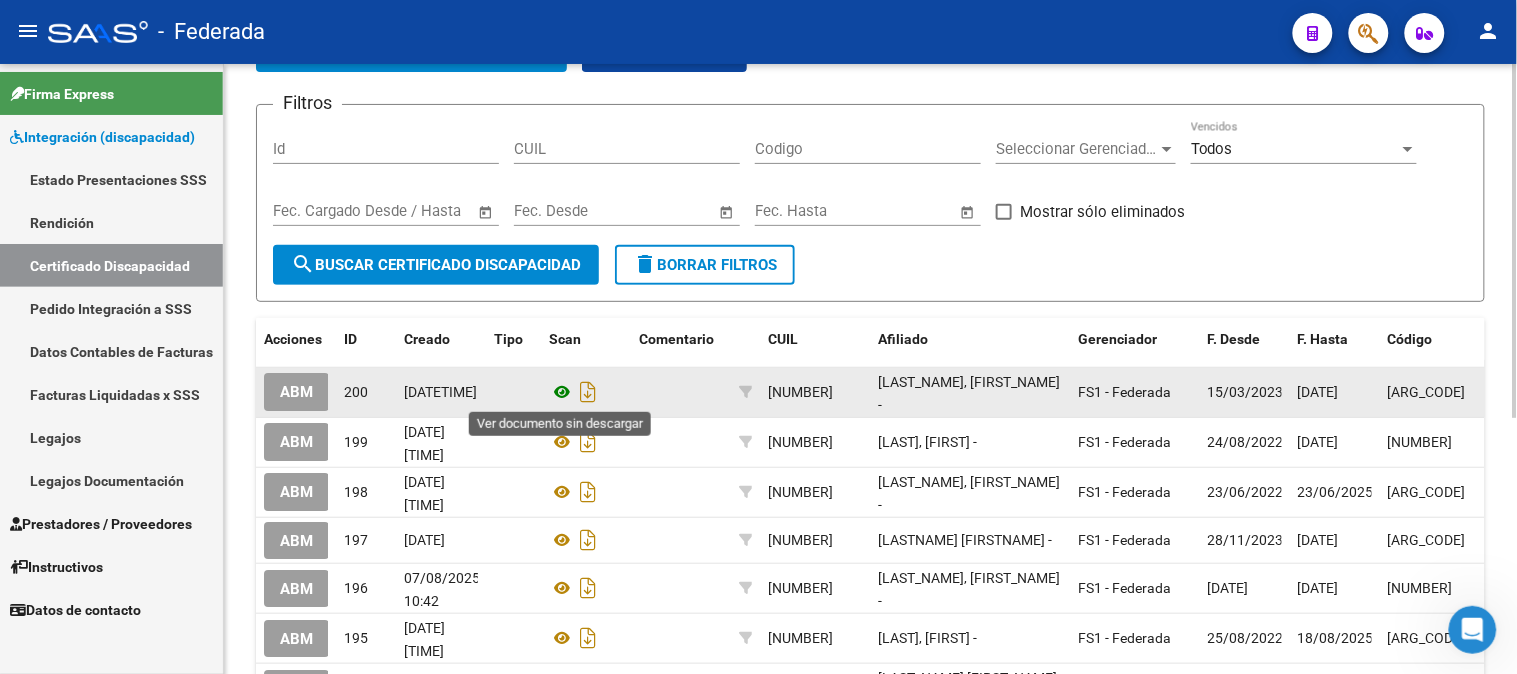 click 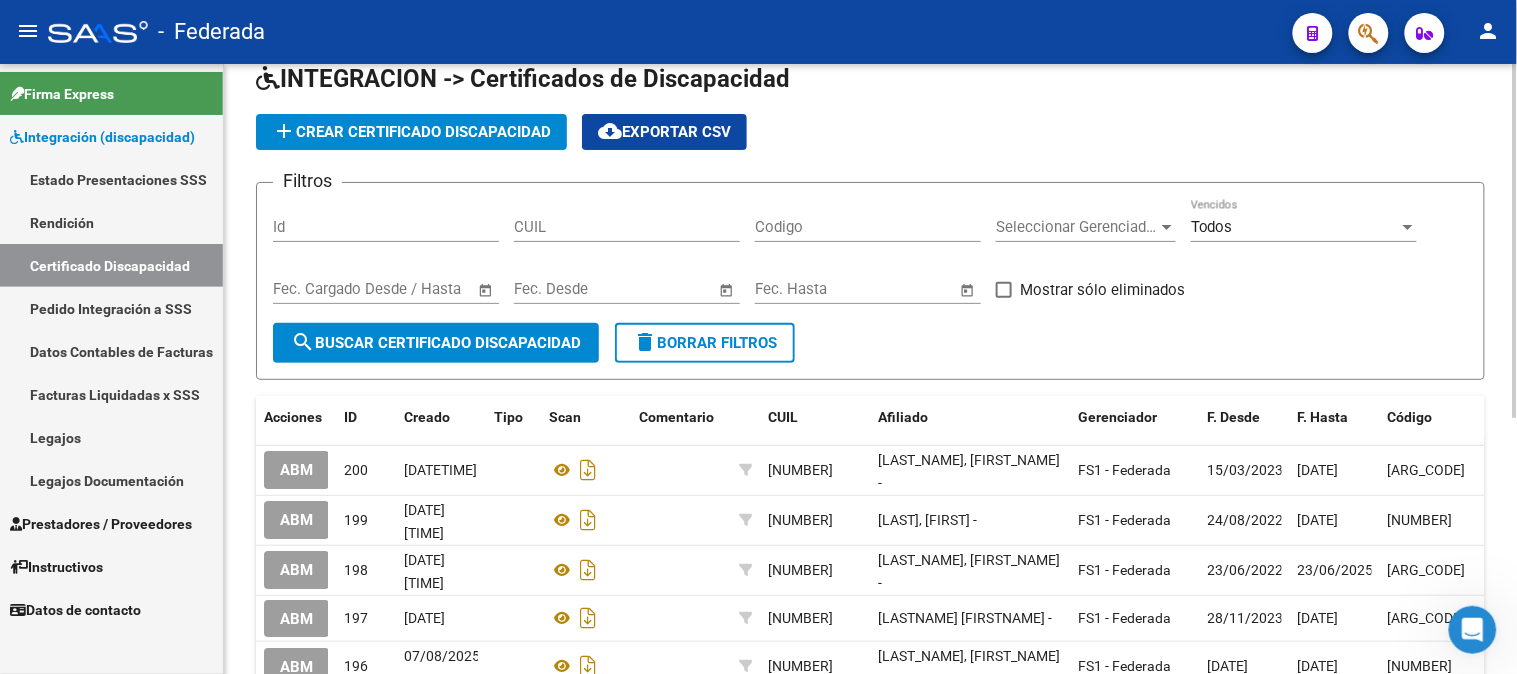 scroll, scrollTop: 0, scrollLeft: 0, axis: both 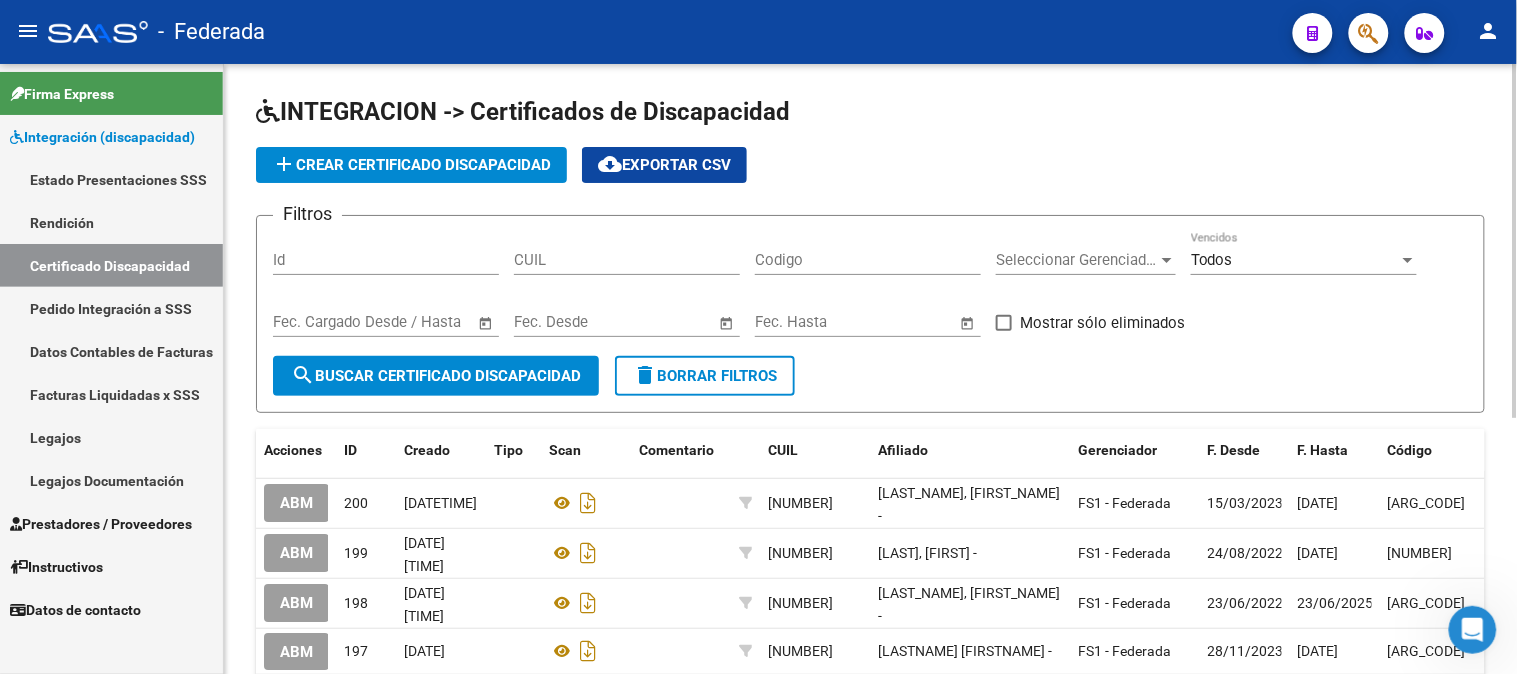 click on "add  Crear Certificado Discapacidad" 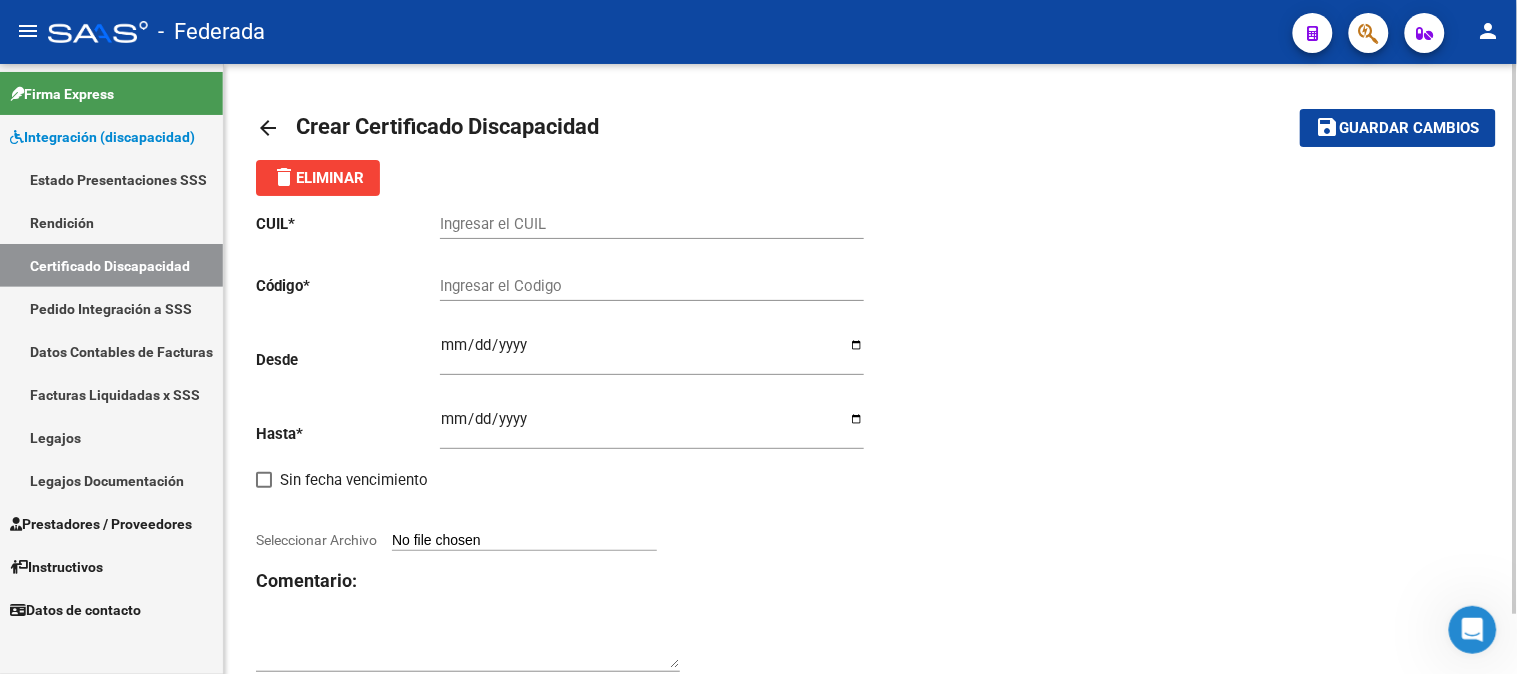 click on "Ingresar el CUIL" at bounding box center (652, 224) 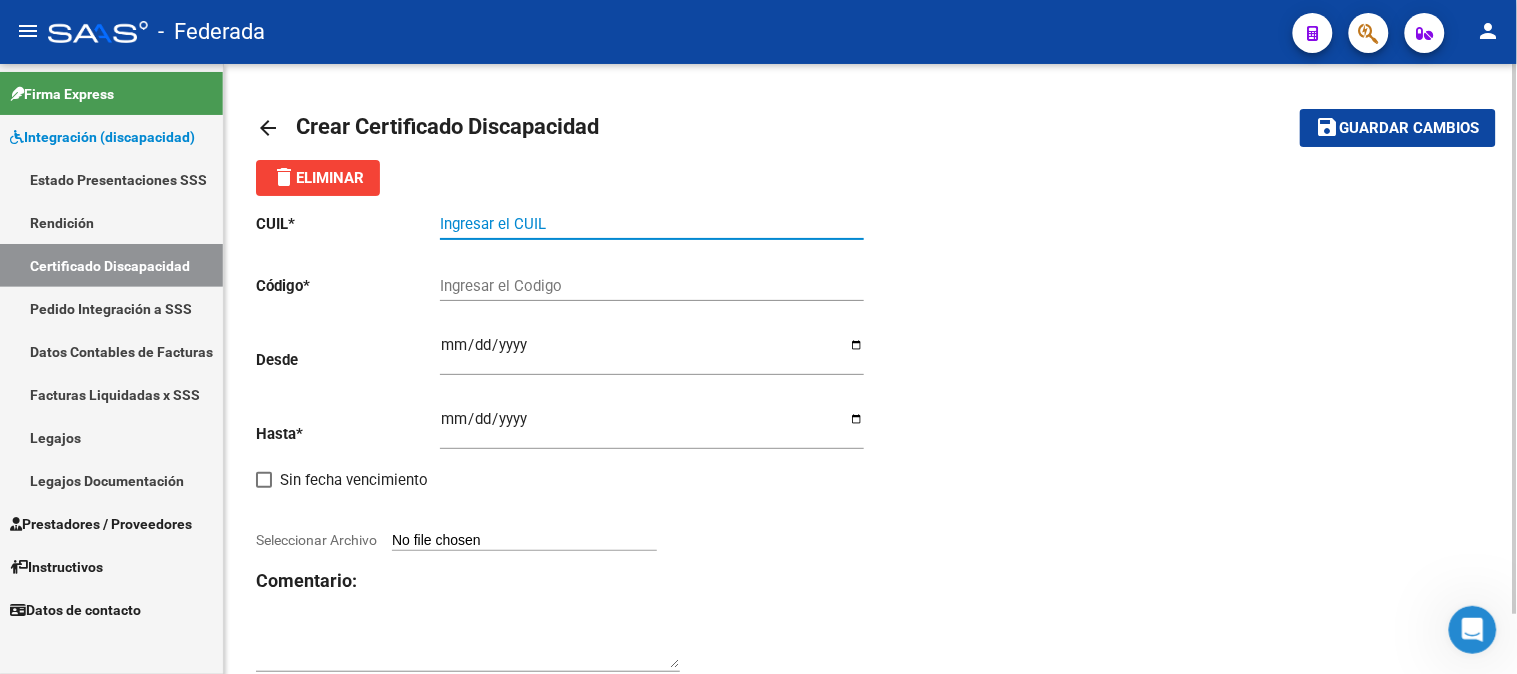 paste on "[CUIL]" 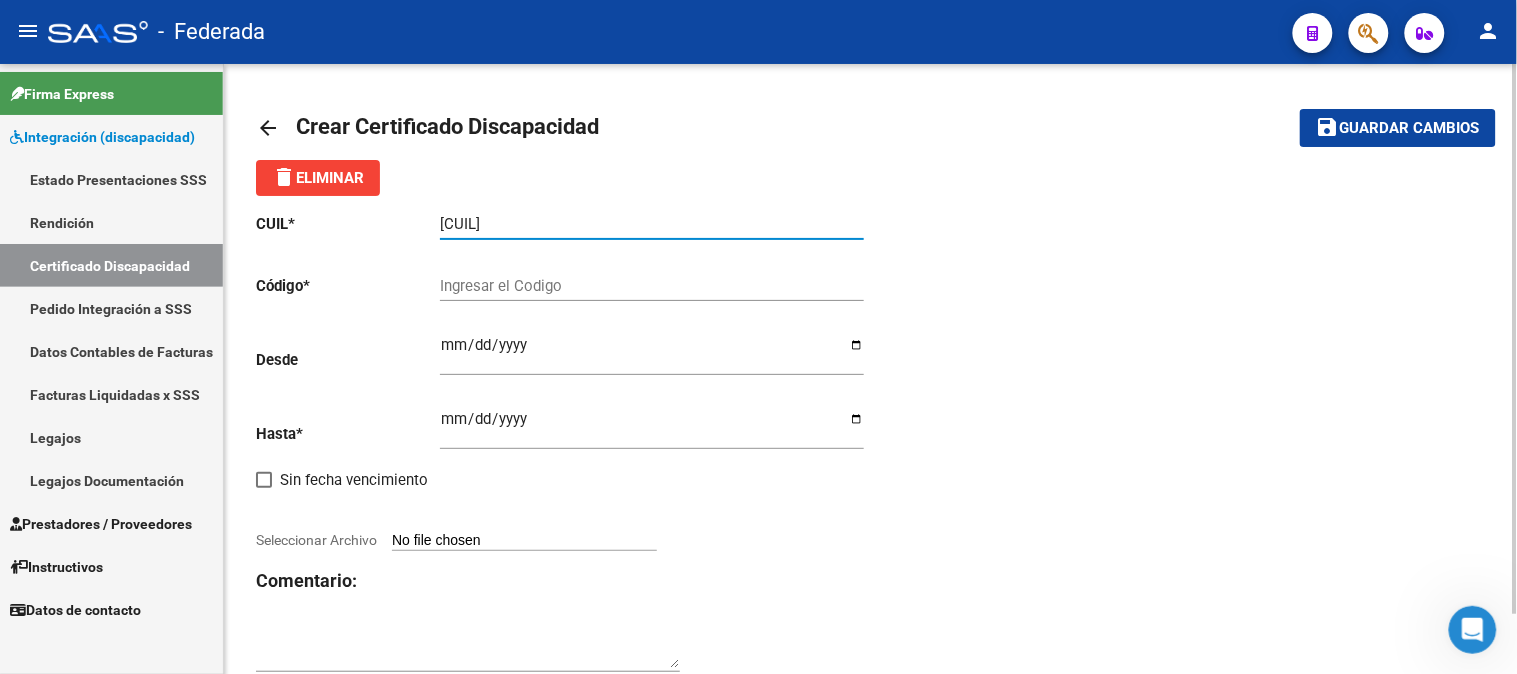 type on "[CUIL]" 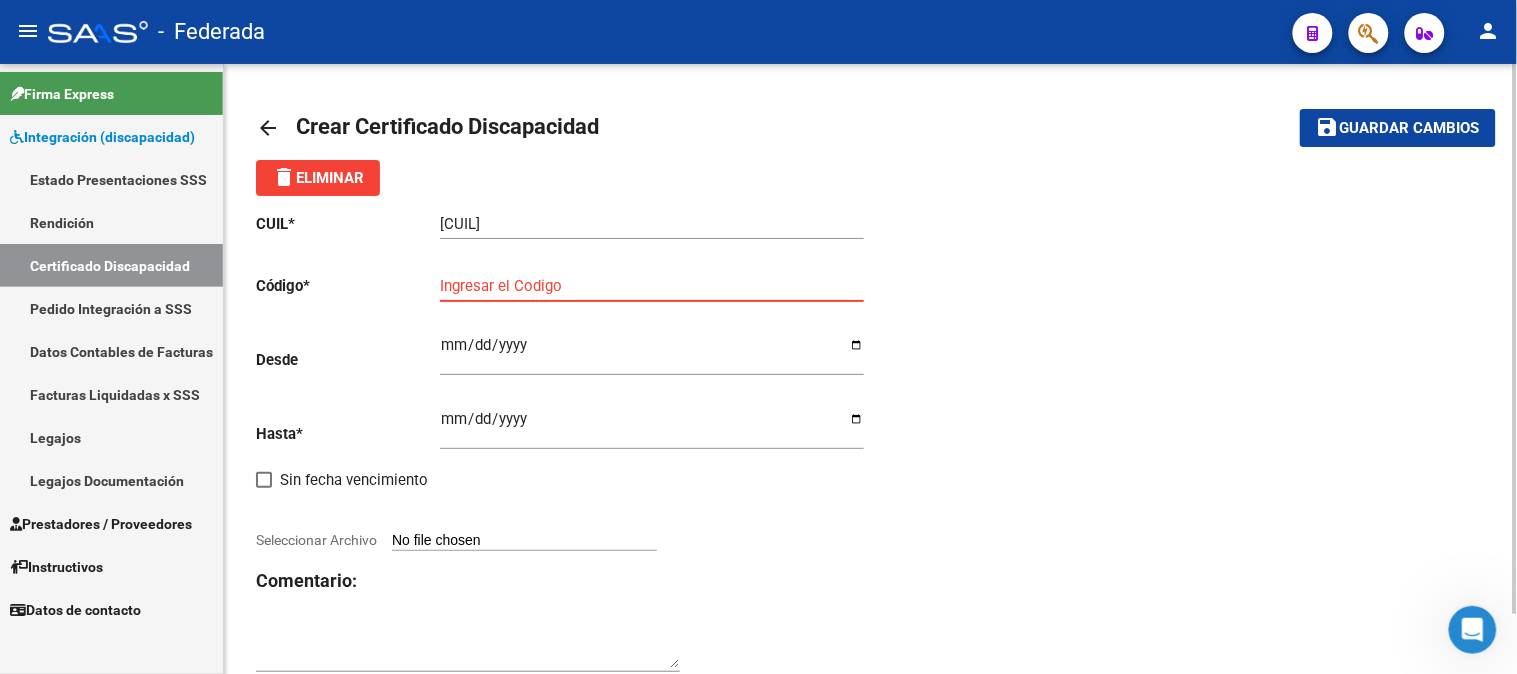 paste on "[ARG_CODE]" 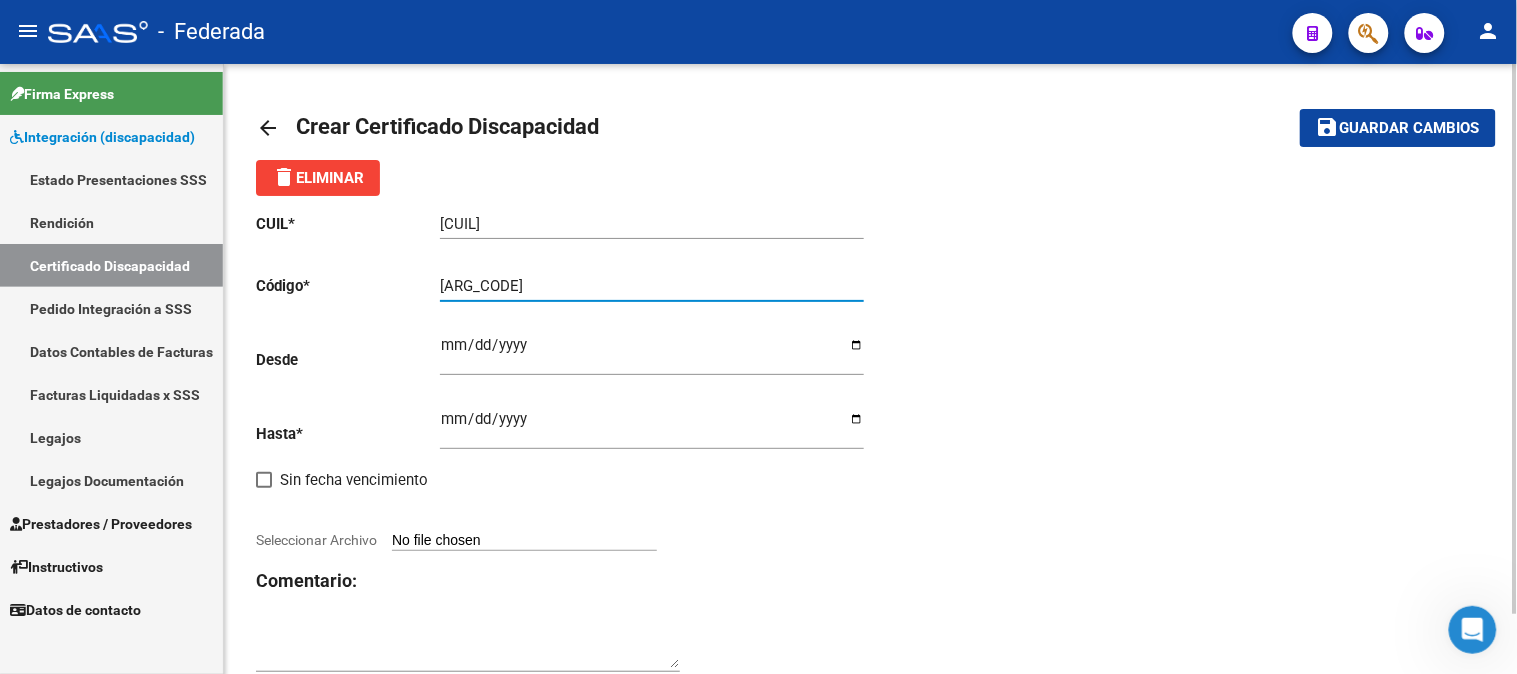 type on "[ARG_CODE]" 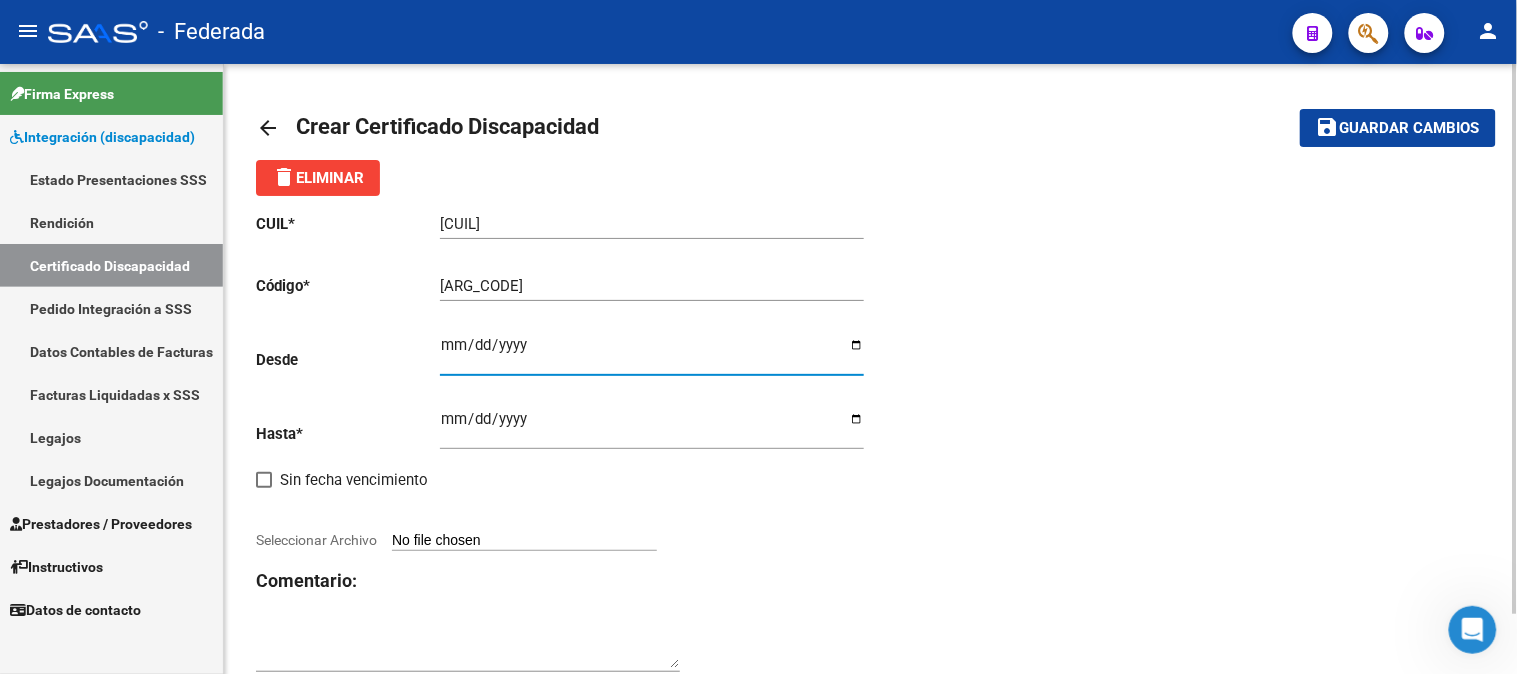 type on "[DATE]" 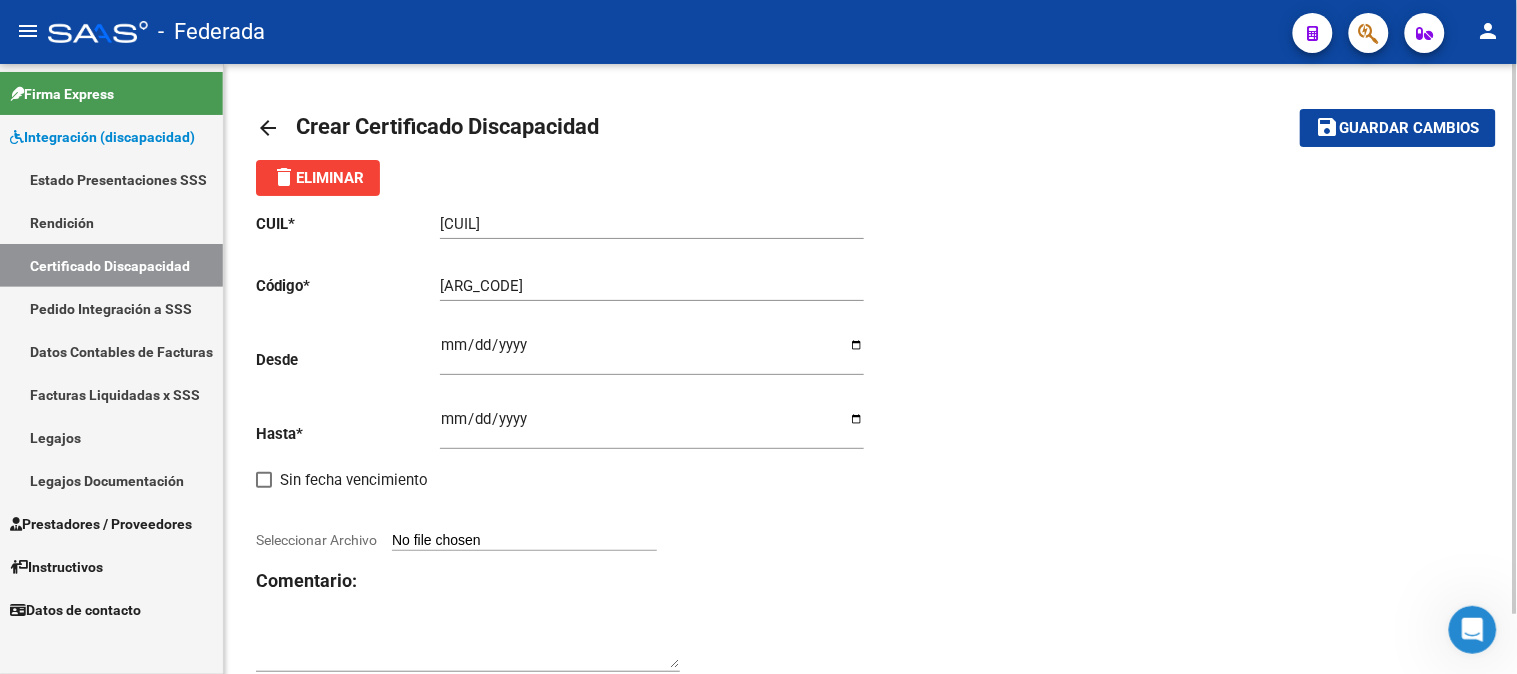 click on "Ingresar fec. Hasta" at bounding box center (652, 427) 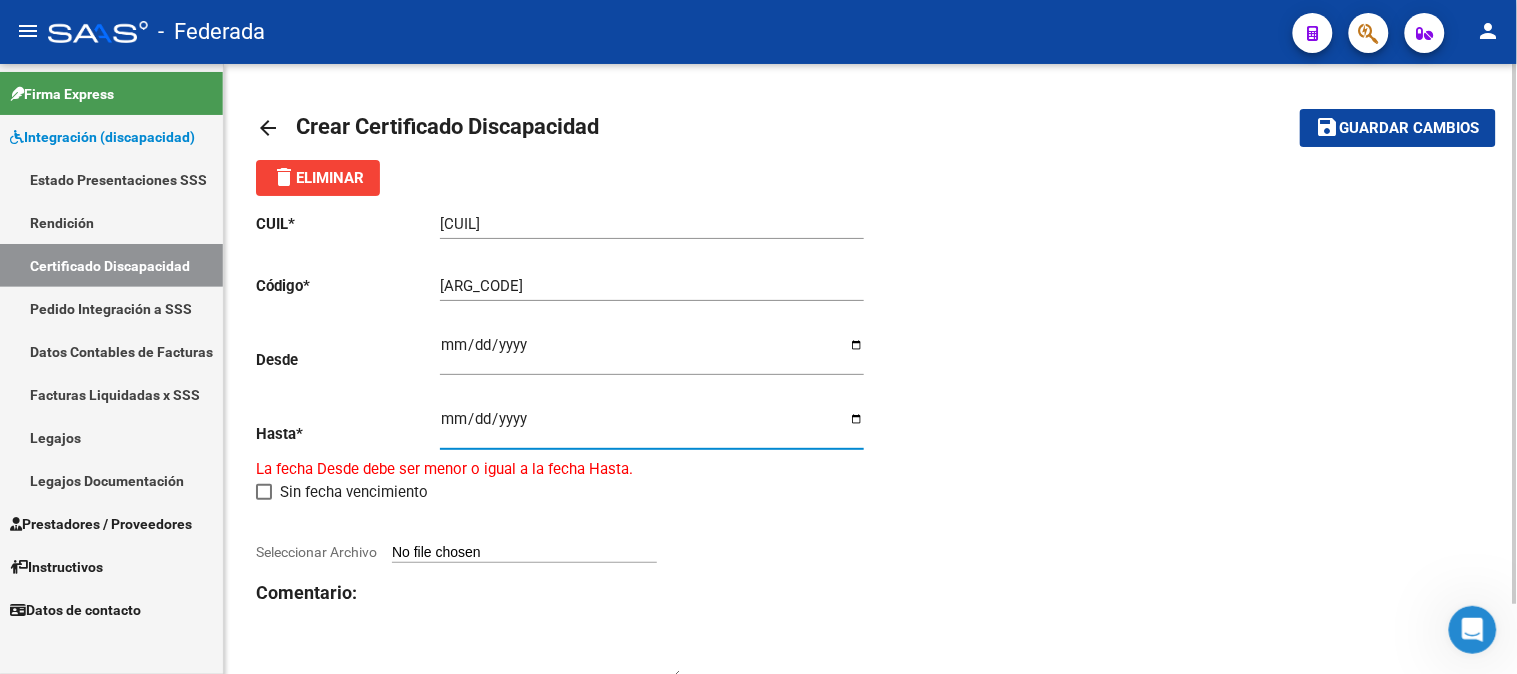 type on "[DATE]" 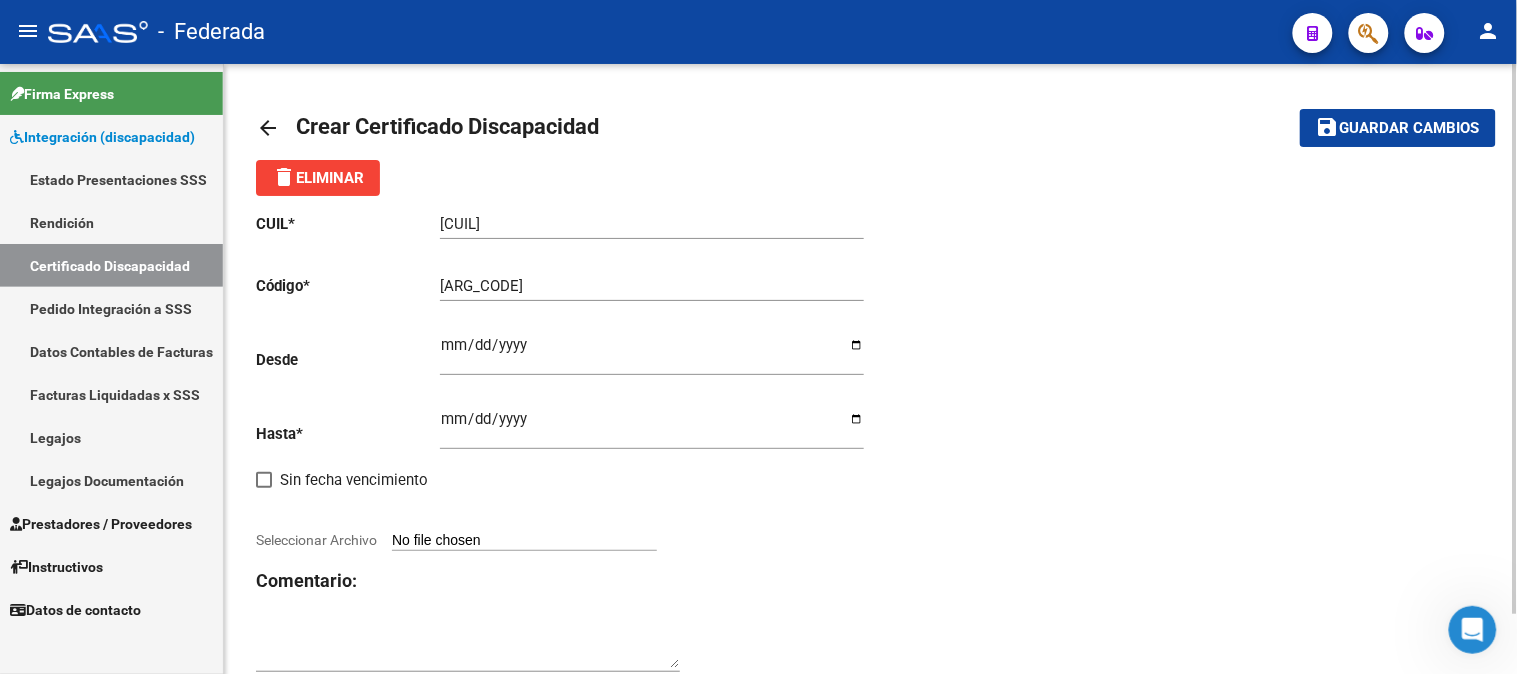 click on "CUIL  *   [CUIL] Ingresar el CUIL  Código  *   [ARG_CODE] Ingresar el Codigo  Desde    [DATE] Ingresar fec. Desde  Hasta  *   [DATE] Ingresar fec. Hasta     Sin fecha vencimiento        Seleccionar Archivo Comentario:" 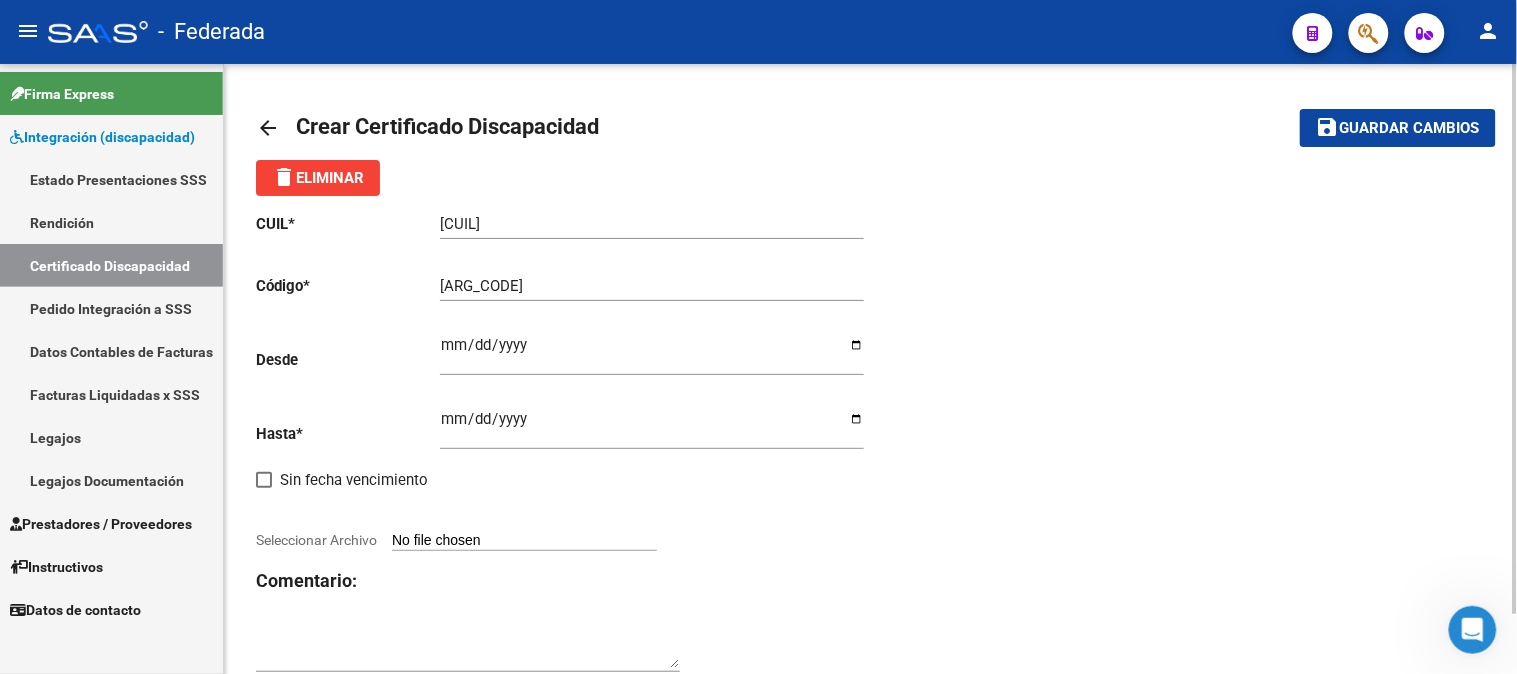 type on "C:\fakepath\[NUMBER] [LAST] [FIRST].jpg" 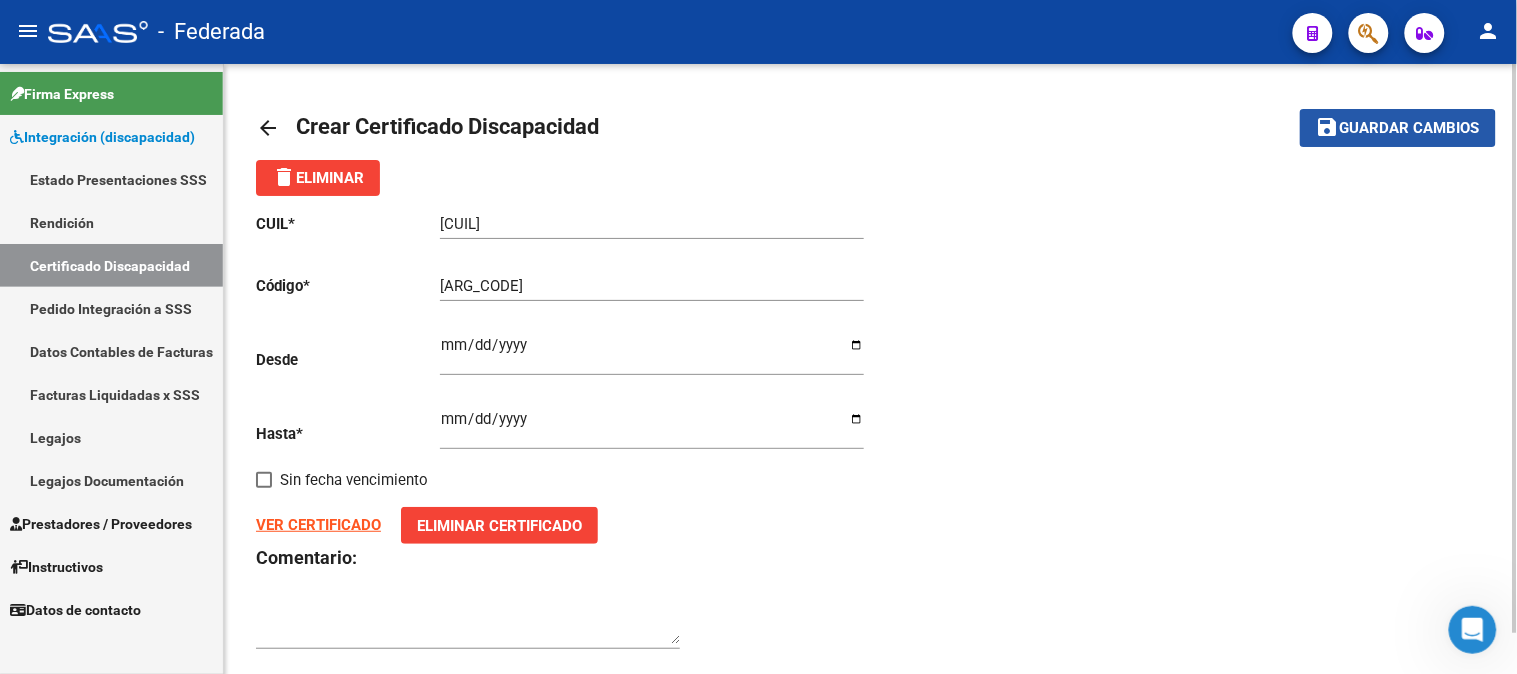 click on "Guardar cambios" 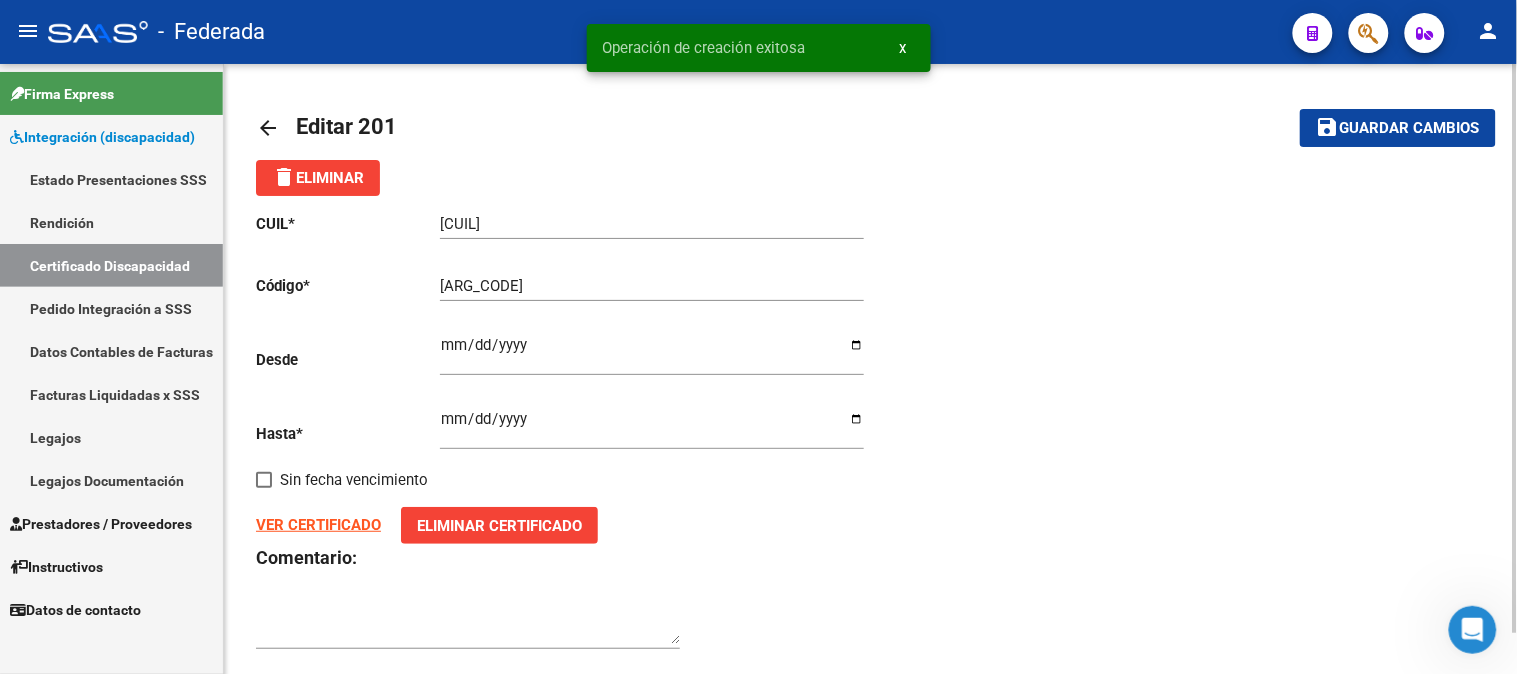 click on "x" at bounding box center [903, 48] 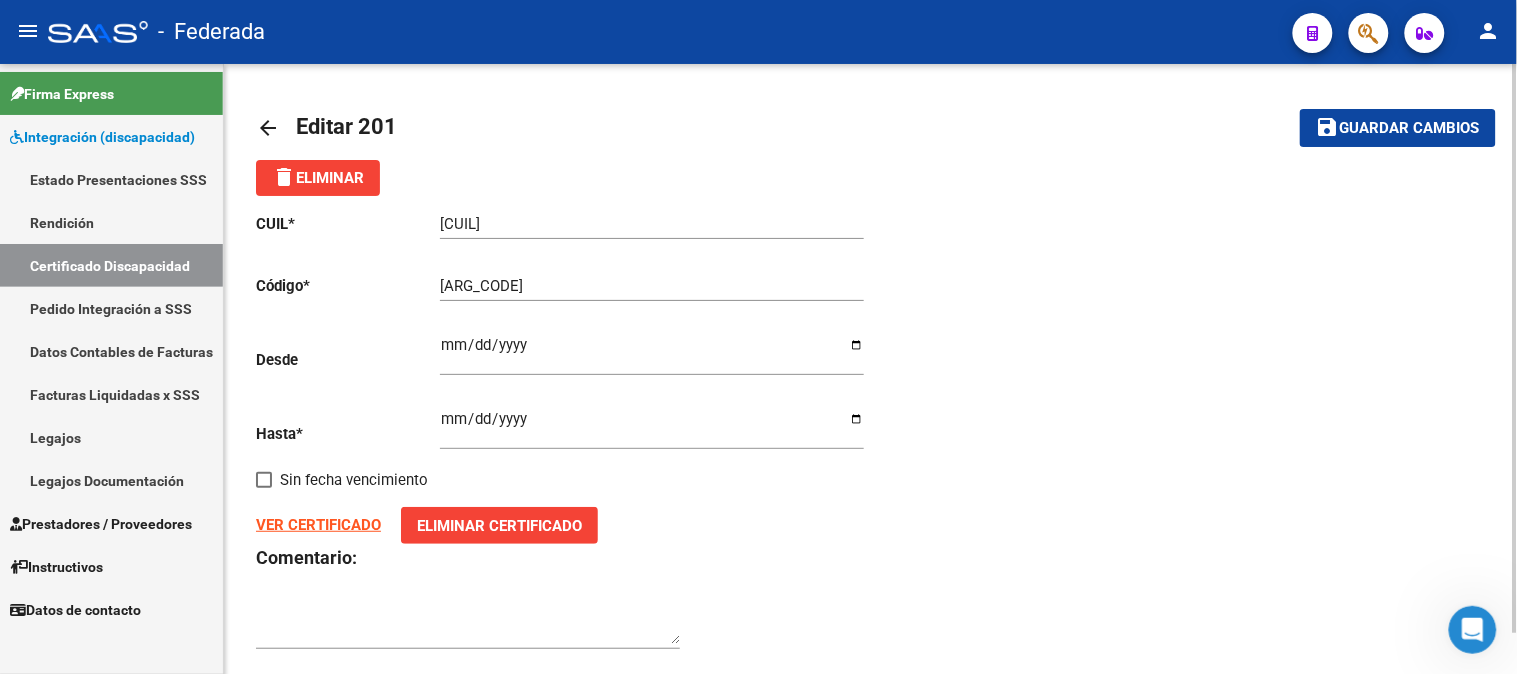 click on "Certificado Discapacidad" at bounding box center (111, 265) 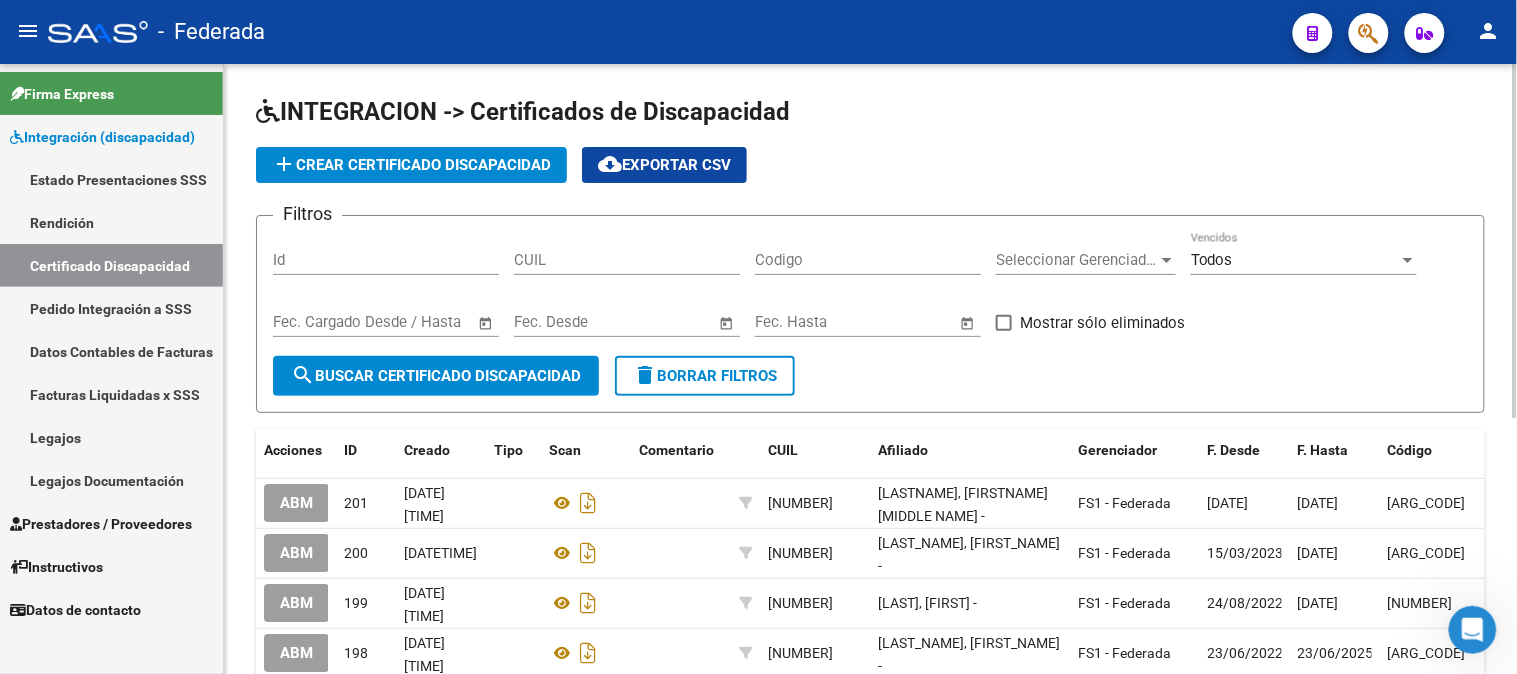 click on "add  Crear Certificado Discapacidad" 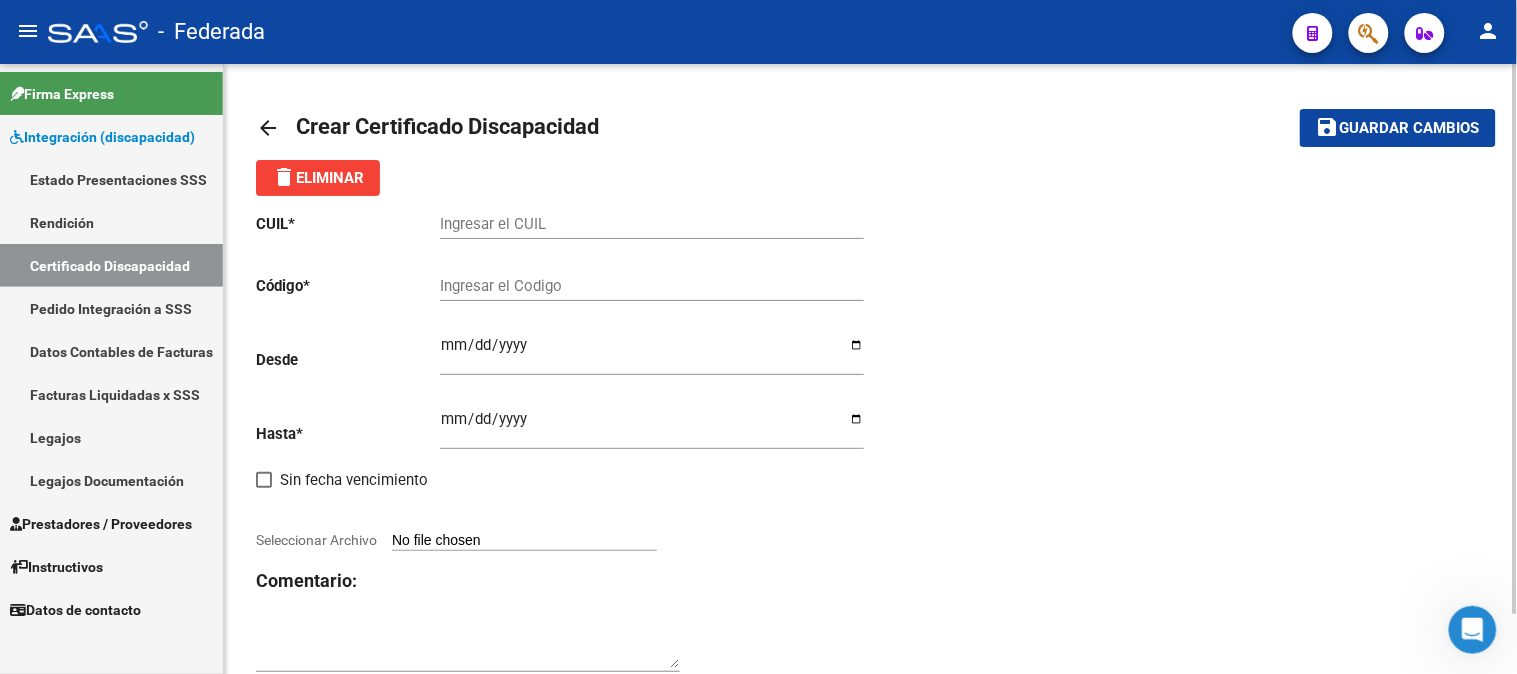 click on "Ingresar el CUIL" at bounding box center (652, 224) 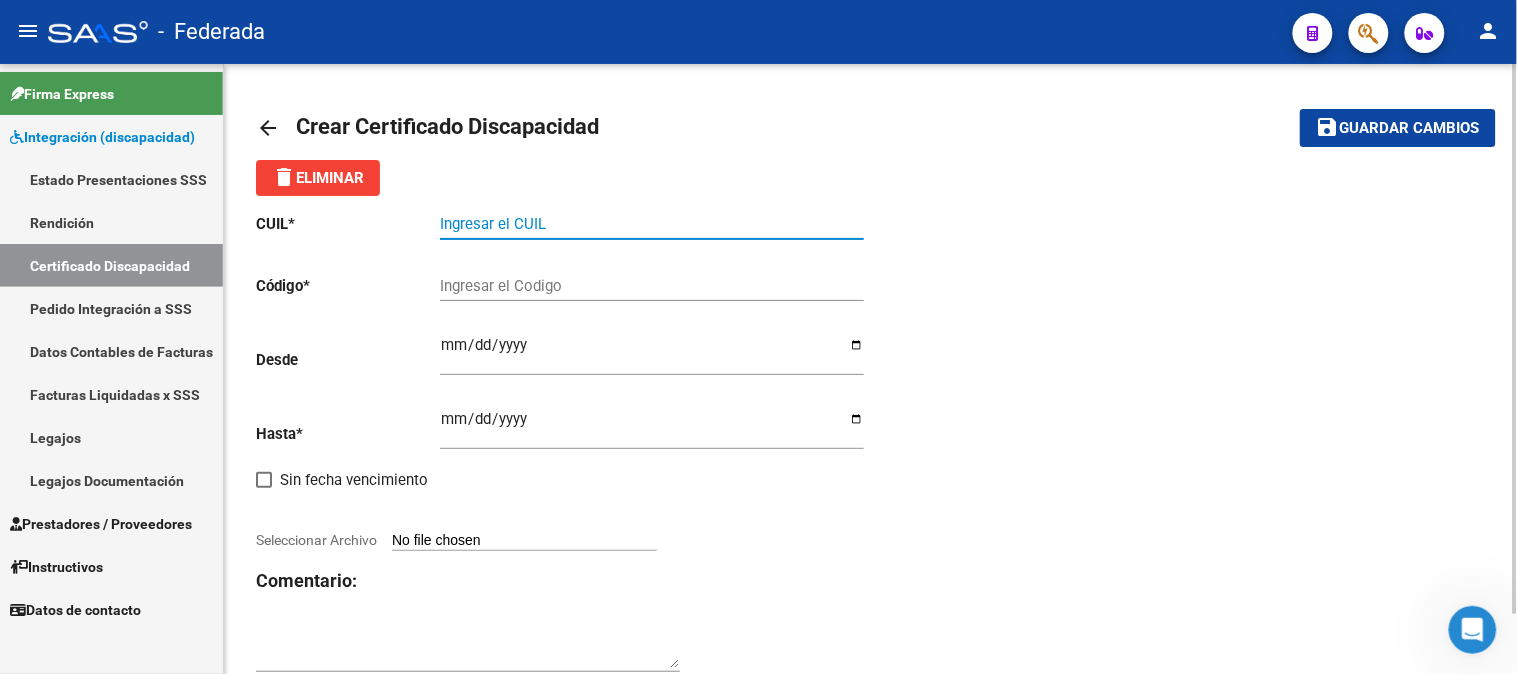 paste on "[CUIL]" 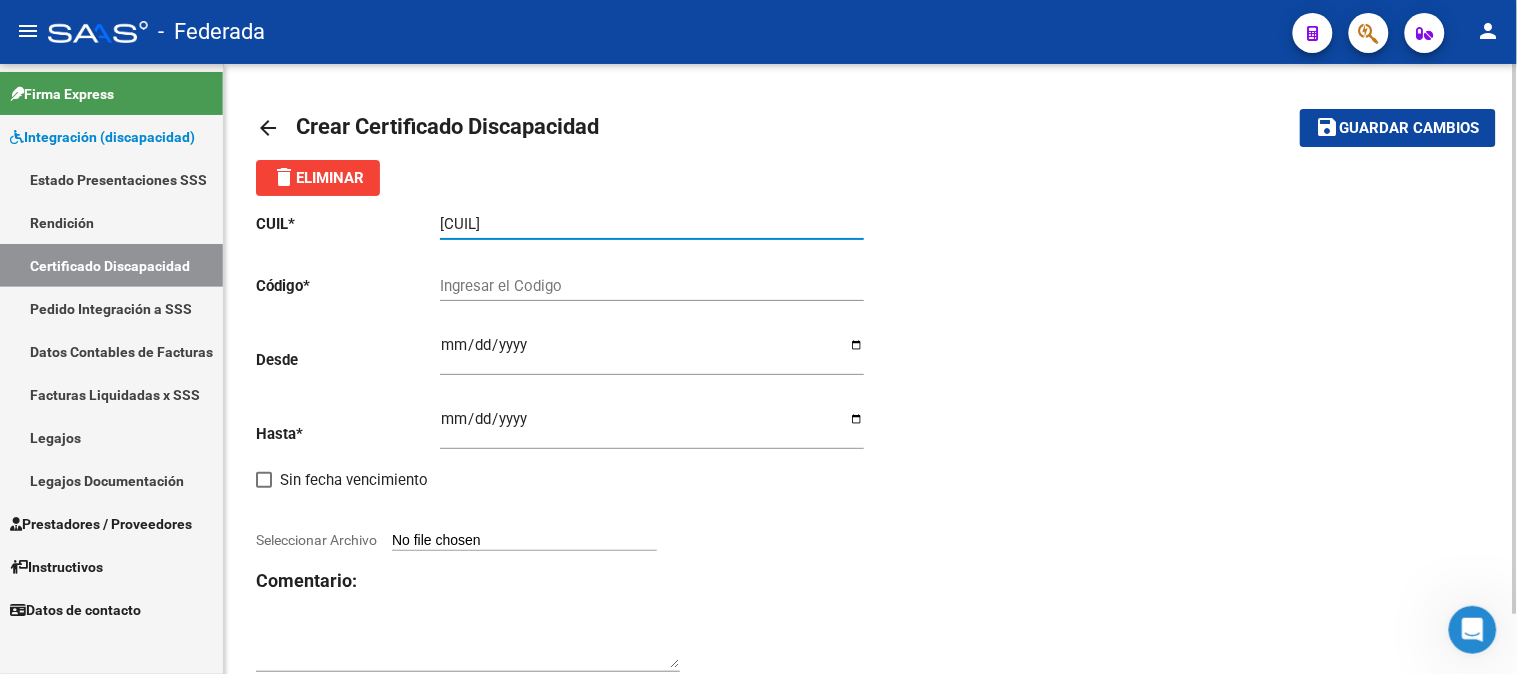 type on "[CUIL]" 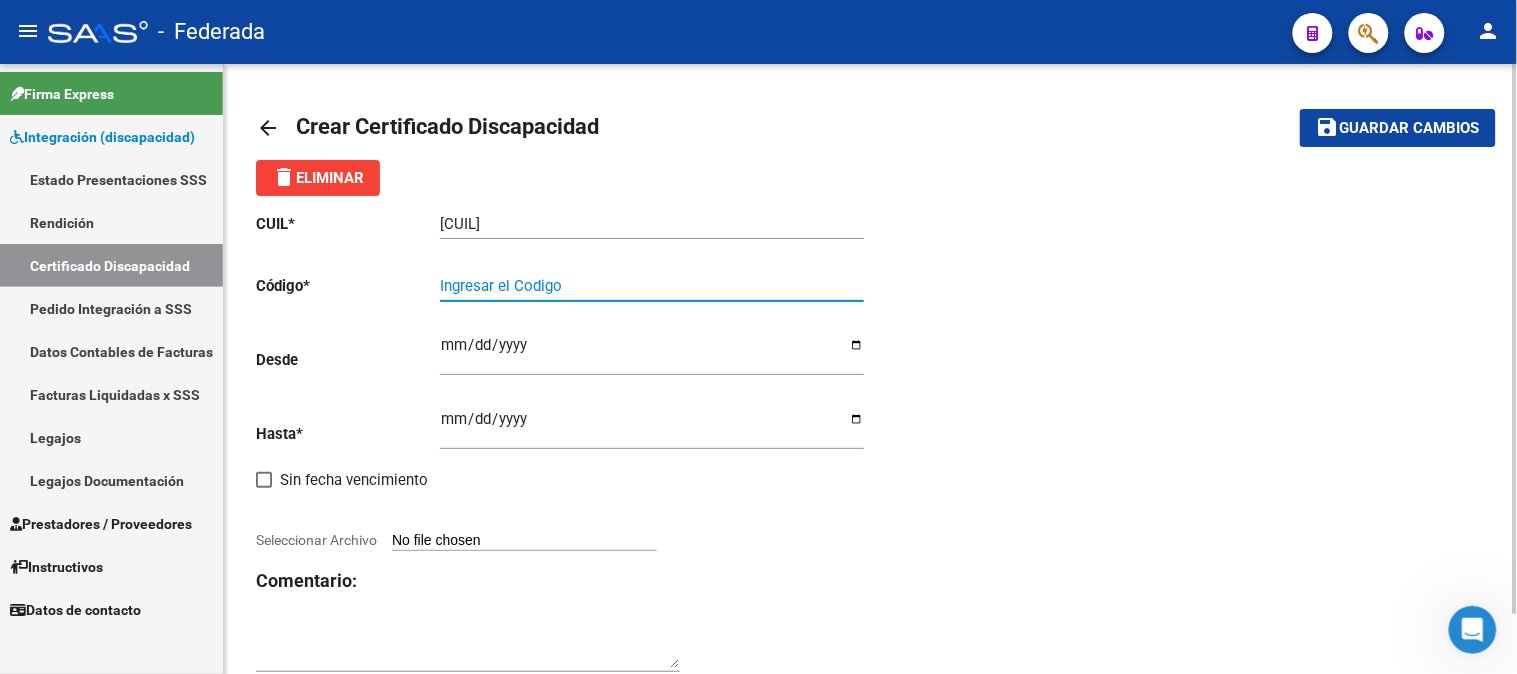 click on "Ingresar el Codigo" at bounding box center [652, 286] 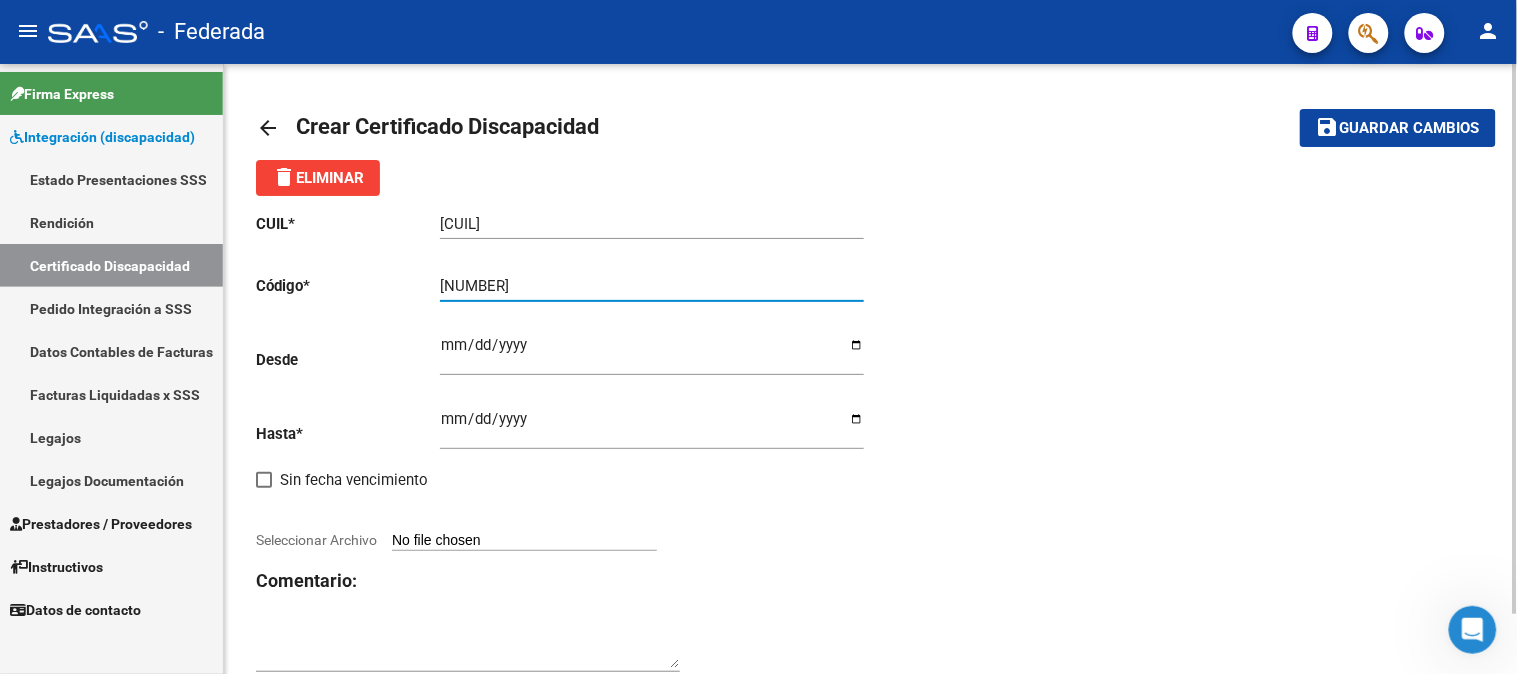 type on "[NUMBER]" 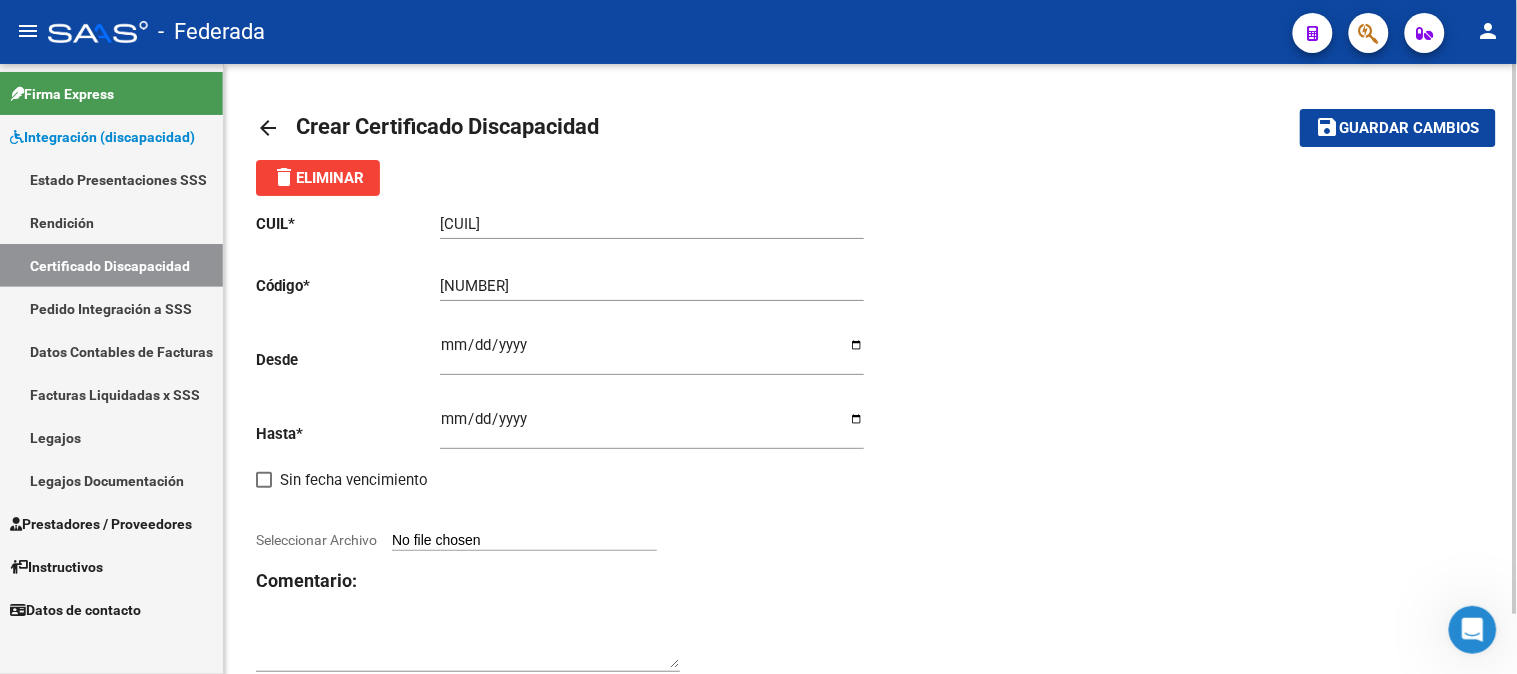 click on "CUIL  *   [CUIL] Ingresar el CUIL  Código  *   [ARG_CODE] Ingresar el Codigo  Desde    Ingresar fec. Desde  Hasta  *   Ingresar fec. Hasta     Sin fecha vencimiento        Seleccionar Archivo Comentario:" 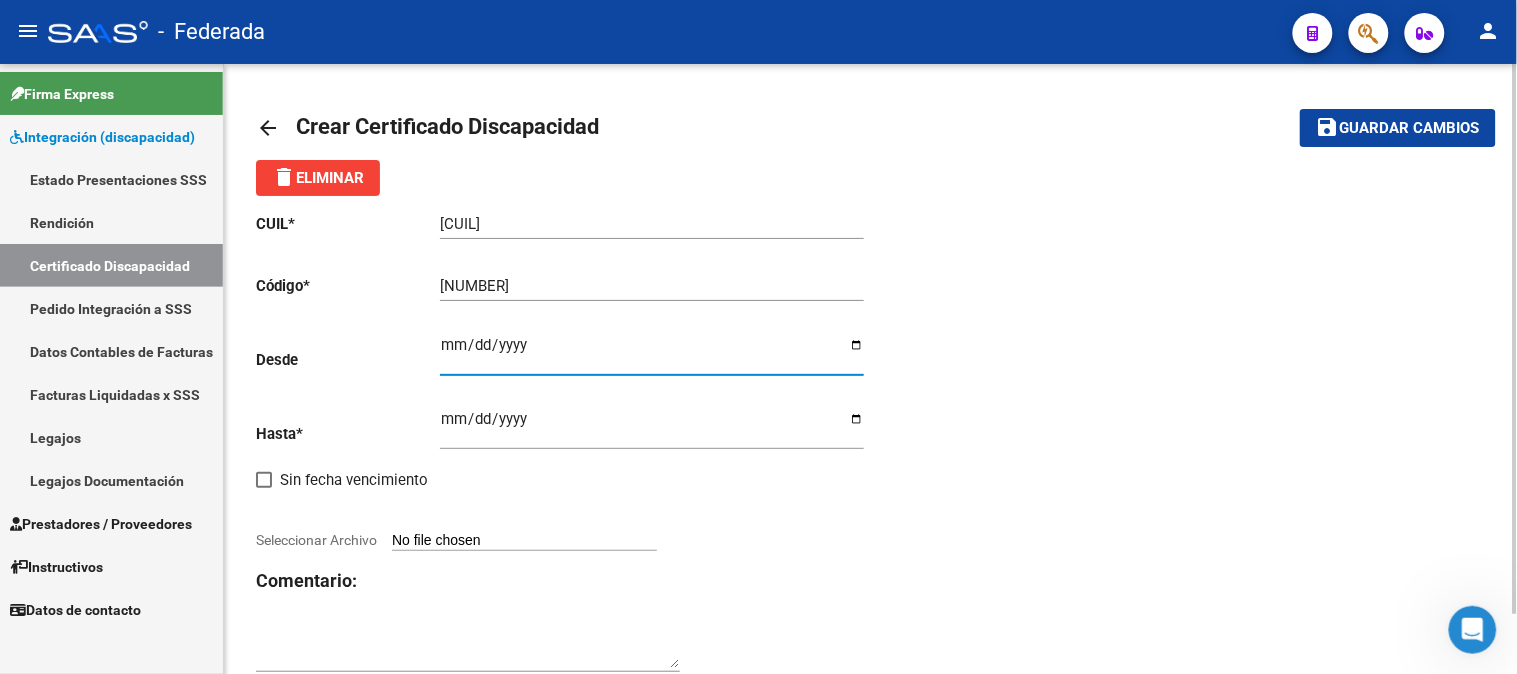 click on "Ingresar fec. Desde" at bounding box center [652, 353] 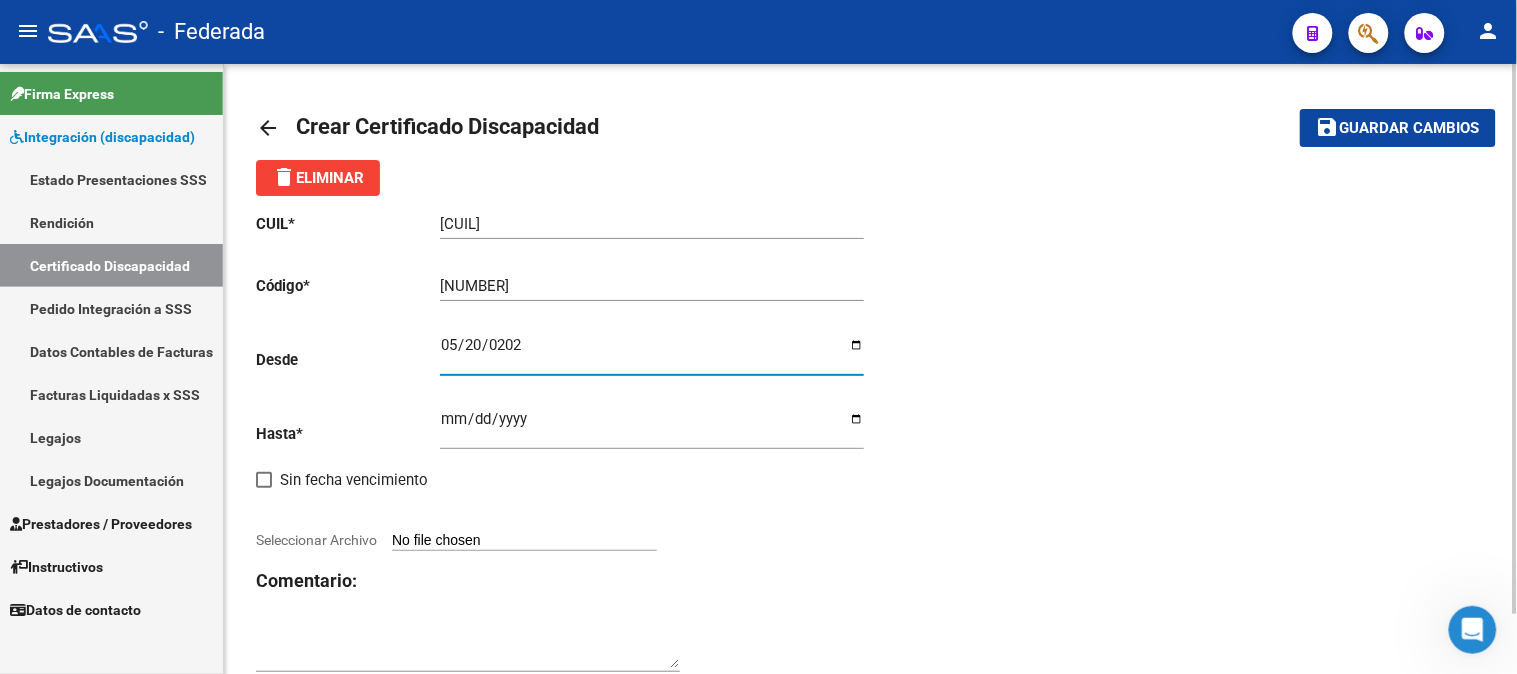 type on "2025-05-20" 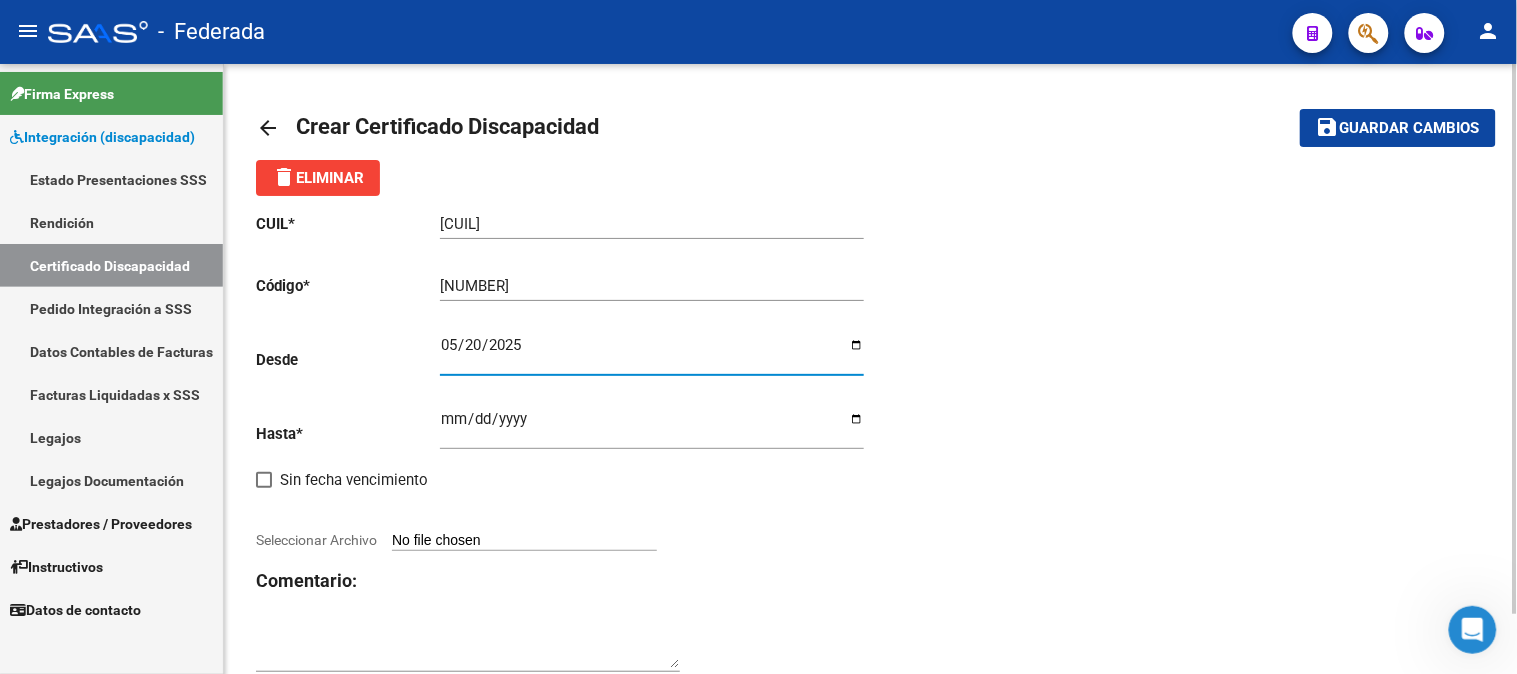 click on "Ingresar fec. Hasta" at bounding box center (652, 427) 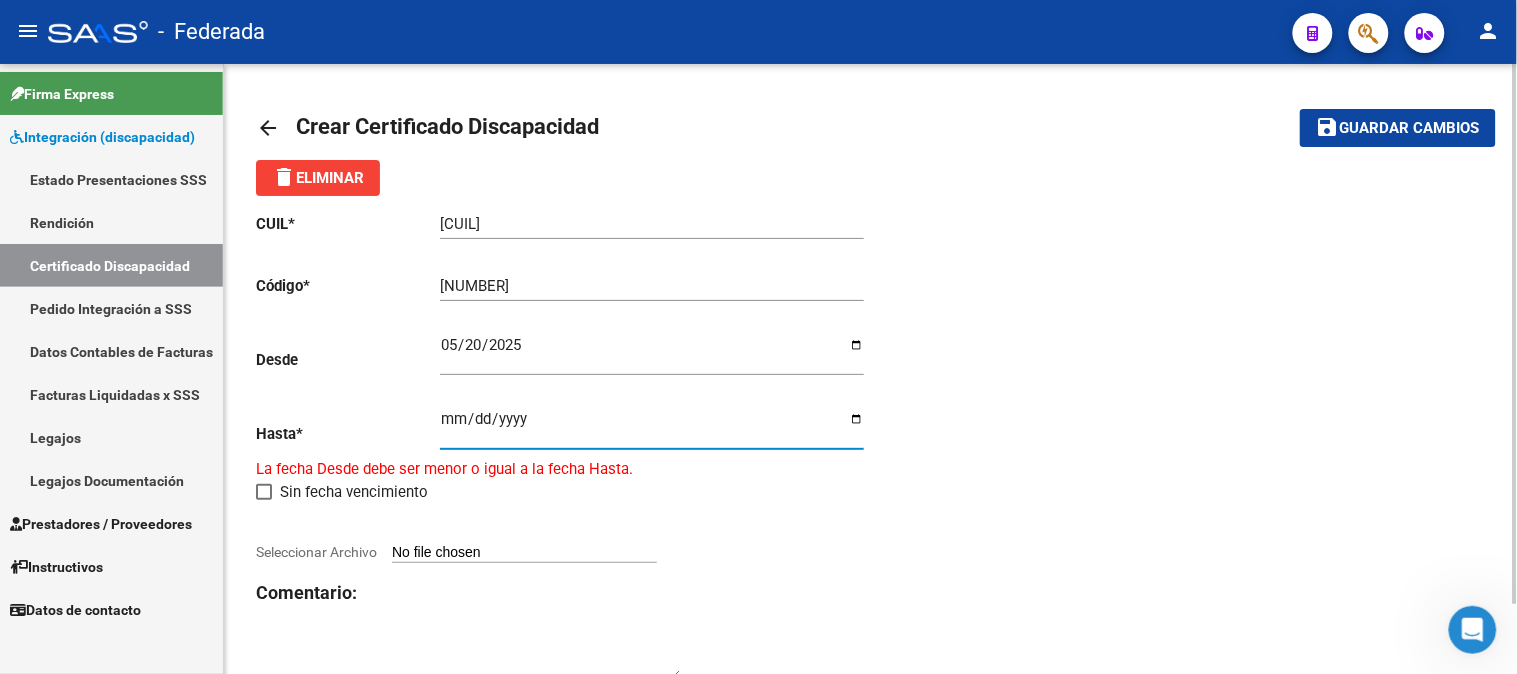 type on "[DATE]" 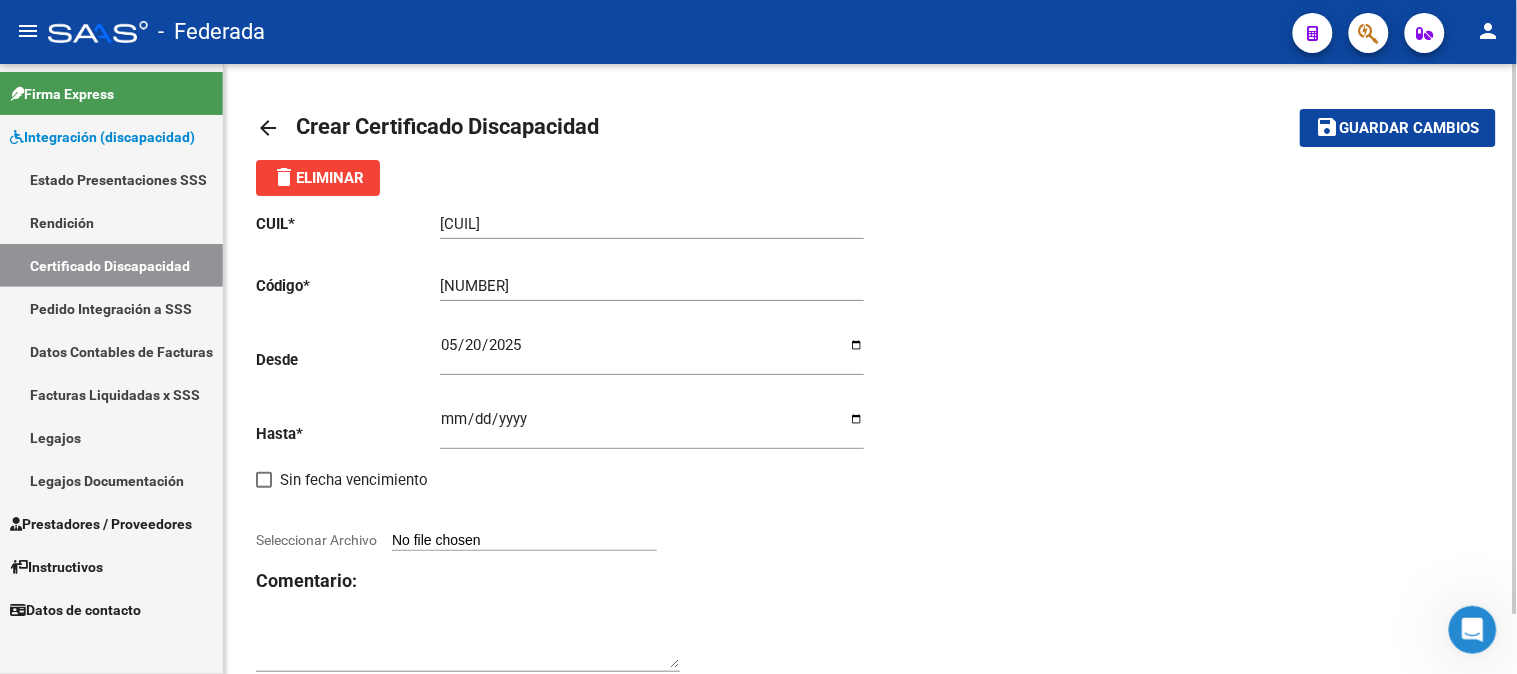 click on "CUIL  *   [CUIL] Ingresar el CUIL  Código  *   [CODIGO] Ingresar el Codigo  Desde    Ingresar fec. Desde  Hasta  *   Ingresar fec. Hasta     Sin fecha vencimiento        Seleccionar Archivo Comentario:" 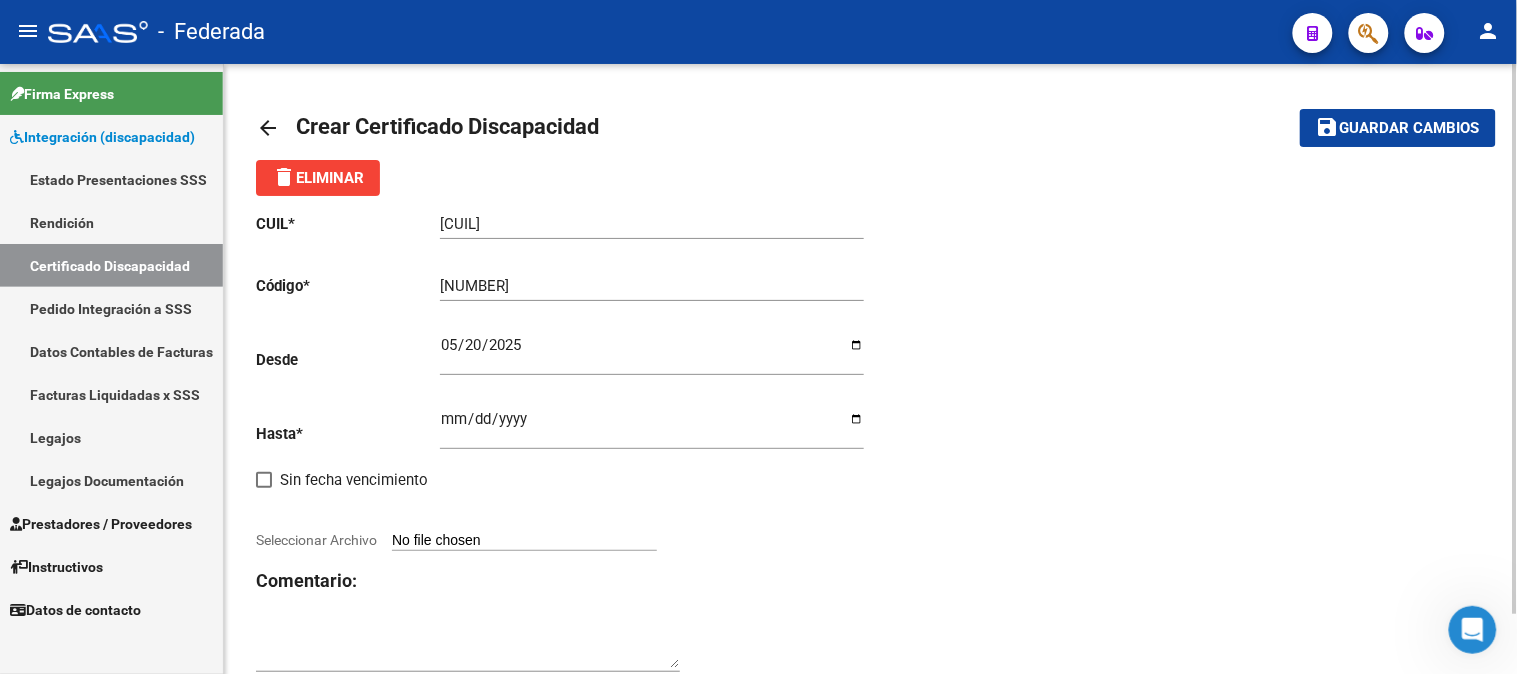 click on "Seleccionar Archivo" at bounding box center (524, 541) 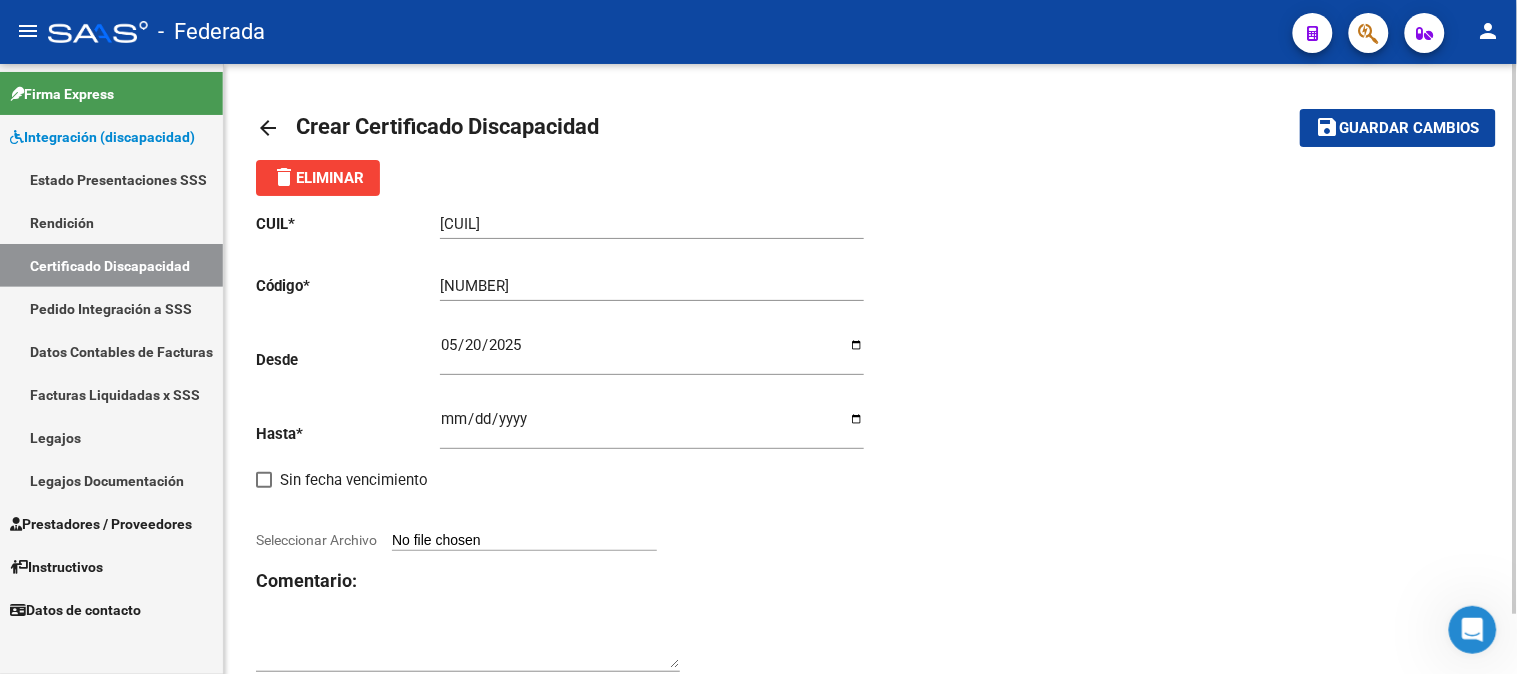 type on "C:\fakepath\[FILENAME] [PERSON].pdf" 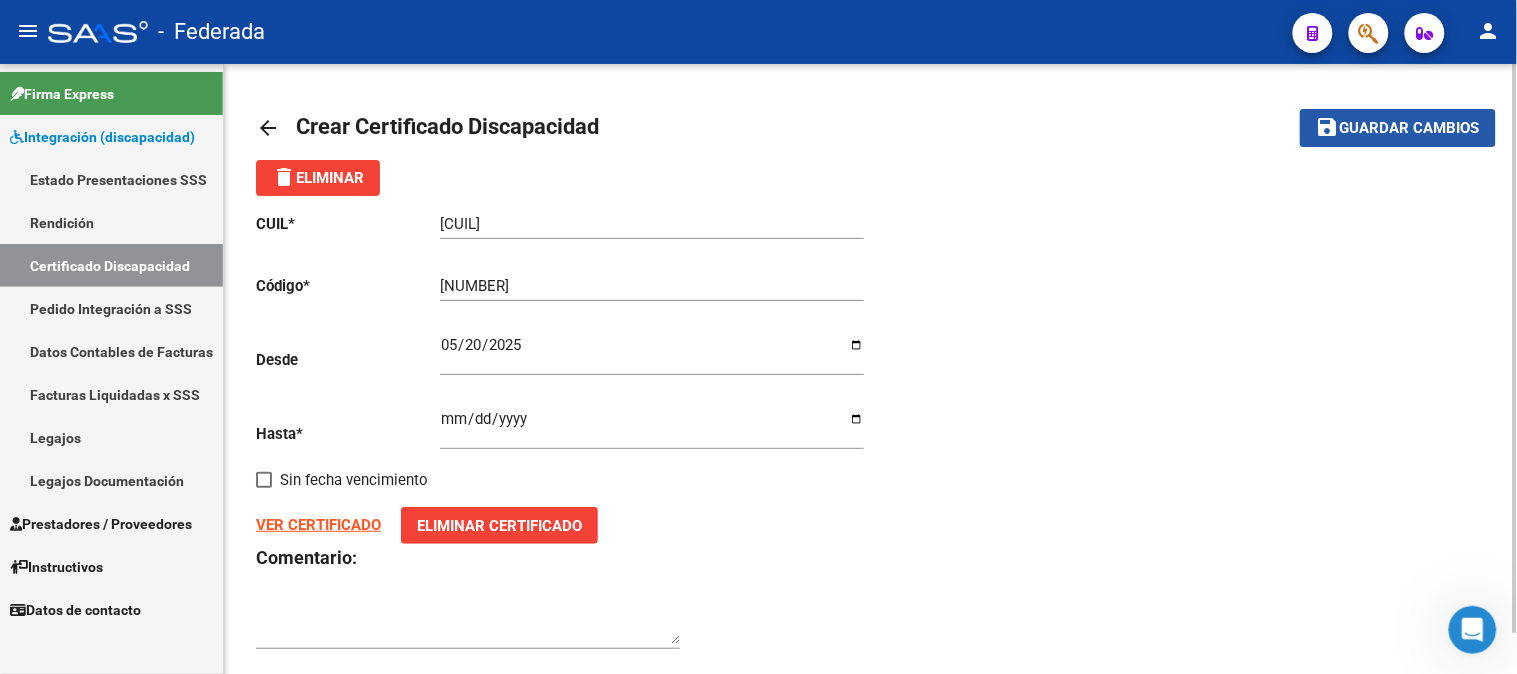 click on "Guardar cambios" 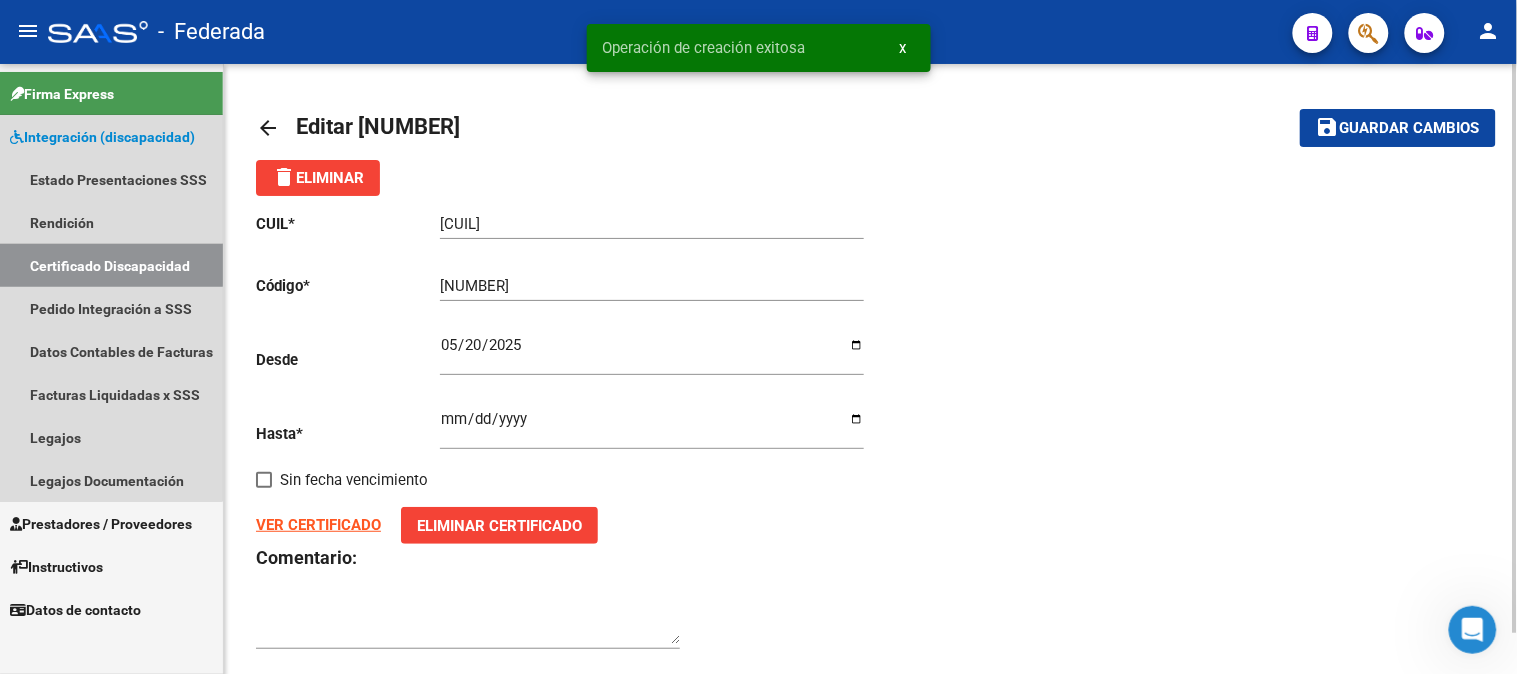 click on "Certificado Discapacidad" at bounding box center [111, 265] 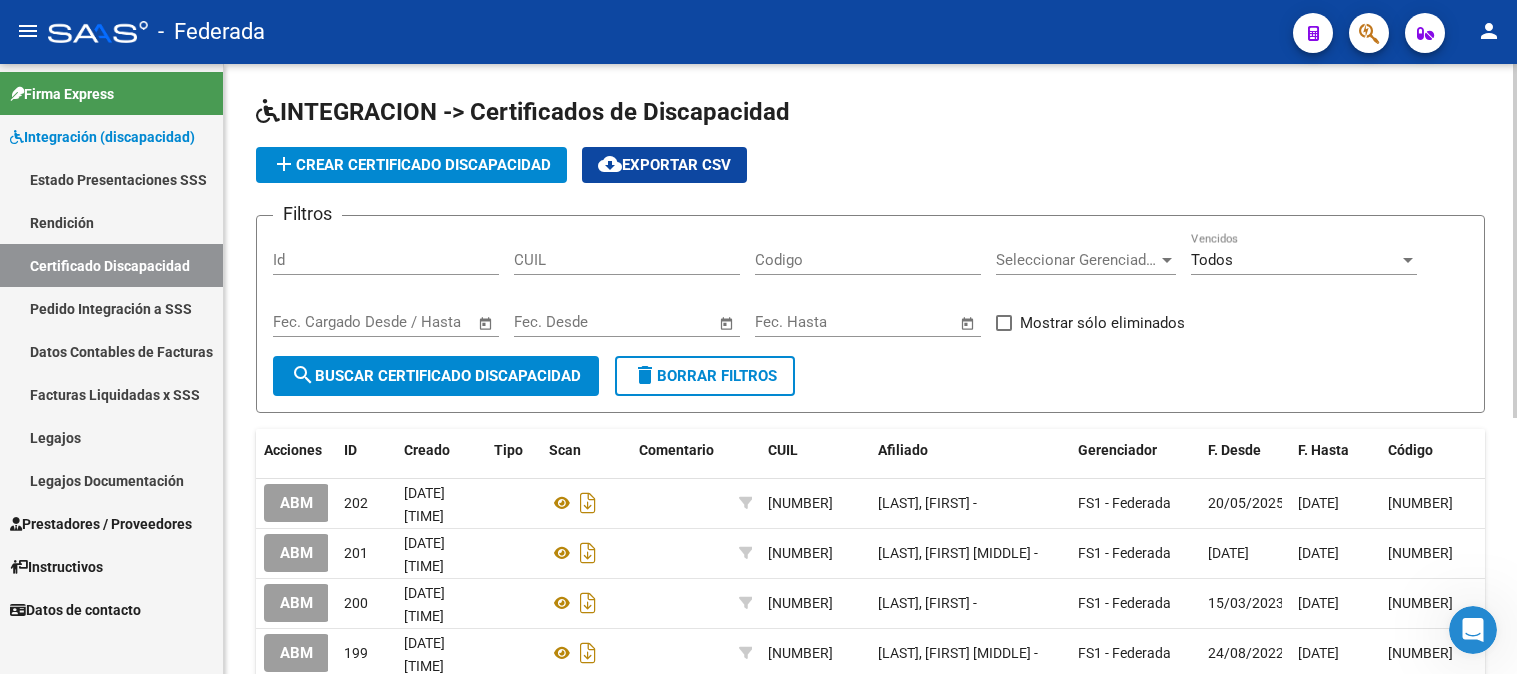 scroll, scrollTop: 0, scrollLeft: 0, axis: both 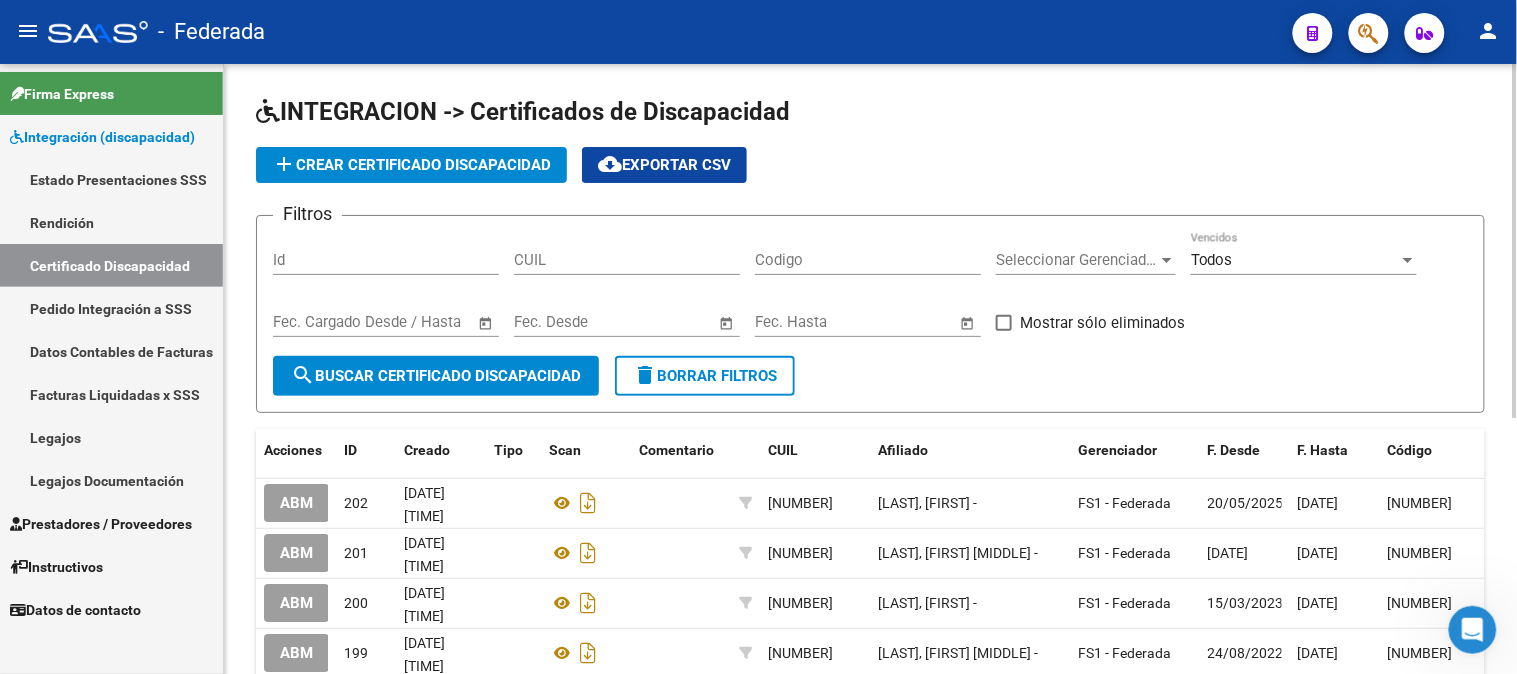 click on "INTEGRACION -> Certificados de Discapacidad add  Crear Certificado Discapacidad
cloud_download  Exportar CSV  Filtros Id CUIL Codigo Seleccionar Gerenciador Seleccionar Gerenciador Todos Vencidos Start date – End date Fec. Cargado Desde / Hasta Start date – End date Fec. Desde Start date – End date Fec. Hasta   Mostrar sólo eliminados  search  Buscar Certificado Discapacidad  delete  Borrar Filtros" 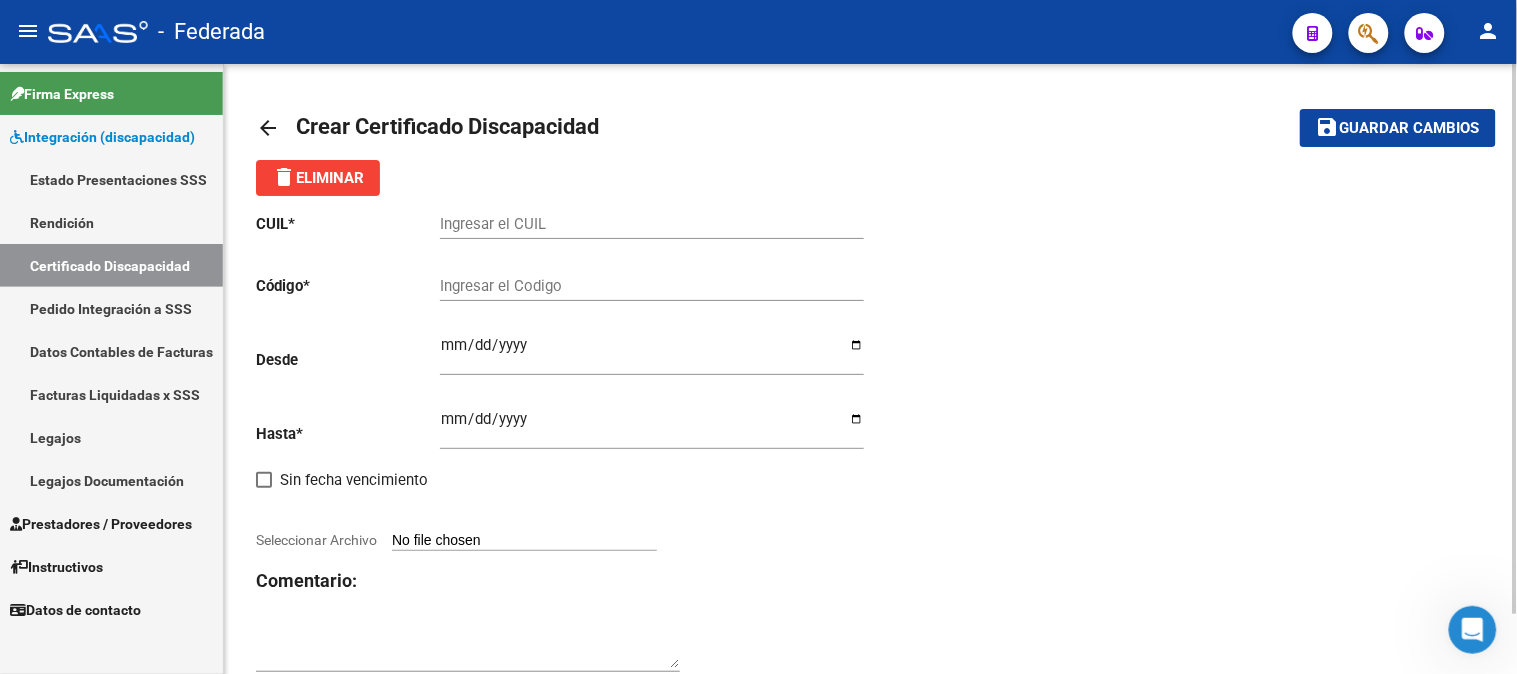 click on "Ingresar el CUIL" 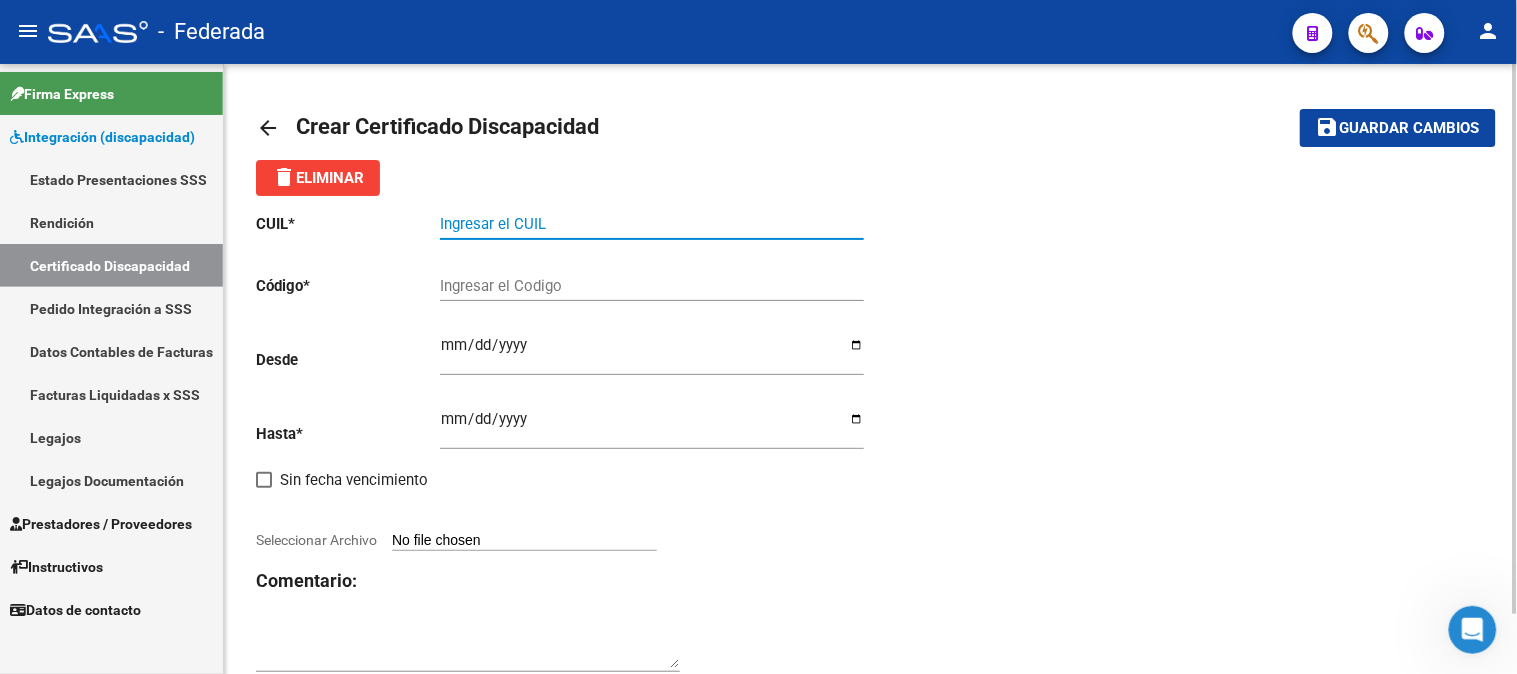paste on "20-57993627-5" 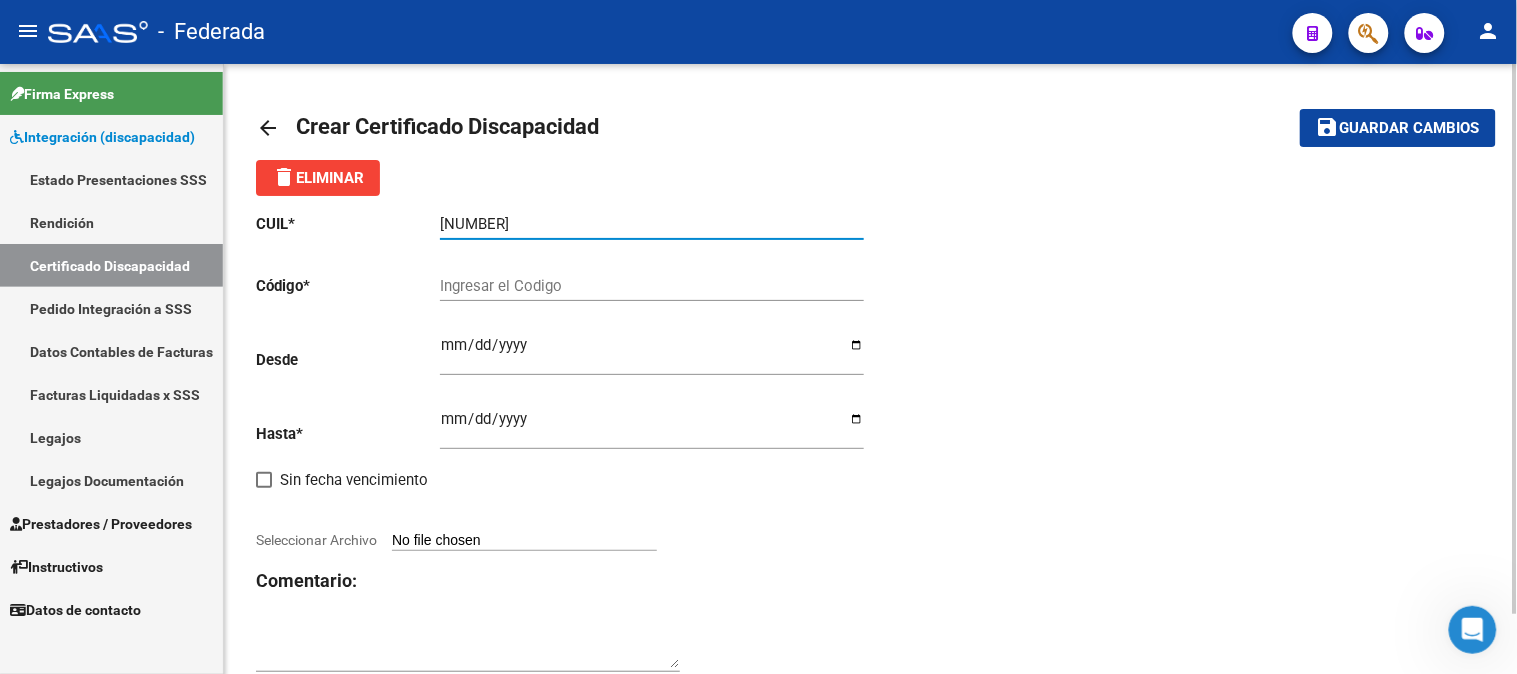 type on "20-57993627-5" 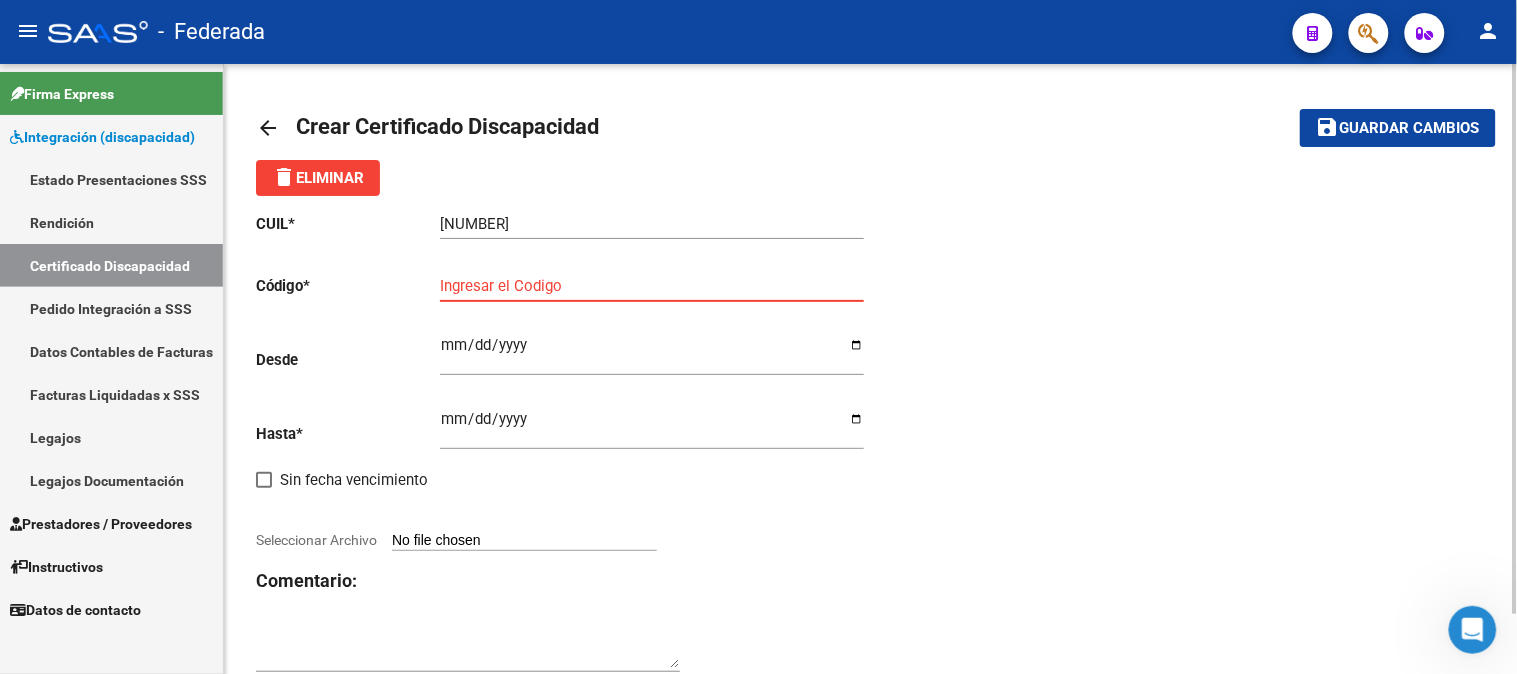 paste on "00ARG02000579936272023061320270613COR467" 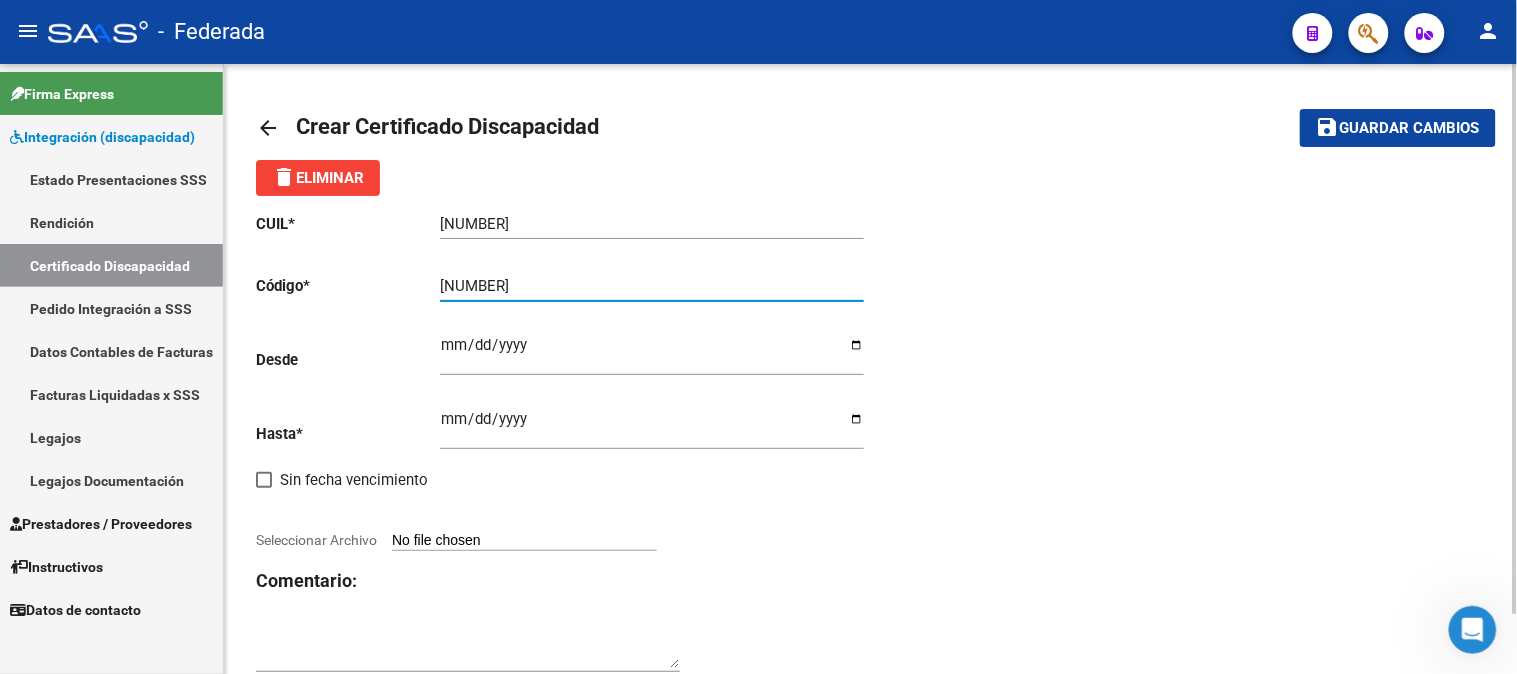 click on "00ARG02000579936272023061320270613COR467" at bounding box center (652, 286) 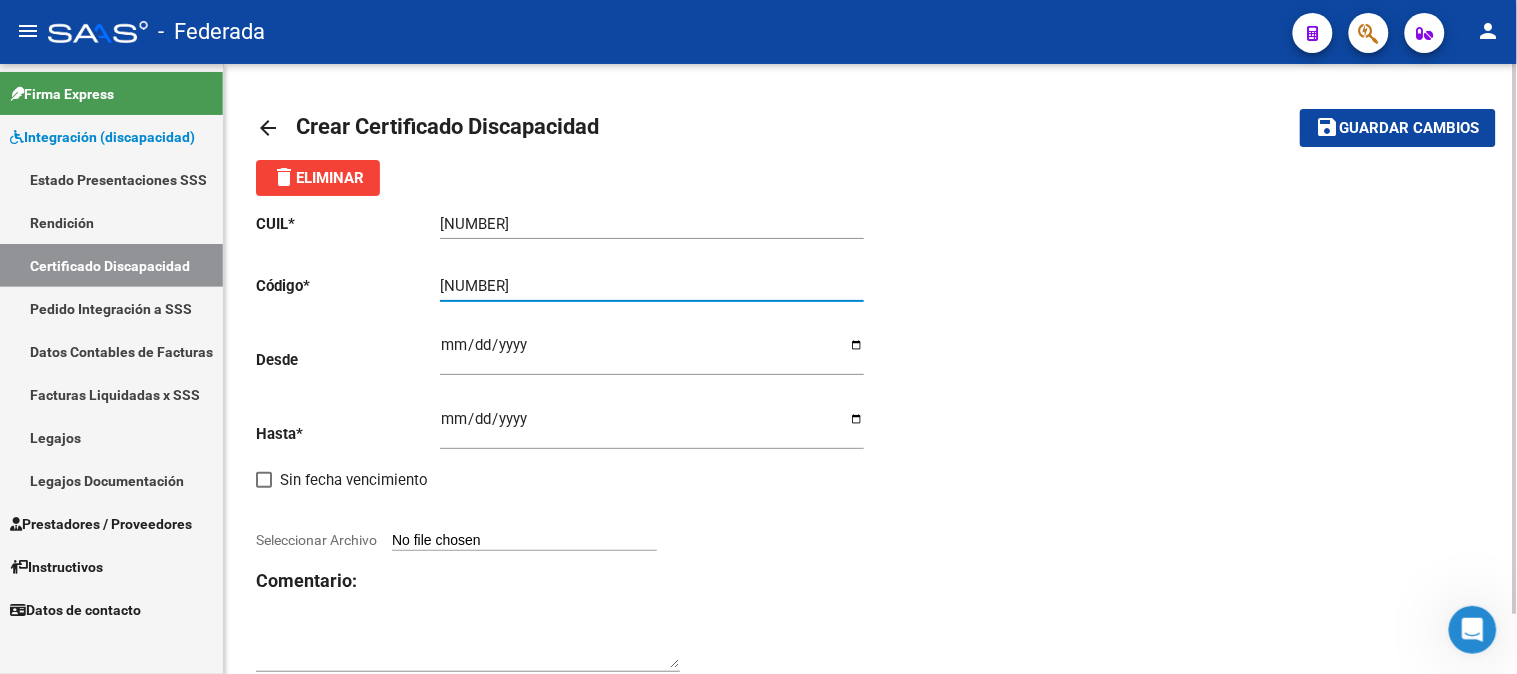 click on "Ingresar fec. Desde" at bounding box center [652, 353] 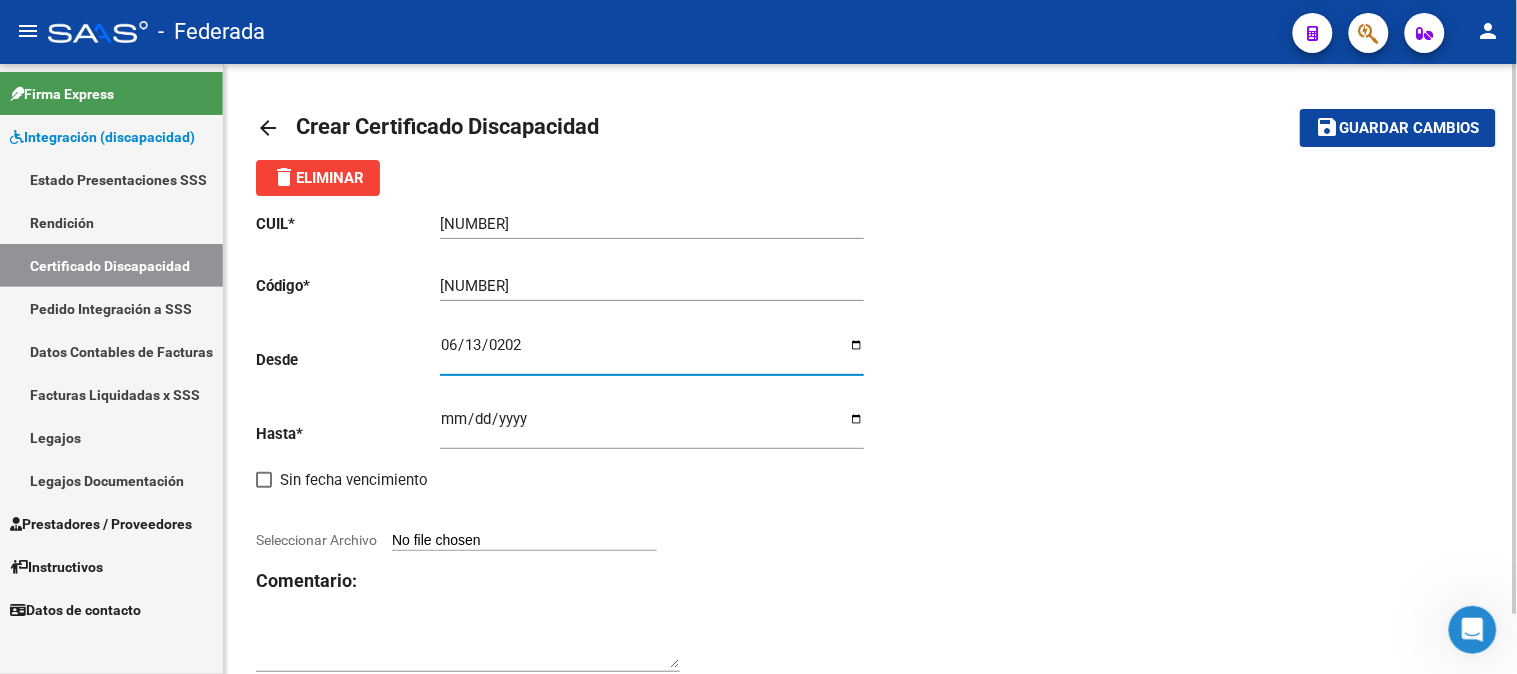 type on "2023-06-13" 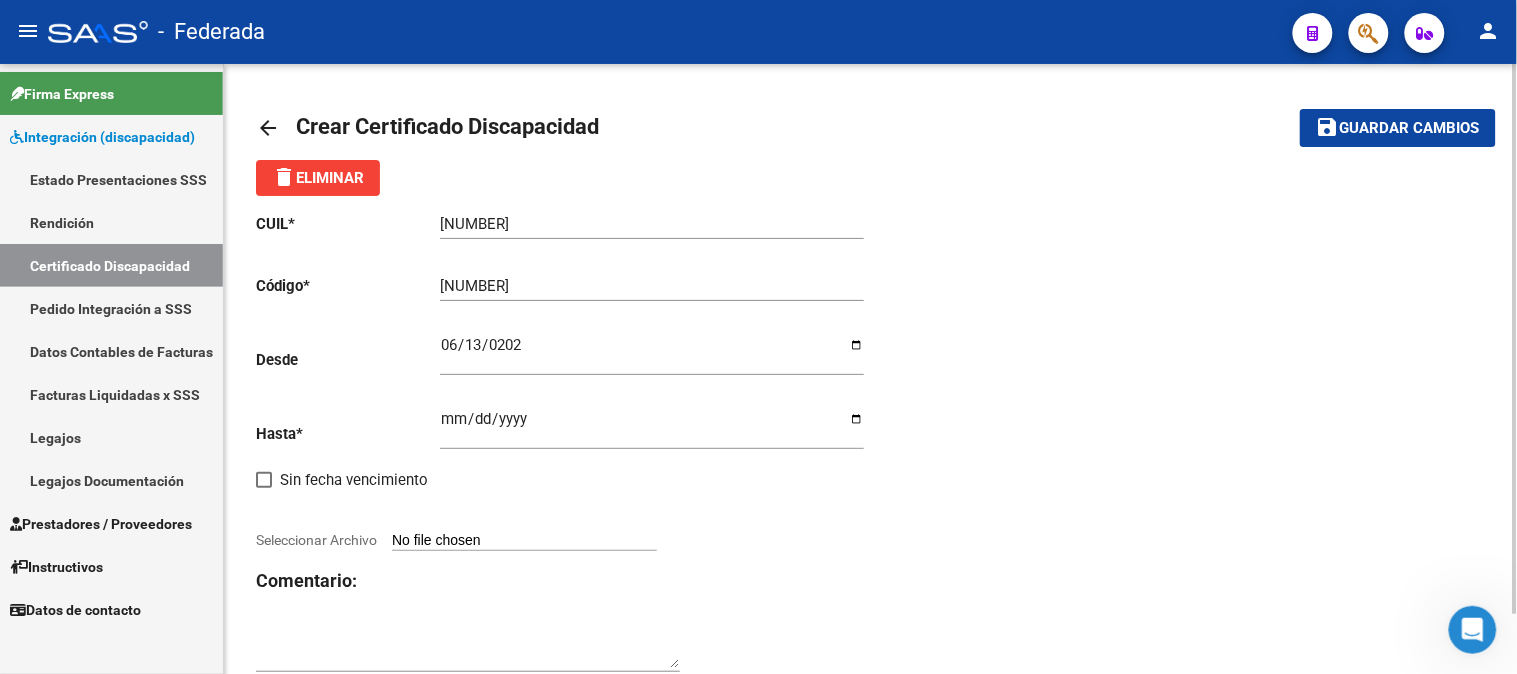 click on "CUIL  *   20-57993627-5 Ingresar el CUIL  Código  *   ARG02000579936272023061320270613COR467 Ingresar el Codigo  Desde    2023-06-13 Ingresar fec. Desde  Hasta  *   Ingresar fec. Hasta     Sin fecha vencimiento        Seleccionar Archivo Comentario:" 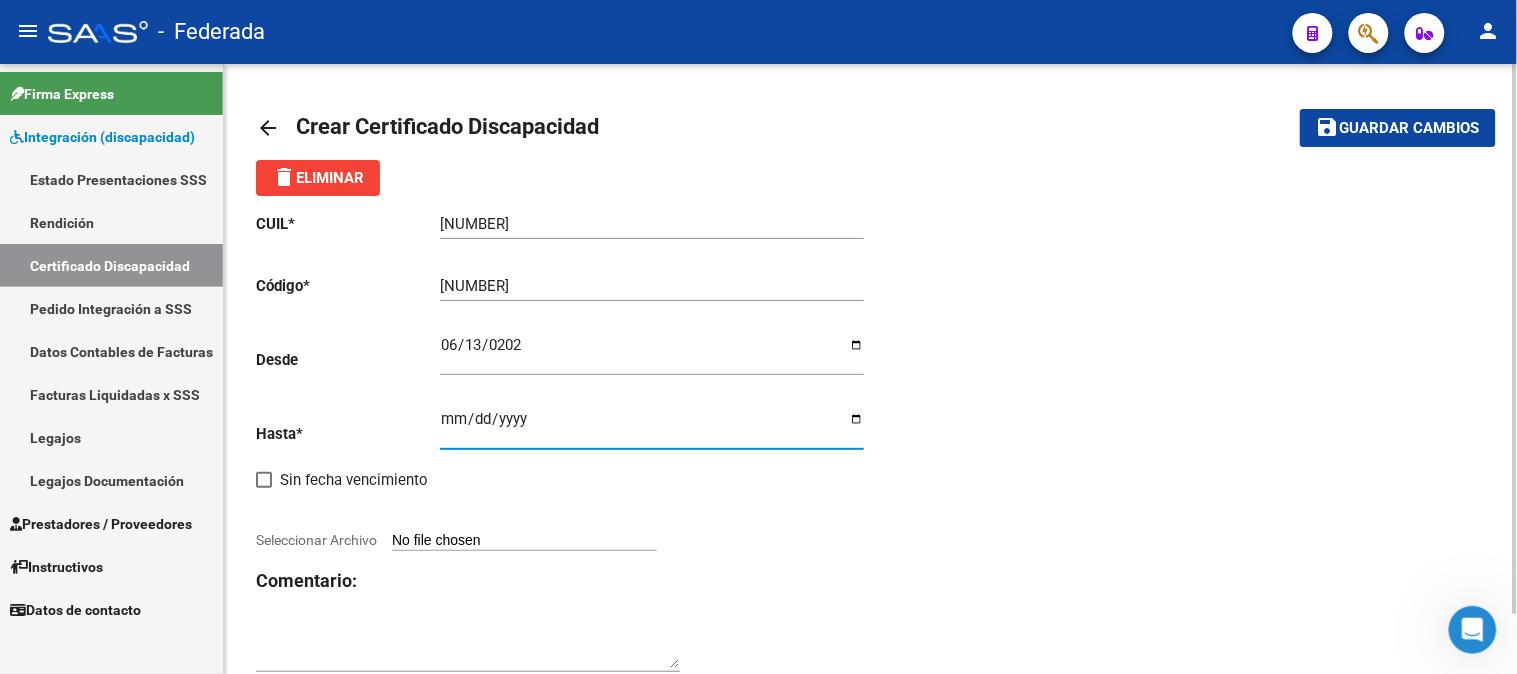 click on "Ingresar fec. Hasta" at bounding box center [652, 427] 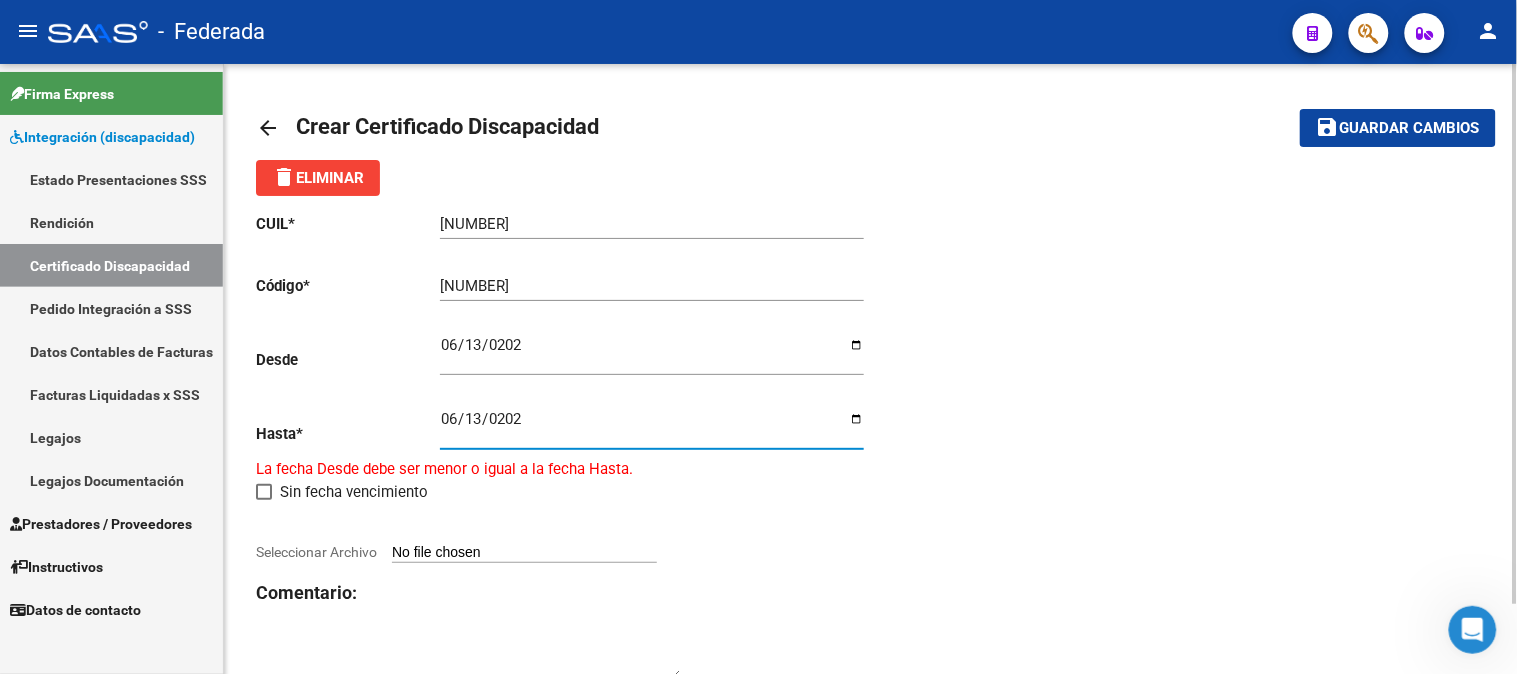 type on "2027-06-13" 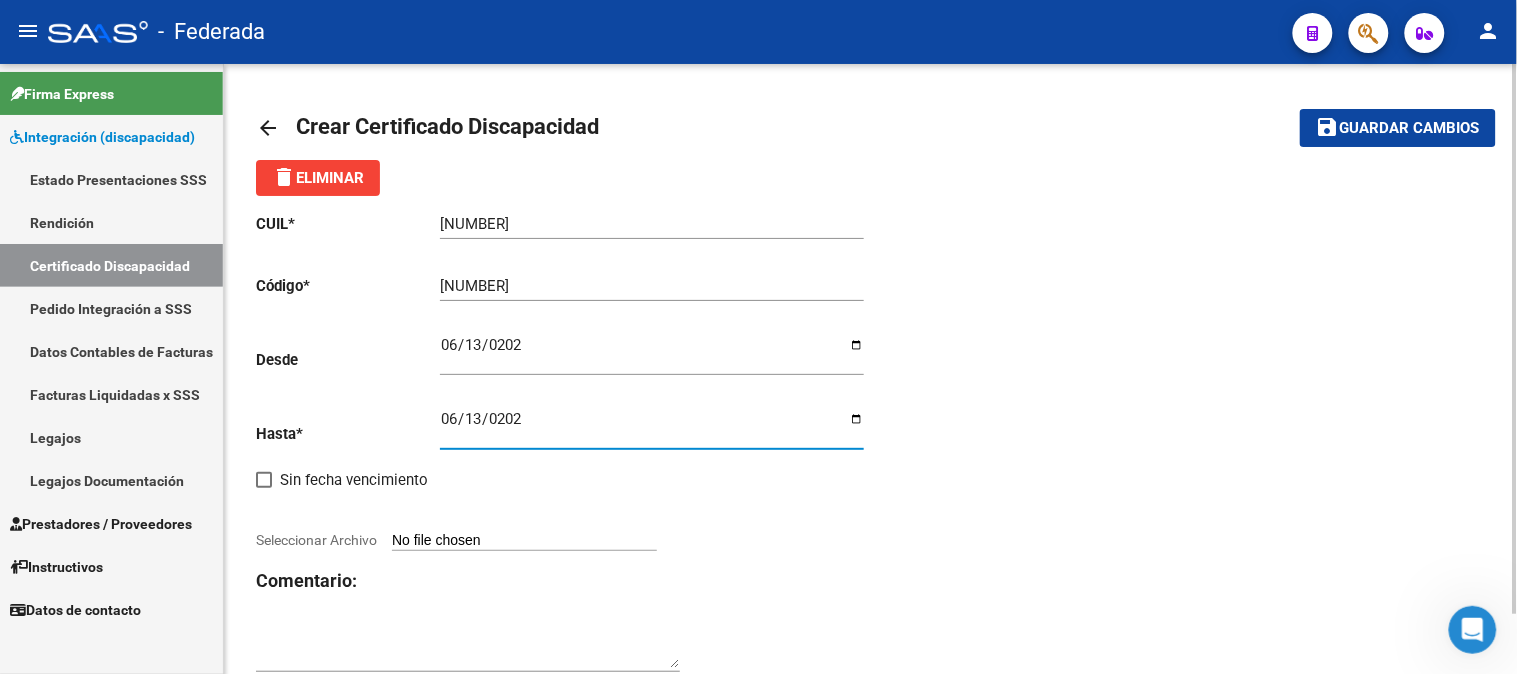 click on "CUIL  *   20-57993627-5 Ingresar el CUIL  Código  *   ARG02000579936272023061320270613COR467 Ingresar el Codigo  Desde    2023-06-13 Ingresar fec. Desde  Hasta  *   2027-06-13 Ingresar fec. Hasta     Sin fecha vencimiento        Seleccionar Archivo Comentario:" 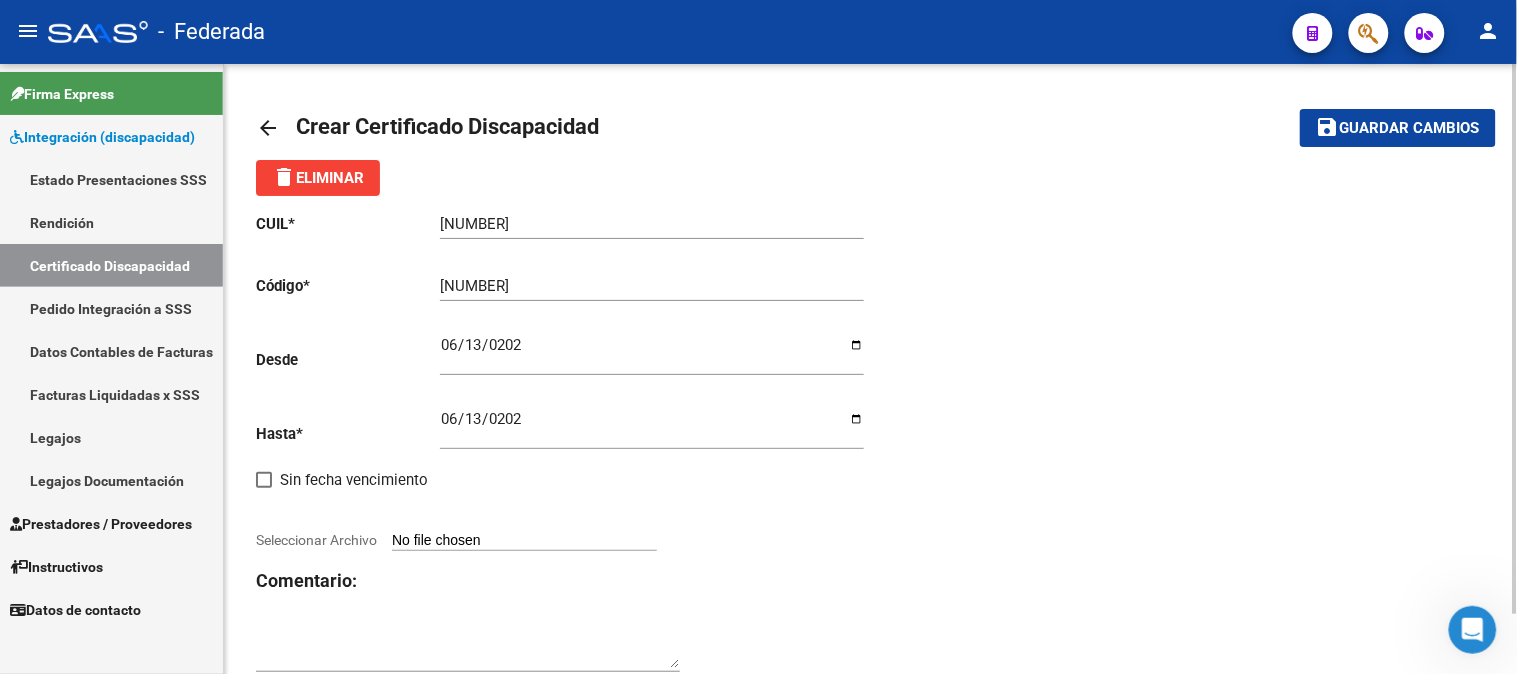 click on "Seleccionar Archivo" at bounding box center (524, 541) 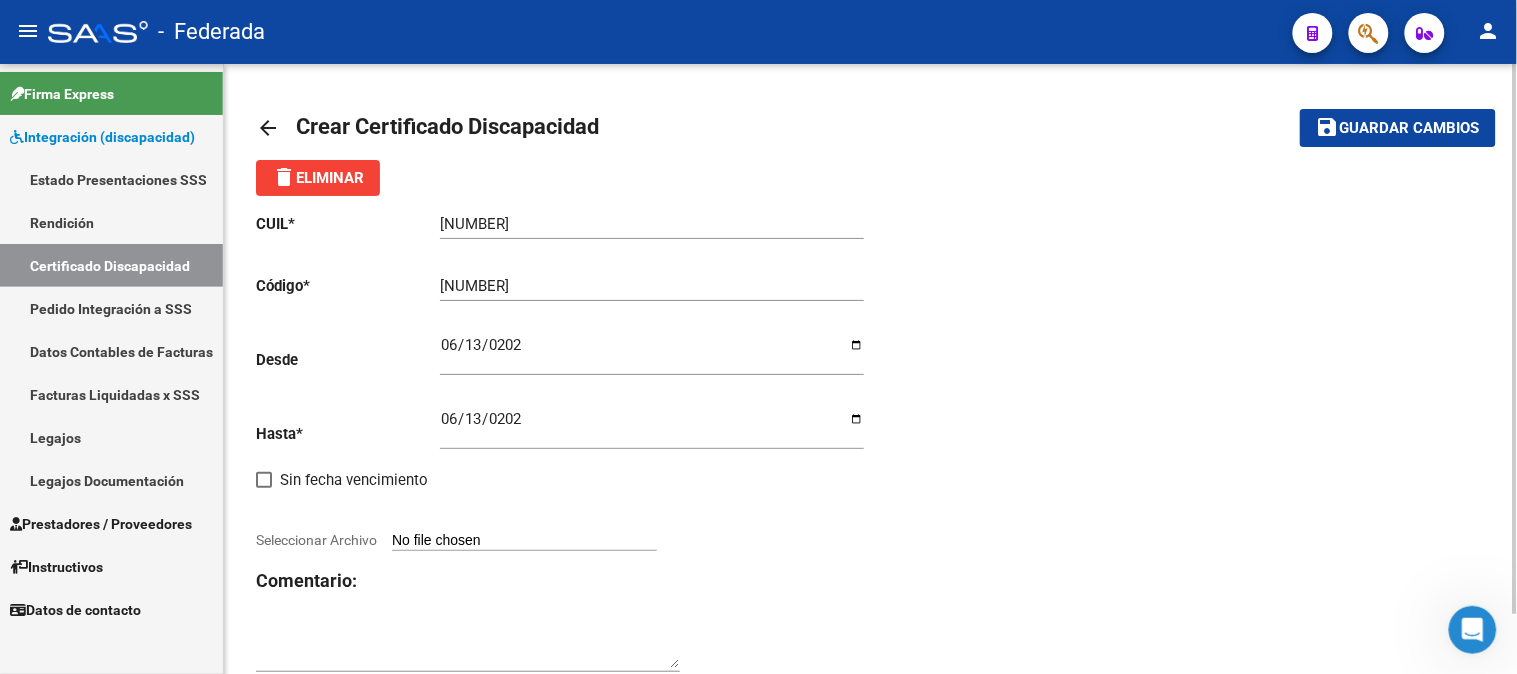 type on "C:\fakepath\20579936275 RIBERI LEGUIZAMO LORENZO.pdf" 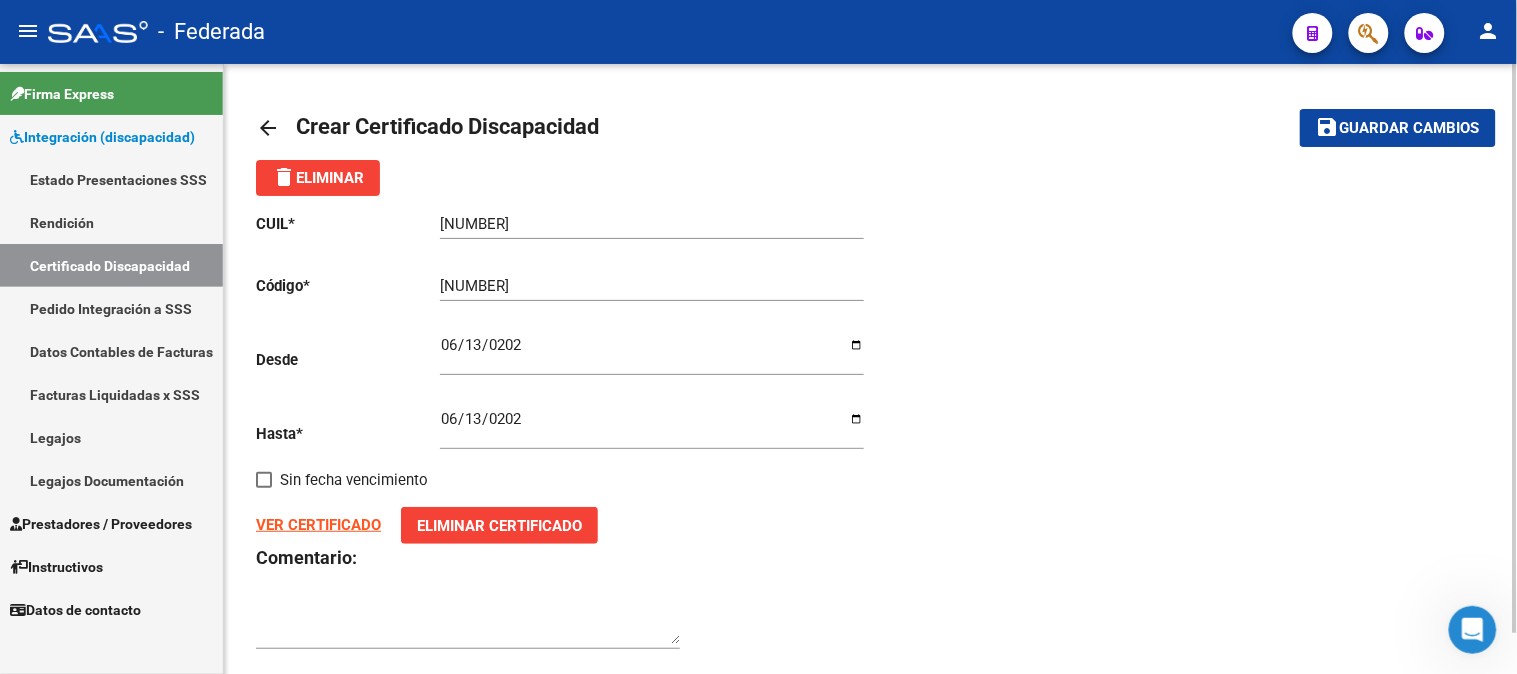 click on "Guardar cambios" 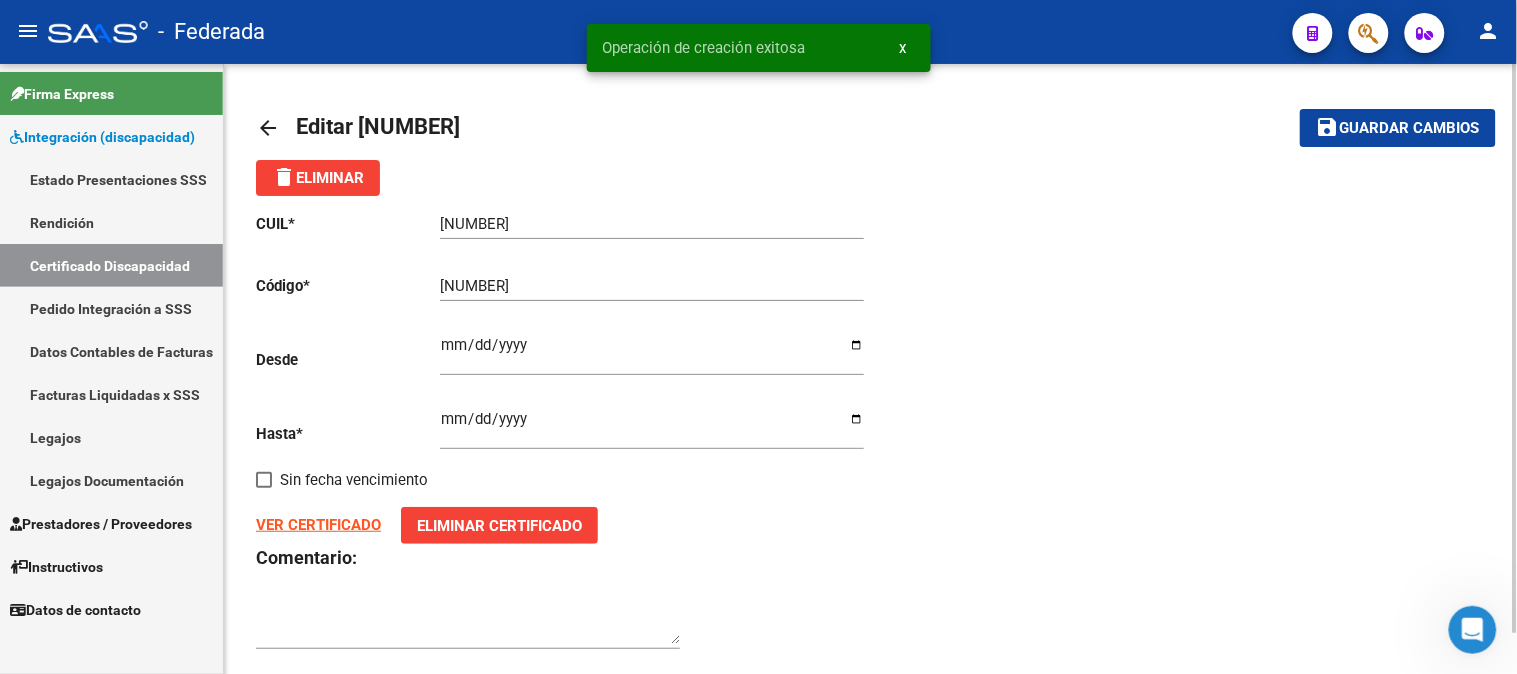 click on "Certificado Discapacidad" at bounding box center (111, 265) 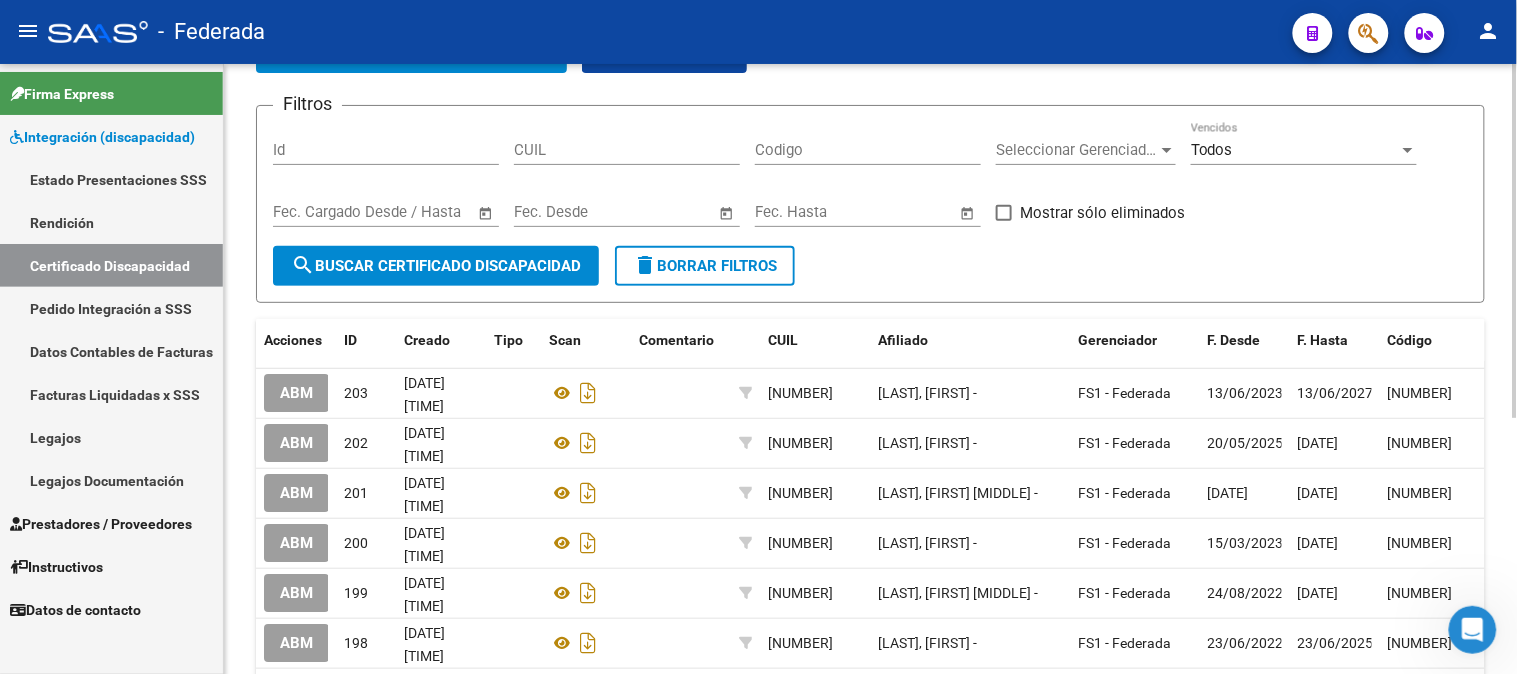 scroll, scrollTop: 111, scrollLeft: 0, axis: vertical 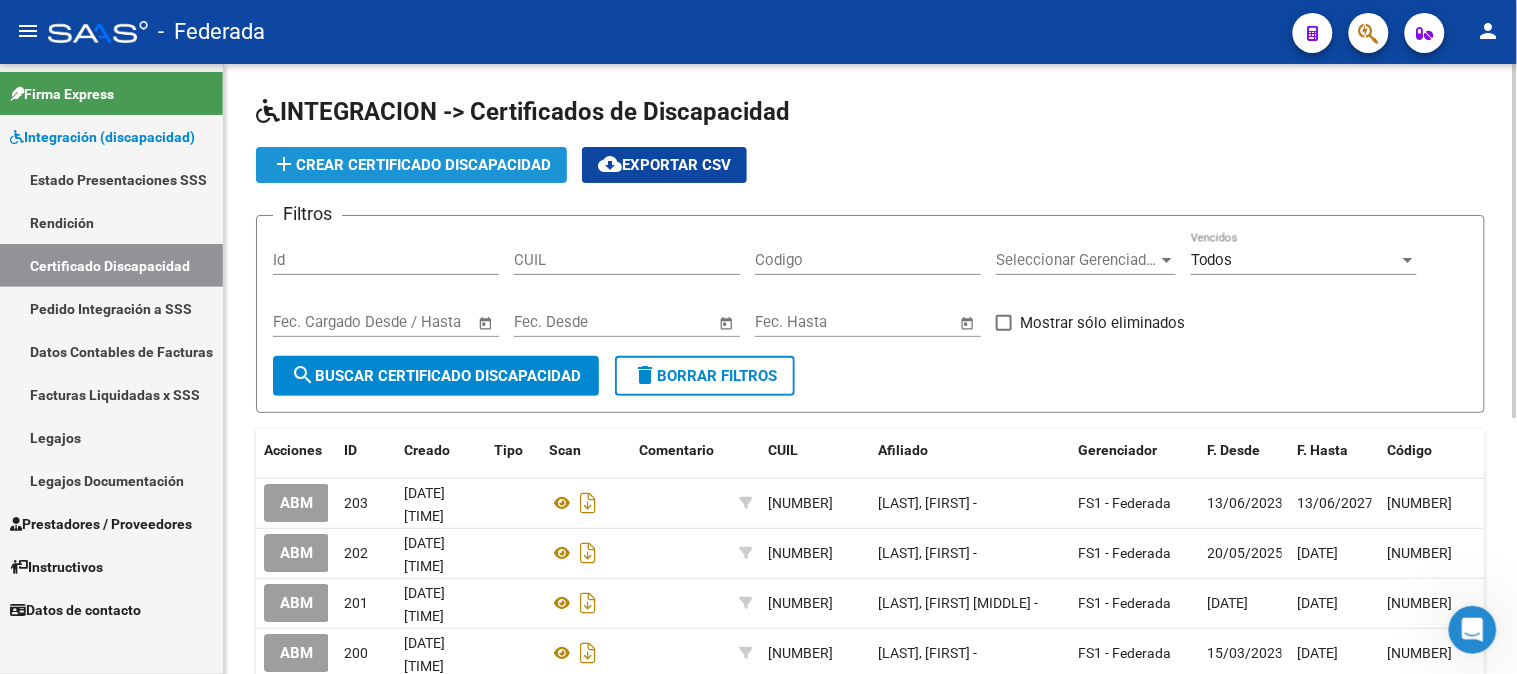 click on "add  Crear Certificado Discapacidad" 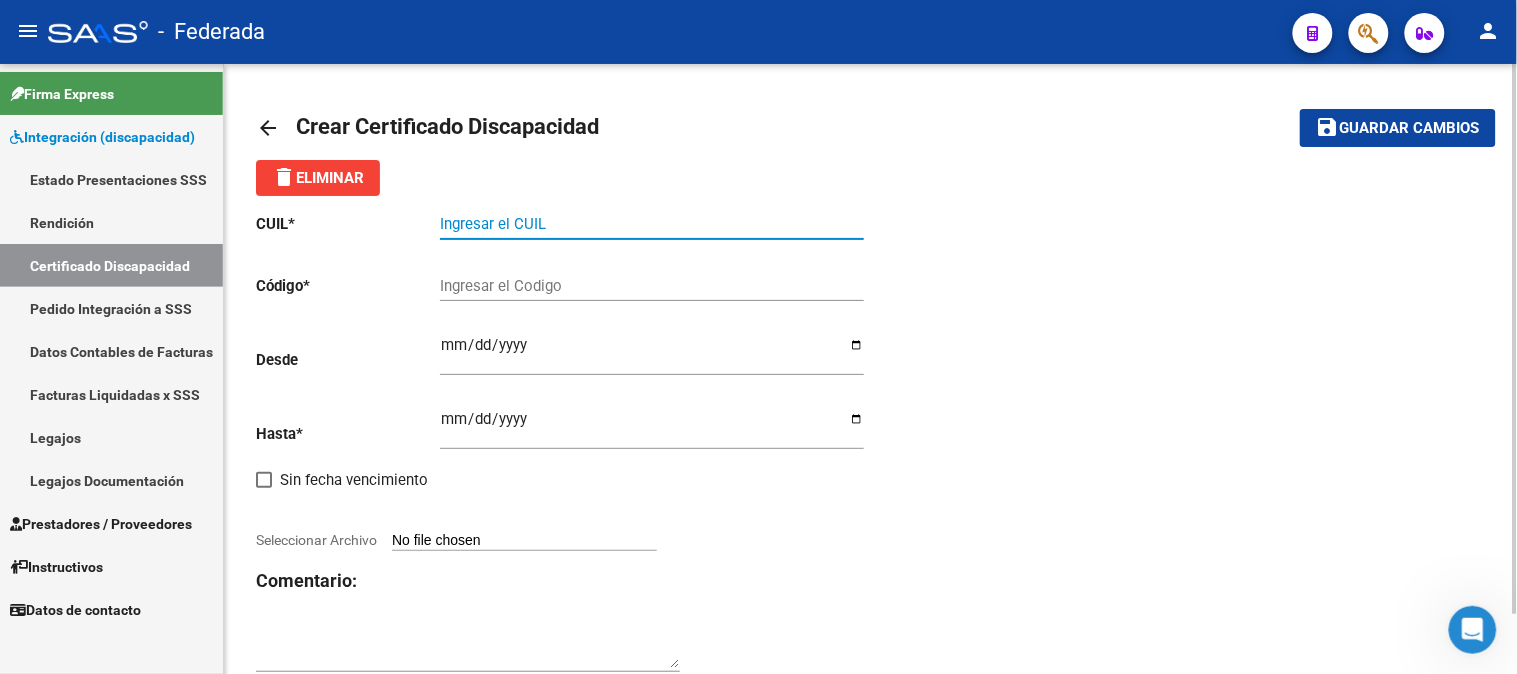 click on "Ingresar el CUIL" at bounding box center (652, 224) 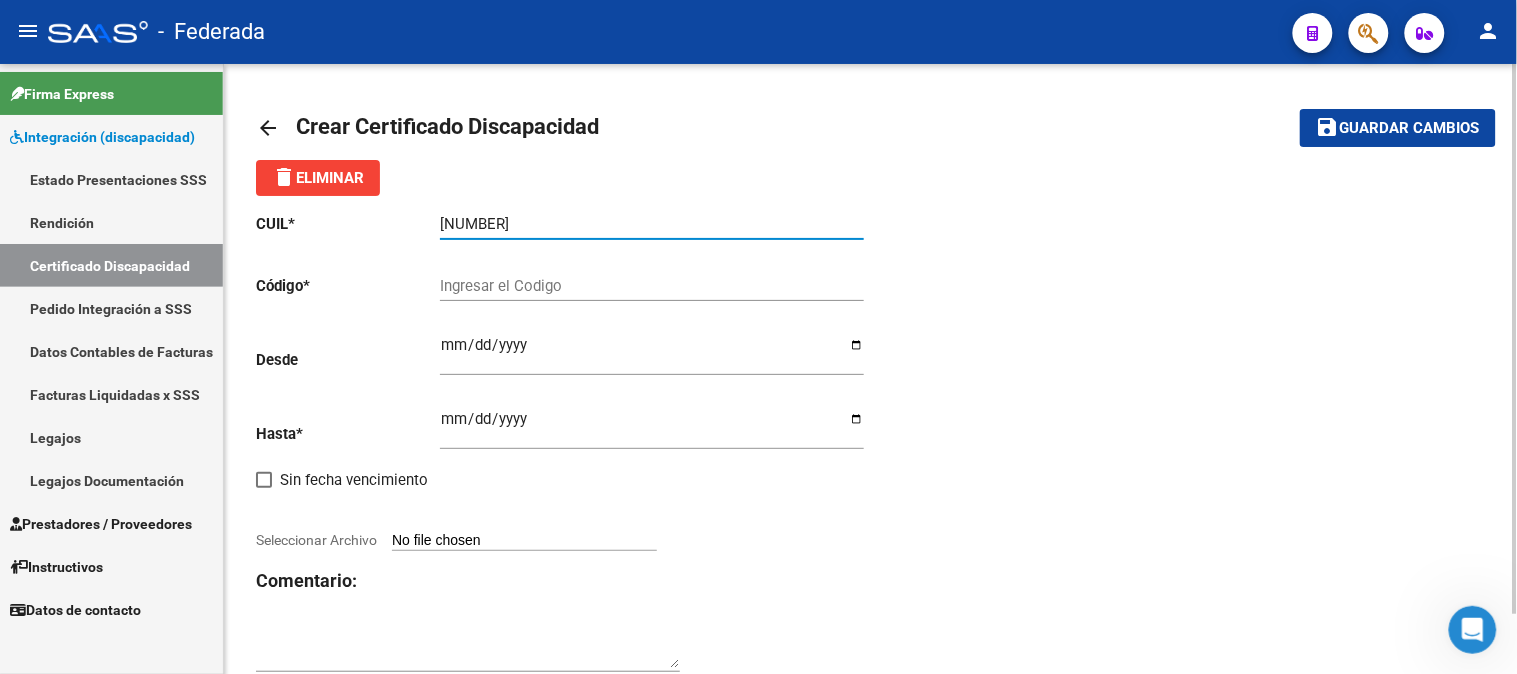 type on "27-20853910-3" 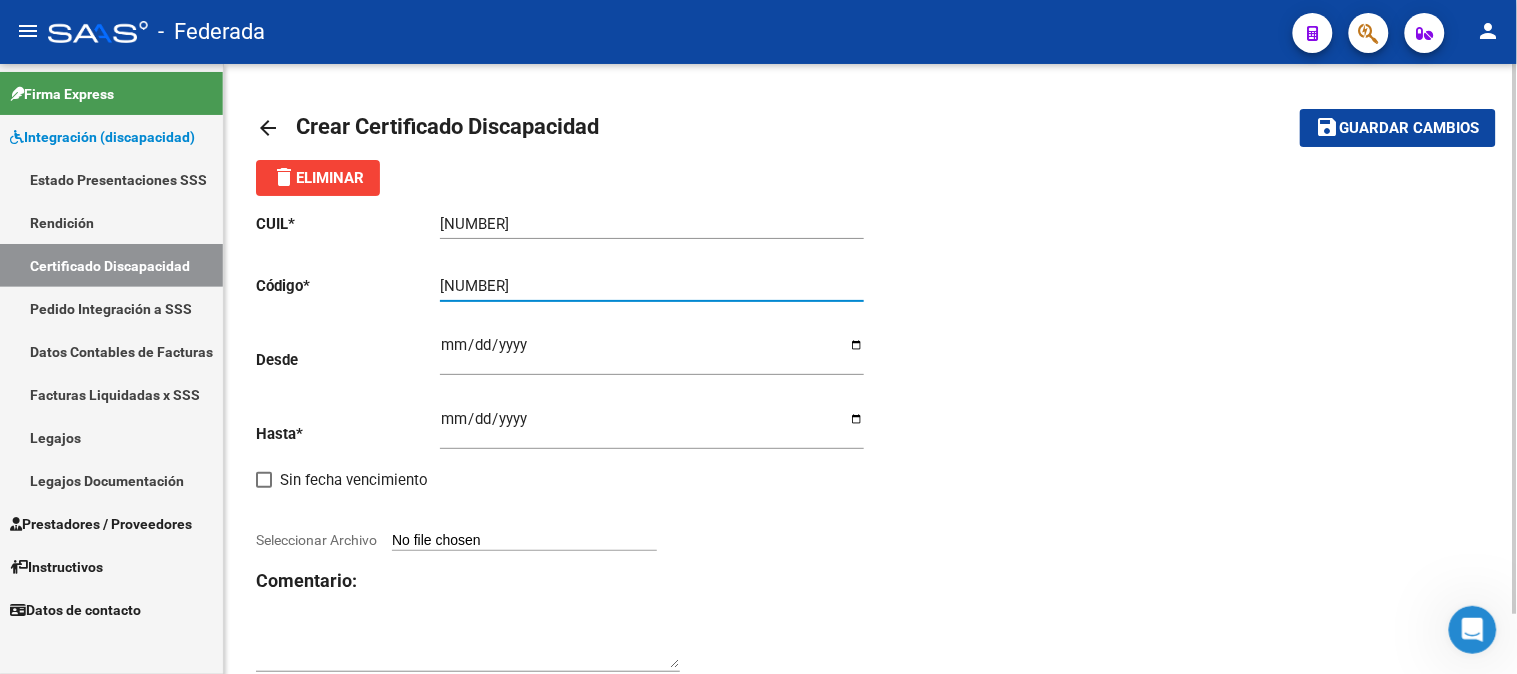 type on "ARG01000208539102025032120350321" 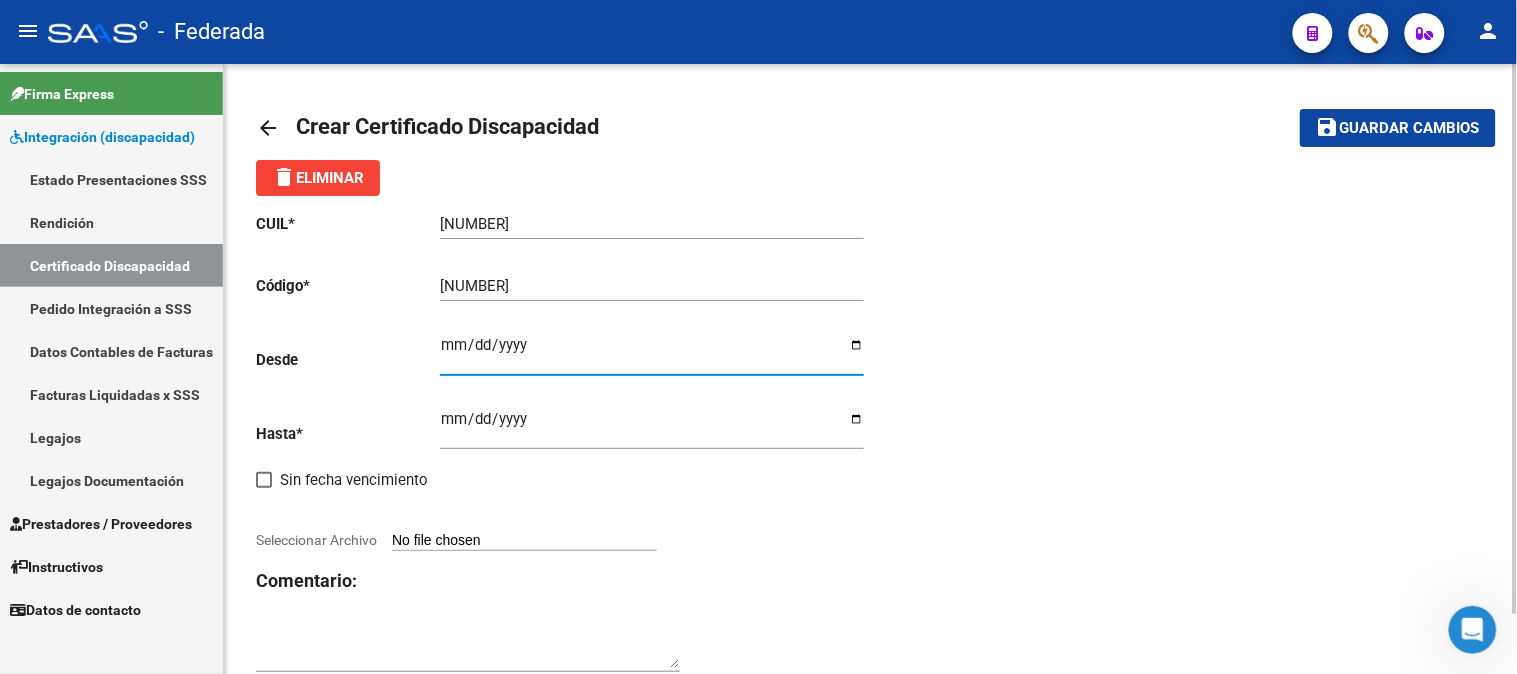 type on "2025-03-21" 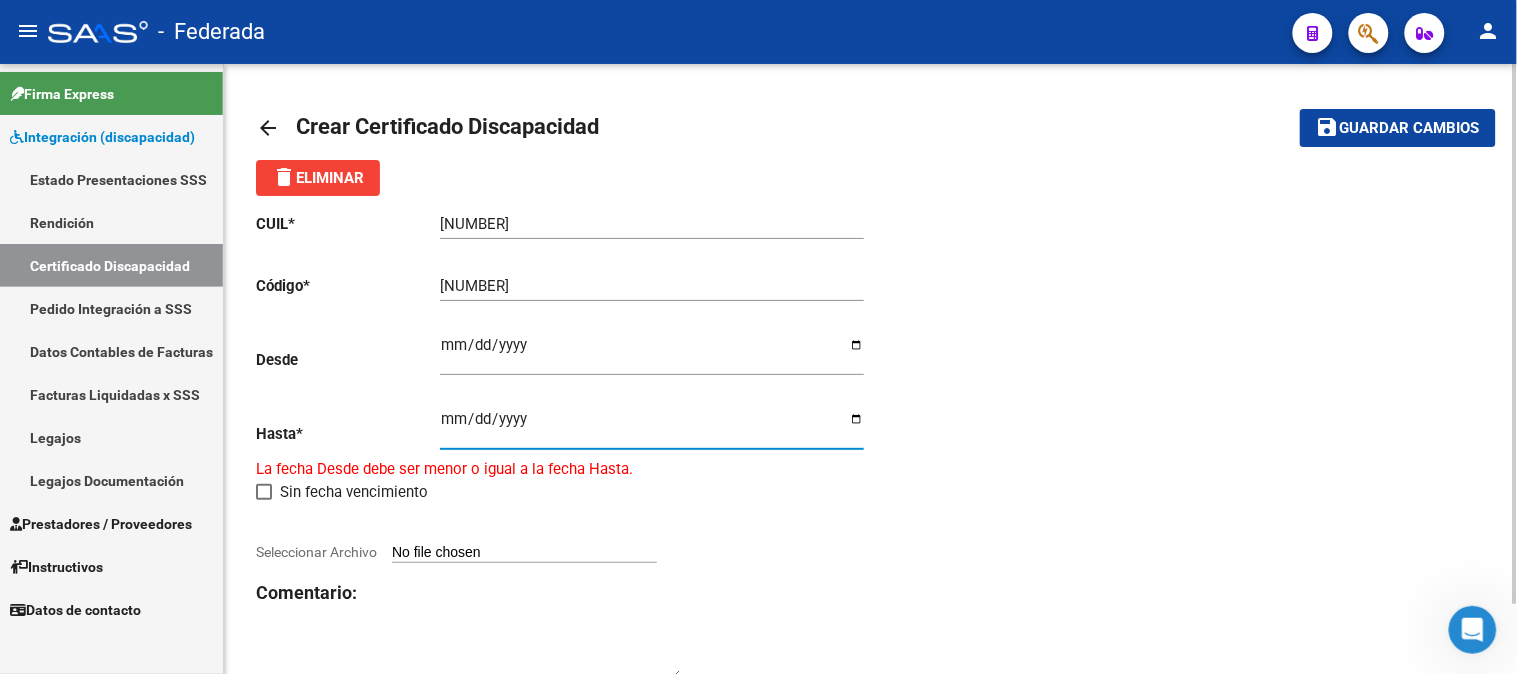 type on "2035-03-21" 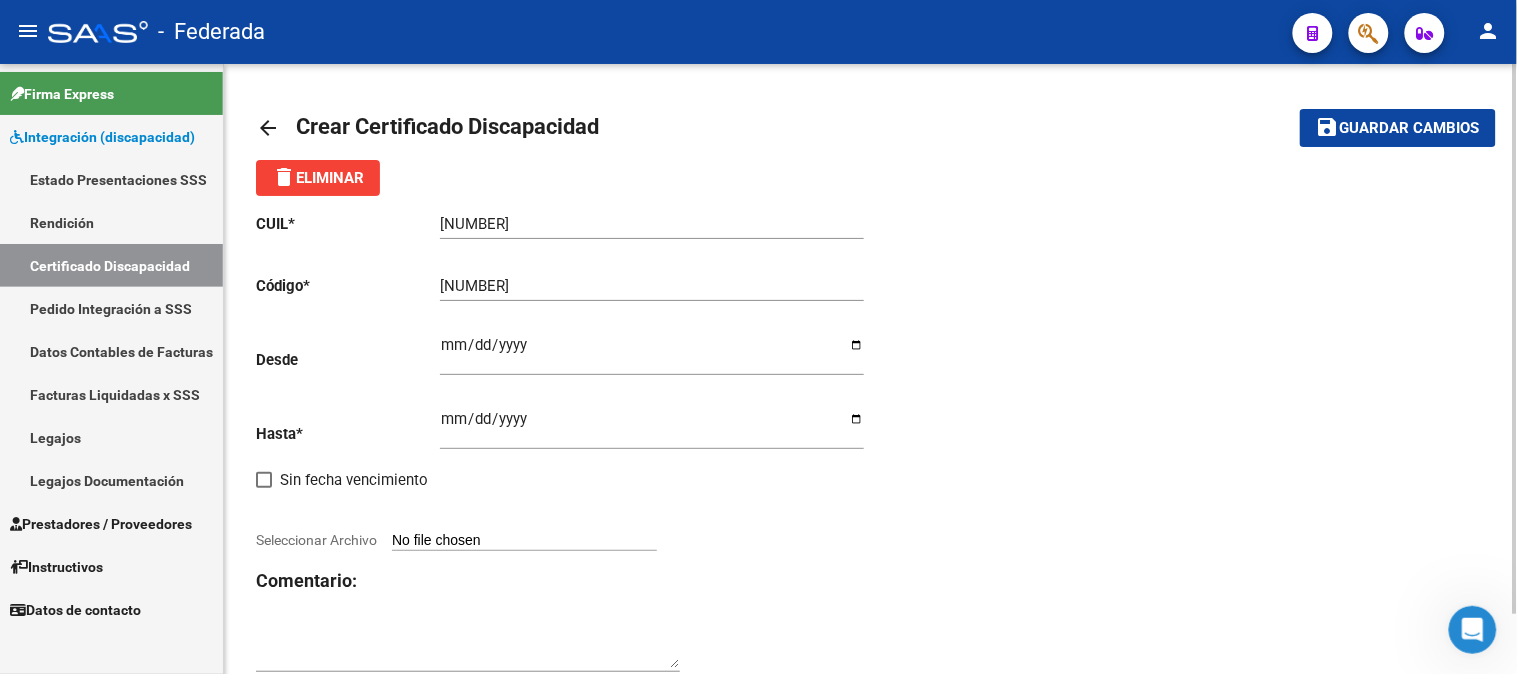 click on "CUIL  *   27-20853910-3 Ingresar el CUIL  Código  *   ARG01000208539102025032120350321 Ingresar el Codigo  Desde    2025-03-21 Ingresar fec. Desde  Hasta  *   2035-03-21 Ingresar fec. Hasta     Sin fecha vencimiento        Seleccionar Archivo Comentario:" 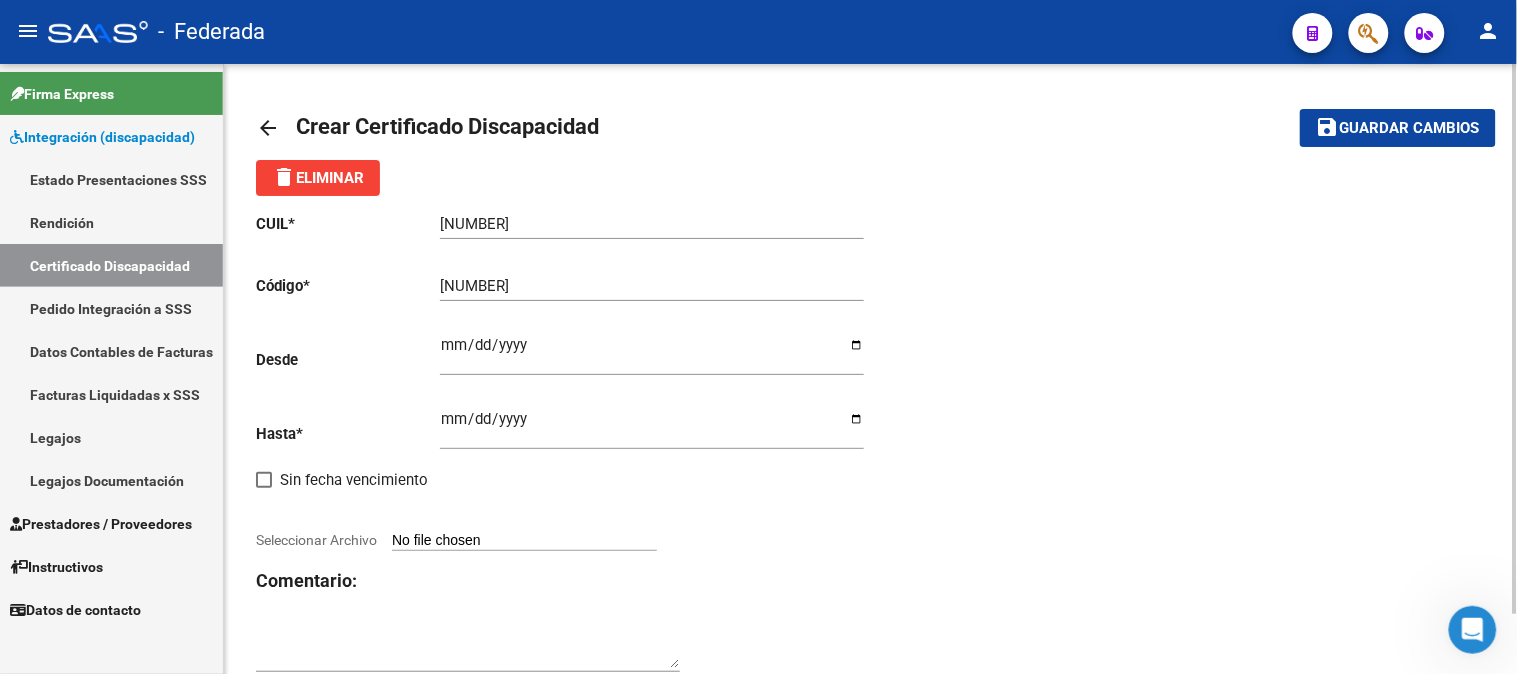 click on "Seleccionar Archivo" at bounding box center [524, 541] 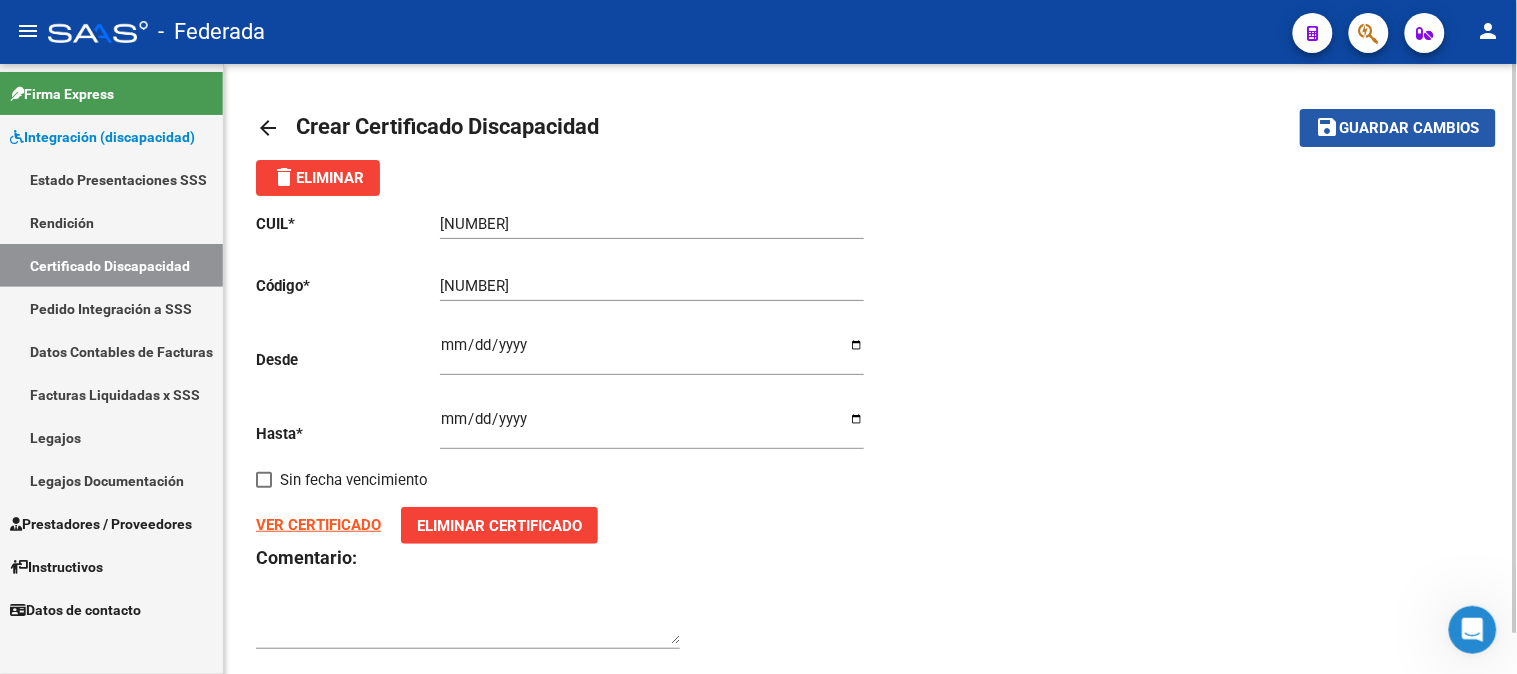 click on "Guardar cambios" 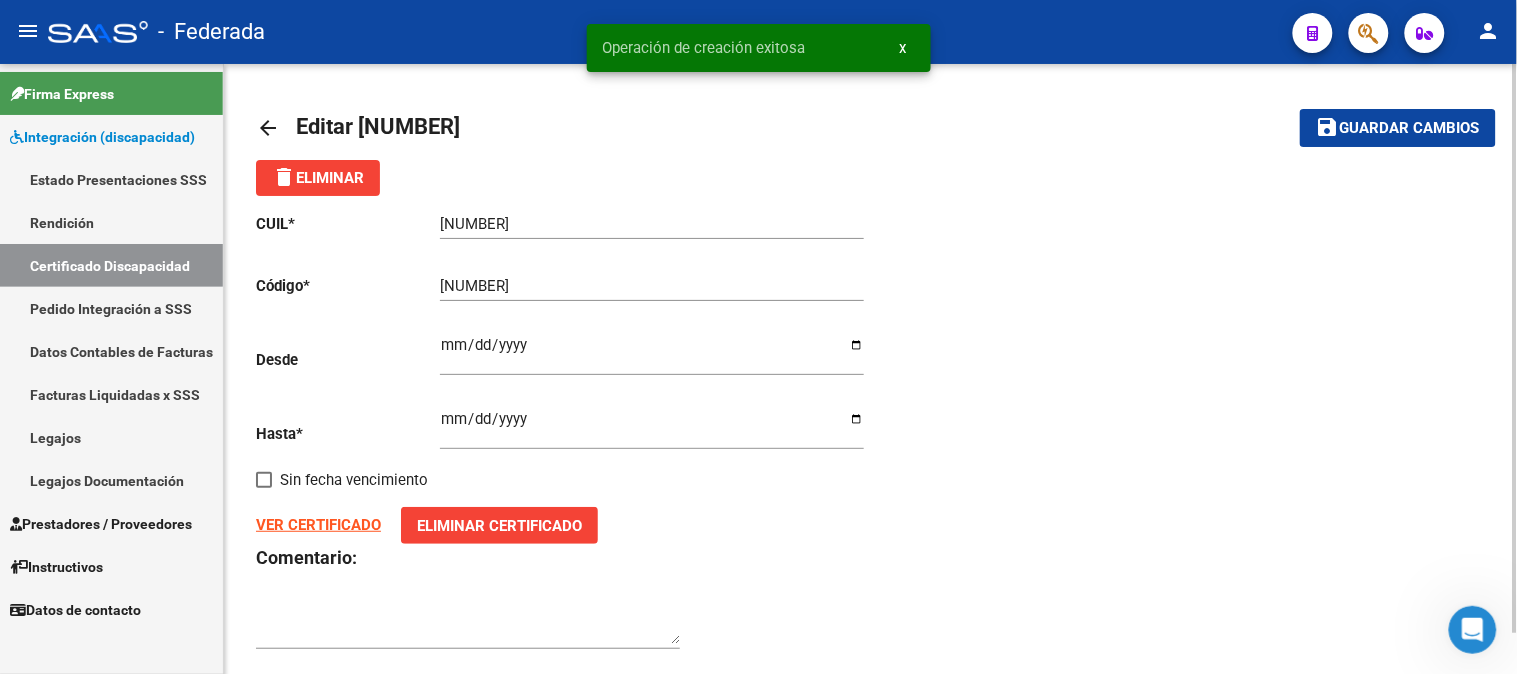 click on "x" at bounding box center (903, 48) 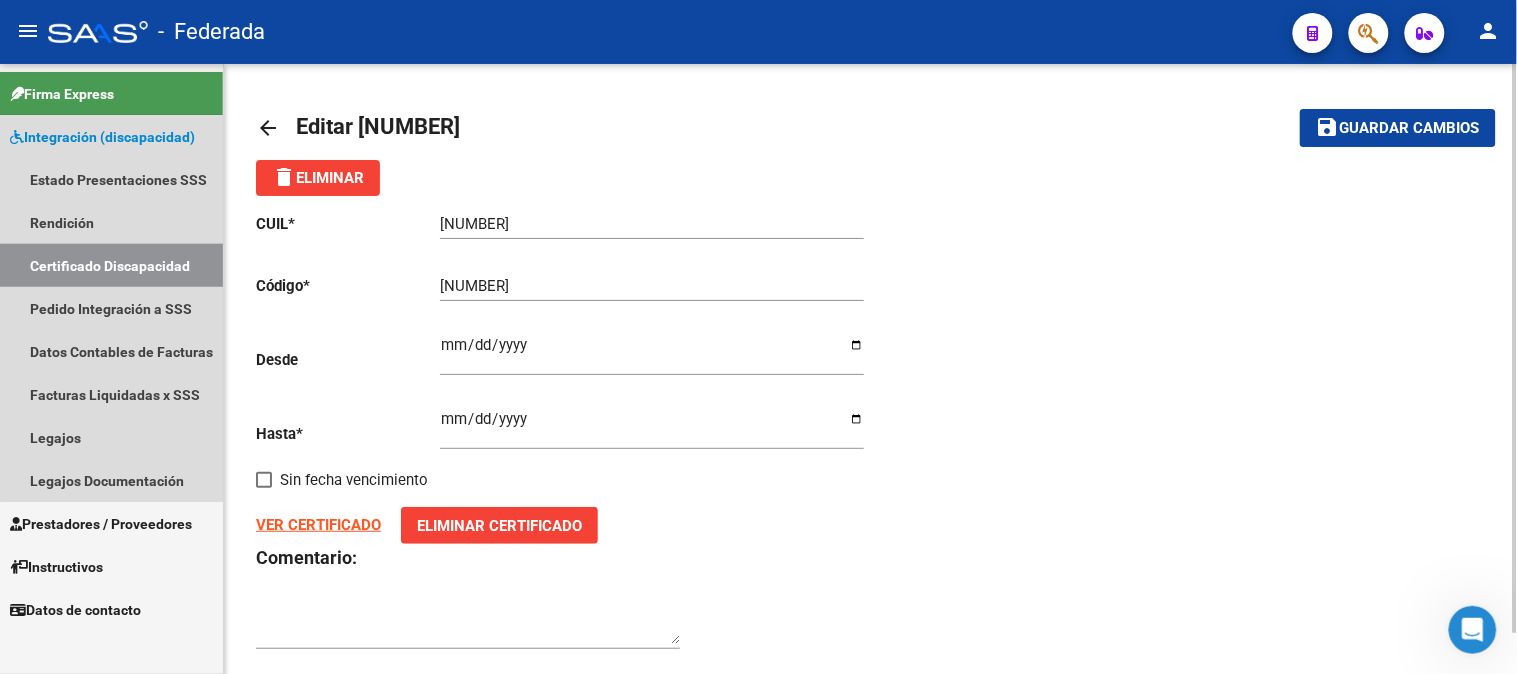 click on "Certificado Discapacidad" at bounding box center [111, 265] 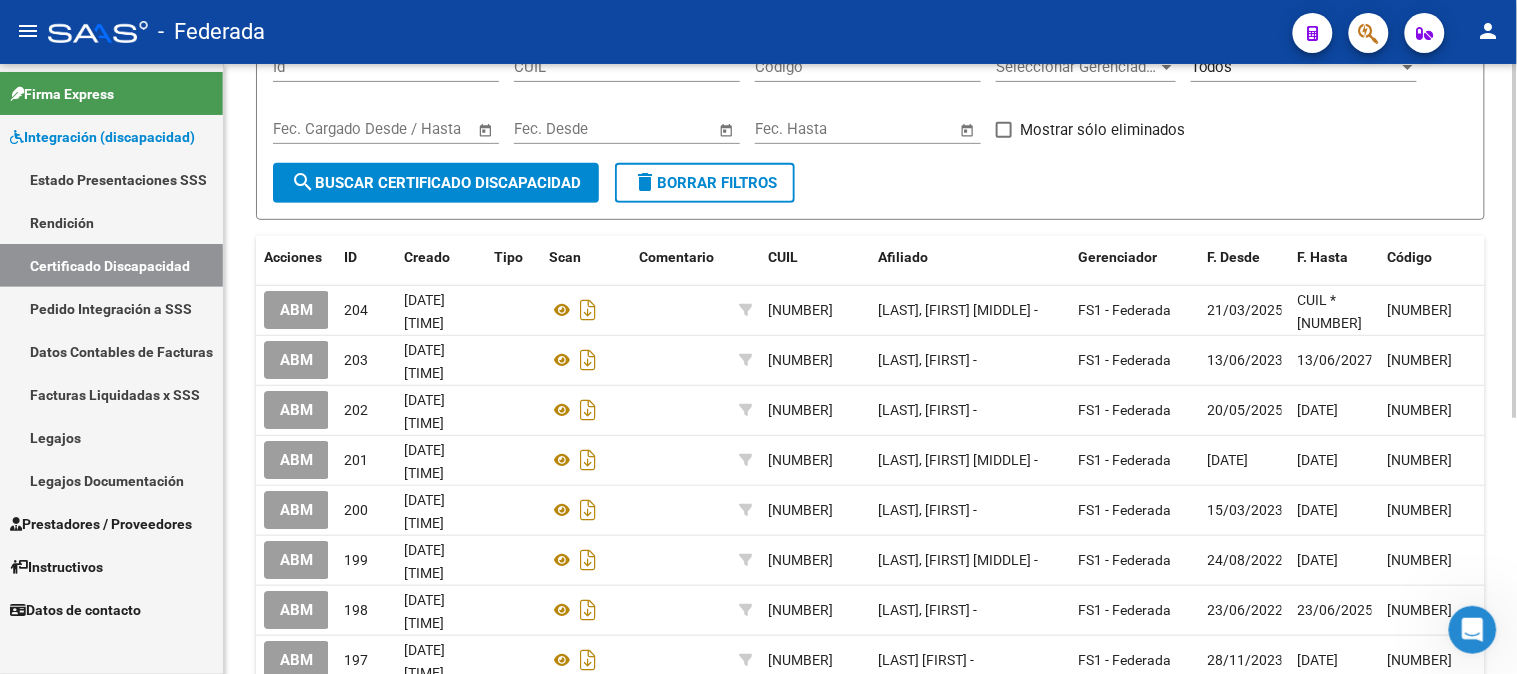 scroll, scrollTop: 333, scrollLeft: 0, axis: vertical 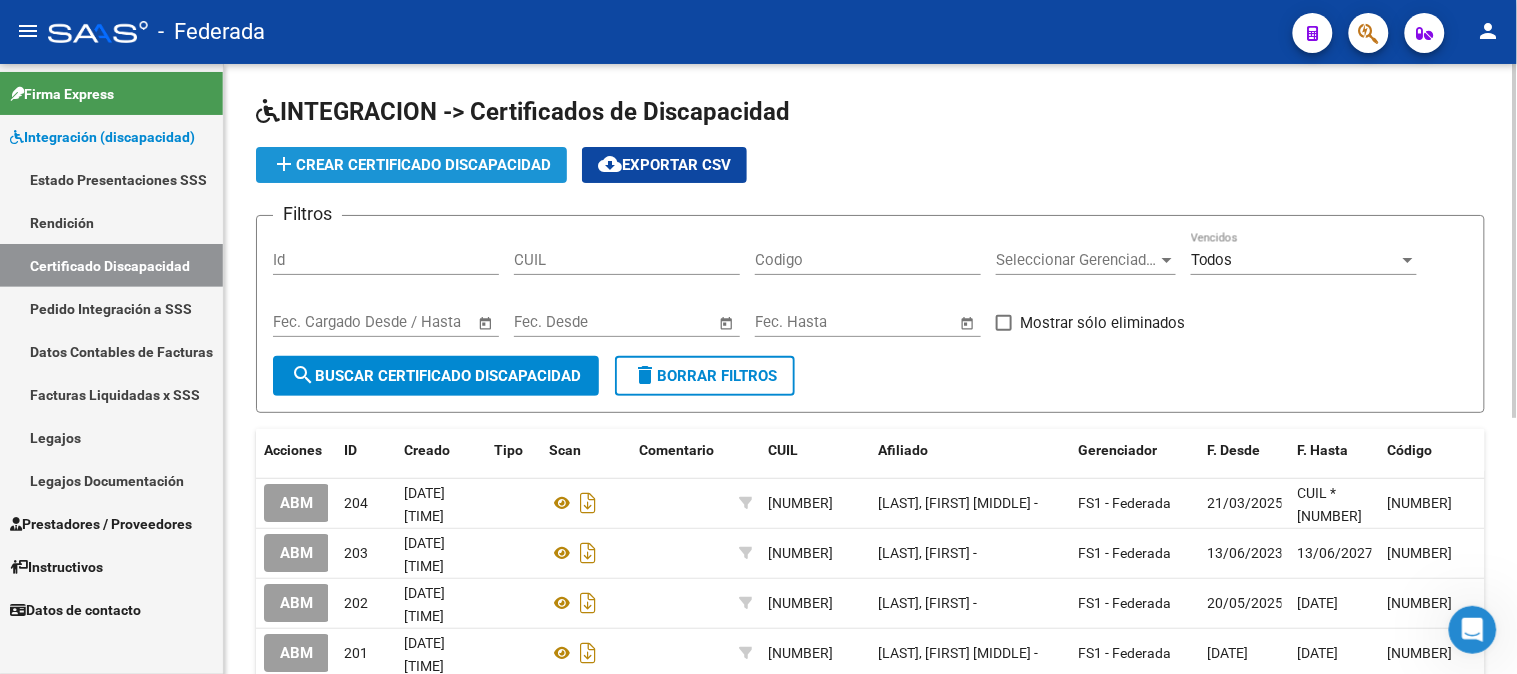 click on "add  Crear Certificado Discapacidad" 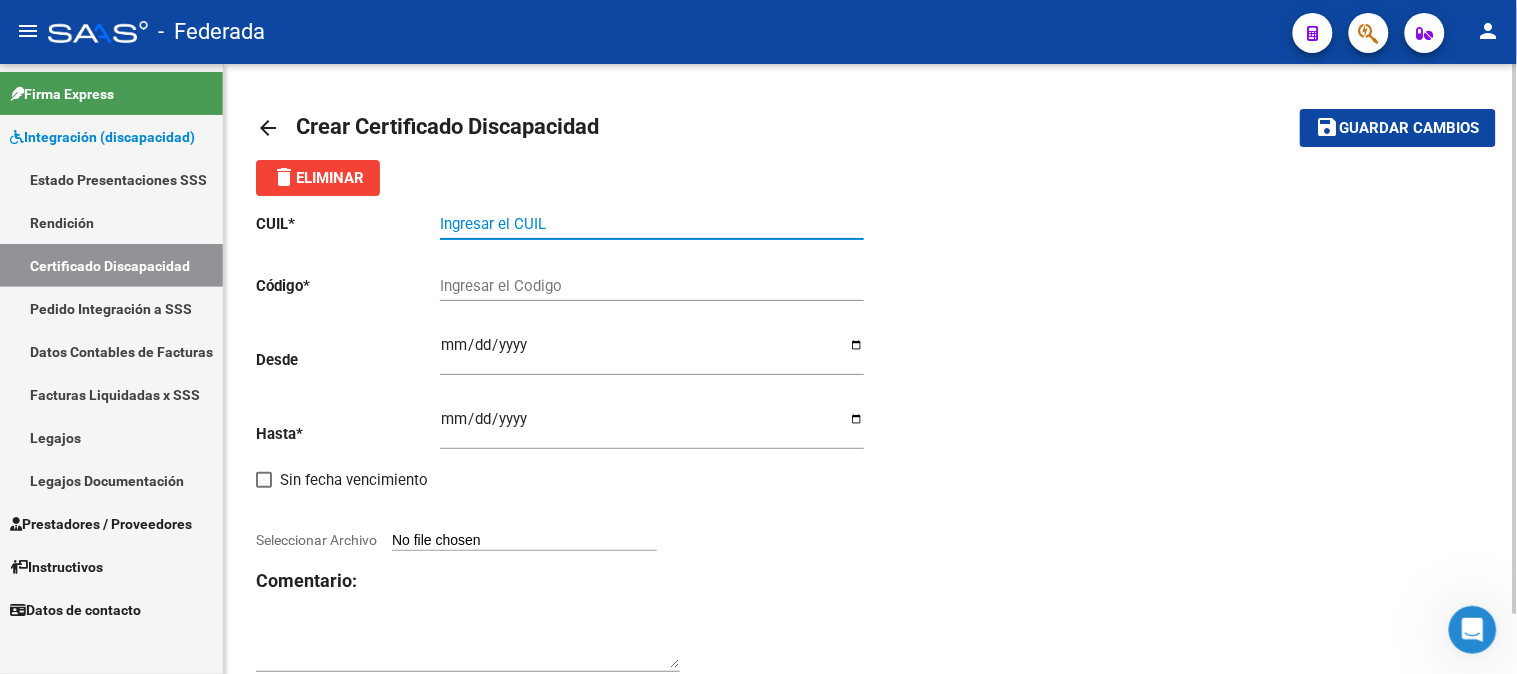 click on "Ingresar el CUIL" at bounding box center [652, 224] 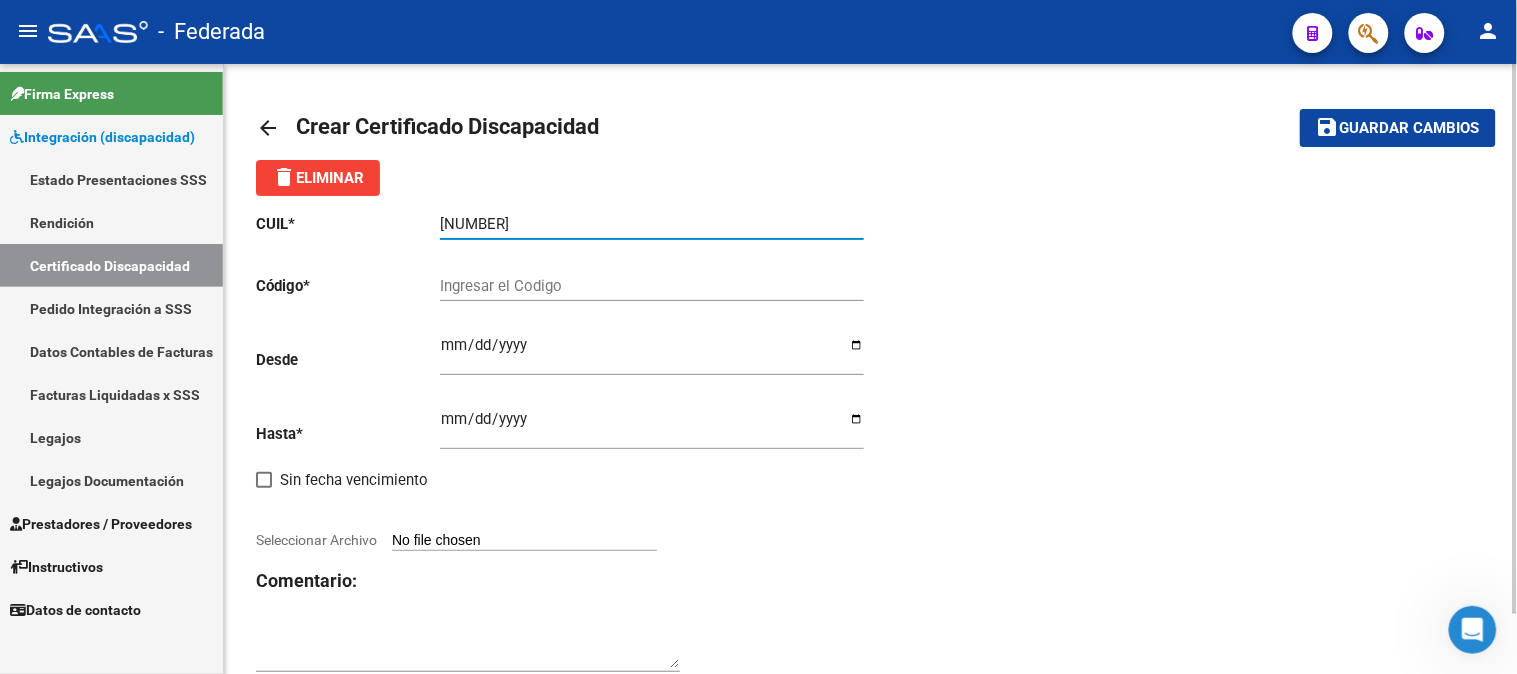 type on "20-56336108-6" 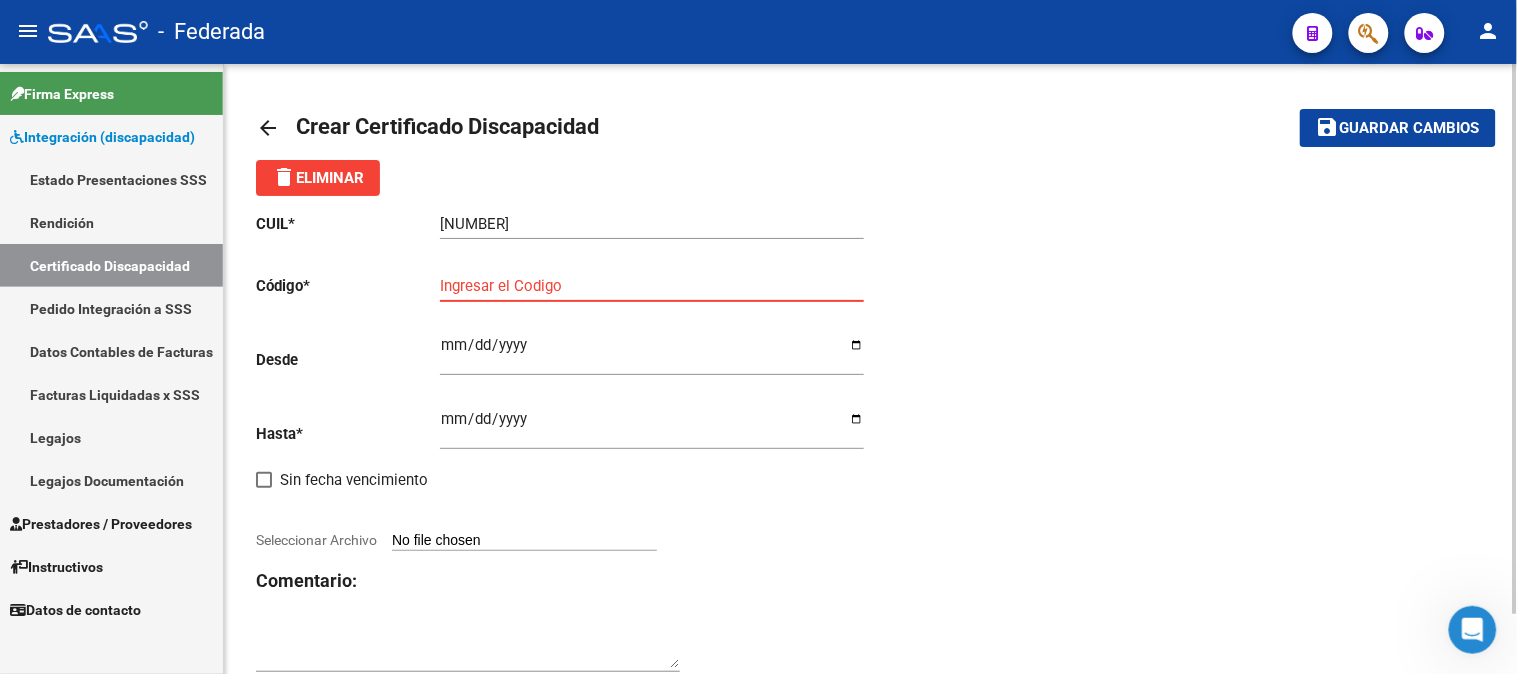 paste on "000ARG02000563361082023101920281019BS381" 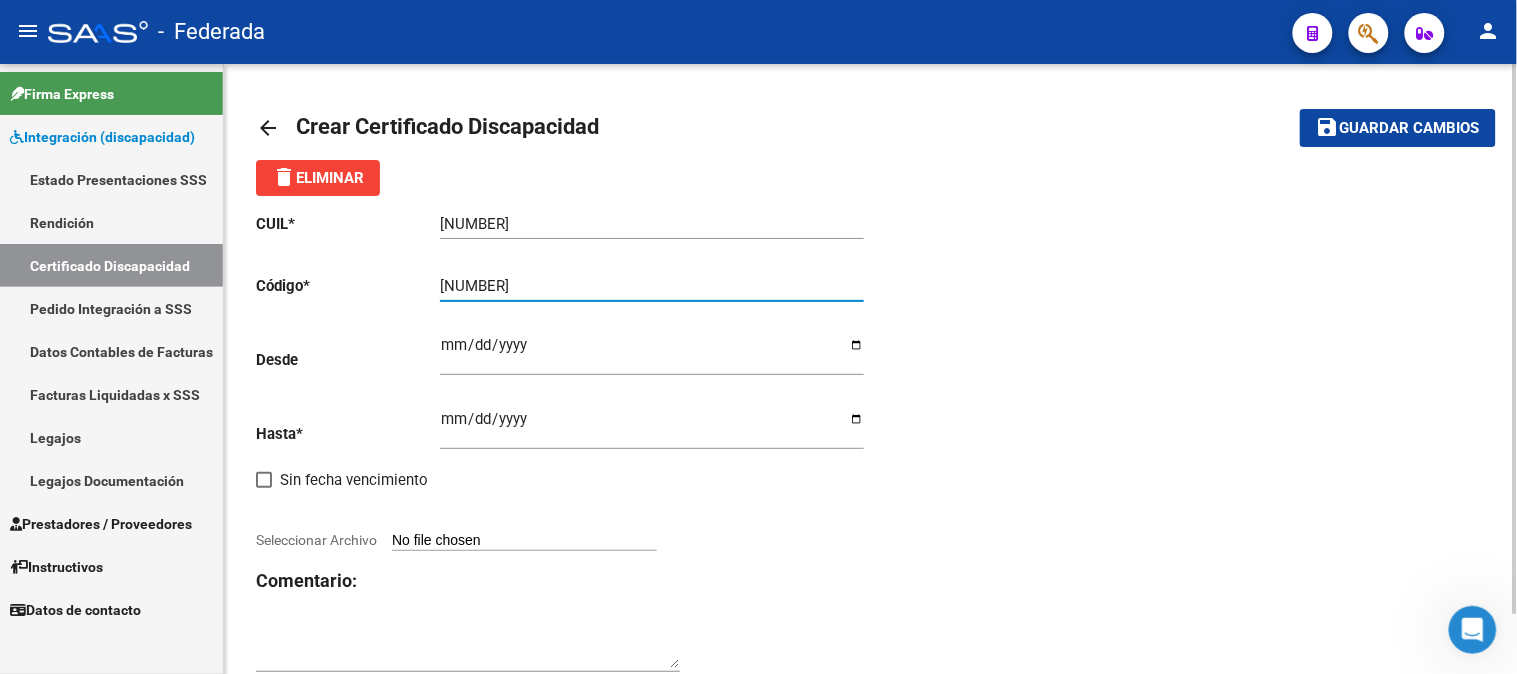 click on "000ARG02000563361082023101920281019BS381" at bounding box center (652, 286) 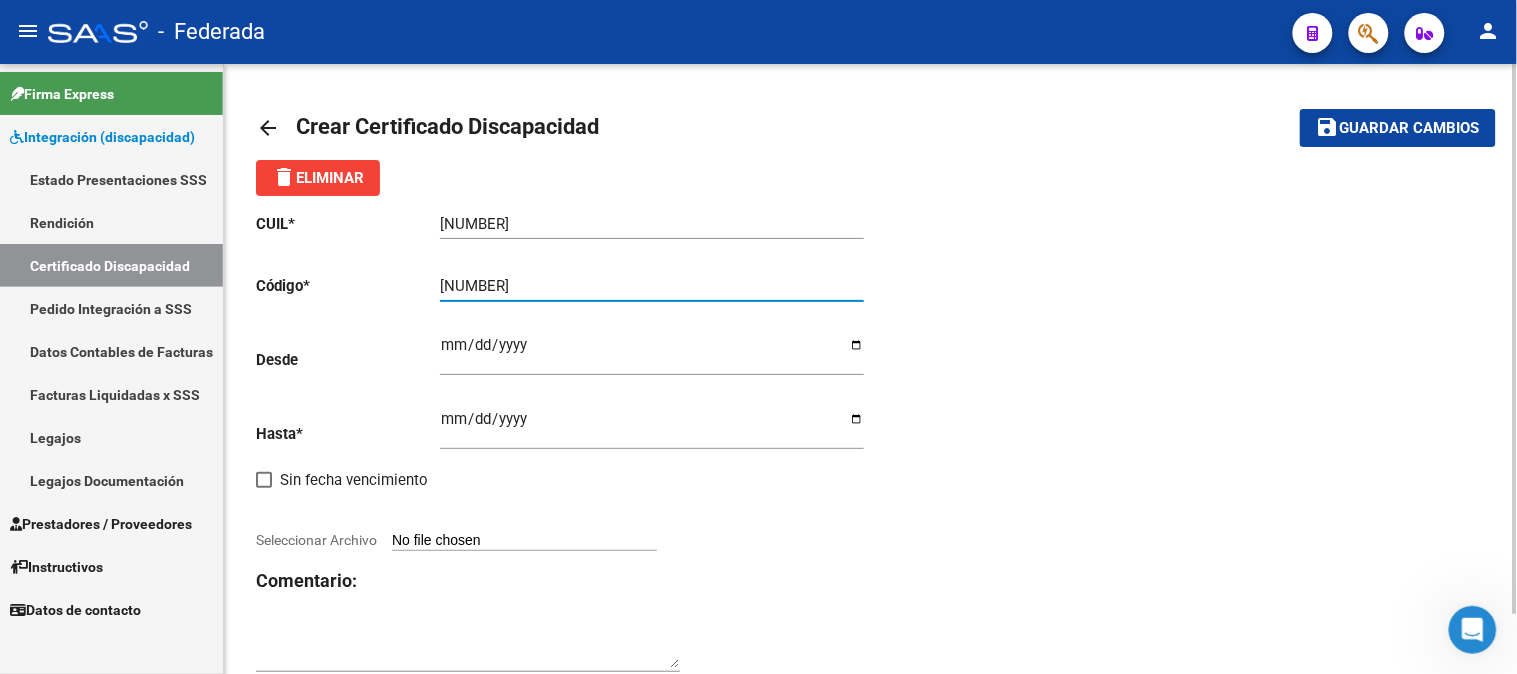 type on "ARG02000563361082023101920281019BS381" 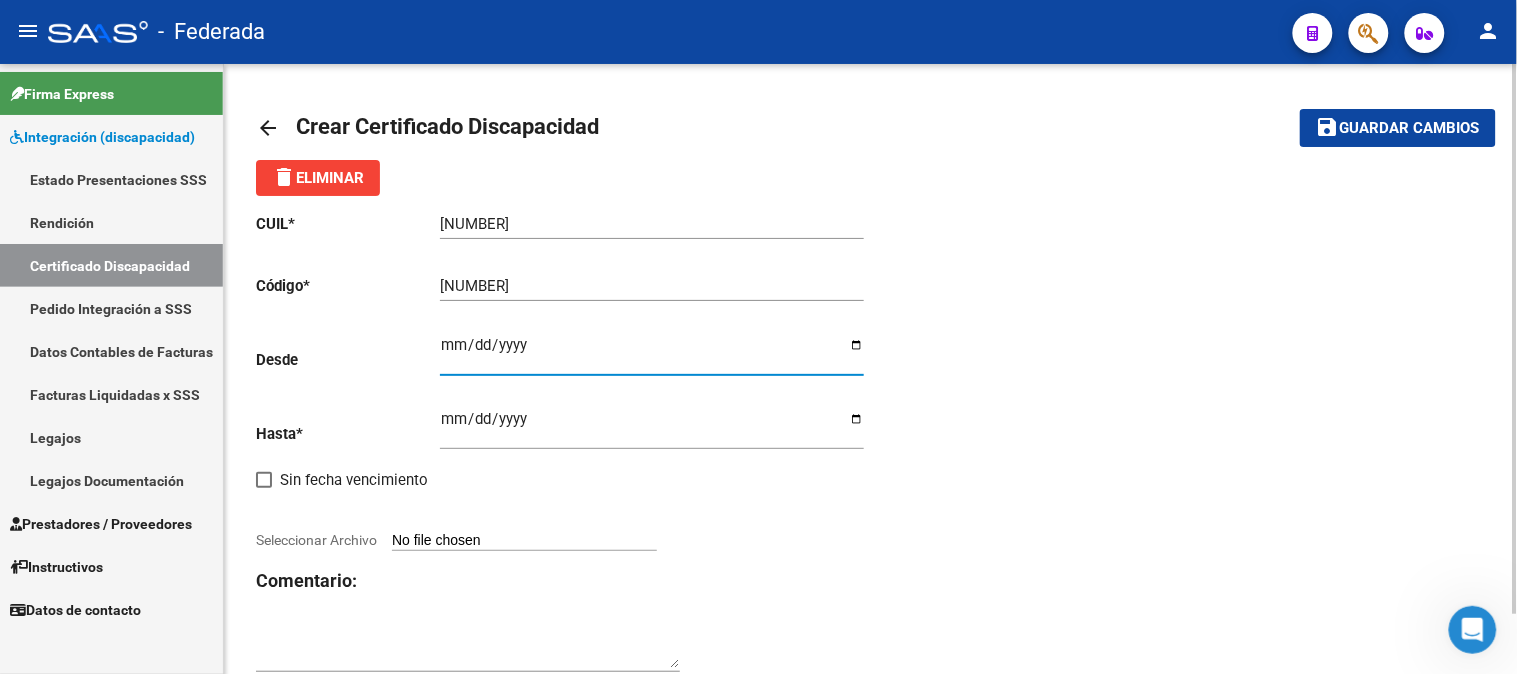 click on "Ingresar fec. Desde" at bounding box center [652, 353] 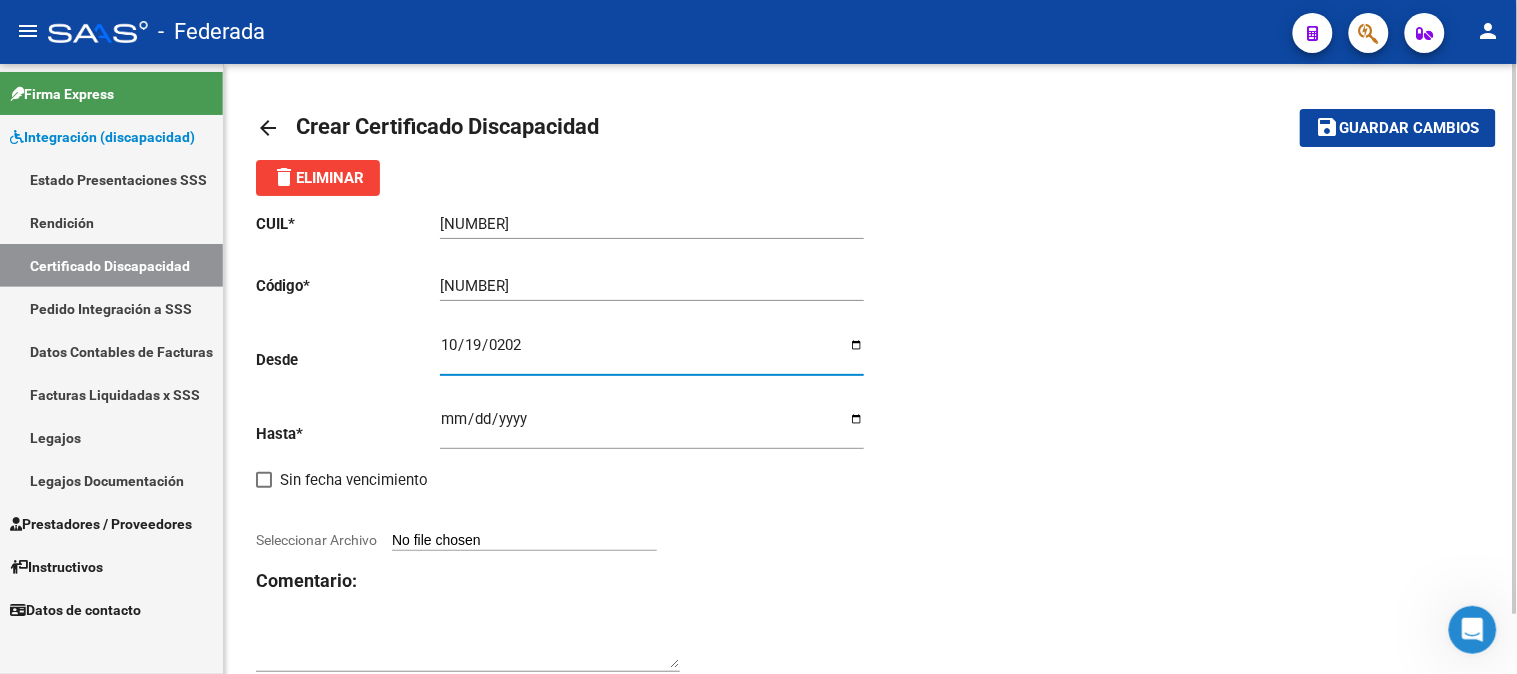 type on "2023-10-19" 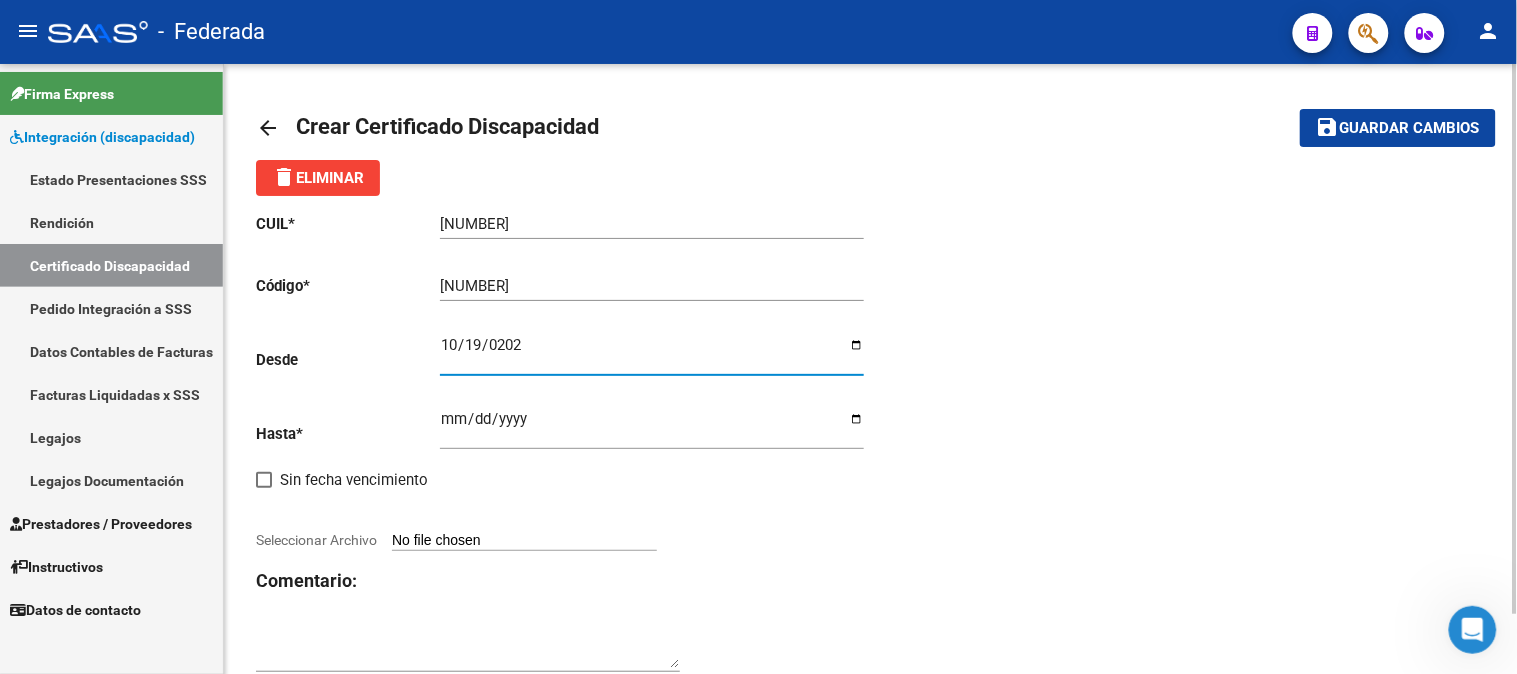 click on "Ingresar fec. Hasta" at bounding box center [652, 427] 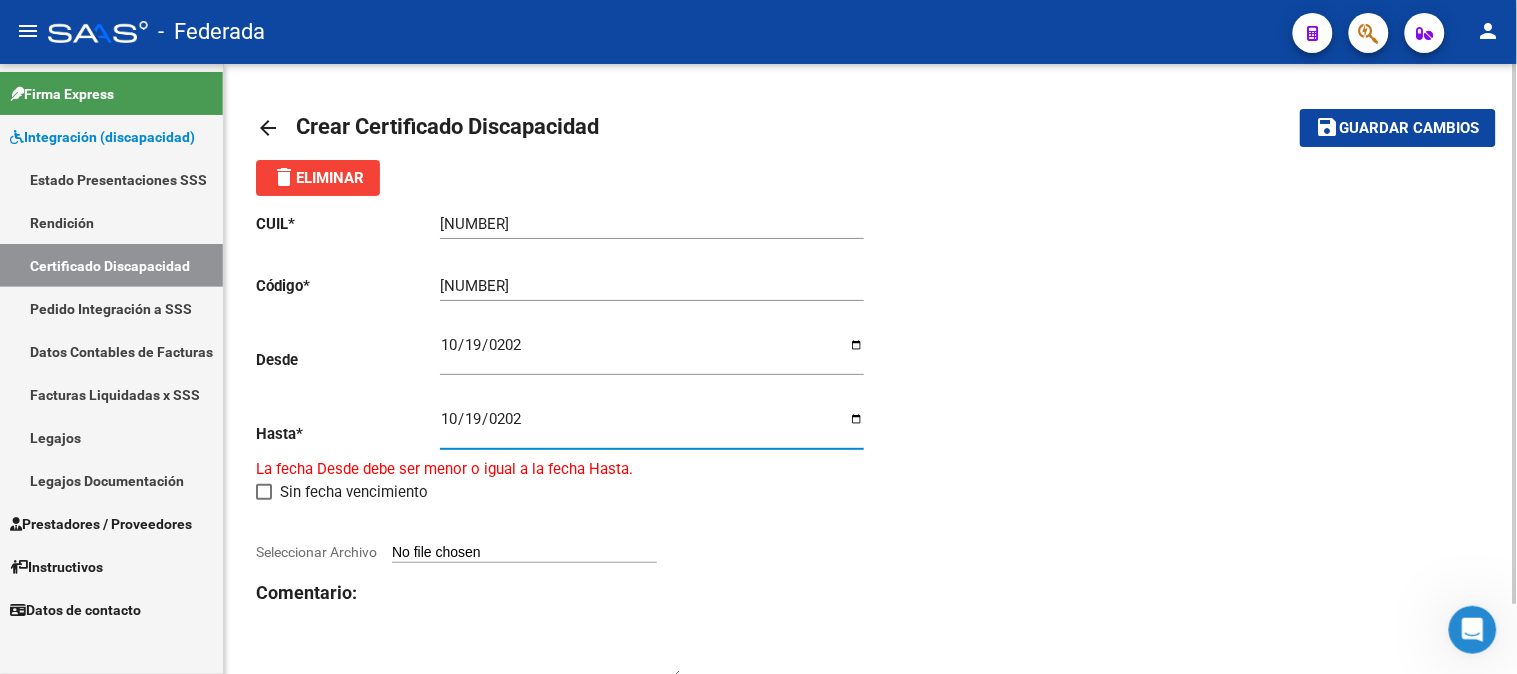 type on "2028-10-19" 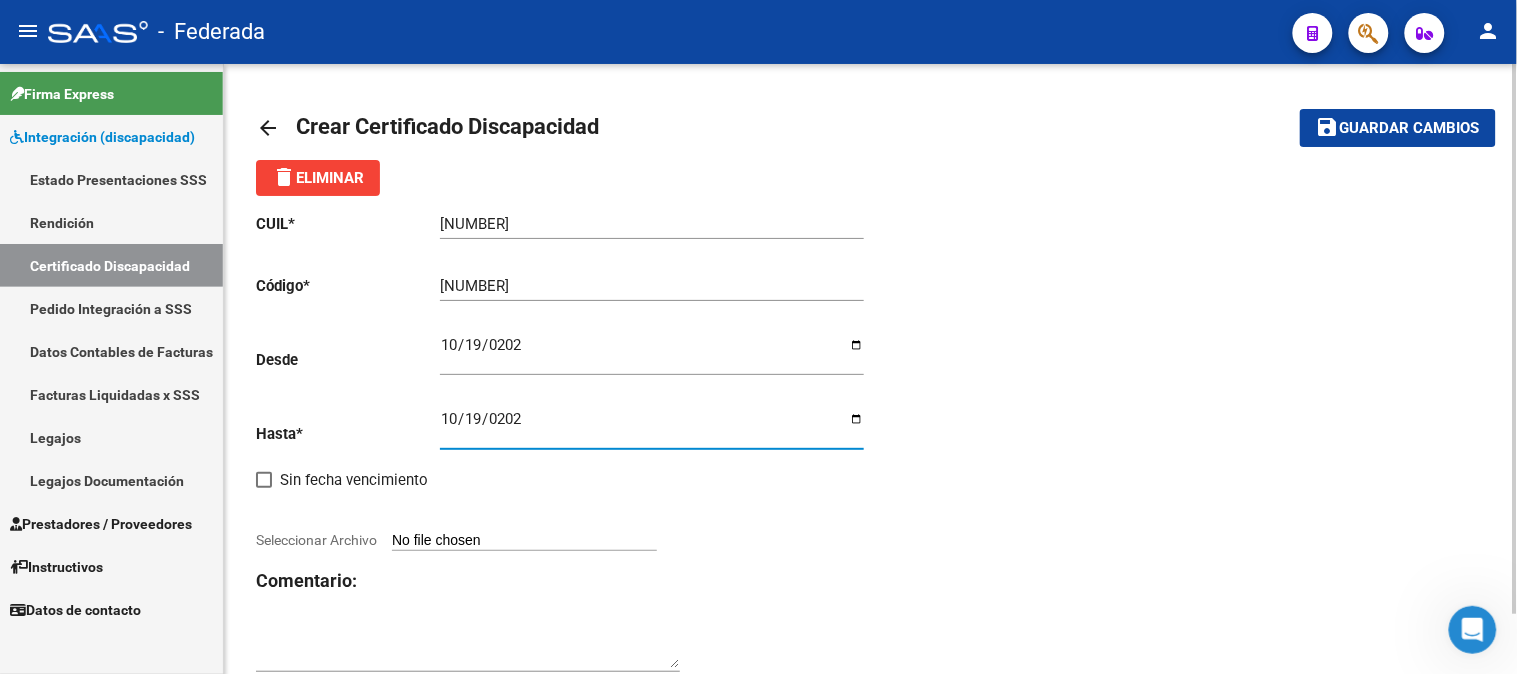 click on "CUIL  *   20-56336108-6 Ingresar el CUIL  Código  *   ARG02000563361082023101920281019BS381 Ingresar el Codigo  Desde    2023-10-19 Ingresar fec. Desde  Hasta  *   2028-10-19 Ingresar fec. Hasta     Sin fecha vencimiento        Seleccionar Archivo Comentario:" 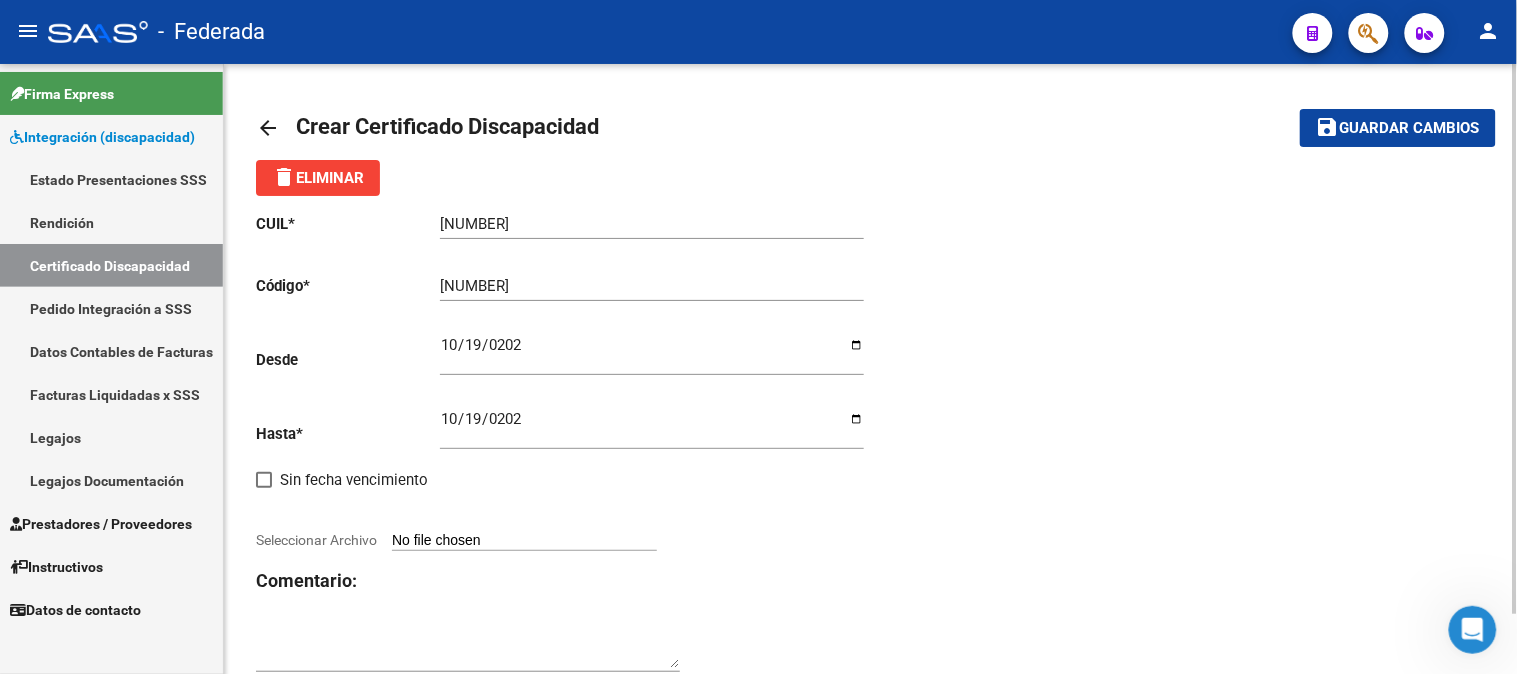 click on "Seleccionar Archivo" at bounding box center [524, 541] 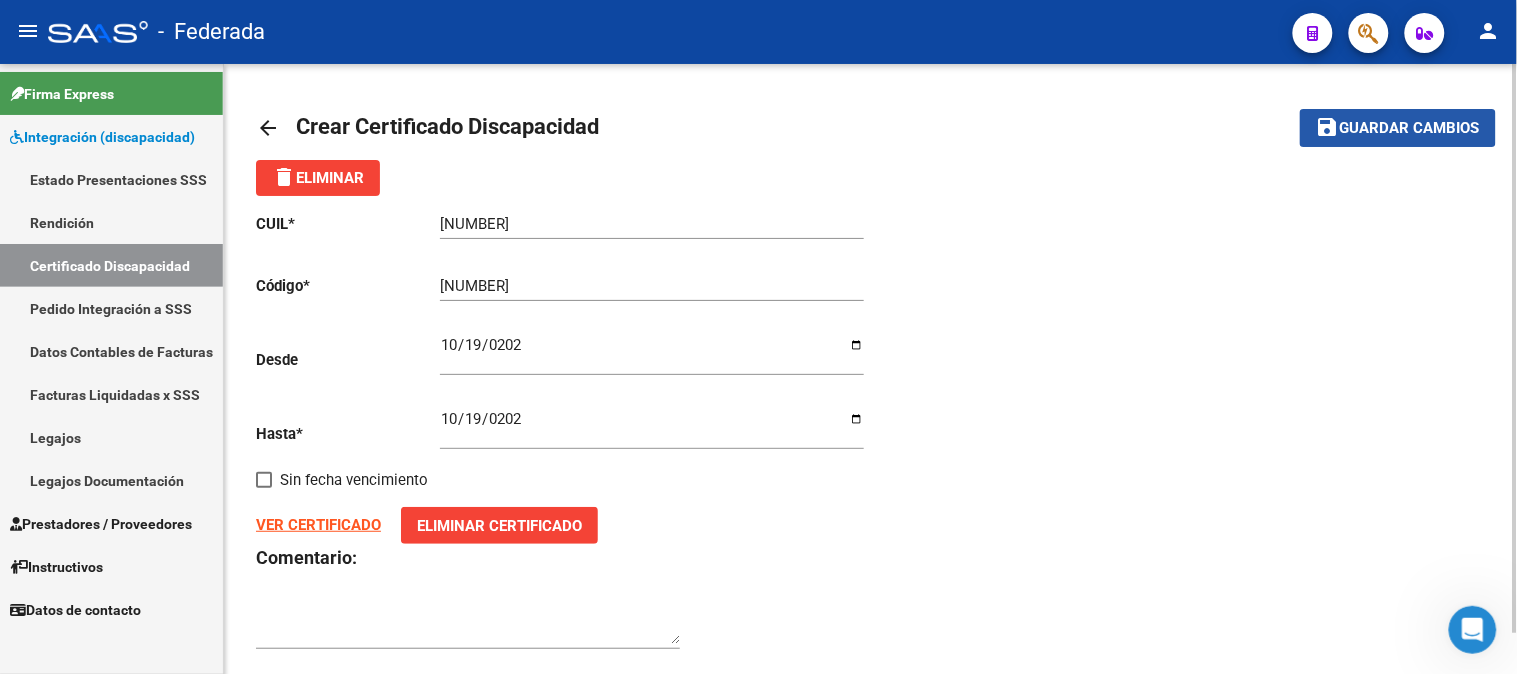 click on "Guardar cambios" 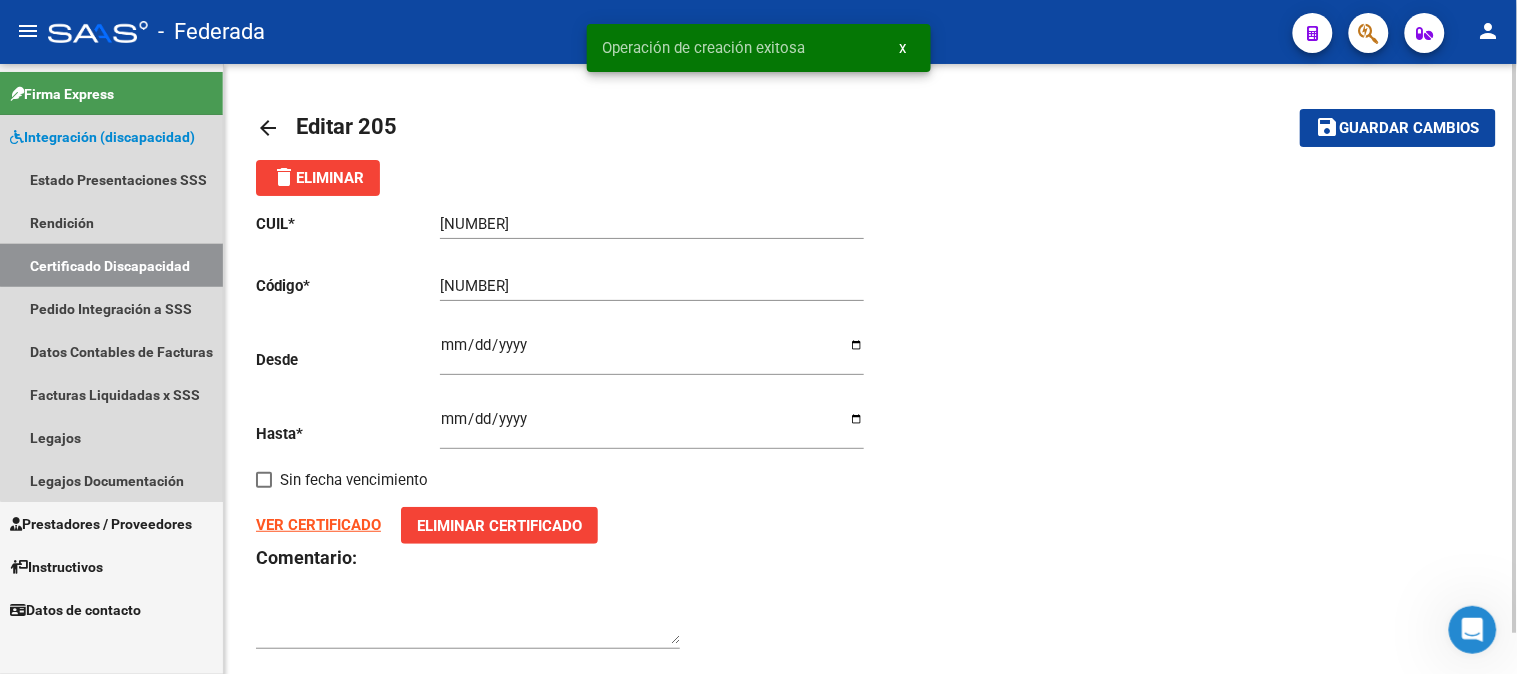 click on "Certificado Discapacidad" at bounding box center [111, 265] 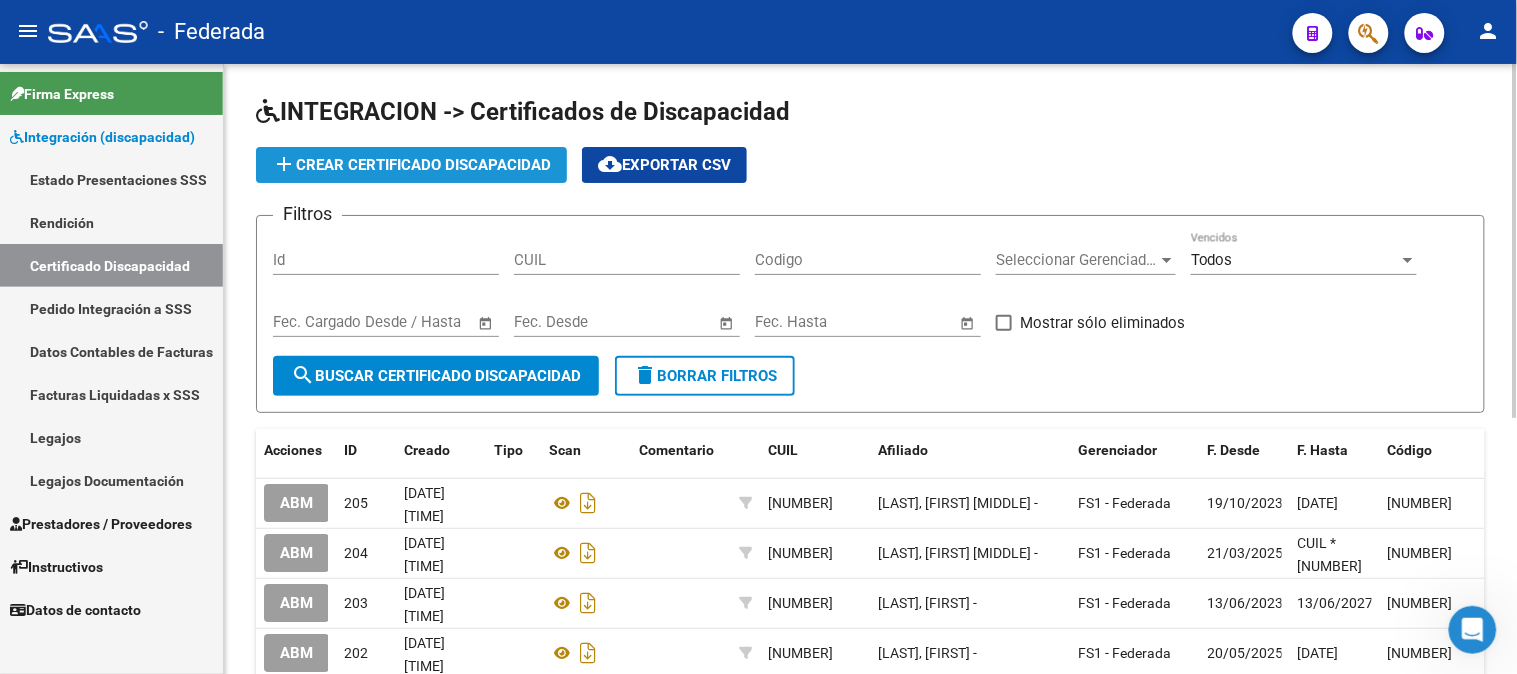 click on "add  Crear Certificado Discapacidad" 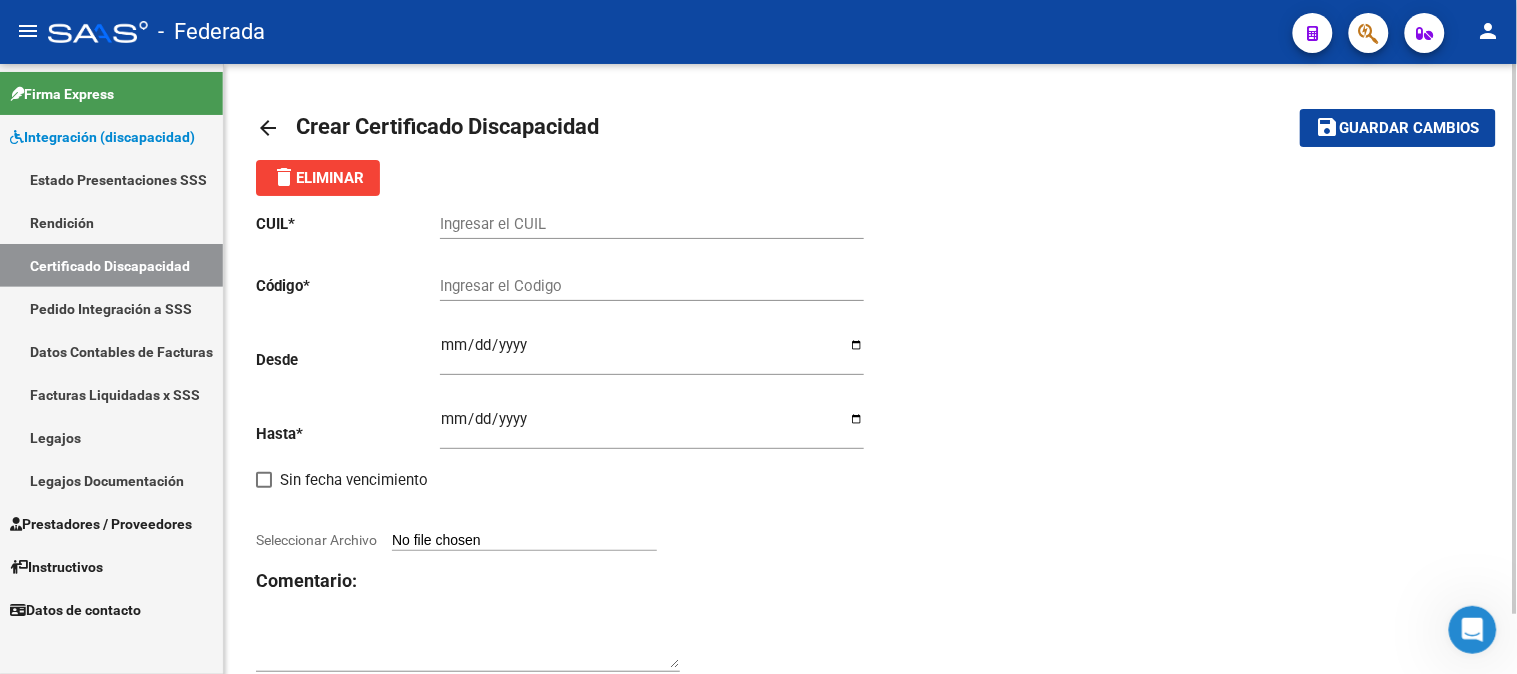 click on "Ingresar el CUIL" at bounding box center [652, 224] 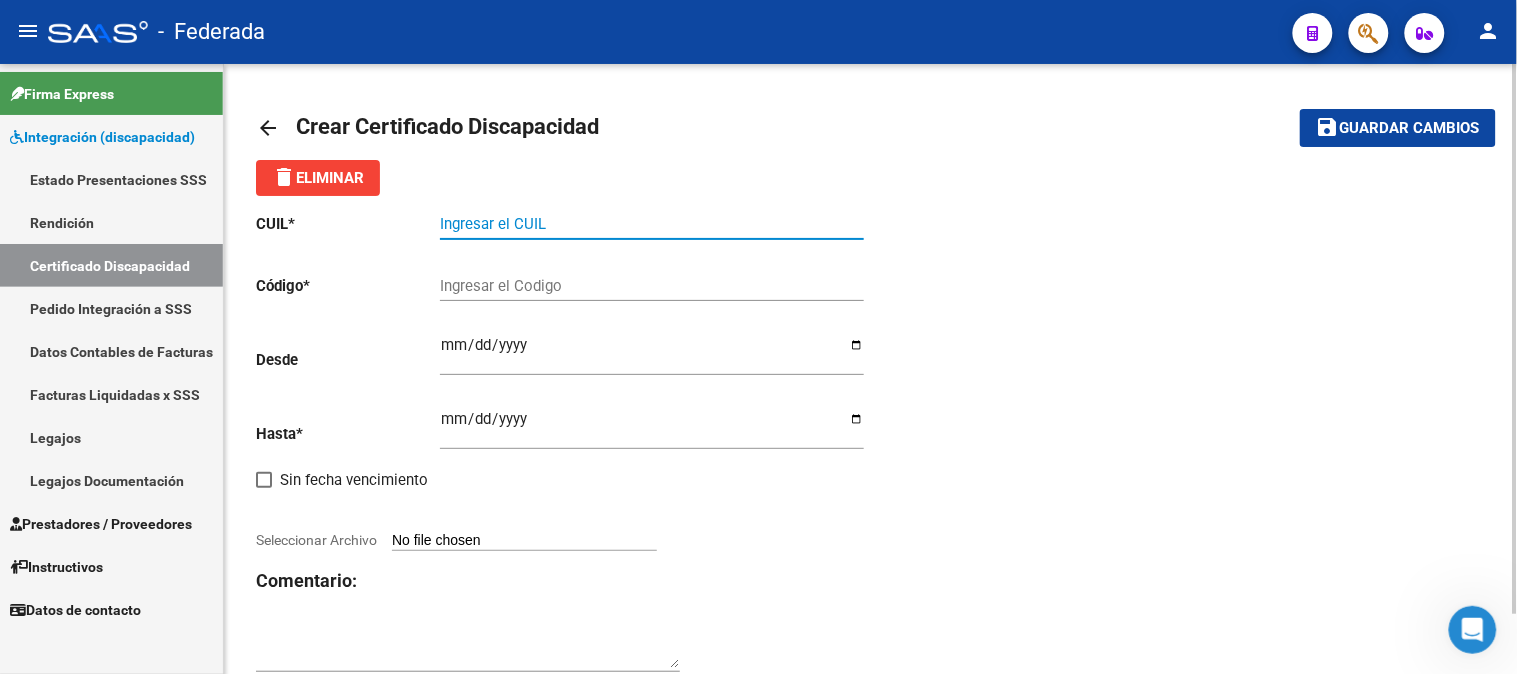 paste on "20-56271286-1" 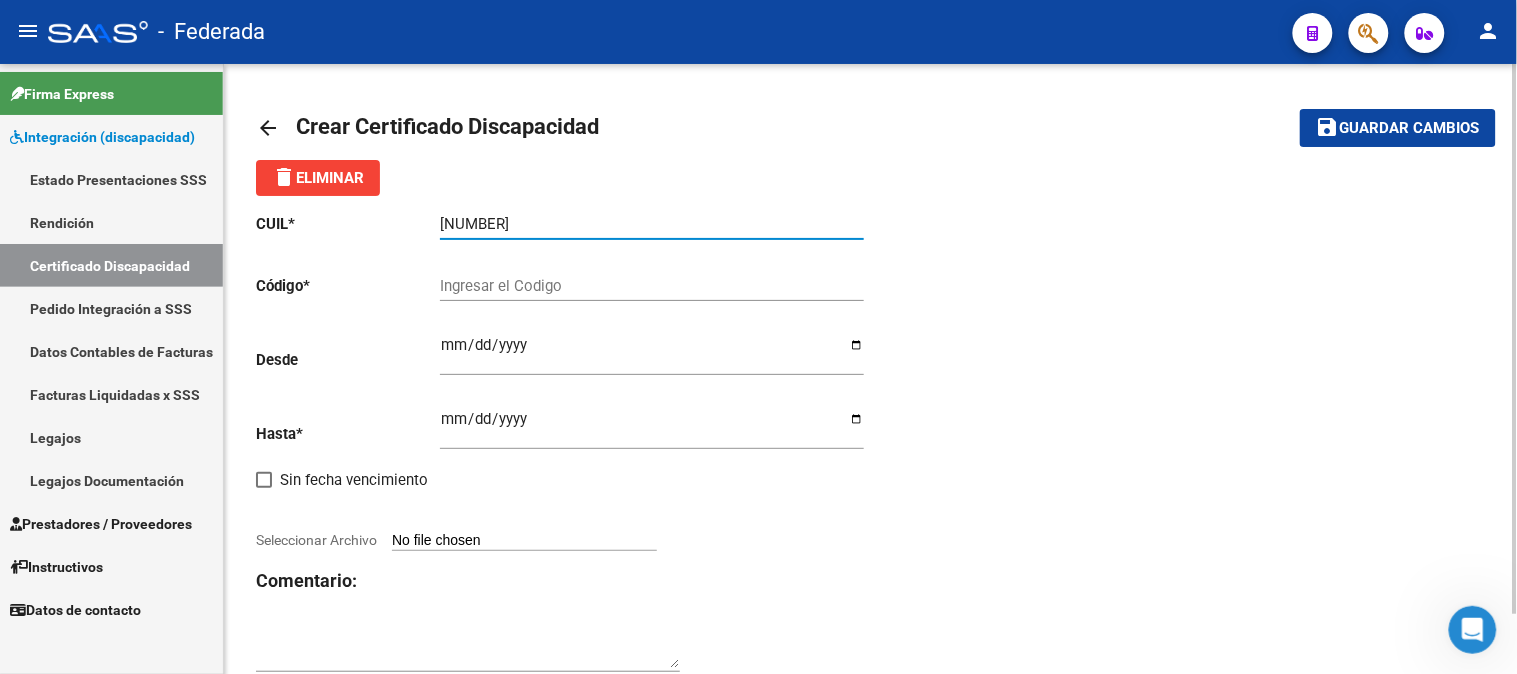 type on "20-56271286-1" 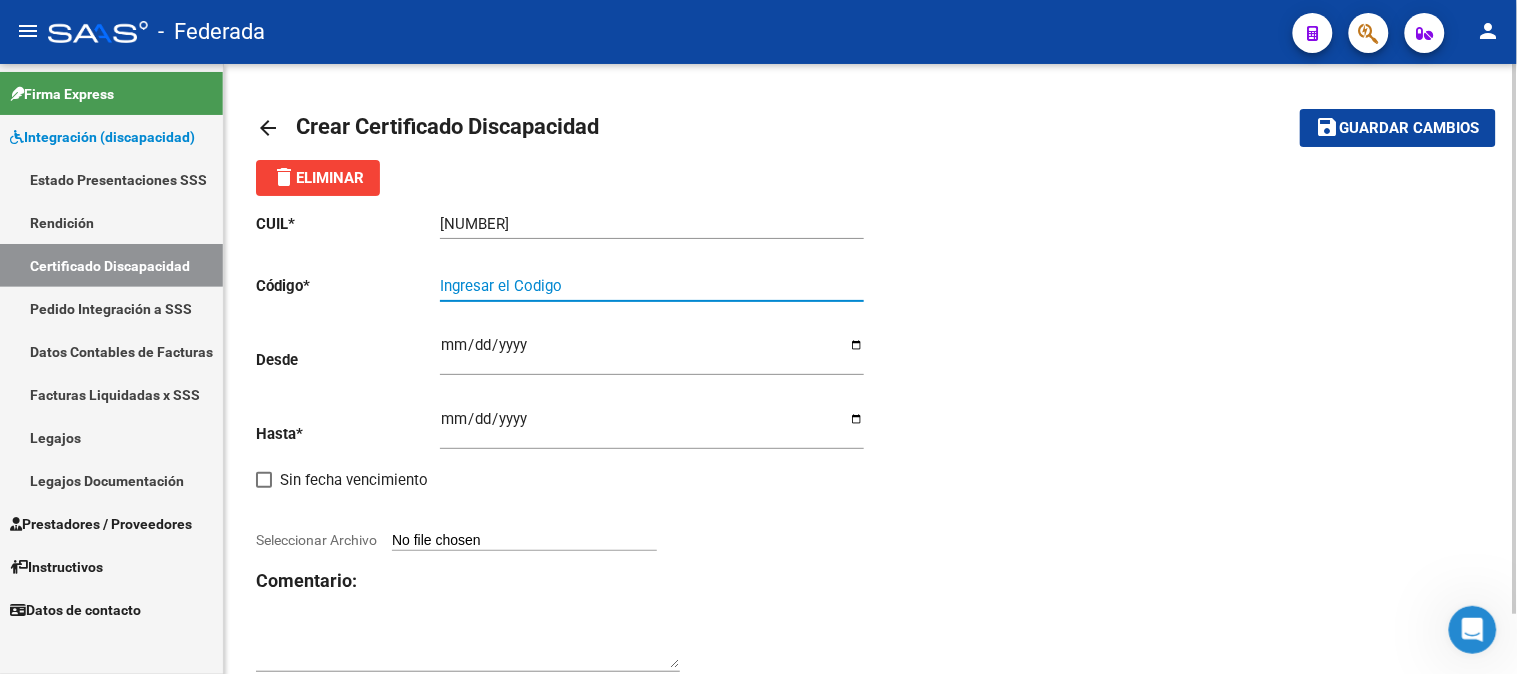 click on "Ingresar el Codigo" at bounding box center [652, 286] 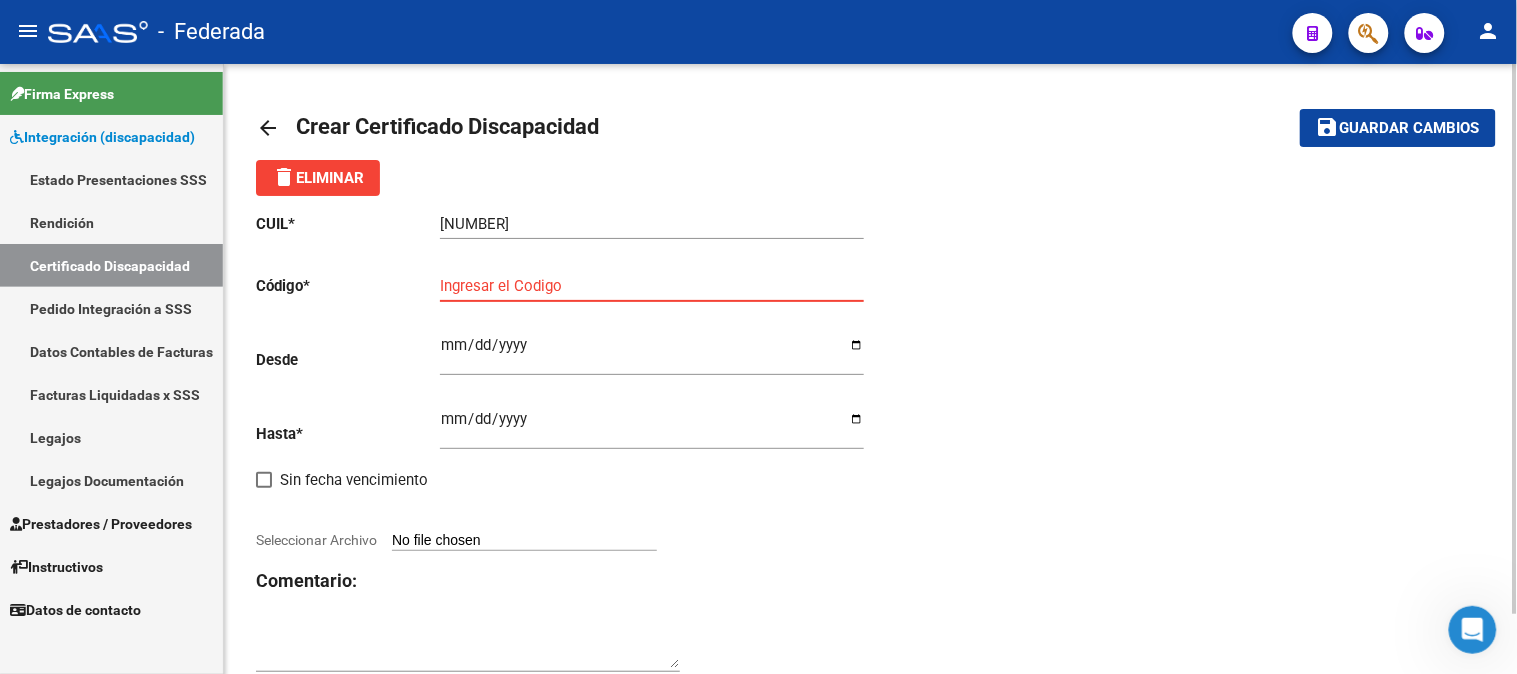 paste on "00ARG02000562712862025032720300327INS248" 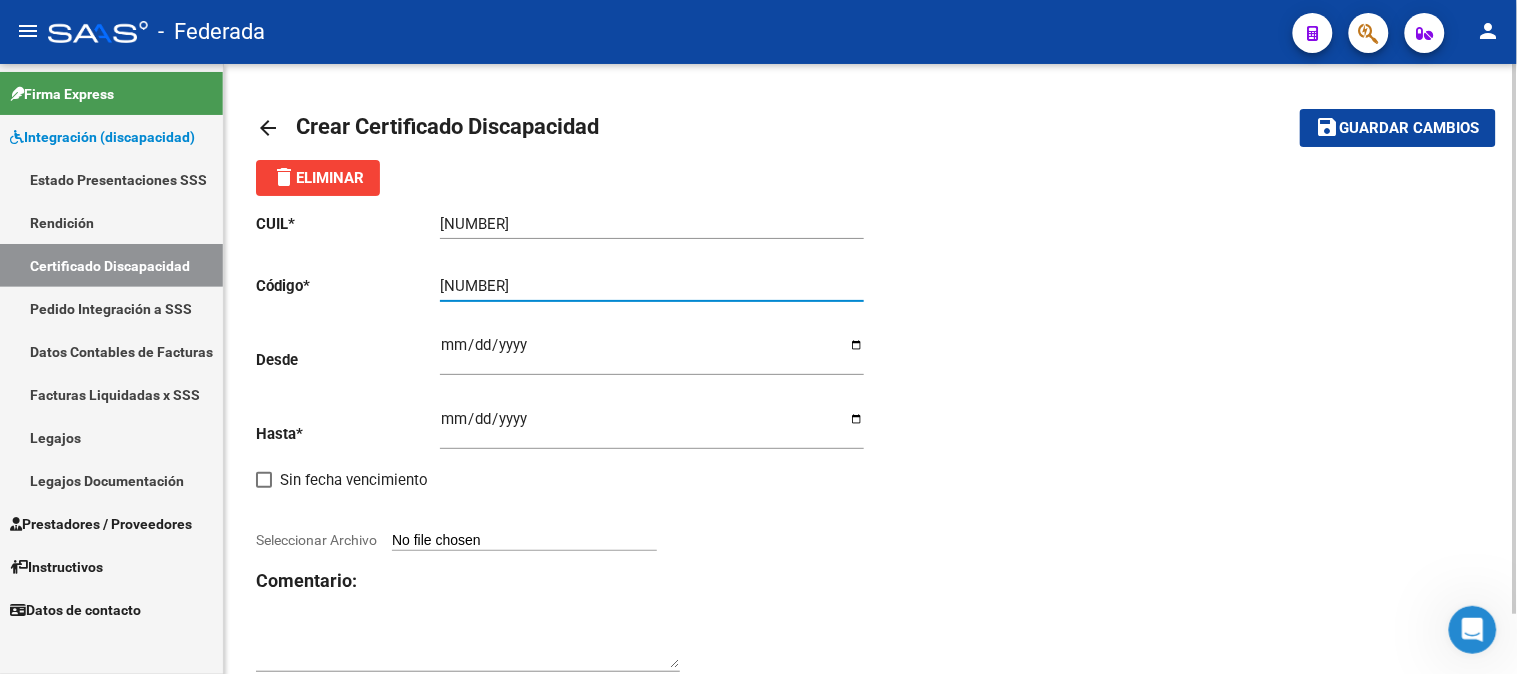 click on "00ARG02000562712862025032720300327INS248" at bounding box center (652, 286) 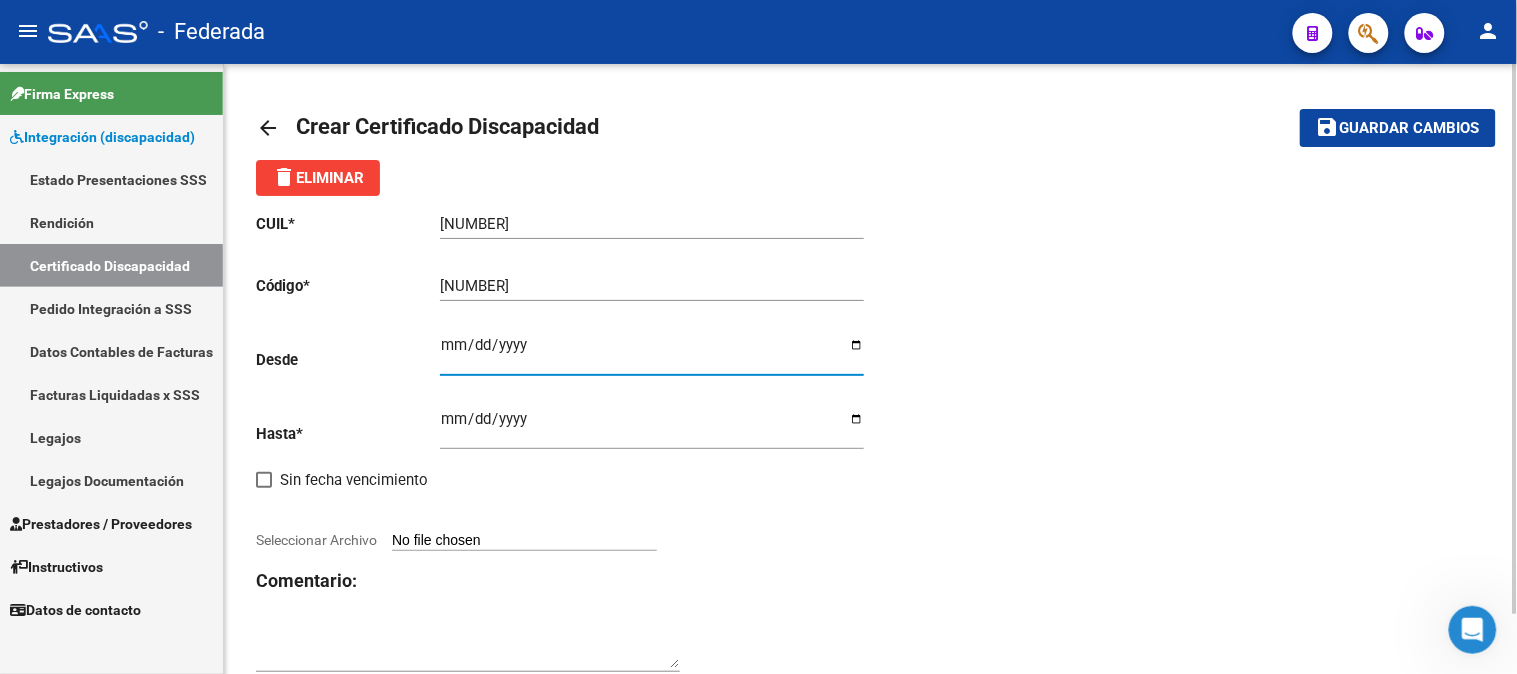 type on "2025-03-27" 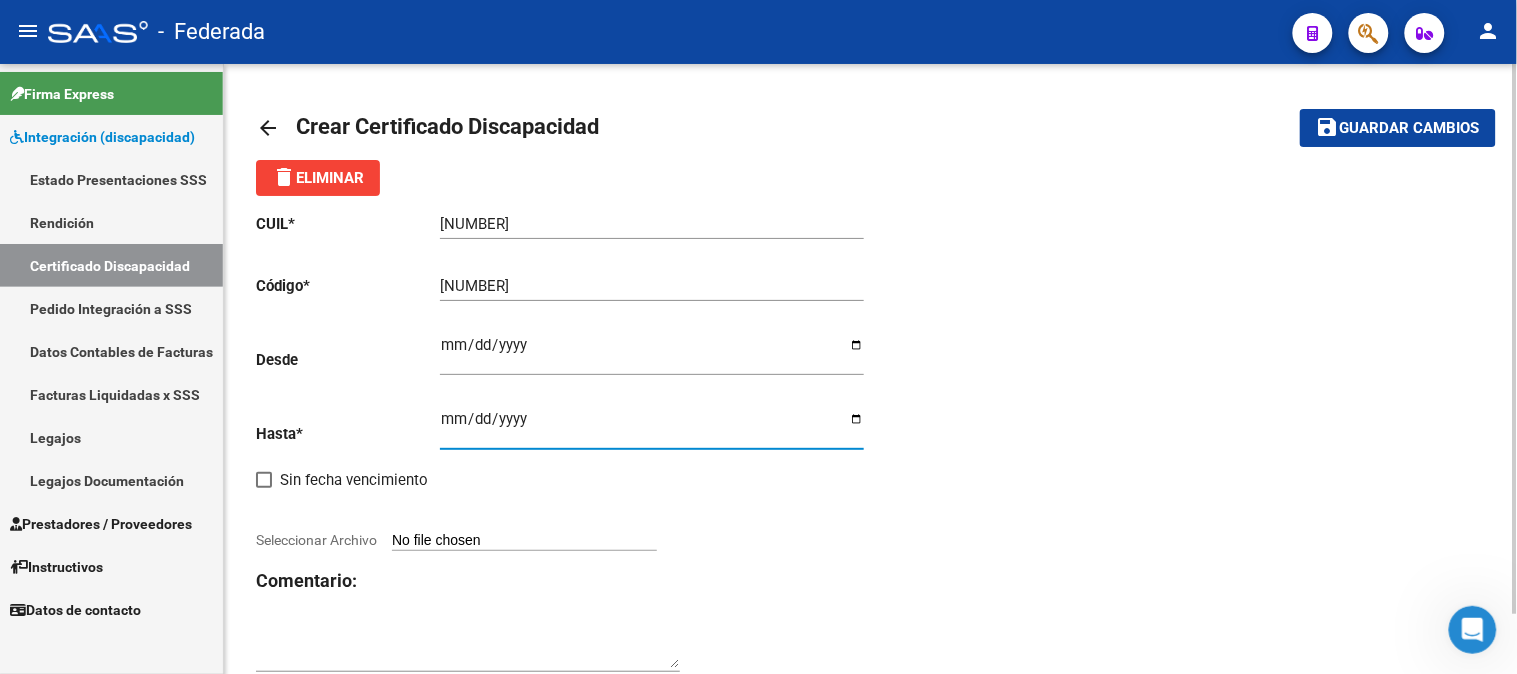 click on "Ingresar fec. Hasta" at bounding box center [652, 427] 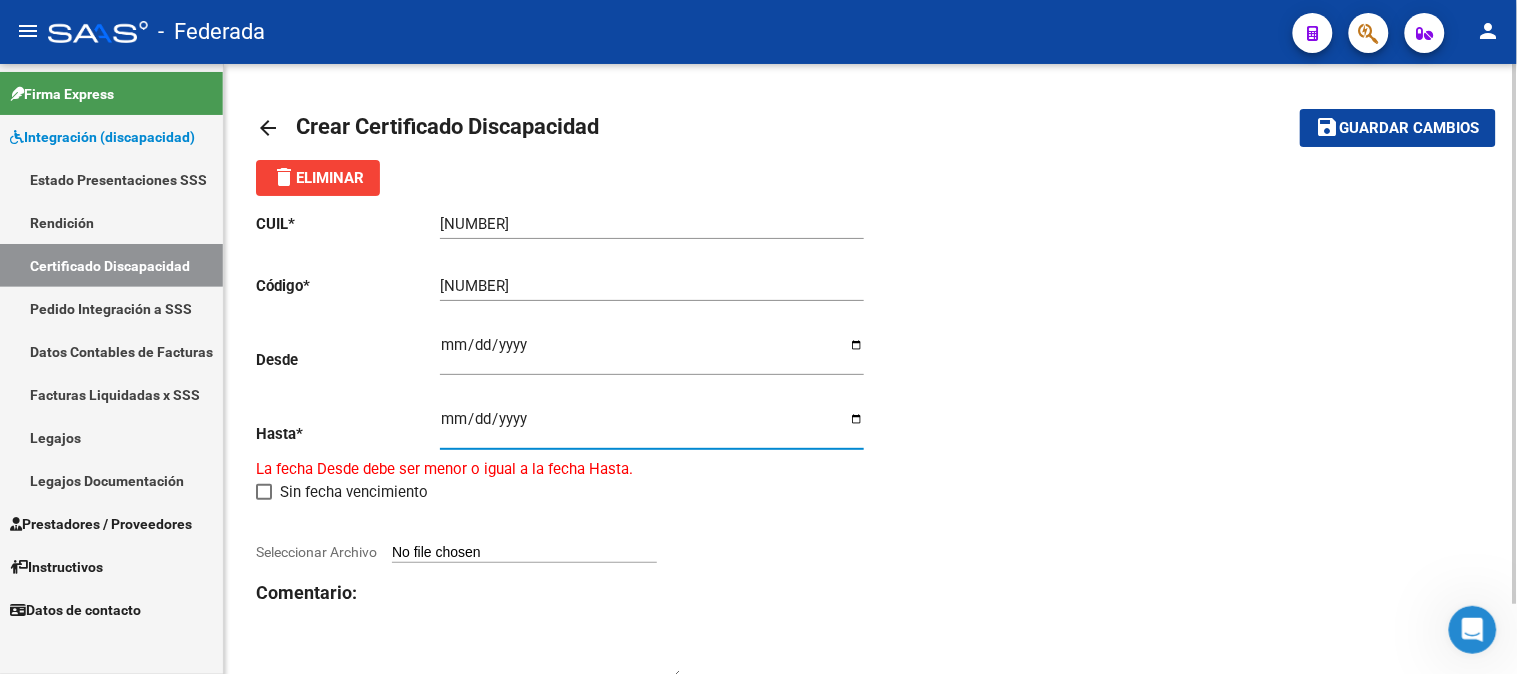 type on "2030-03-27" 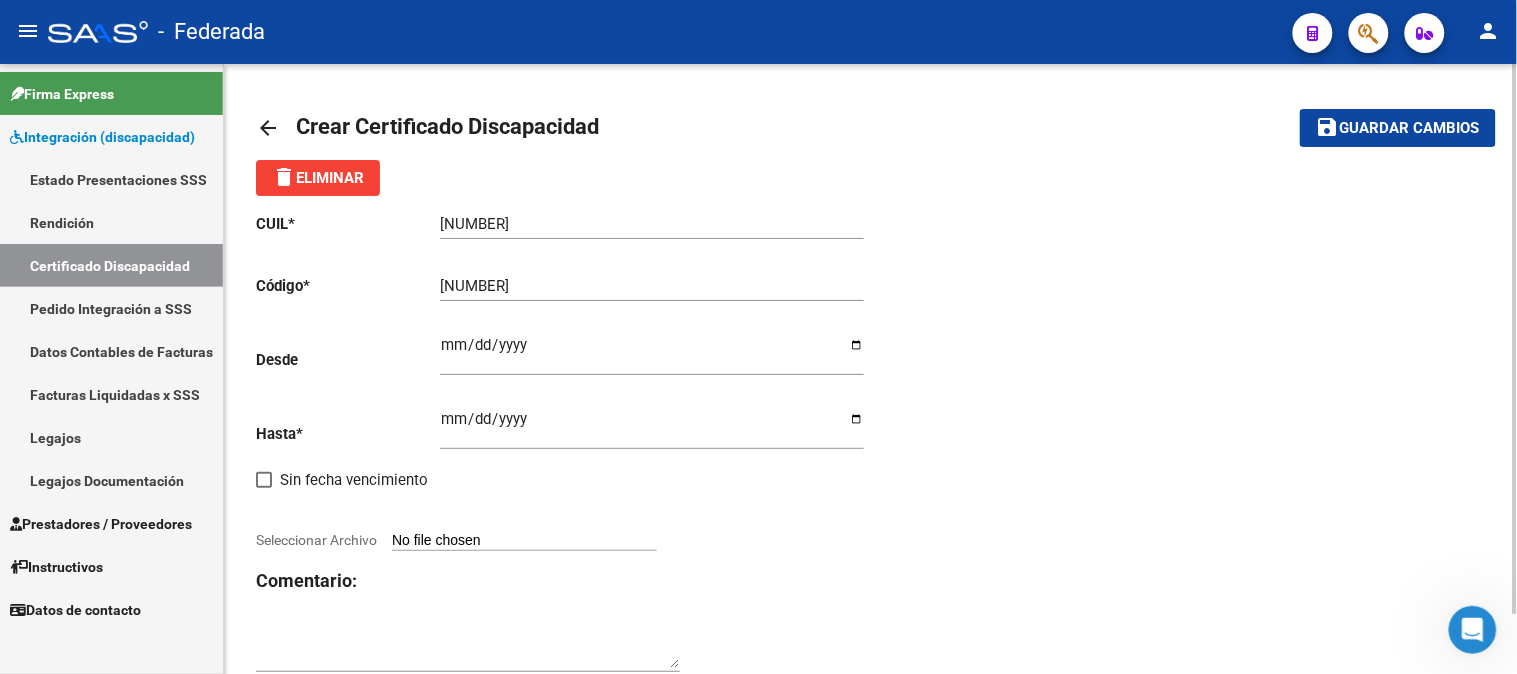 click on "CUIL  *   20-56271286-1 Ingresar el CUIL  Código  *   ARG02000562712862025032720300327INS248 Ingresar el Codigo  Desde    2025-03-27 Ingresar fec. Desde  Hasta  *   2030-03-27 Ingresar fec. Hasta     Sin fecha vencimiento        Seleccionar Archivo Comentario:" 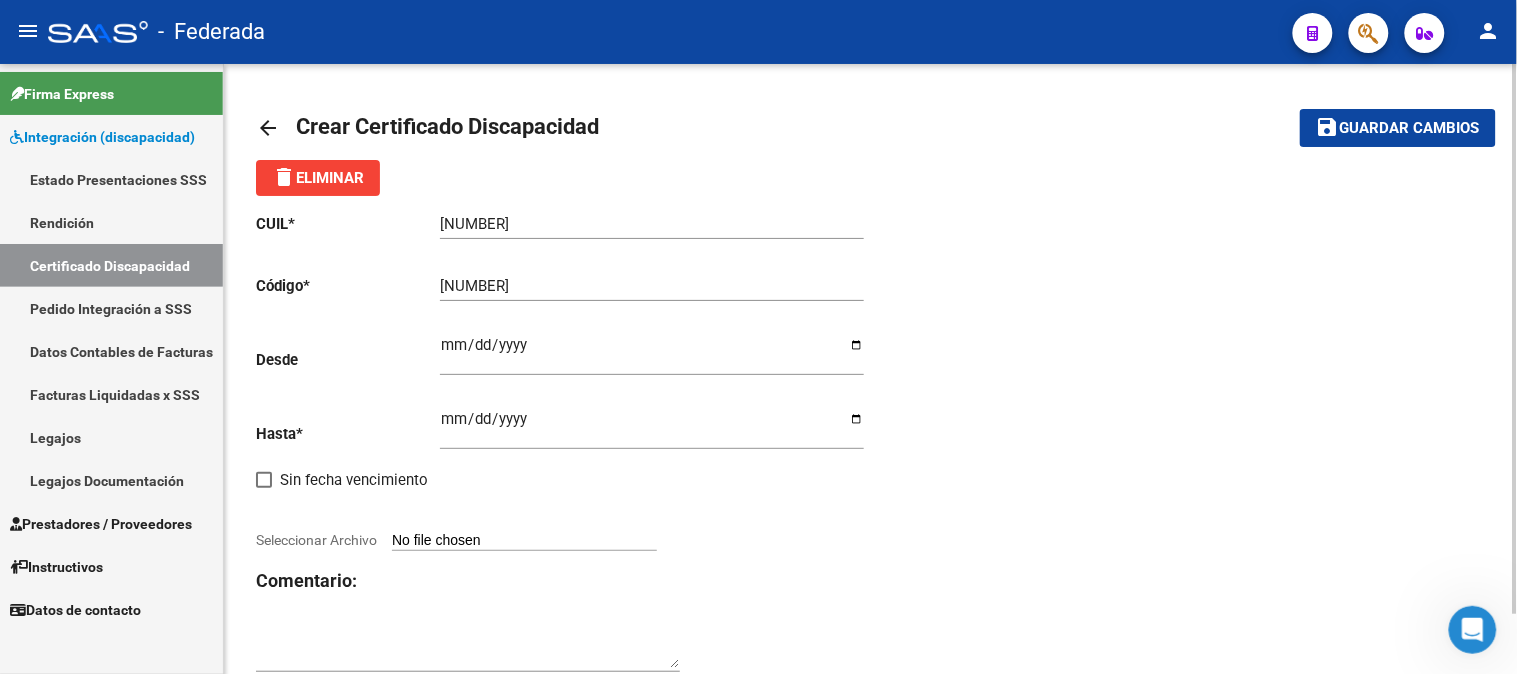 click on "Seleccionar Archivo" at bounding box center [524, 541] 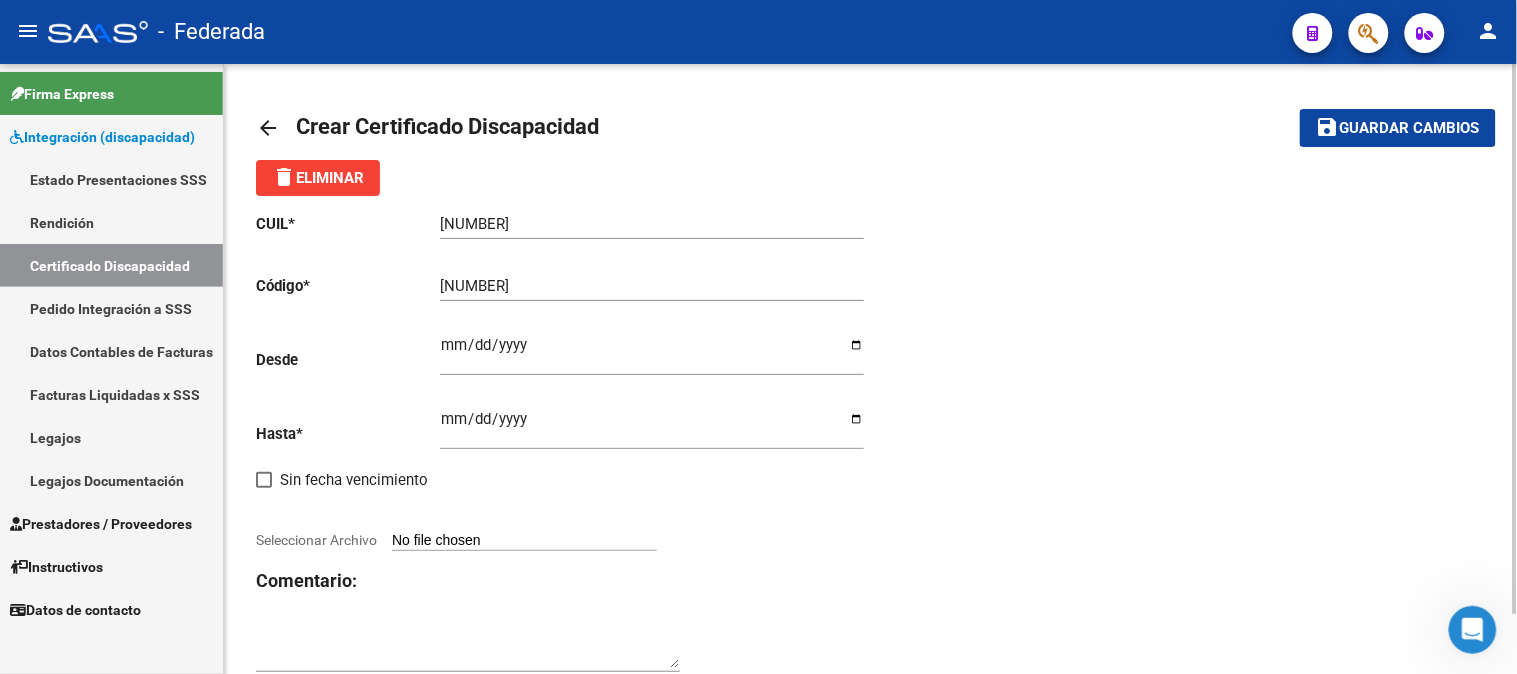 type on "C:\fakepath\20562712861 ROMERO GINO.pdf" 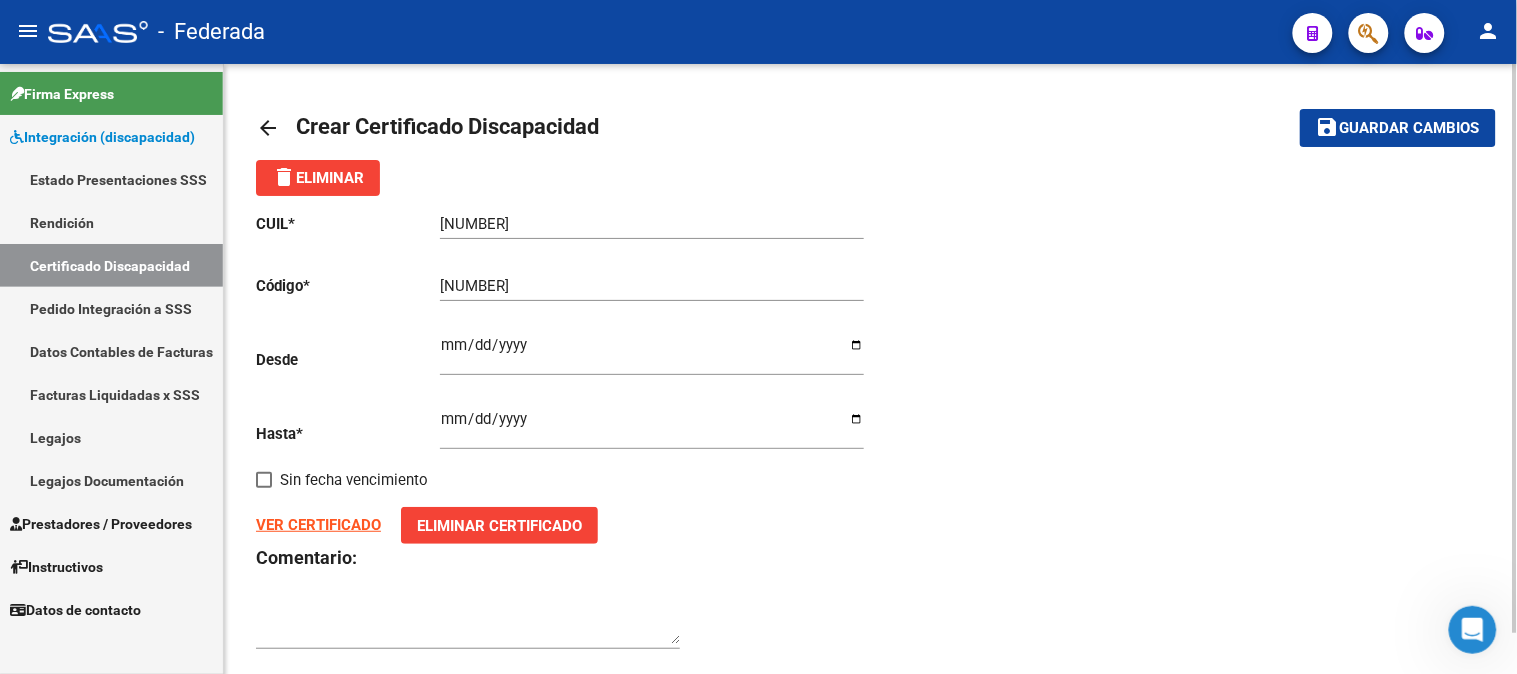 click on "save" 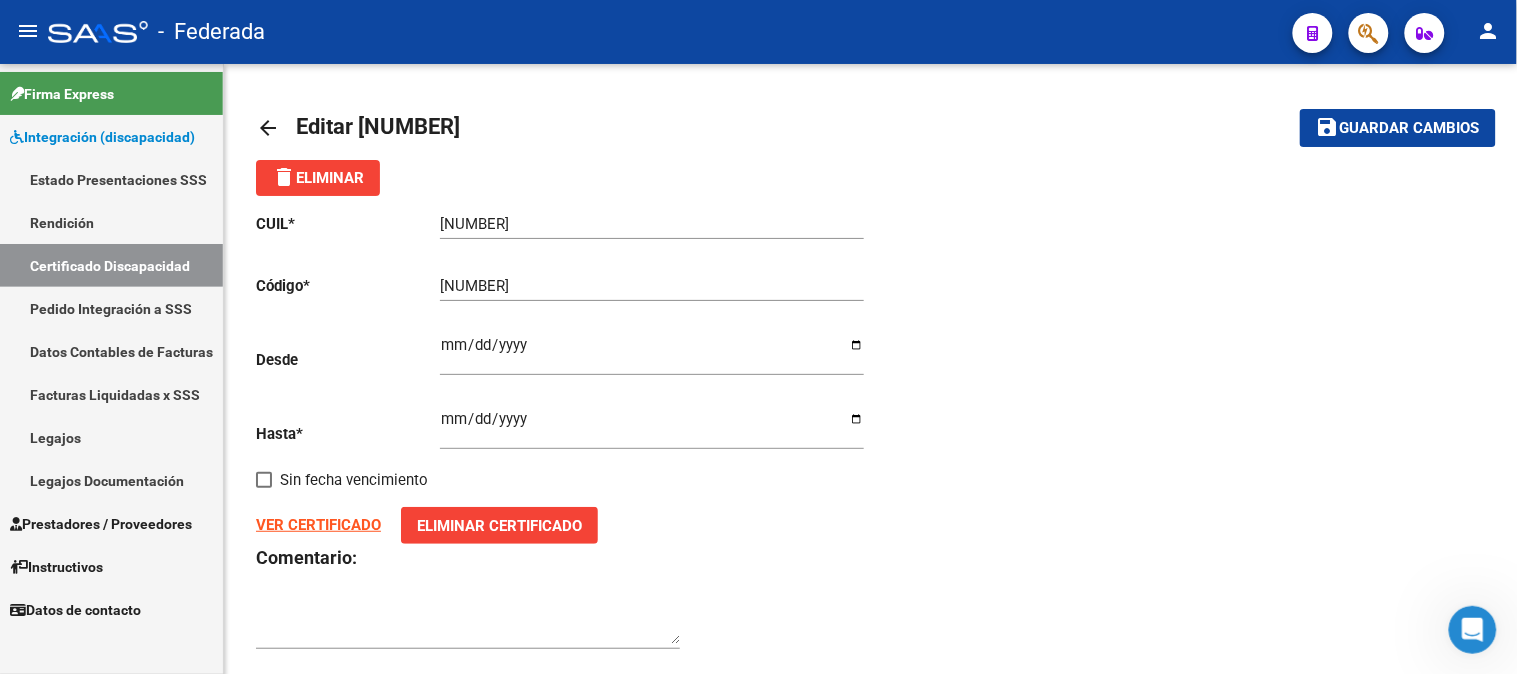 click on "Certificado Discapacidad" at bounding box center (111, 265) 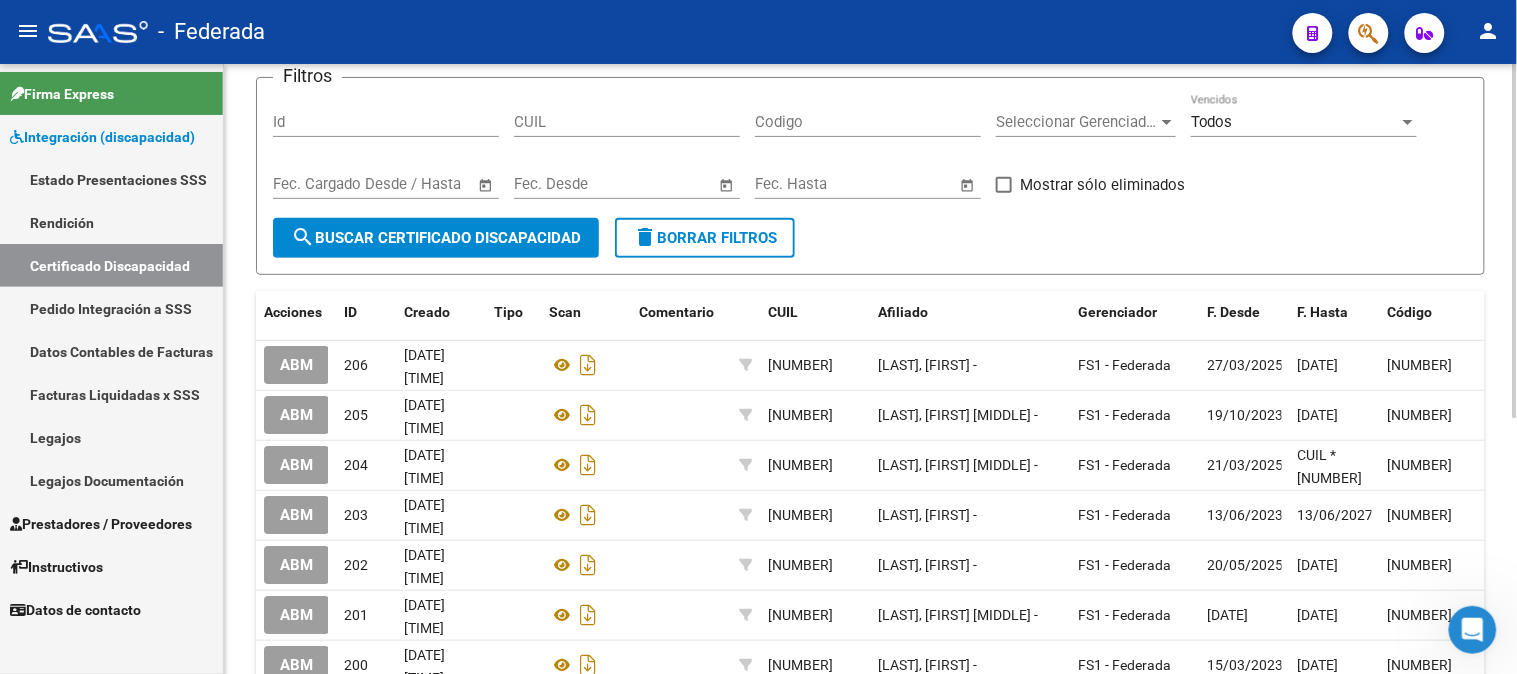 scroll, scrollTop: 222, scrollLeft: 0, axis: vertical 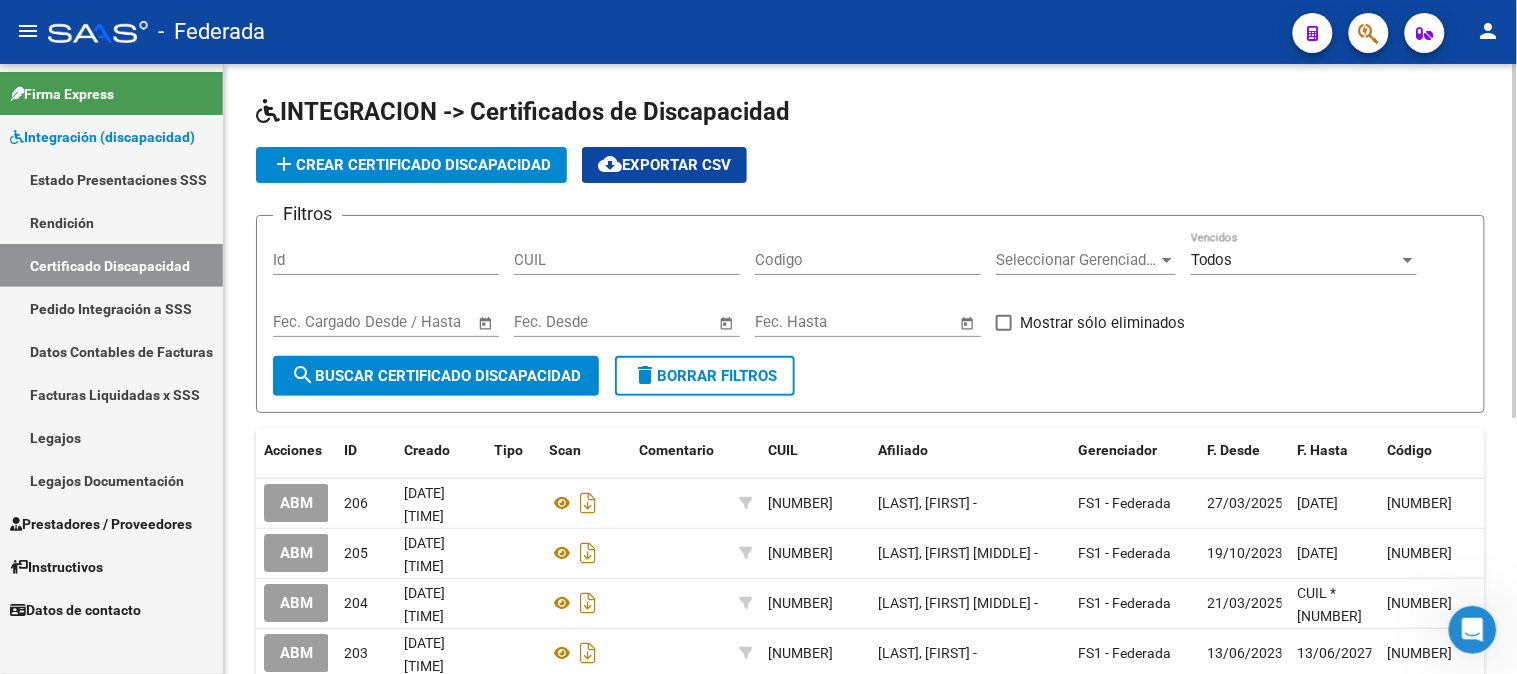 click on "add  Crear Certificado Discapacidad" 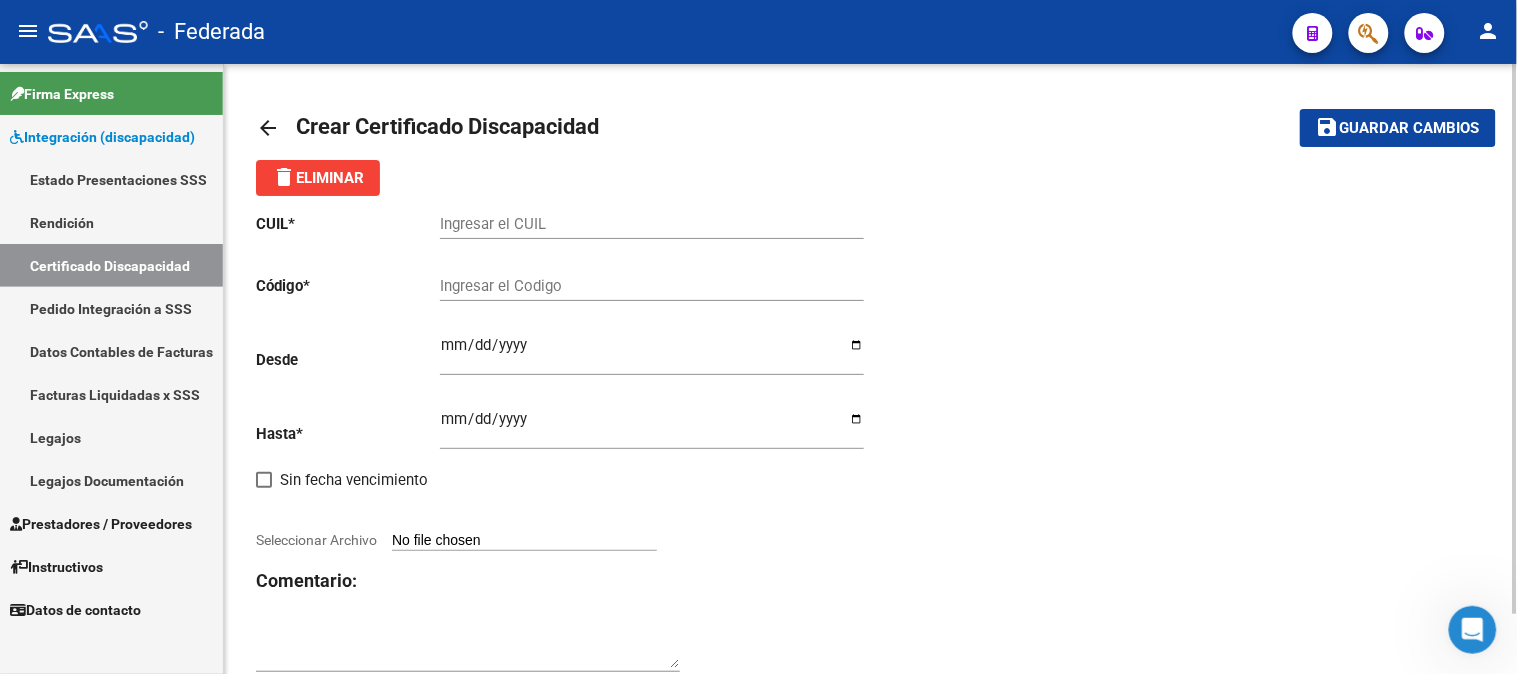 click on "Ingresar el CUIL" at bounding box center (652, 224) 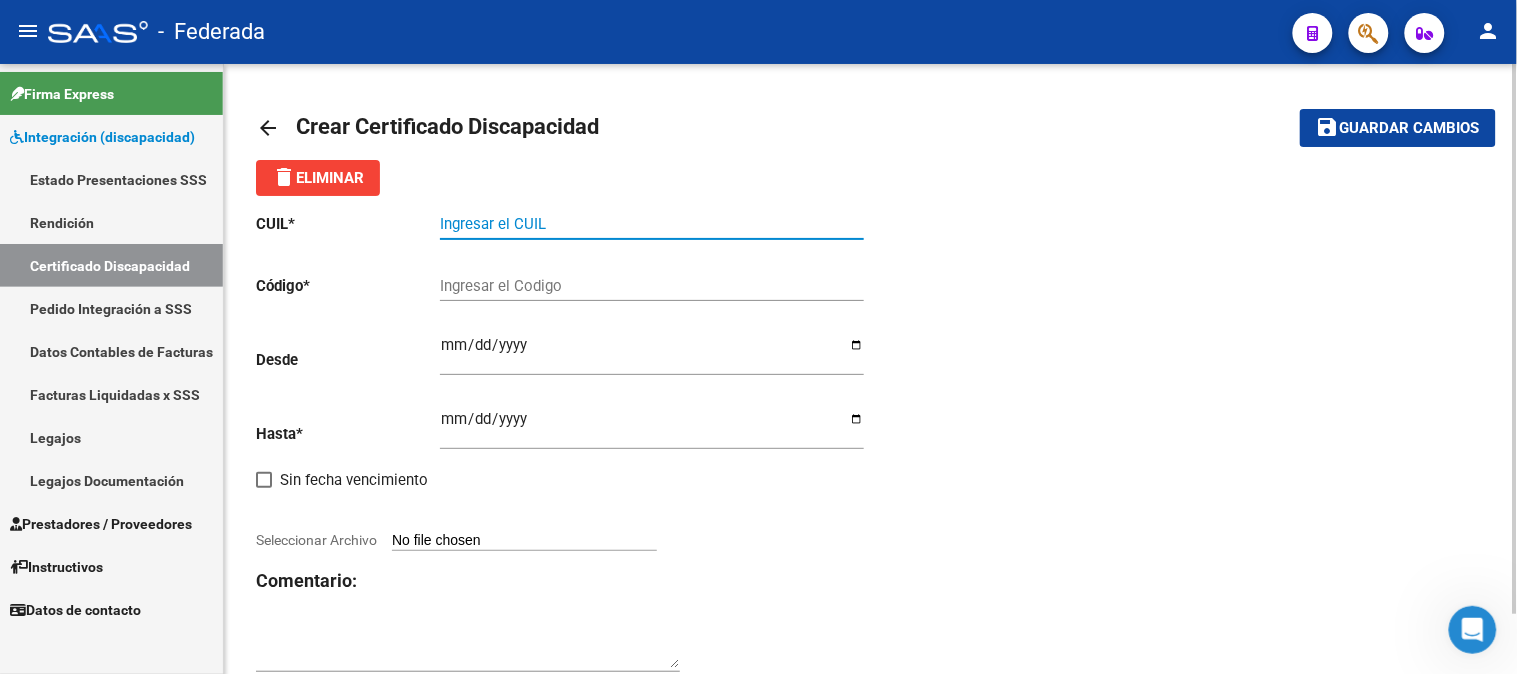 paste on "23-58972291-4" 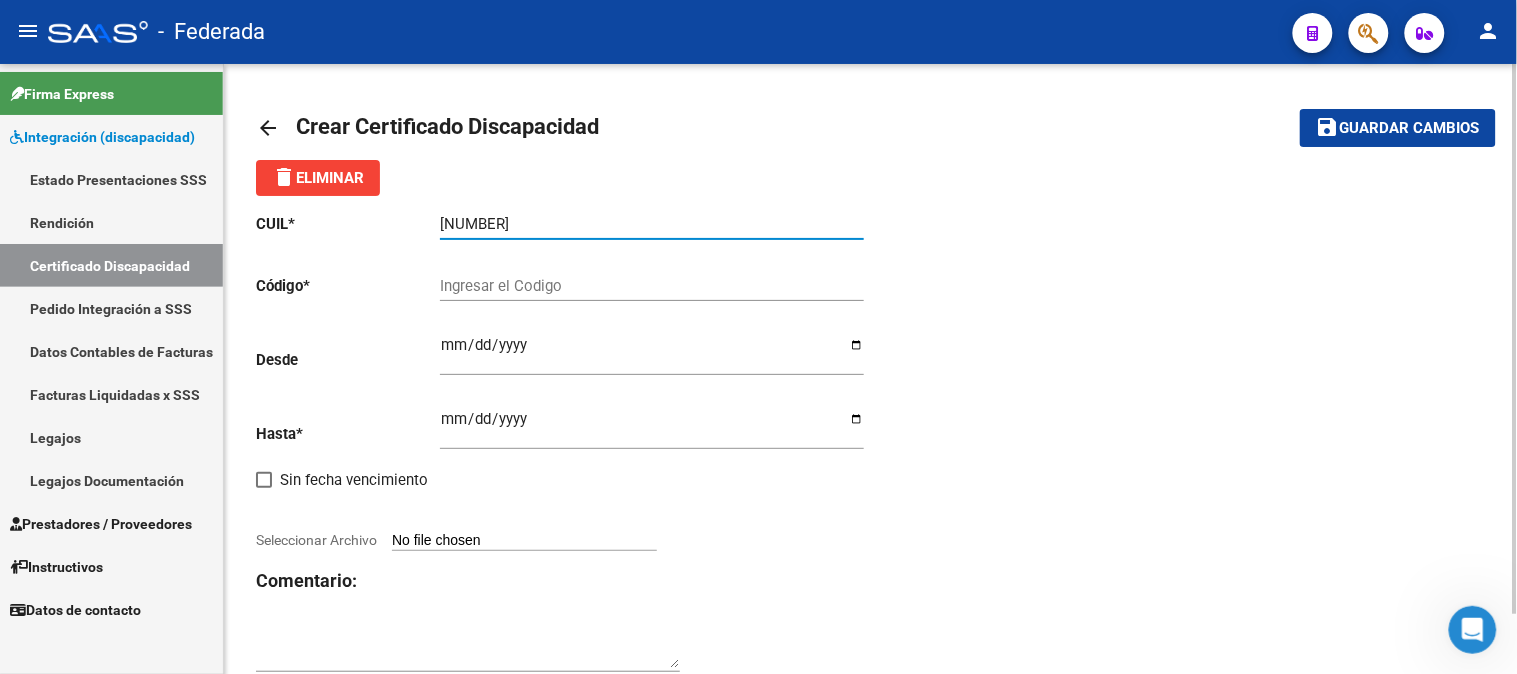 type on "23-58972291-4" 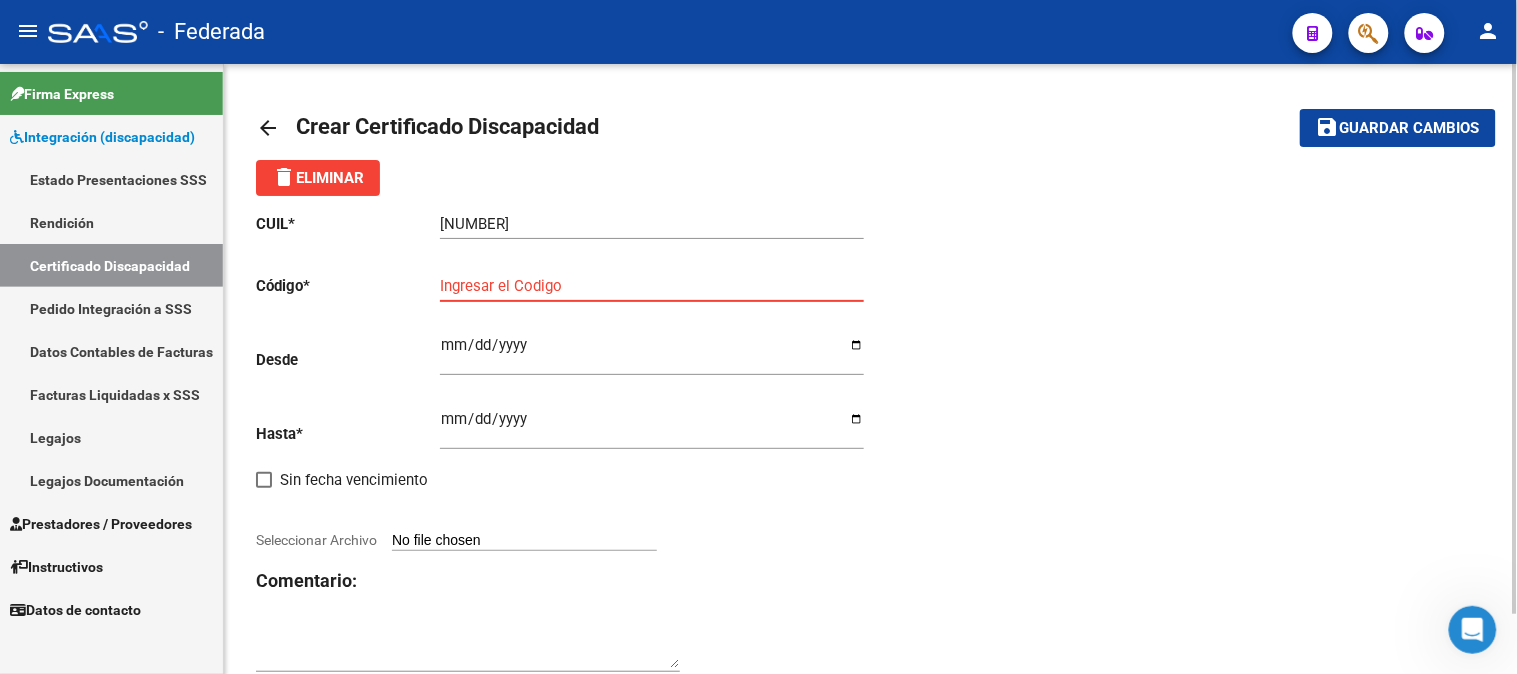 paste on "00ARG01000589722912021111720261117SFE214" 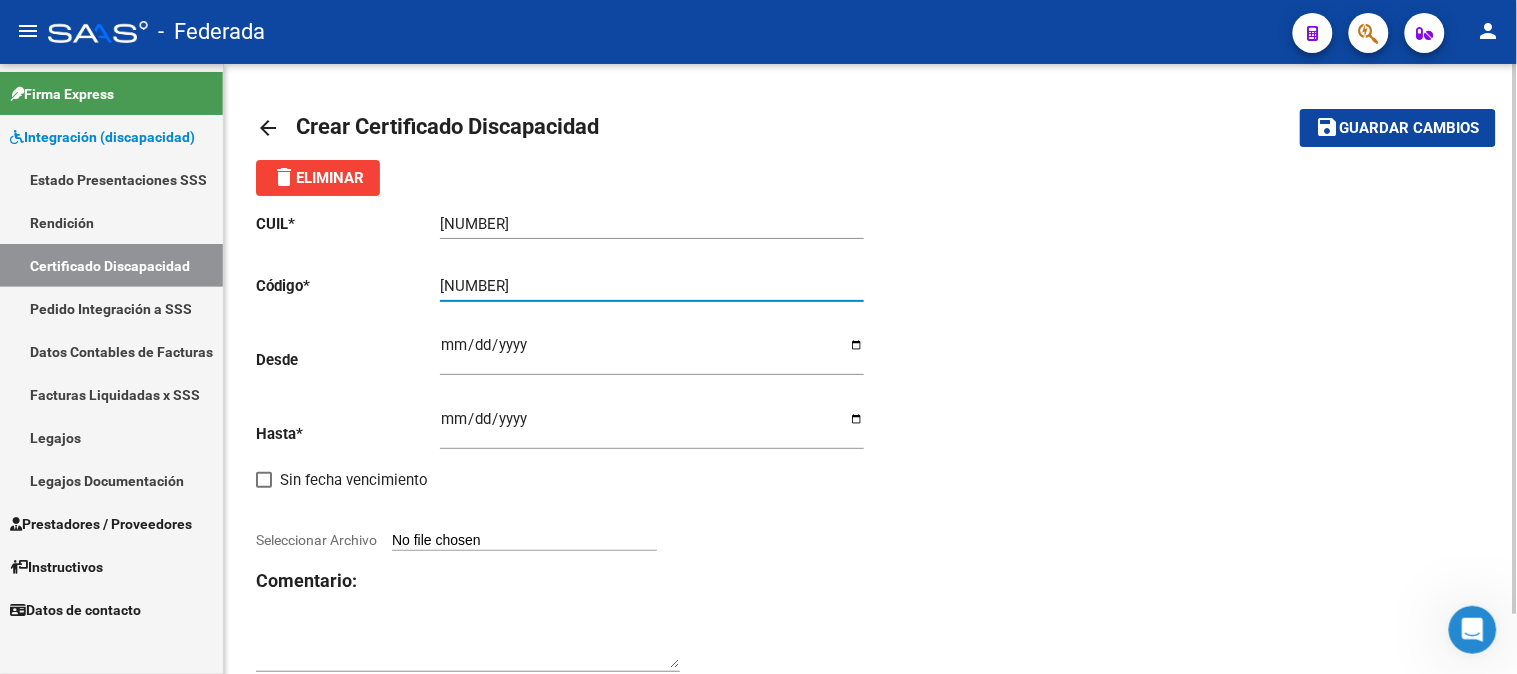 click on "00ARG01000589722912021111720261117SFE214" at bounding box center [652, 286] 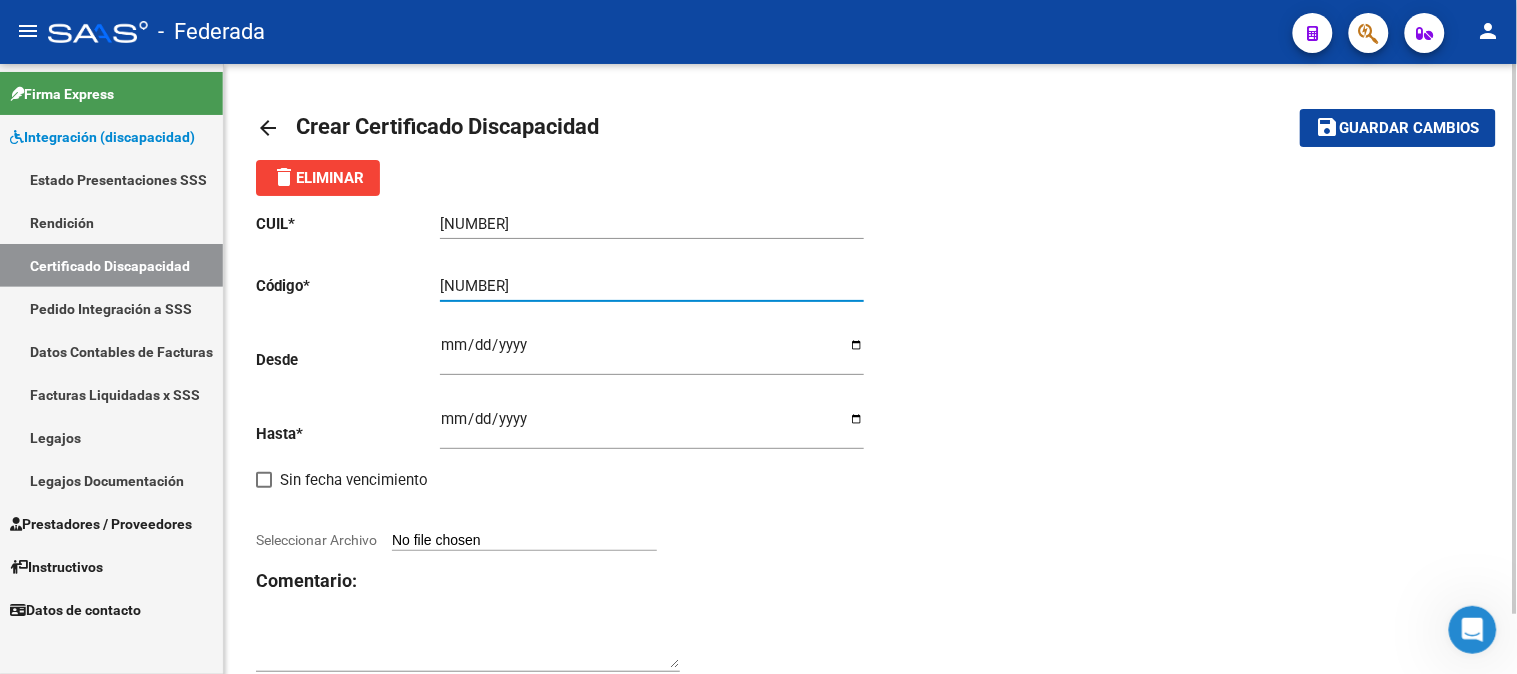 type on "ARG01000589722912021111720261117SFE214" 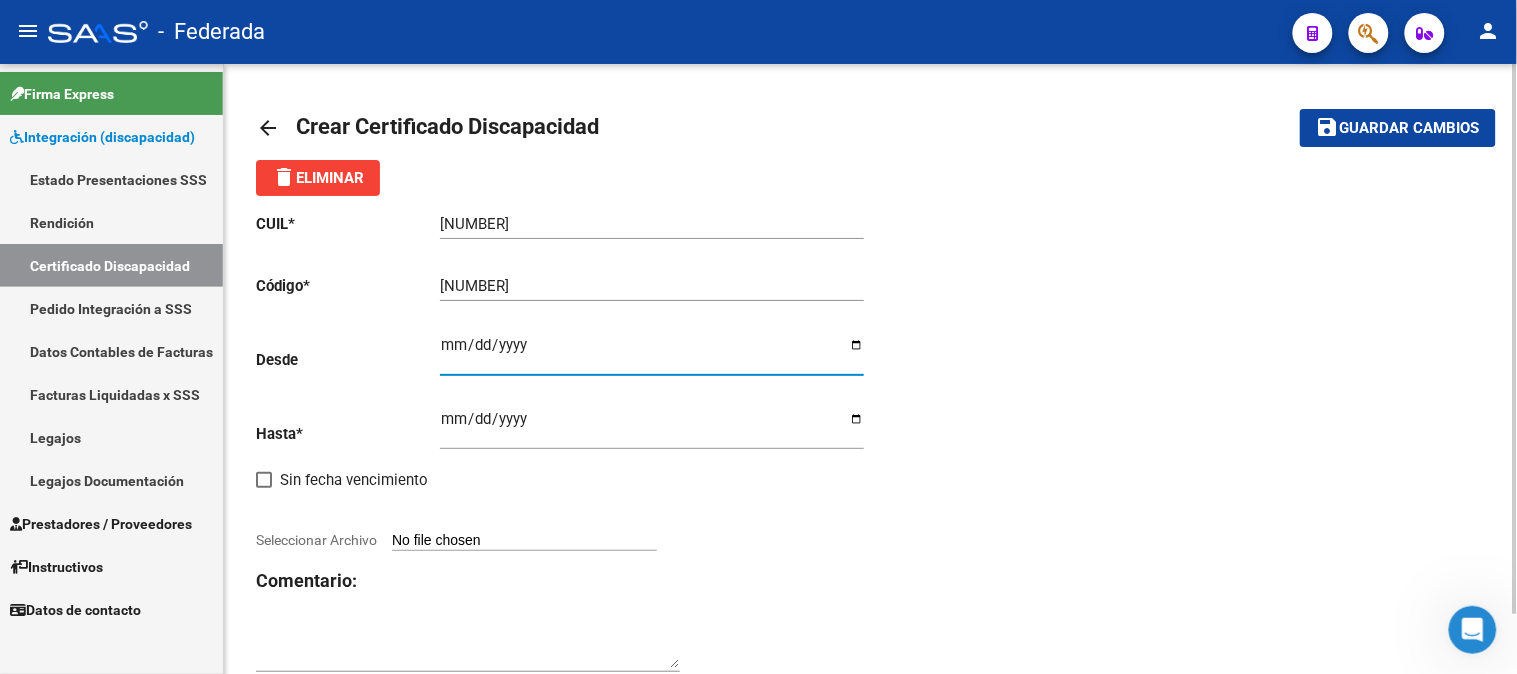 click on "Ingresar fec. Desde" at bounding box center [652, 353] 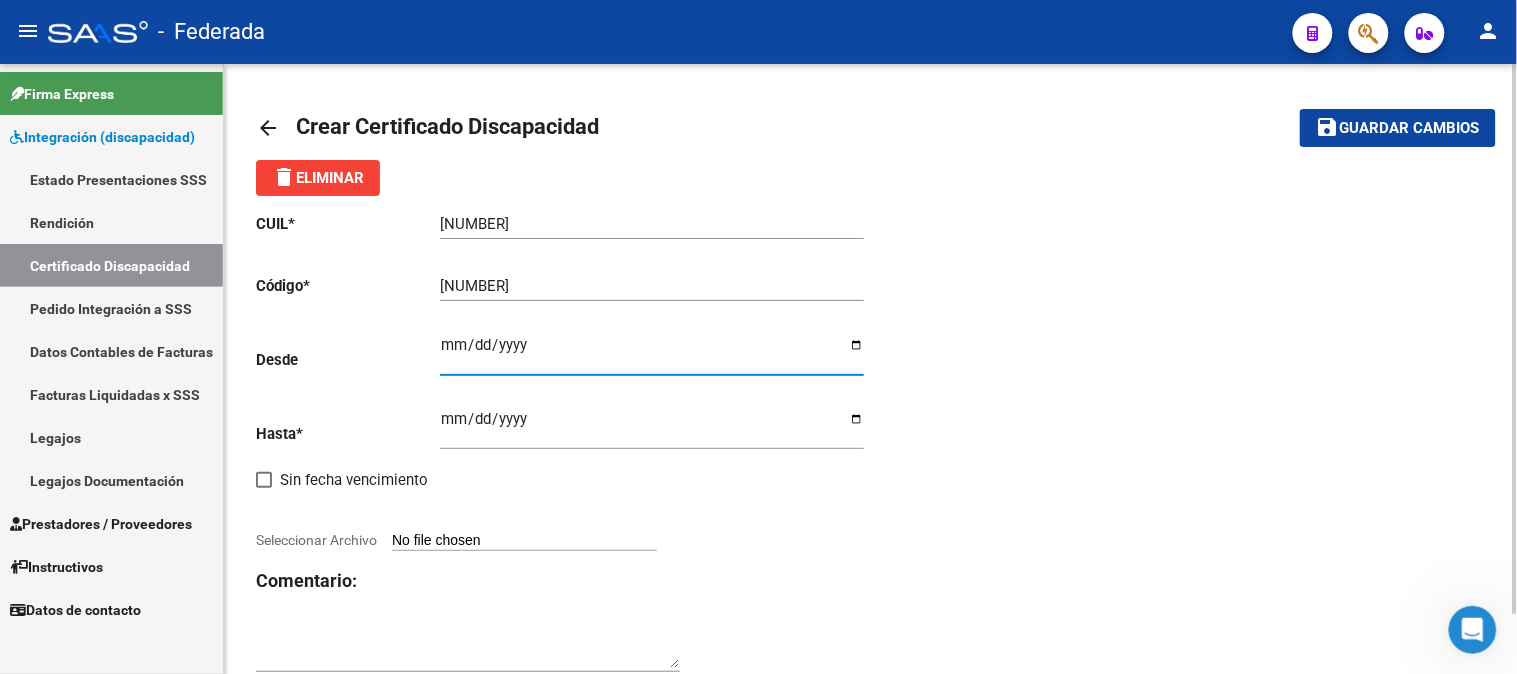 click on "Ingresar fec. Hasta" at bounding box center (652, 427) 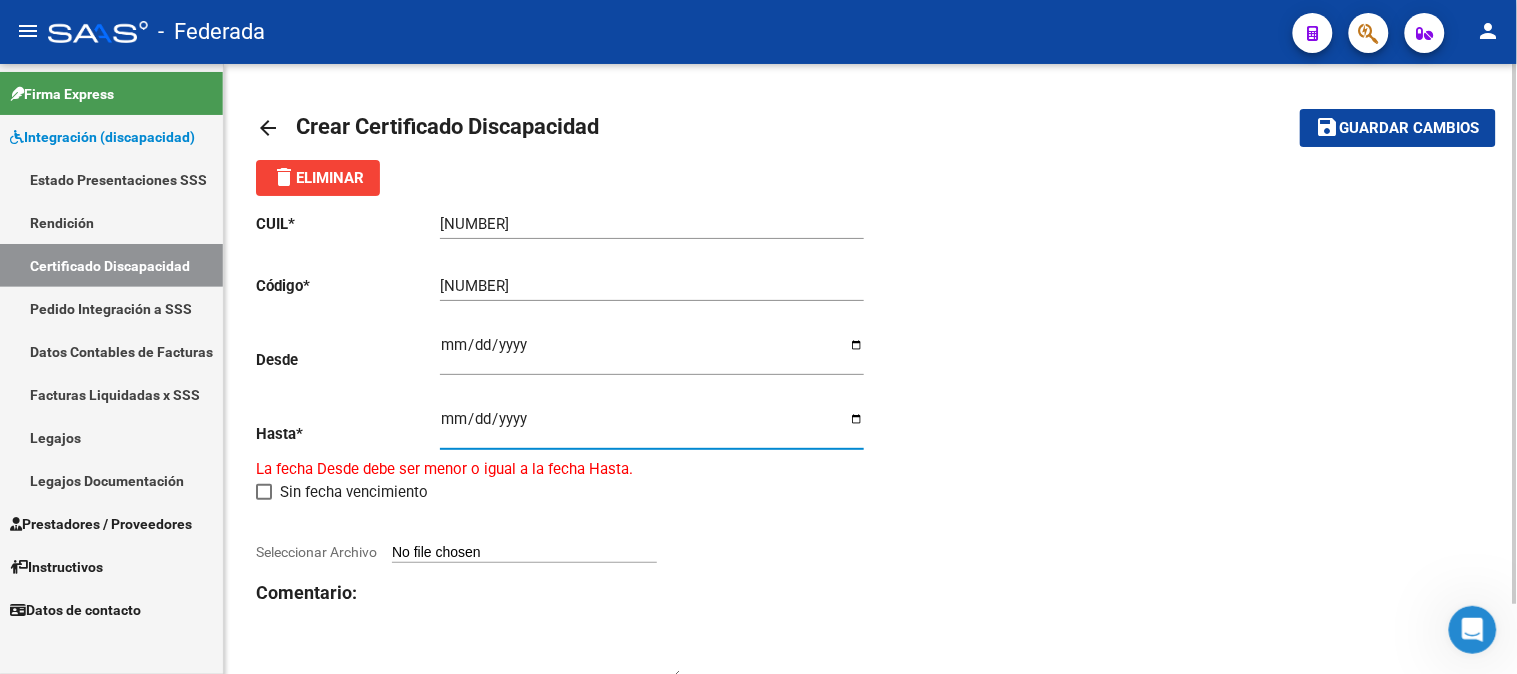 type on "2026-11-17" 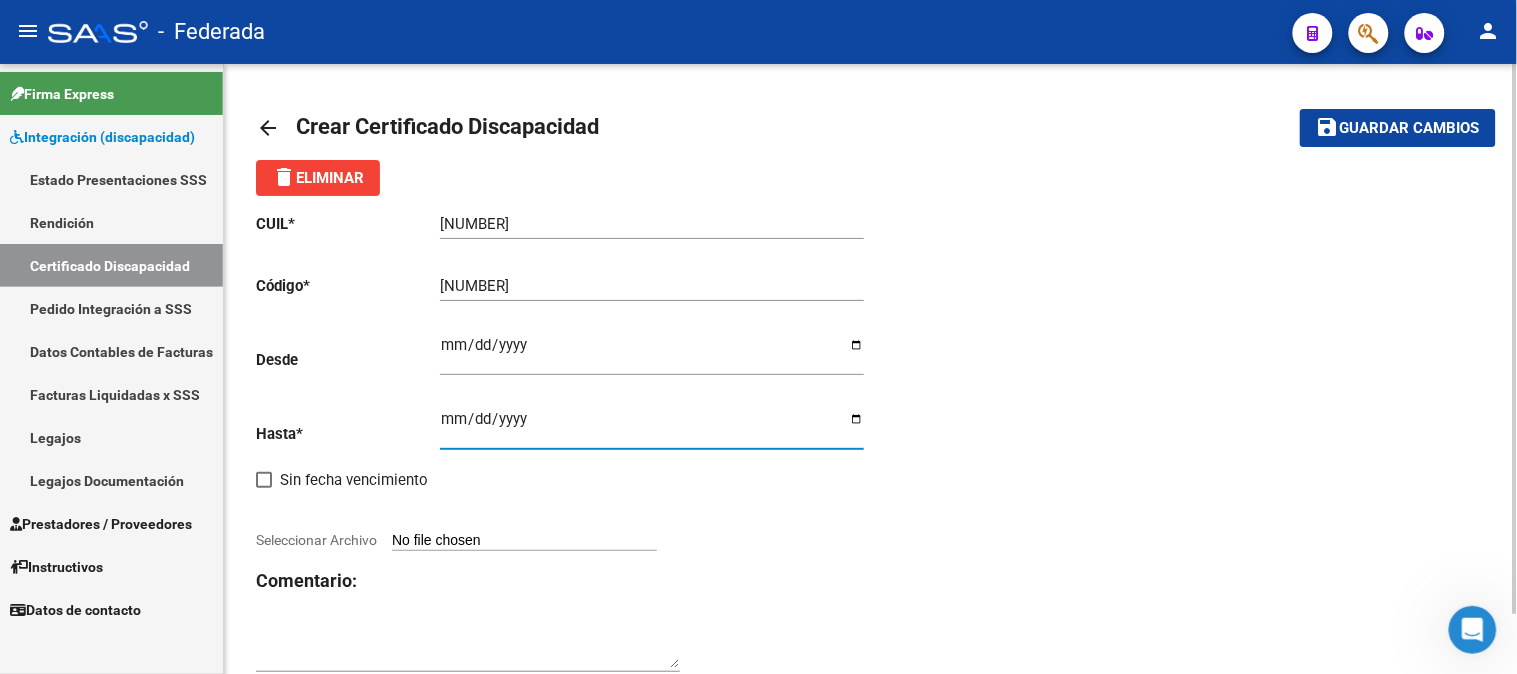 click on "CUIL  *   23-58972291-4 Ingresar el CUIL  Código  *   ARG01000589722912021111720261117SFE214 Ingresar el Codigo  Desde    2021-11-17 Ingresar fec. Desde  Hasta  *   2026-11-17 Ingresar fec. Hasta     Sin fecha vencimiento        Seleccionar Archivo Comentario:" 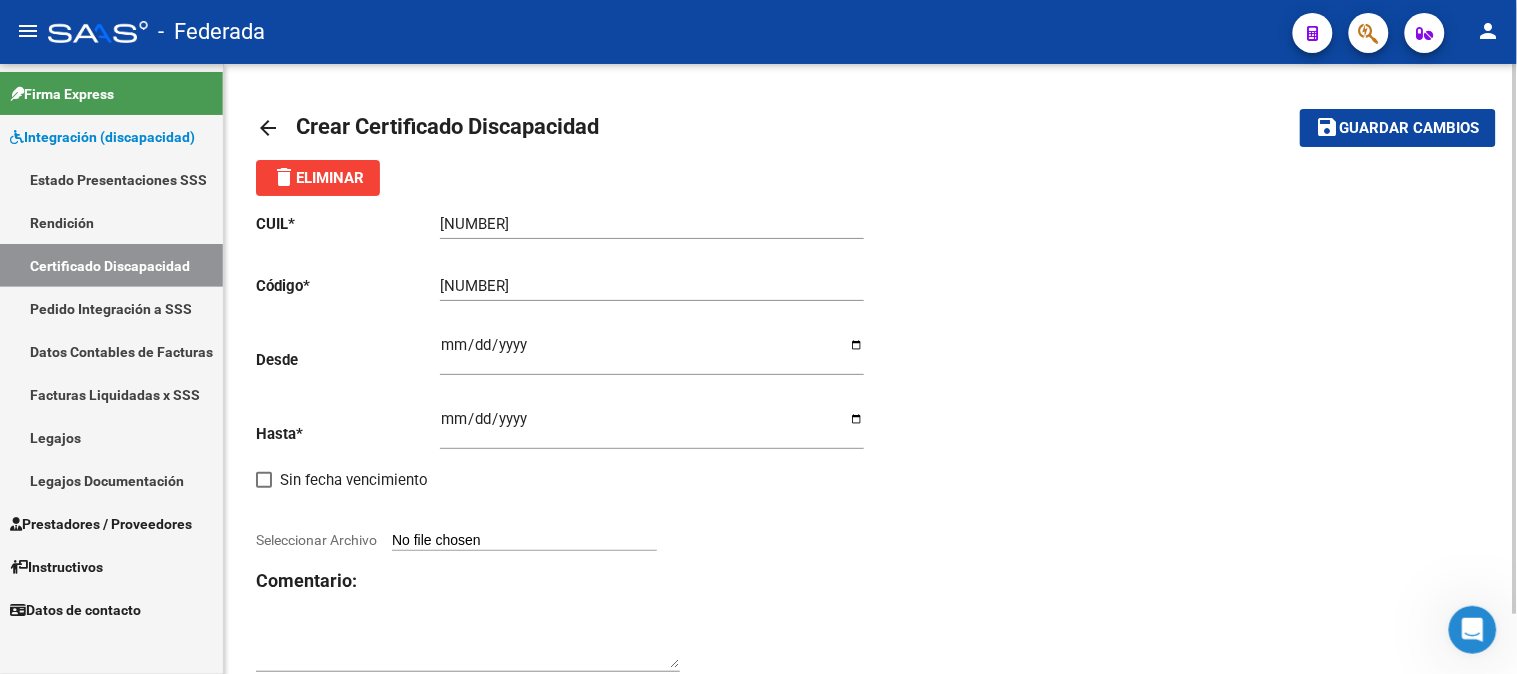 click on "Seleccionar Archivo" at bounding box center [524, 541] 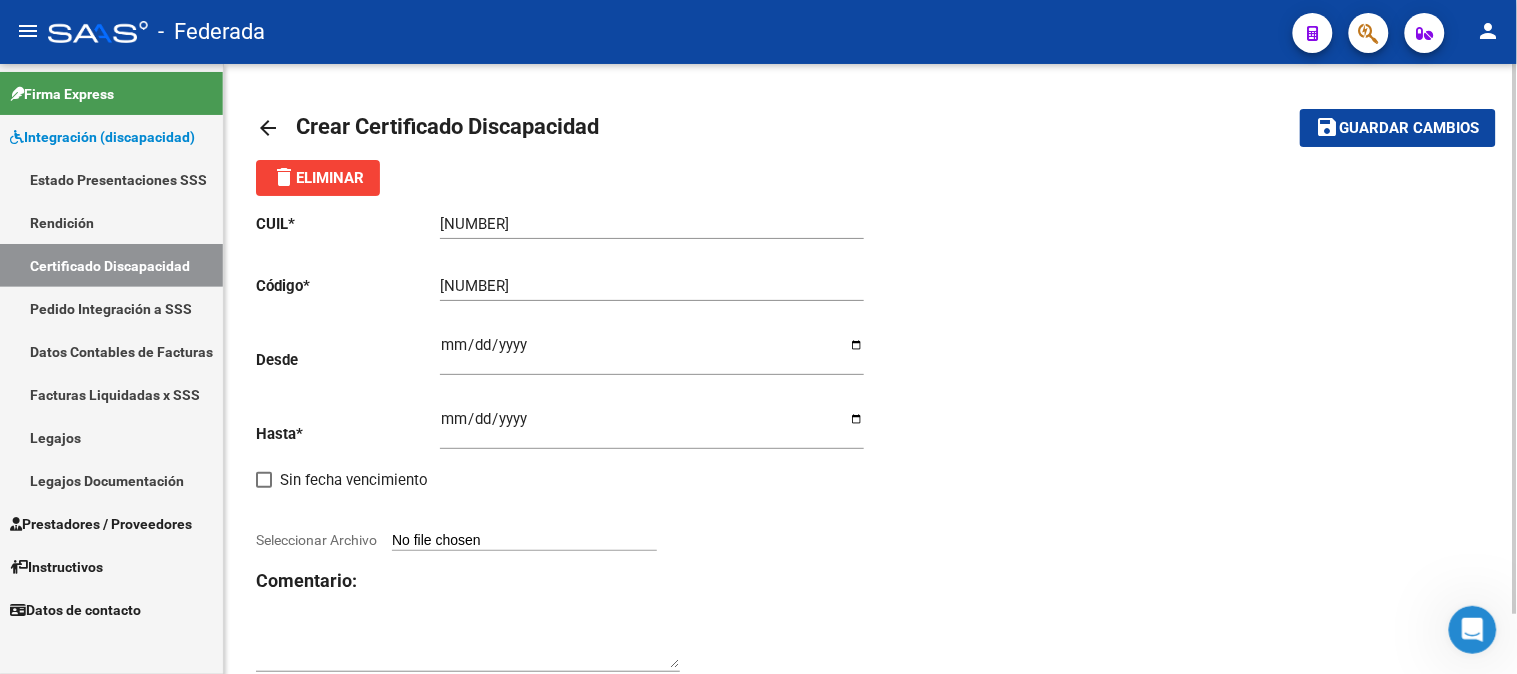 type on "C:\fakepath\23589722914 RUFFINI BRUNA.jpg" 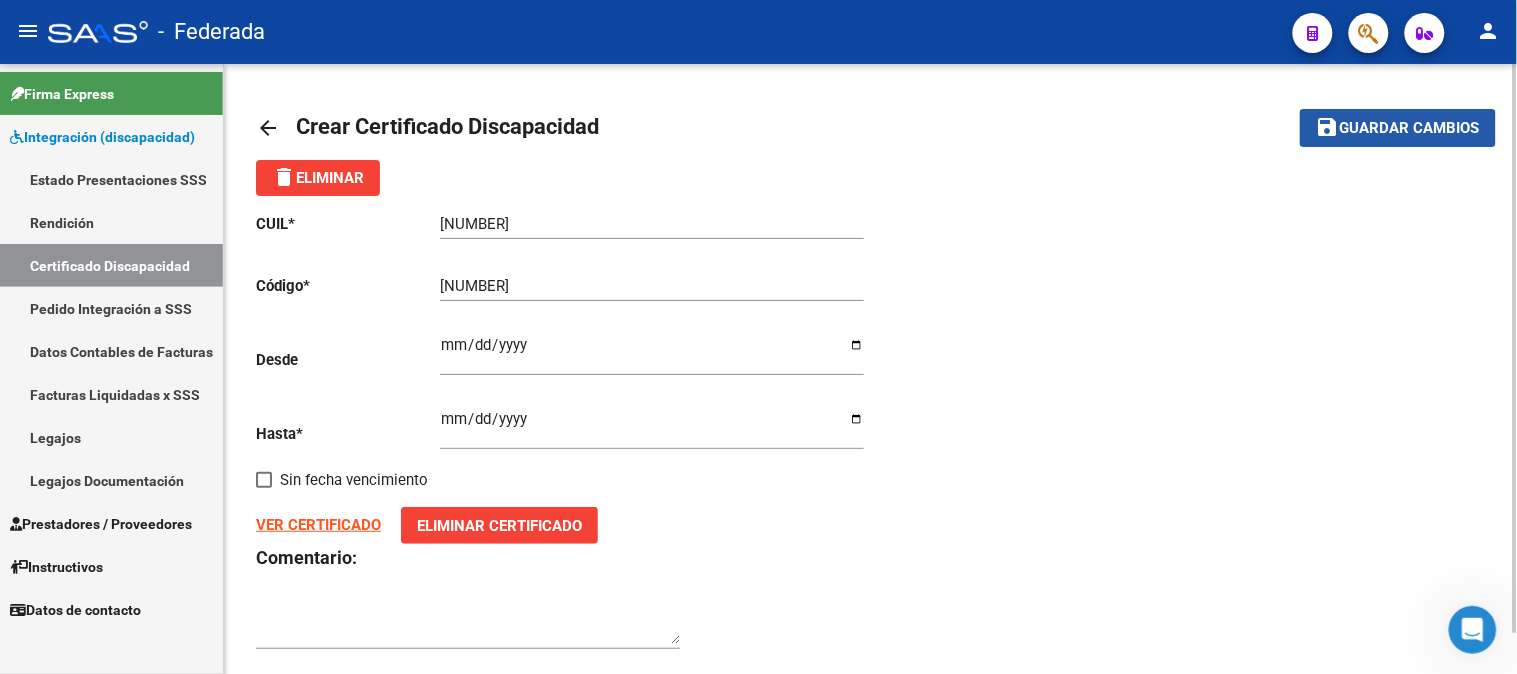 click on "Guardar cambios" 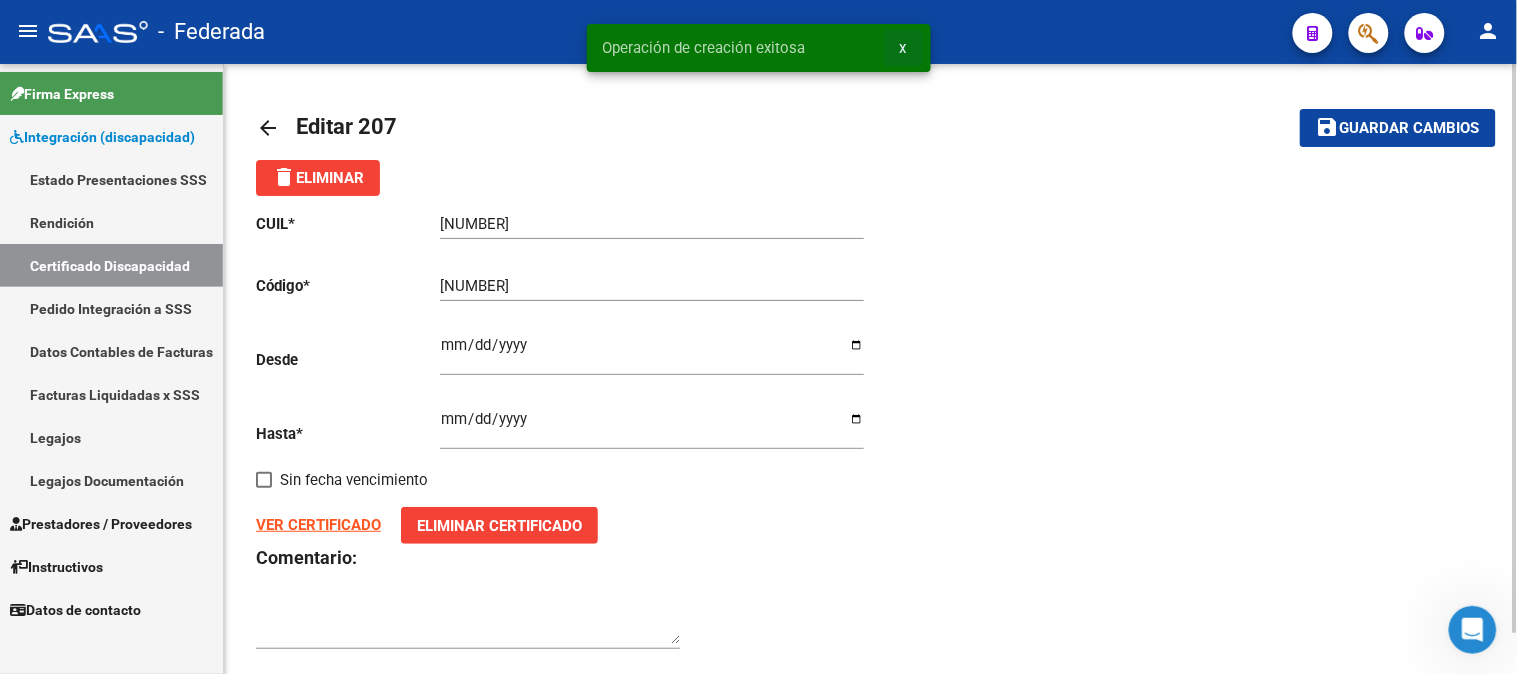 click on "x" at bounding box center [903, 48] 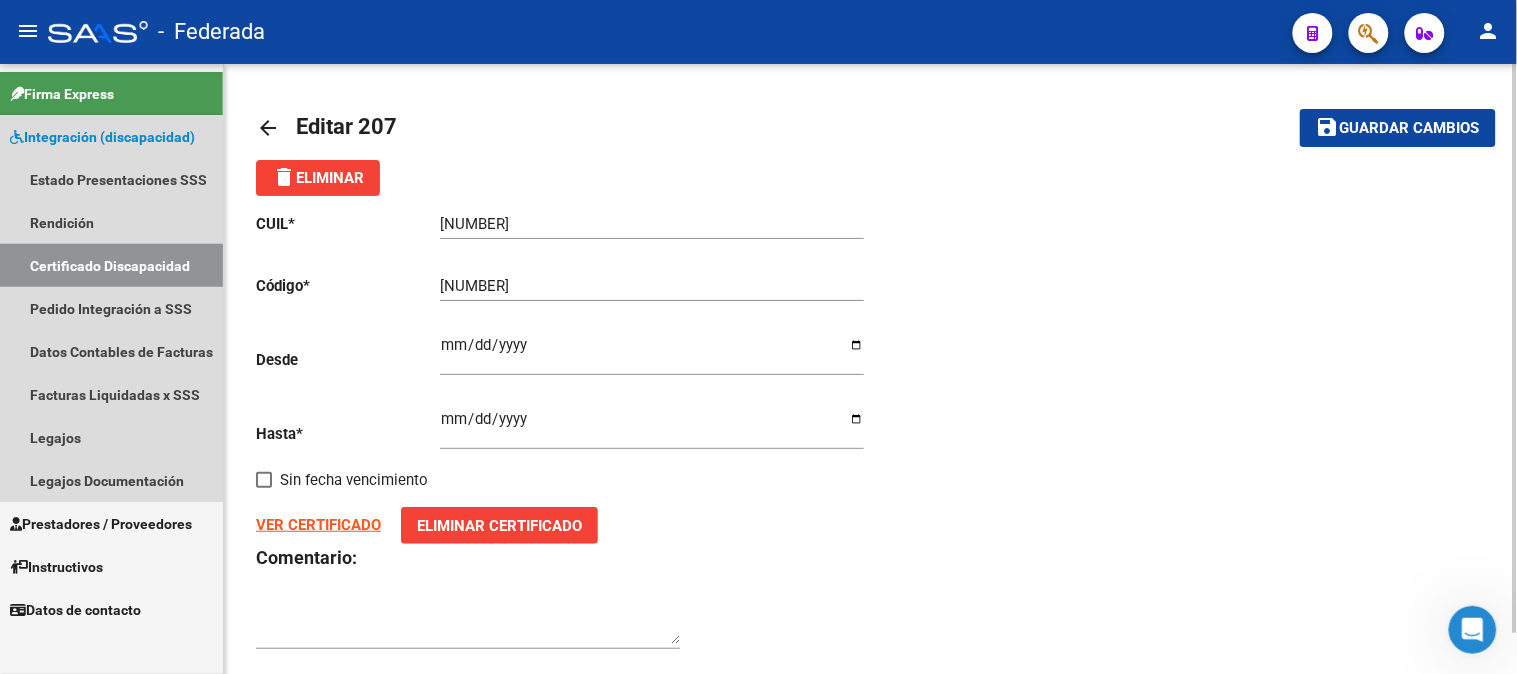 click on "Certificado Discapacidad" at bounding box center (111, 265) 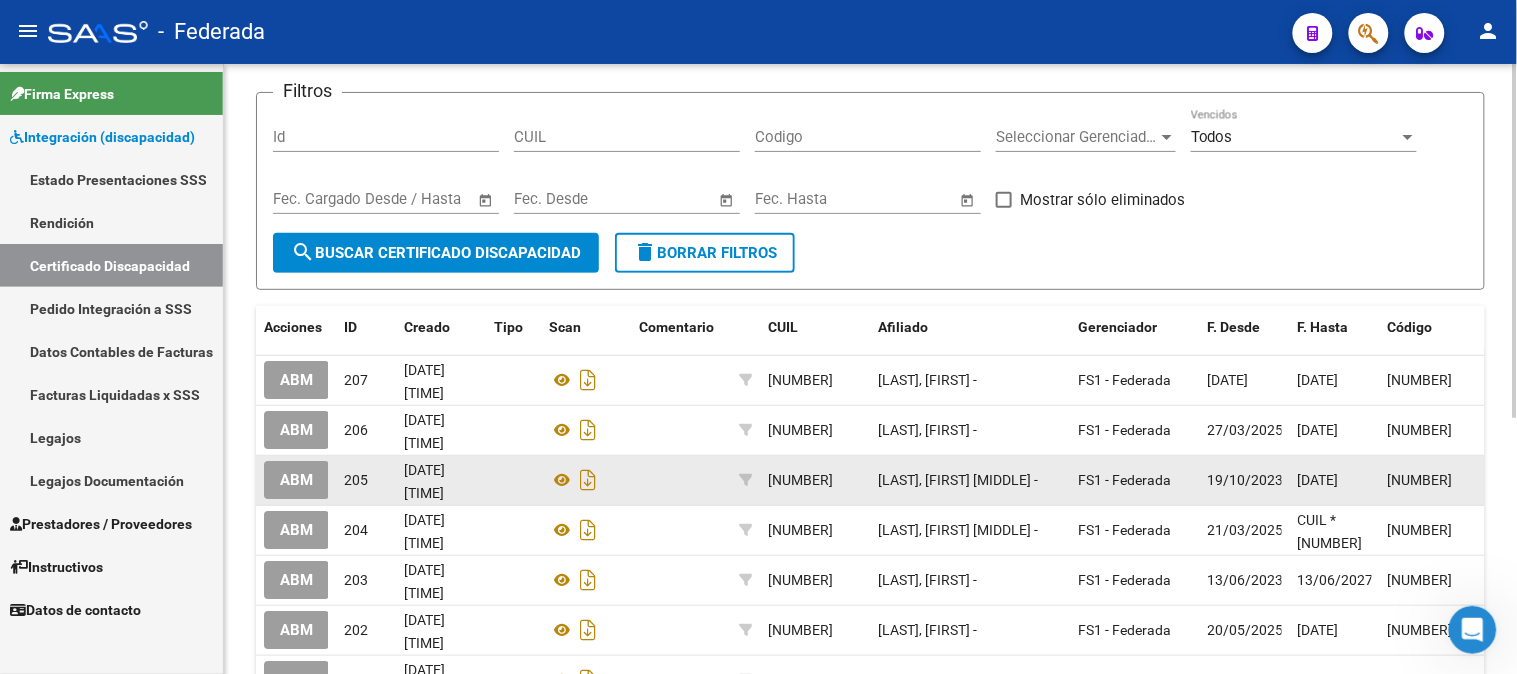 scroll, scrollTop: 111, scrollLeft: 0, axis: vertical 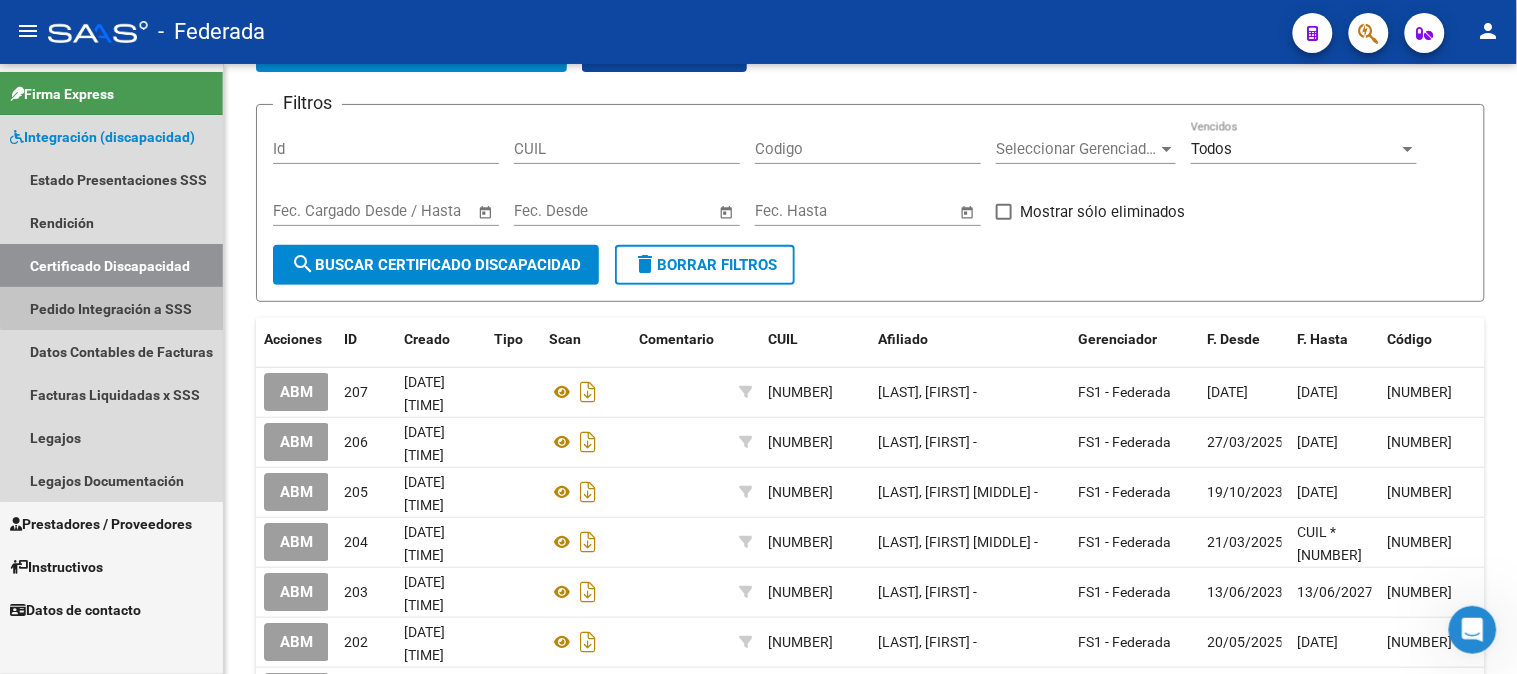 click on "Pedido Integración a SSS" at bounding box center (111, 308) 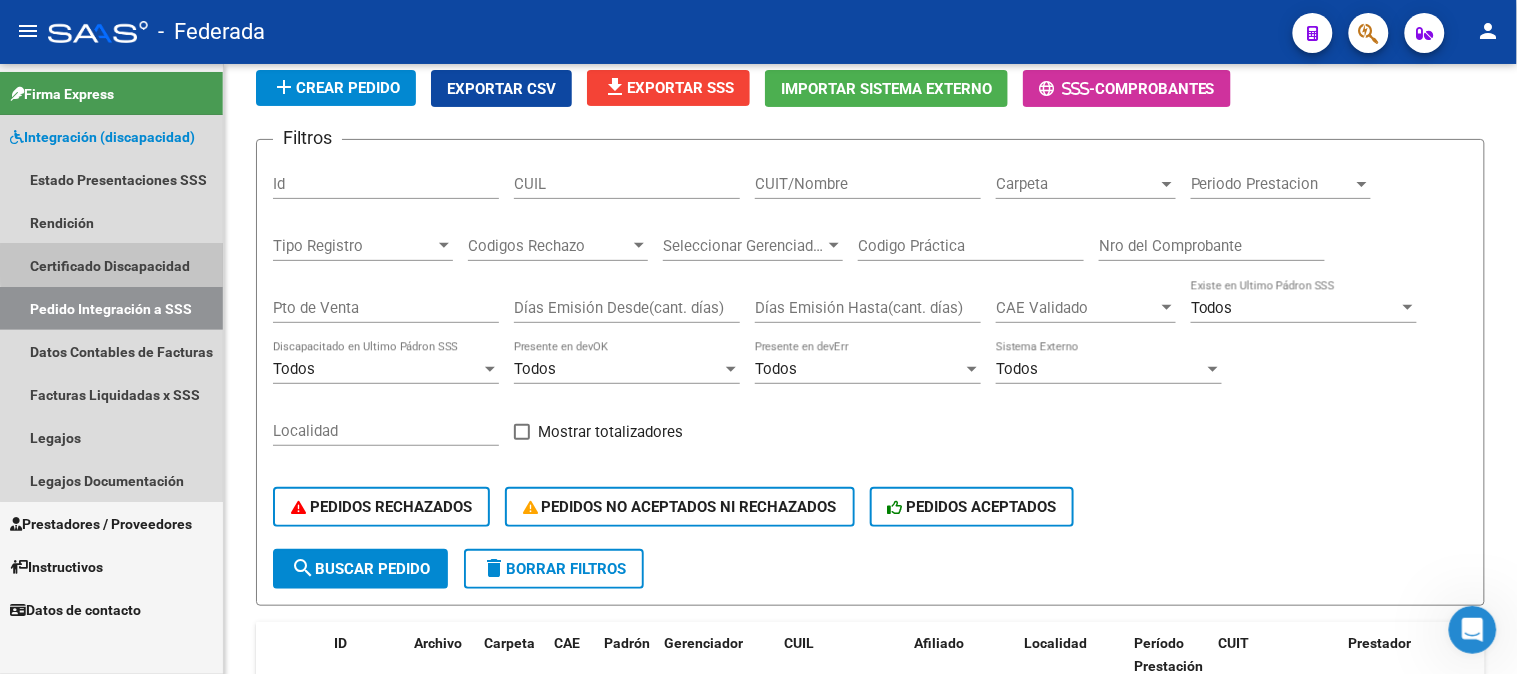 click on "Certificado Discapacidad" at bounding box center (111, 265) 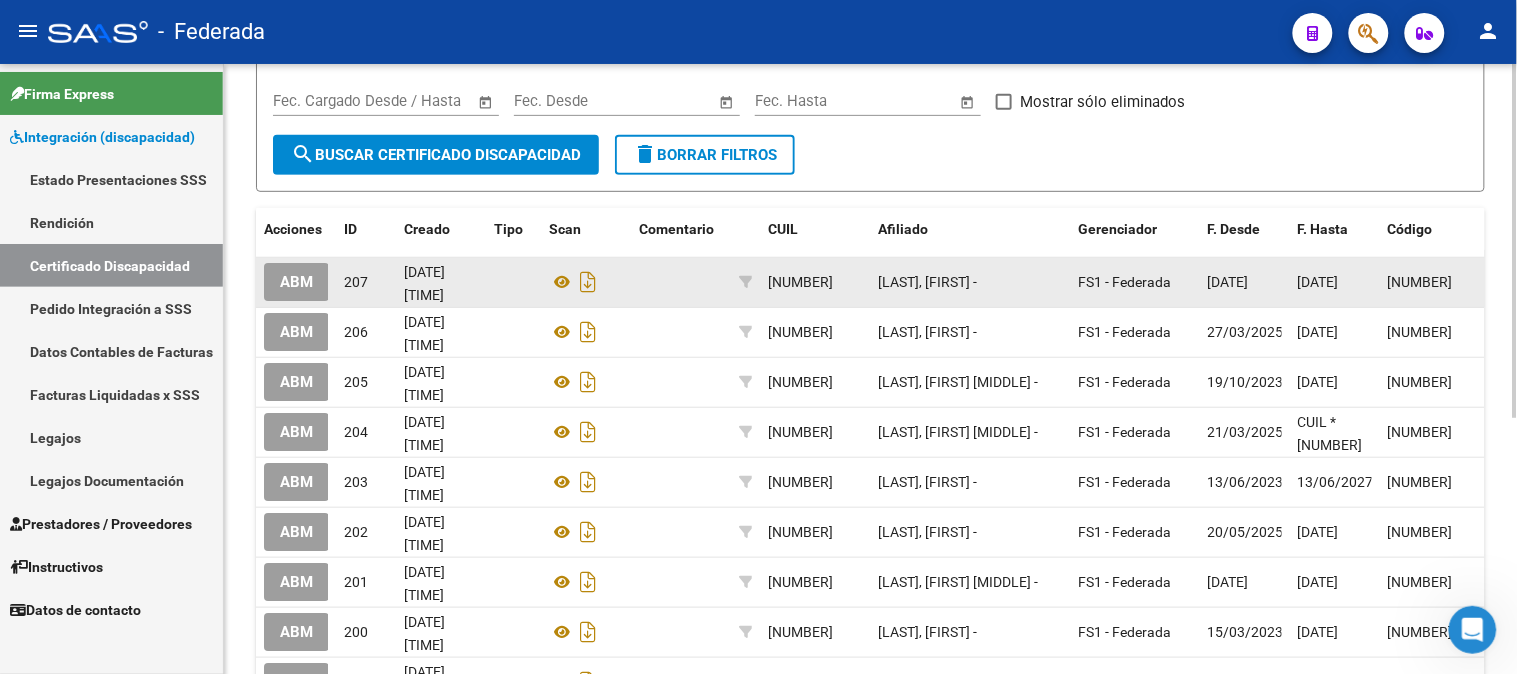 scroll, scrollTop: 222, scrollLeft: 0, axis: vertical 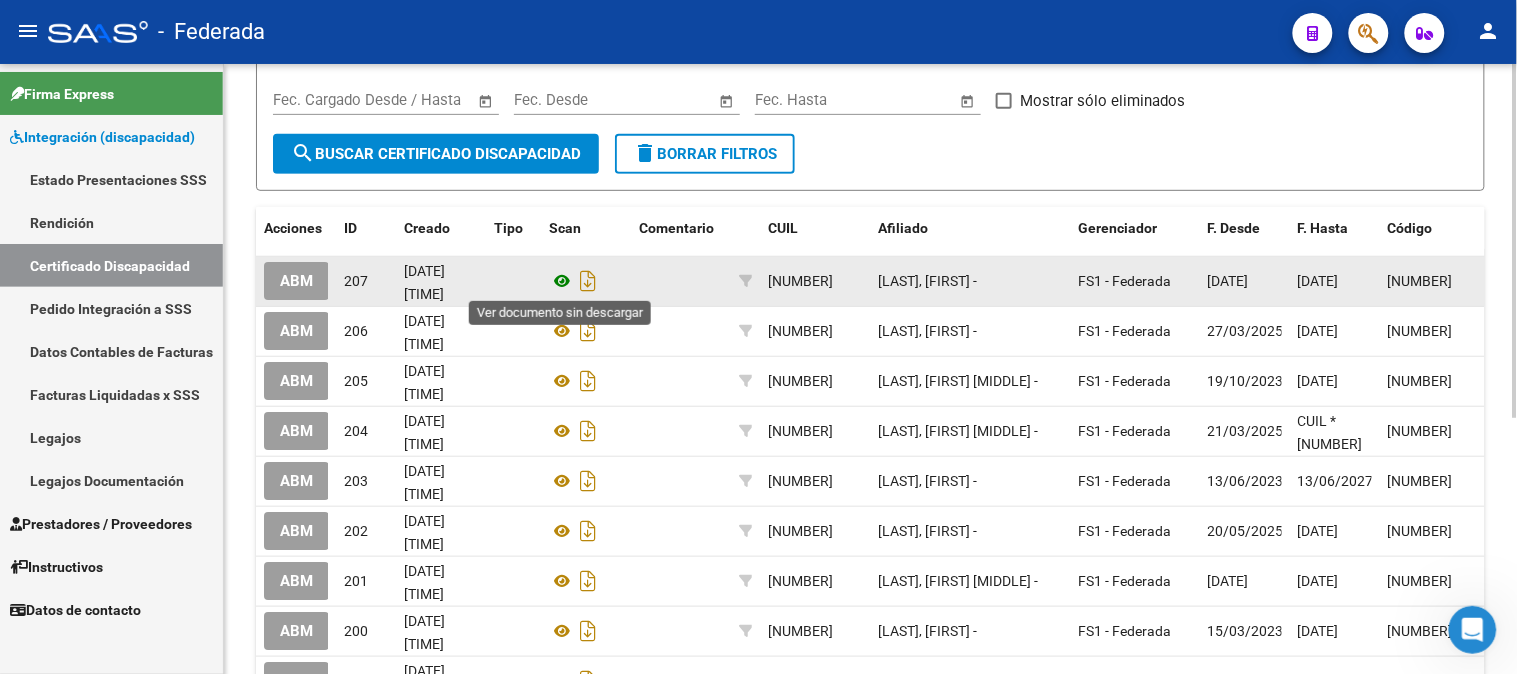 click 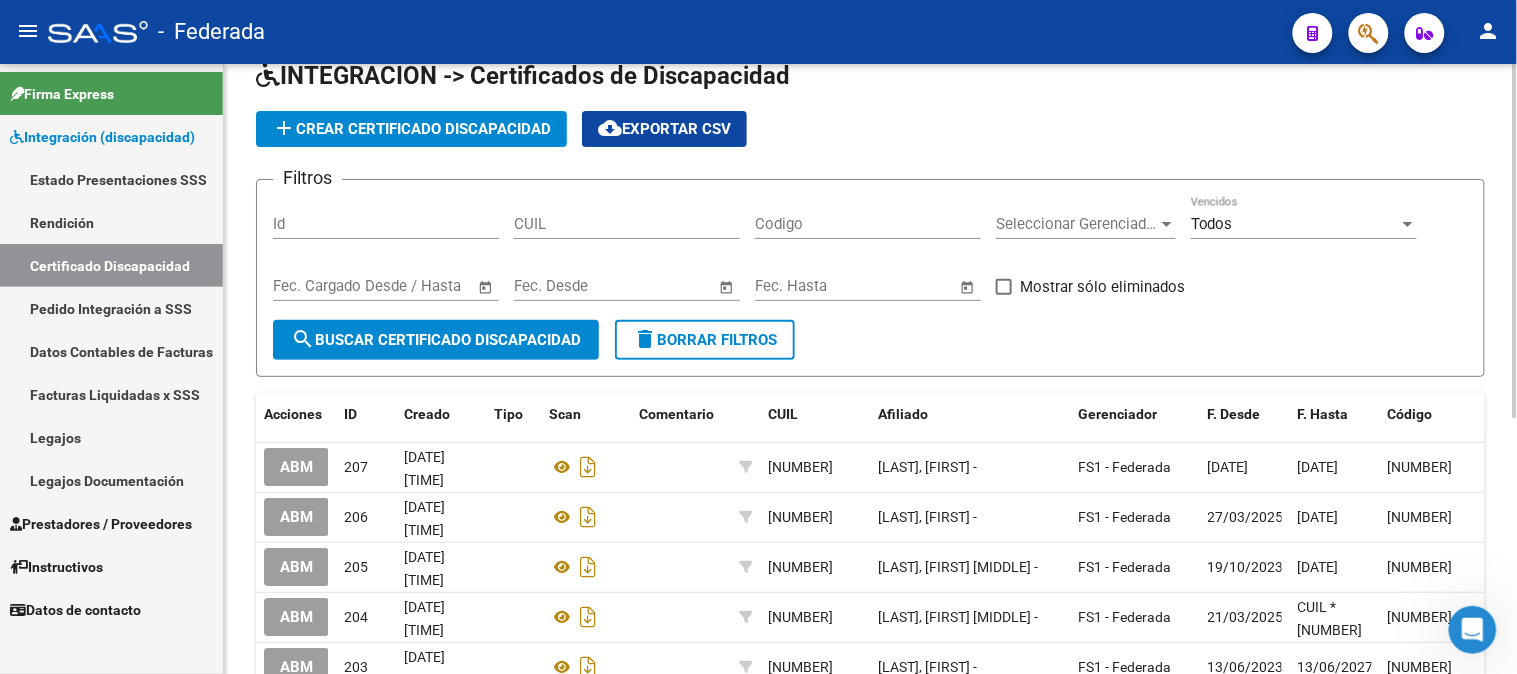 scroll, scrollTop: 0, scrollLeft: 0, axis: both 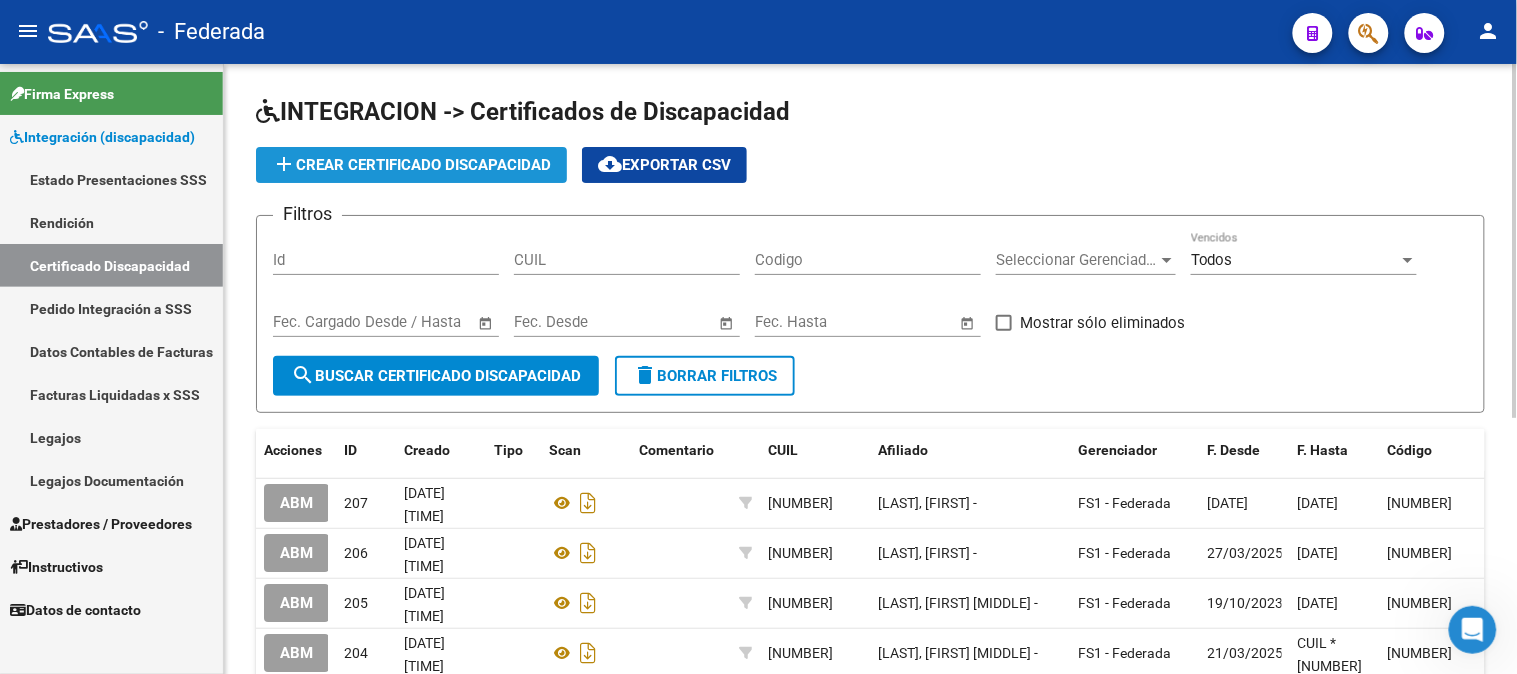 click on "add  Crear Certificado Discapacidad" 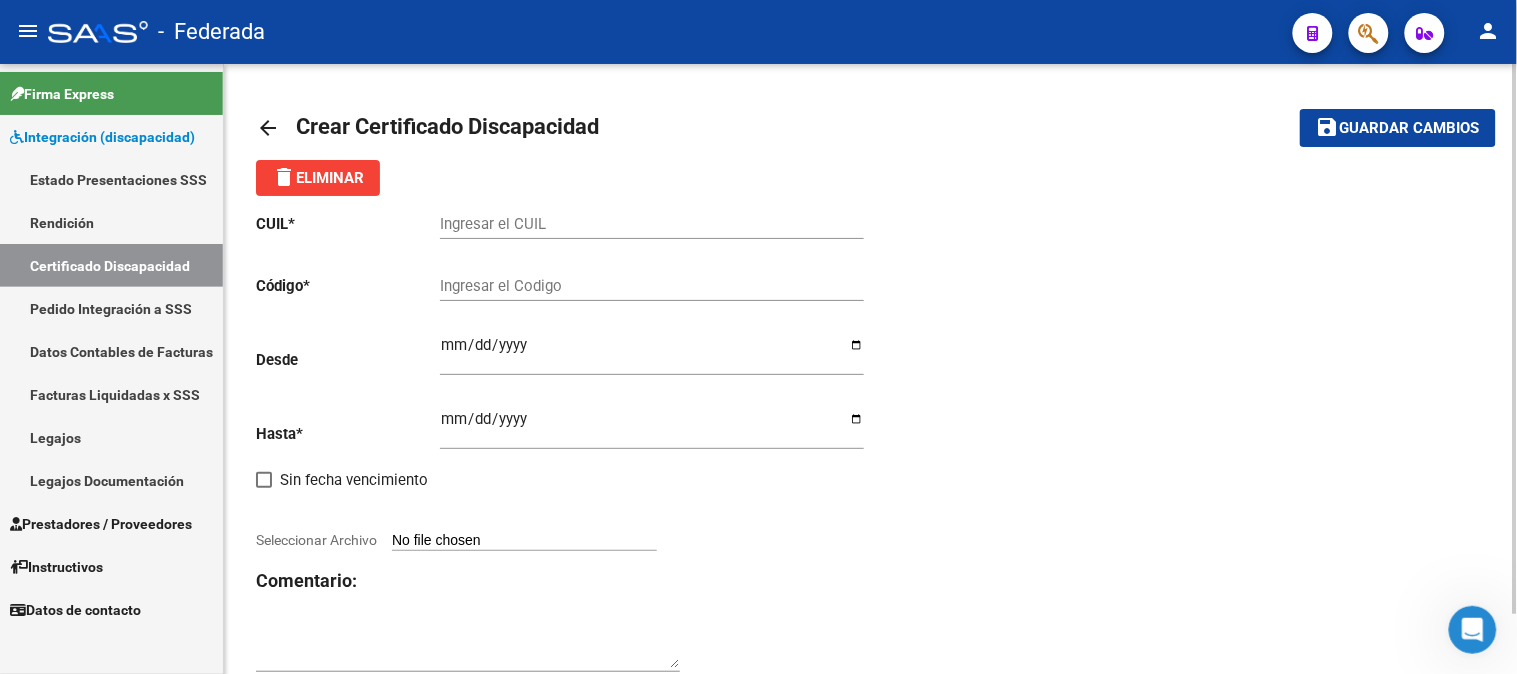 click on "Ingresar el CUIL" at bounding box center (652, 224) 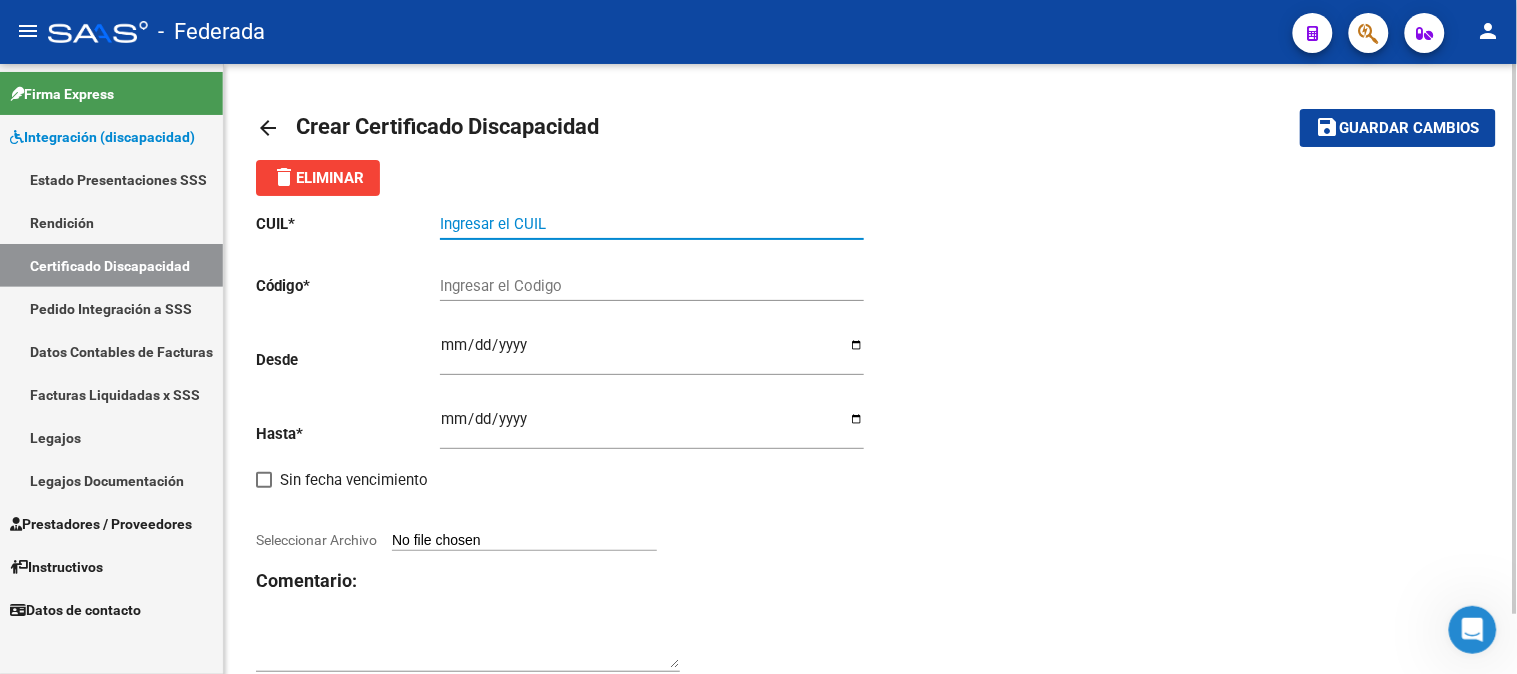 paste on "20-53054555-6" 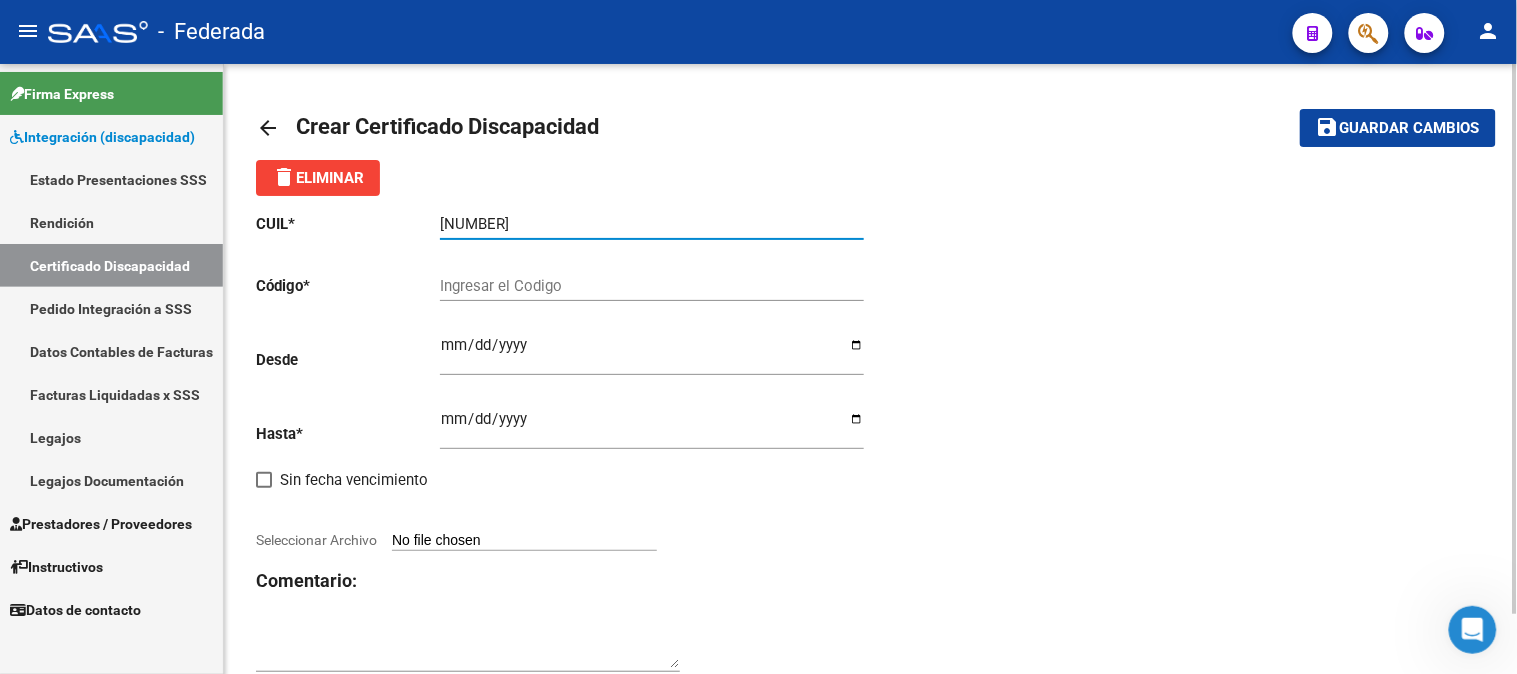 type on "20-53054555-6" 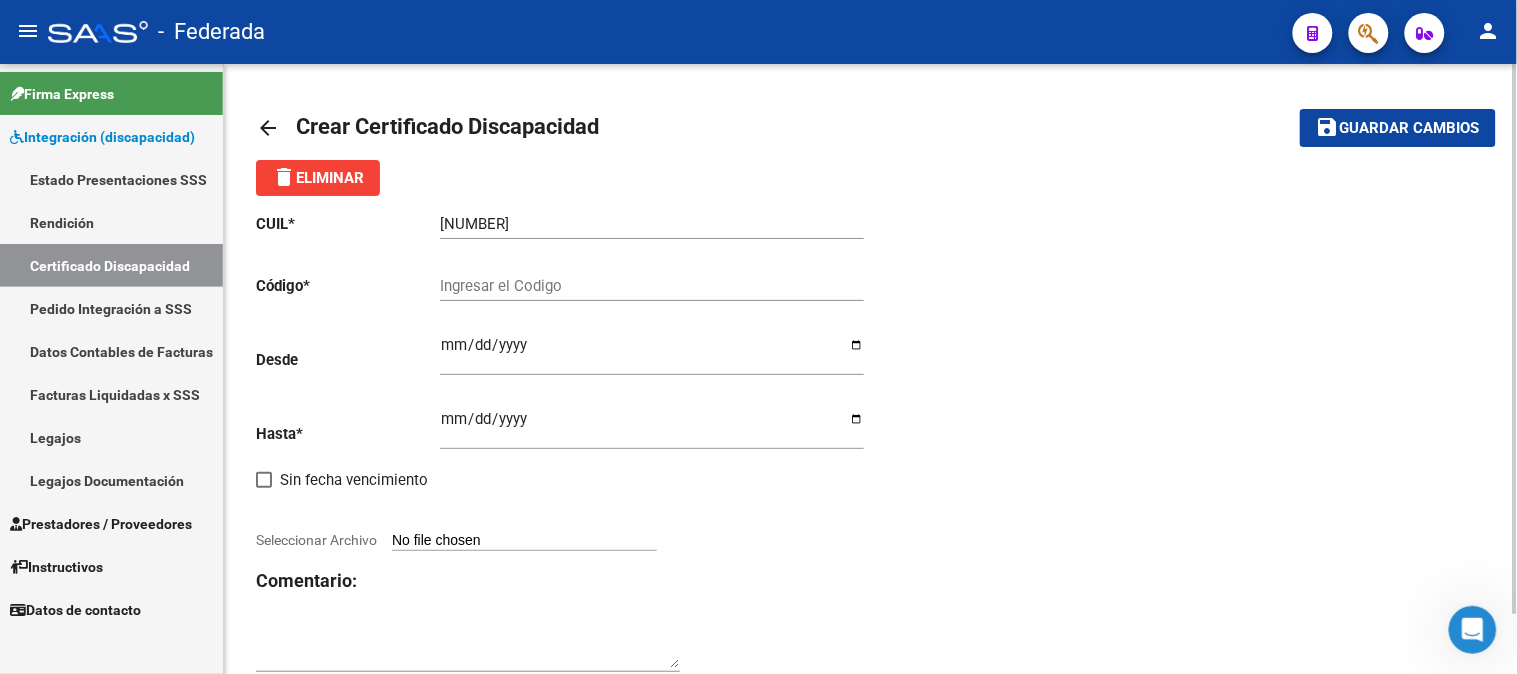 click on "Ingresar el Codigo" 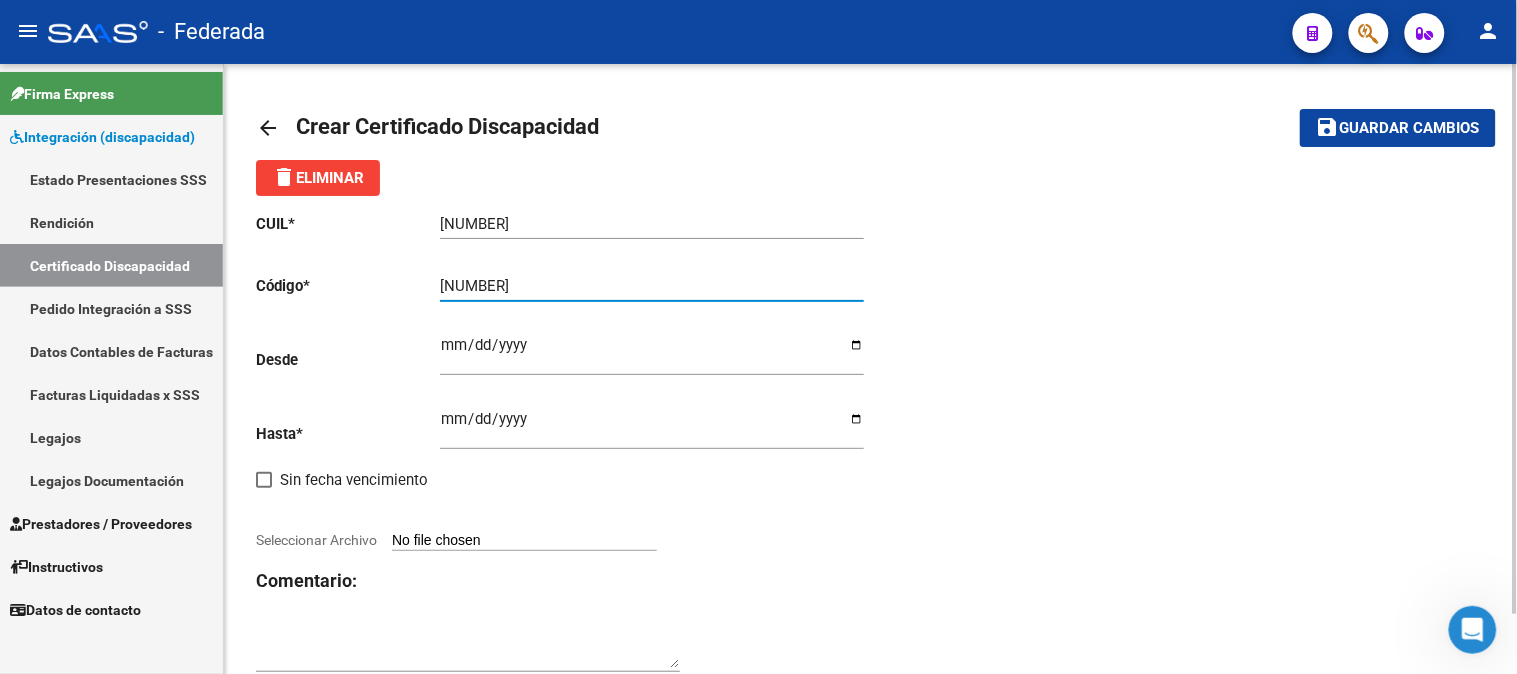 type on "ARG02000530545552019101020241010BS380" 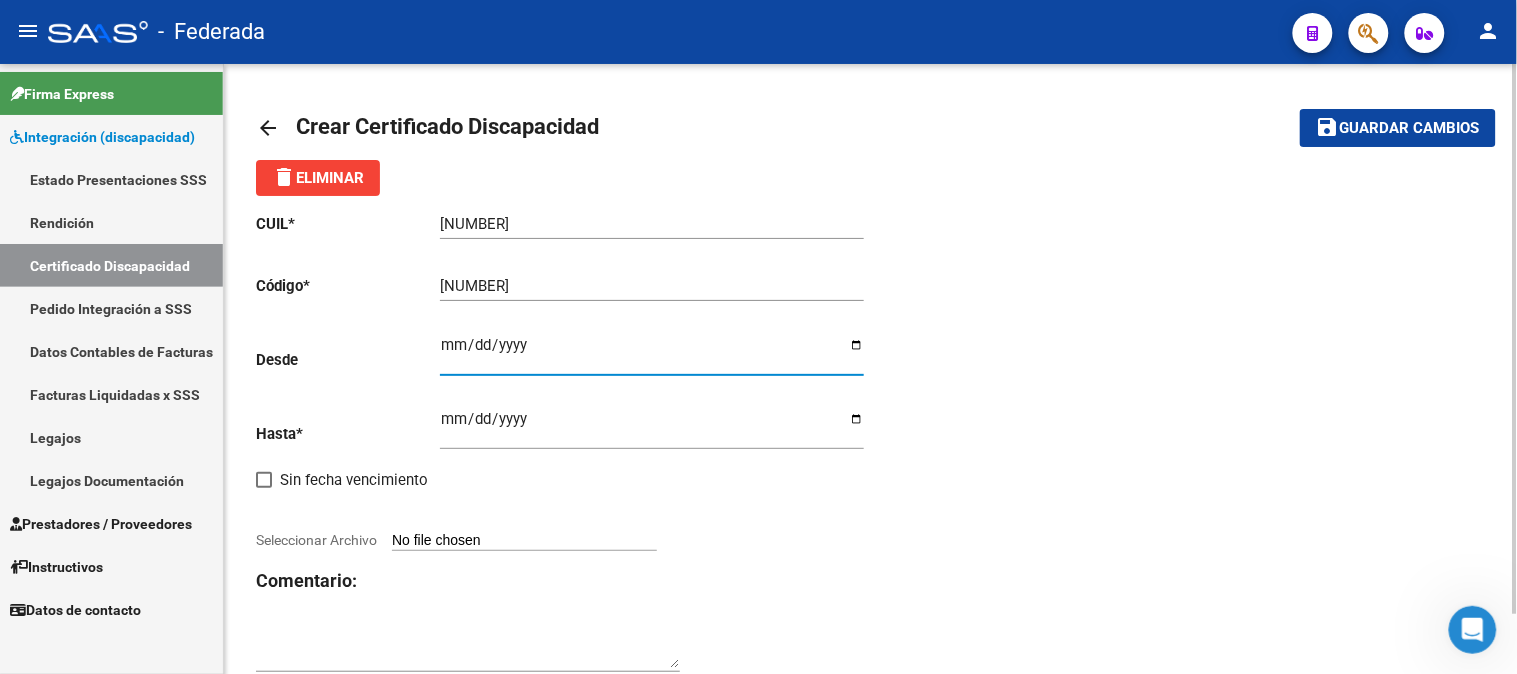 type on "2019-10-10" 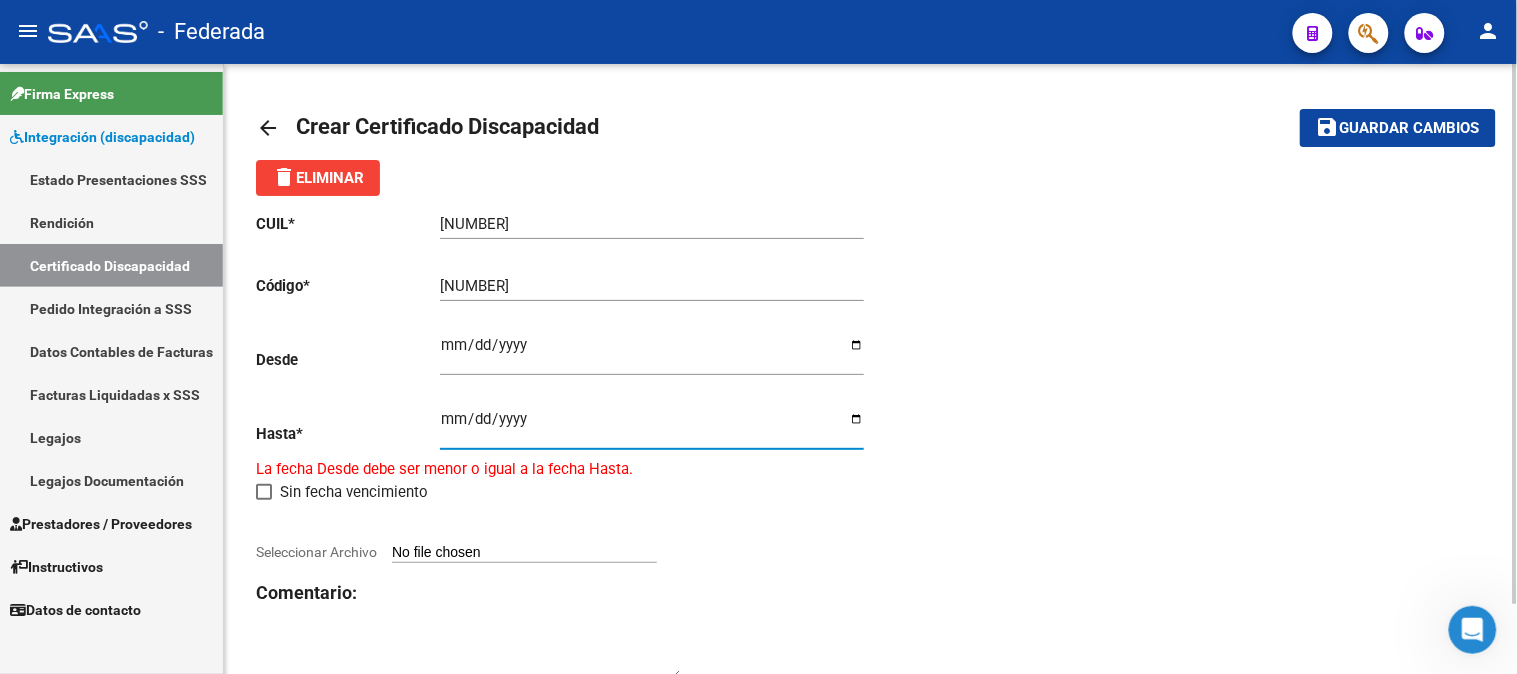 type on "2024-10-10" 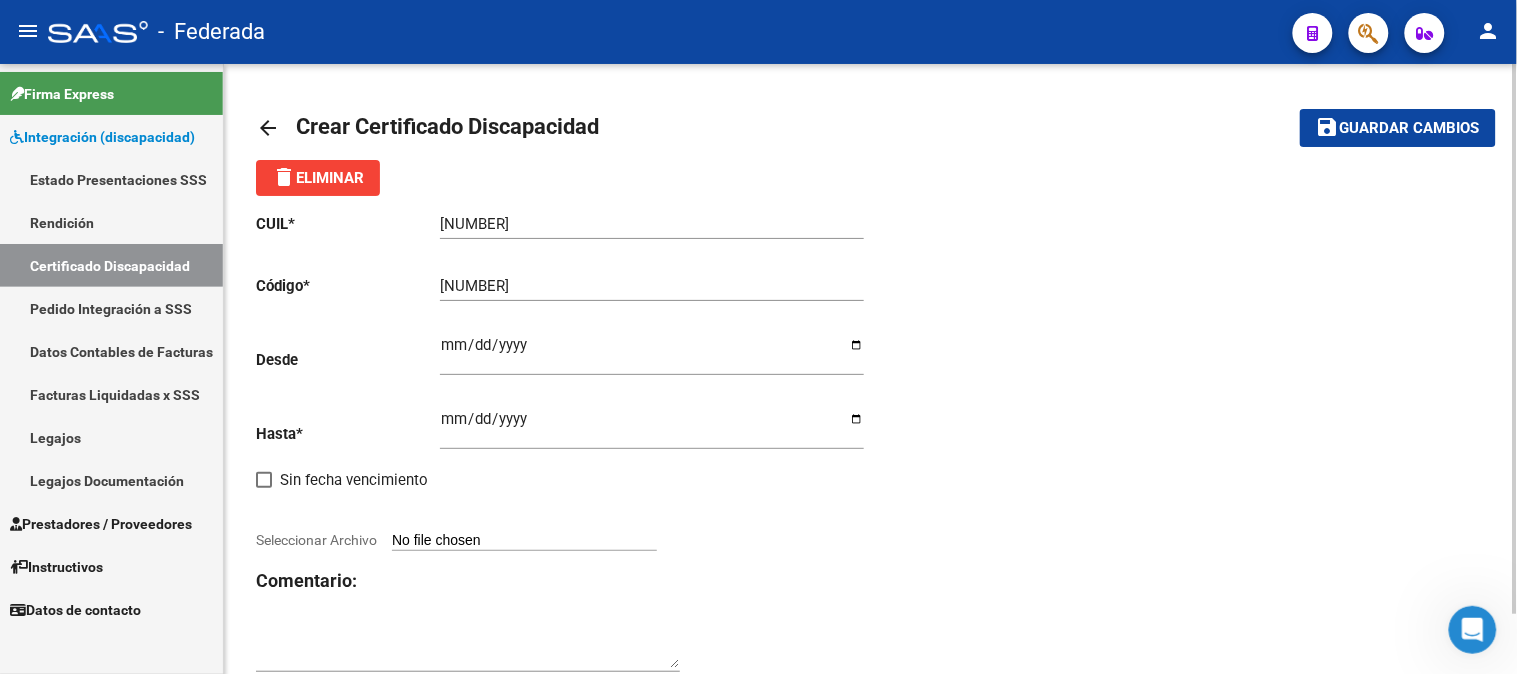 click on "CUIL  *   20-53054555-6 Ingresar el CUIL  Código  *   ARG02000530545552019101020241010BS380 Ingresar el Codigo  Desde    2019-10-10 Ingresar fec. Desde  Hasta  *   2024-10-10 Ingresar fec. Hasta     Sin fecha vencimiento        Seleccionar Archivo Comentario:" 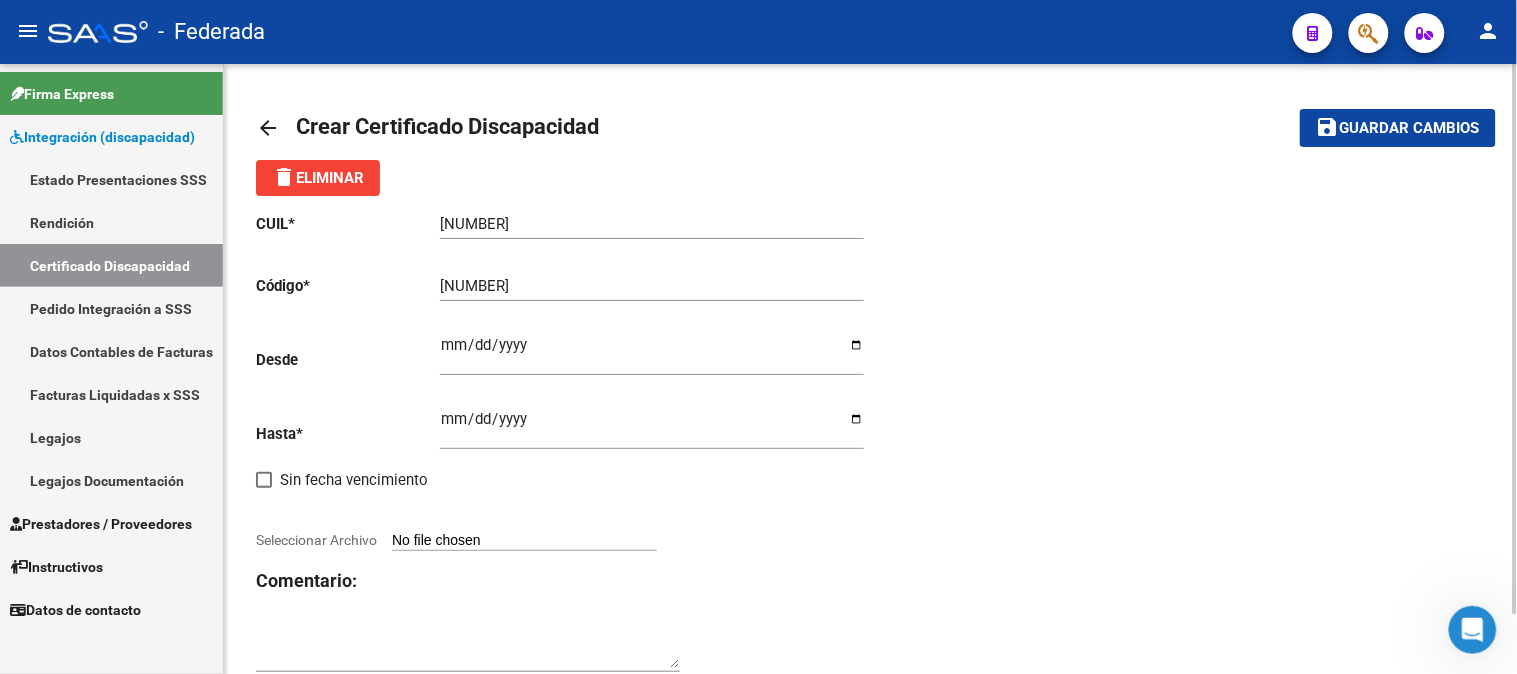 type on "C:\fakepath\20530545556 SOLE VILLADA BENICIO TOMAS.pdf" 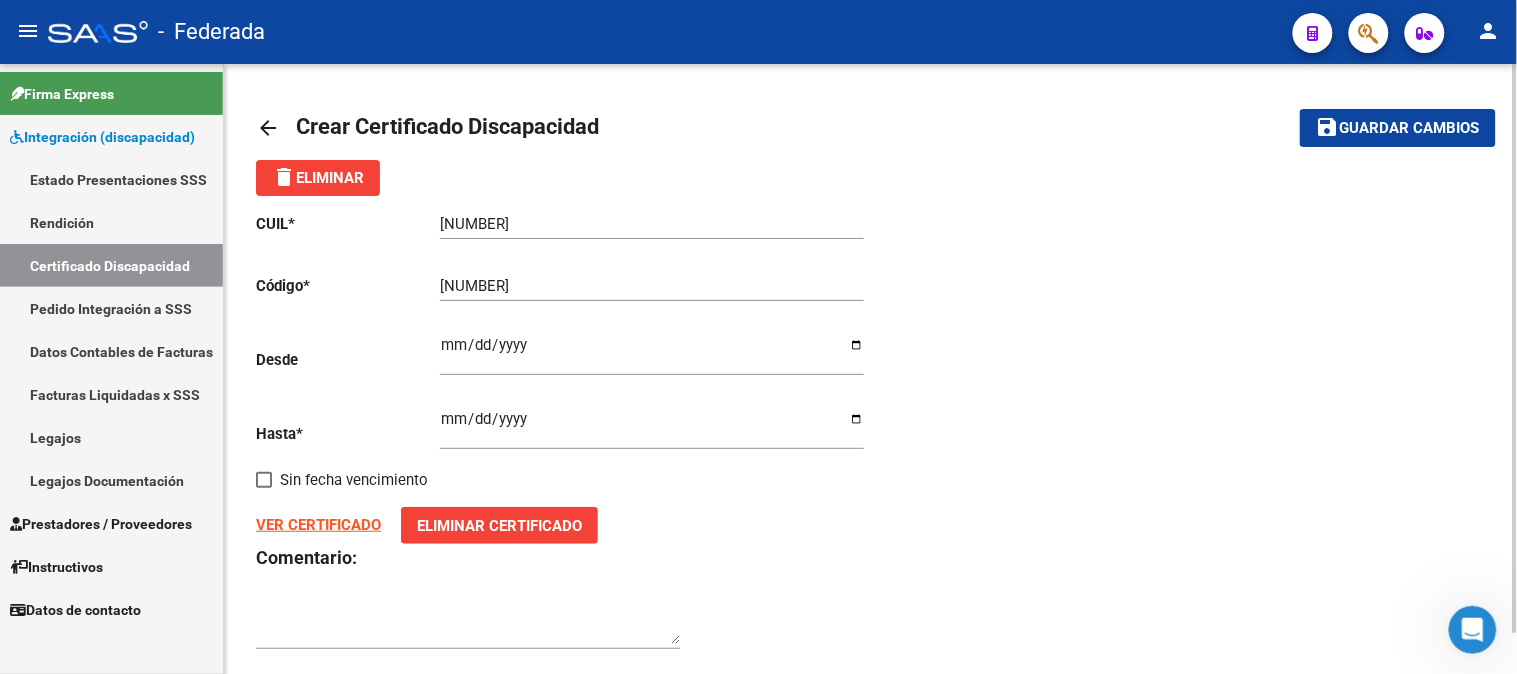 click on "save Guardar cambios" 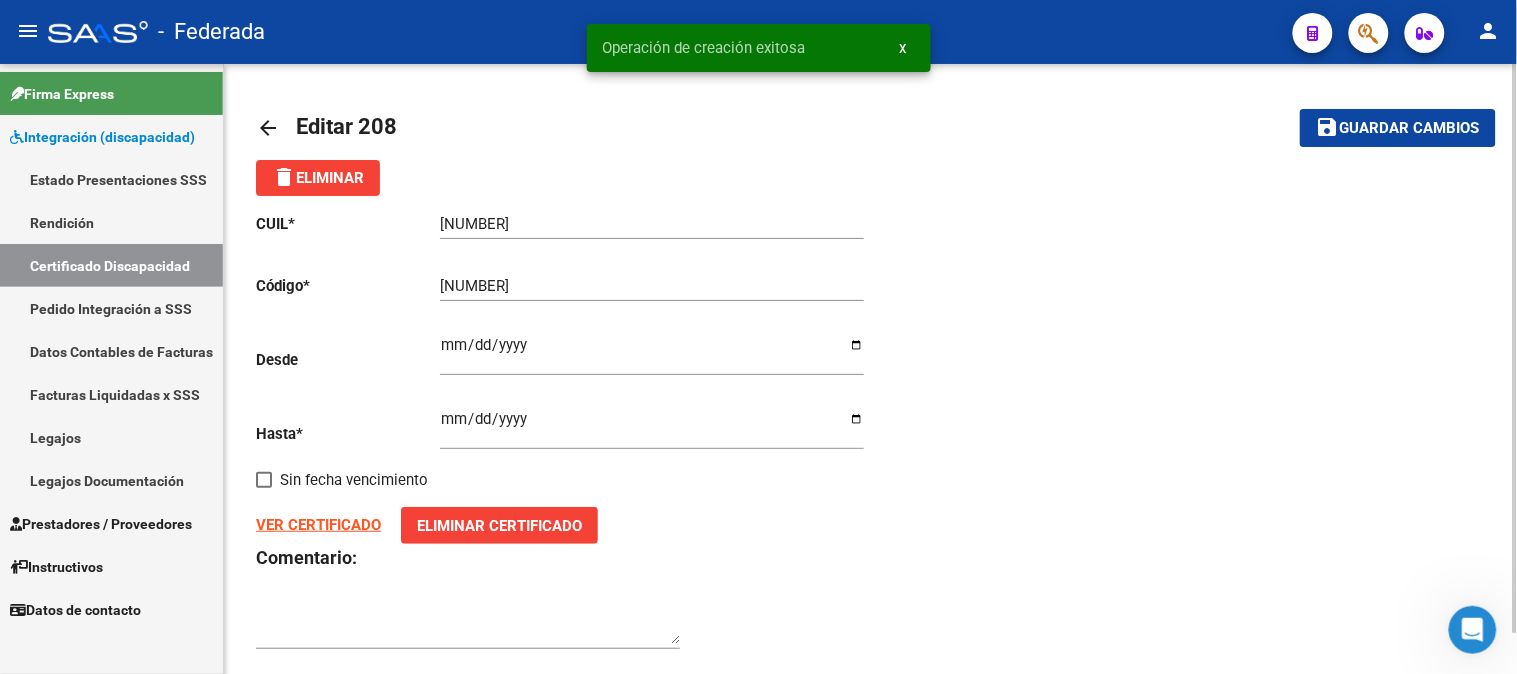 click on "x" at bounding box center [903, 48] 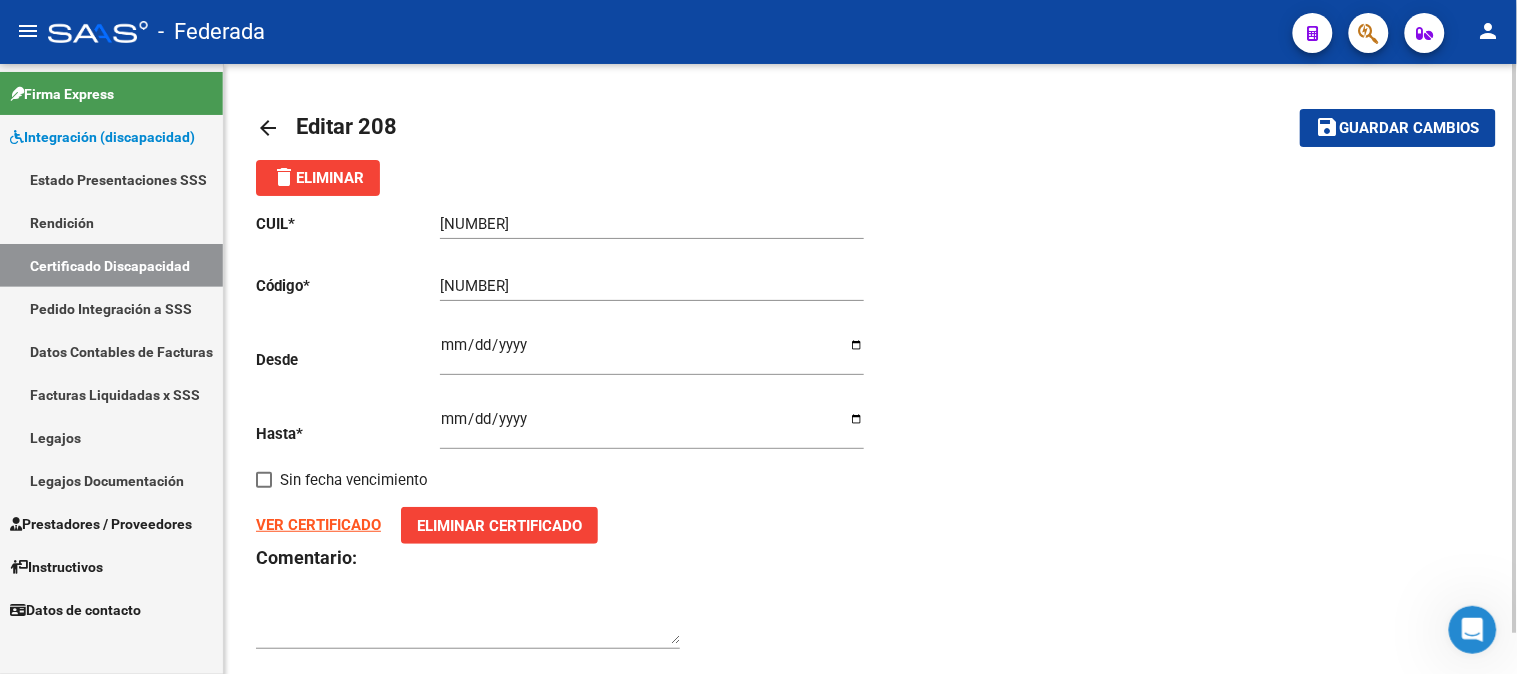 click on "Certificado Discapacidad" at bounding box center (111, 265) 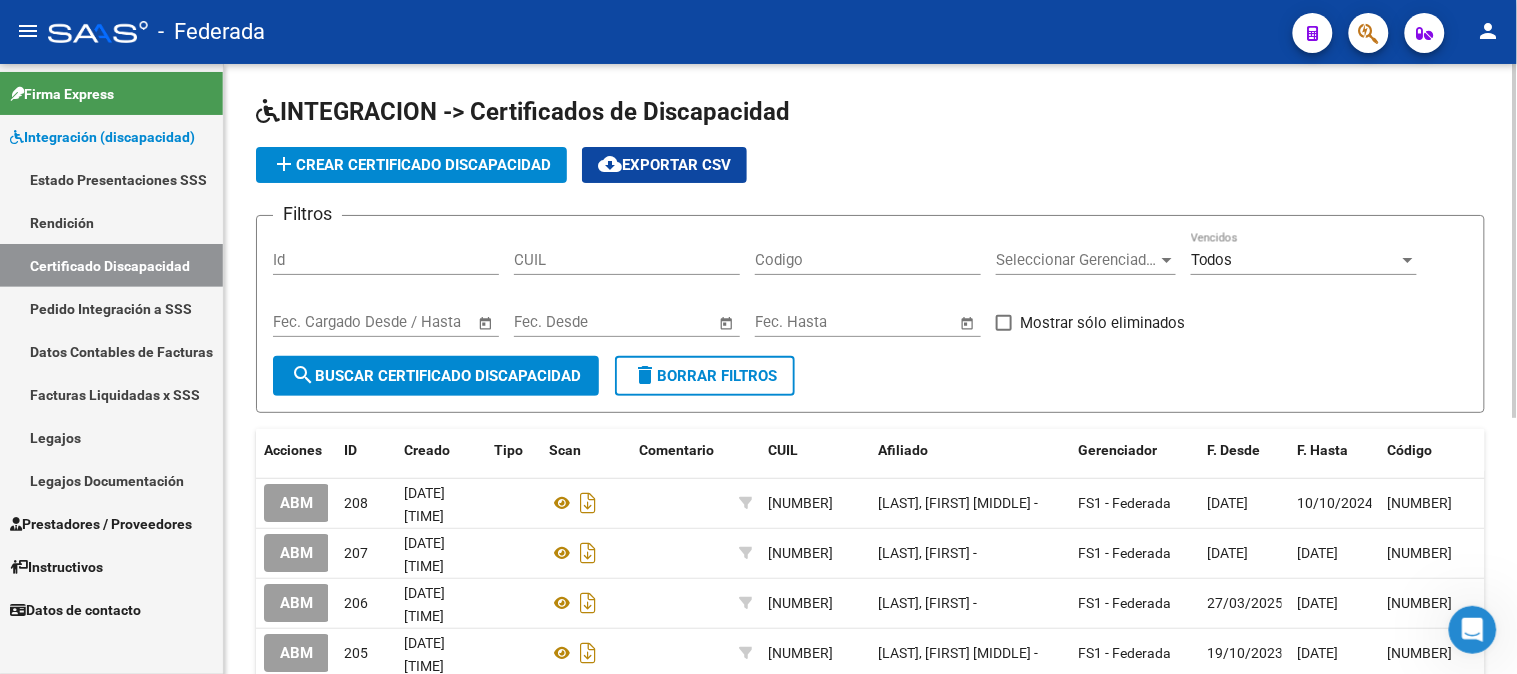 click on "add  Crear Certificado Discapacidad" 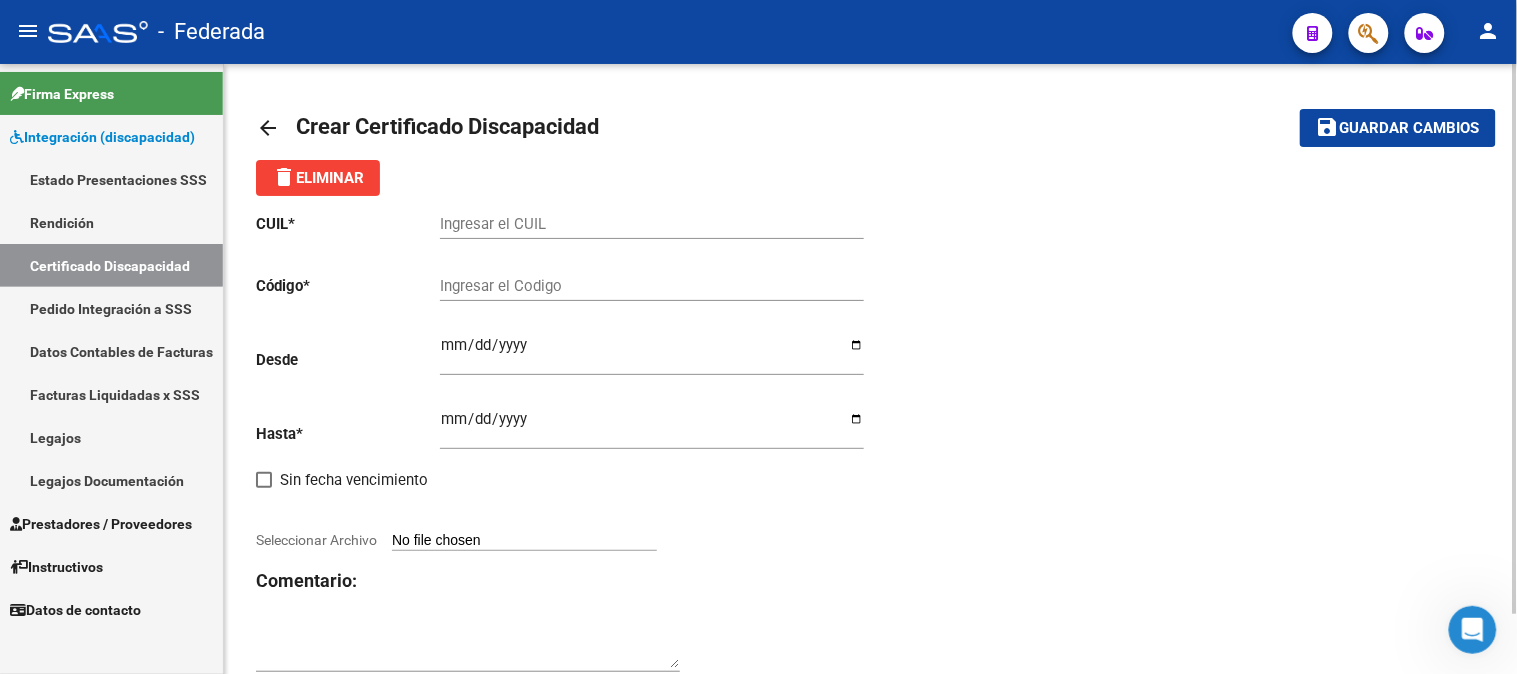 click on "Ingresar el CUIL" at bounding box center (652, 224) 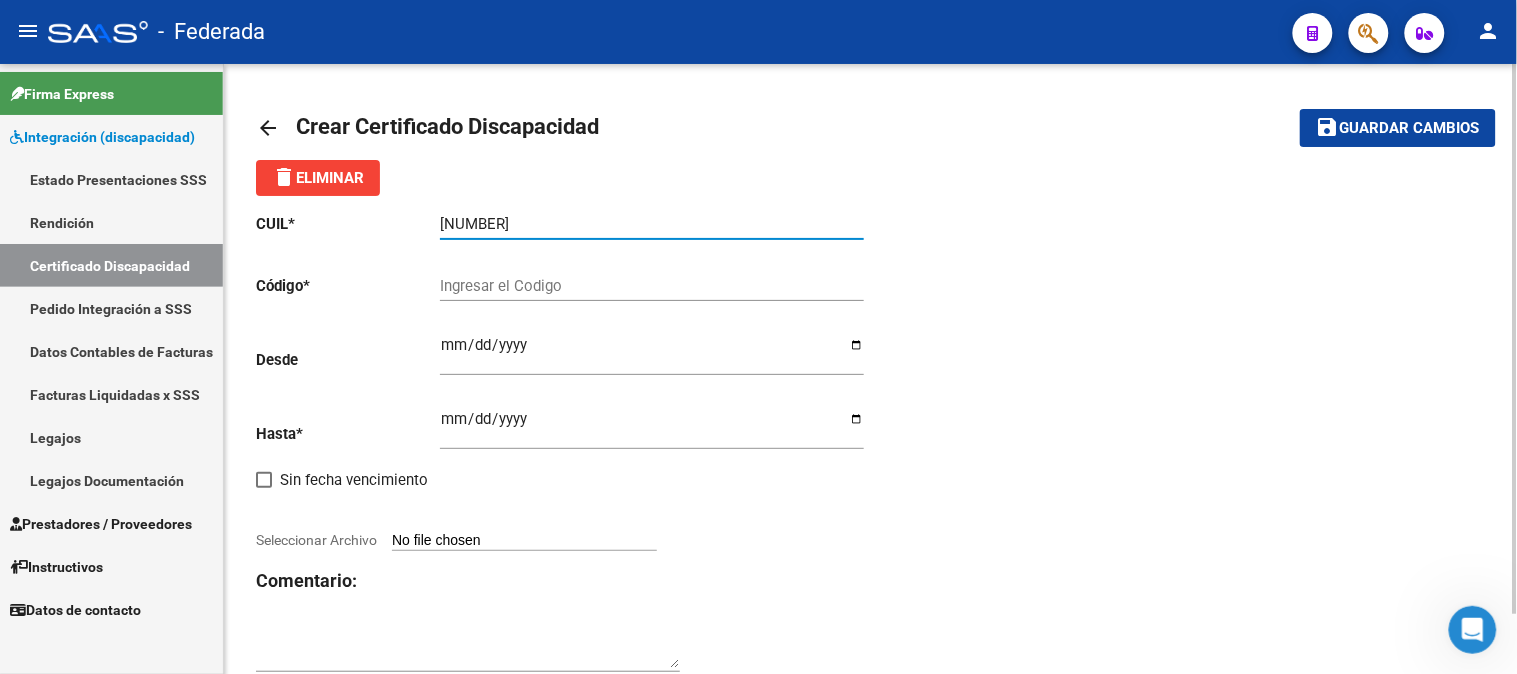 type on "23-34826925-9" 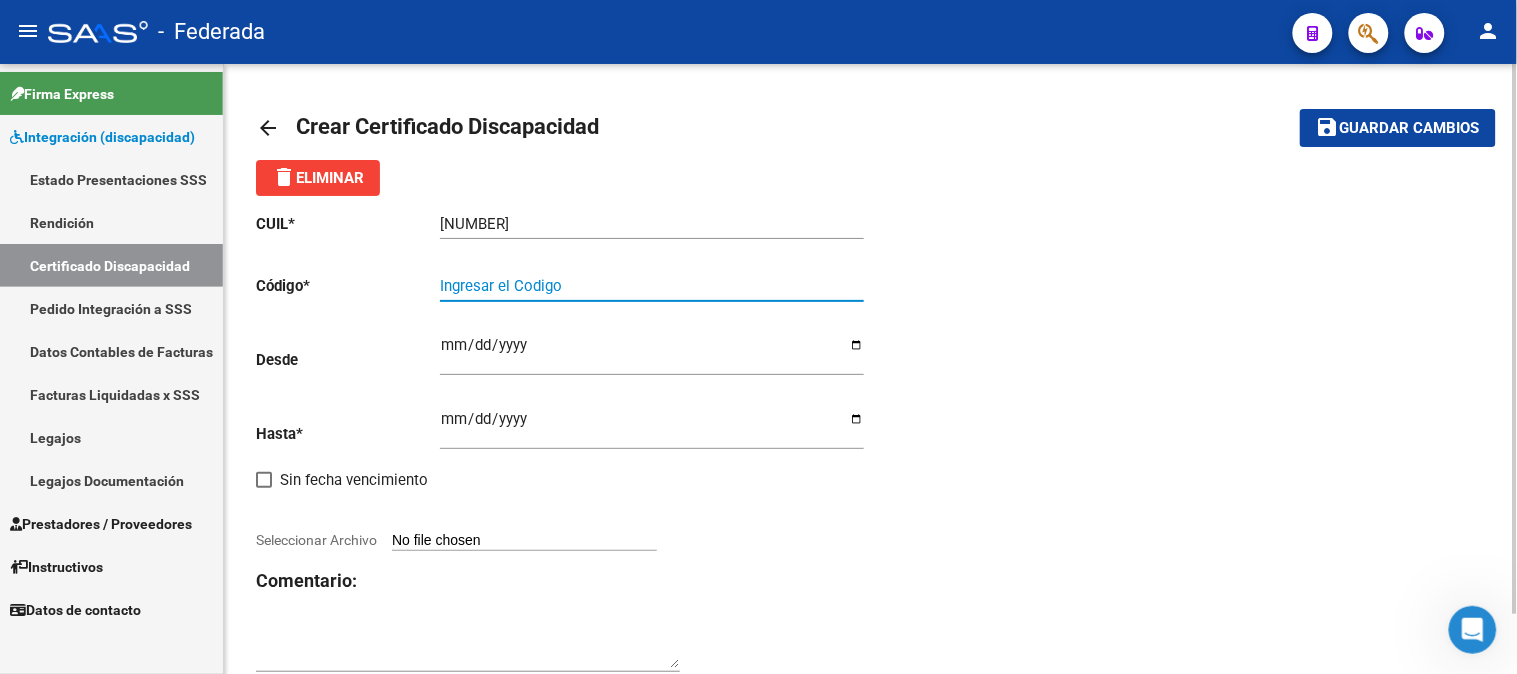 click on "Ingresar el Codigo" at bounding box center (652, 286) 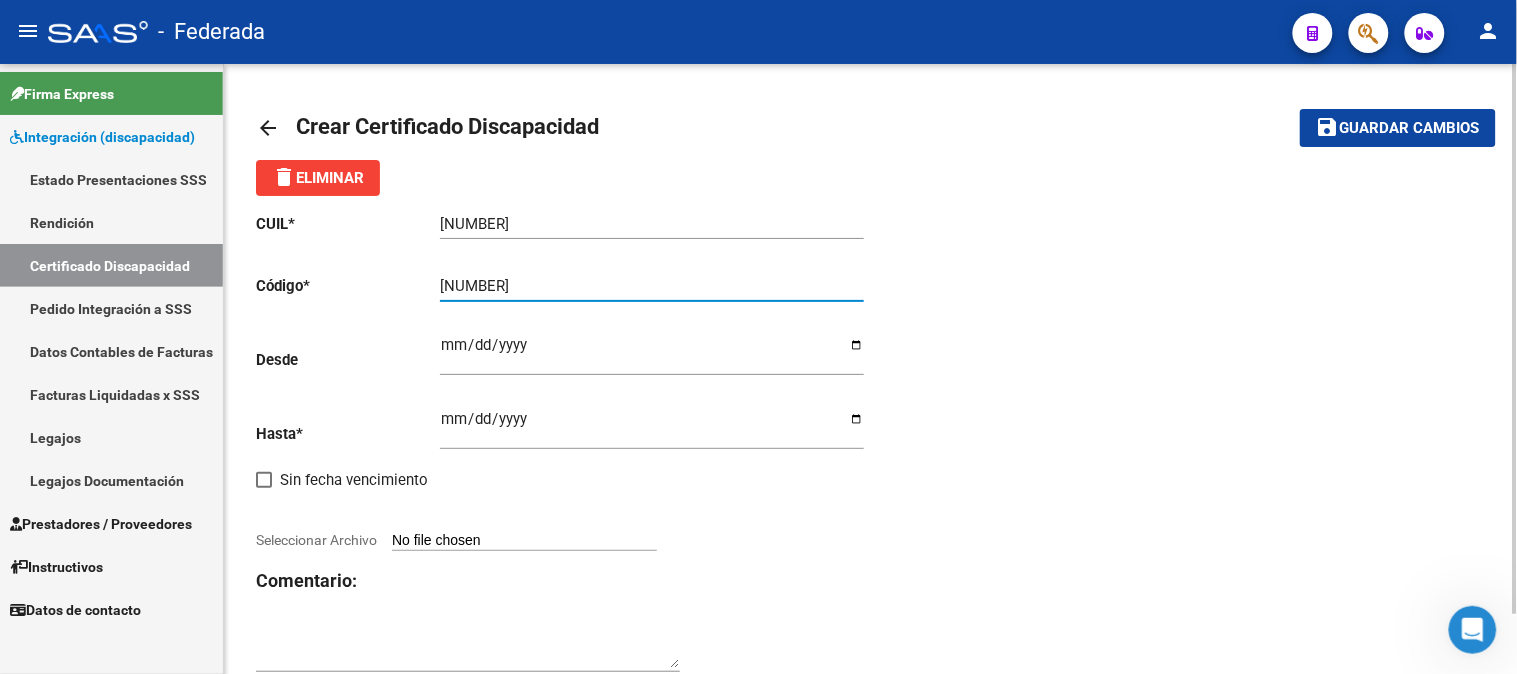 type on "ARG02000348269252023011020330110SFE169" 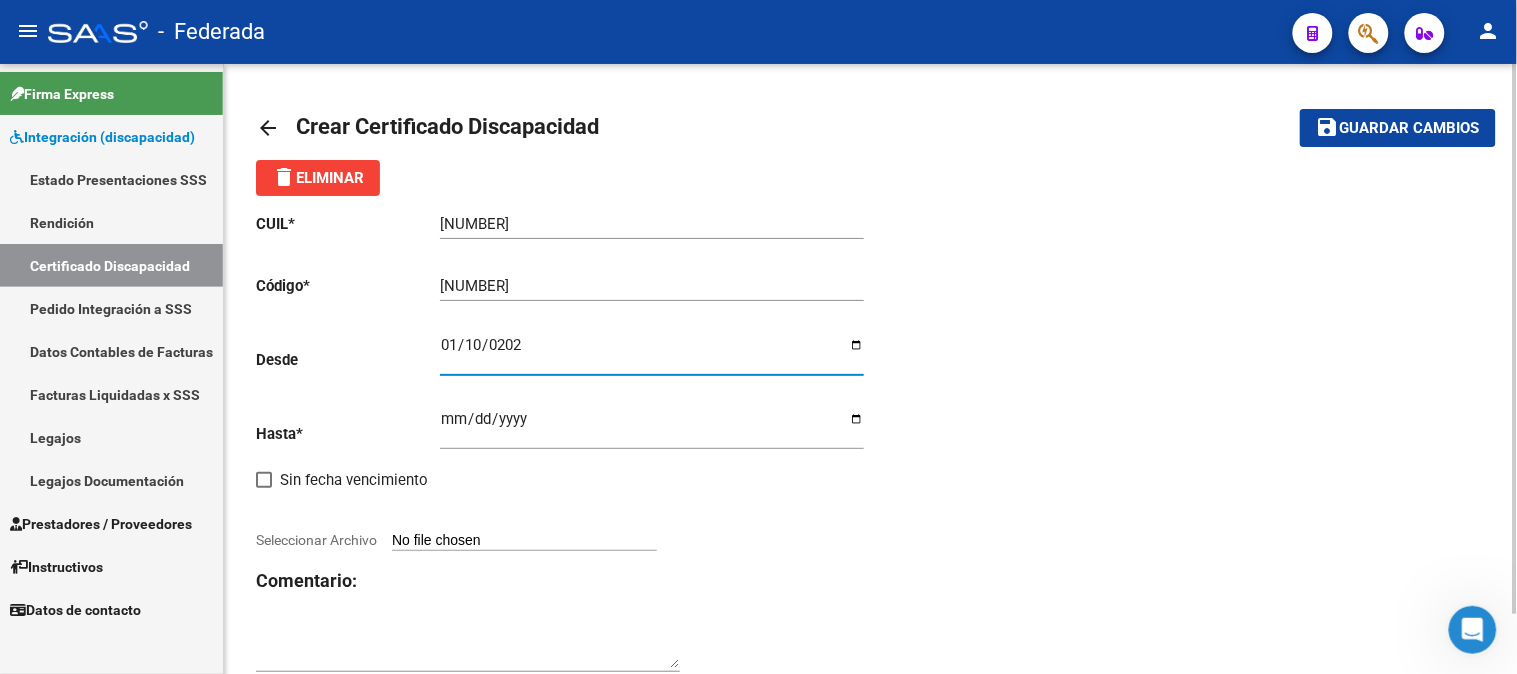 type on "2023-01-10" 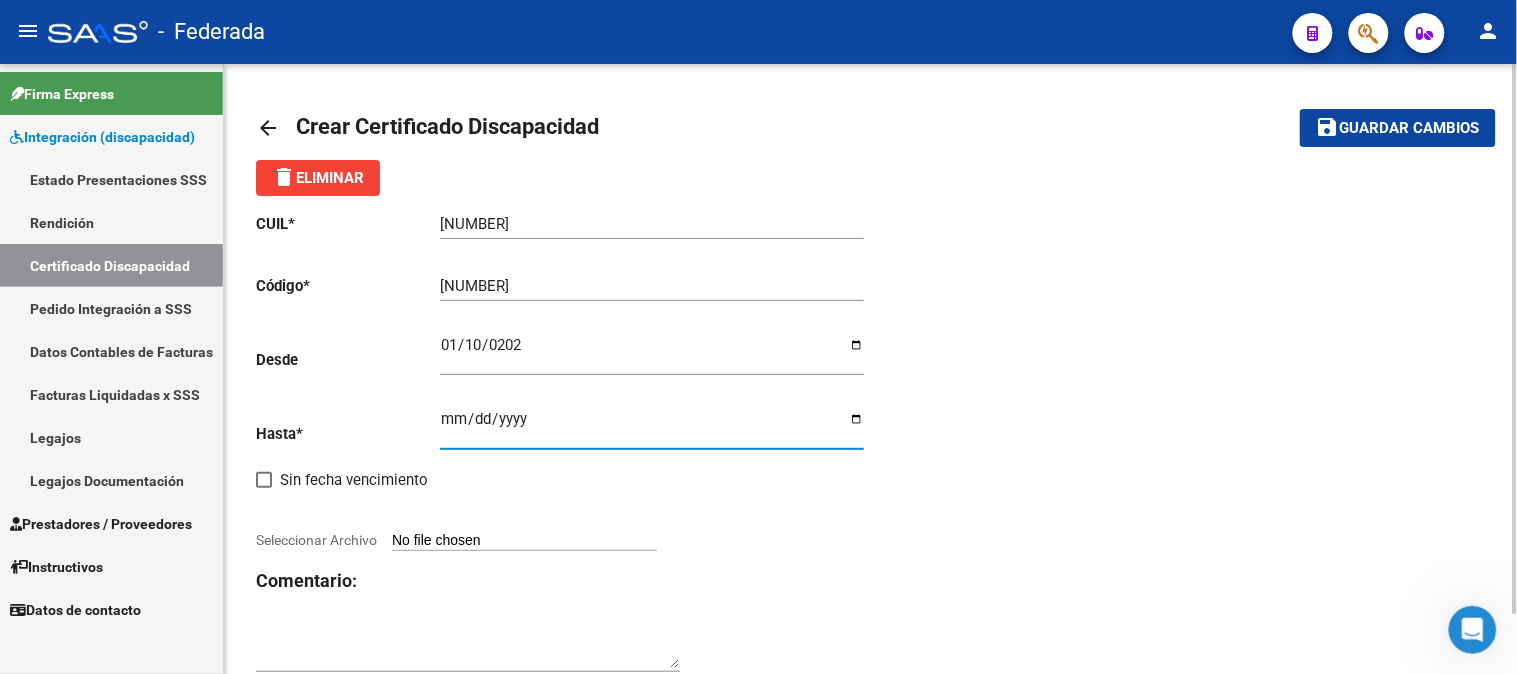 click on "Ingresar fec. Hasta" at bounding box center [652, 427] 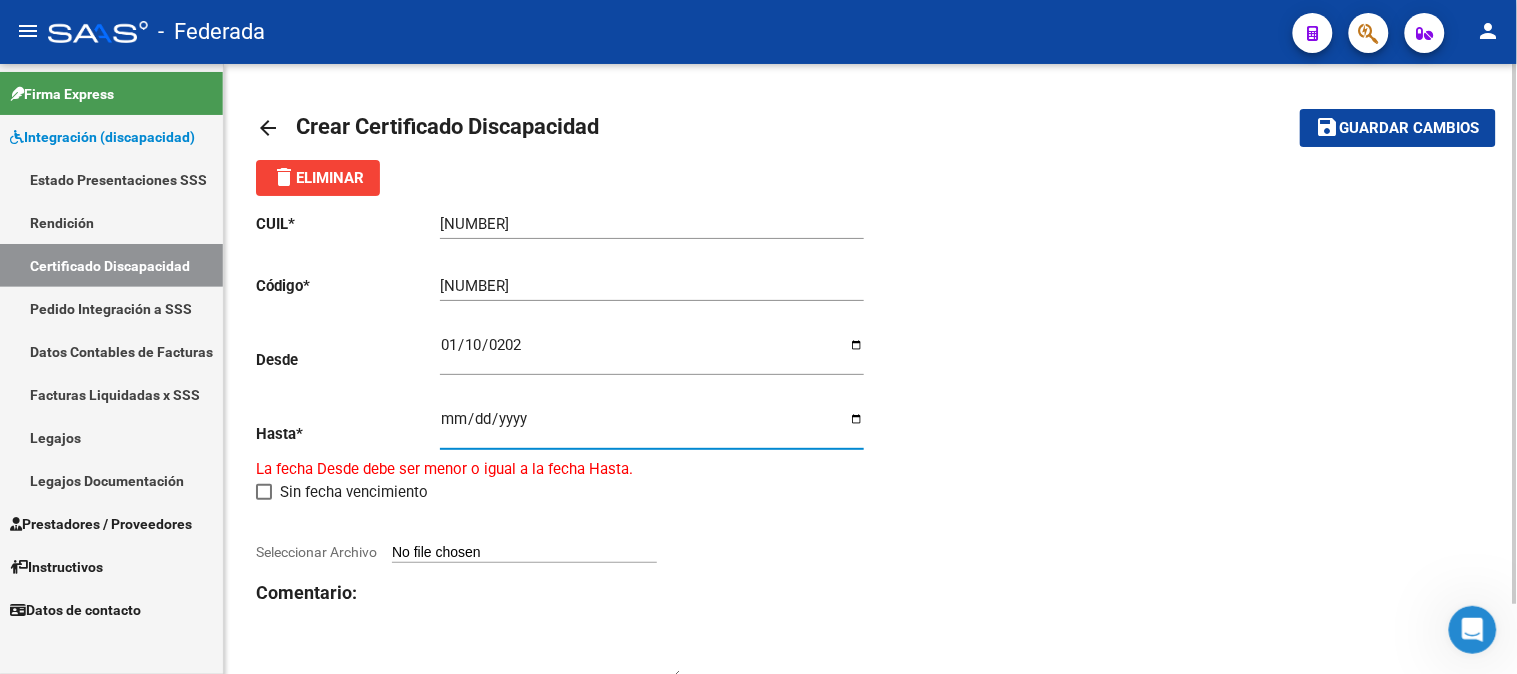 type on "2033-01-10" 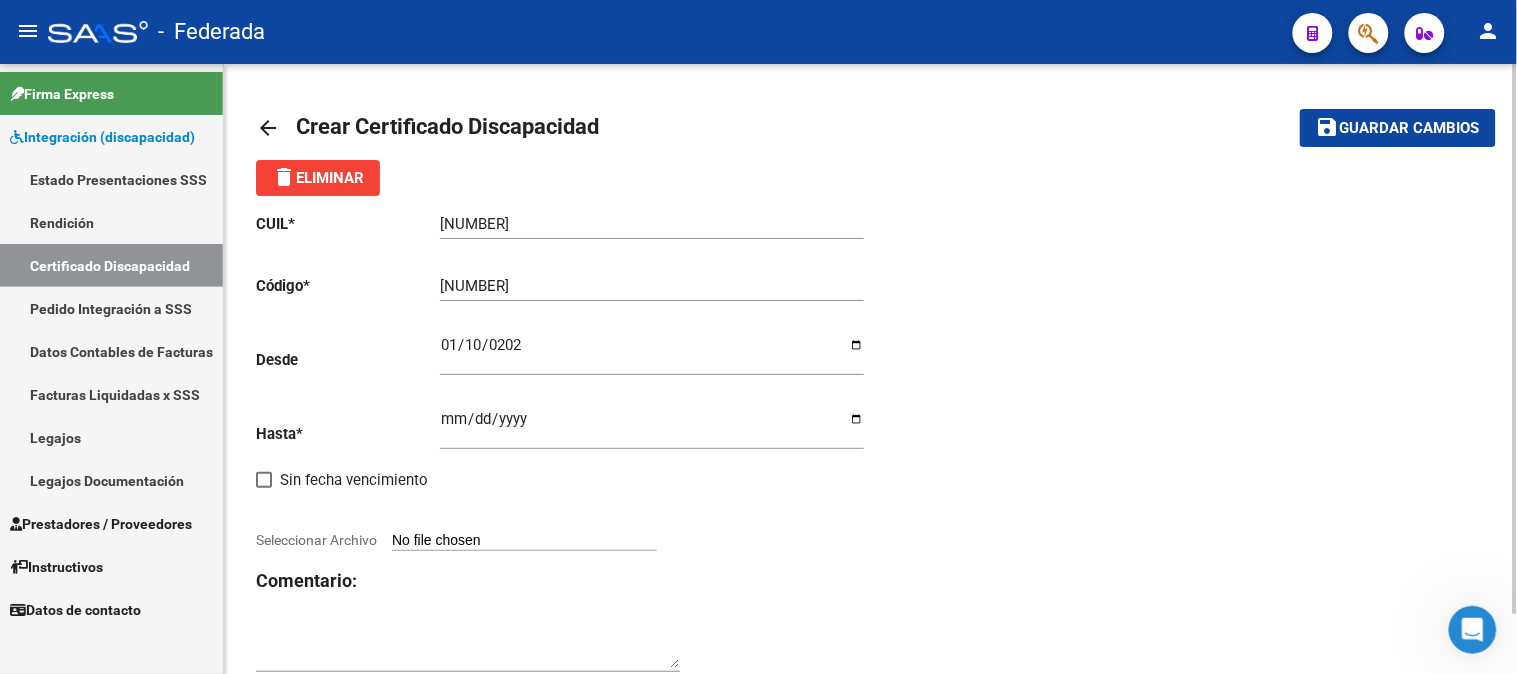 click on "CUIL  *   23-34826925-9 Ingresar el CUIL  Código  *   ARG02000348269252023011020330110SFE169 Ingresar el Codigo  Desde    2023-01-10 Ingresar fec. Desde  Hasta  *   2033-01-10 Ingresar fec. Hasta     Sin fecha vencimiento        Seleccionar Archivo Comentario:" 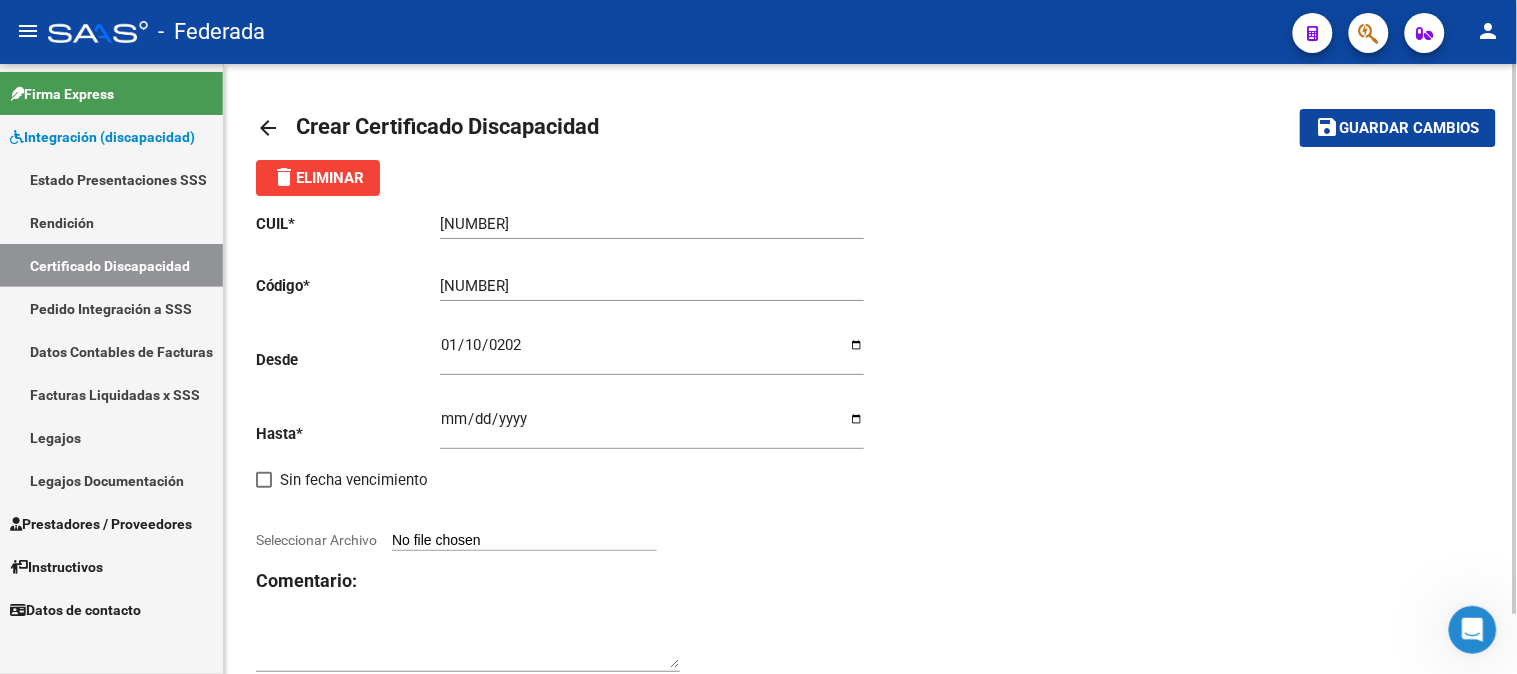 click on "Seleccionar Archivo" at bounding box center [524, 541] 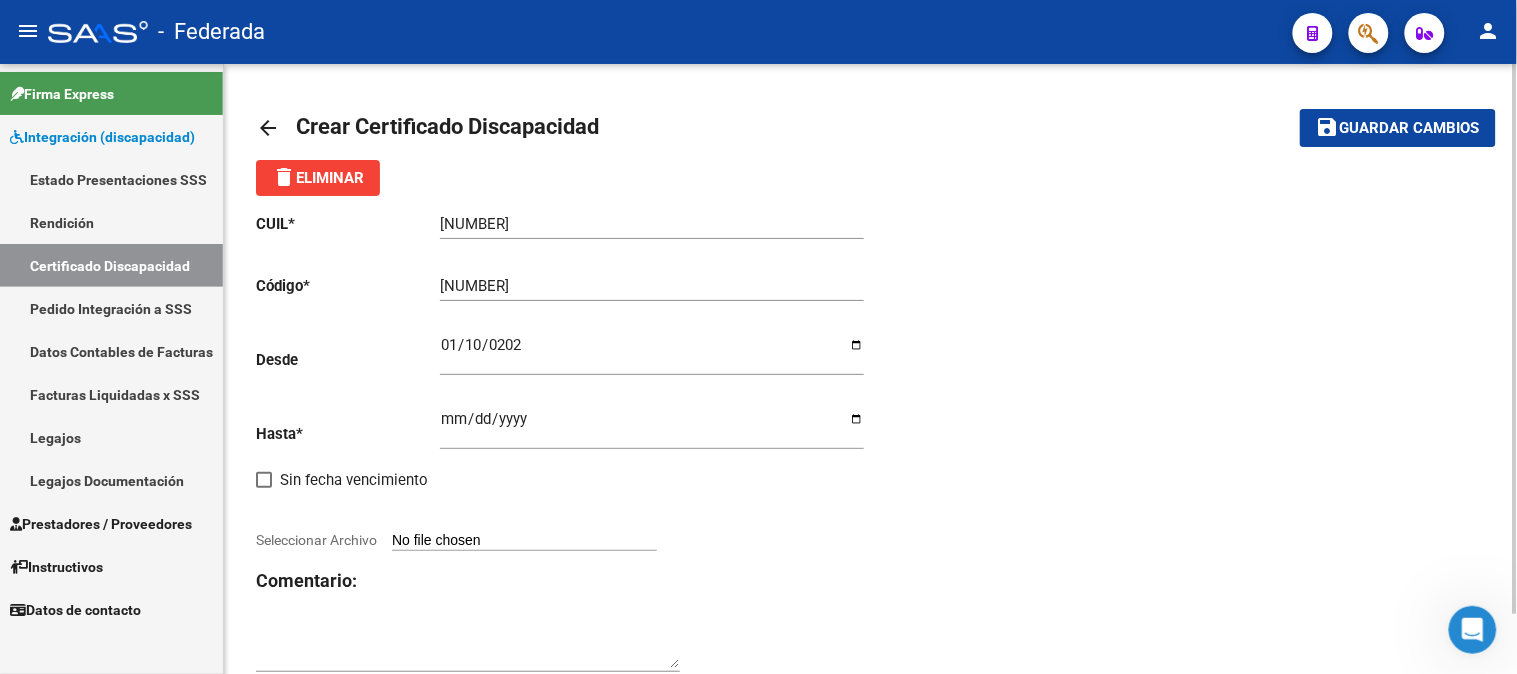 type on "C:\fakepath\23348269259 SPINELLI GINO.jpg" 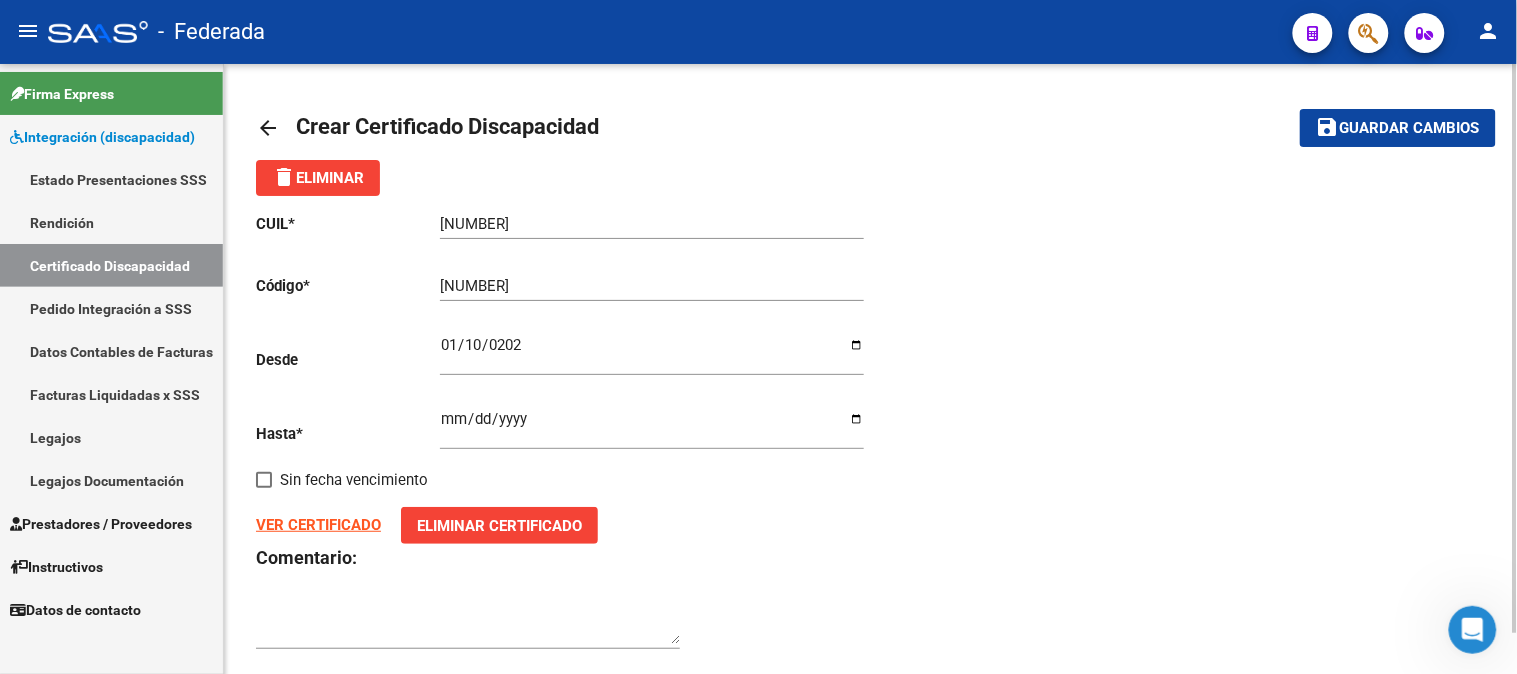 click on "Guardar cambios" 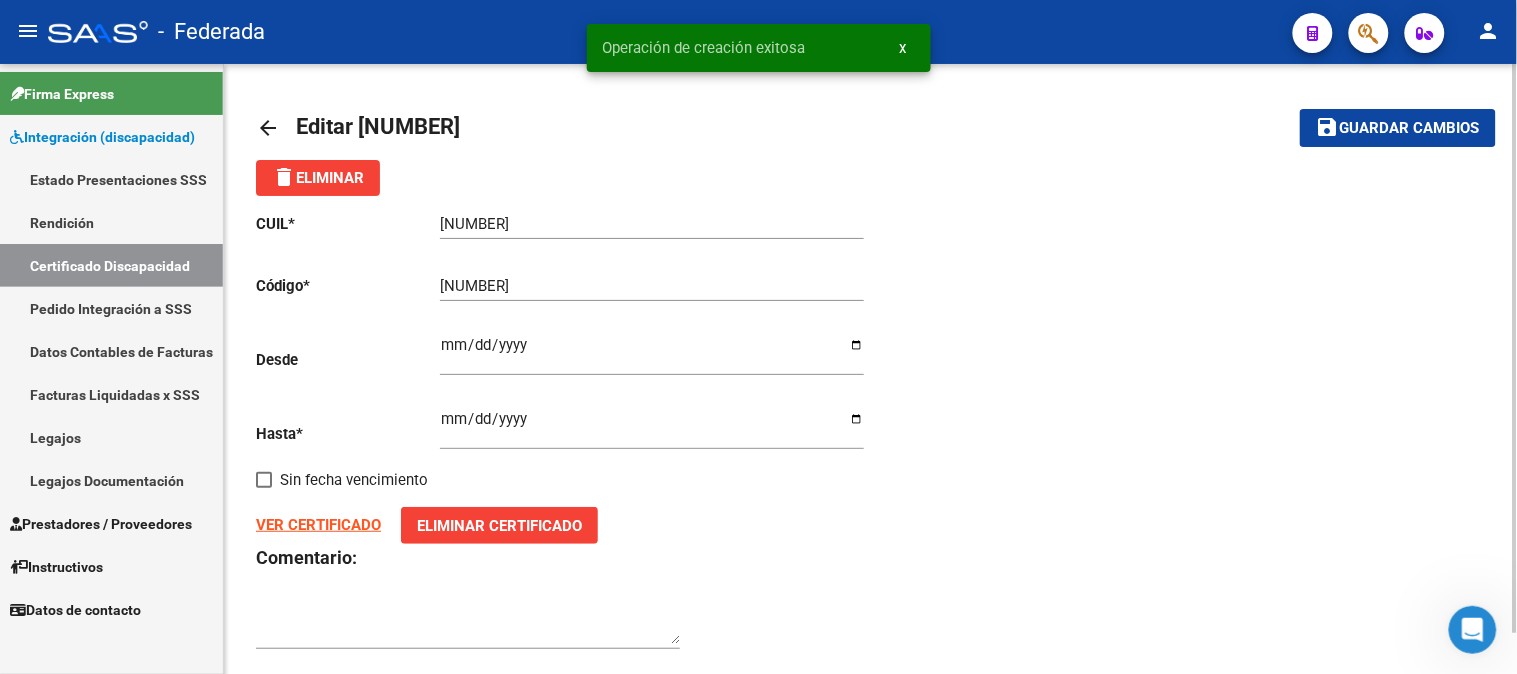 click on "x" at bounding box center (903, 48) 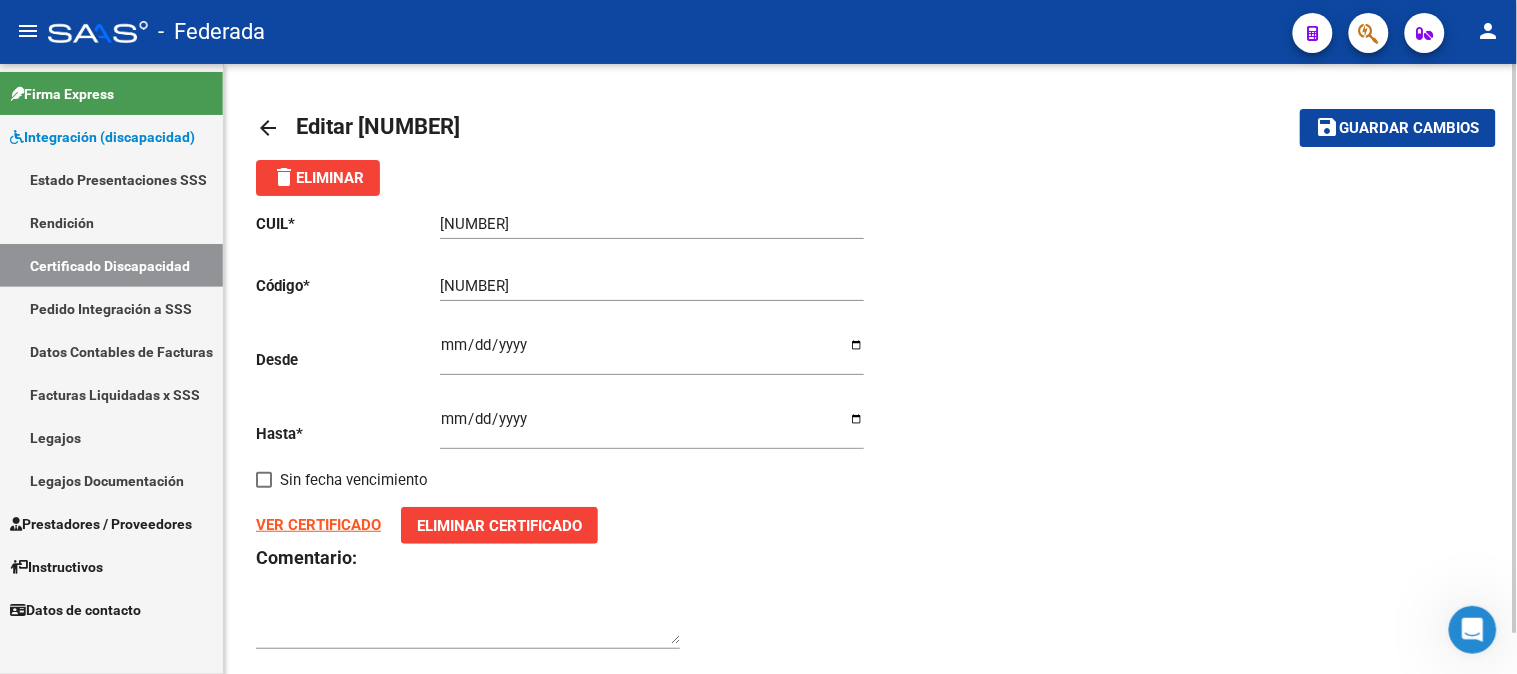 click on "Certificado Discapacidad" at bounding box center (111, 265) 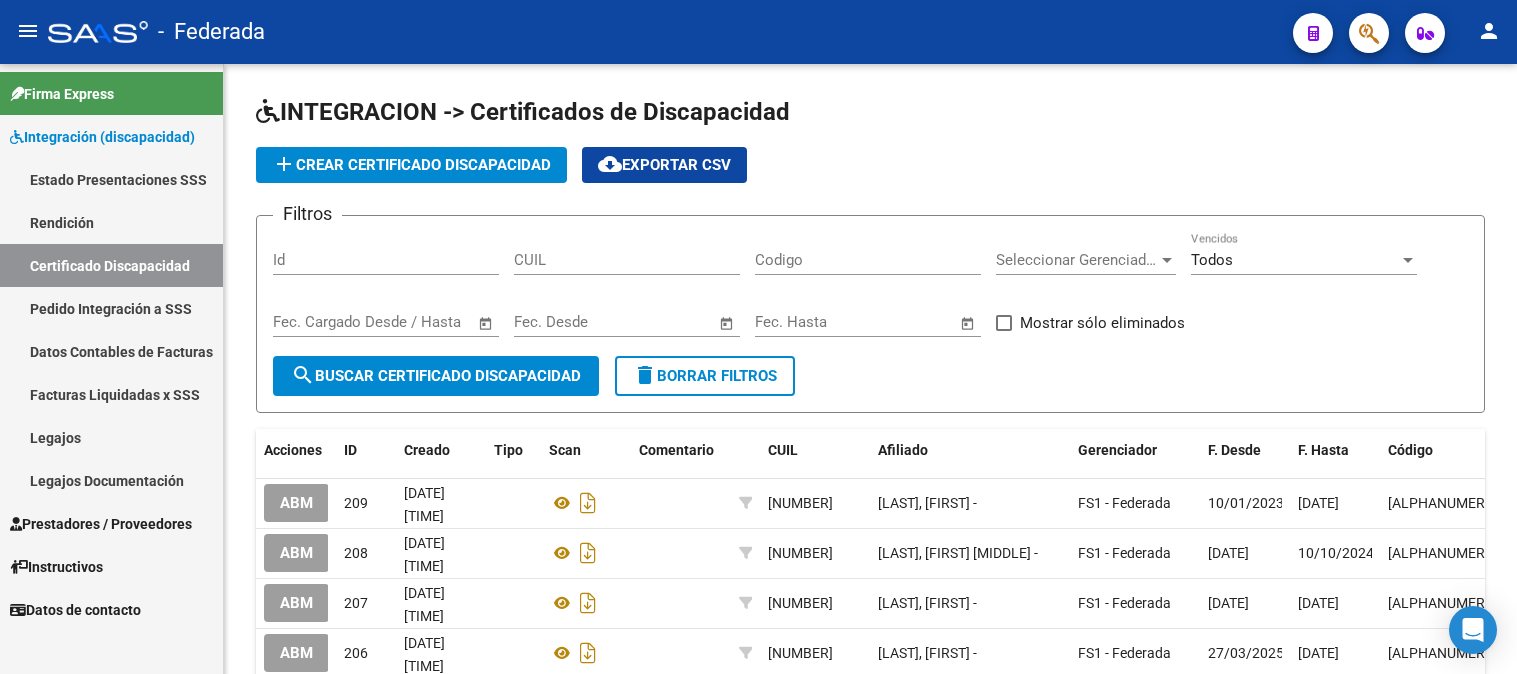 scroll, scrollTop: 0, scrollLeft: 0, axis: both 